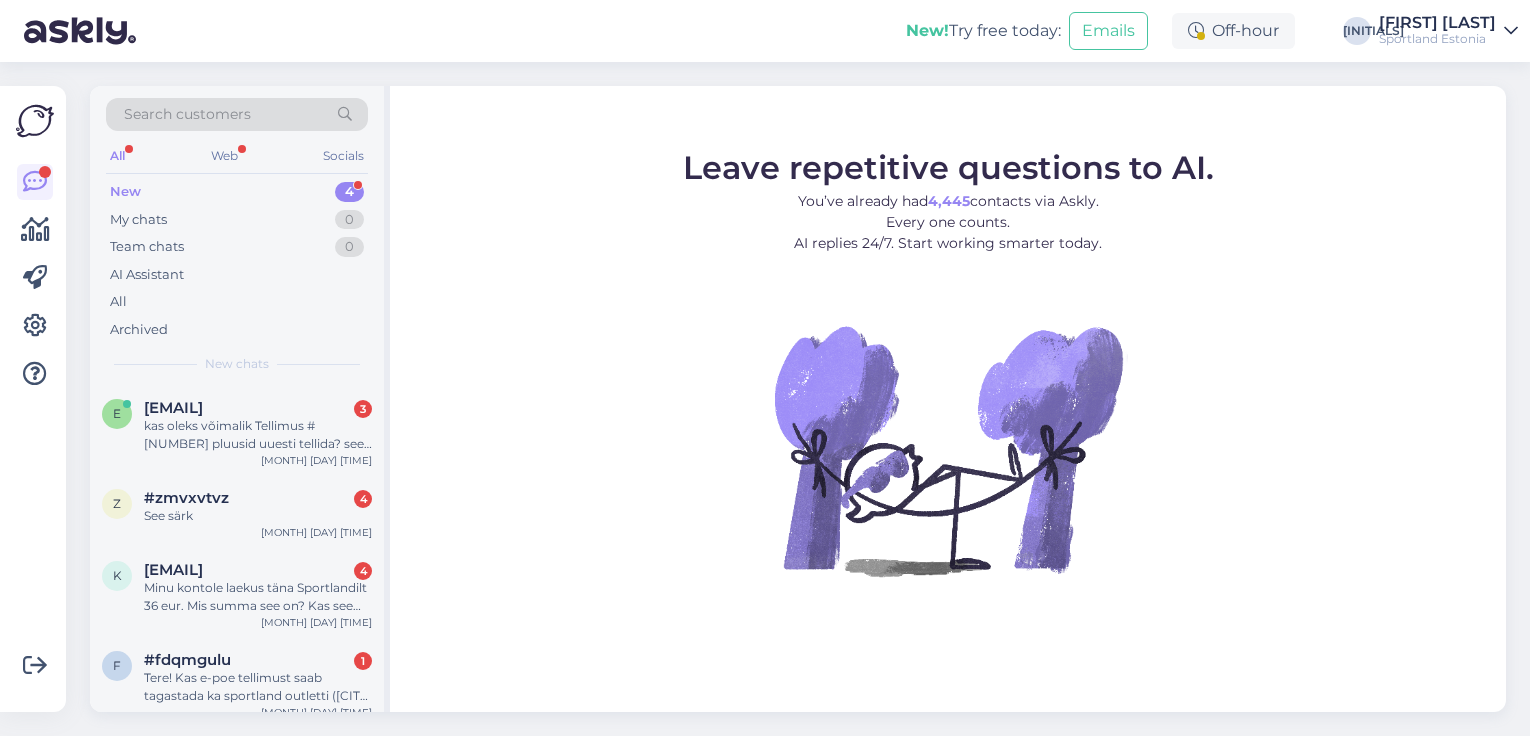 scroll, scrollTop: 0, scrollLeft: 0, axis: both 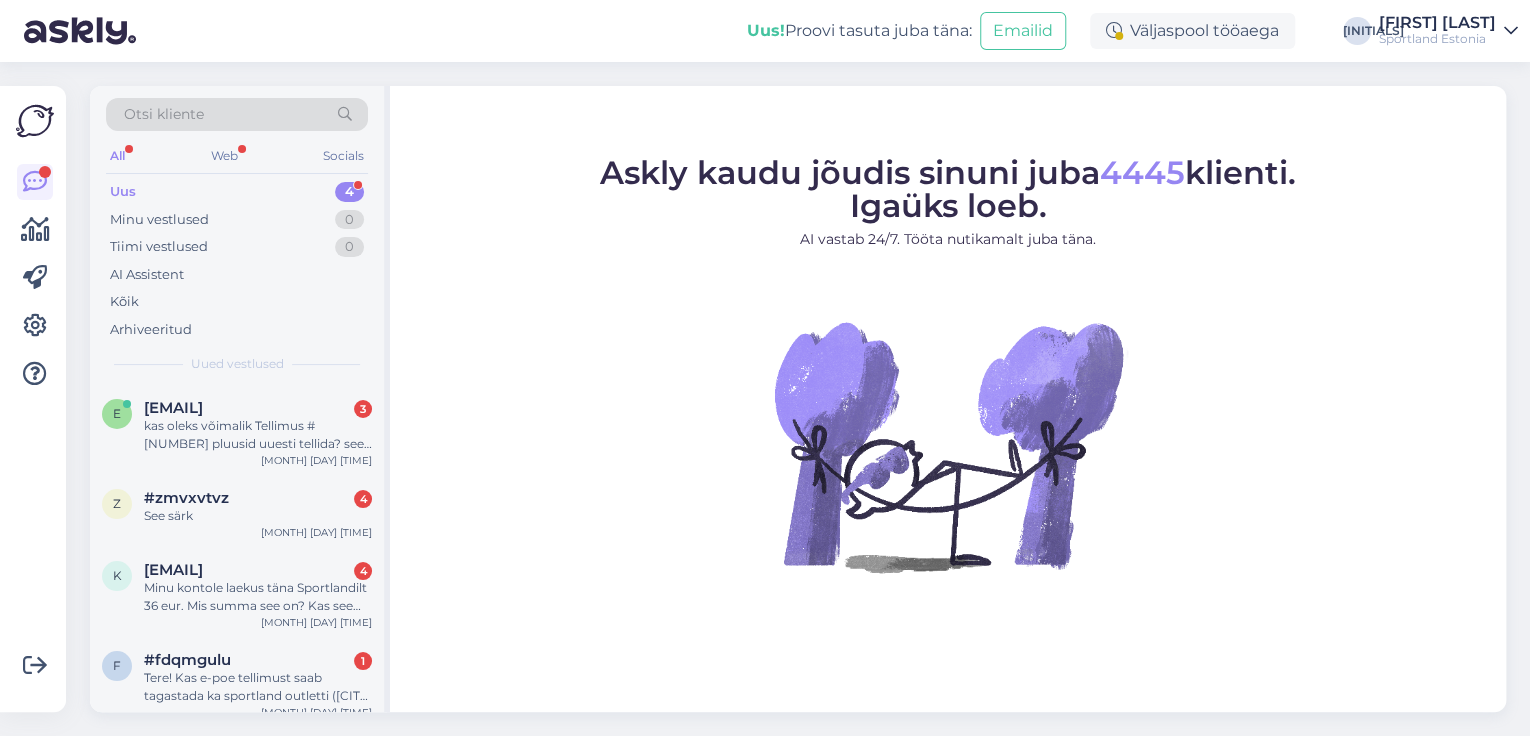 click on "Sportland Estonia" at bounding box center [1437, 39] 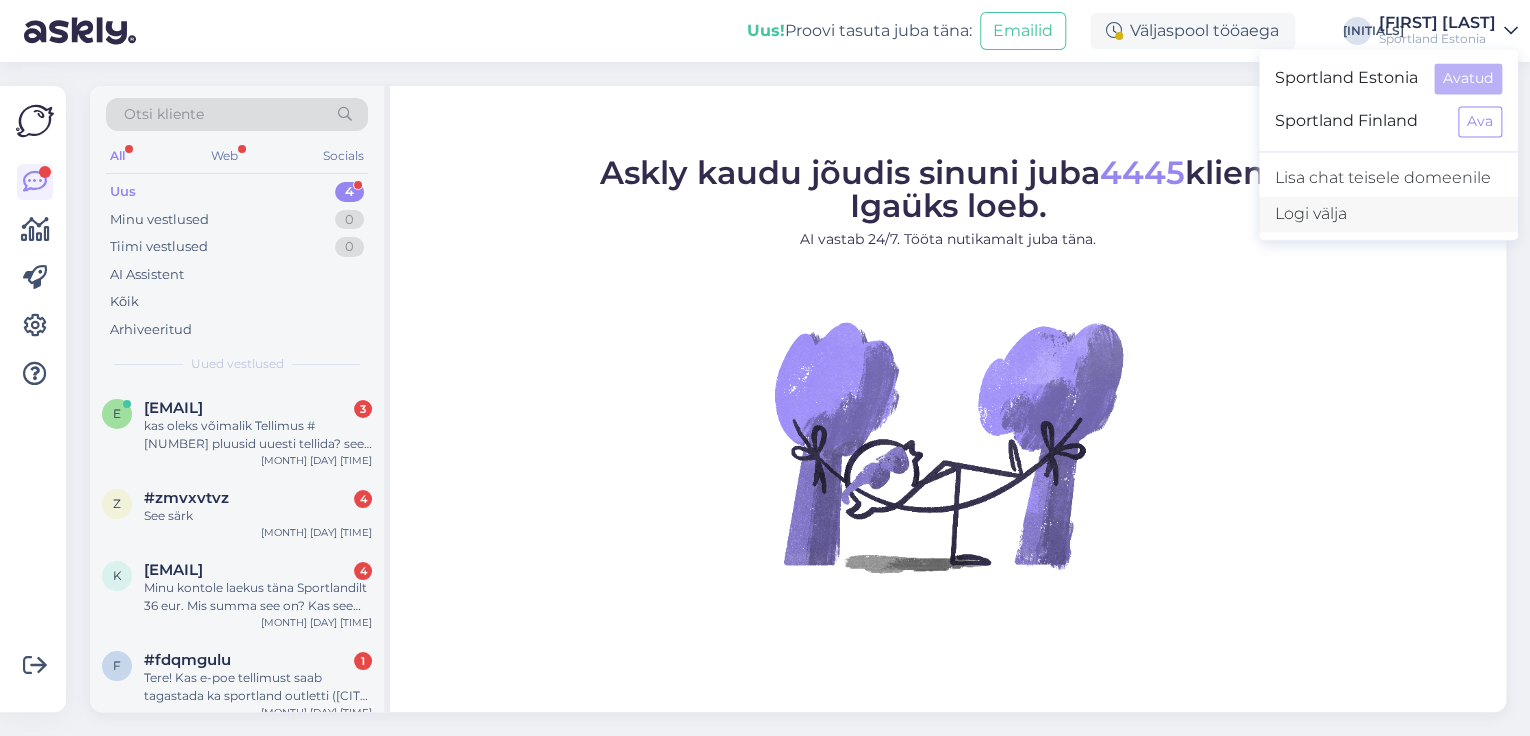 click on "Logi välja" at bounding box center (1388, 214) 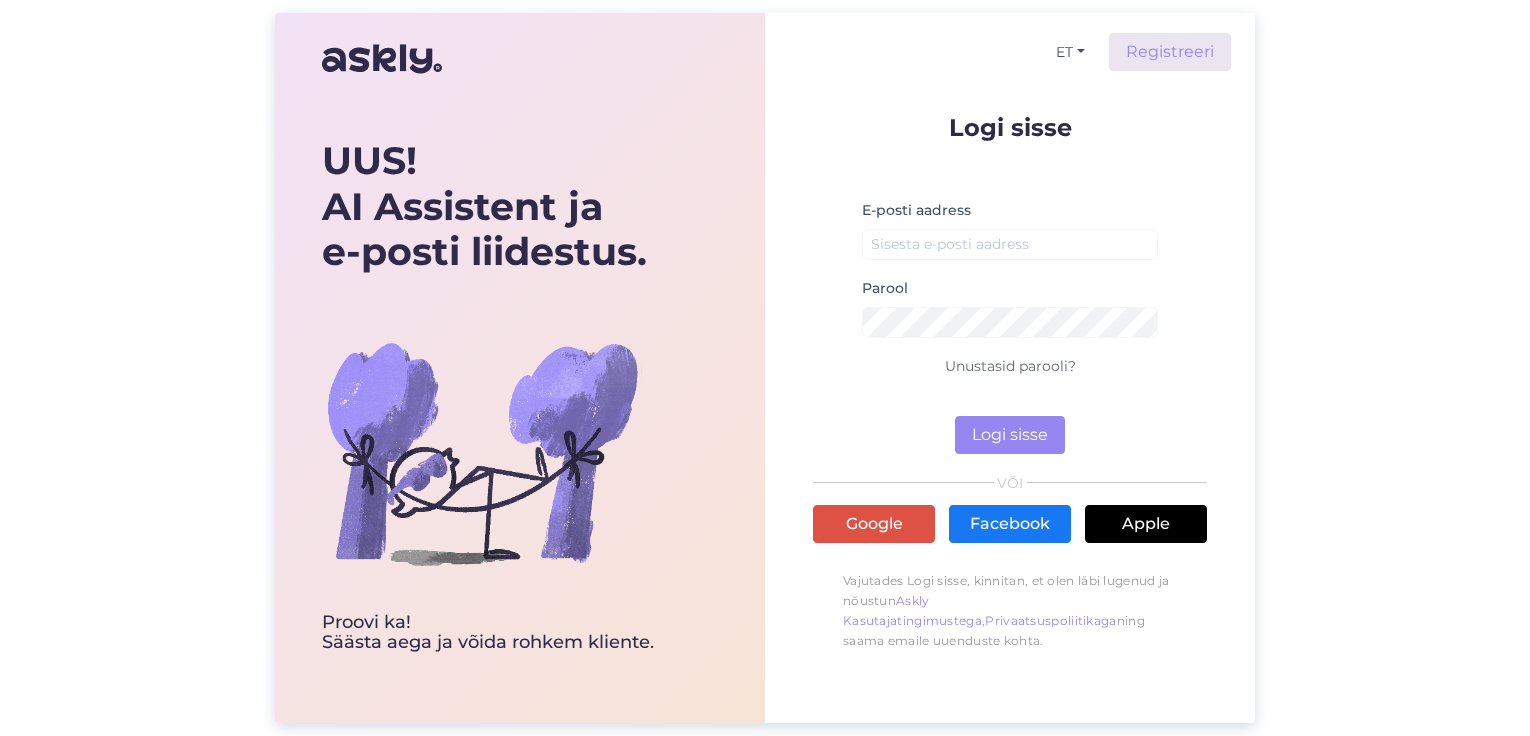 scroll, scrollTop: 0, scrollLeft: 0, axis: both 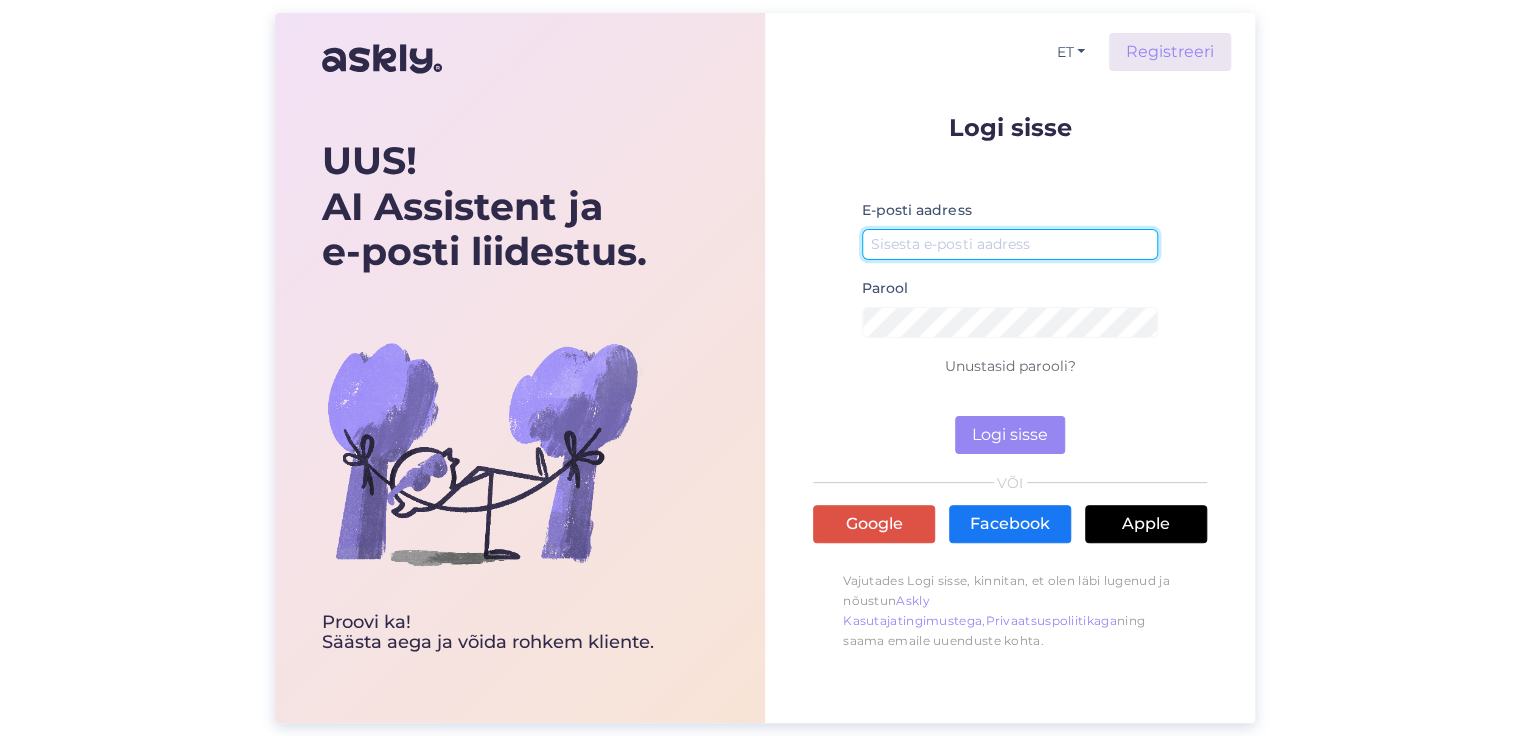 click at bounding box center [1010, 244] 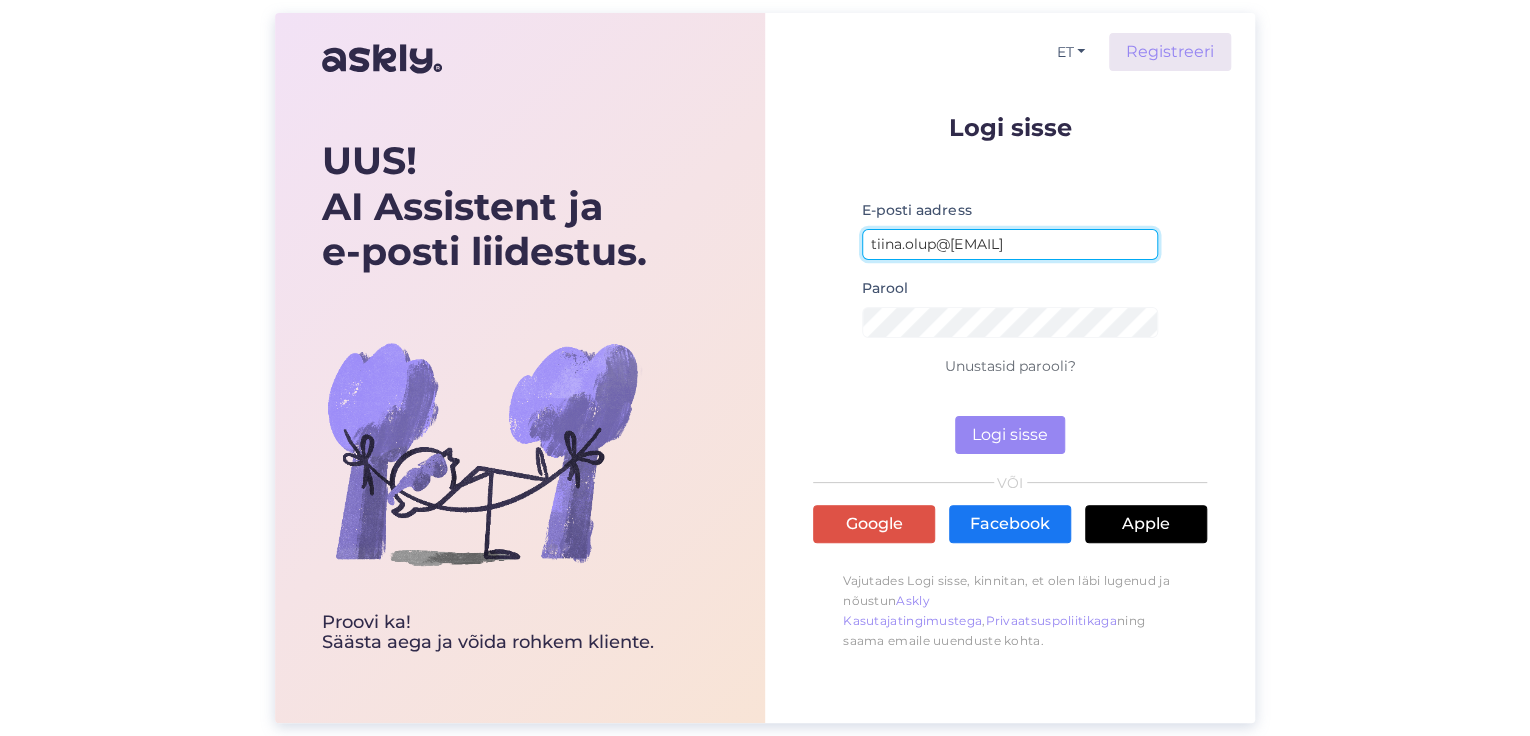type on "tiina.olup@[EMAIL]" 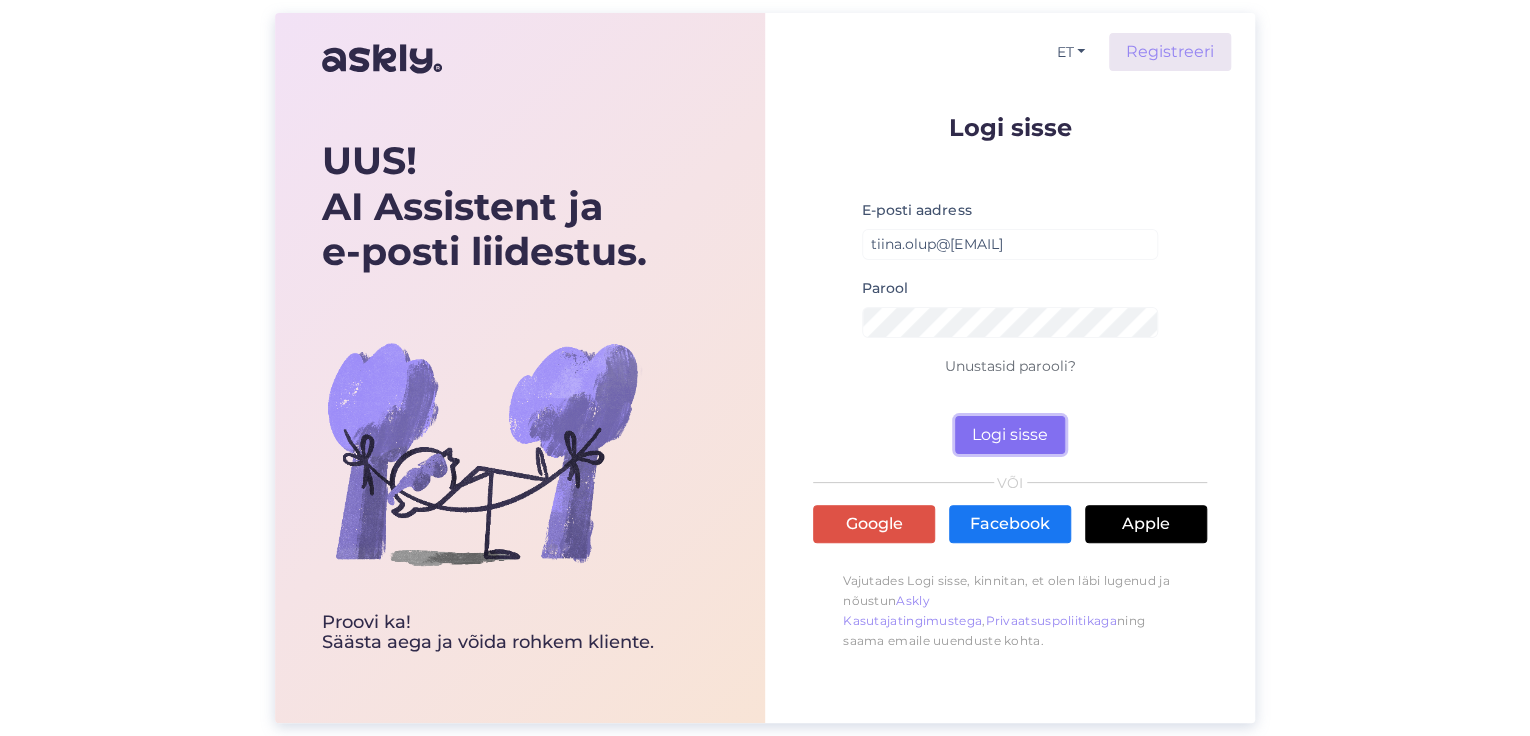 click on "Logi sisse" at bounding box center [1010, 435] 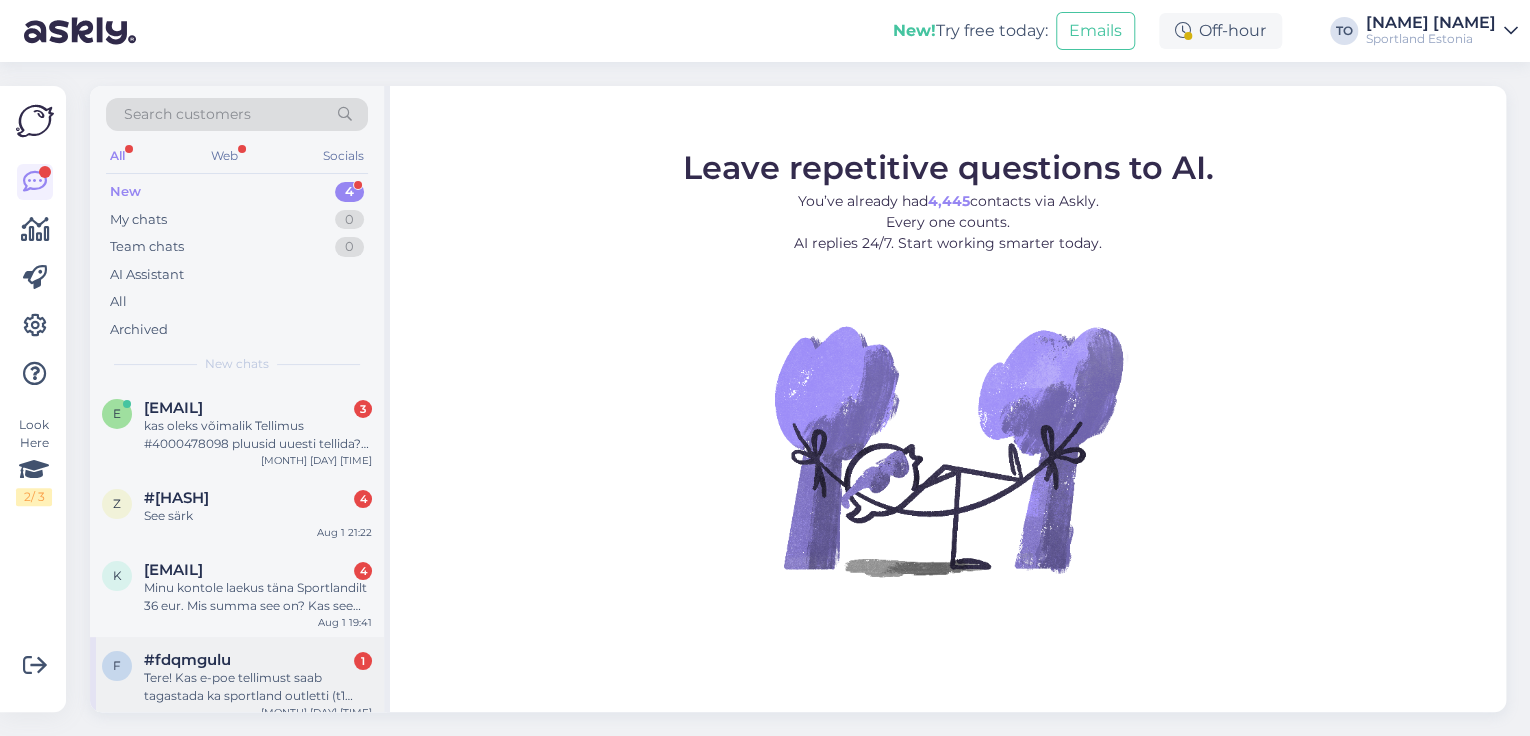 click on "Tere! Kas e-poe tellimust saab tagastada ka sportland outletti (t1 keskusesse)?" at bounding box center (258, 687) 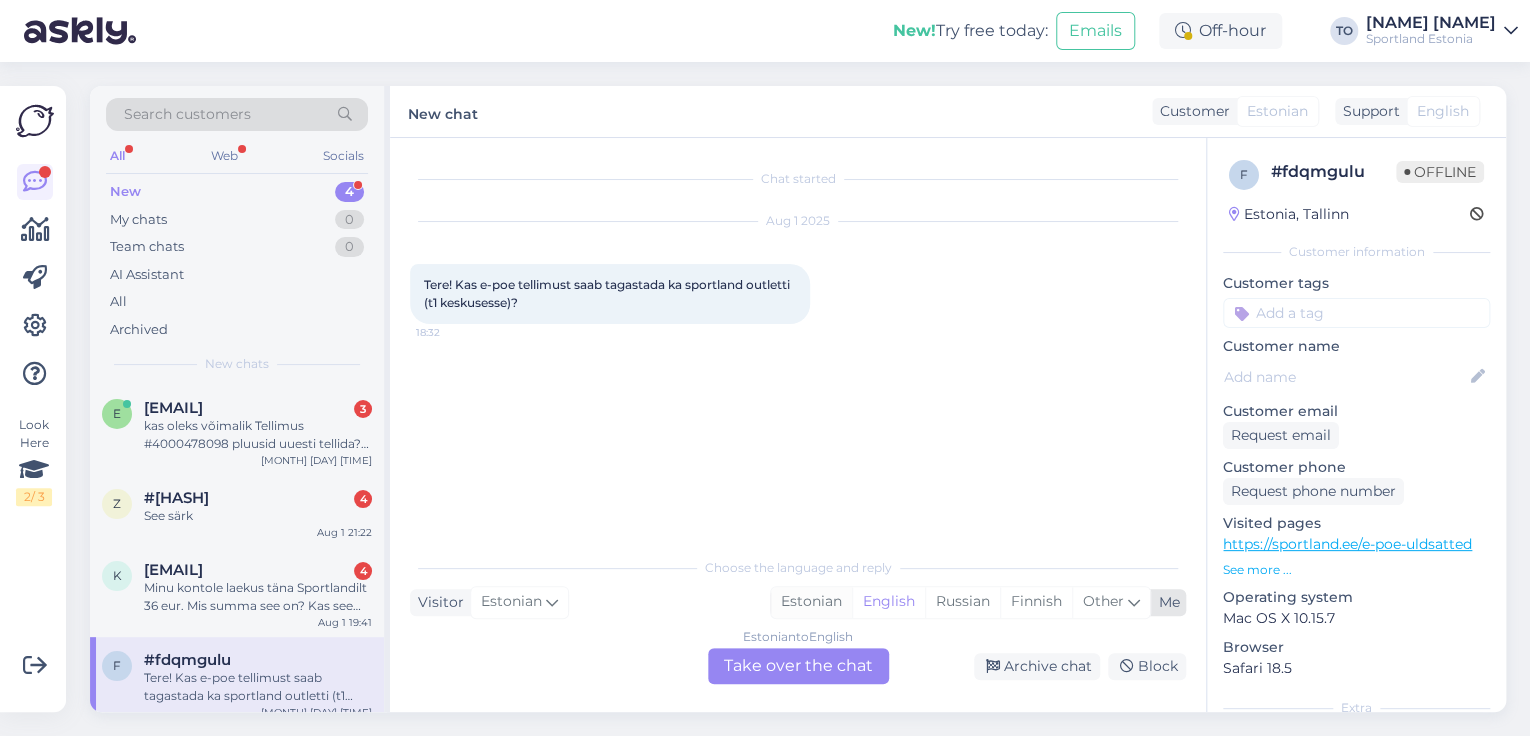 click on "Estonian" at bounding box center (811, 602) 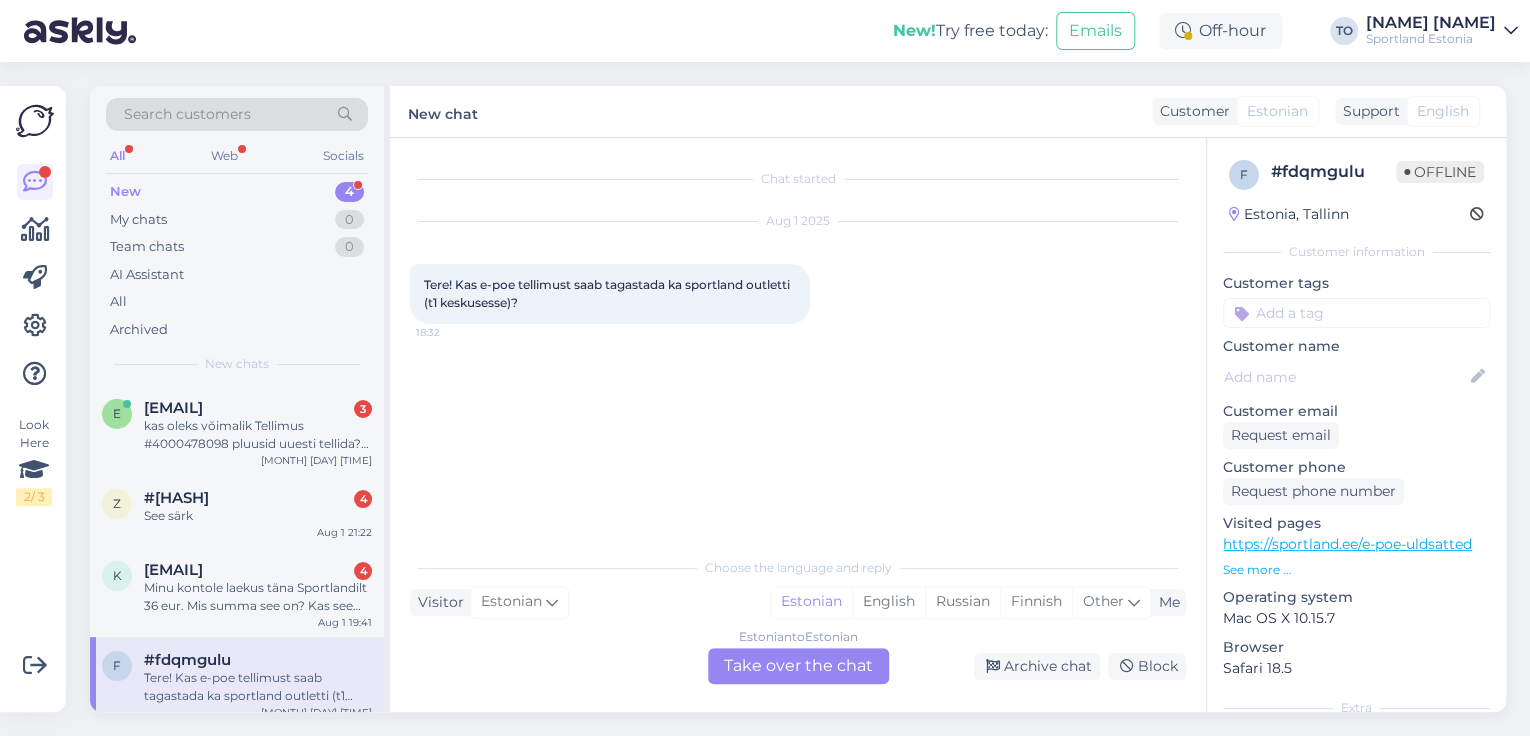 click on "Estonian  to  Estonian Take over the chat" at bounding box center [798, 666] 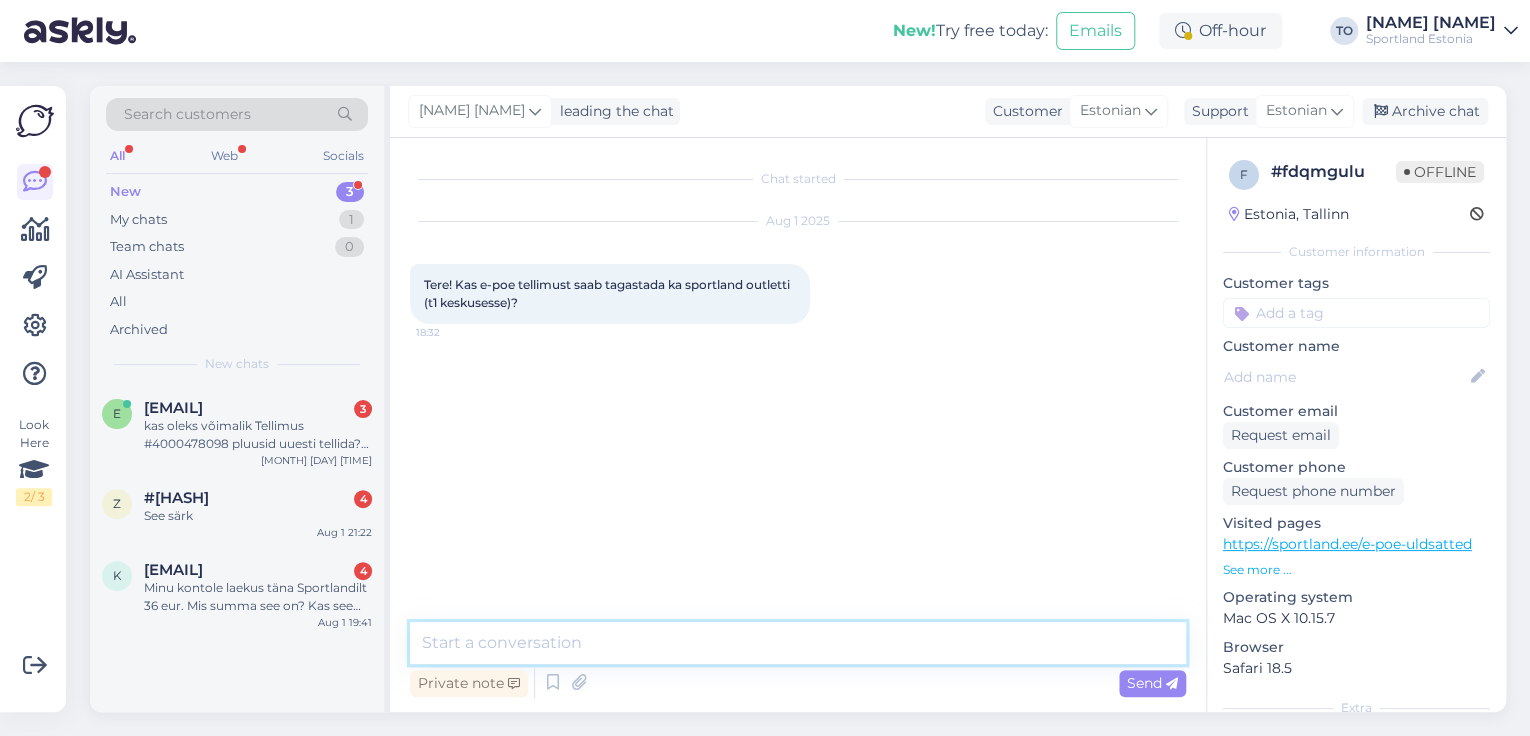 click at bounding box center [798, 643] 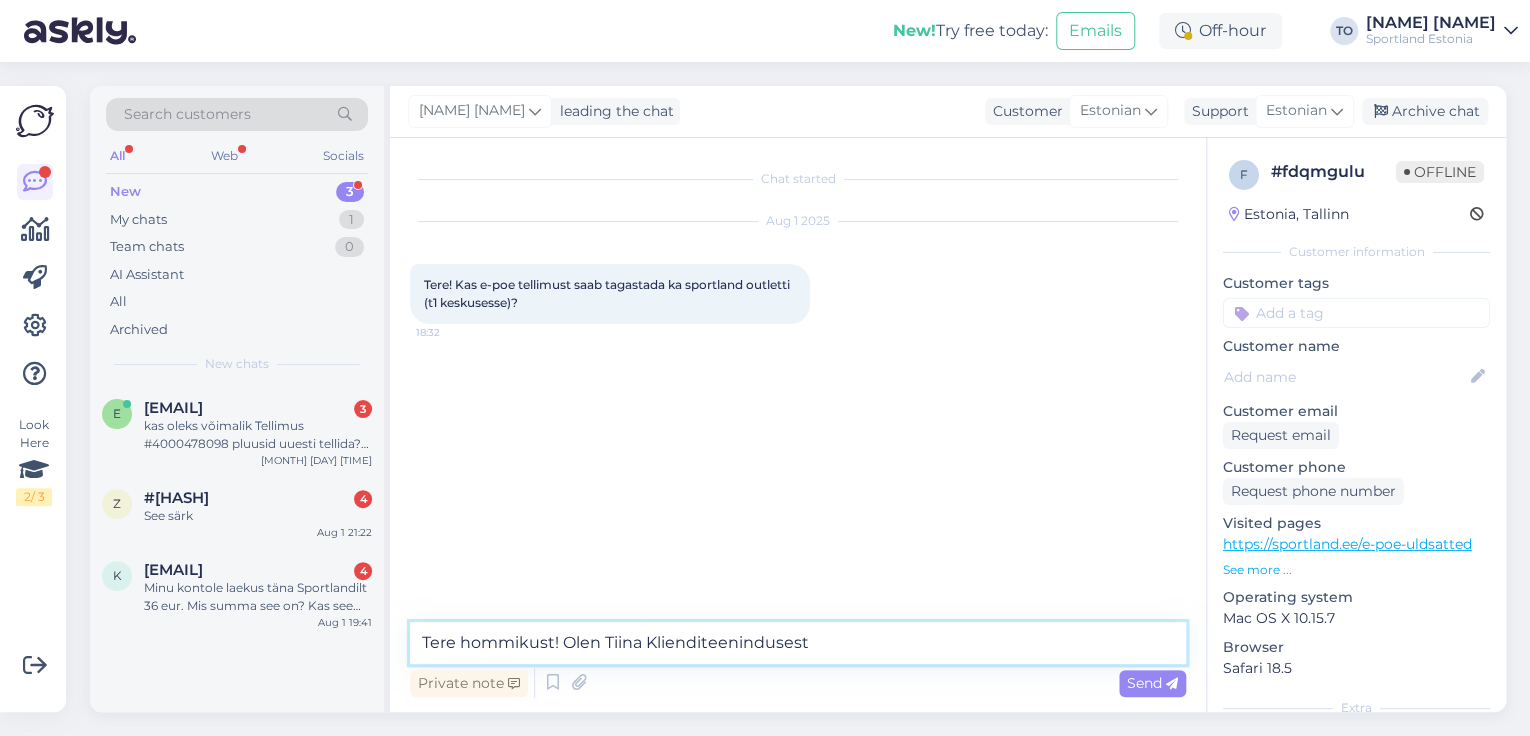 drag, startPoint x: 863, startPoint y: 636, endPoint x: 424, endPoint y: 630, distance: 439.041 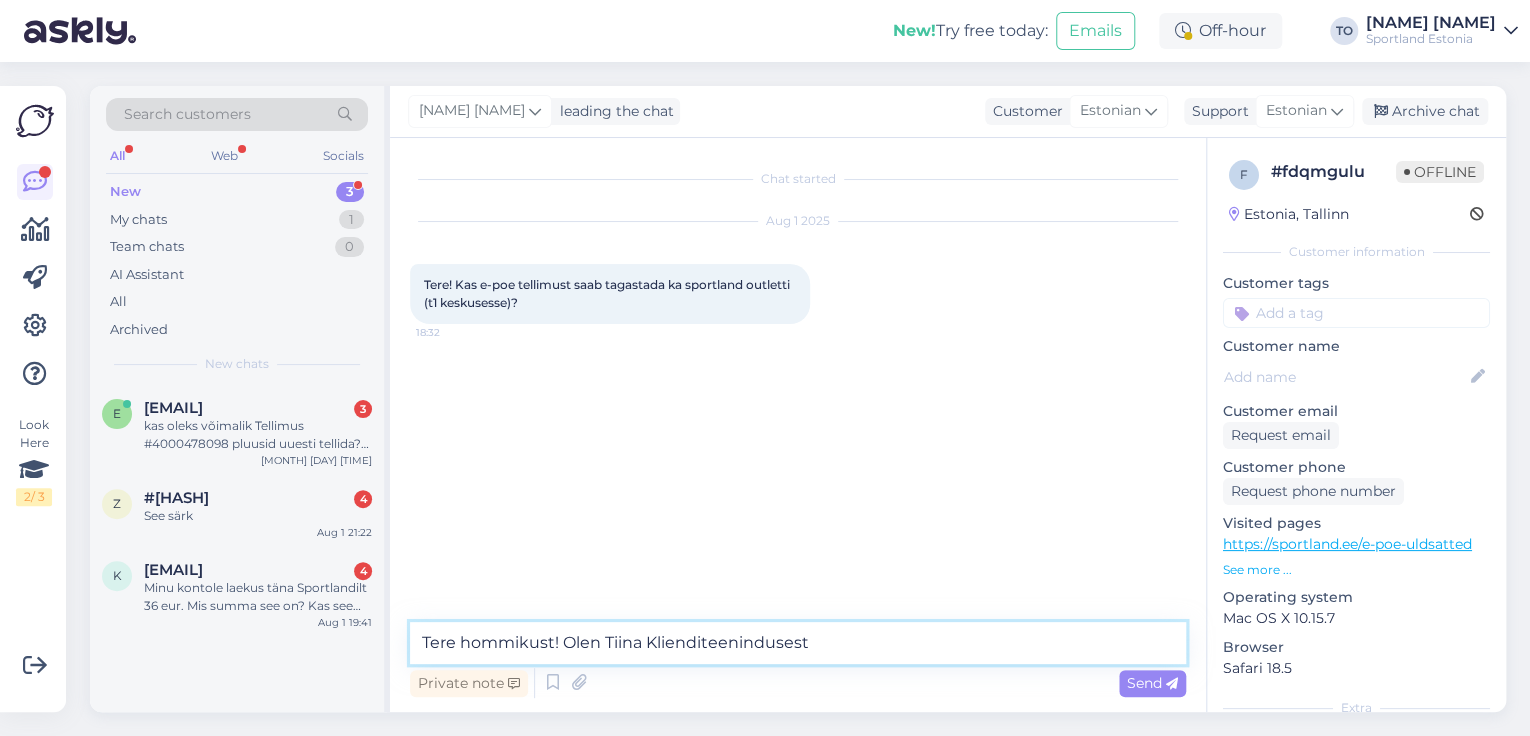 click on "Tere hommikust! Olen Tiina Klienditeenindusest" at bounding box center [798, 643] 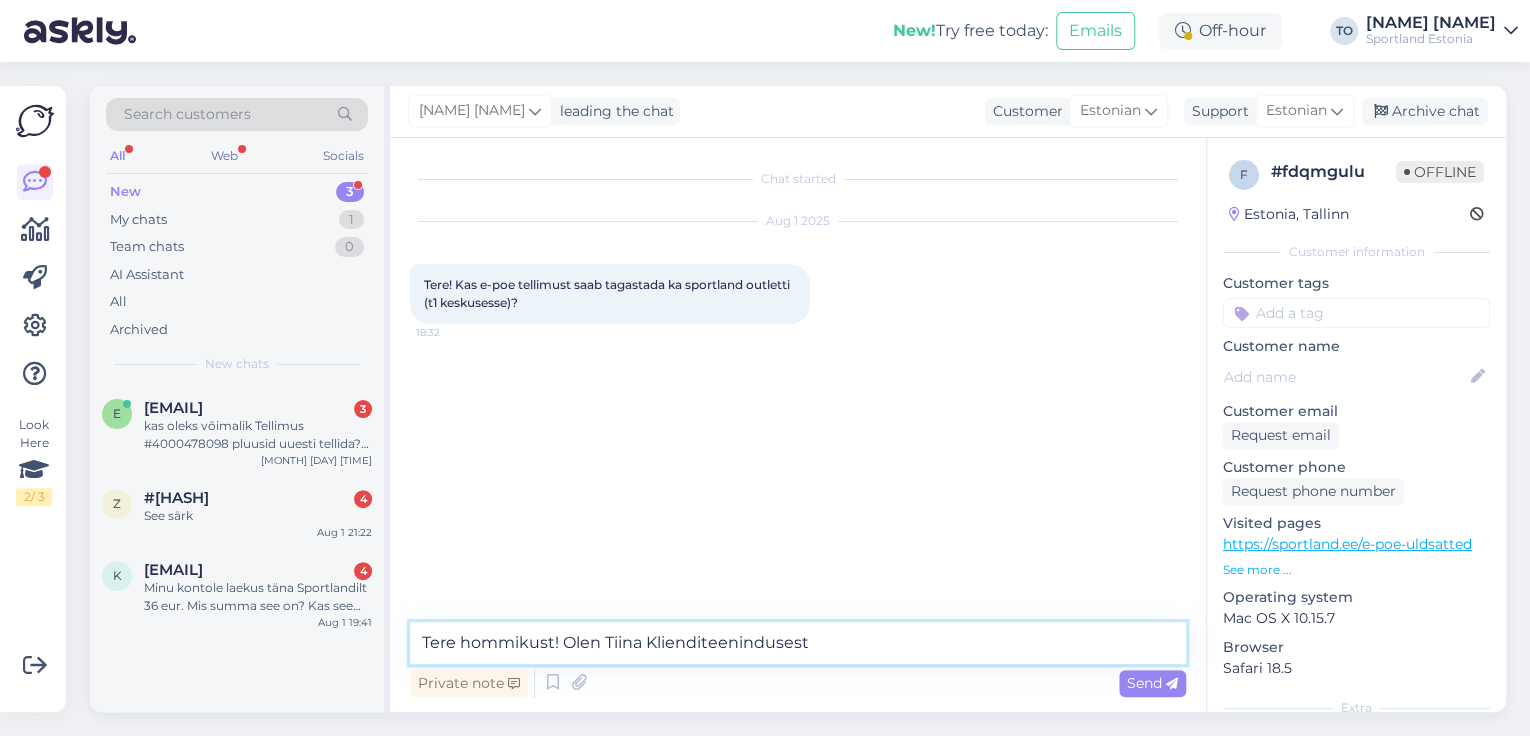 click on "Tere hommikust! Olen Tiina Klienditeenindusest" at bounding box center (798, 643) 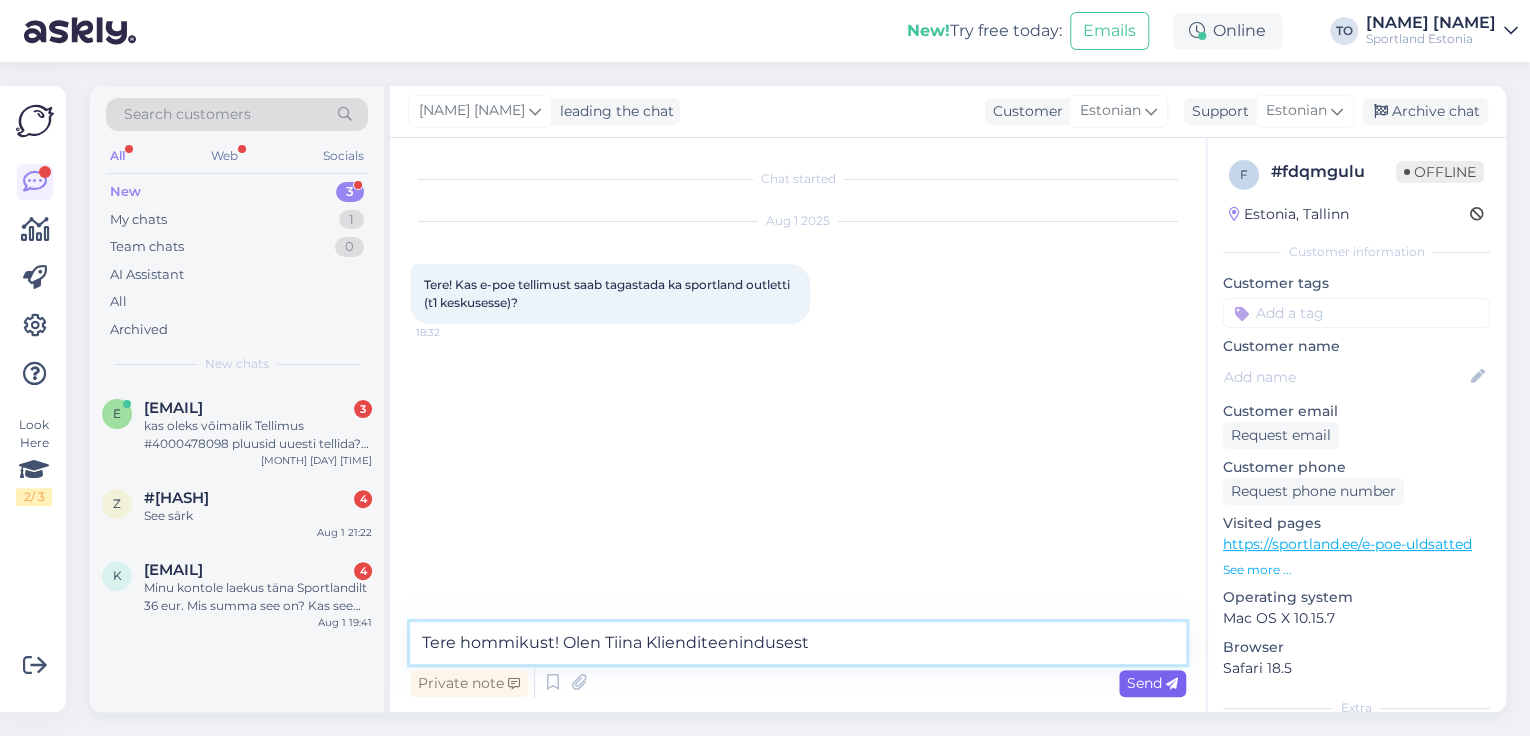 type on "Tere hommikust! Olen Tiina Klienditeenindusest" 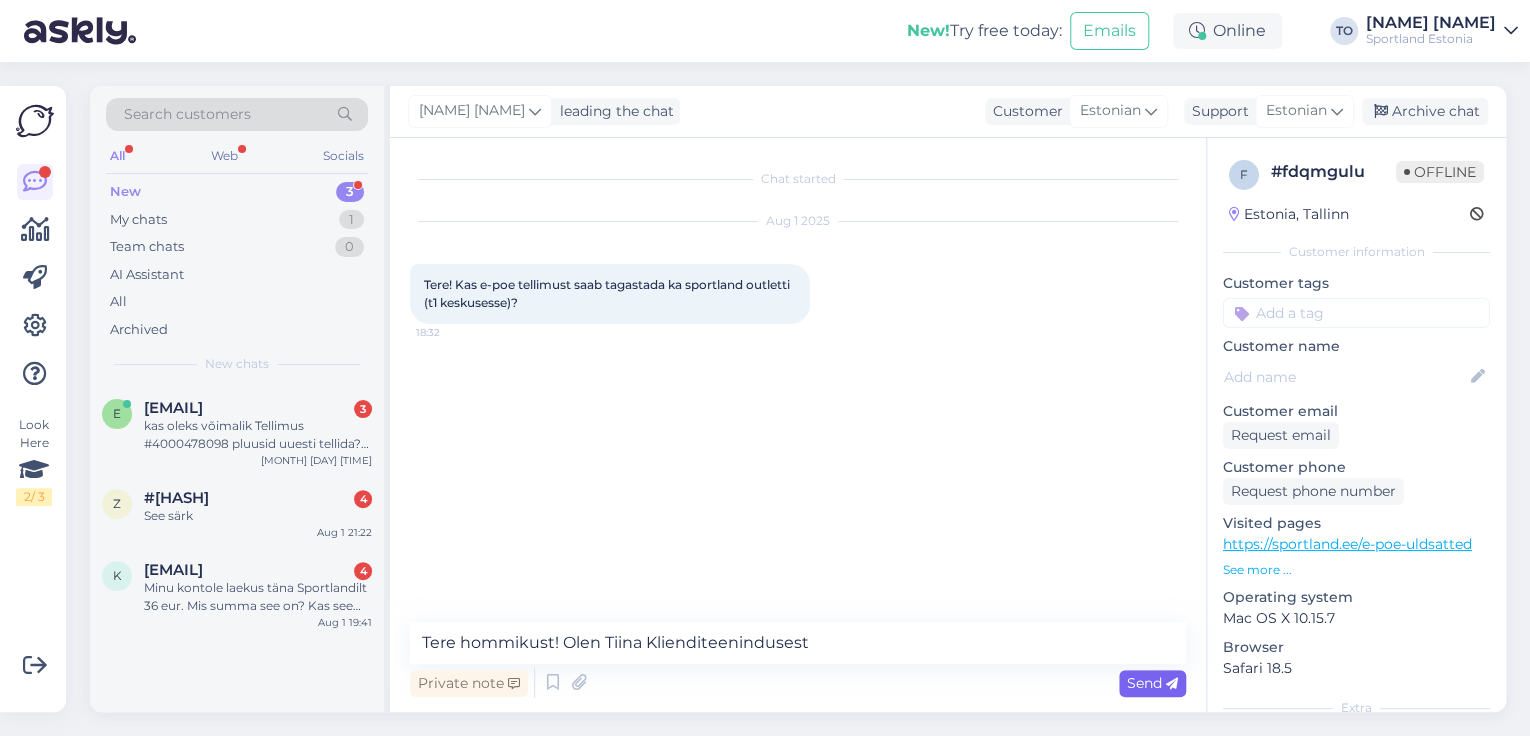 click on "Send" at bounding box center [1152, 683] 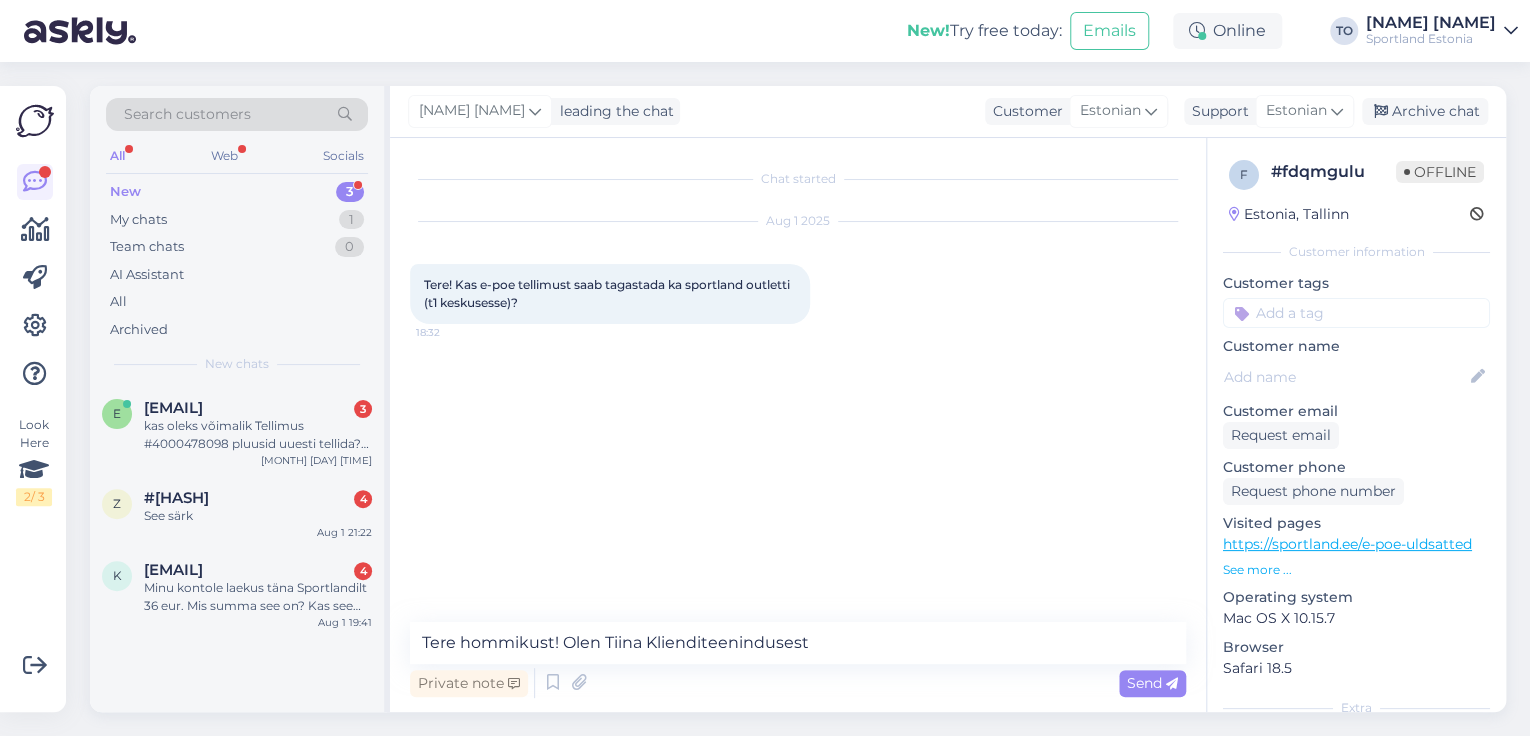 type 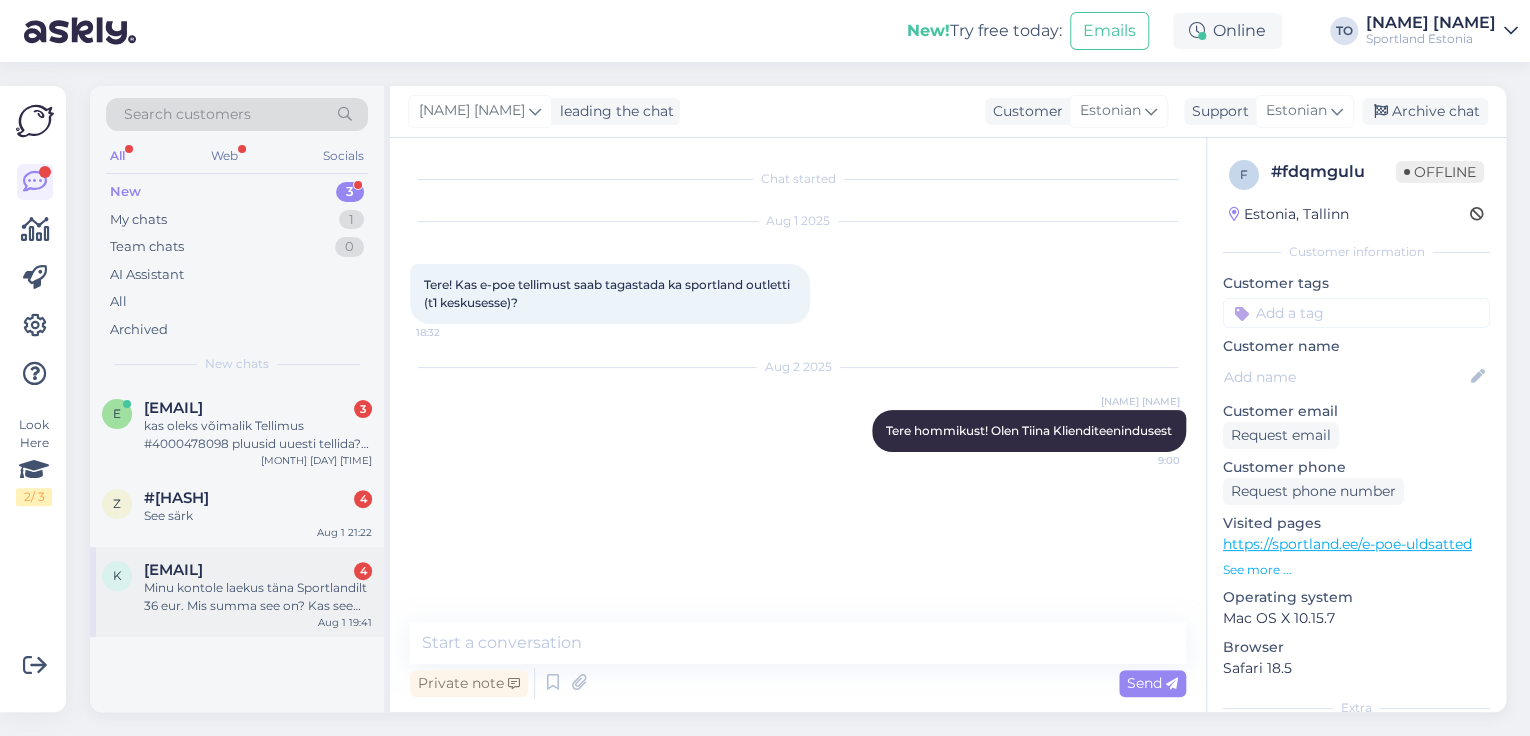 click on "Minu kontole laekus täna Sportlandilt 36 eur. Mis summa see on?
Kas see võib olla Tellimus # 4000477856
ADIDAS OWN THE RUN 45068503390 36,00 € 1 6,97 € 36,00 € Riiete suurus M ?
kodulehel on praegugi kirjas, et seda dressikat saab tellida." at bounding box center [258, 597] 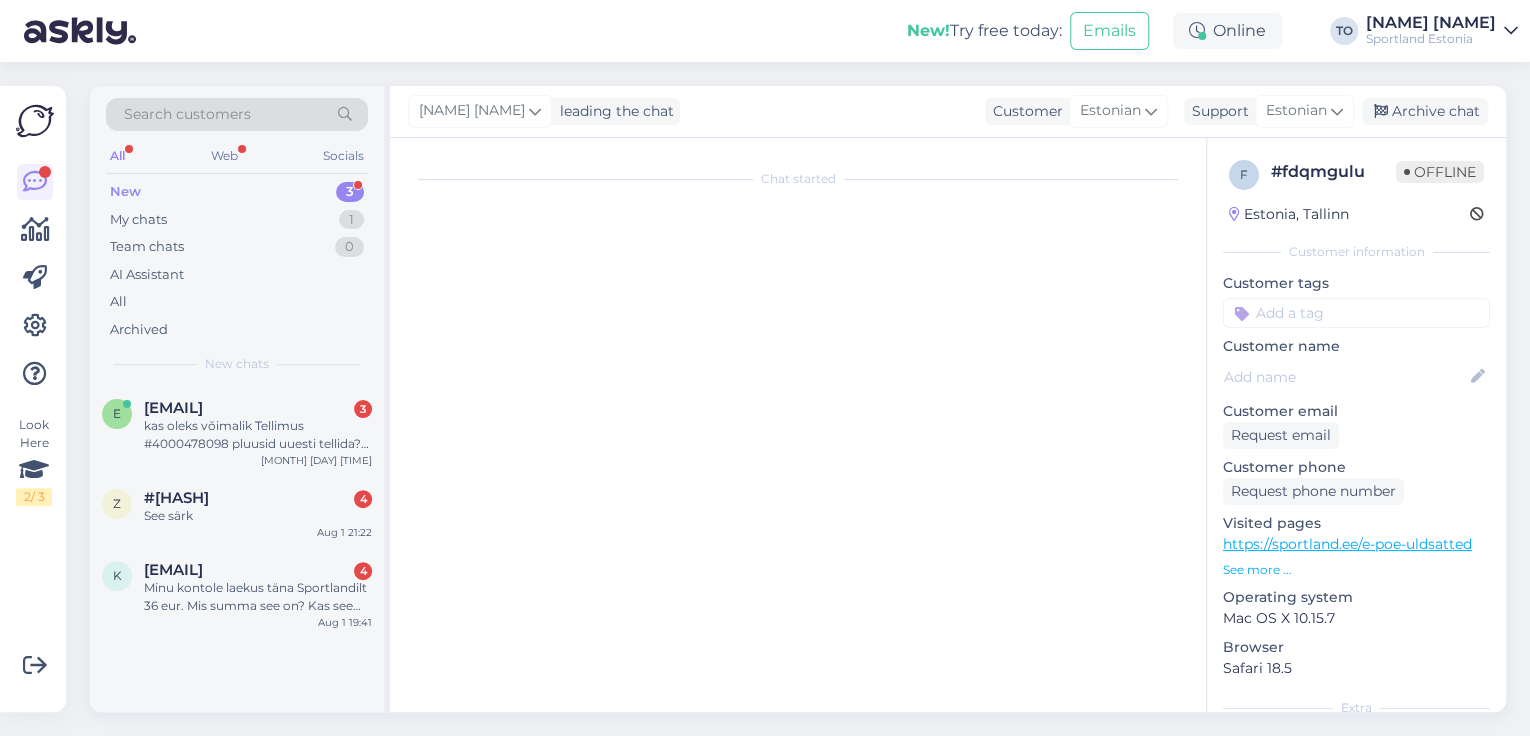 scroll, scrollTop: 308, scrollLeft: 0, axis: vertical 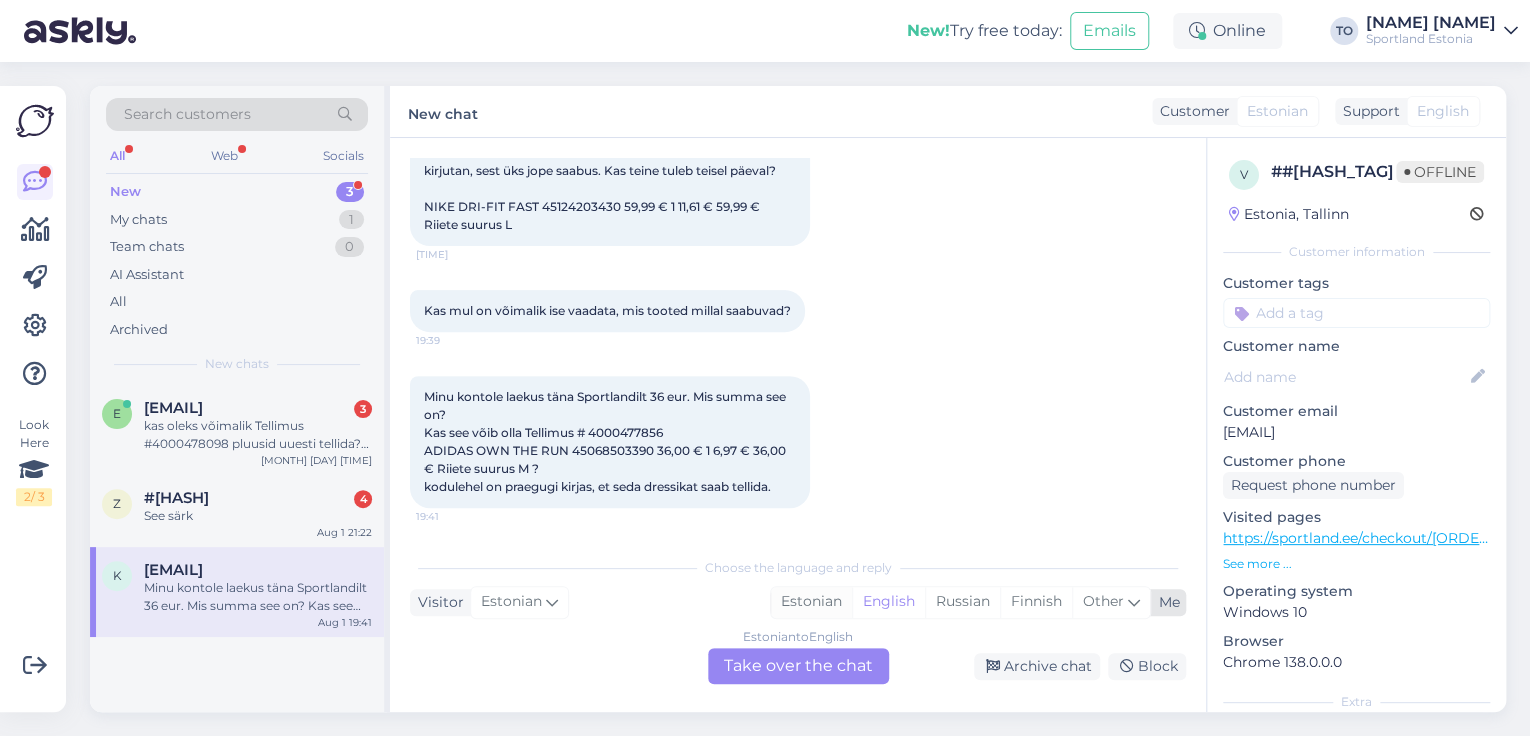 click on "Estonian" at bounding box center (811, 602) 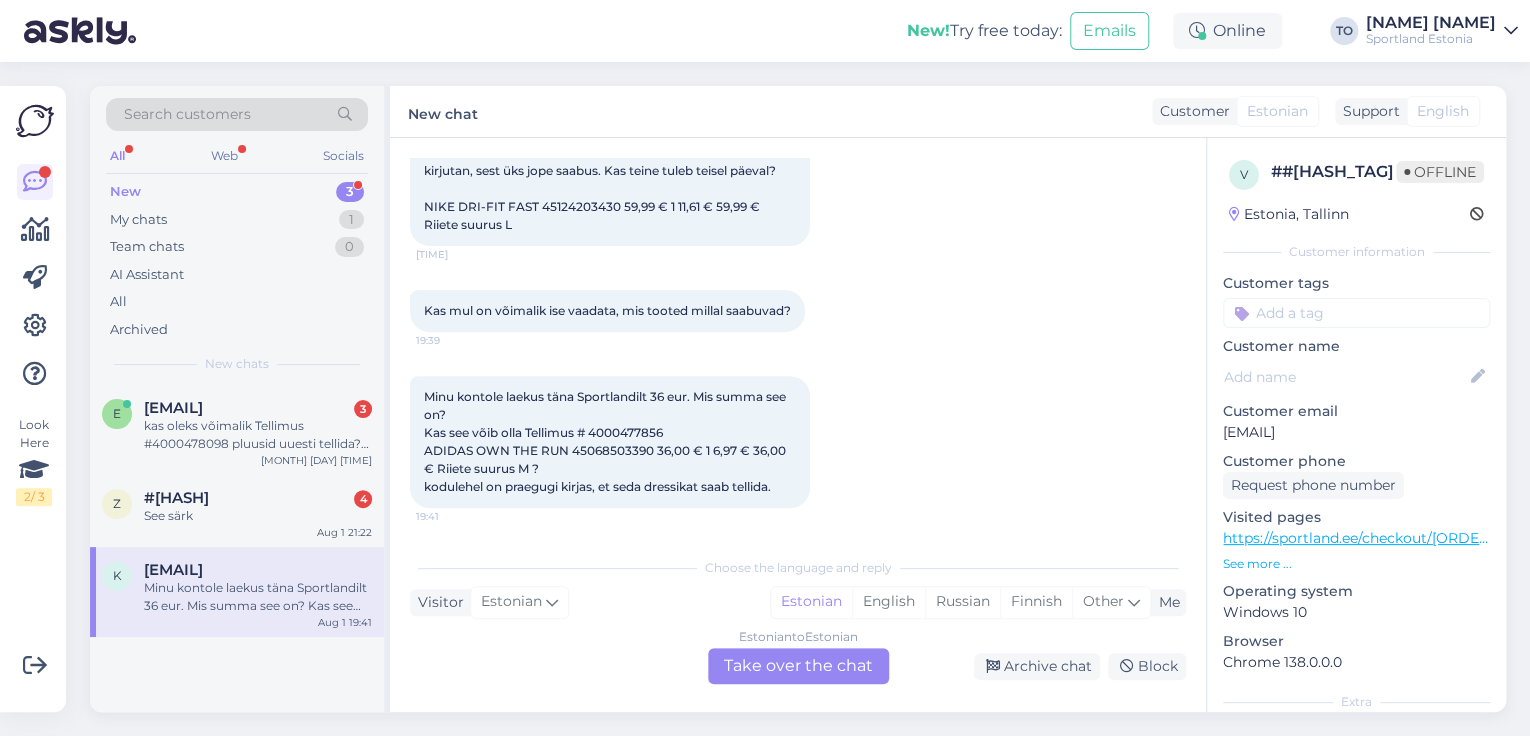 click on "Estonian  to  Estonian Take over the chat" at bounding box center [798, 666] 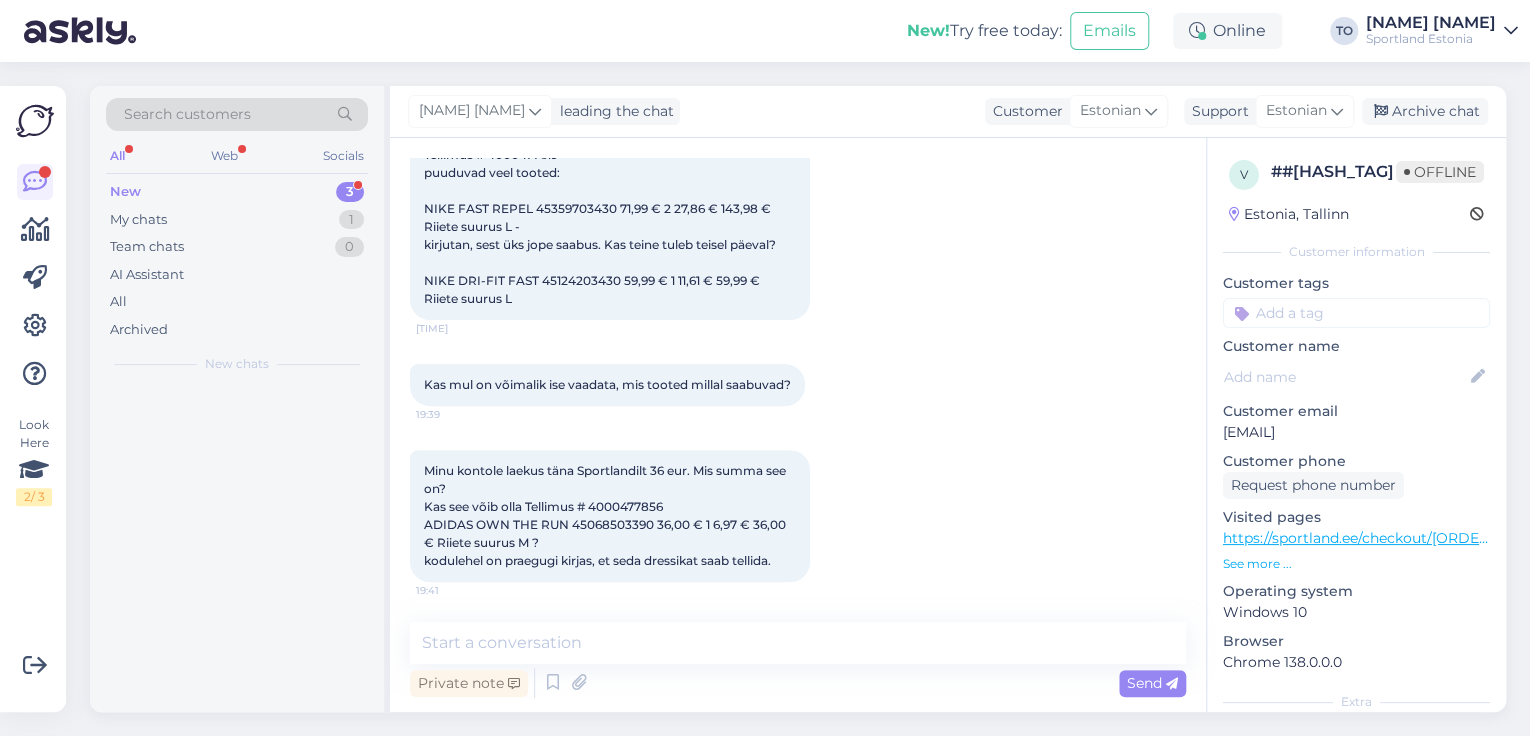scroll, scrollTop: 233, scrollLeft: 0, axis: vertical 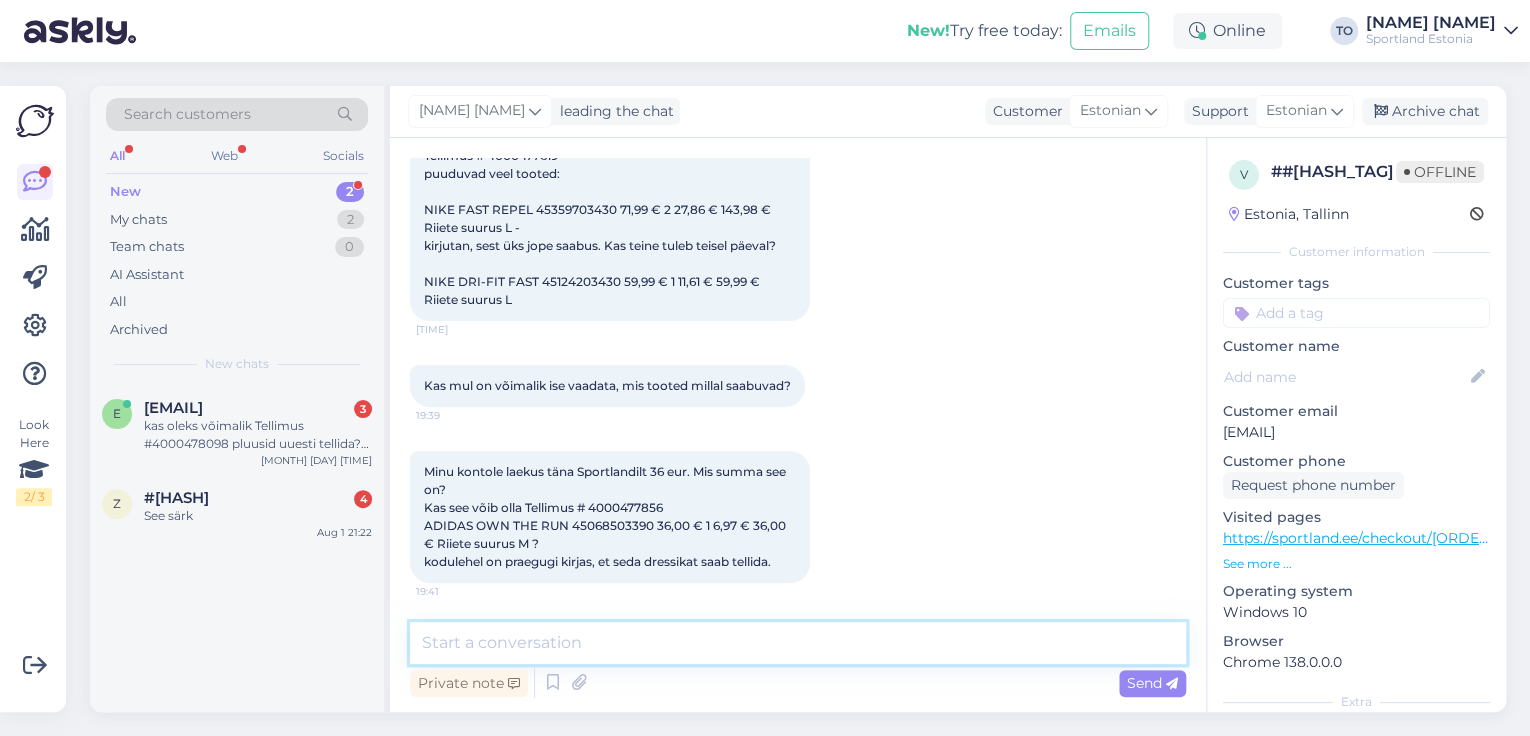 click at bounding box center [798, 643] 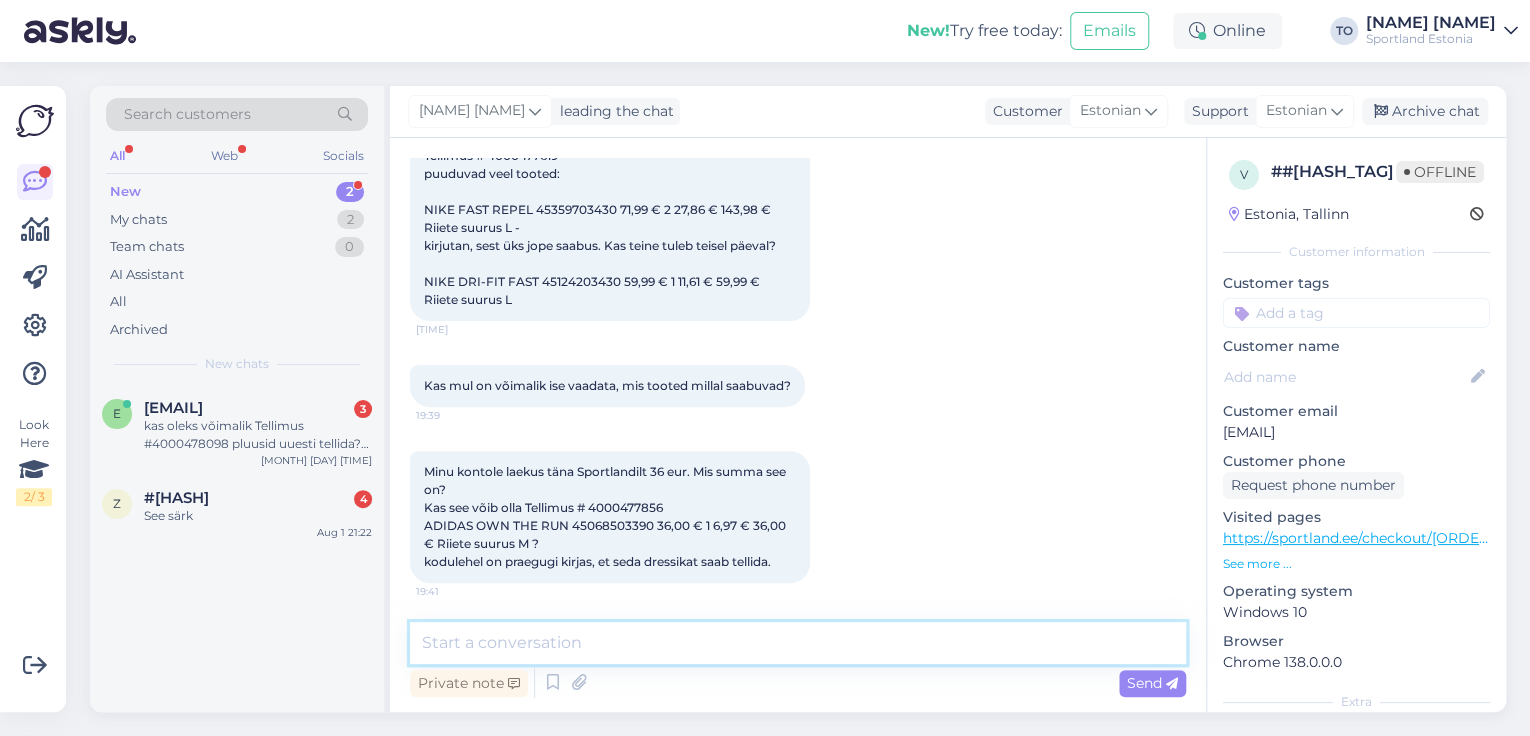 paste on "Tere hommikust! Olen Tiina Klienditeenindusest" 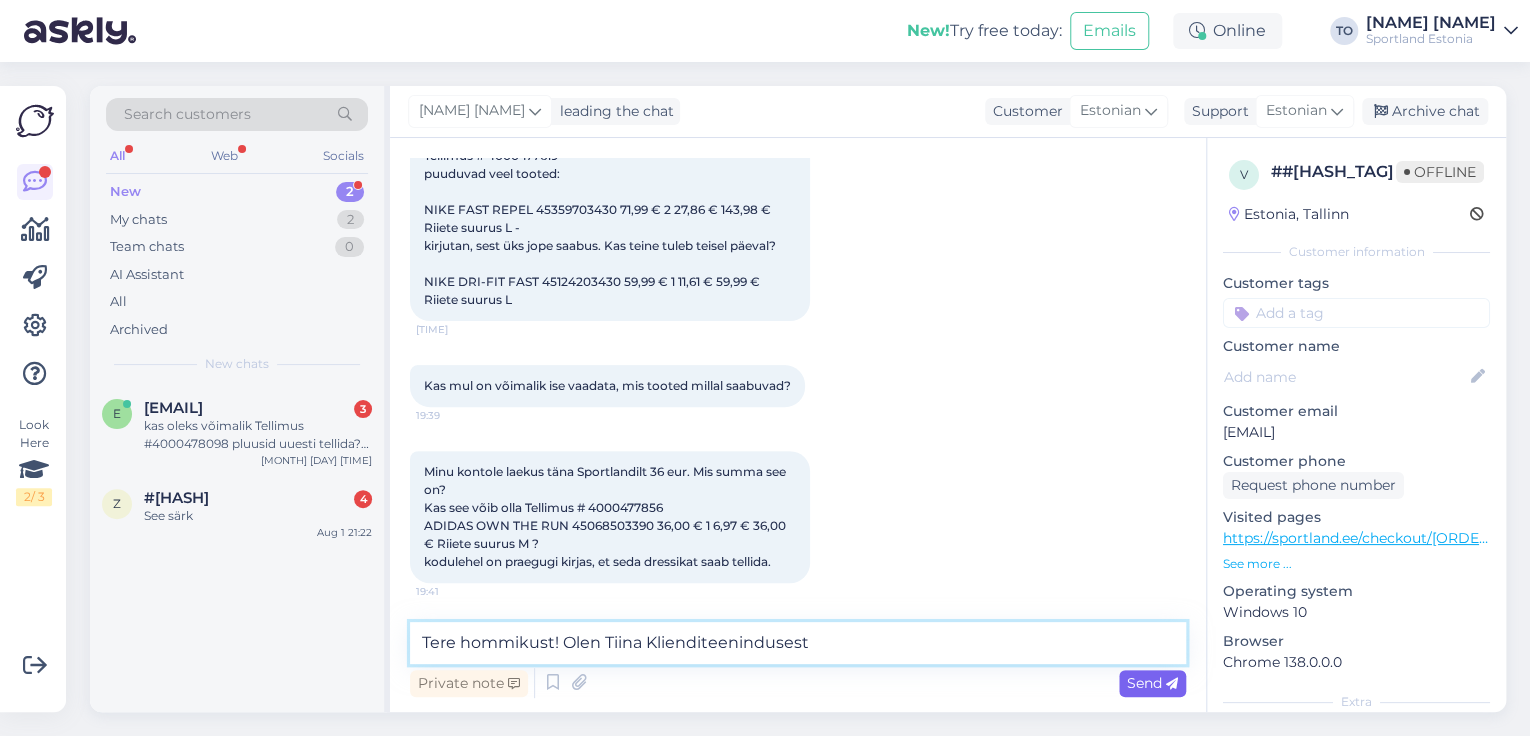 type on "Tere hommikust! Olen Tiina Klienditeenindusest" 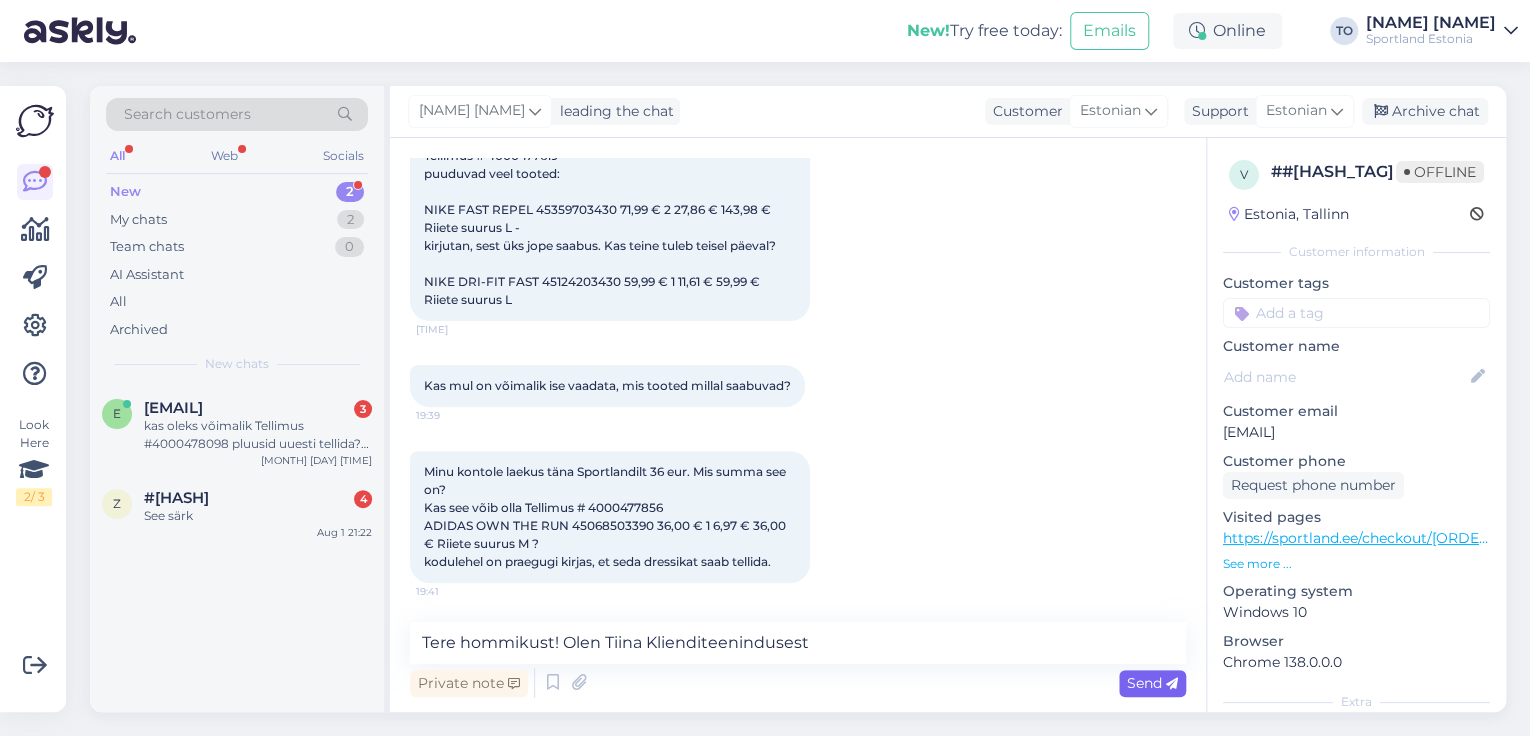 click on "Send" at bounding box center (1152, 683) 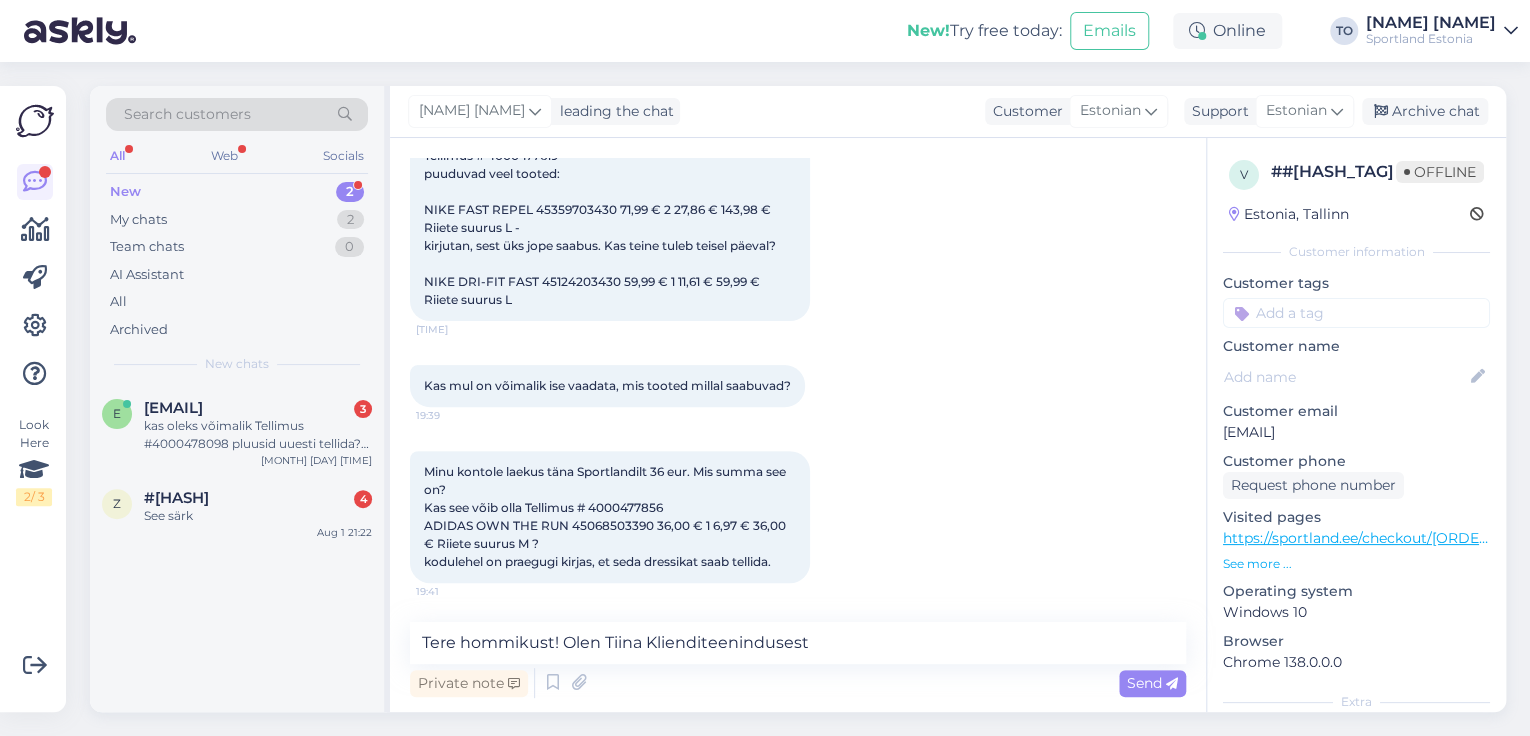 type 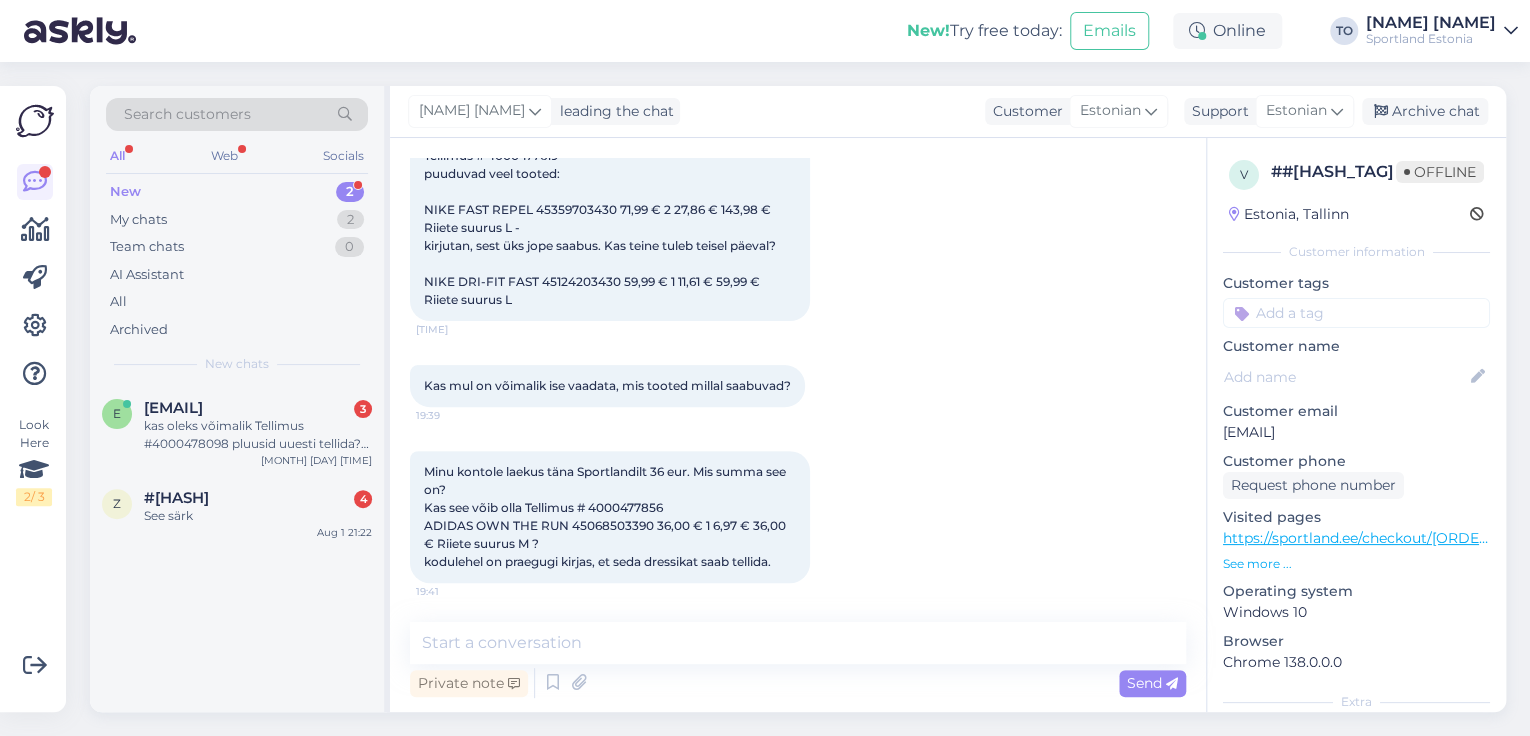 scroll, scrollTop: 361, scrollLeft: 0, axis: vertical 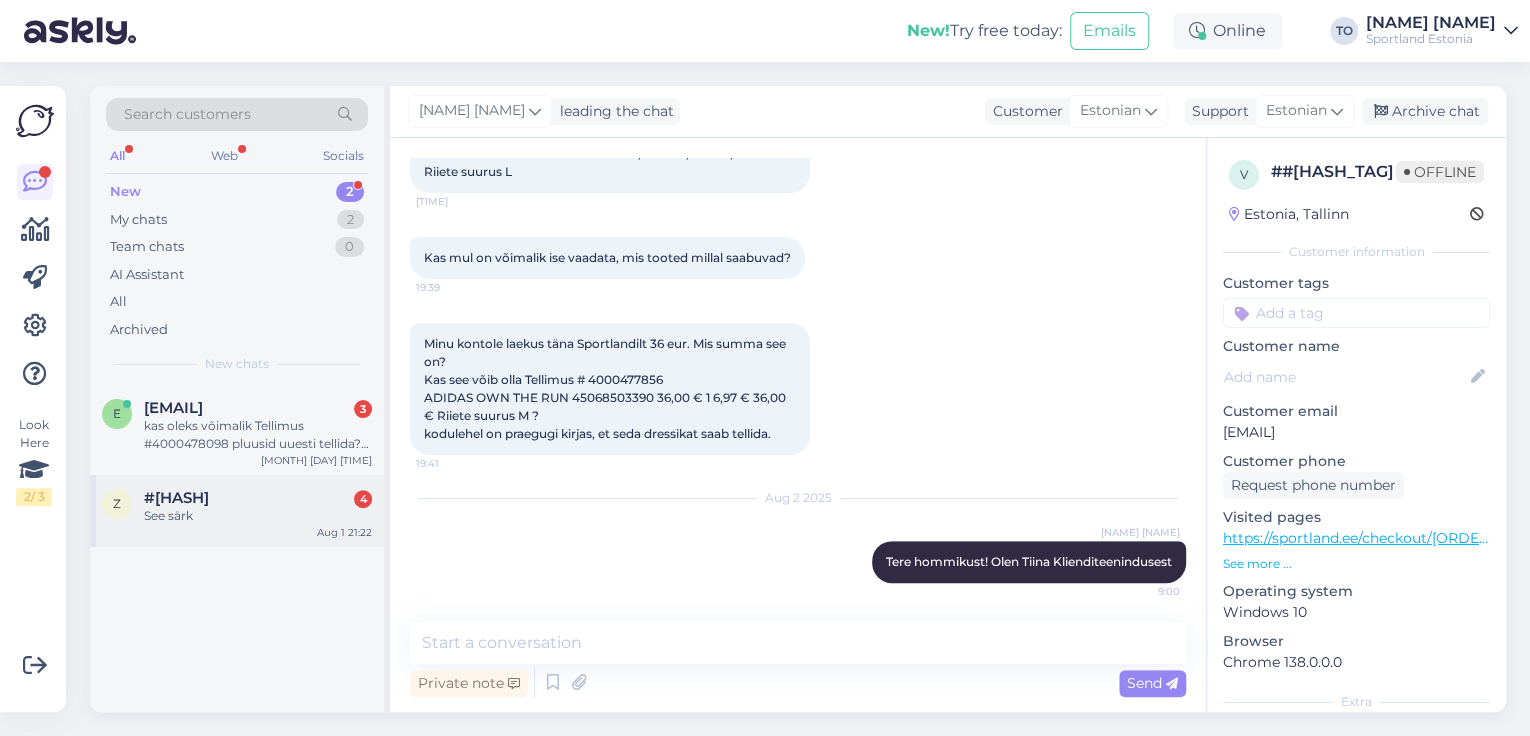 click on "See särk" at bounding box center [258, 516] 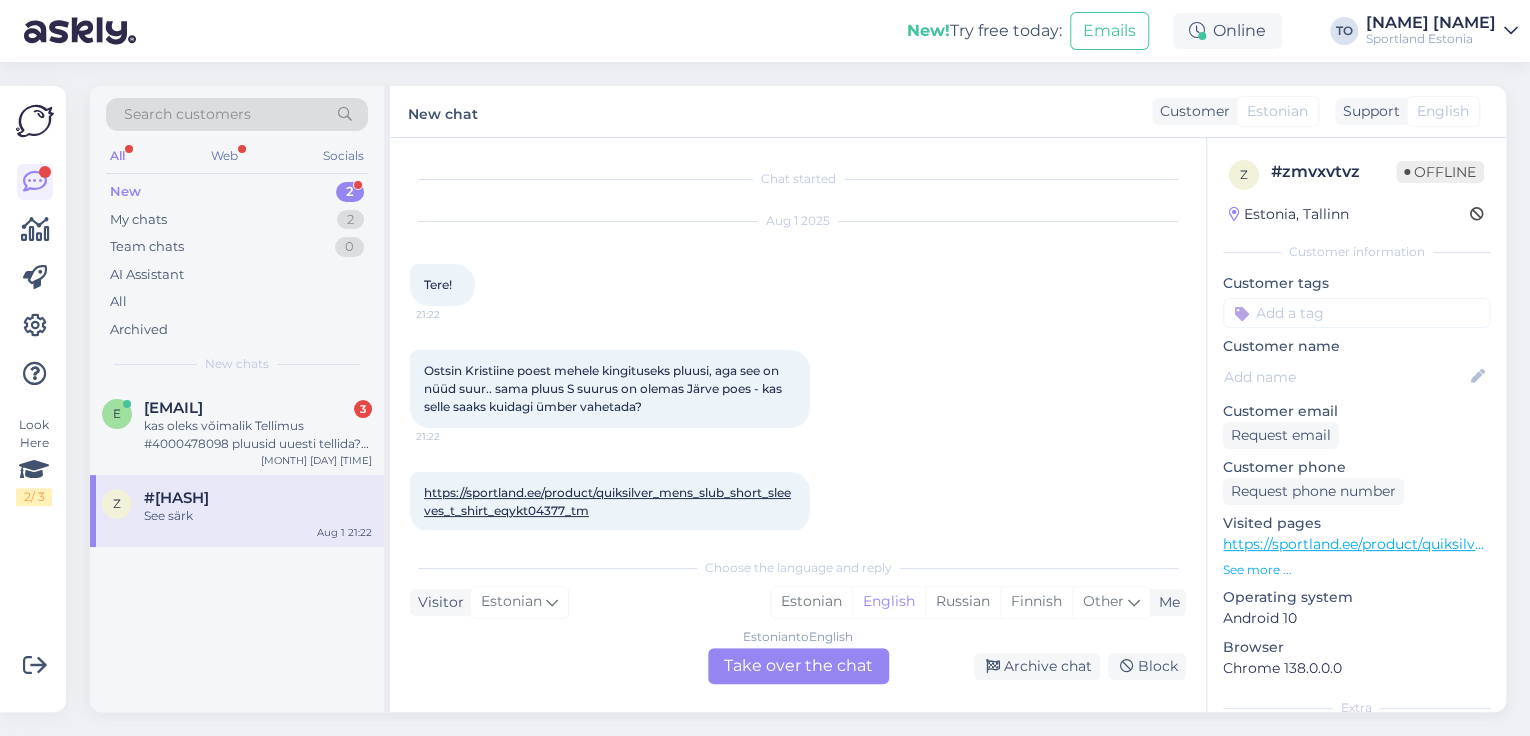 scroll, scrollTop: 111, scrollLeft: 0, axis: vertical 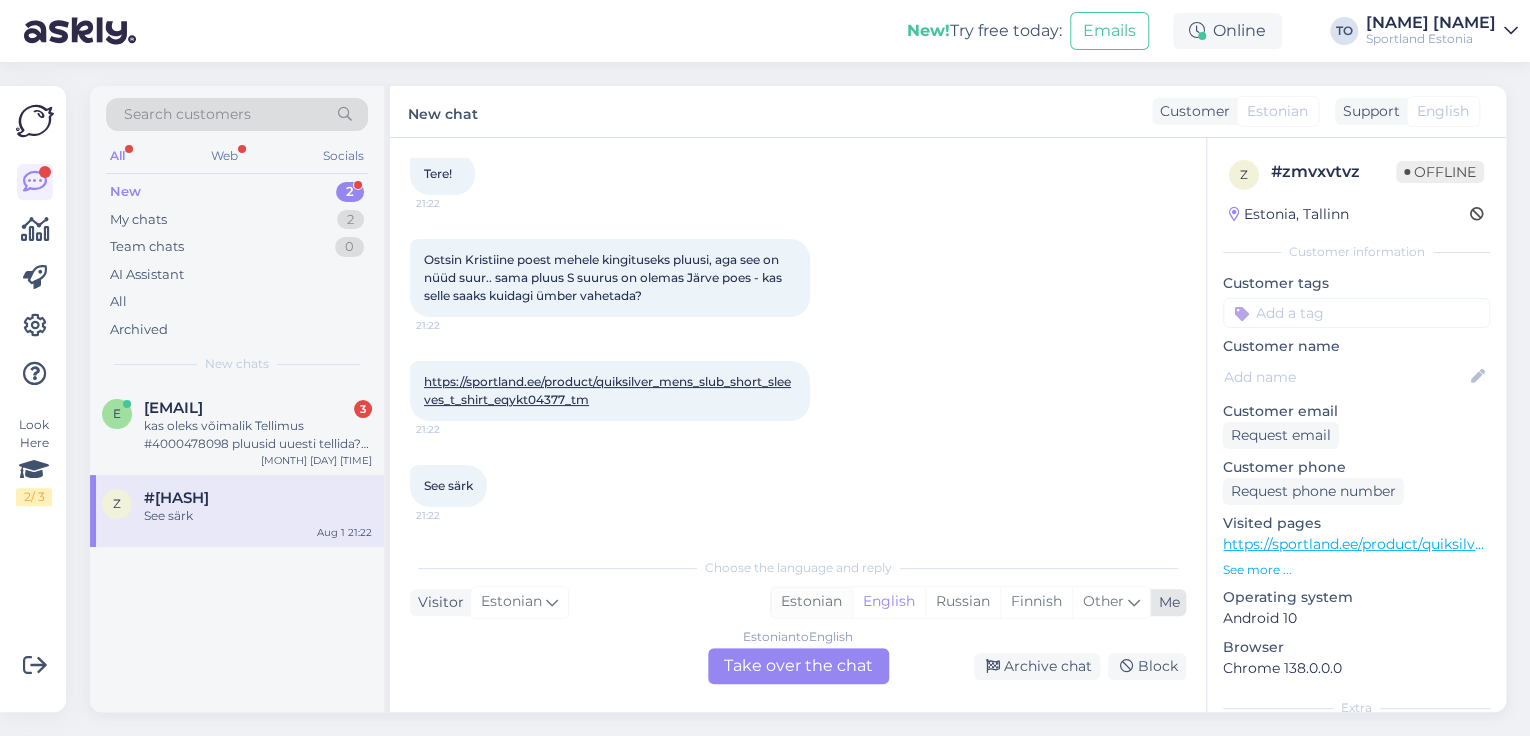 click on "Estonian" at bounding box center [811, 602] 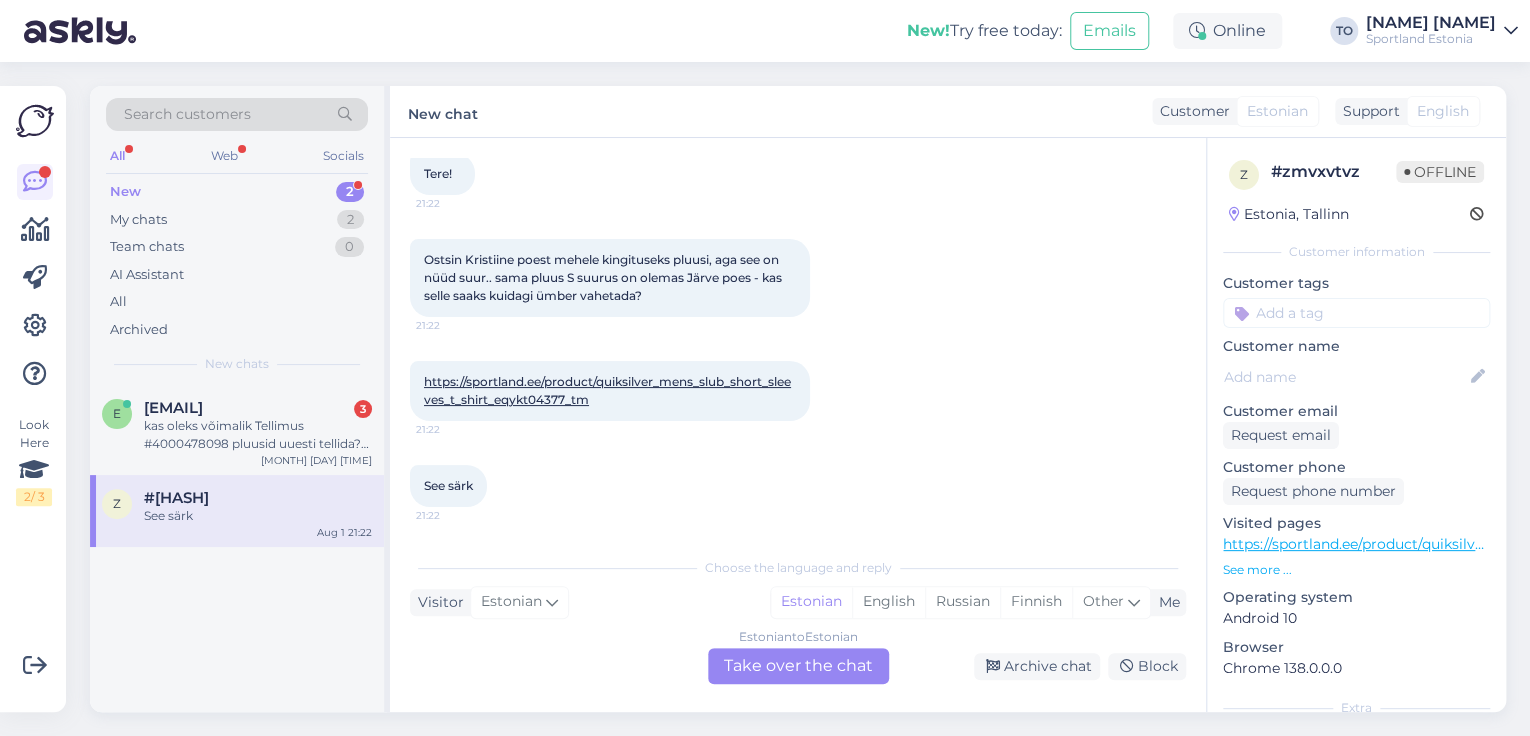 click on "Estonian  to  Estonian Take over the chat" at bounding box center (798, 666) 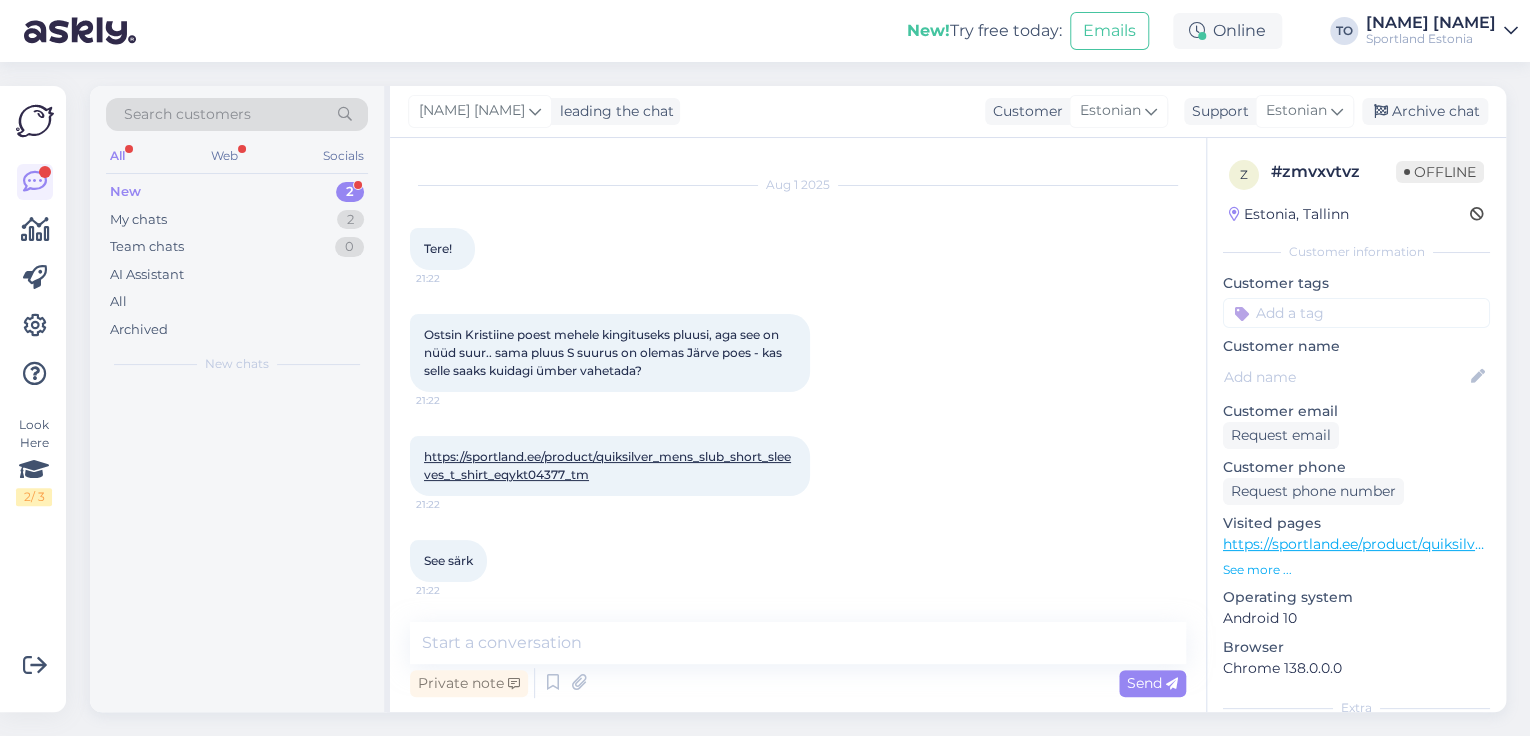 scroll, scrollTop: 36, scrollLeft: 0, axis: vertical 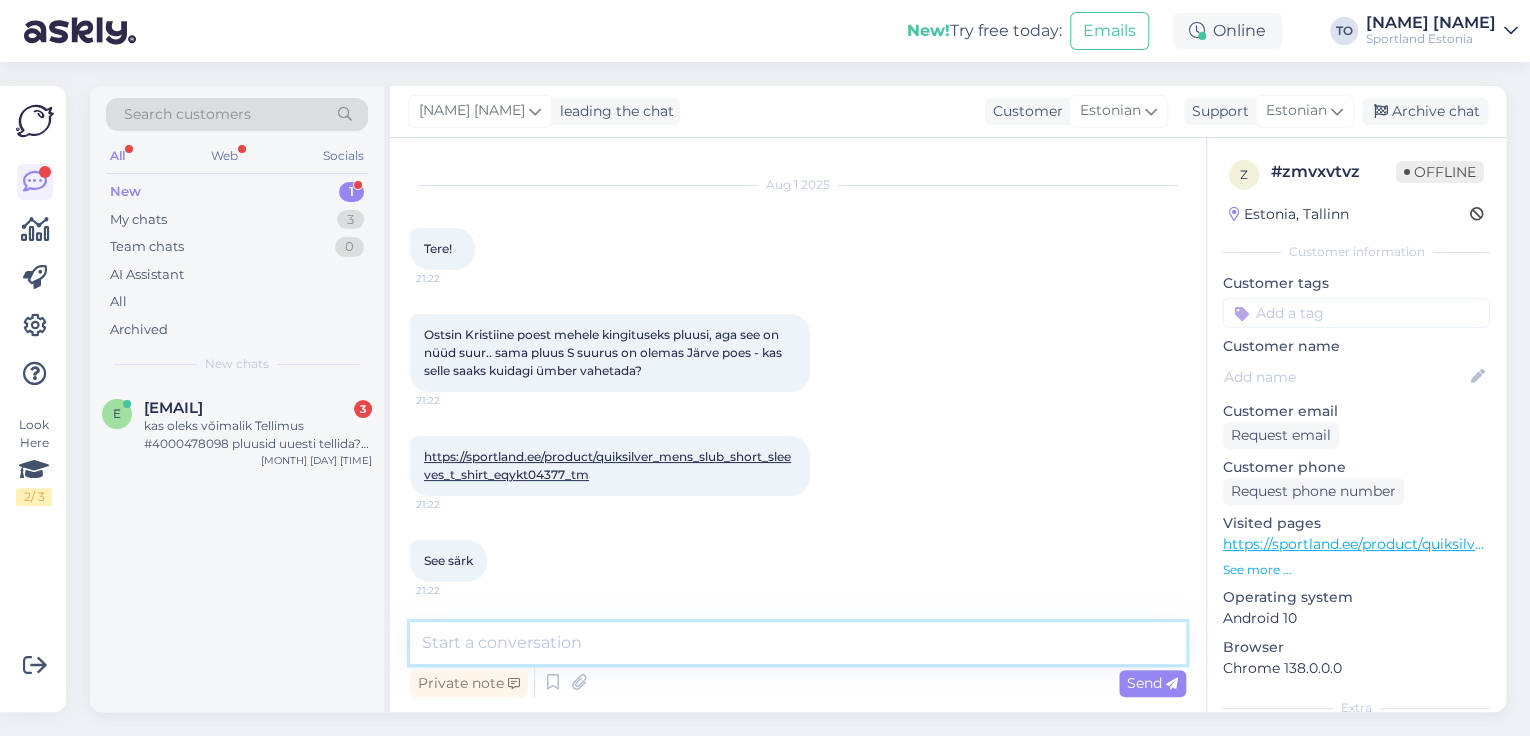 click at bounding box center (798, 643) 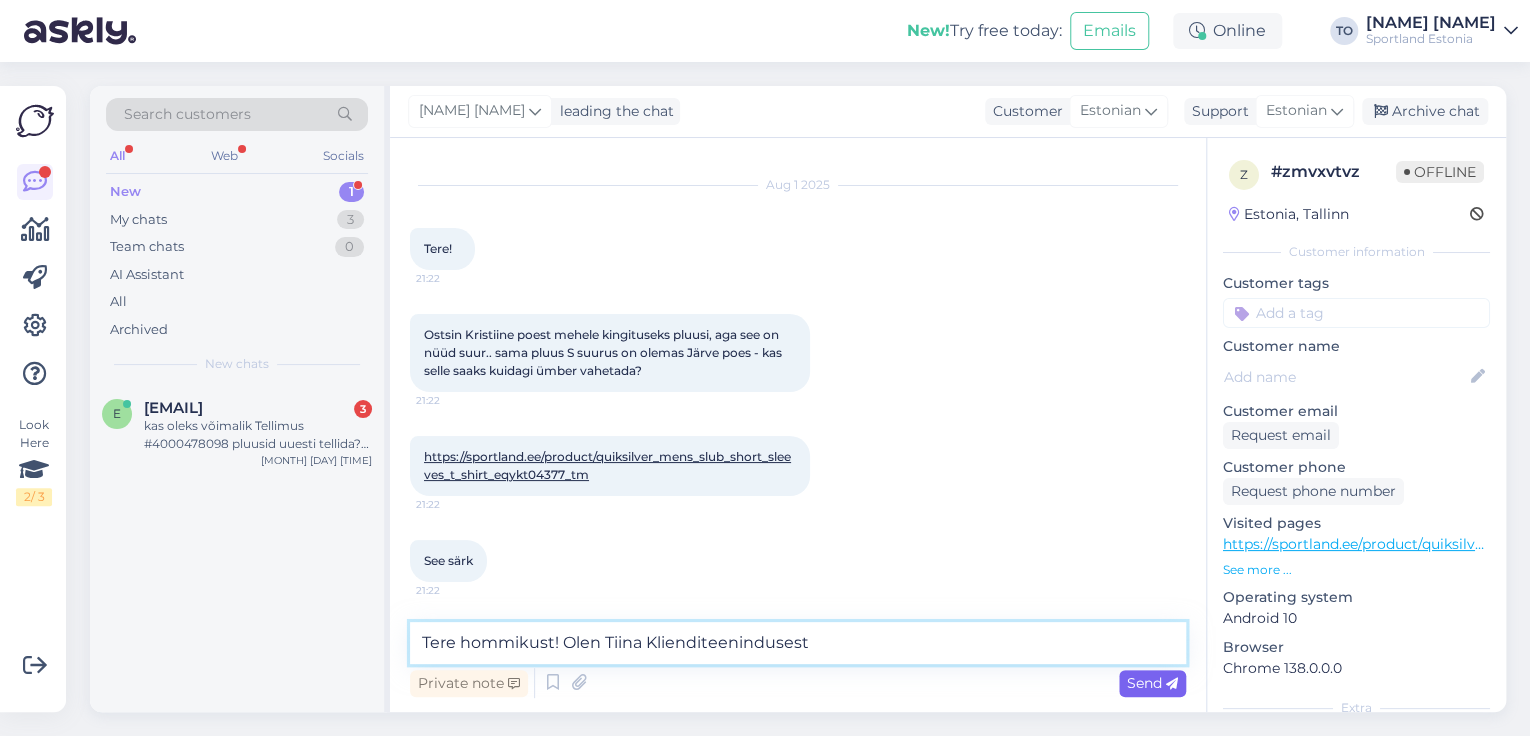 type on "Tere hommikust! Olen Tiina Klienditeenindusest" 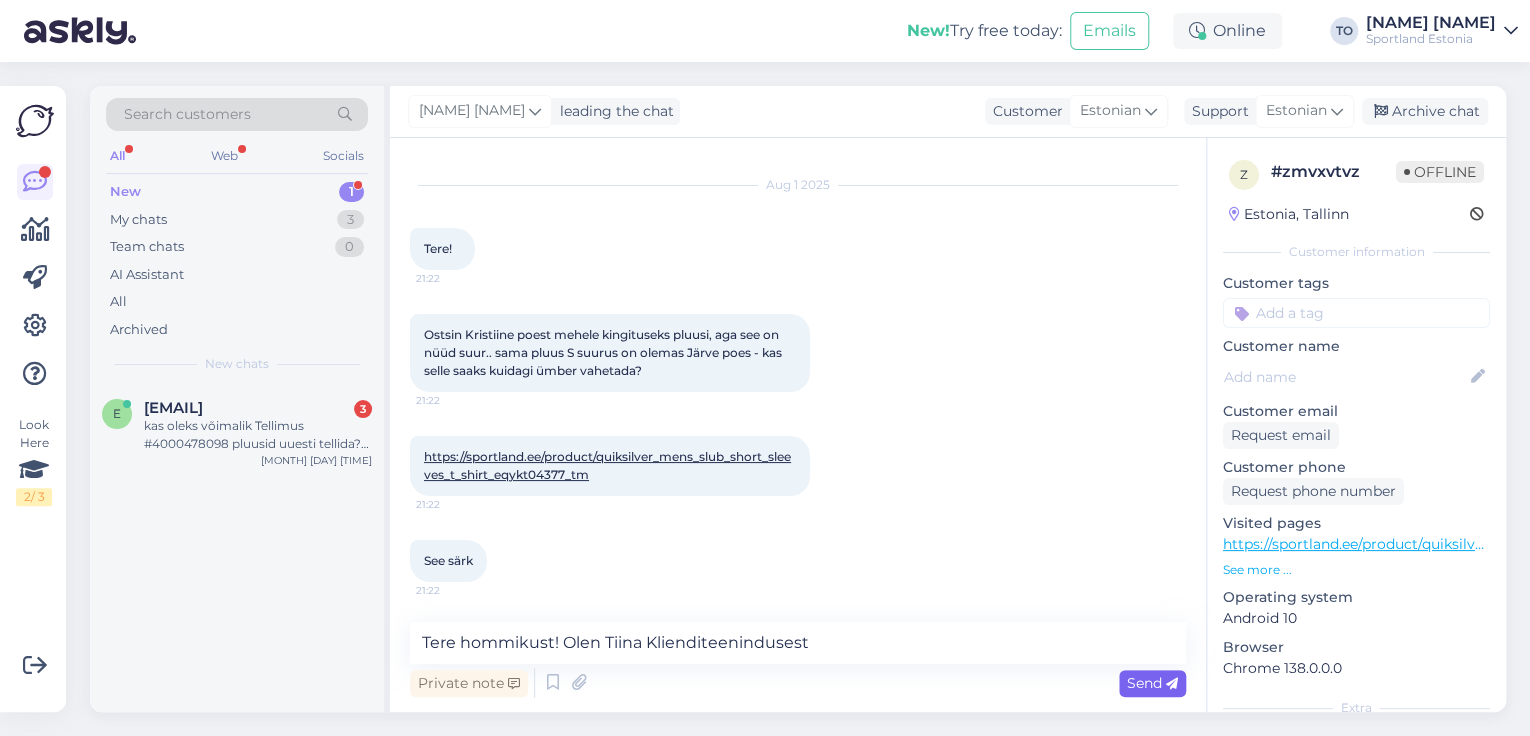 click on "Send" at bounding box center (1152, 683) 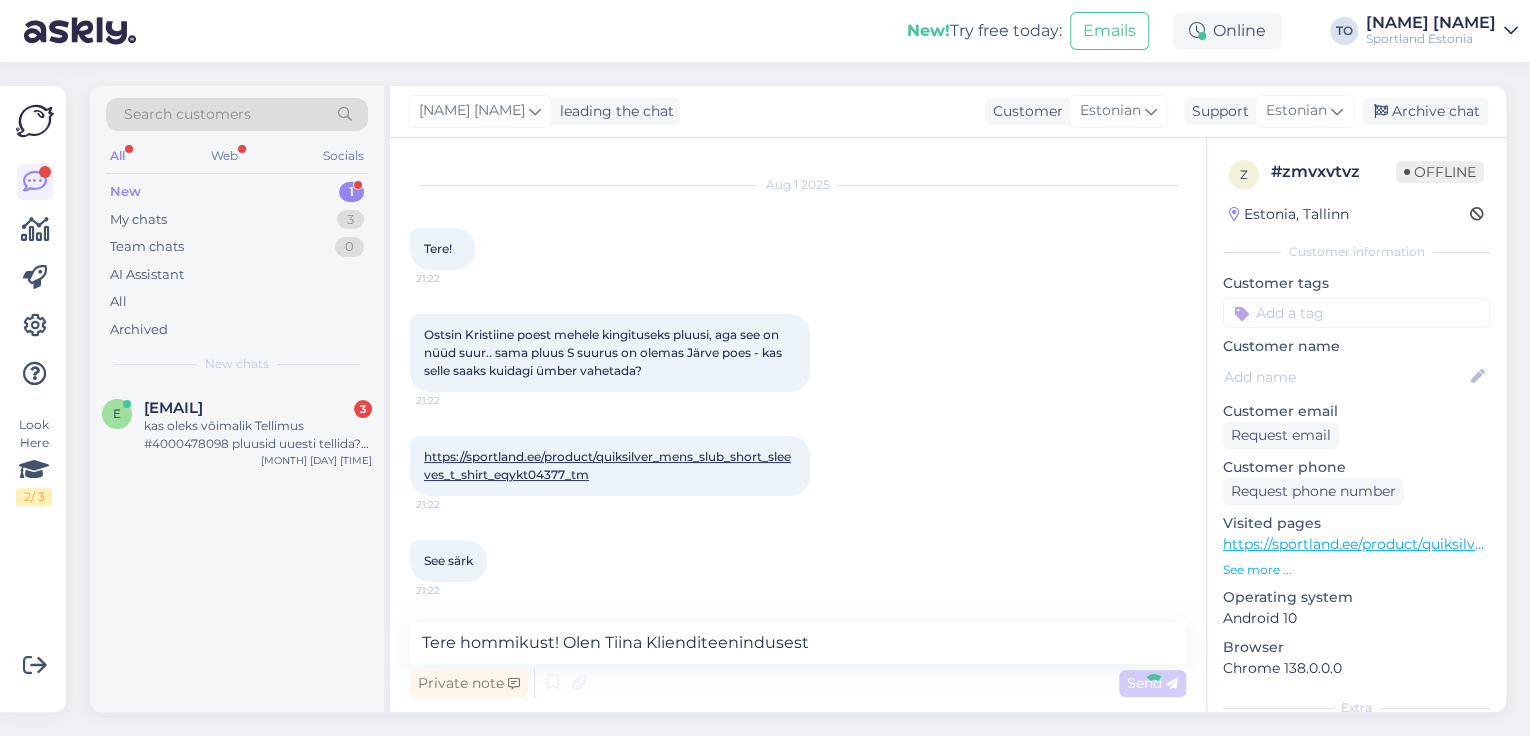type 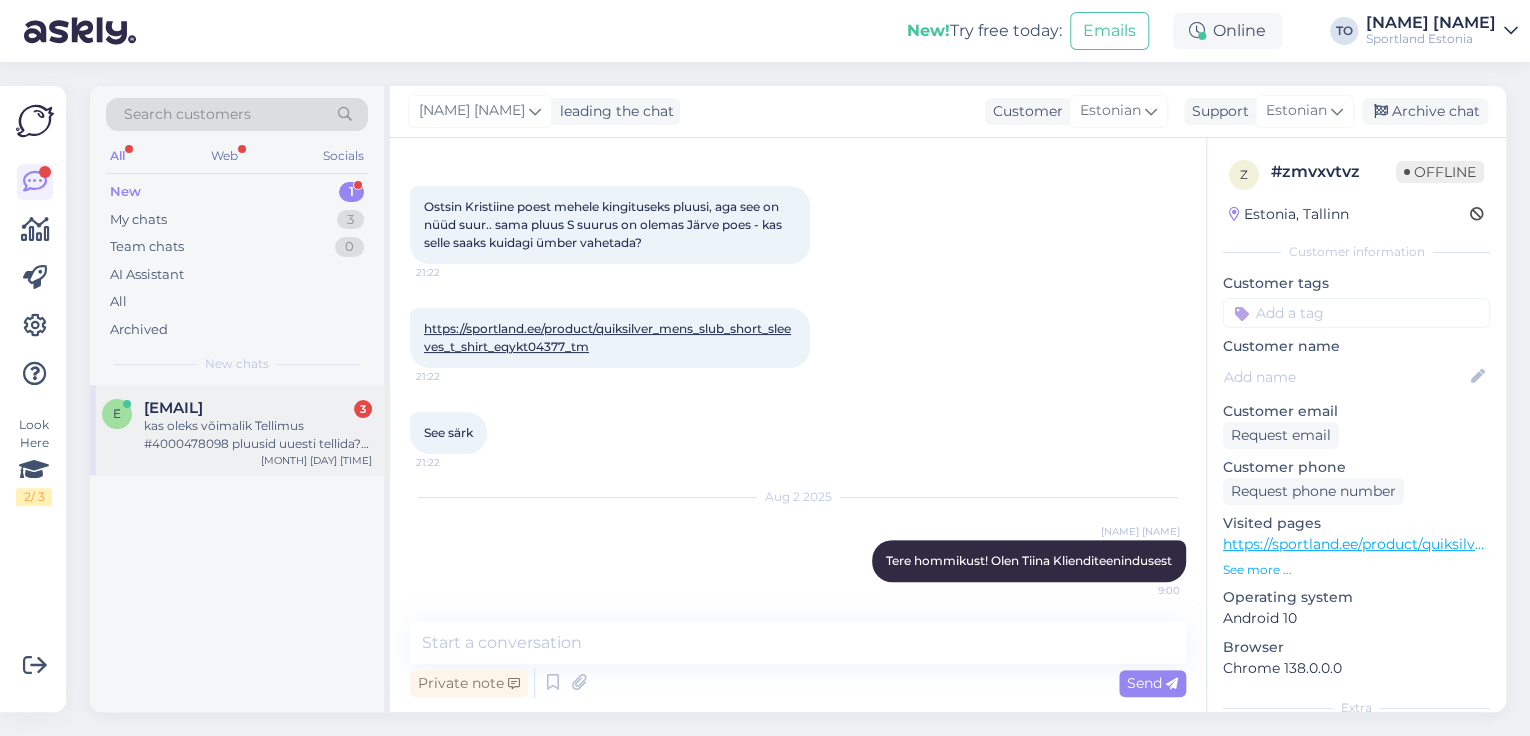 click on "kas oleks võimalik Tellimus #4000478098 pluusid uuesti tellida? see tellimus aegus aga retuusid mis seal on, tellisin ma juba uuetsi siin Tellimus #4000478113. aga ma sooviks neid pluuse mis mul tellimuses #4000478098" at bounding box center [258, 435] 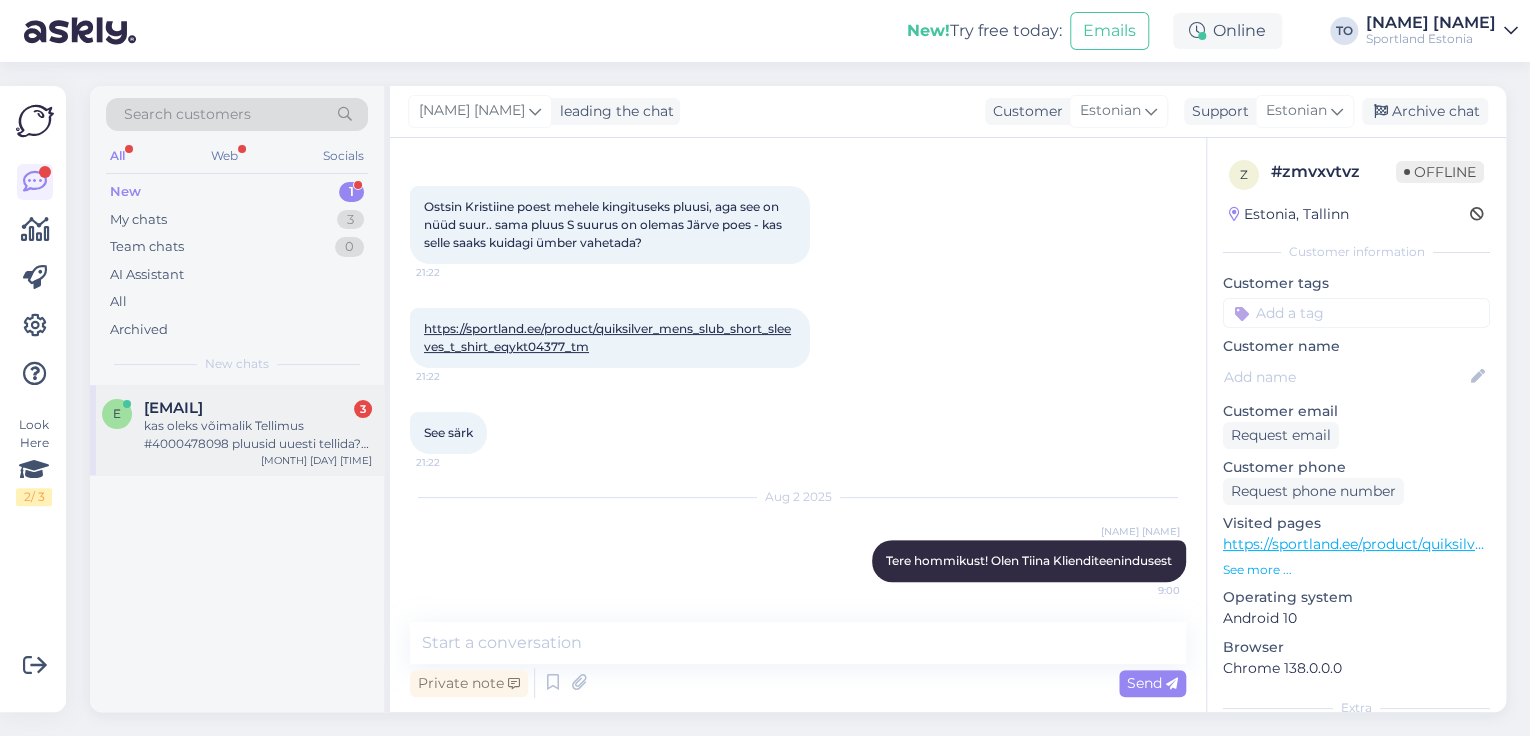 scroll, scrollTop: 43, scrollLeft: 0, axis: vertical 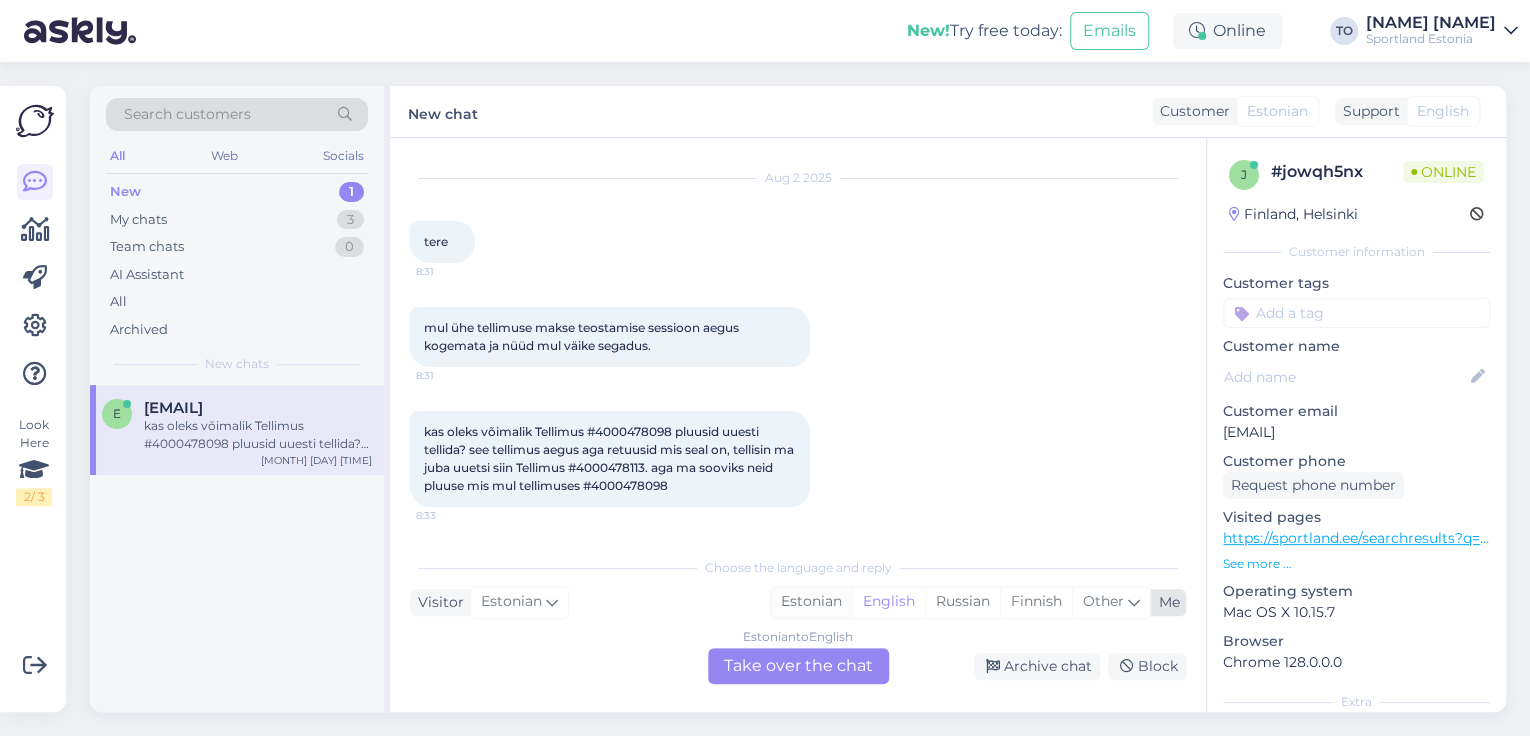 click on "Estonian" at bounding box center [811, 602] 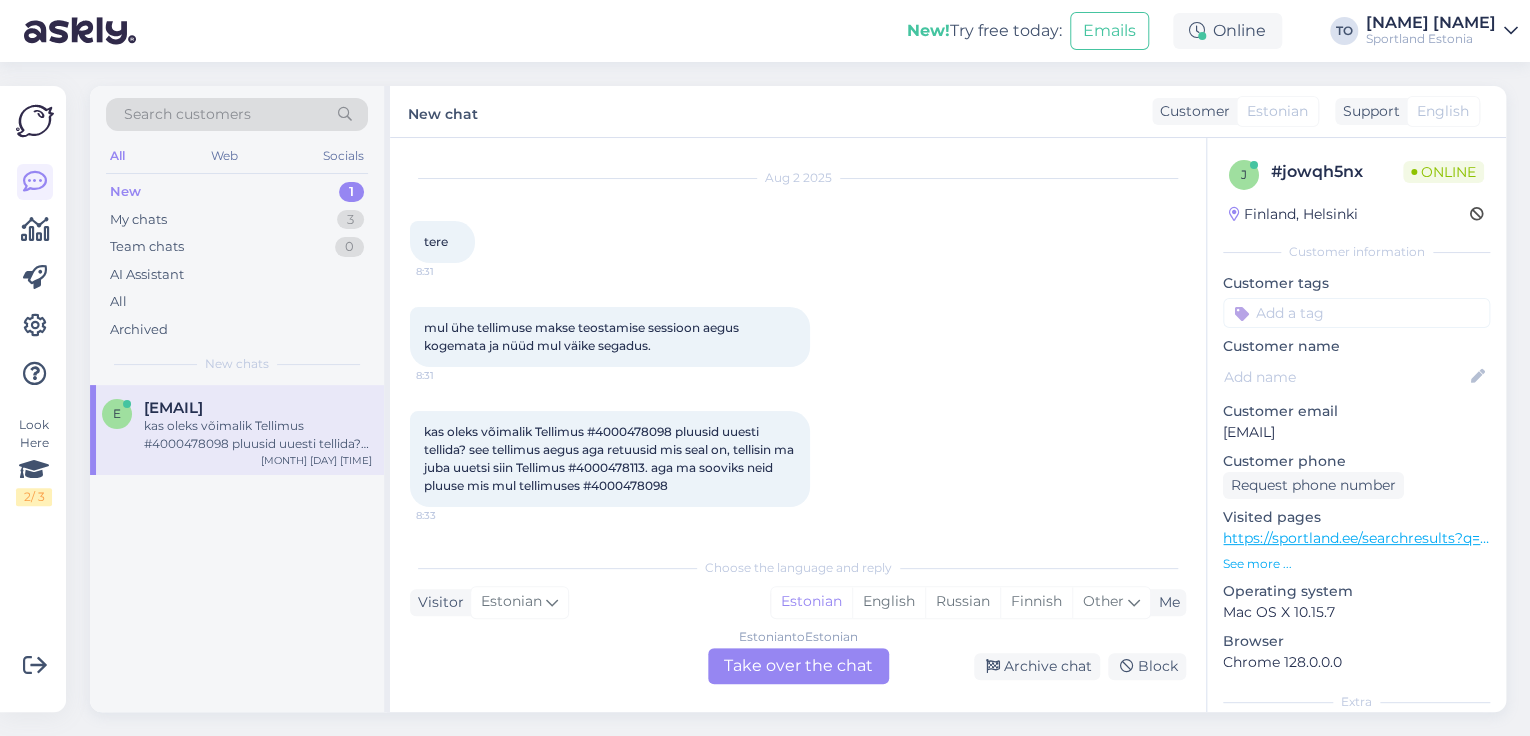 click on "Estonian  to  Estonian Take over the chat" at bounding box center (798, 666) 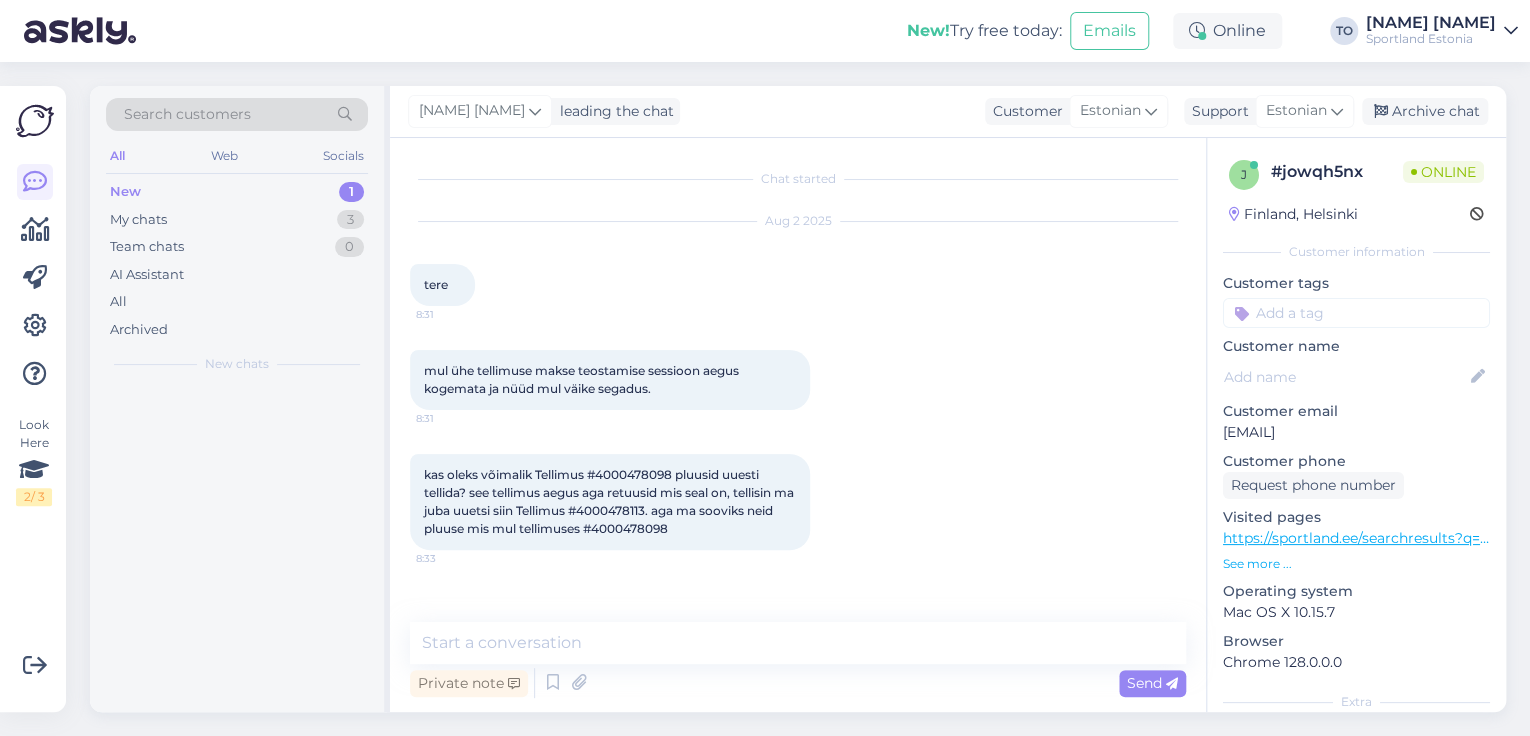 scroll, scrollTop: 0, scrollLeft: 0, axis: both 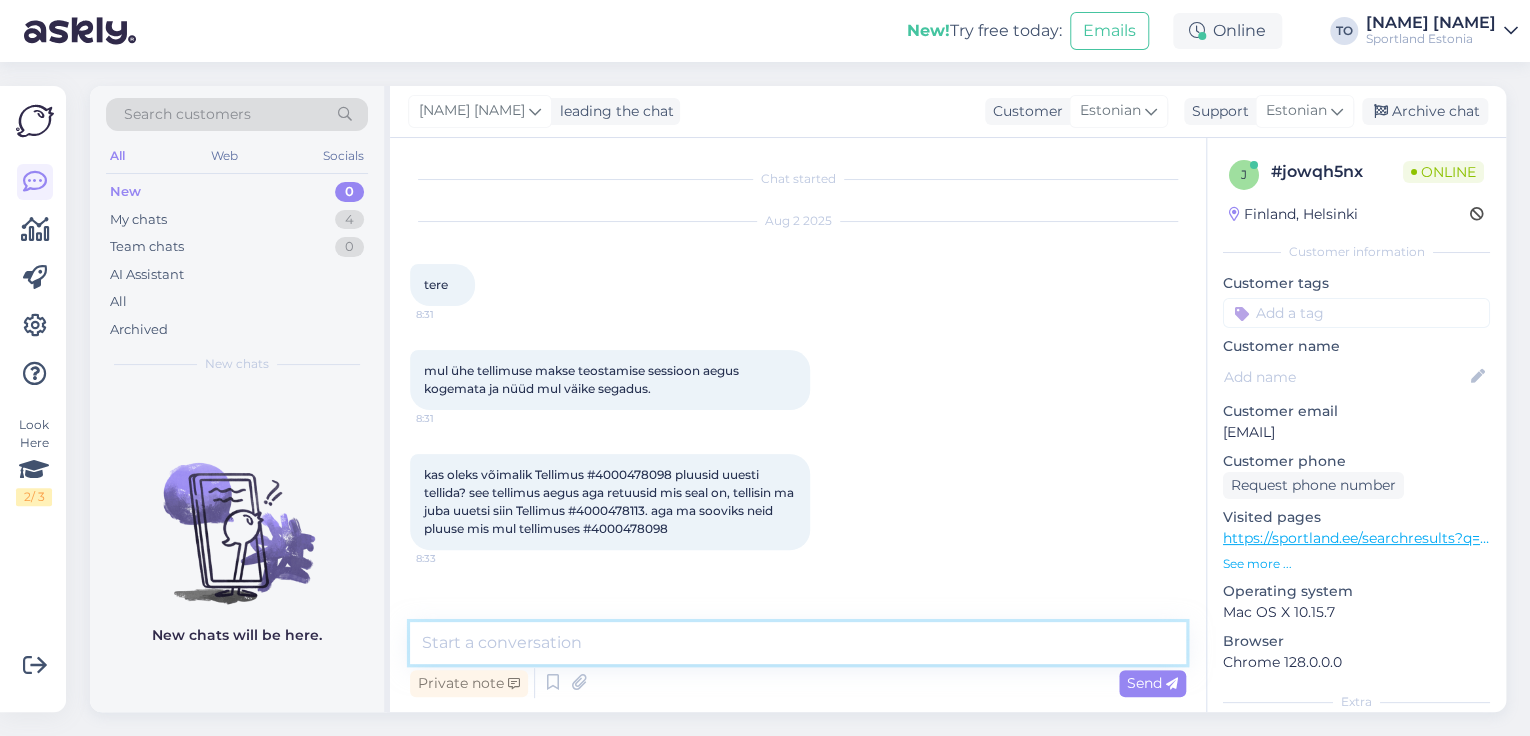 click at bounding box center [798, 643] 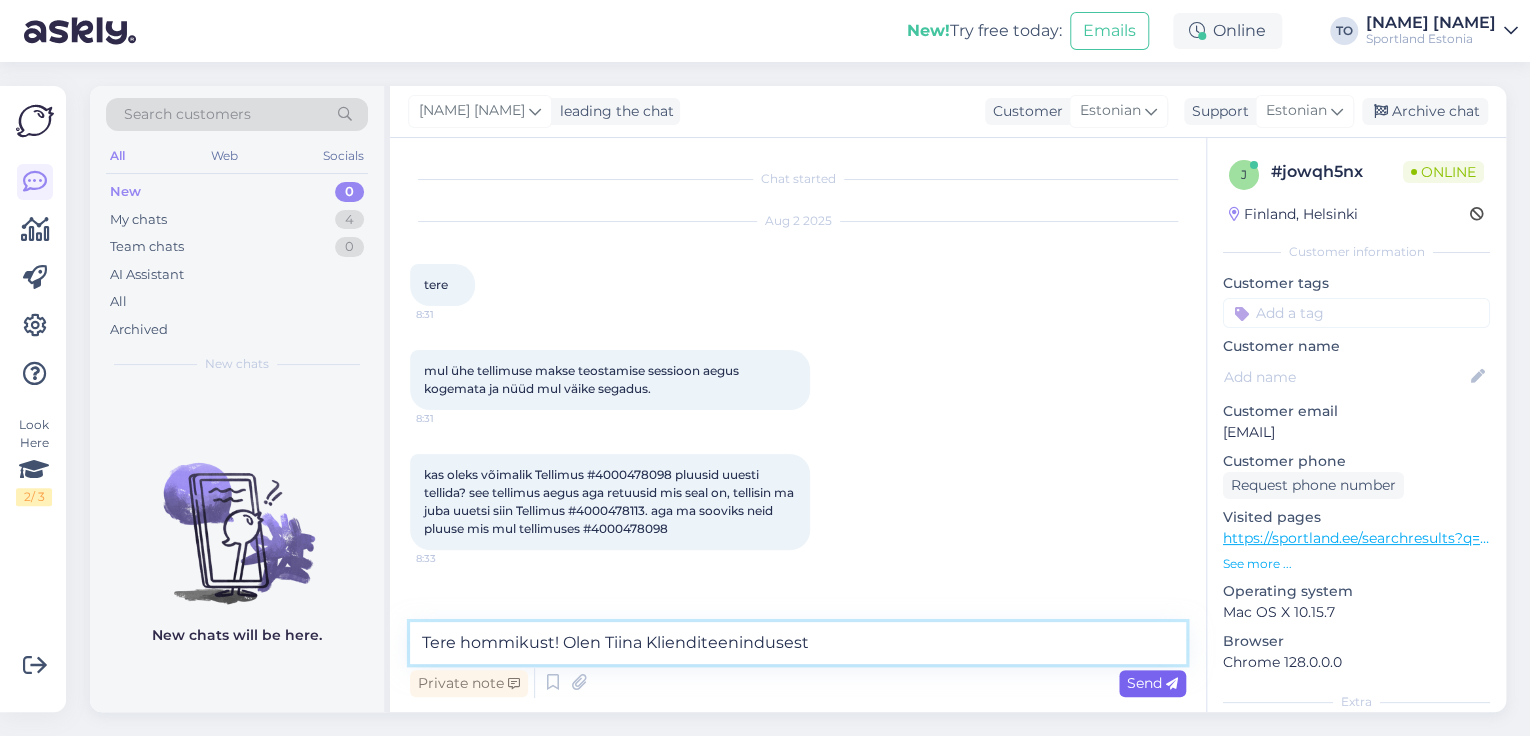 type on "Tere hommikust! Olen Tiina Klienditeenindusest" 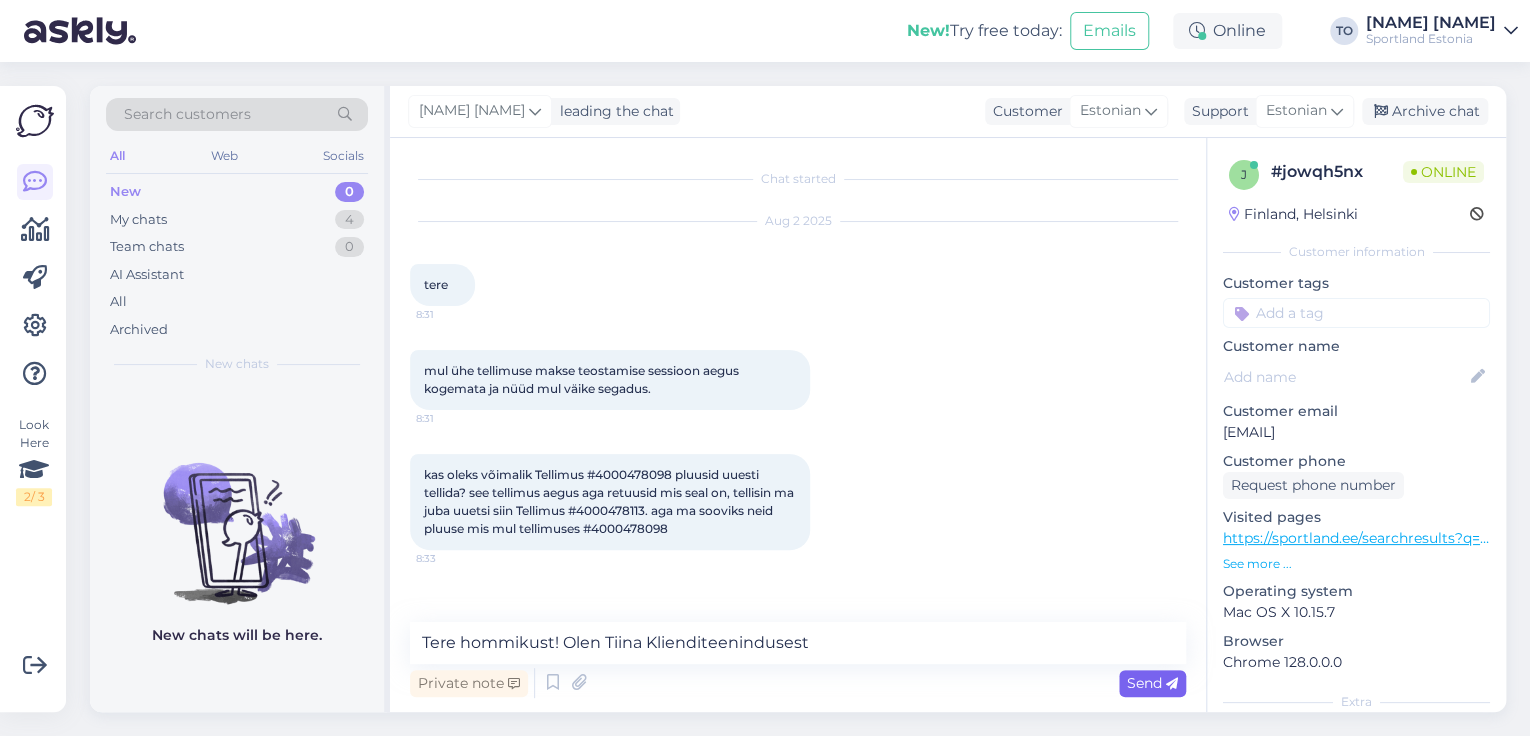 click on "Send" at bounding box center [1152, 683] 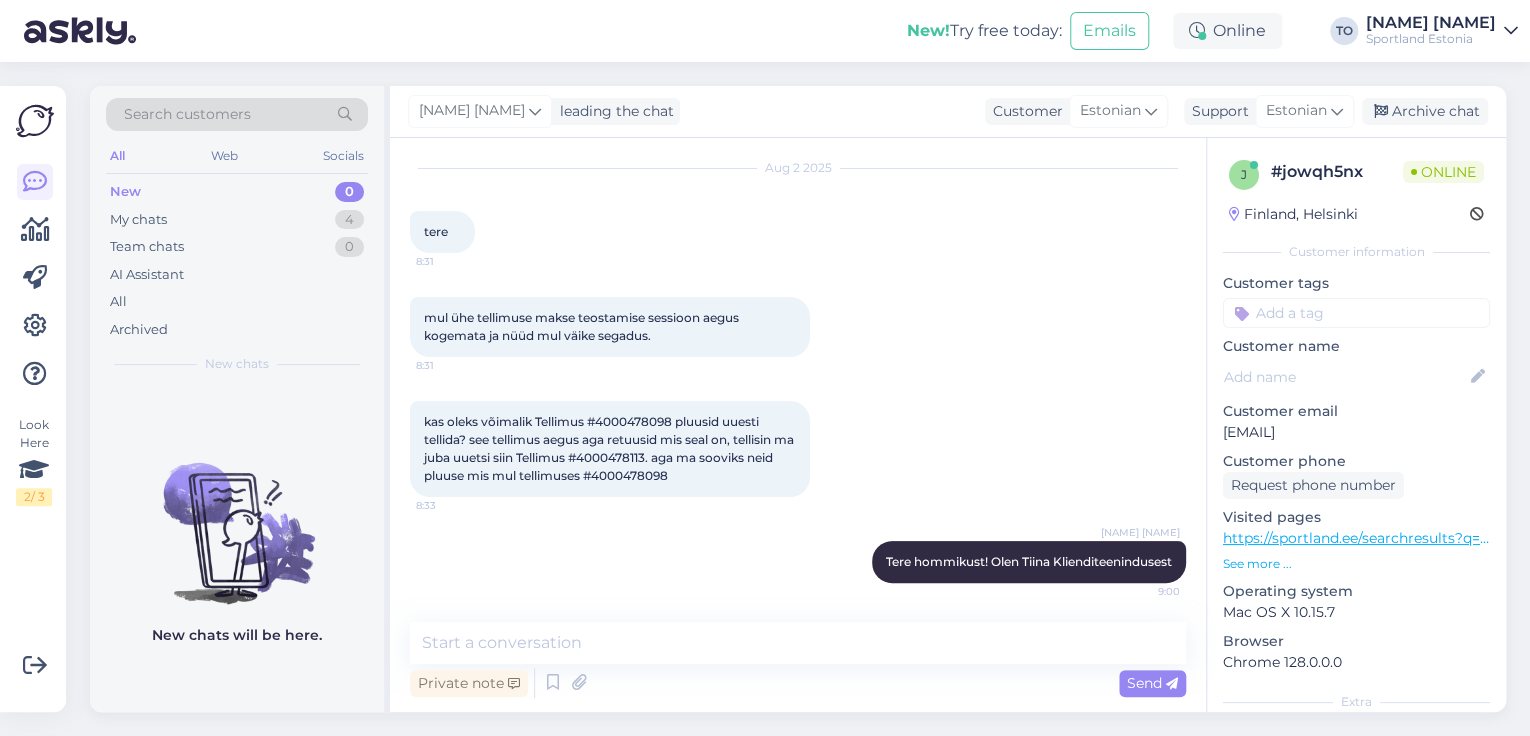 scroll, scrollTop: 53, scrollLeft: 0, axis: vertical 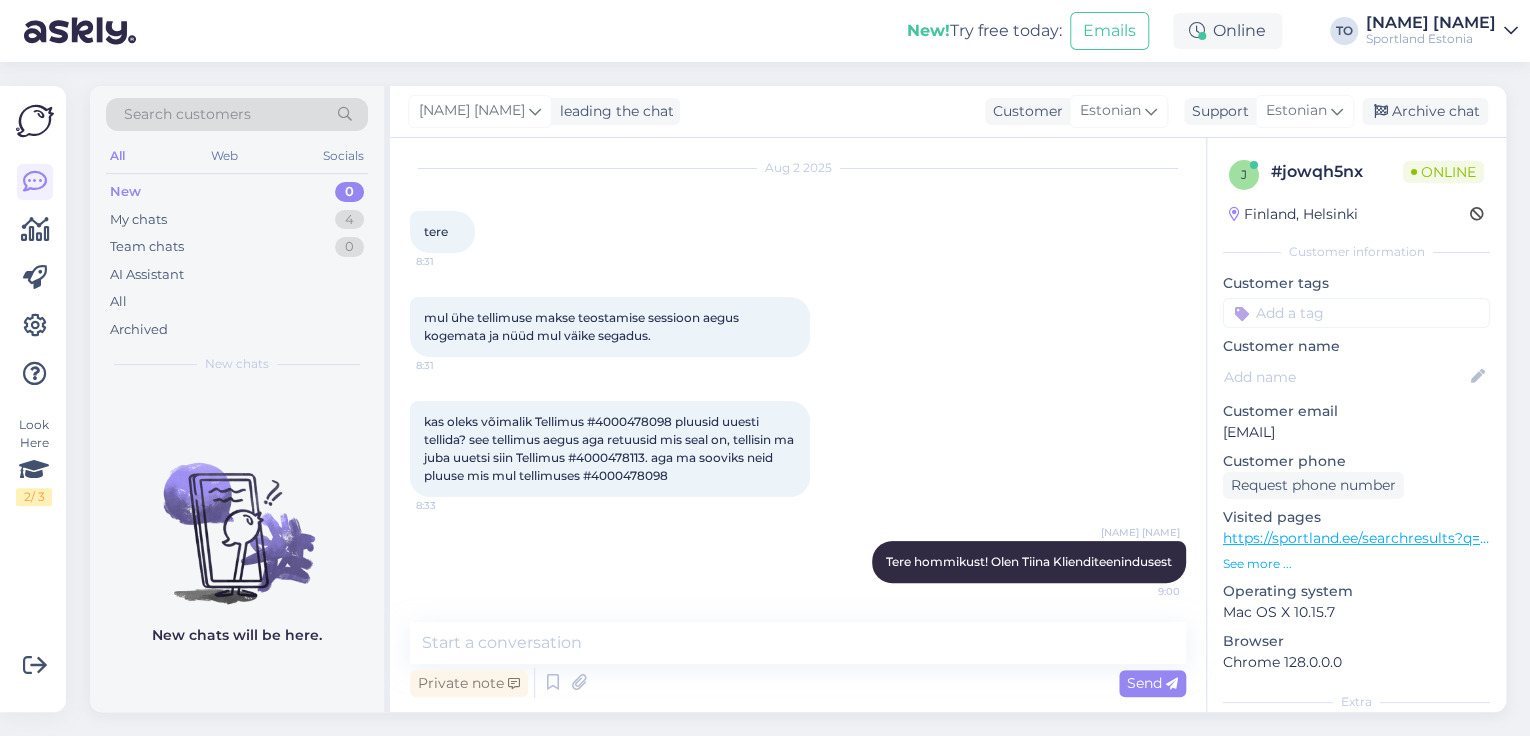 click on "[NAME] [NAME]" at bounding box center (1431, 23) 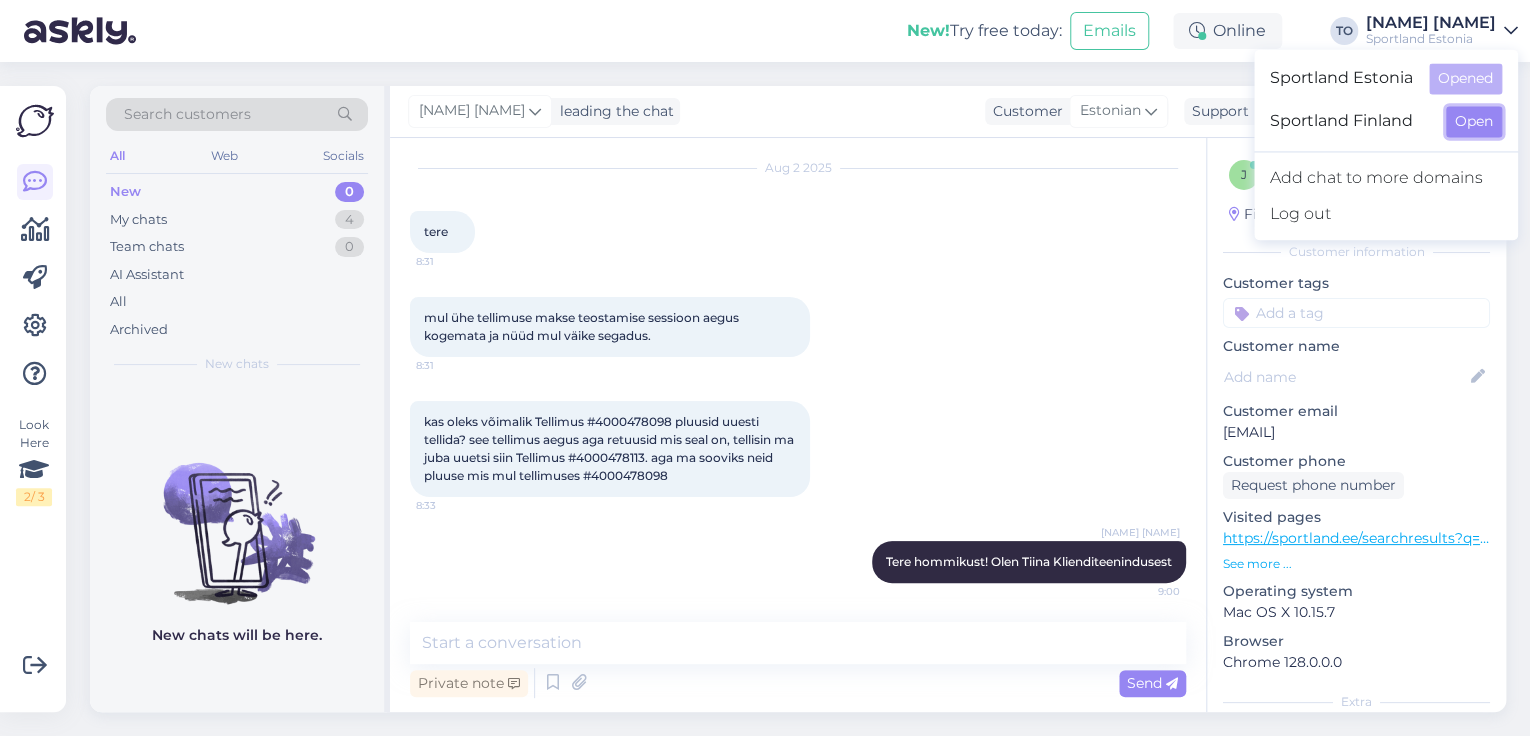 click on "Open" at bounding box center [1474, 121] 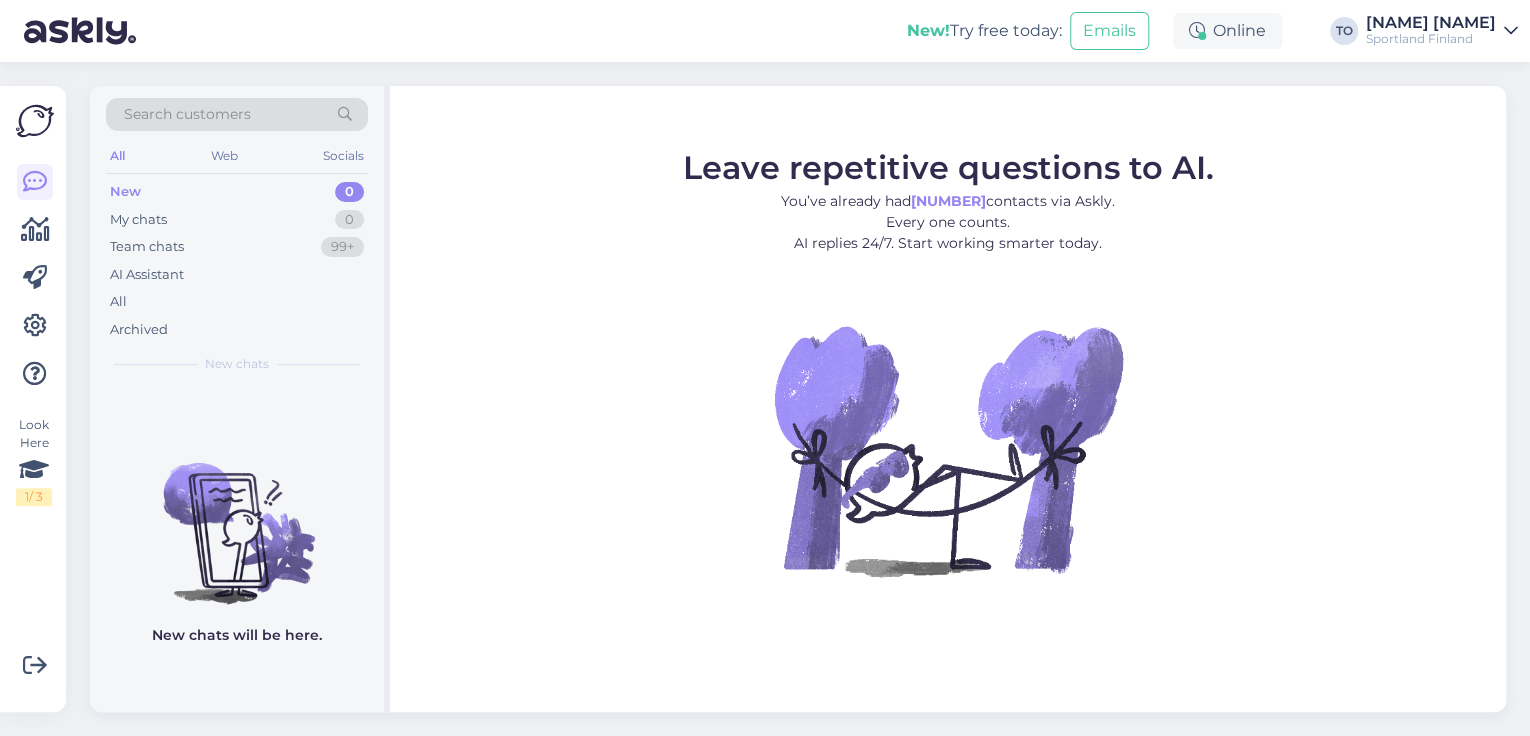 click on "Sportland Finland" at bounding box center (1431, 39) 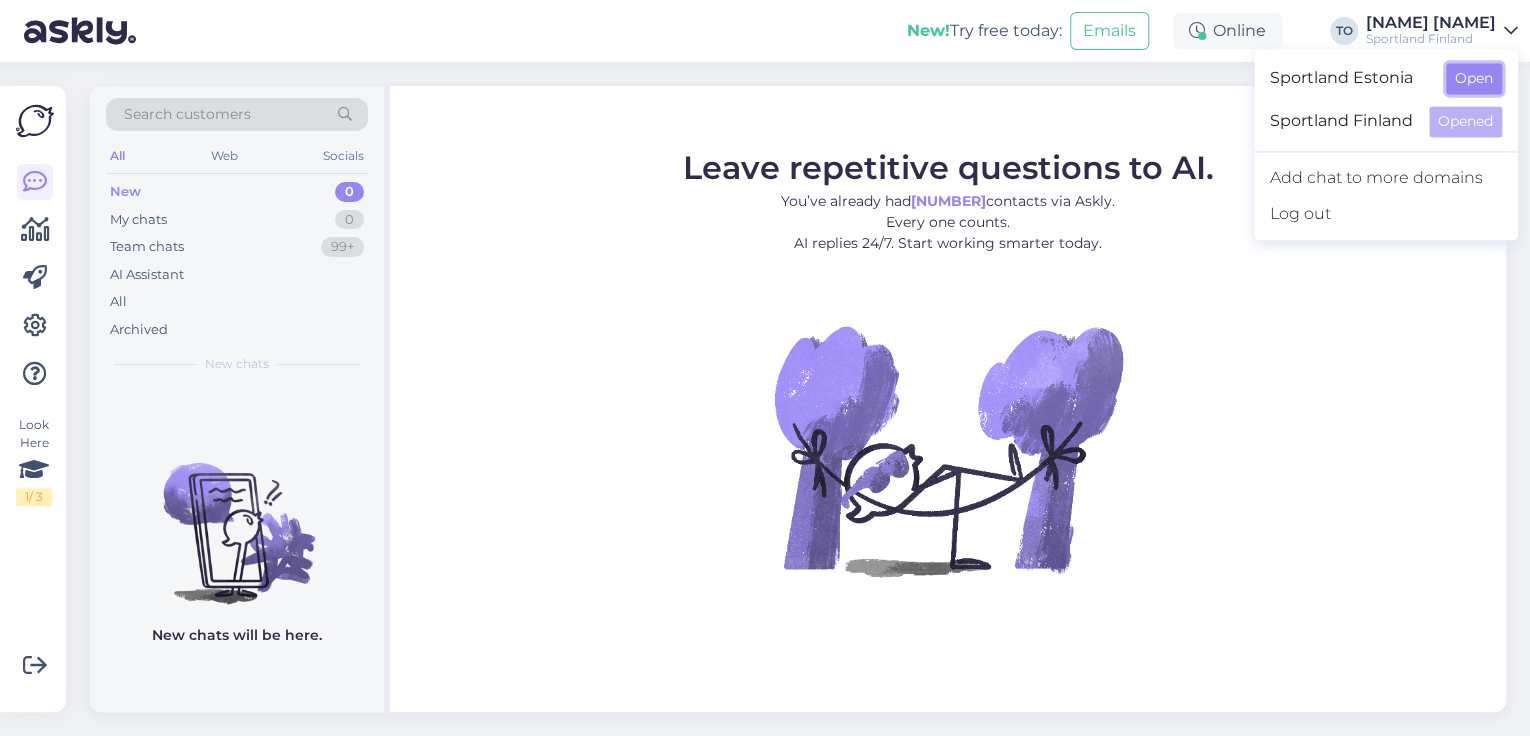 click on "Open" at bounding box center (1474, 78) 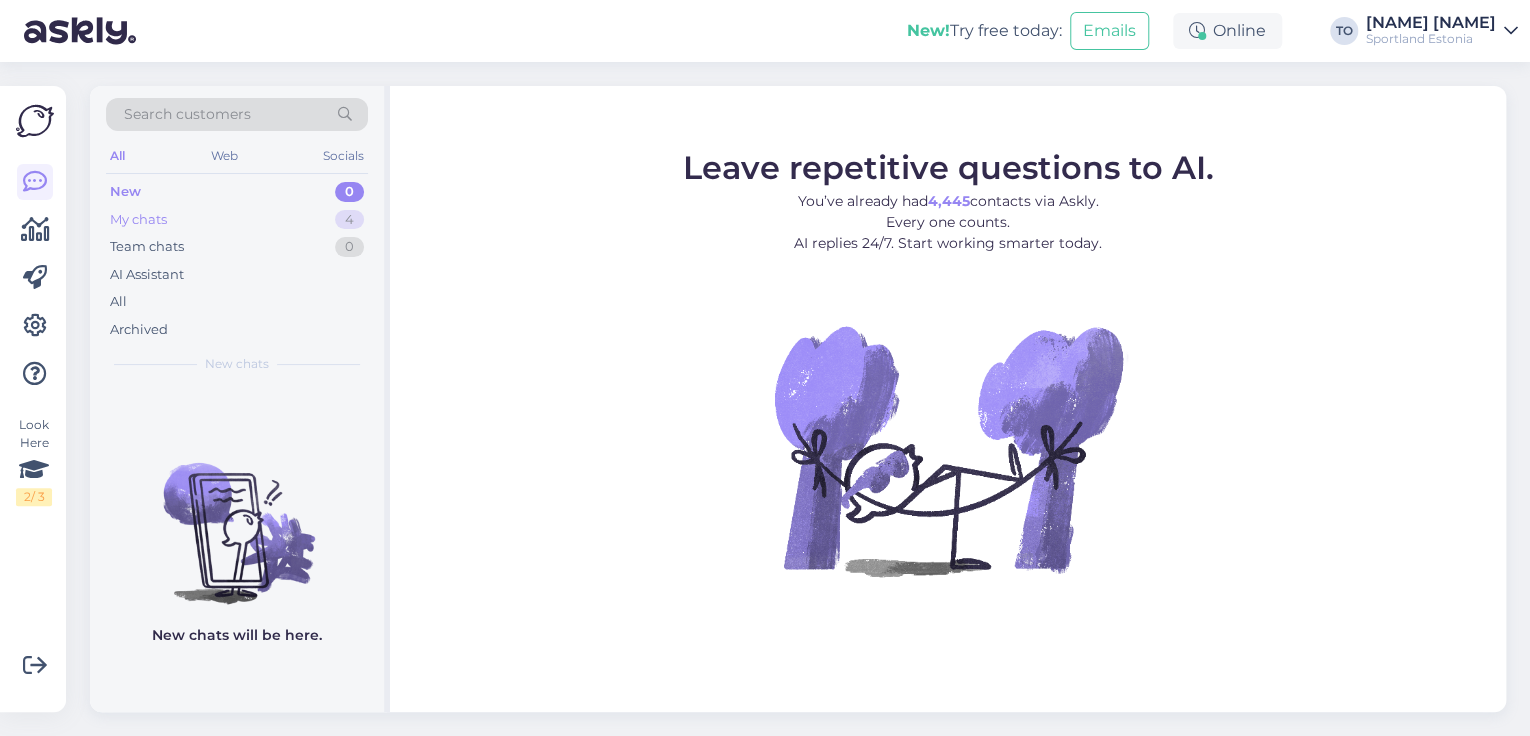 click on "My chats 4" at bounding box center [237, 220] 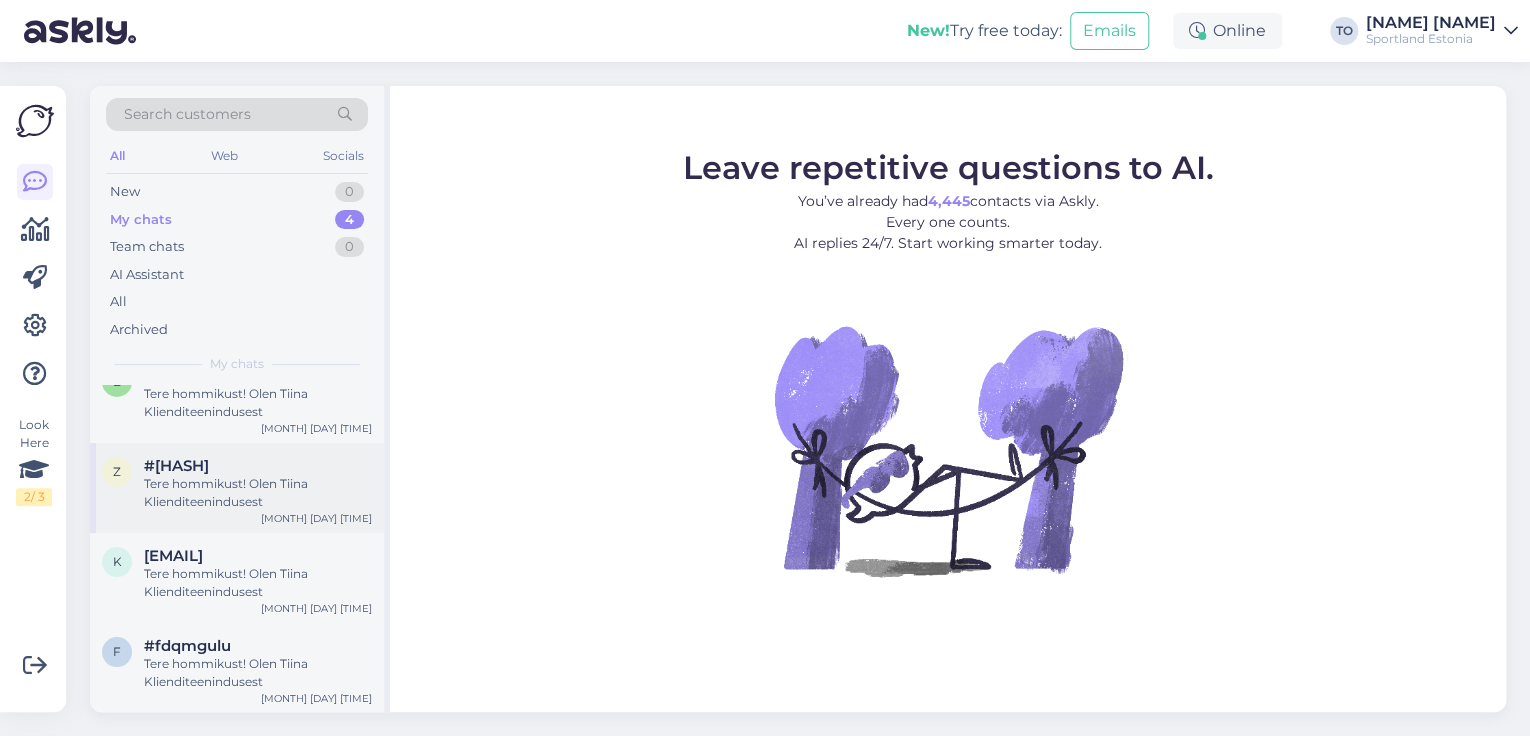 scroll, scrollTop: 0, scrollLeft: 0, axis: both 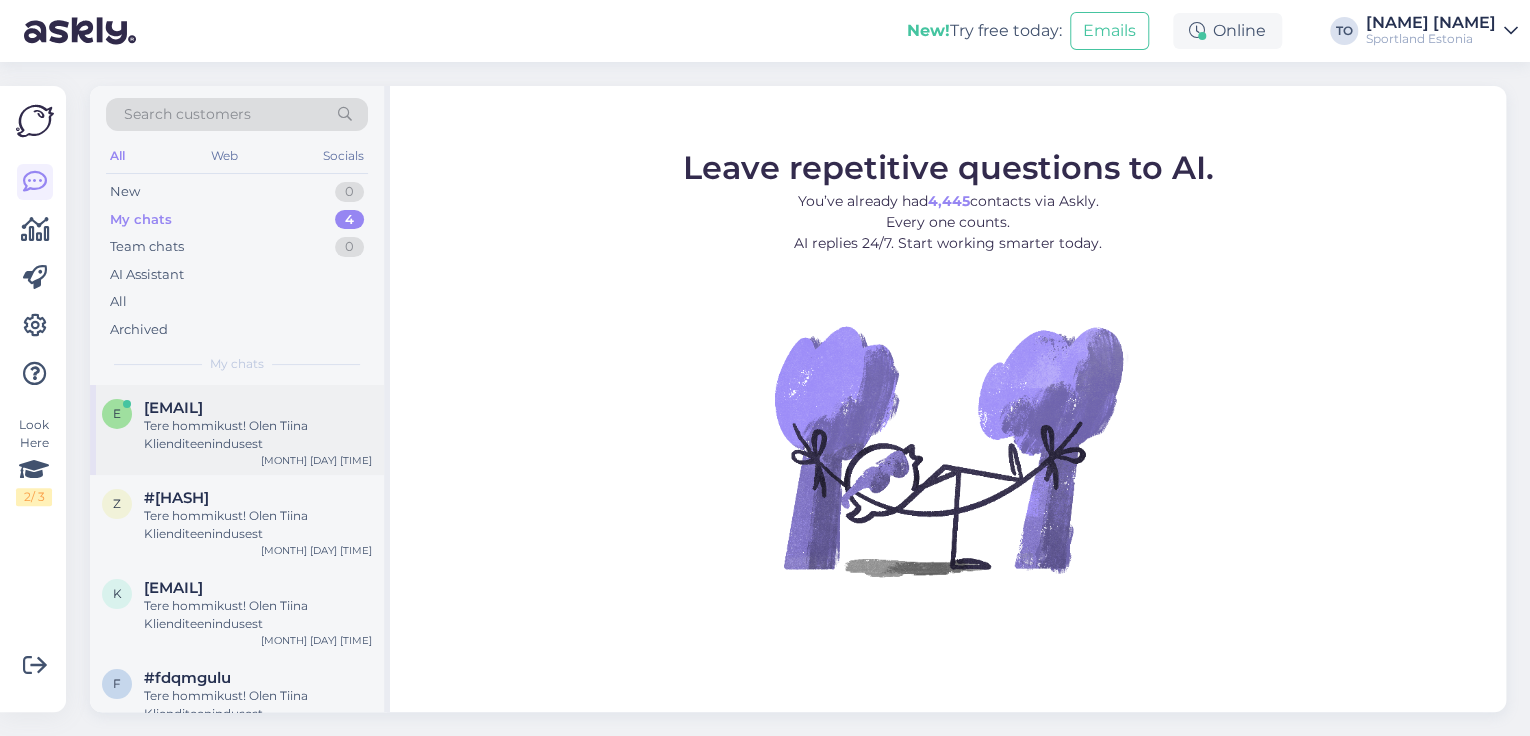 click on "Tere hommikust! Olen Tiina Klienditeenindusest" at bounding box center [258, 435] 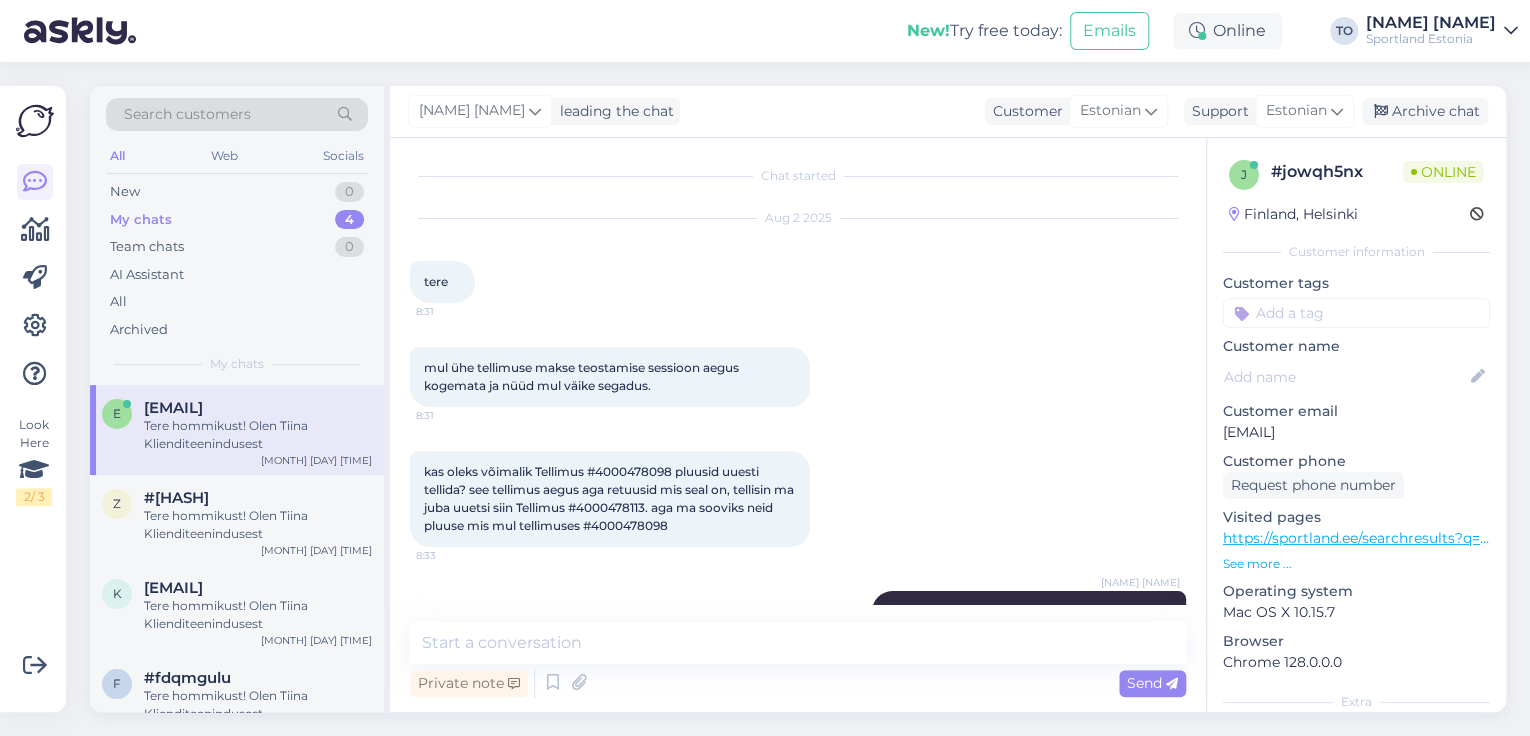 scroll, scrollTop: 53, scrollLeft: 0, axis: vertical 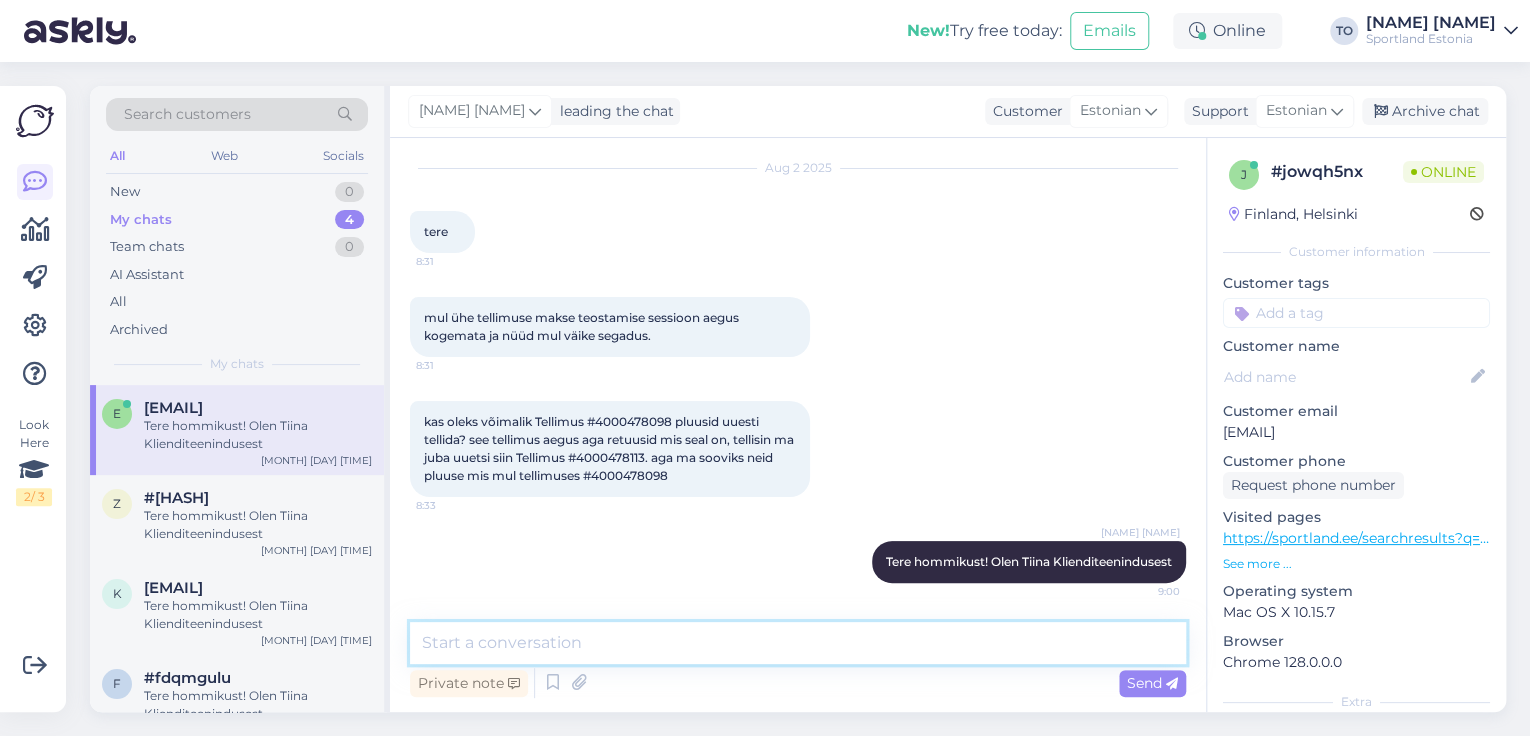 click at bounding box center [798, 643] 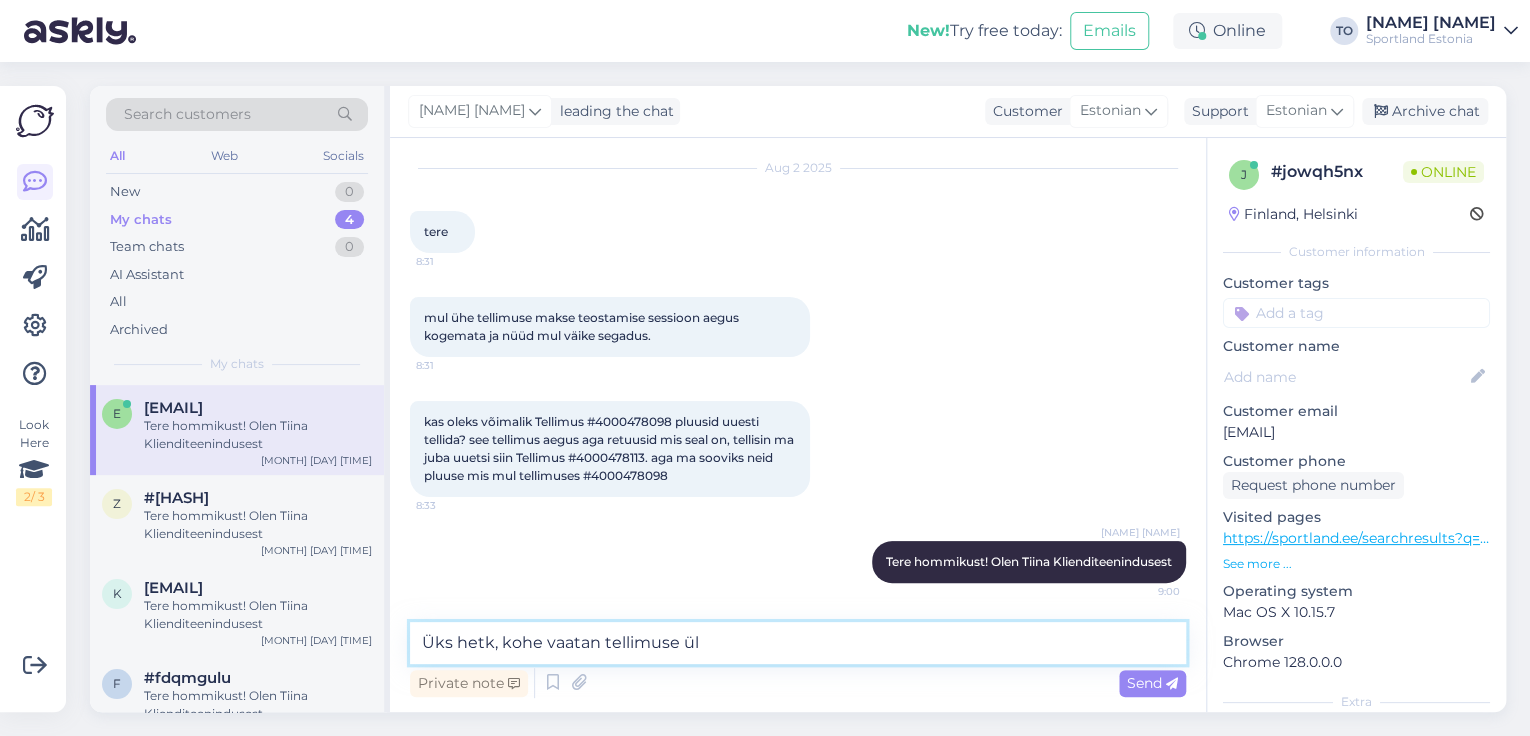 type on "Üks hetk, kohe vaatan tellimuse üle" 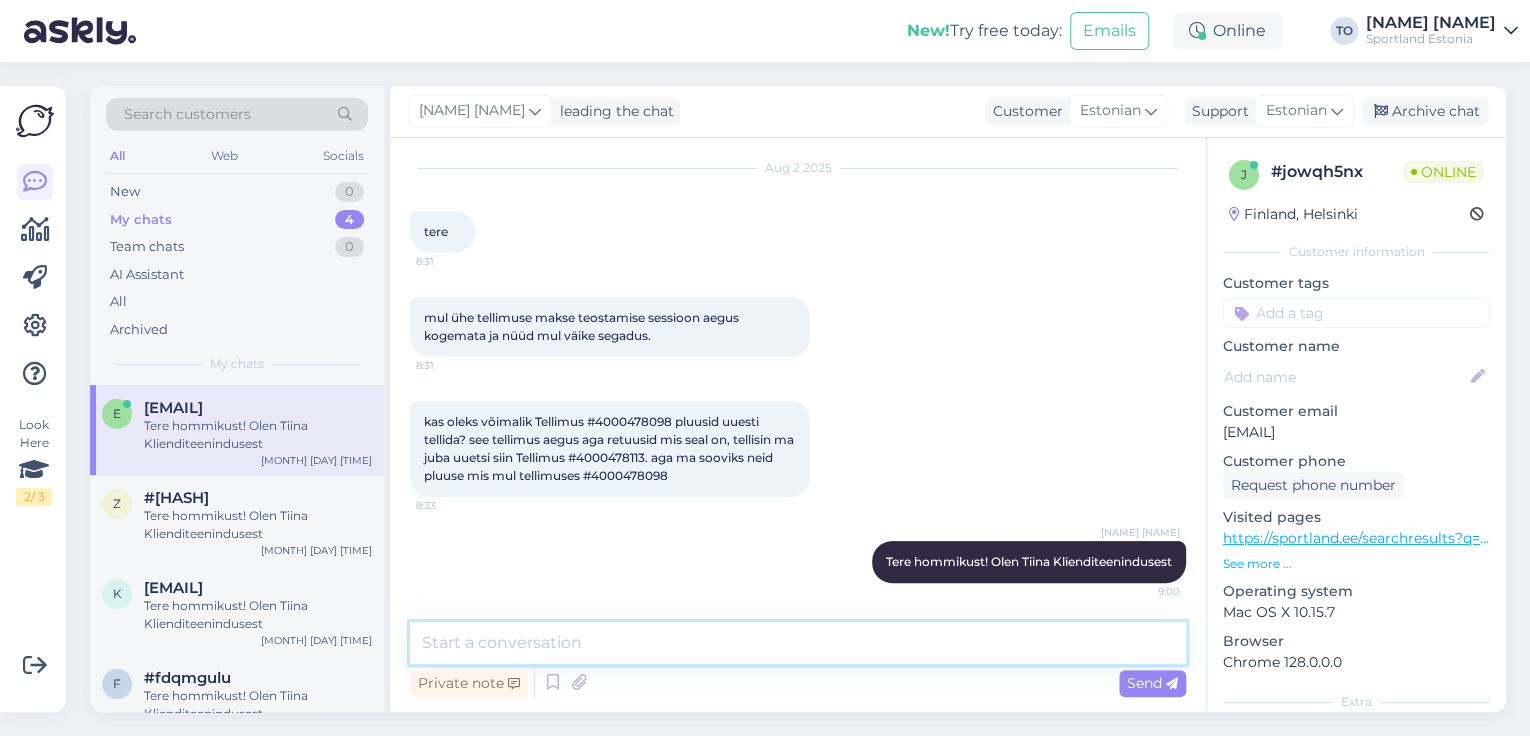 scroll, scrollTop: 140, scrollLeft: 0, axis: vertical 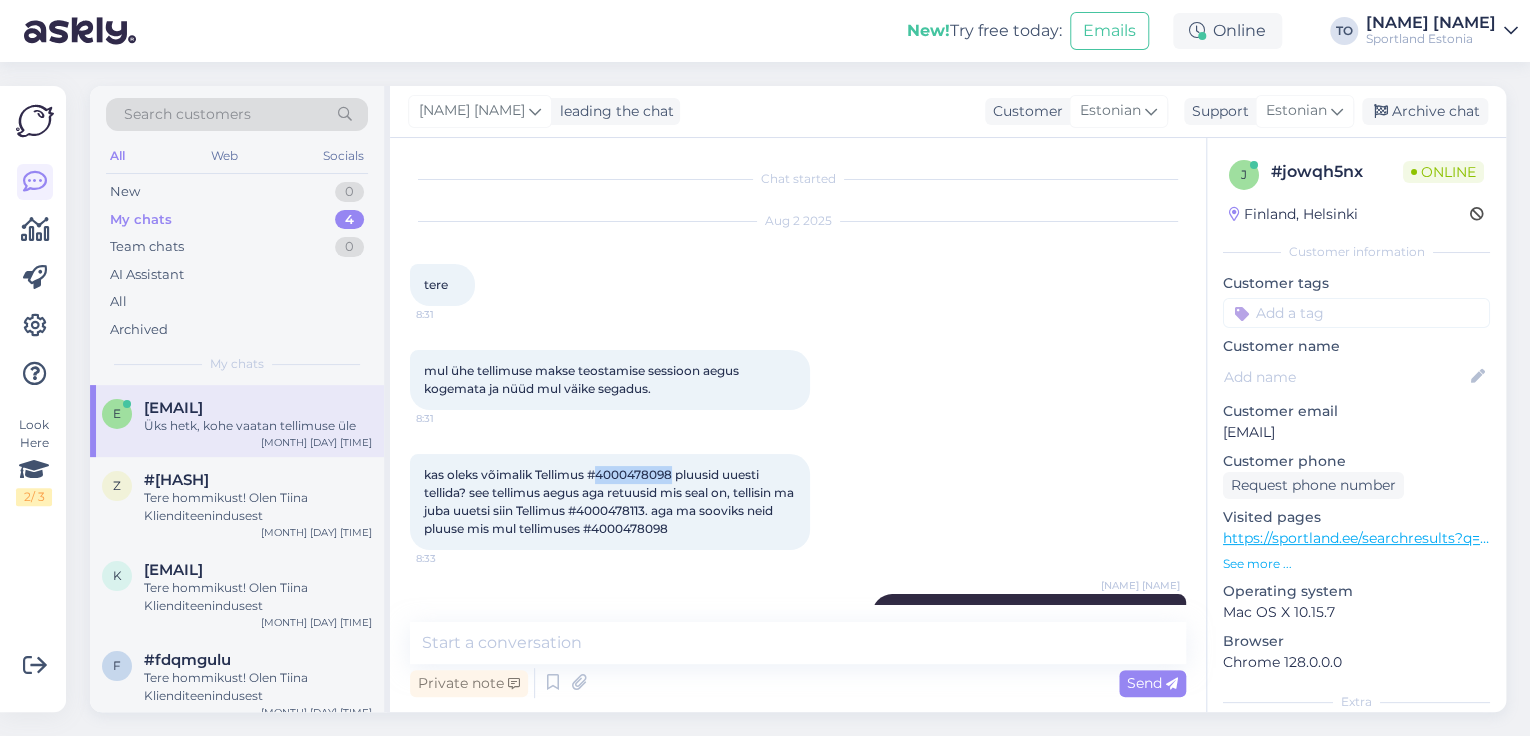 drag, startPoint x: 600, startPoint y: 472, endPoint x: 672, endPoint y: 470, distance: 72.02777 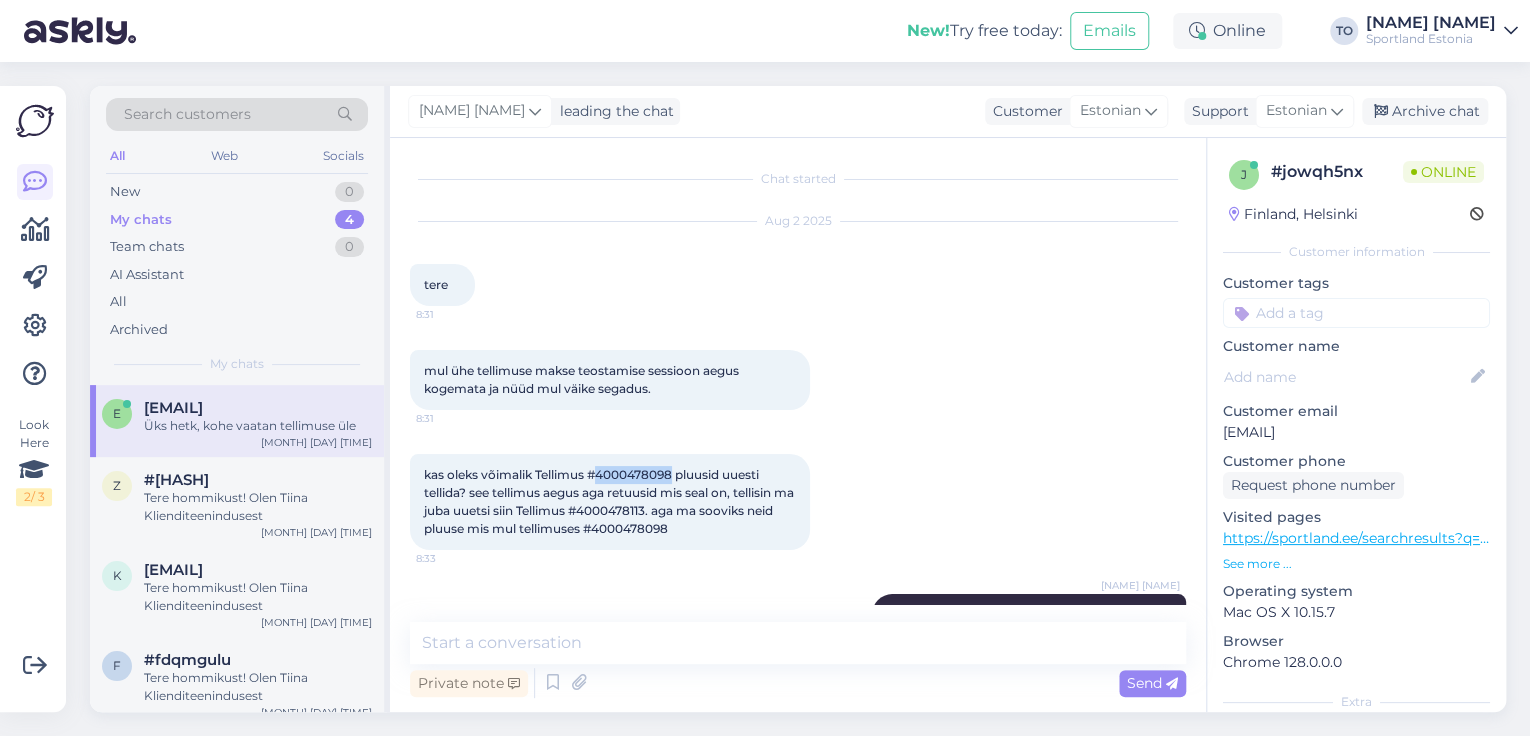 click on "kas oleks võimalik Tellimus #4000478098 pluusid uuesti tellida? see tellimus aegus aga retuusid mis seal on, tellisin ma juba uuetsi siin Tellimus #4000478113. aga ma sooviks neid pluuse mis mul tellimuses #4000478098" at bounding box center [610, 501] 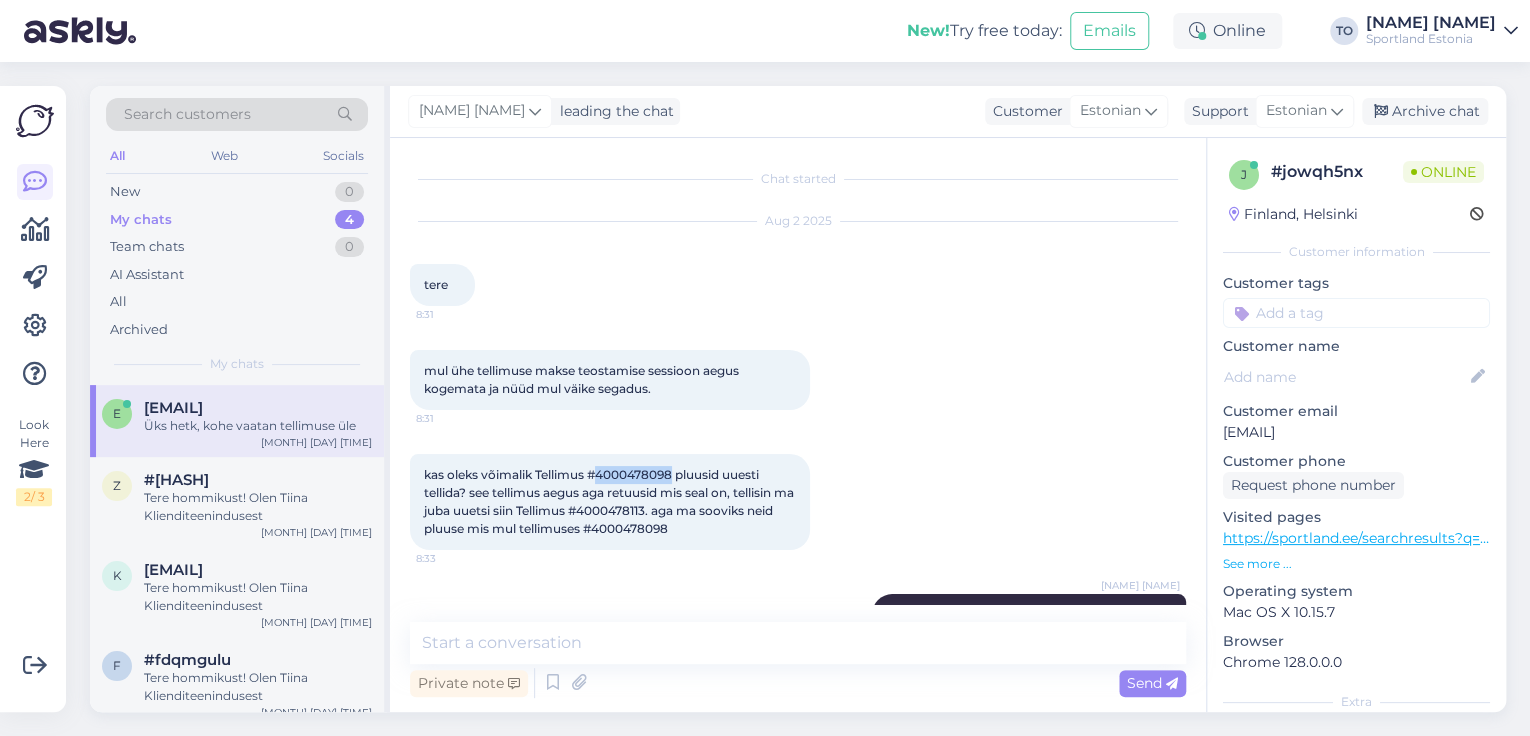 copy on "4000478098" 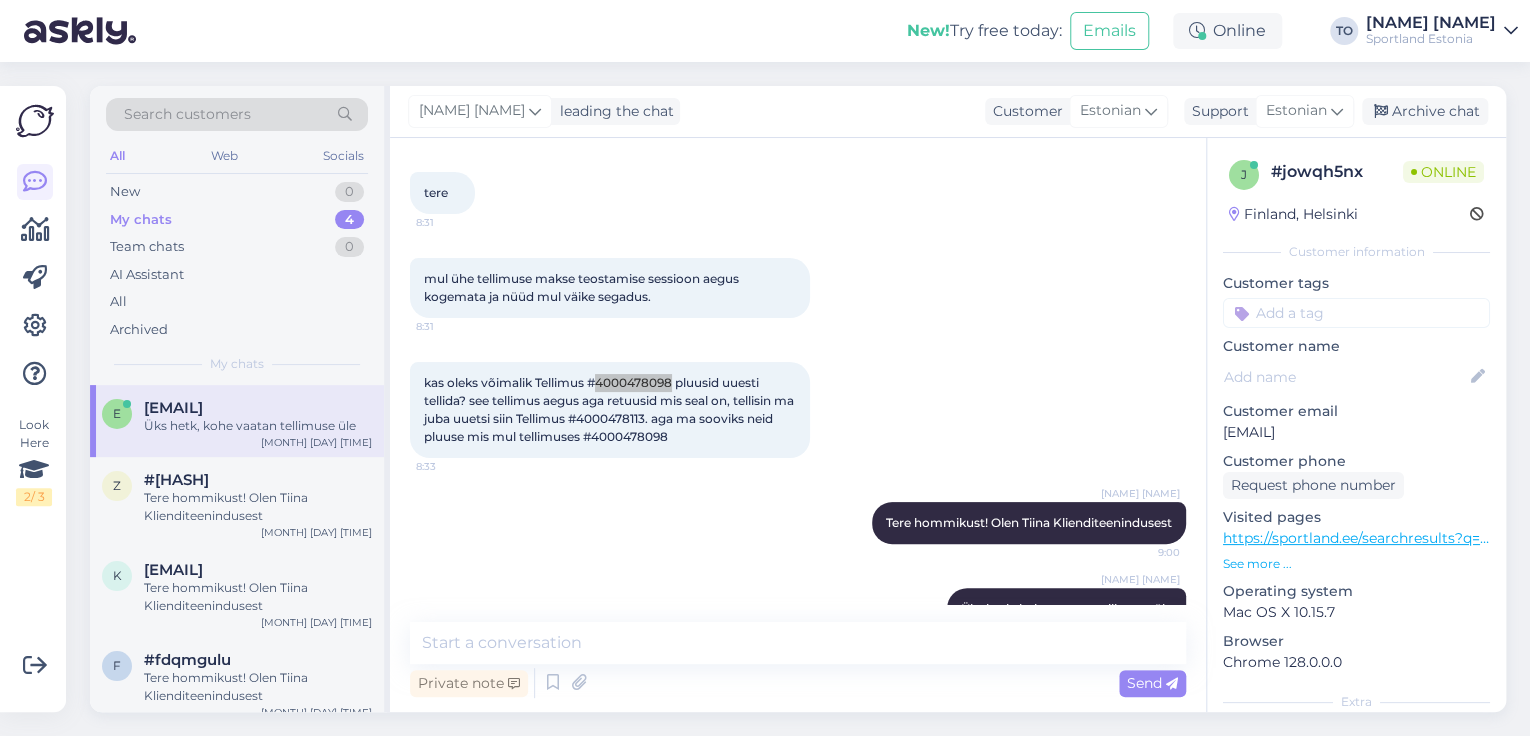 scroll, scrollTop: 140, scrollLeft: 0, axis: vertical 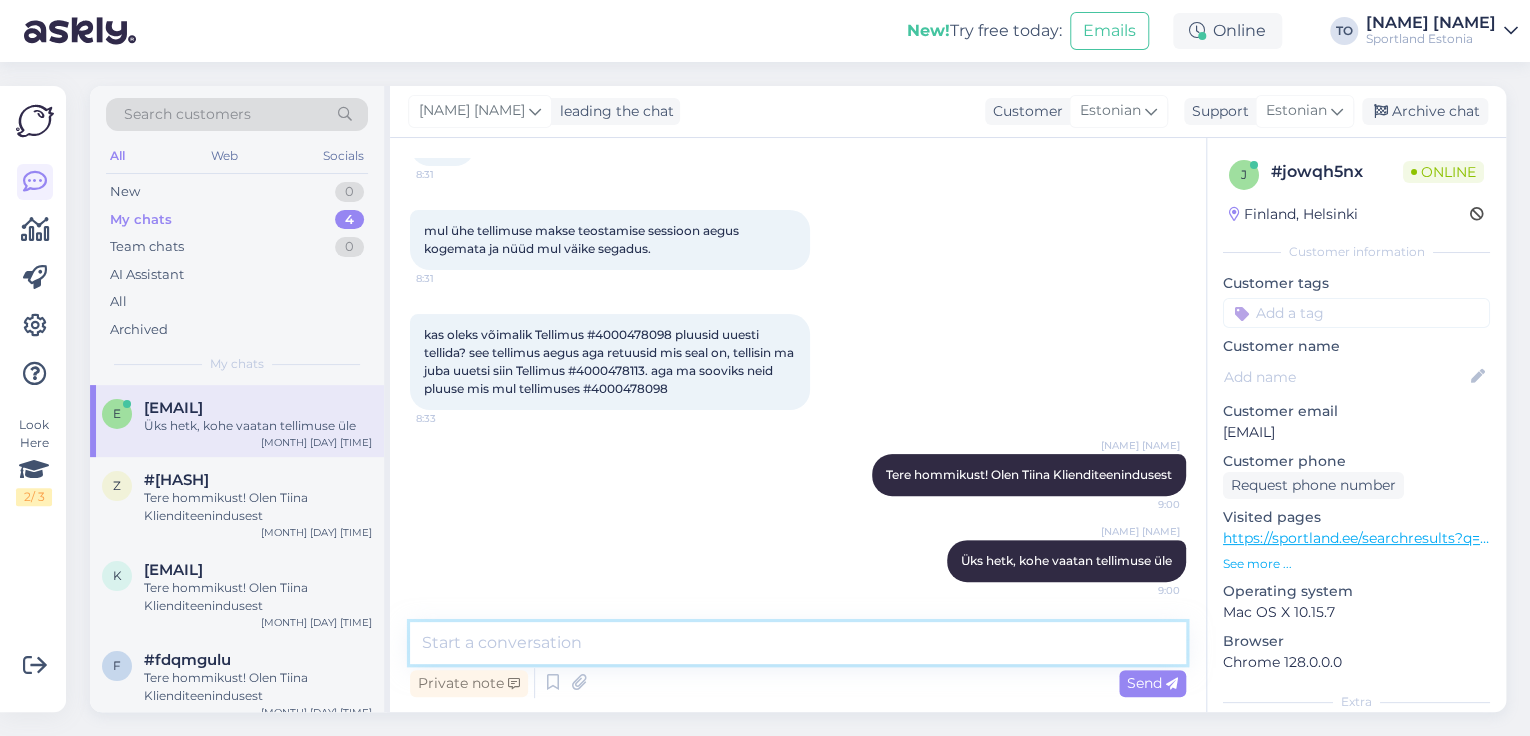 click at bounding box center [798, 643] 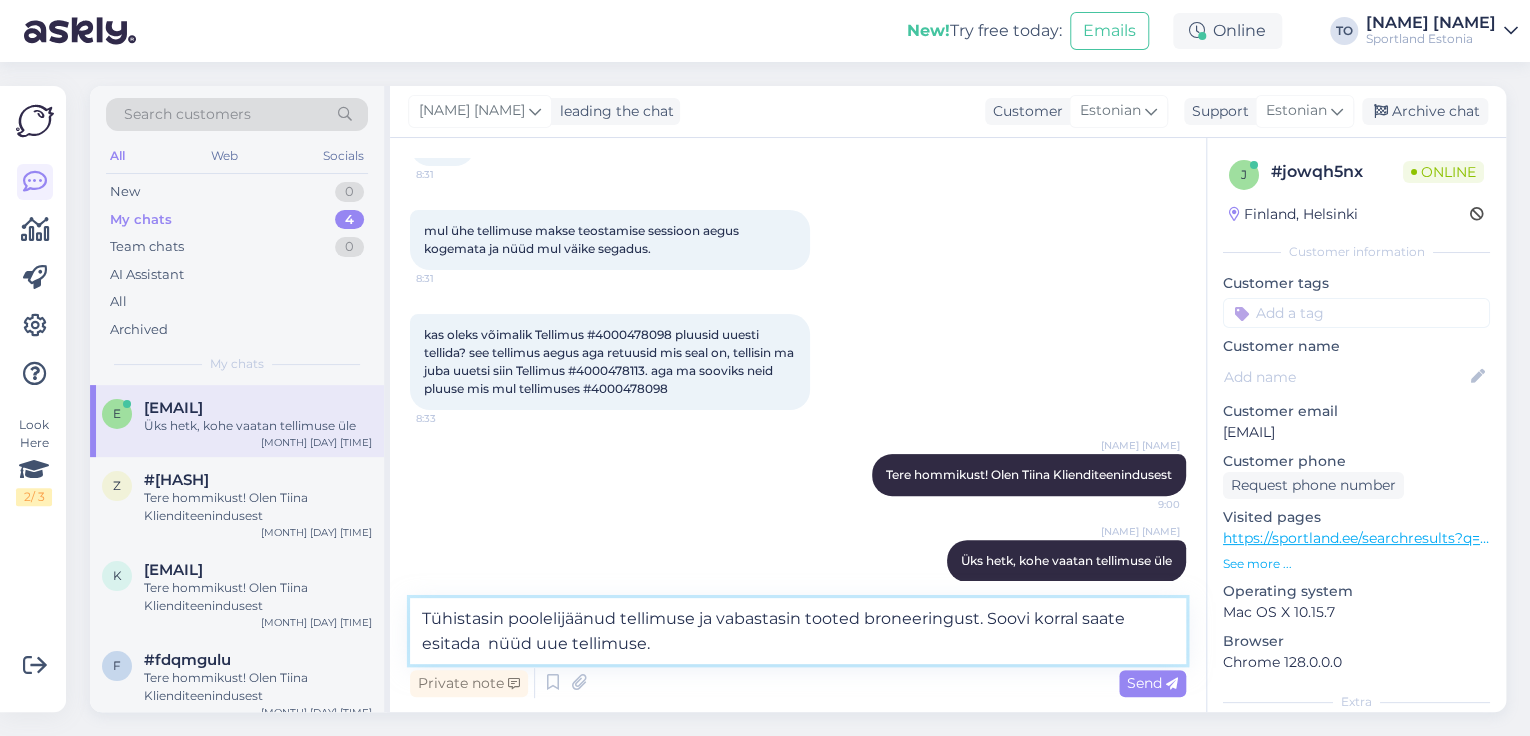 drag, startPoint x: 532, startPoint y: 640, endPoint x: 492, endPoint y: 640, distance: 40 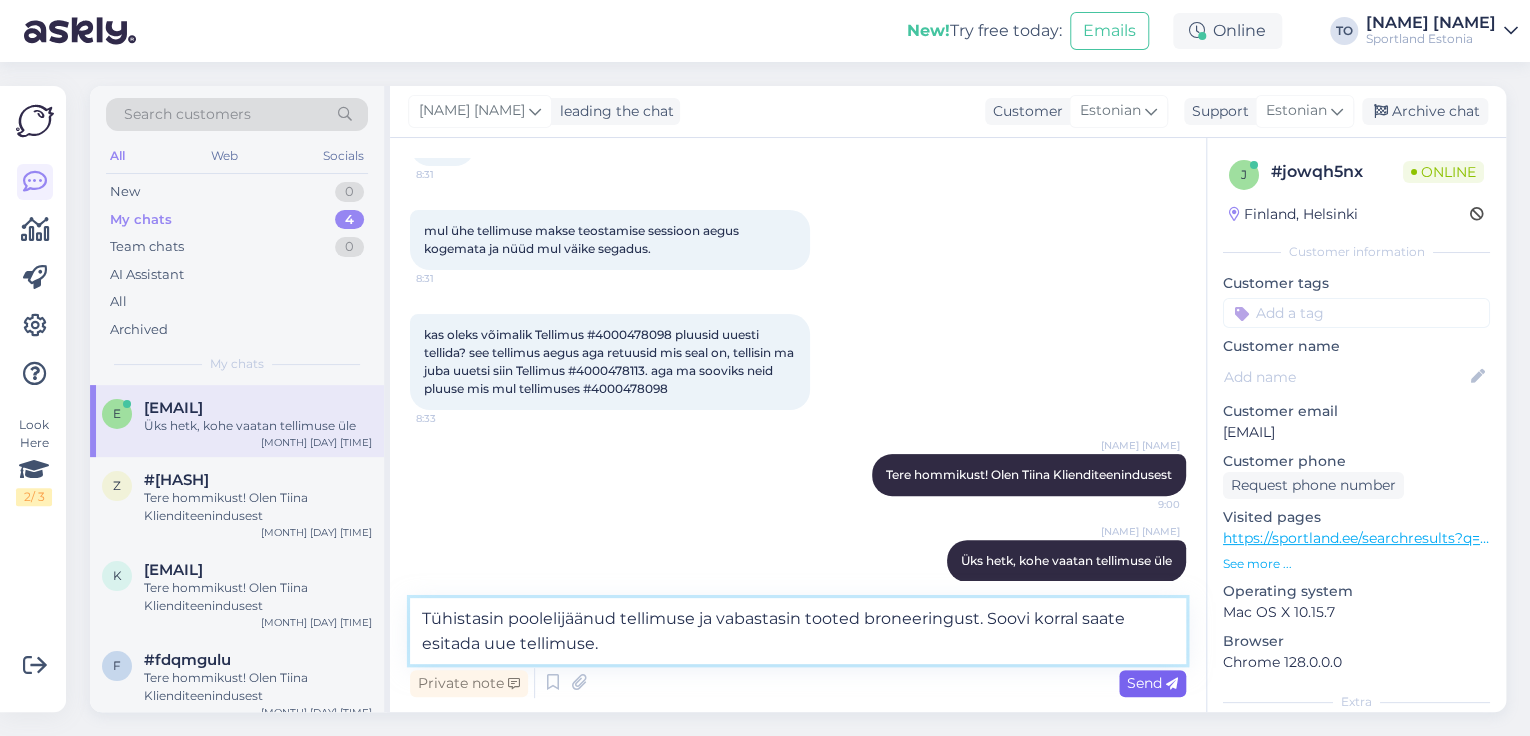 type on "Tühistasin poolelijäänud tellimuse ja vabastasin tooted broneeringust. Soovi korral saate esitada uue tellimuse." 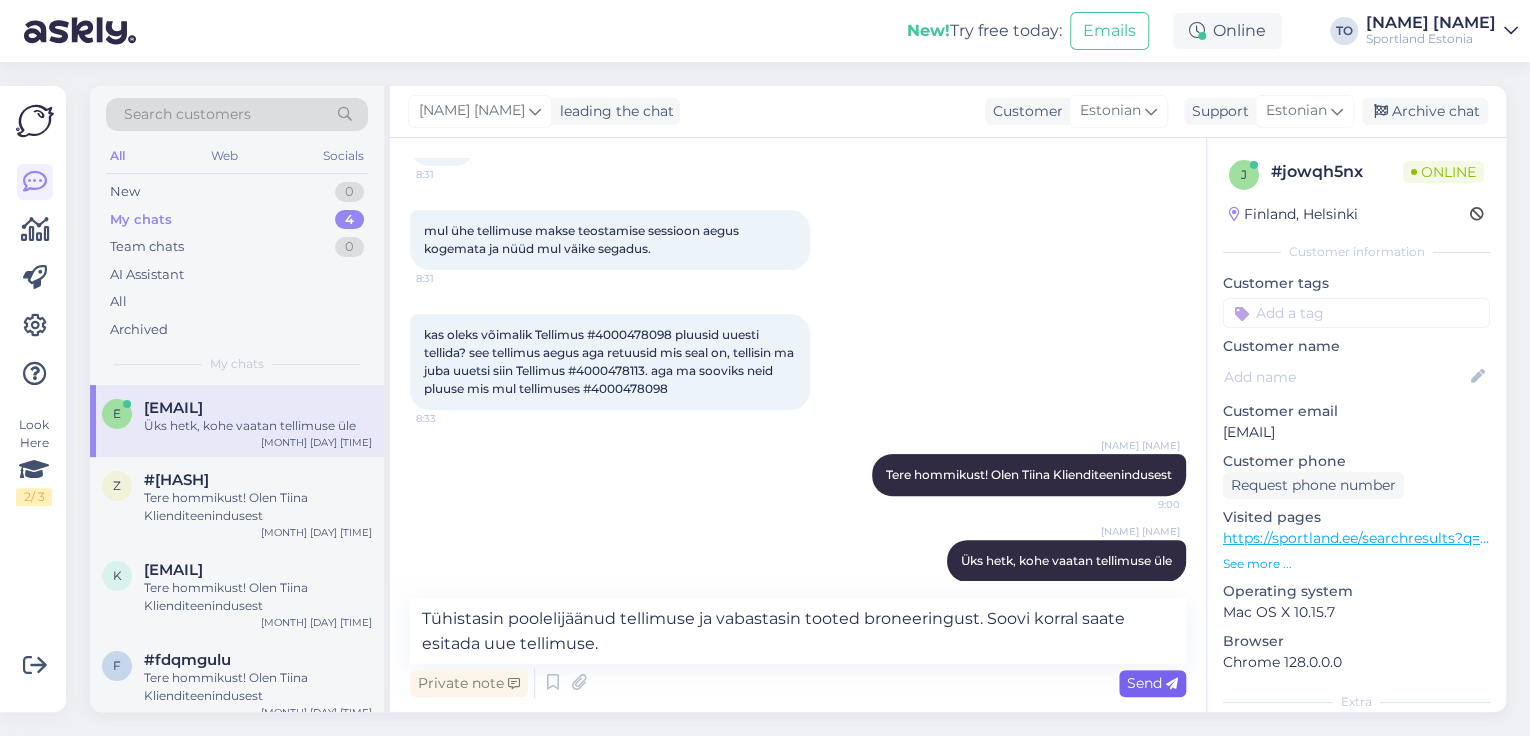 click on "Send" at bounding box center [1152, 683] 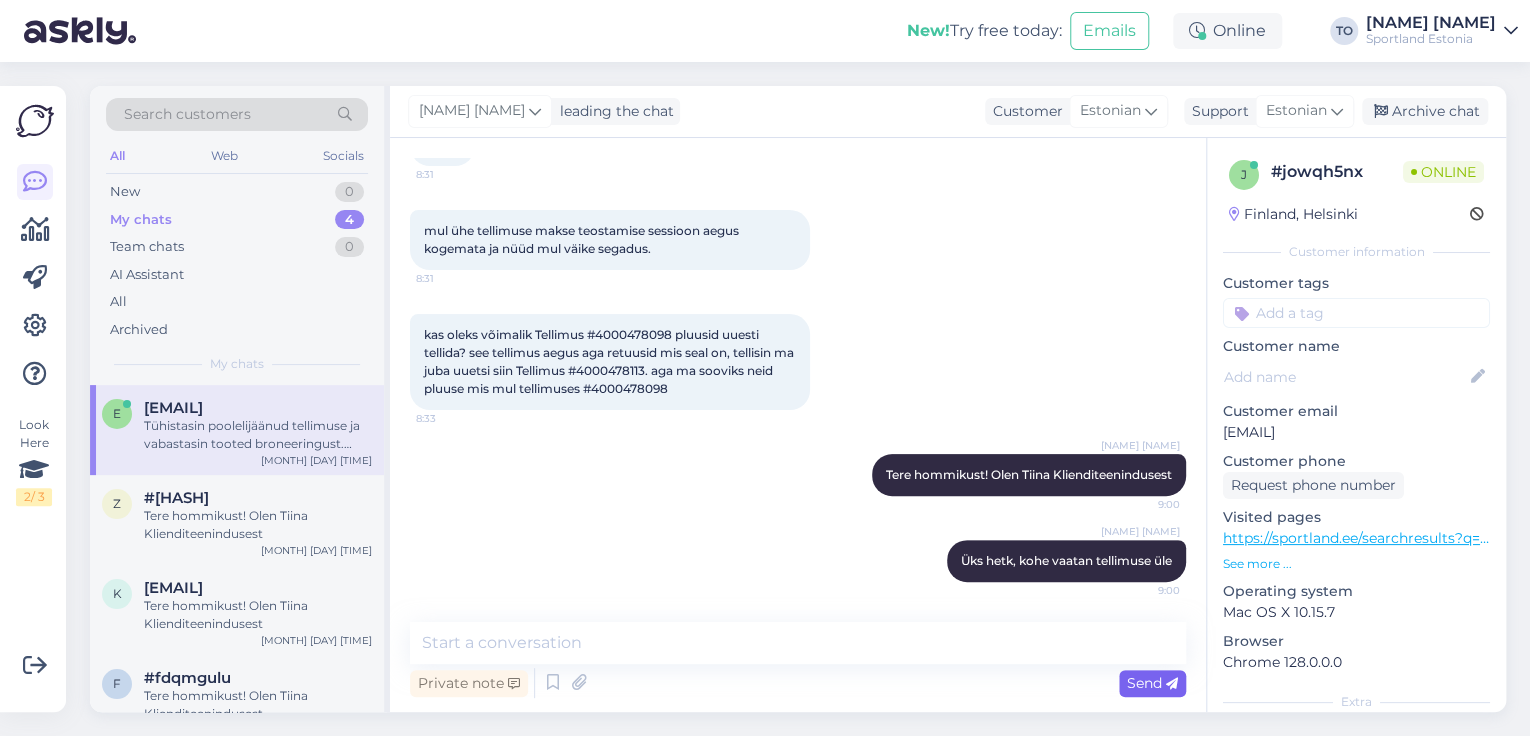 scroll, scrollTop: 244, scrollLeft: 0, axis: vertical 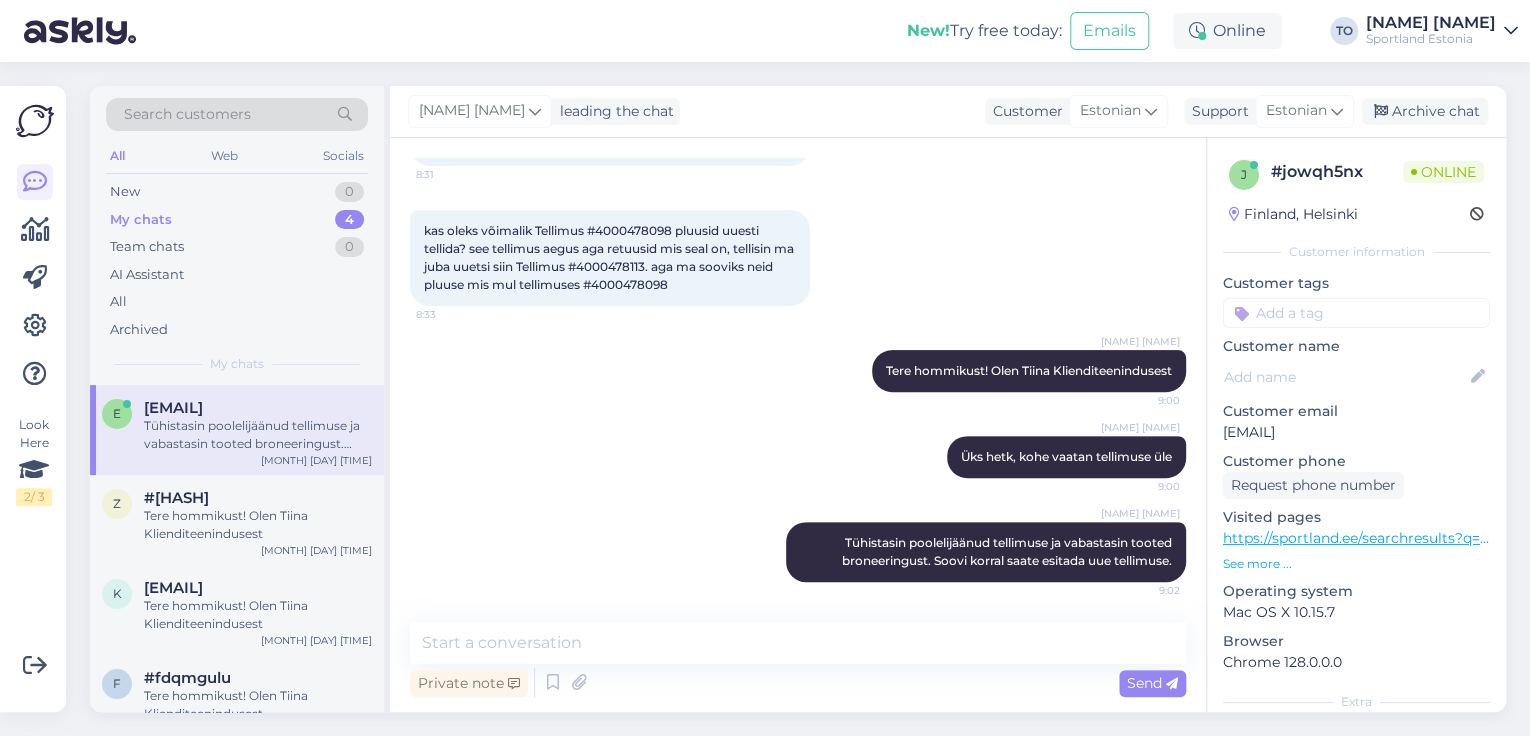 click at bounding box center [1356, 313] 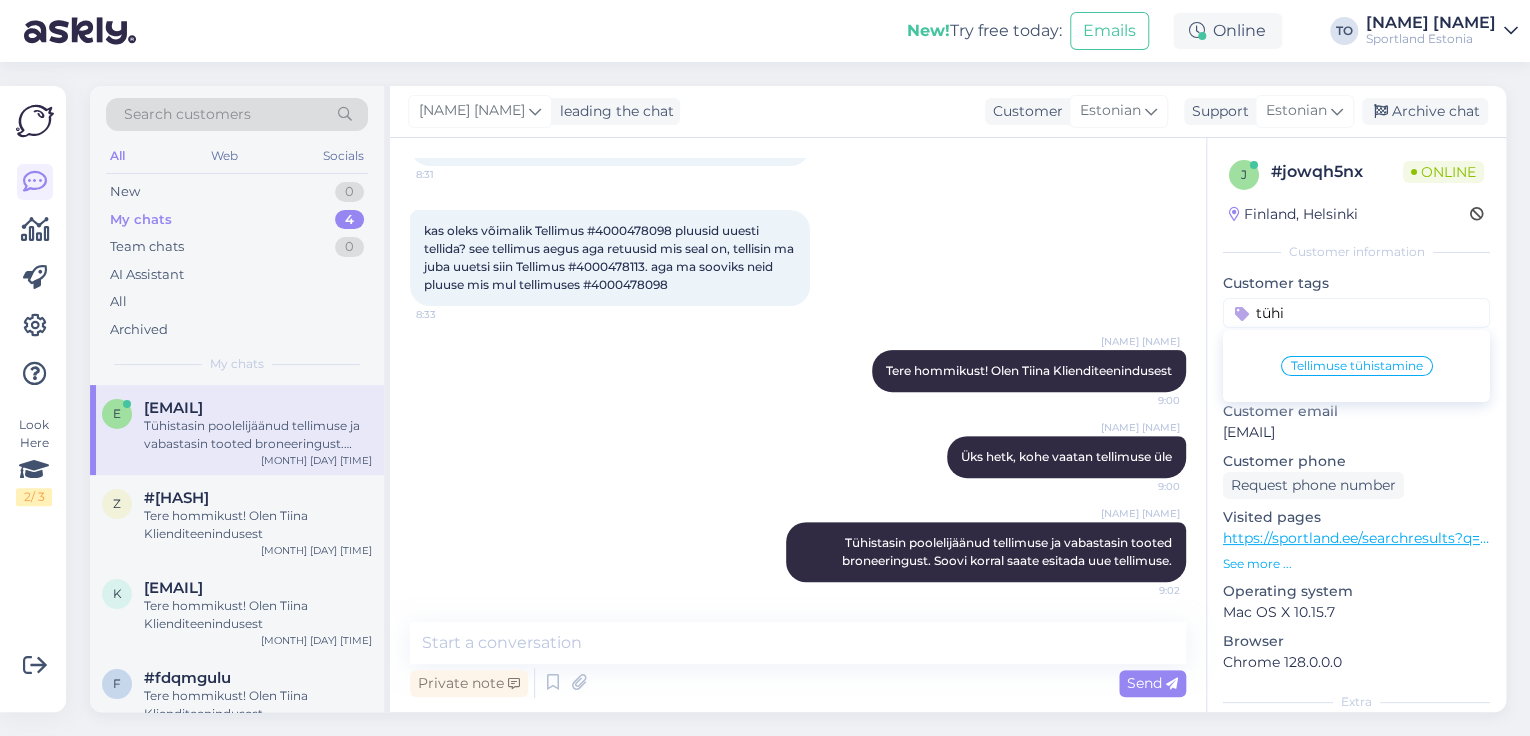 type on "tühi" 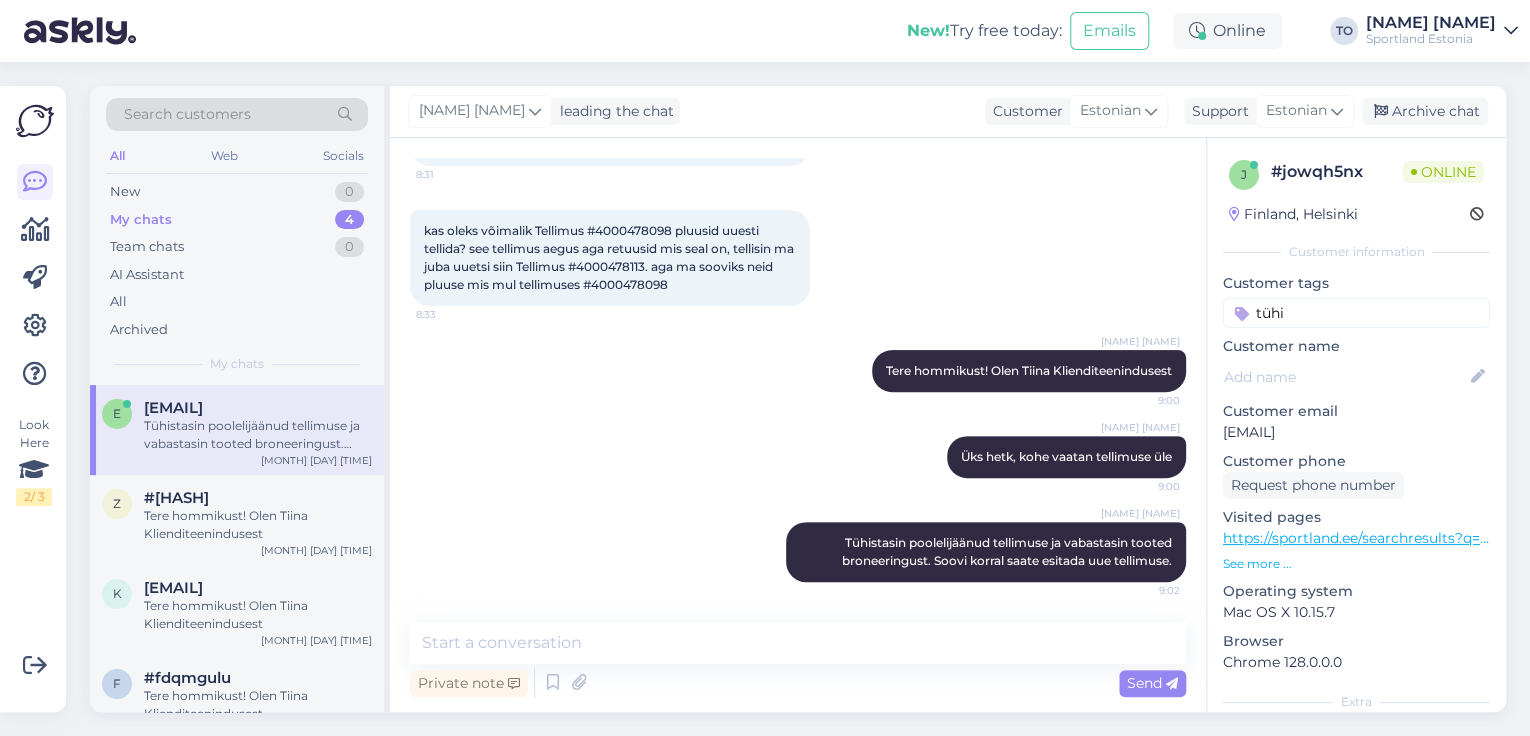 type 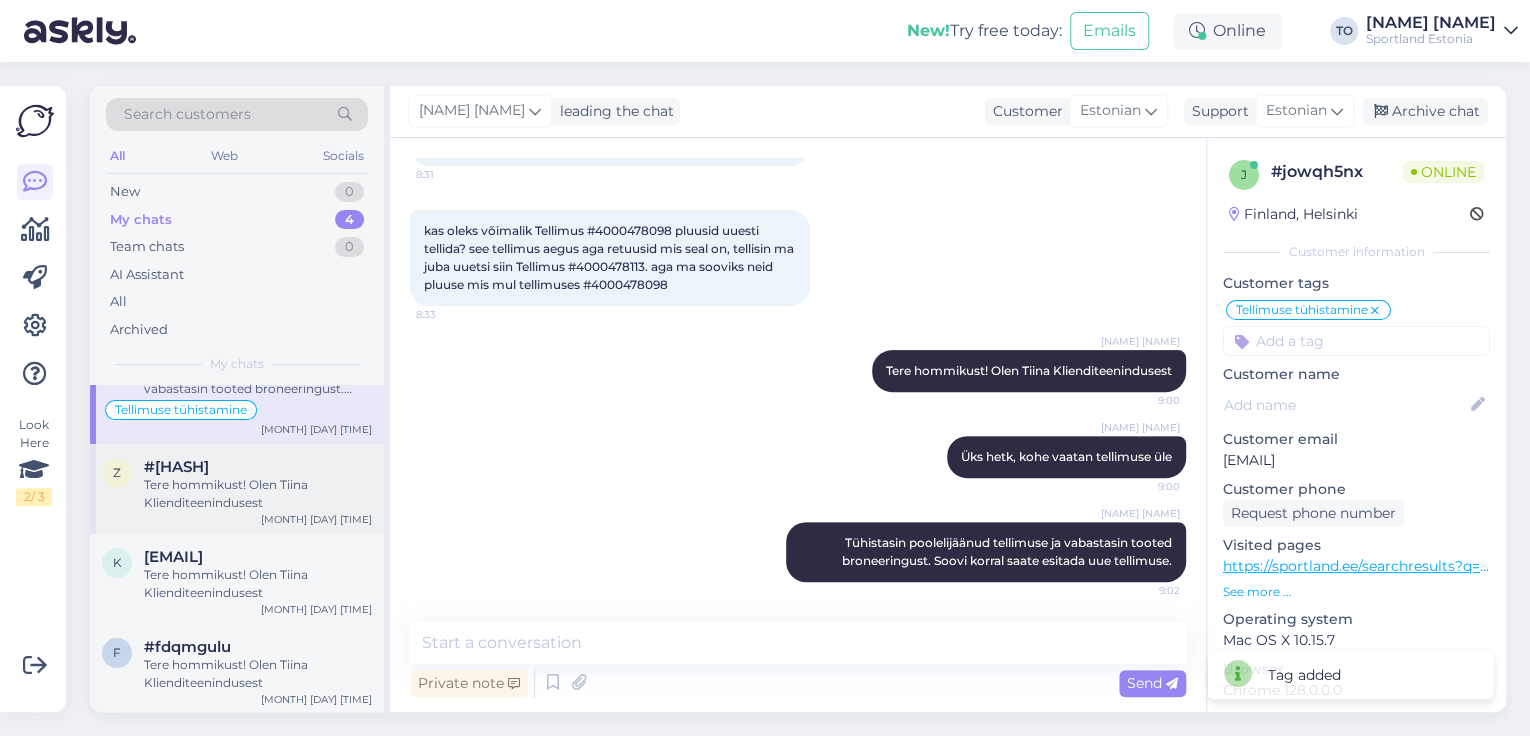scroll, scrollTop: 56, scrollLeft: 0, axis: vertical 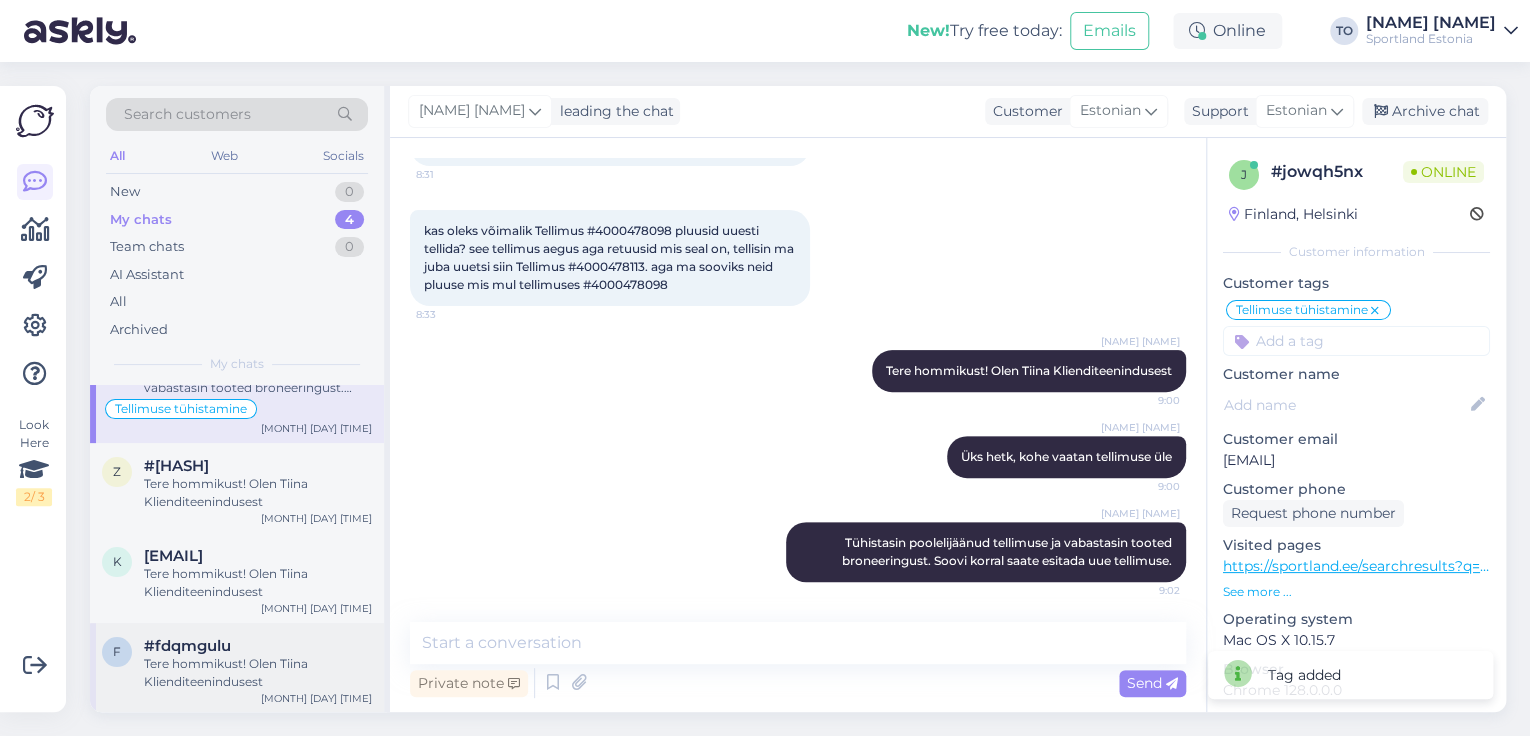 click on "Tere hommikust! Olen Tiina Klienditeenindusest" at bounding box center [258, 673] 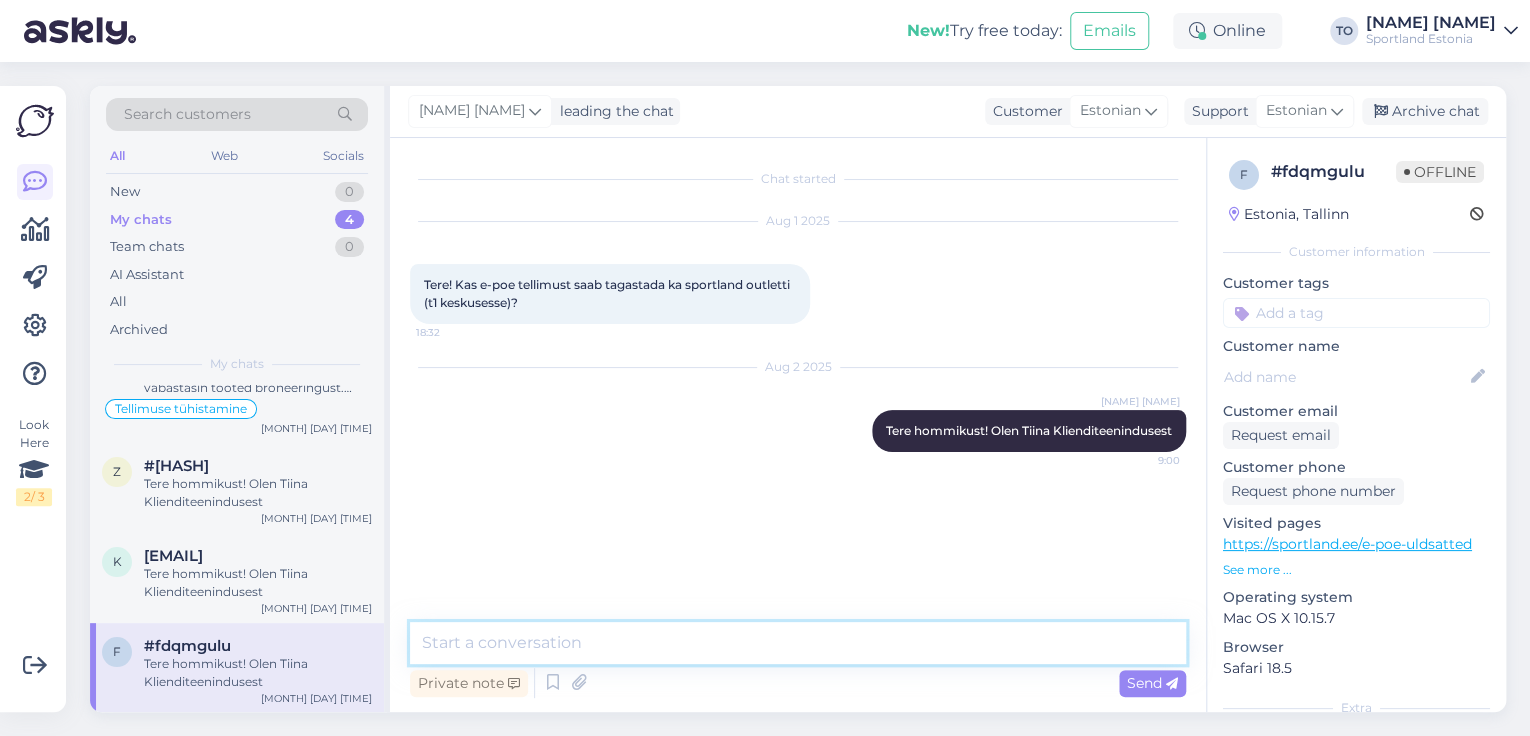 click at bounding box center (798, 643) 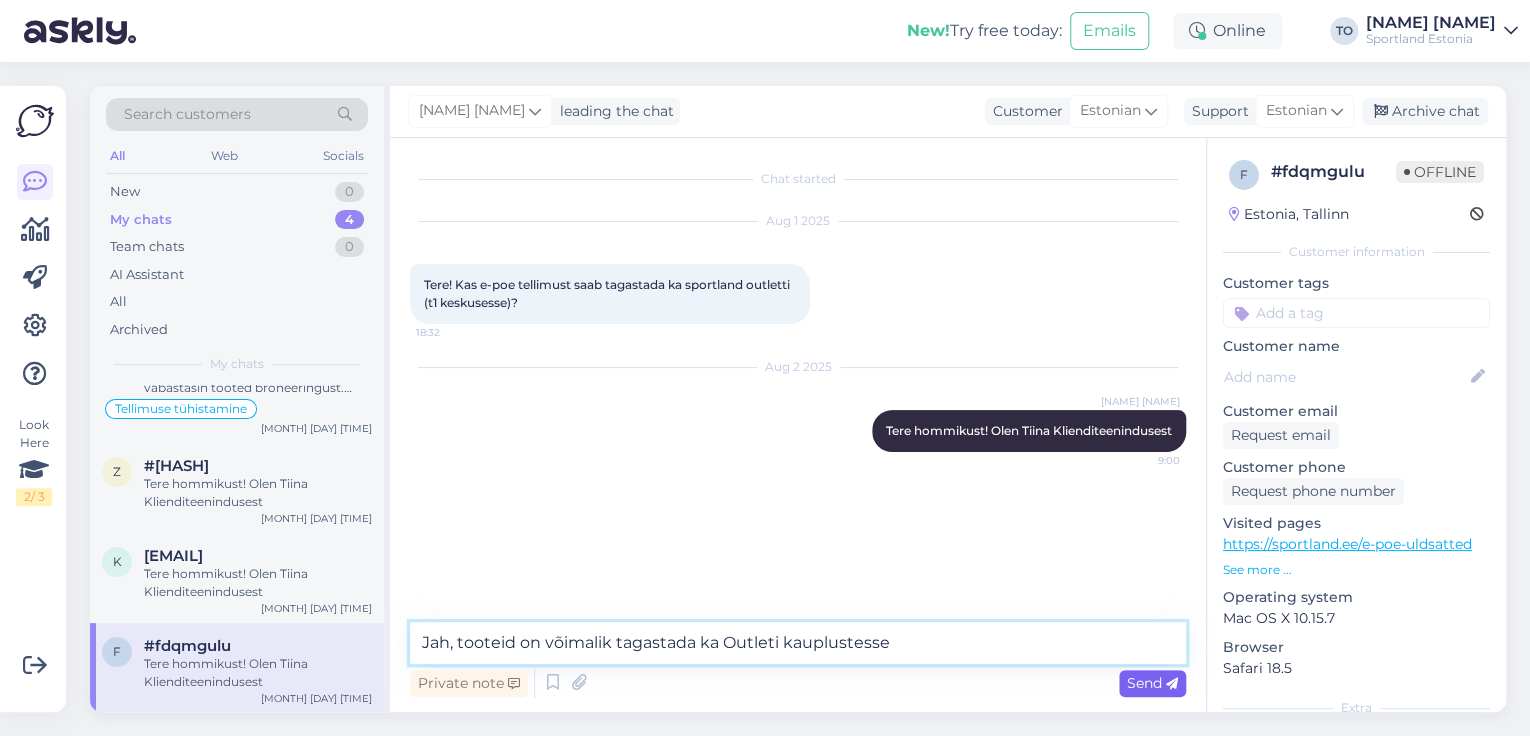 type on "Jah, tooteid on võimalik tagastada ka Outleti kauplustesse" 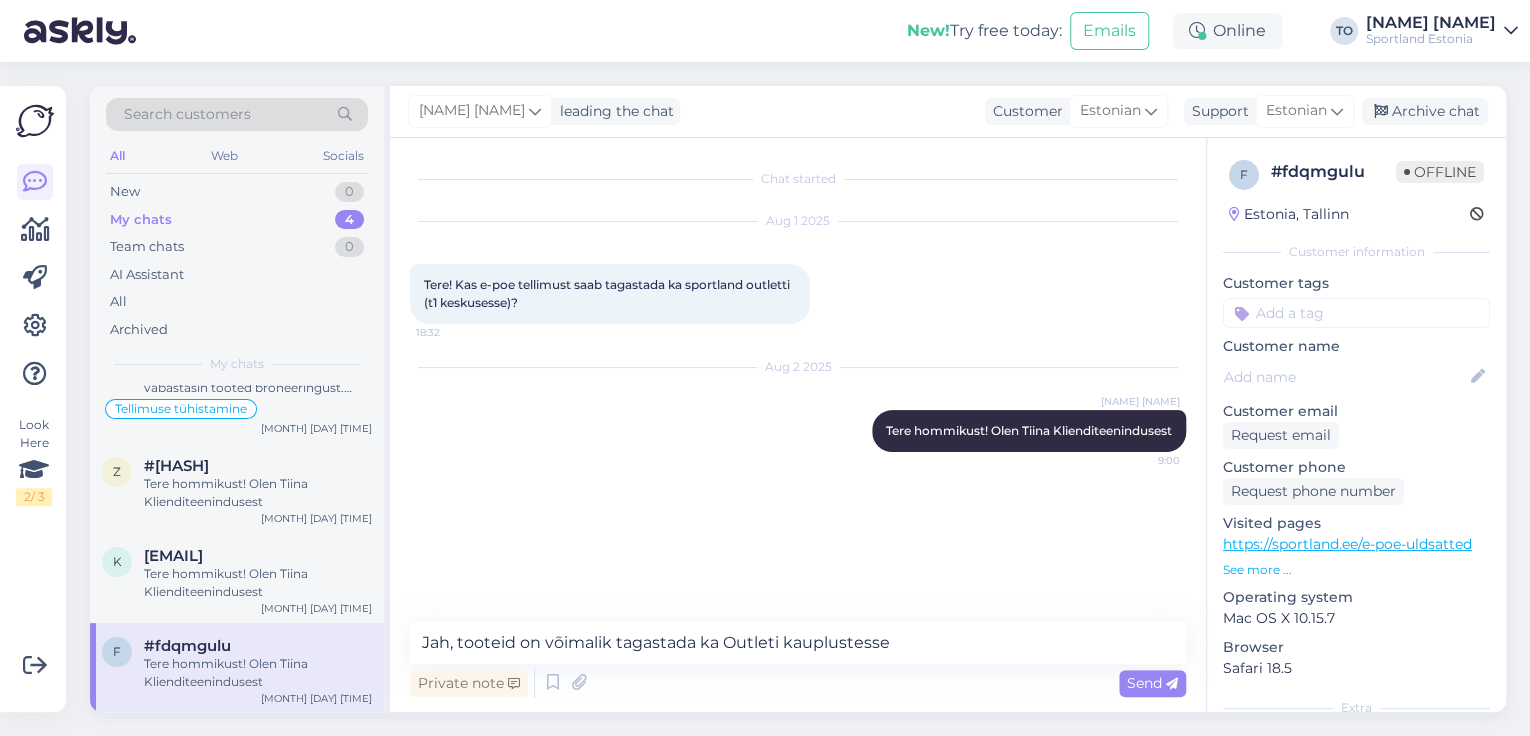 click on "Send" at bounding box center (1152, 683) 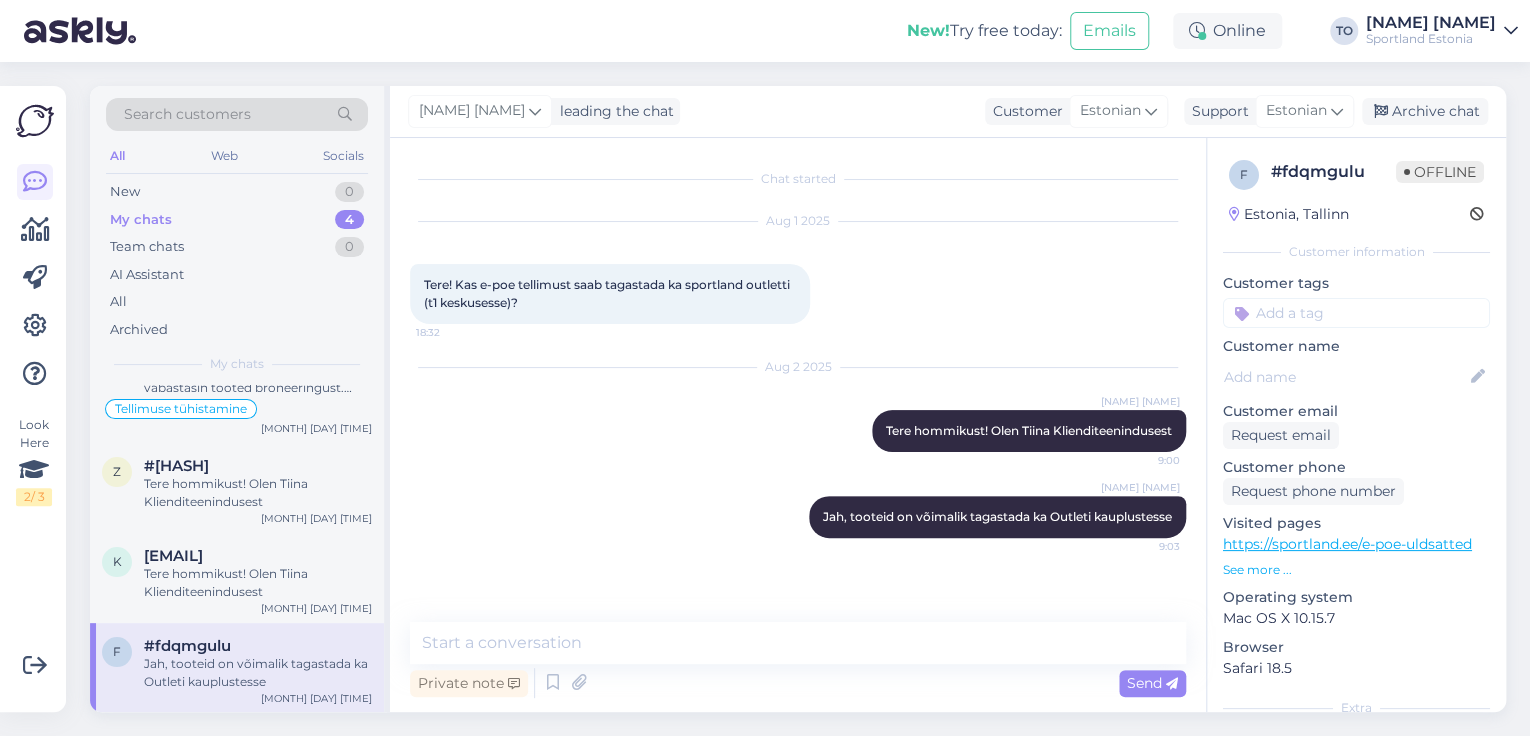 click at bounding box center (1356, 313) 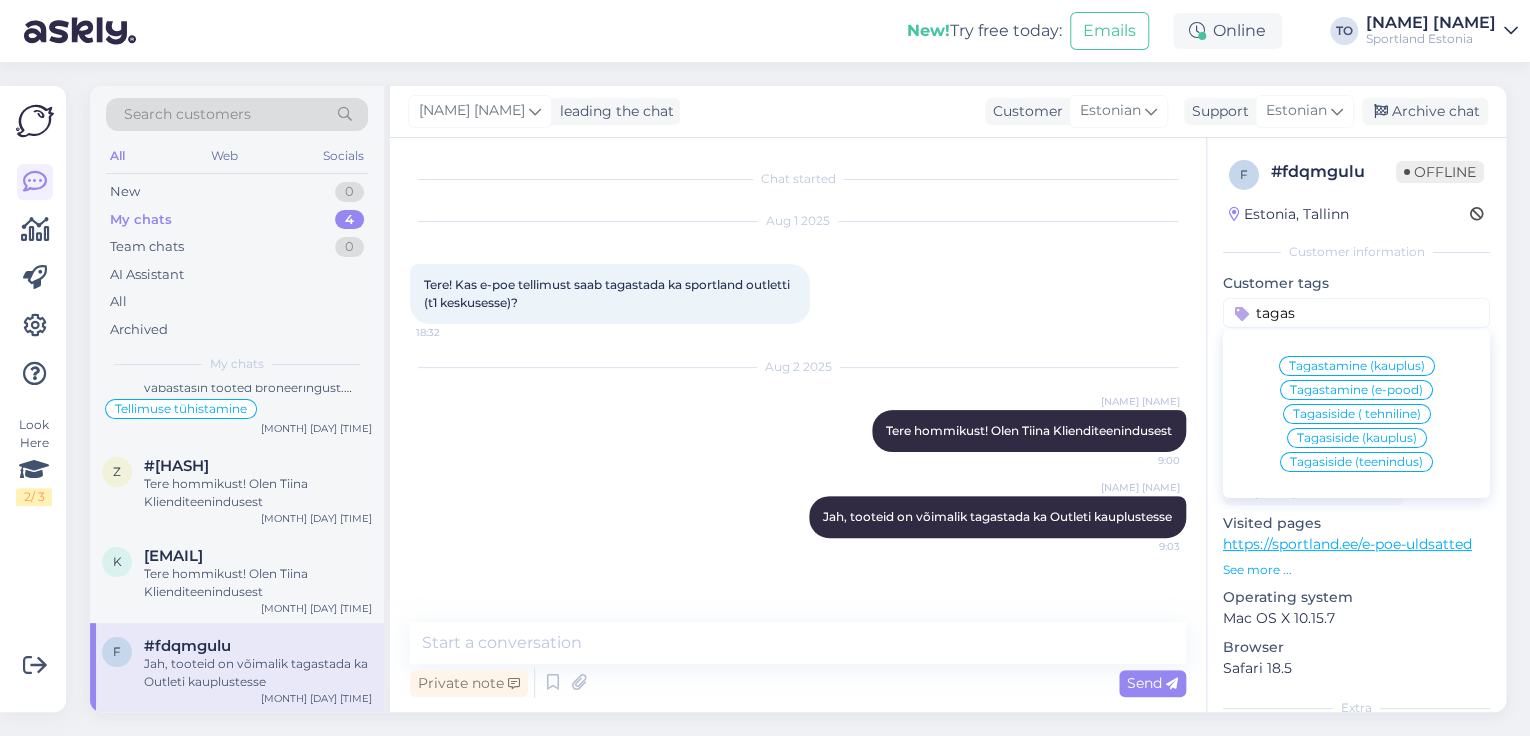 type on "tagas" 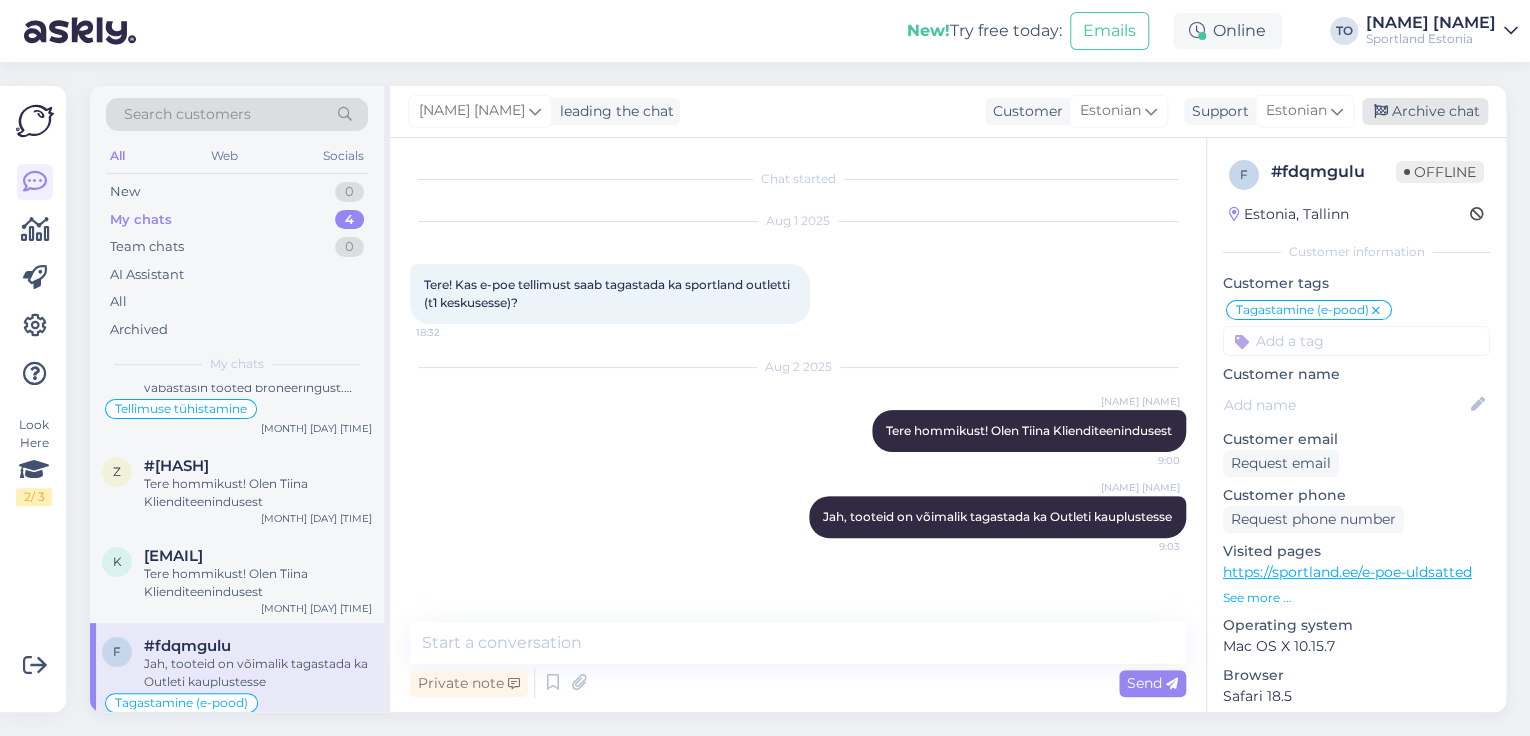 click on "Archive chat" at bounding box center (1425, 111) 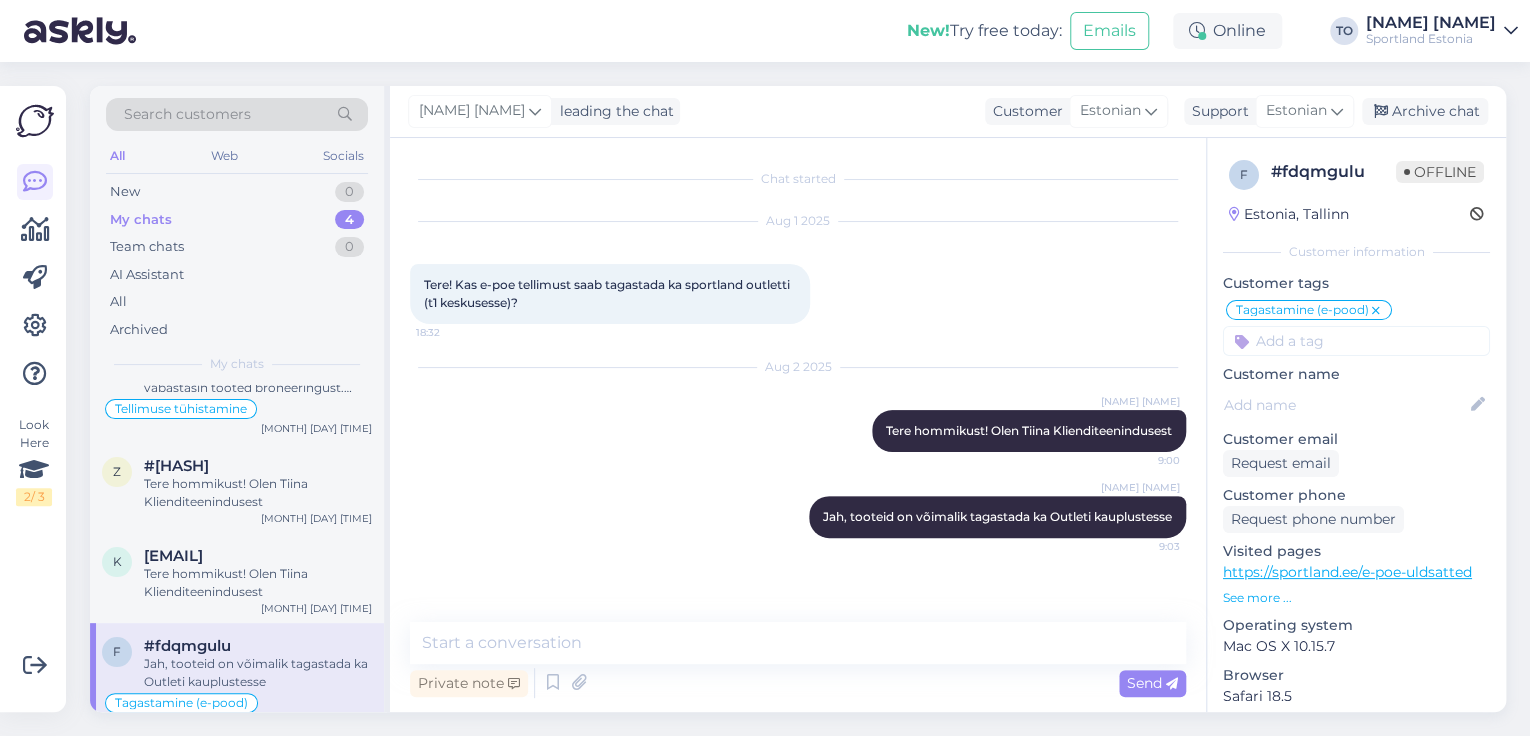scroll, scrollTop: 0, scrollLeft: 0, axis: both 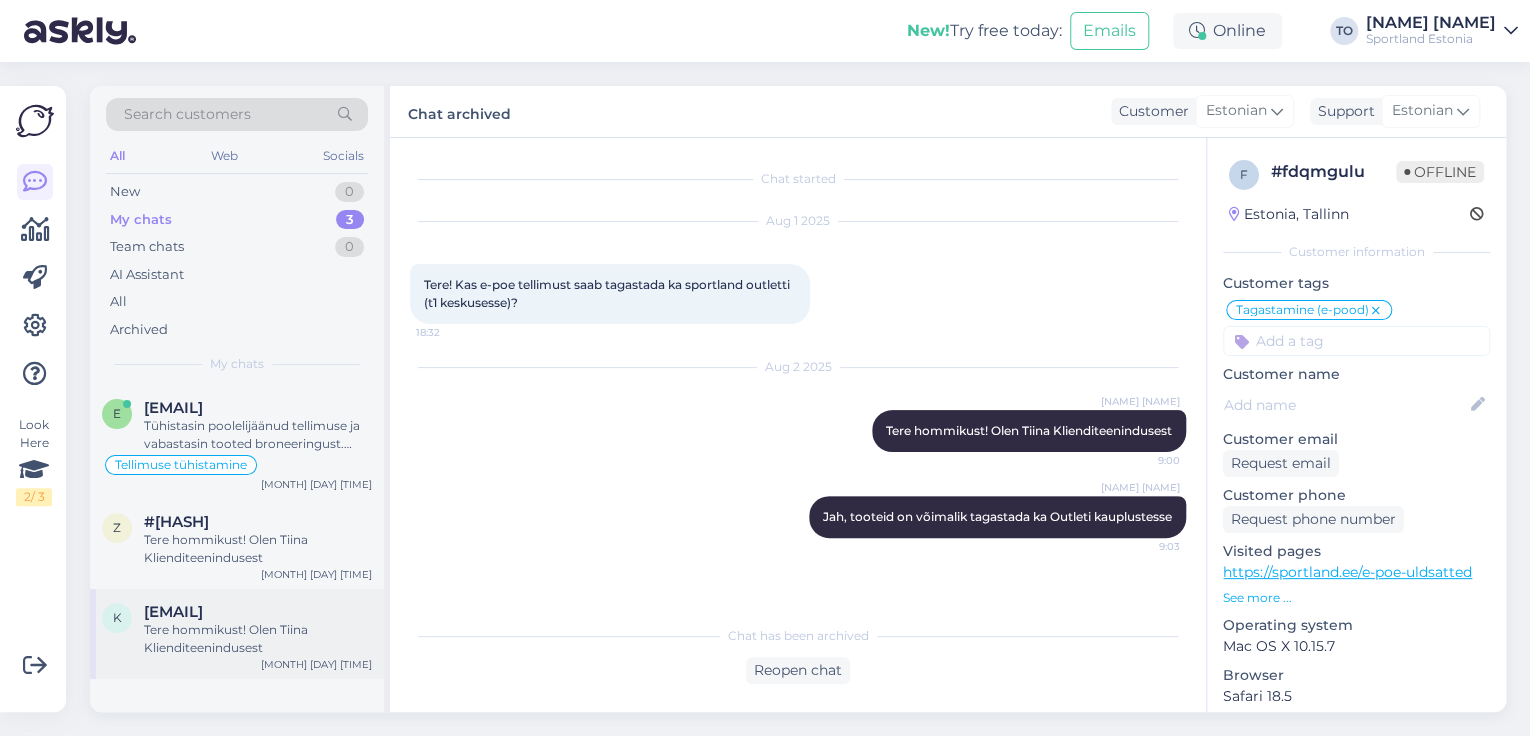 click on "Tere hommikust! Olen Tiina Klienditeenindusest" at bounding box center [258, 639] 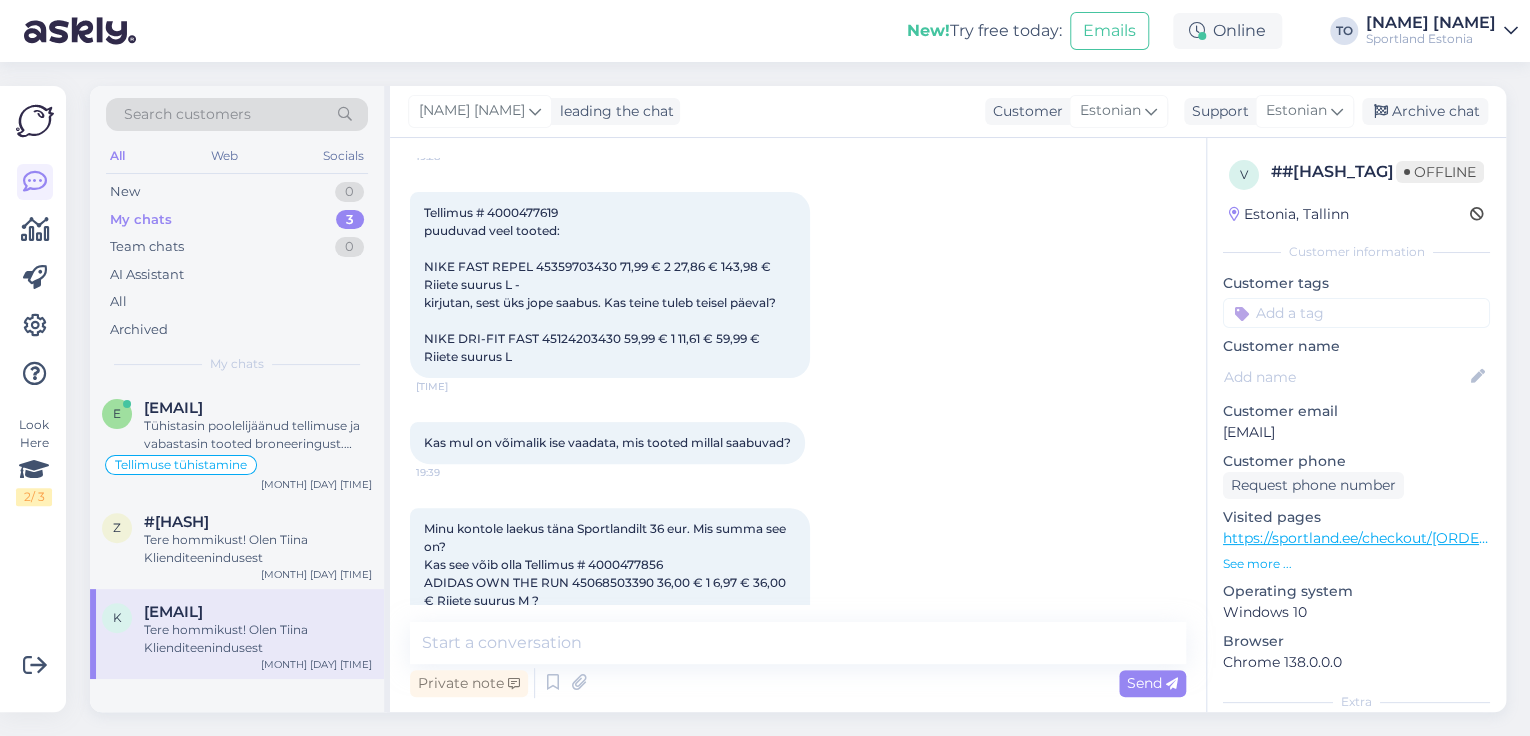 scroll, scrollTop: 0, scrollLeft: 0, axis: both 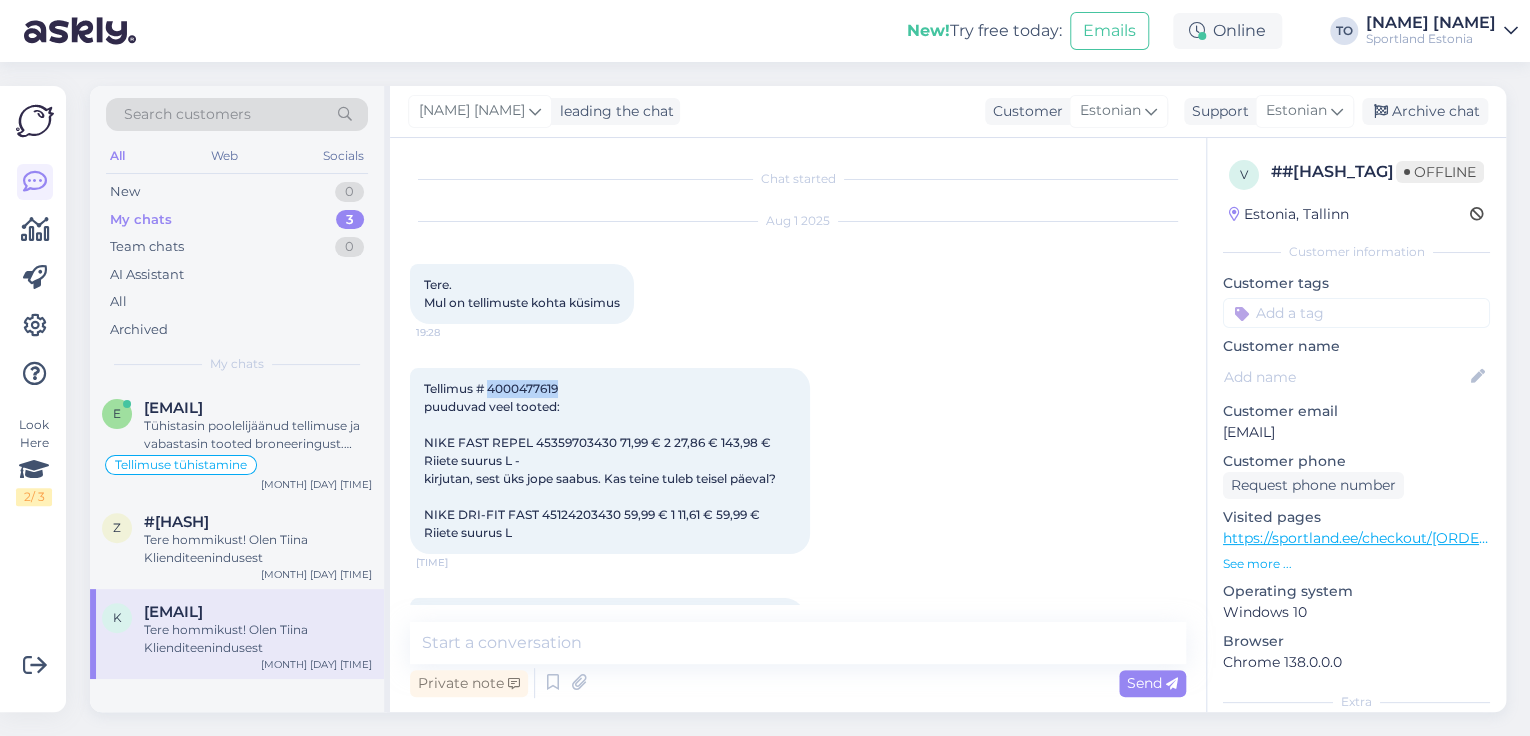 drag, startPoint x: 491, startPoint y: 388, endPoint x: 562, endPoint y: 385, distance: 71.063354 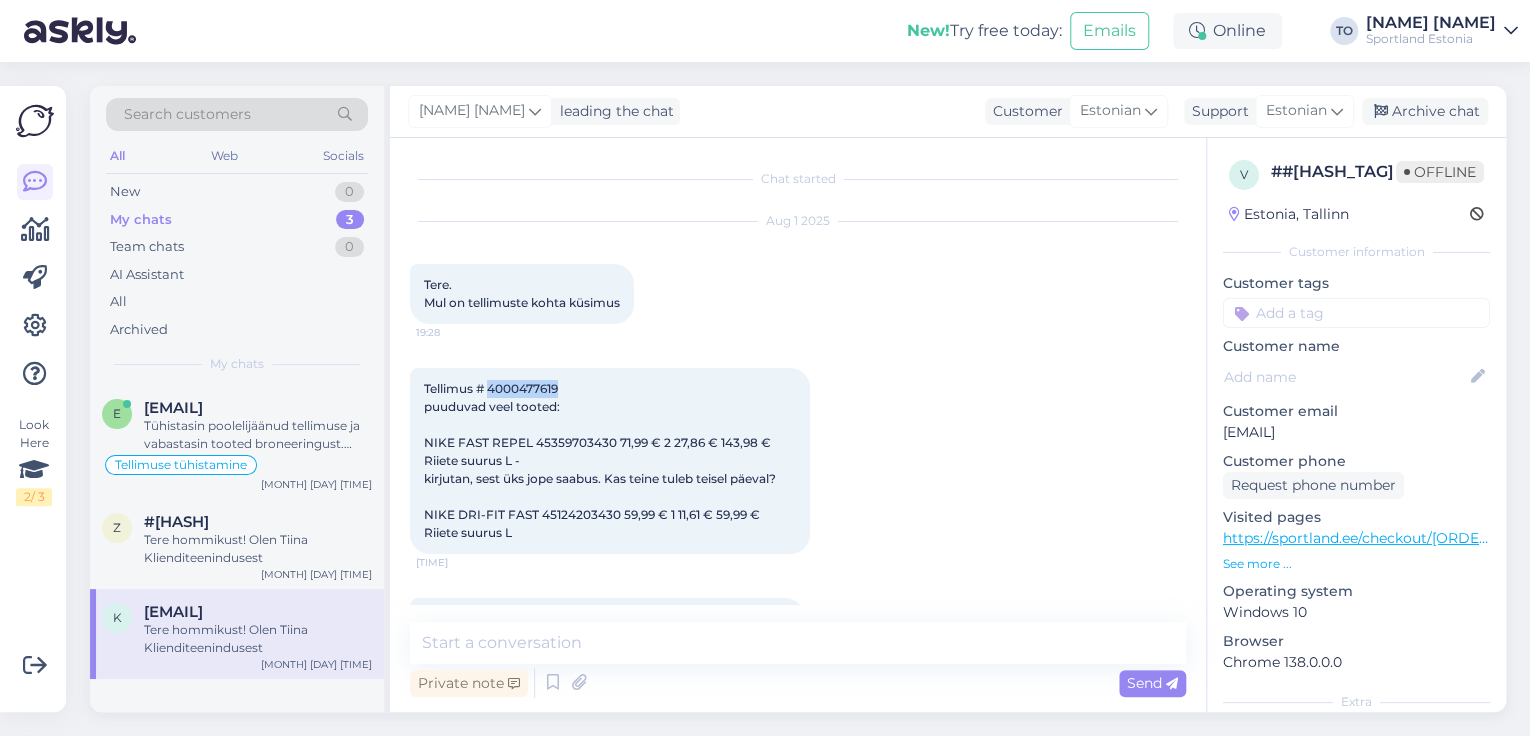click on "Tellimus # [ORDER_NUMBER]
puuduvad veel tooted:
NIKE FAST REPEL [PRODUCT_CODE] [PRICE] [QUANTITY] [TOTAL_PRICE] Riiete suurus L -
kirjutan, sest üks jope saabus. Kas teine tuleb teisel päeval?
NIKE DRI-FIT FAST [PRODUCT_CODE] [PRICE] [QUANTITY] [TOTAL_PRICE] Riiete suurus L [TIME]" at bounding box center [610, 461] 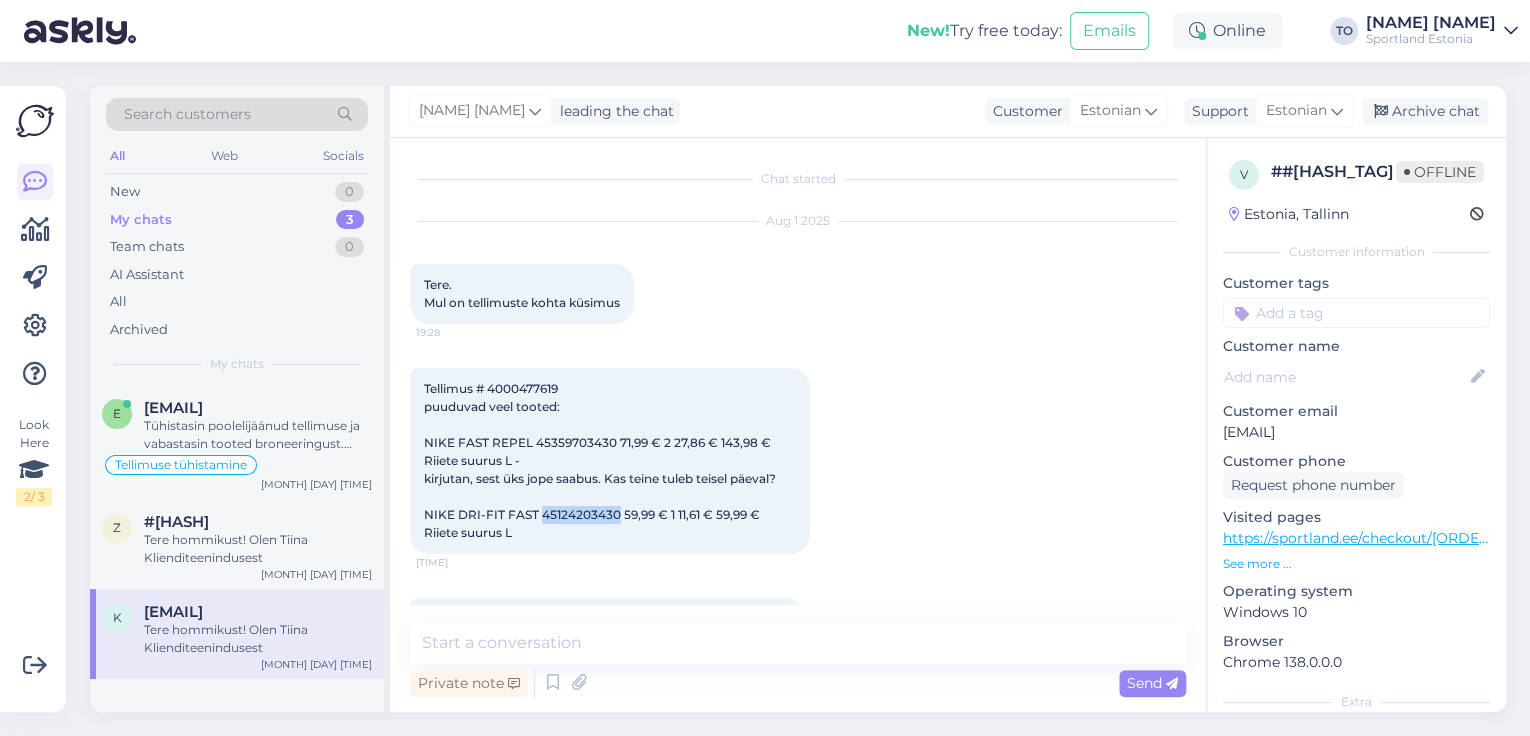 drag, startPoint x: 539, startPoint y: 515, endPoint x: 615, endPoint y: 514, distance: 76.00658 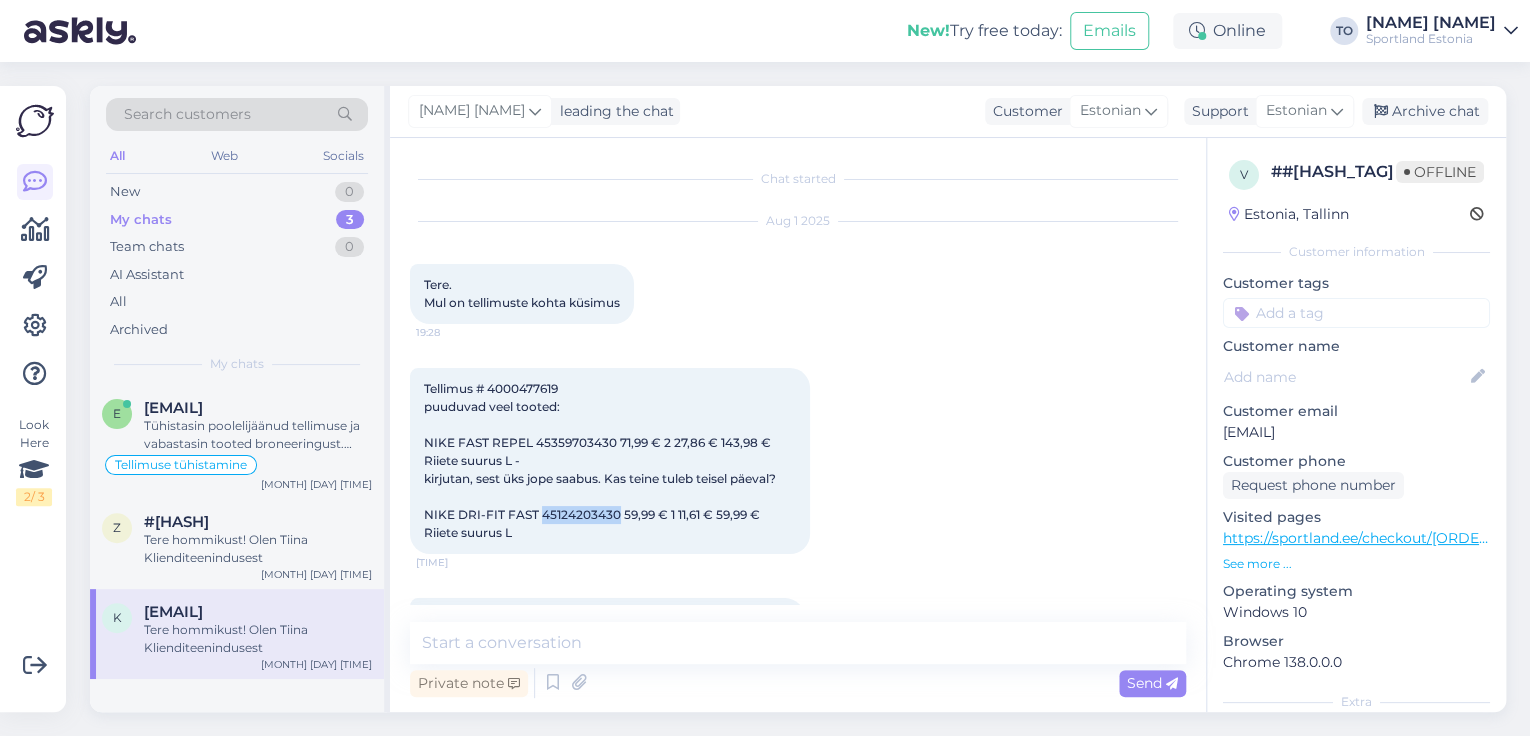 click on "Tellimus # 4000477619
puuduvad veel tooted:
NIKE FAST REPEL 45359703430 71,99 € 2 27,86 € 143,98 € Riiete suurus L -
kirjutan, sest üks jope saabus. Kas teine tuleb teisel päeval?
NIKE DRI-FIT FAST 45124203430 59,99 € 1 11,61 € 59,99 € Riiete suurus L" at bounding box center [600, 460] 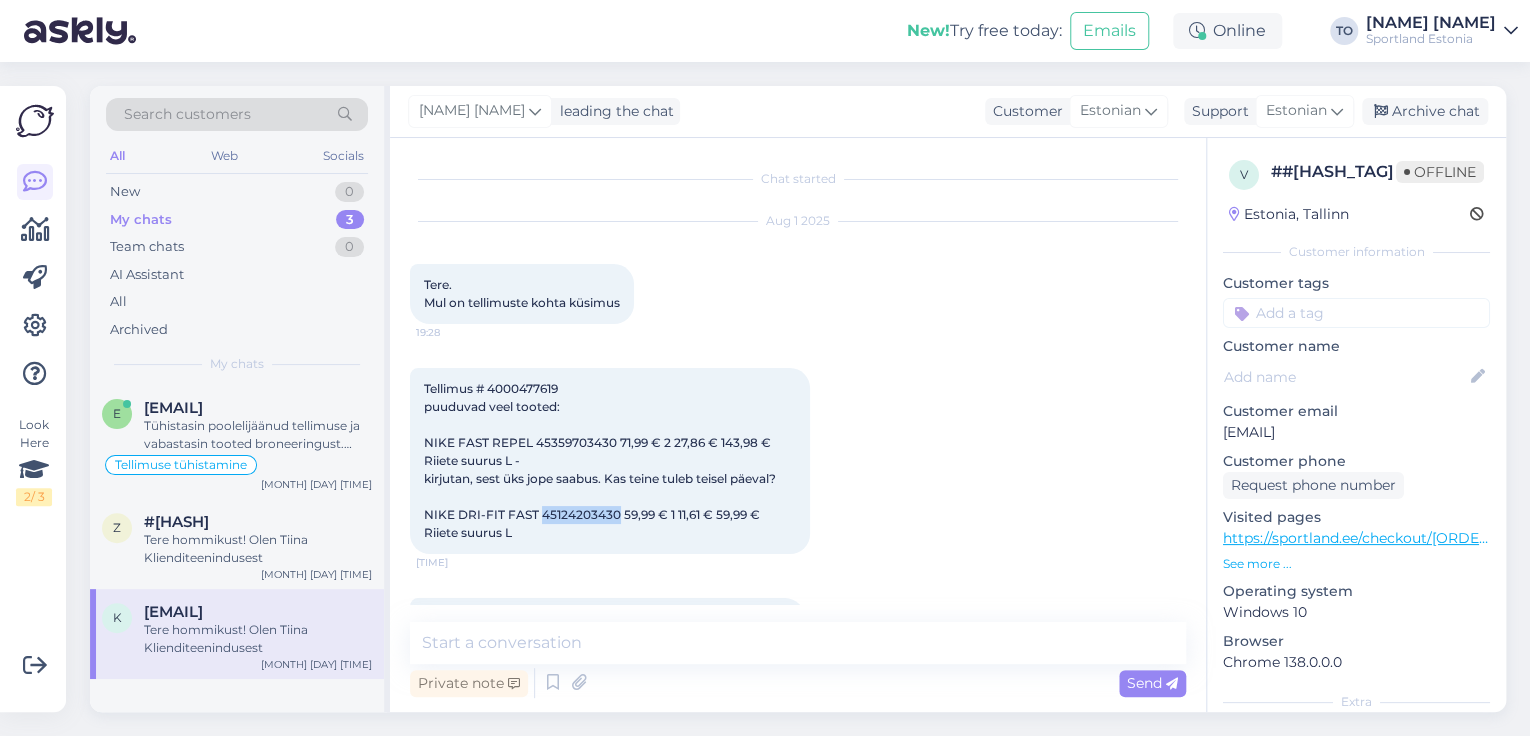 copy on "45124203430" 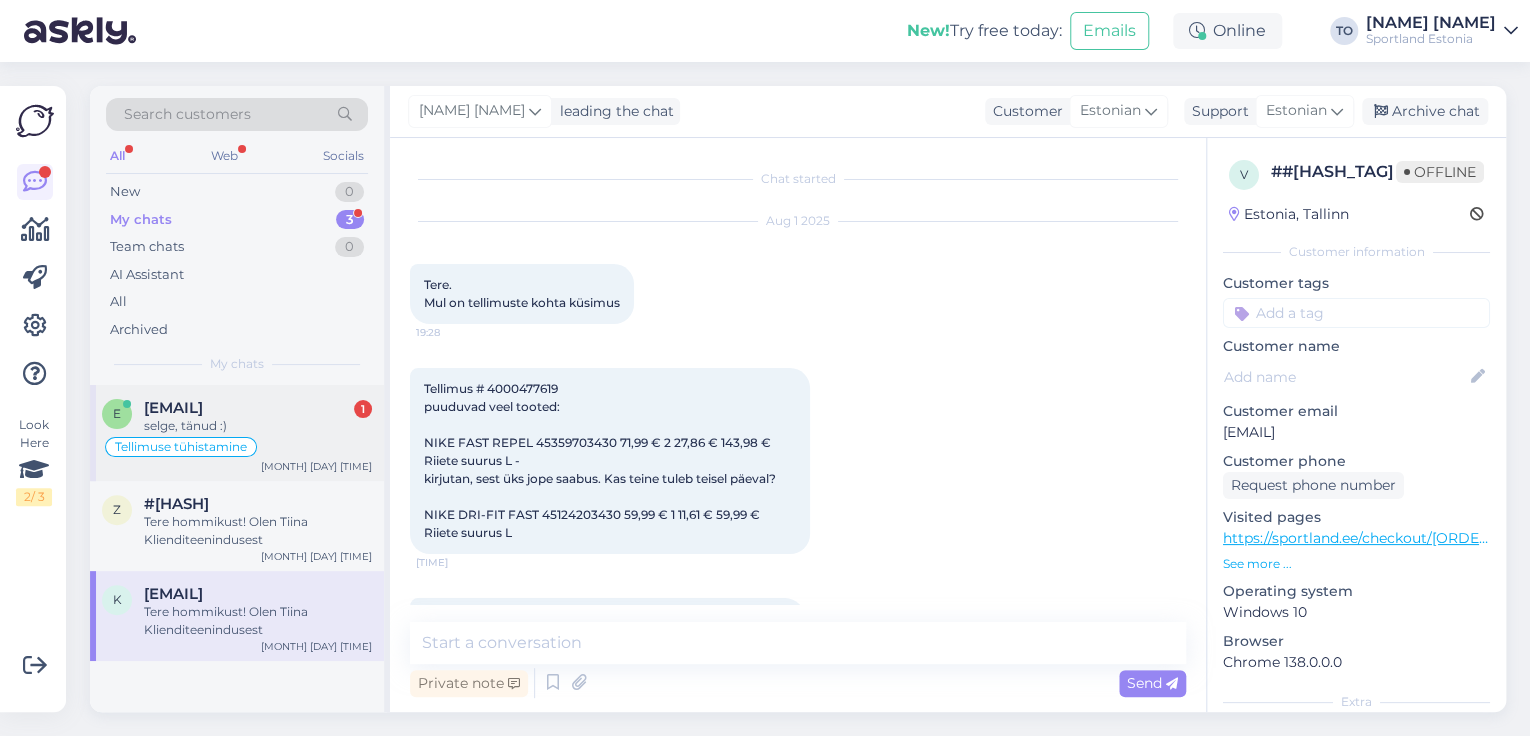 click on "selge, tänud :)" at bounding box center [258, 426] 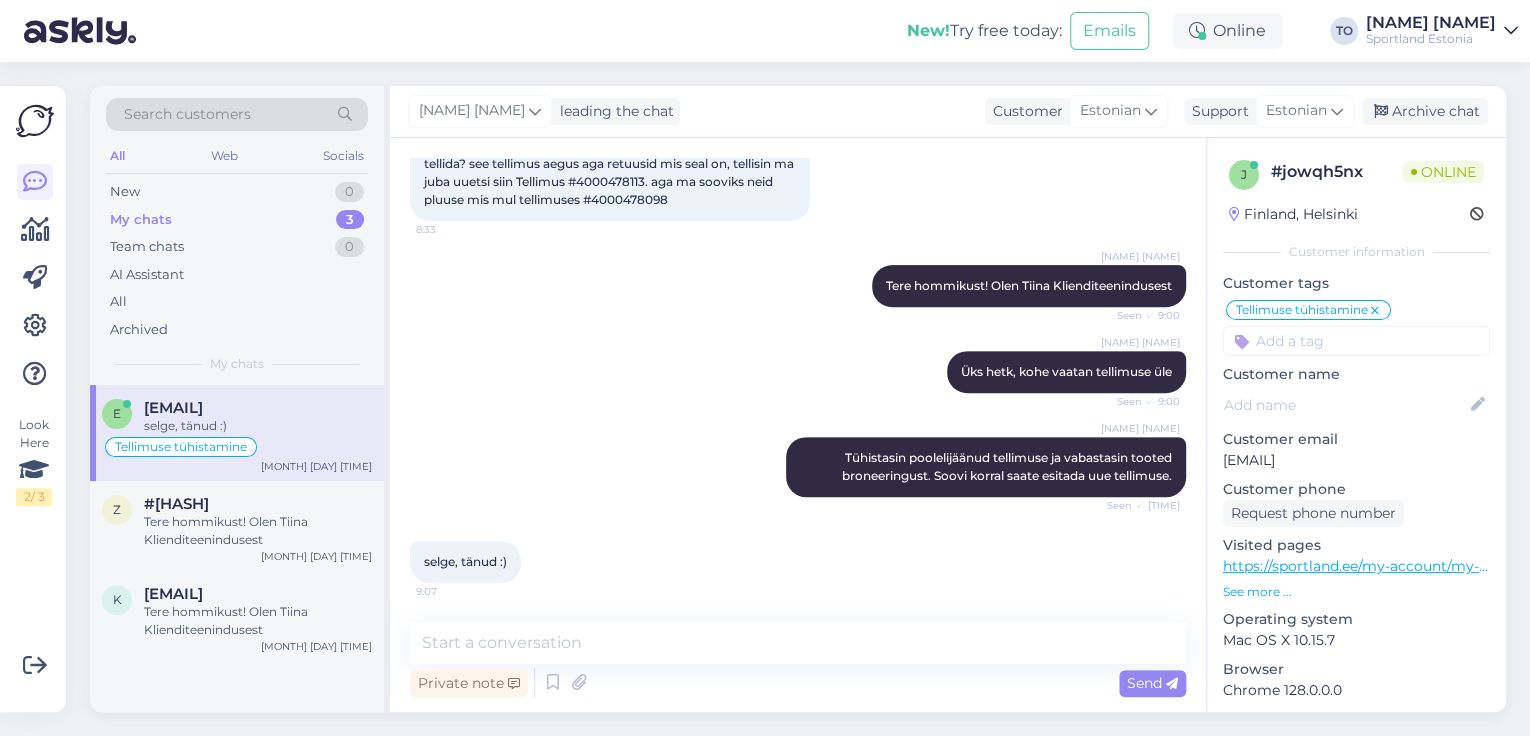 scroll, scrollTop: 329, scrollLeft: 0, axis: vertical 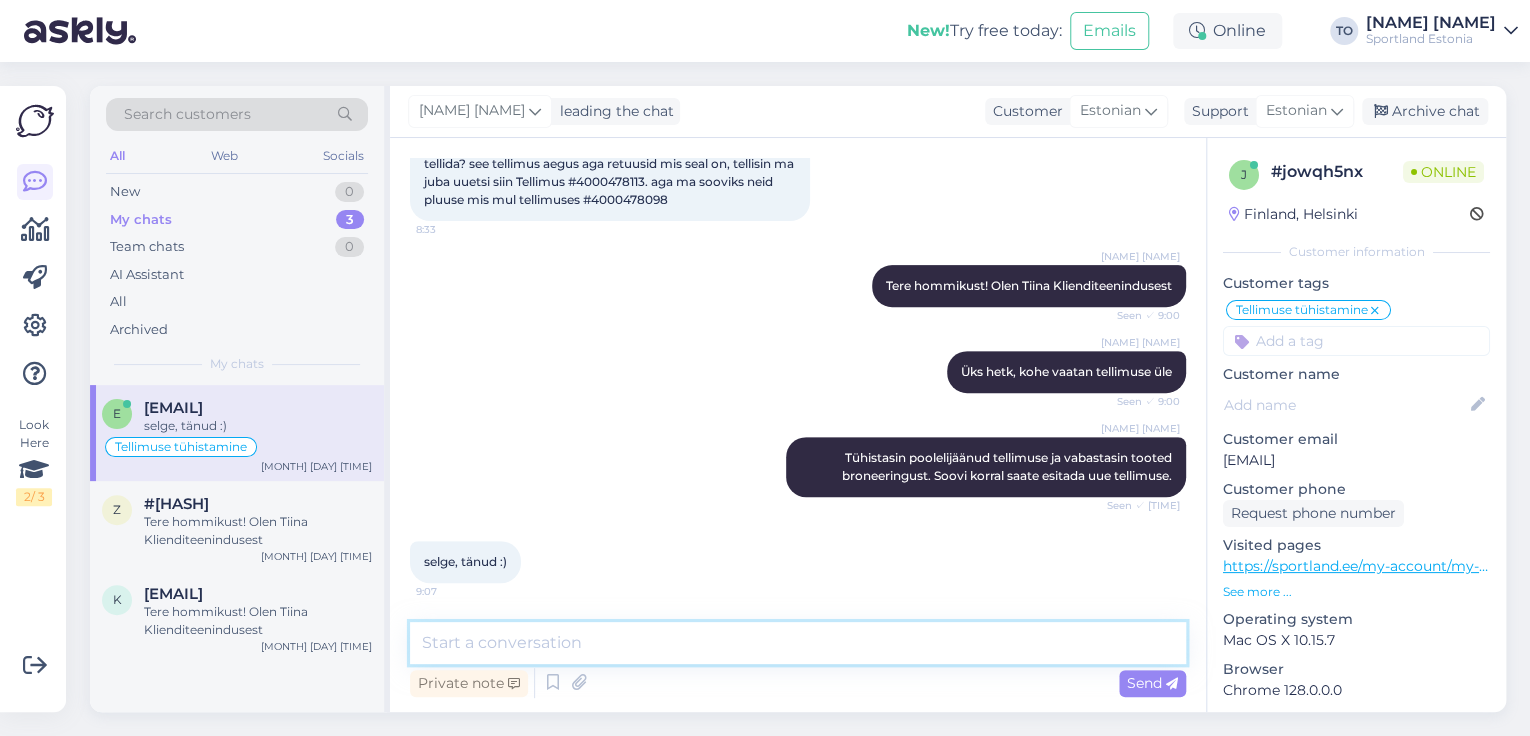 click at bounding box center [798, 643] 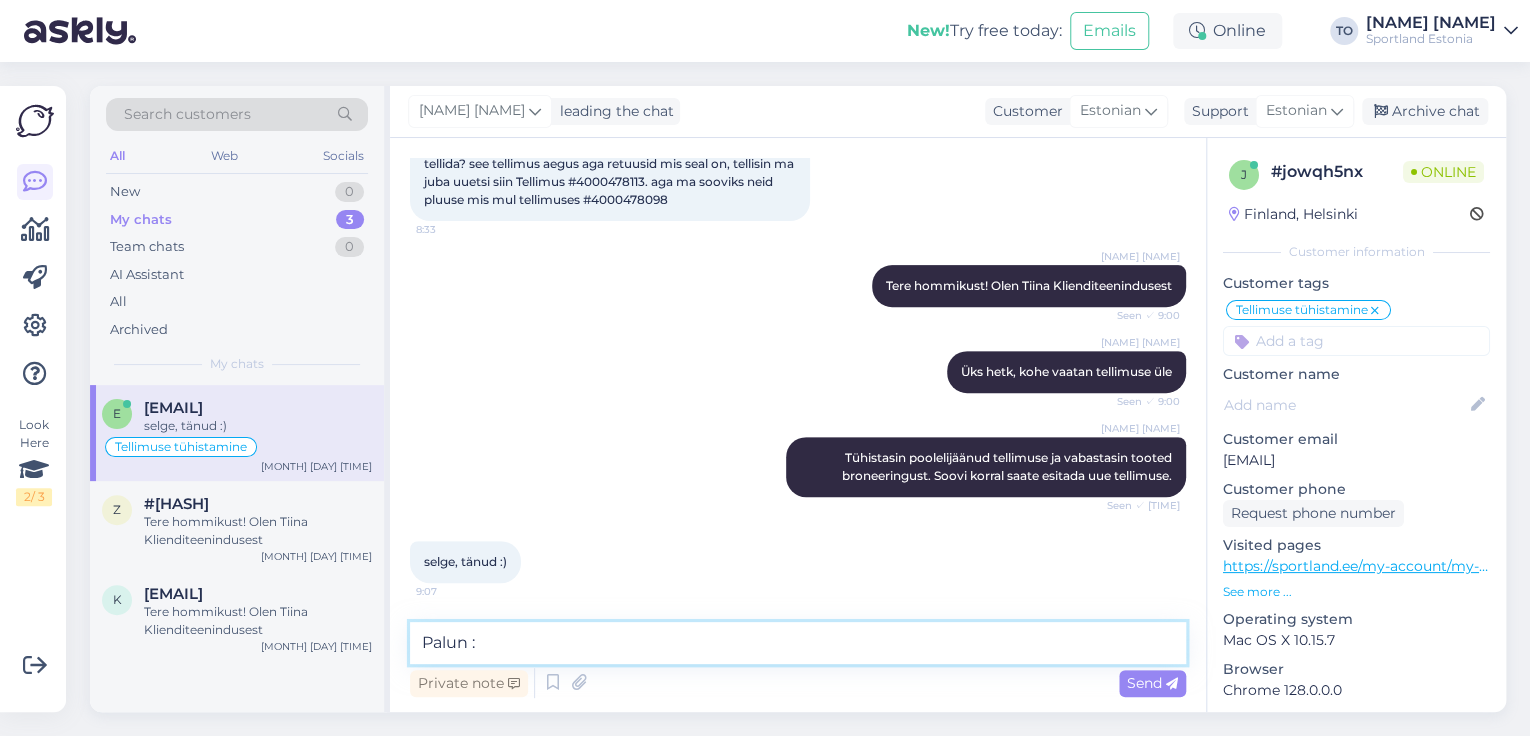 type on "Palun :)" 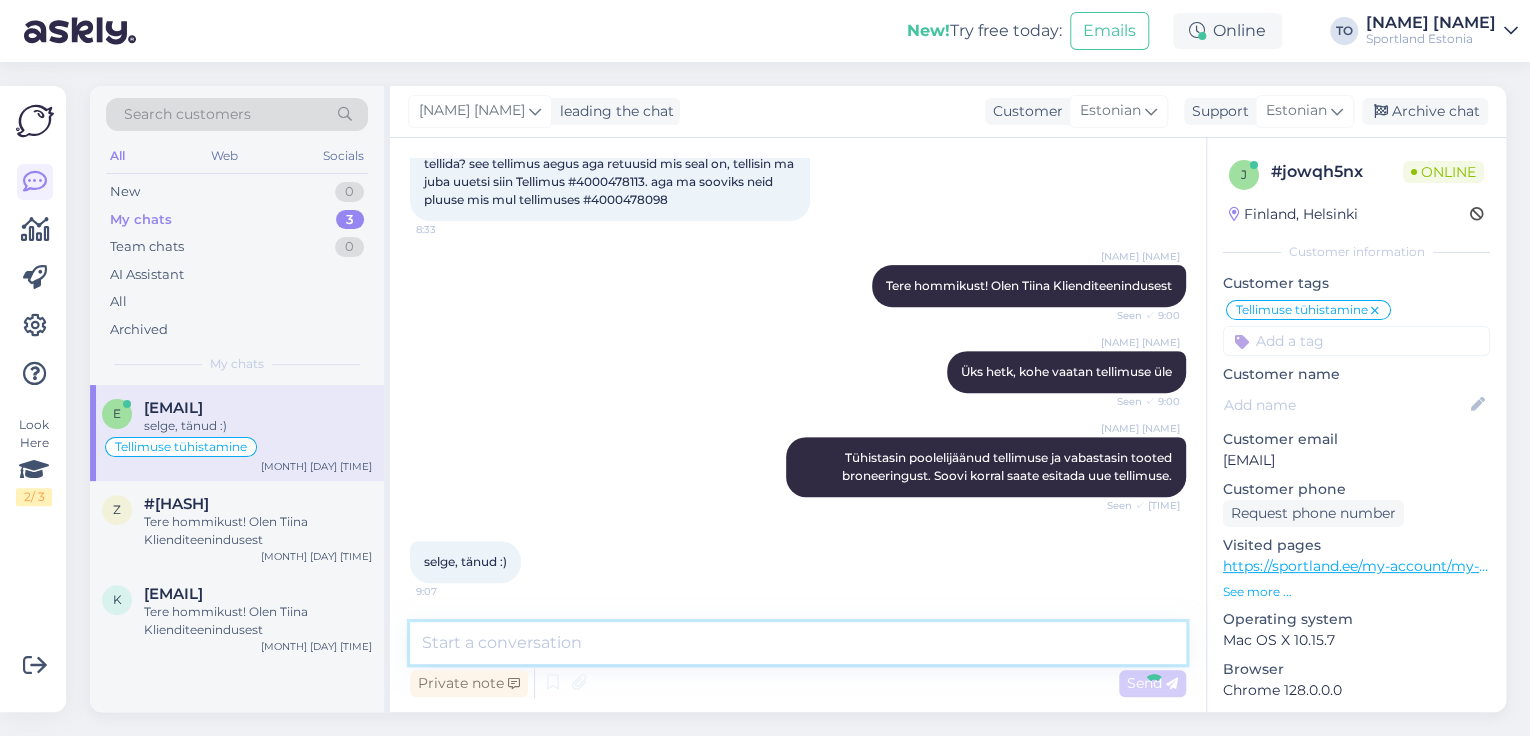 scroll, scrollTop: 416, scrollLeft: 0, axis: vertical 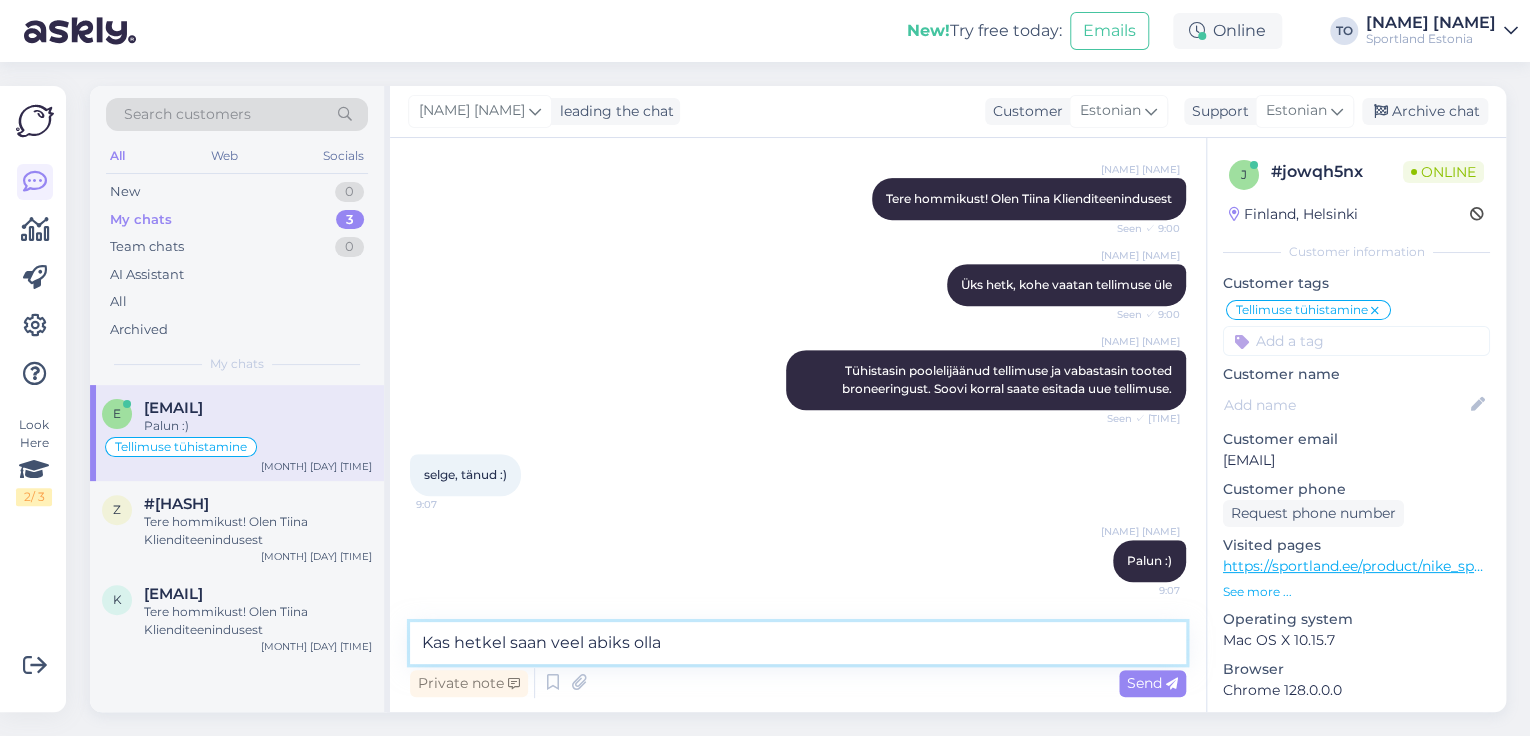 type on "Kas hetkel saan veel abiks olla?" 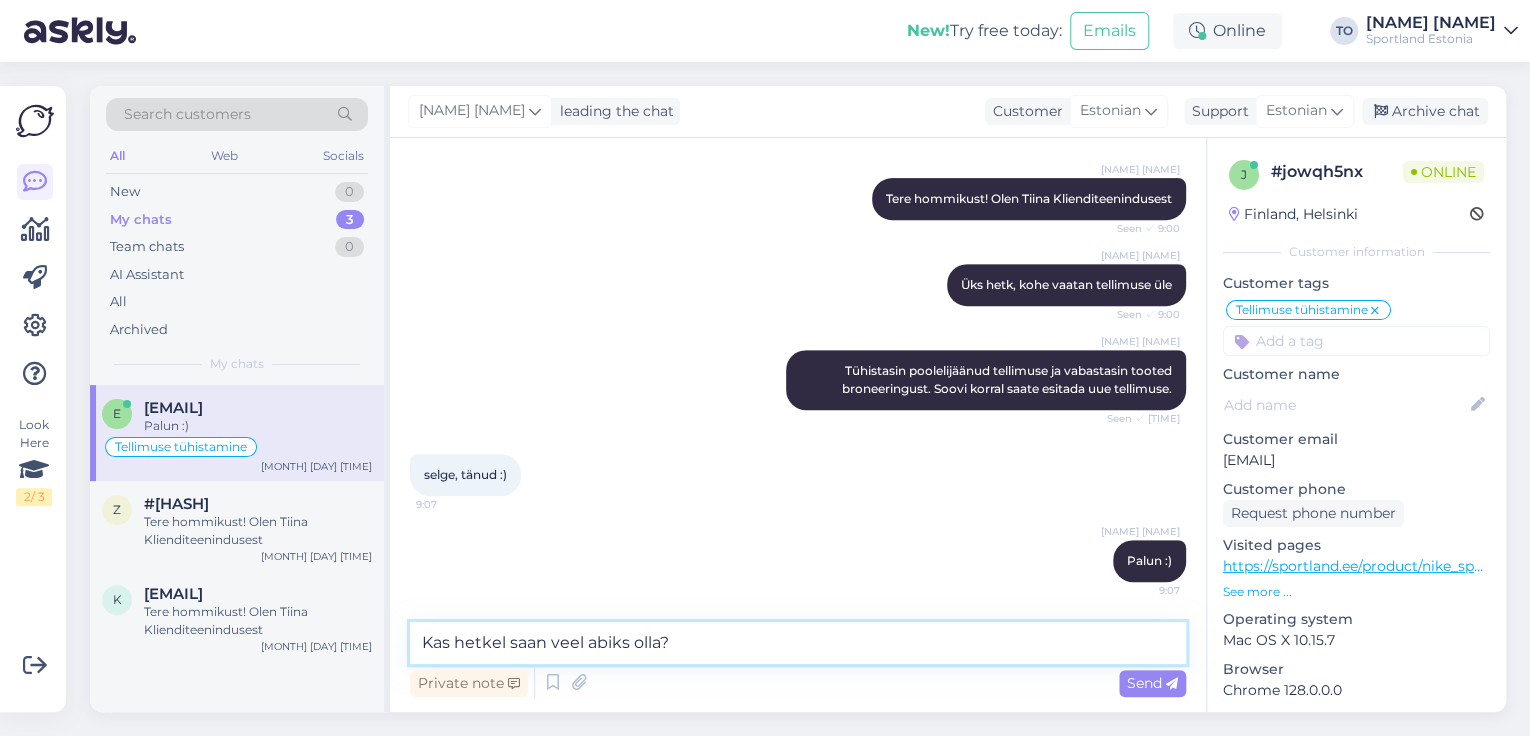 type 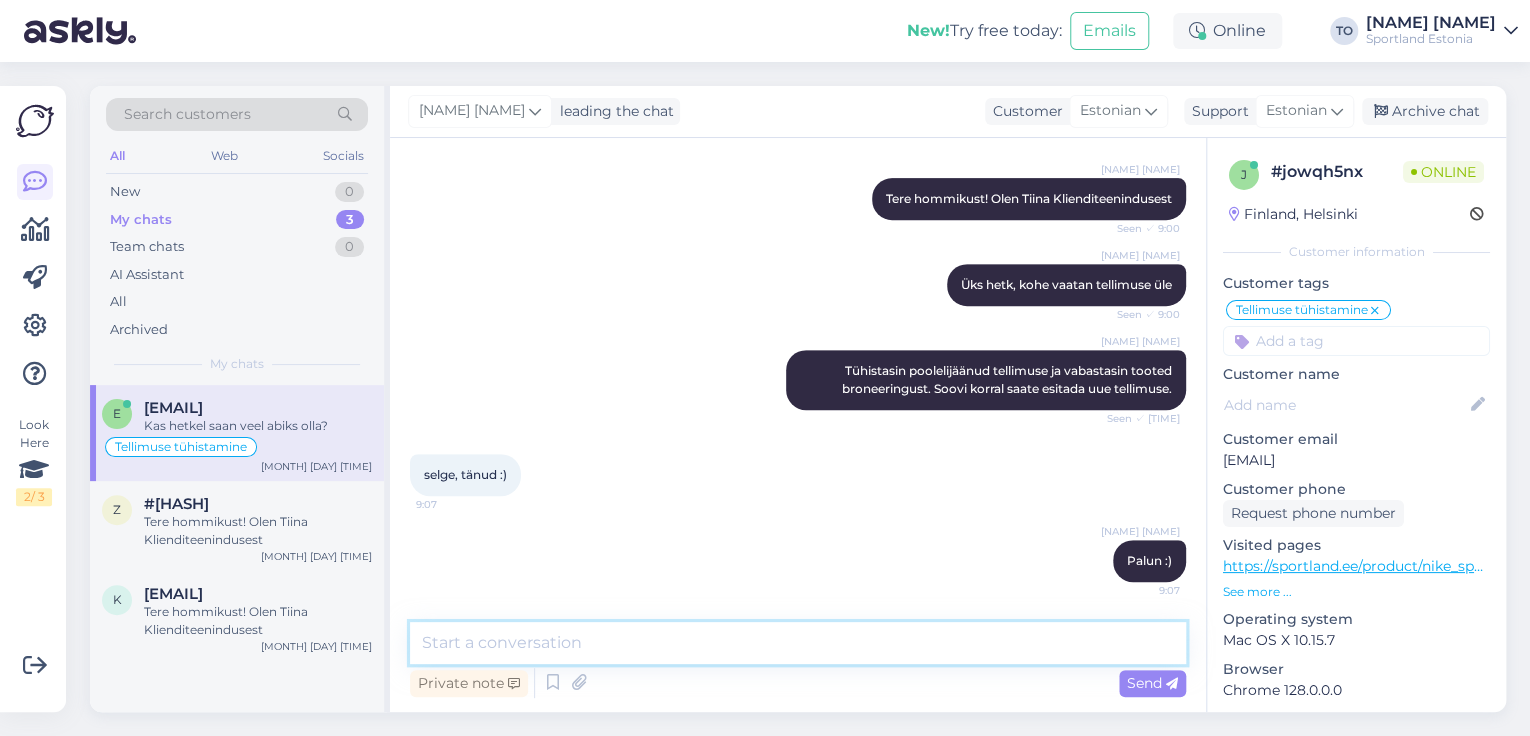 scroll, scrollTop: 501, scrollLeft: 0, axis: vertical 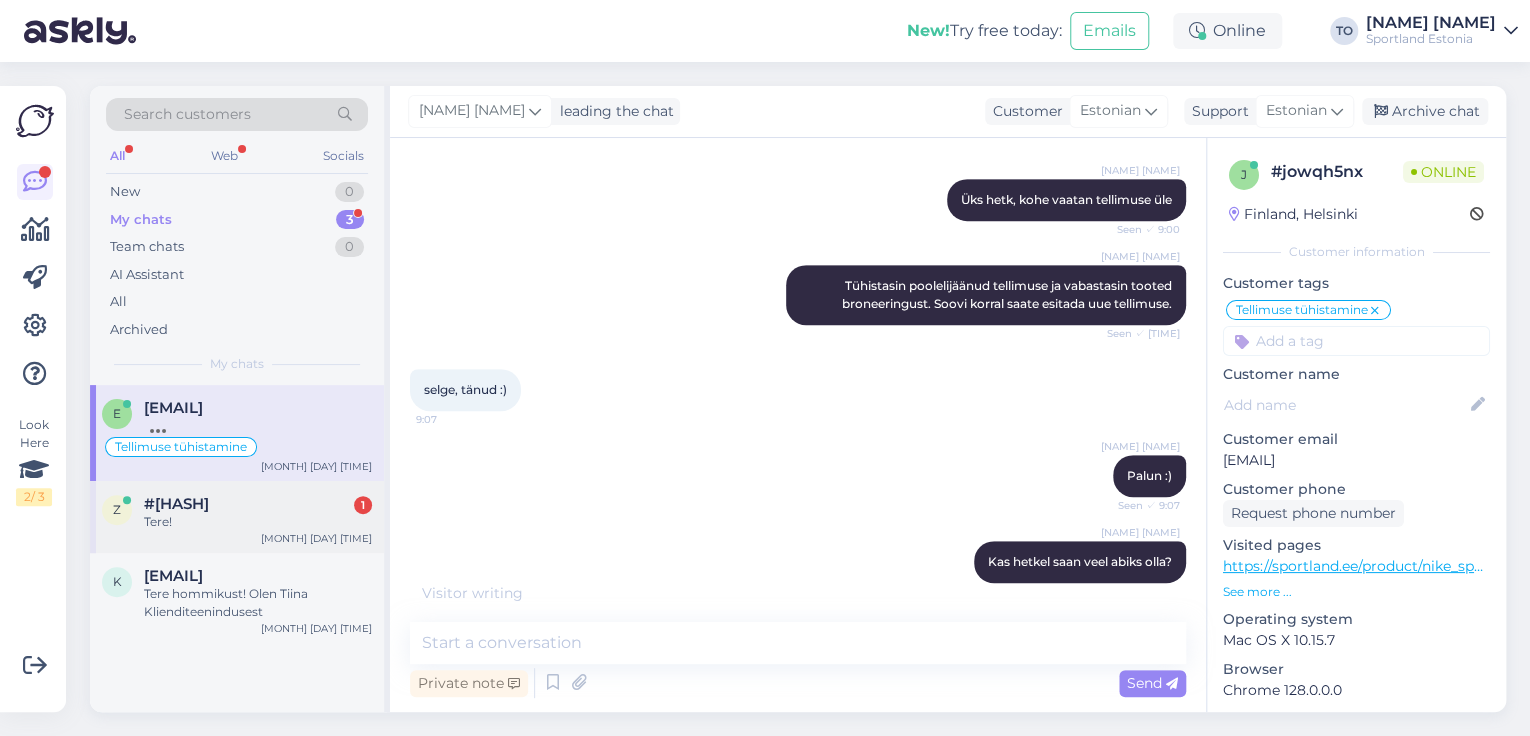 click on "#[CODE] 1" at bounding box center (258, 504) 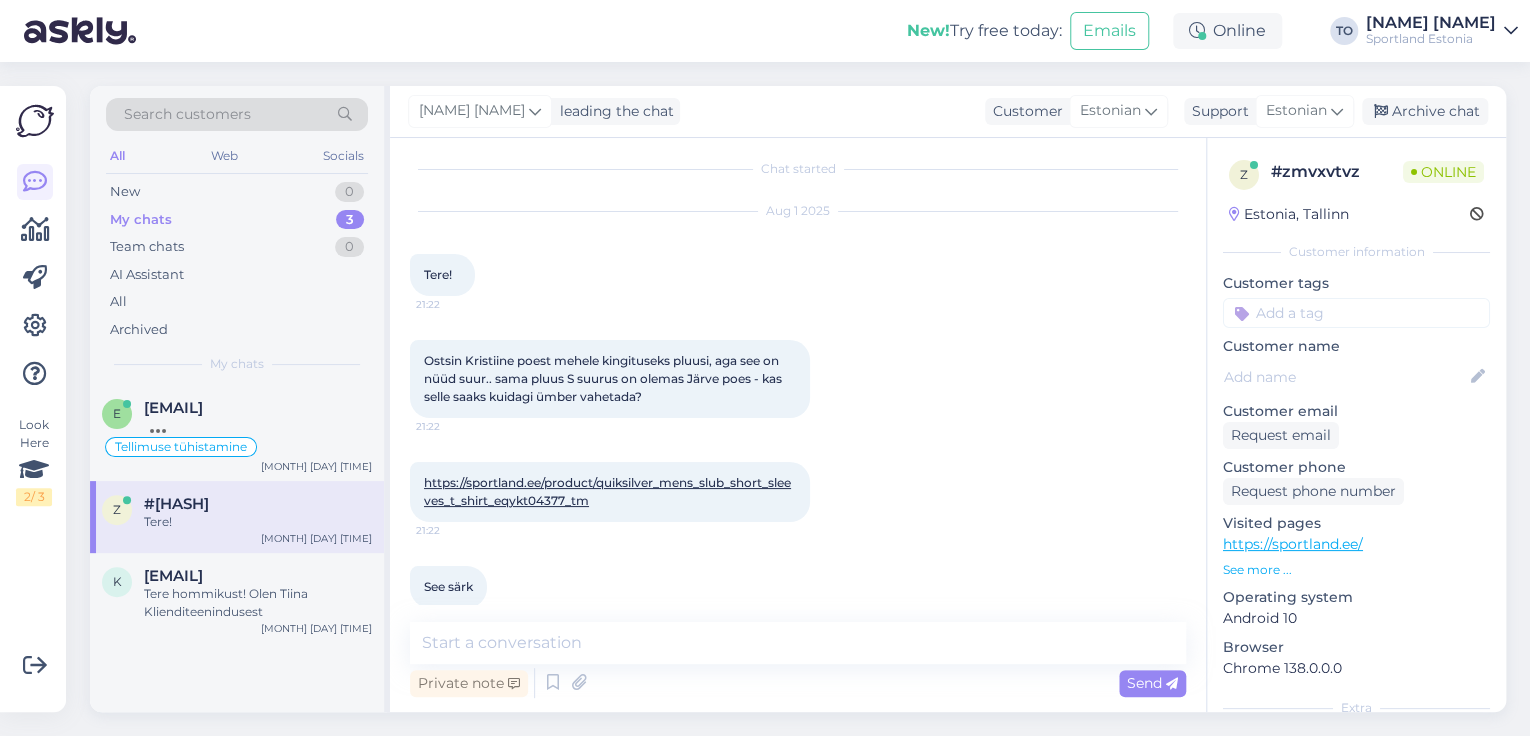 scroll, scrollTop: 249, scrollLeft: 0, axis: vertical 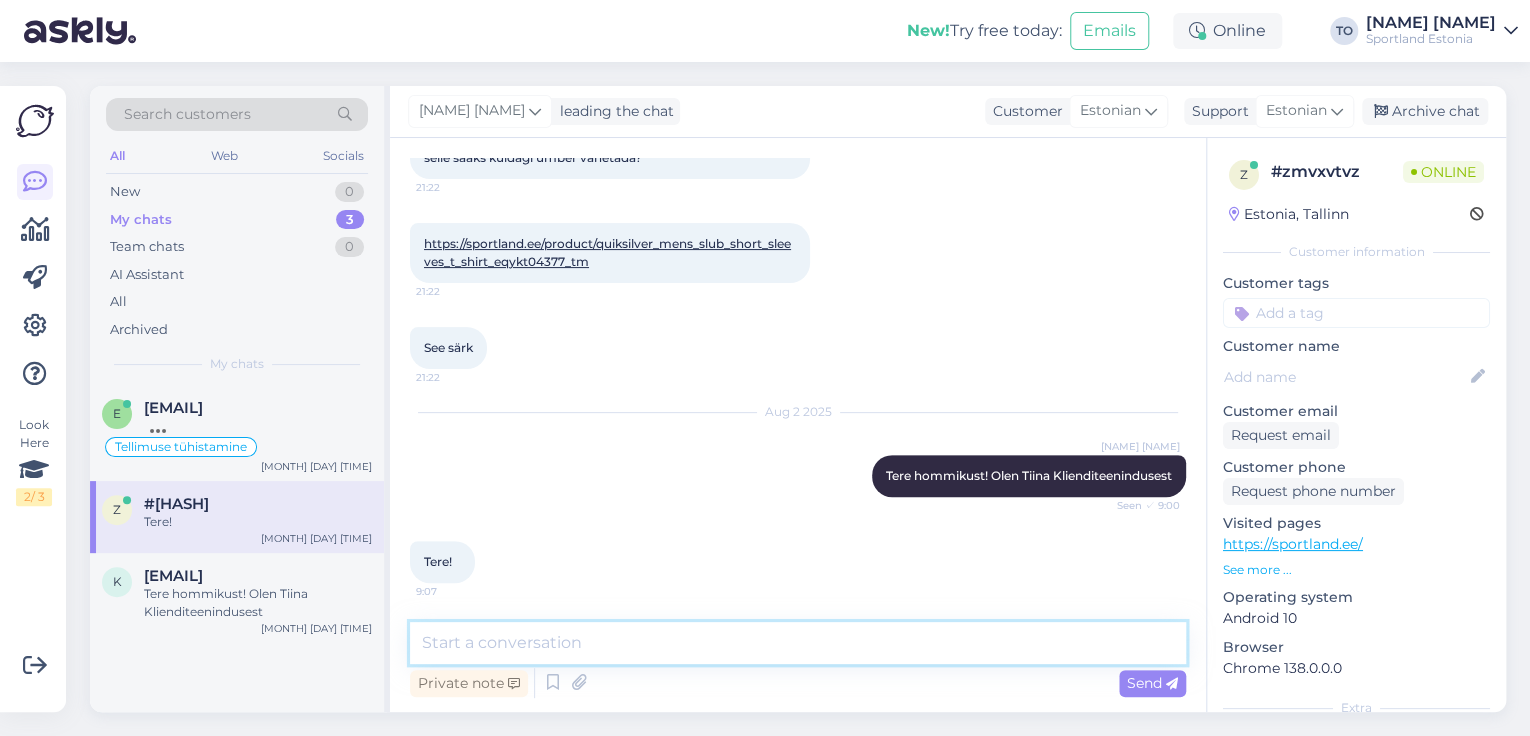 click at bounding box center [798, 643] 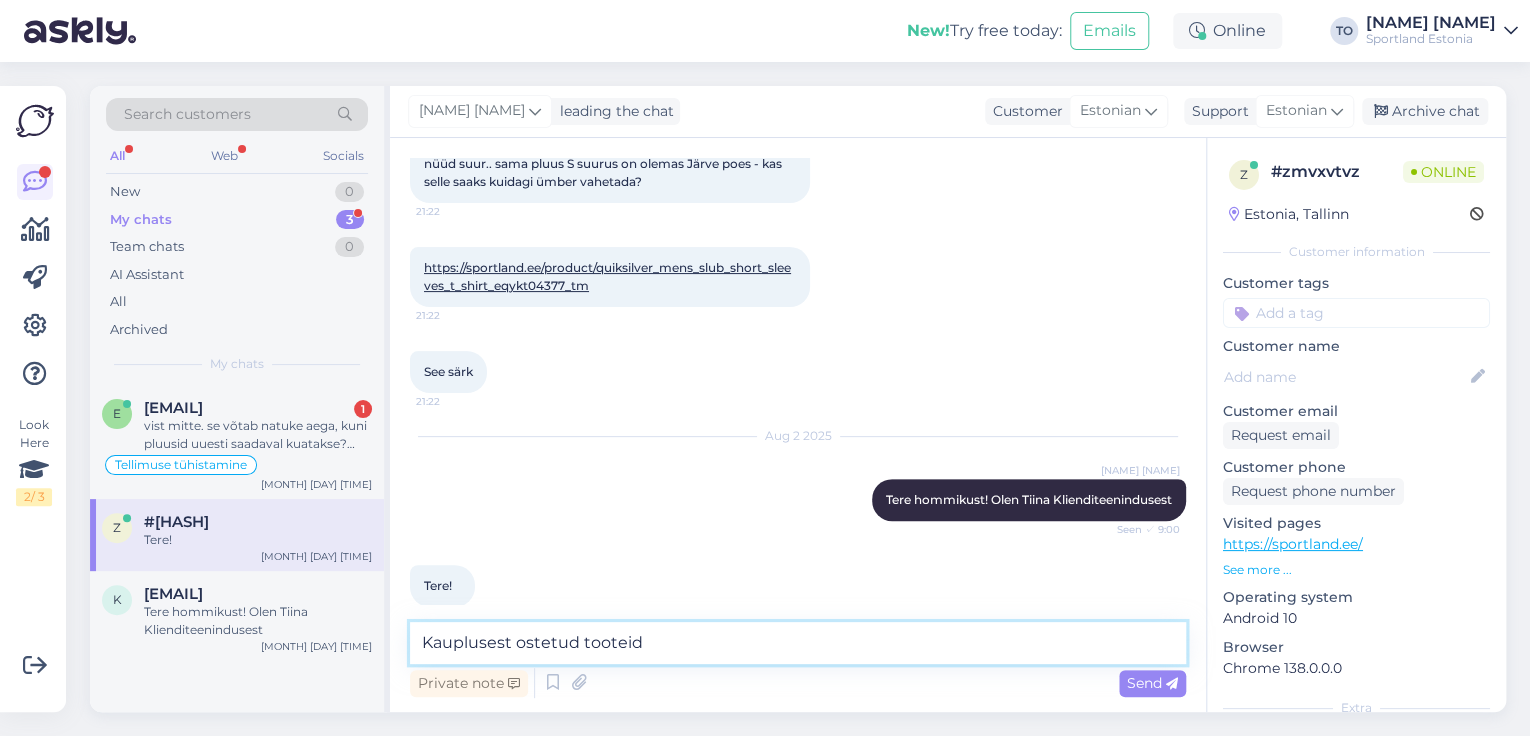 scroll, scrollTop: 249, scrollLeft: 0, axis: vertical 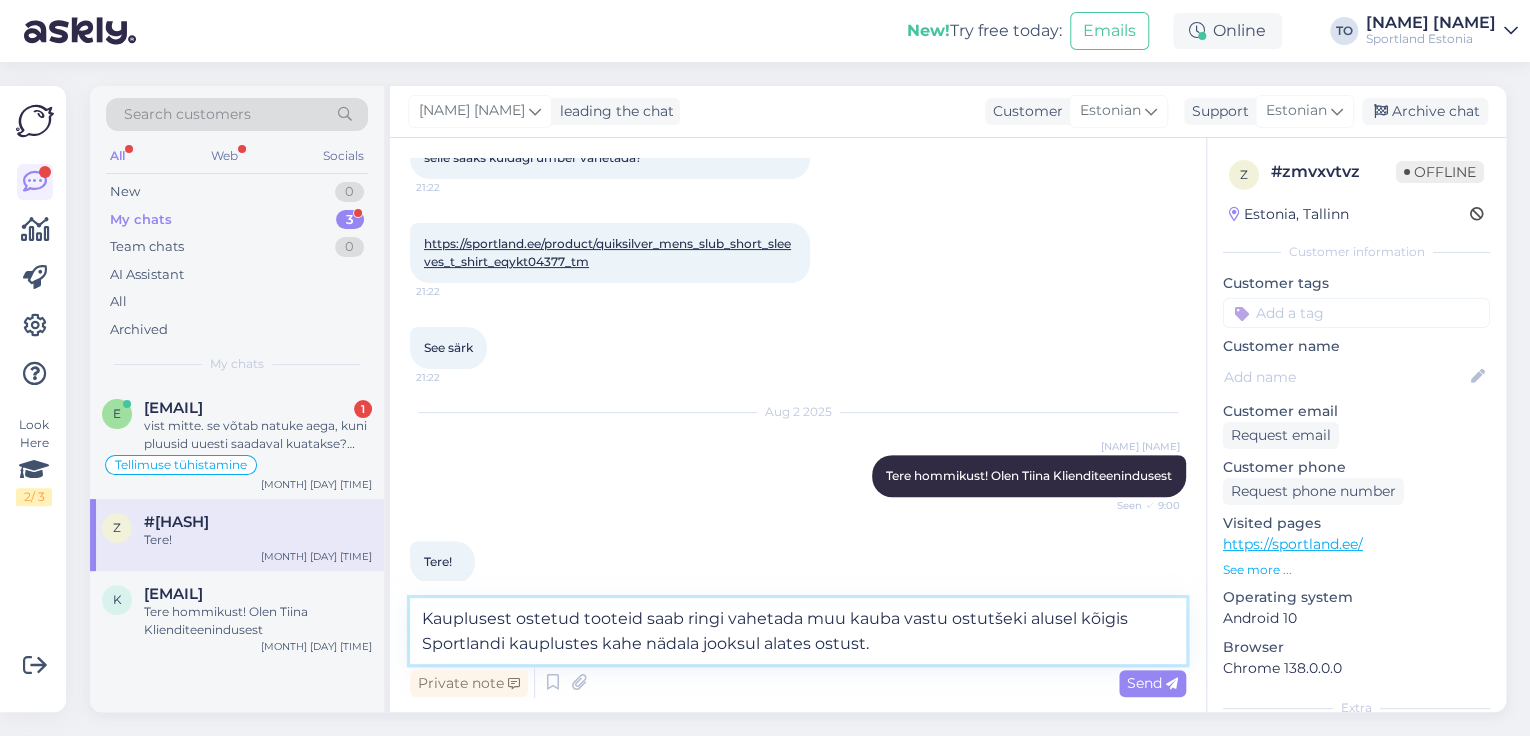 type on "Kauplusest ostetud tooteid saab ringi vahetada muu kauba vastu ostutšeki alusel kõigis Sportlandi kauplustes kahe nädala jooksul alates ostust." 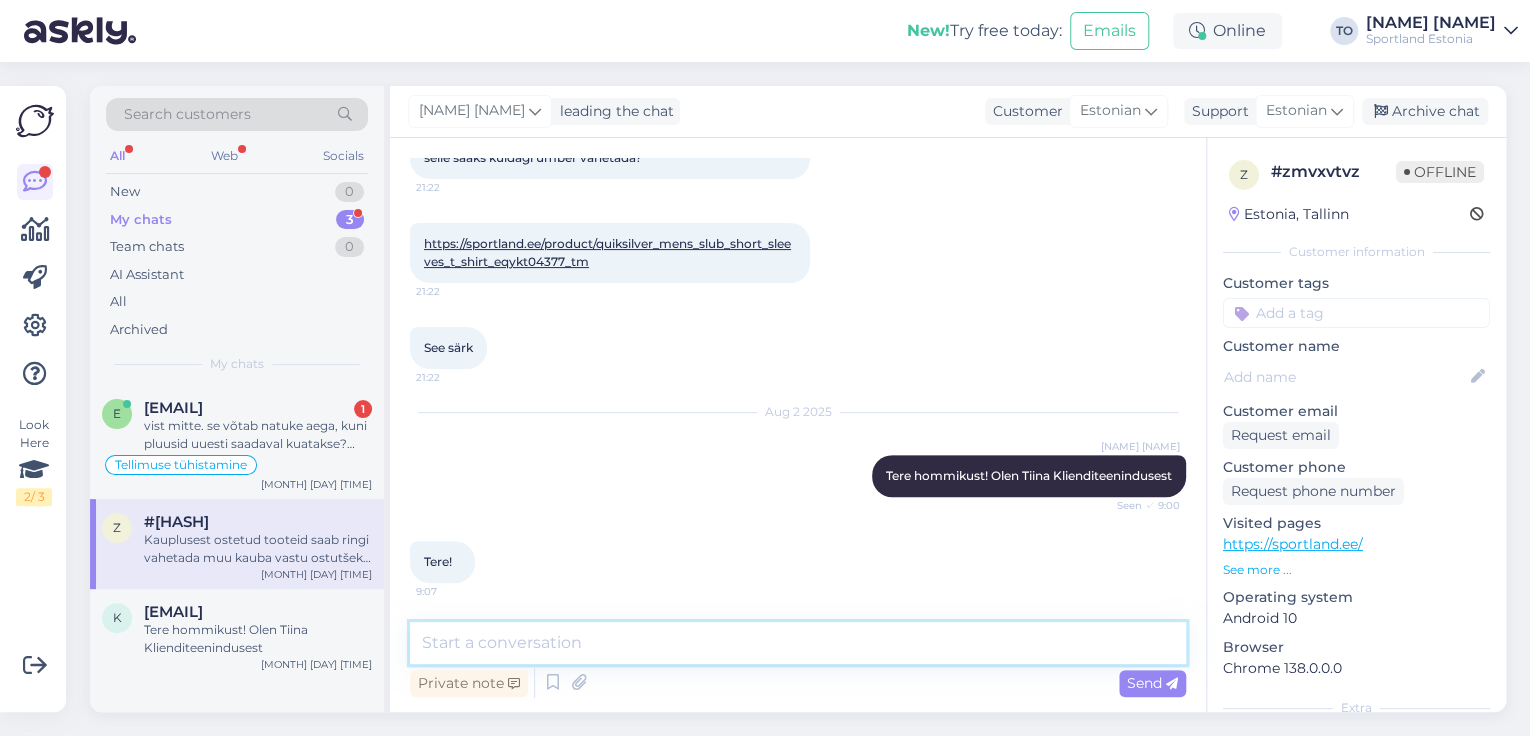 scroll, scrollTop: 372, scrollLeft: 0, axis: vertical 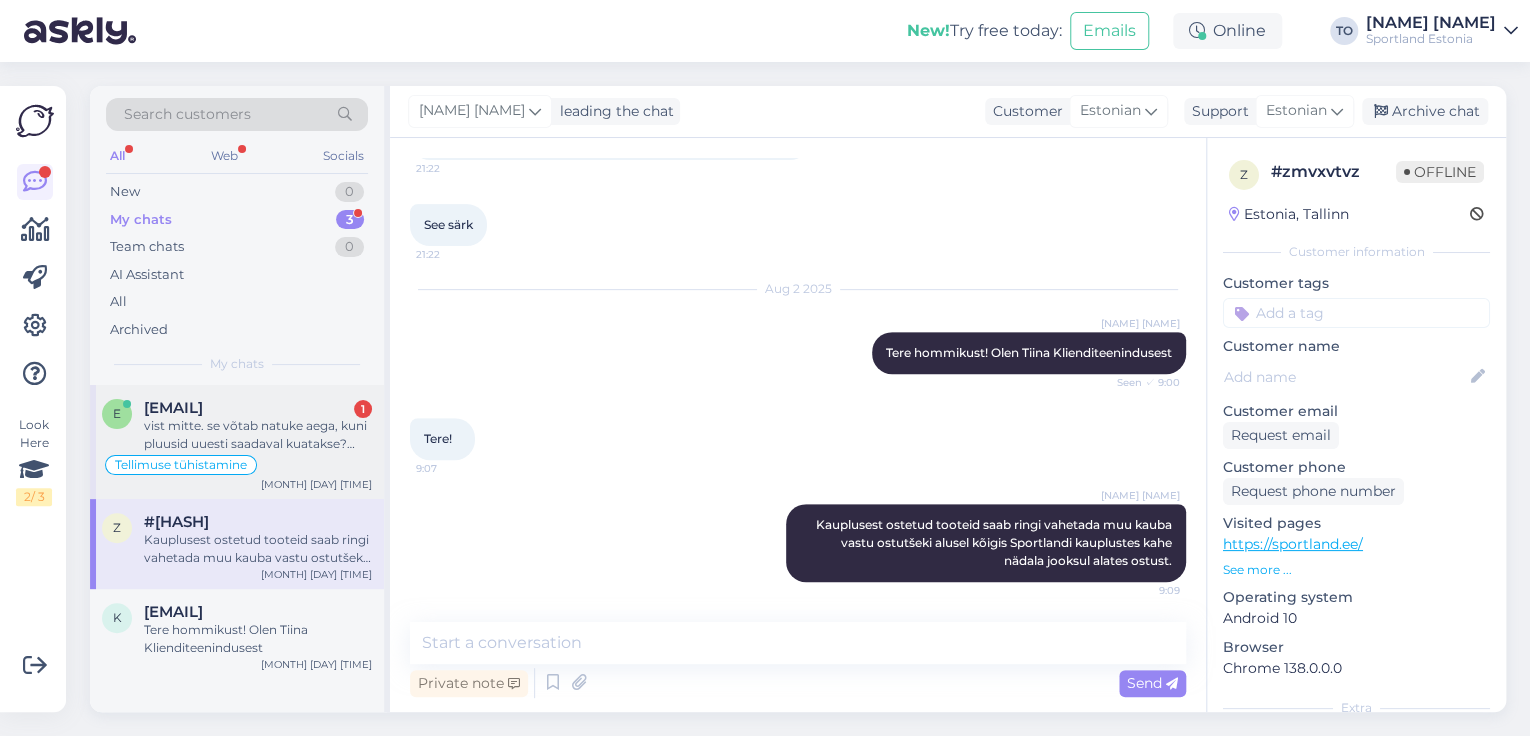 click on "vist mitte. se võtab natuke aega, kuni pluusid uuesti saadaval kuatakse? hetkel näitab ikka väja müüdud" at bounding box center (258, 435) 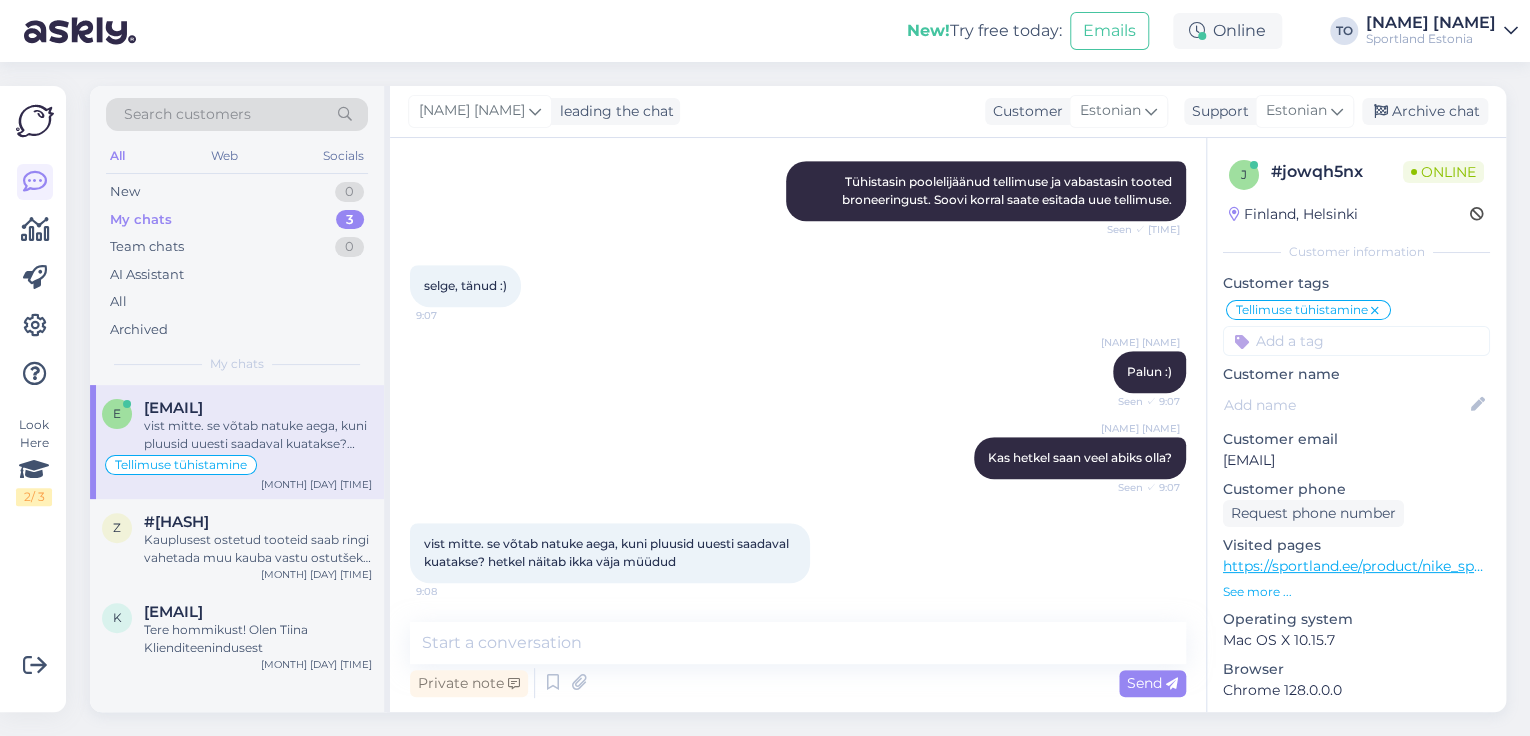 scroll, scrollTop: 605, scrollLeft: 0, axis: vertical 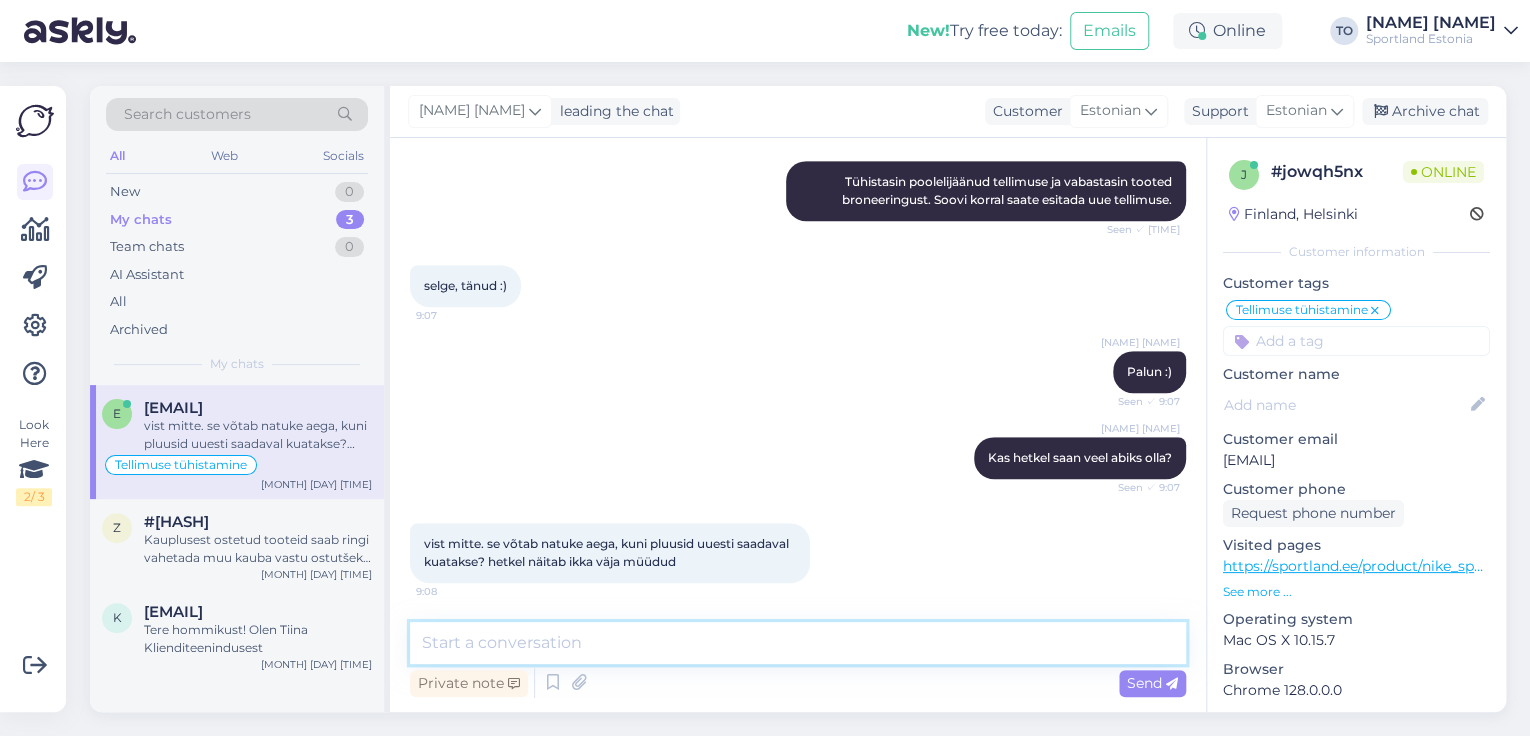 click at bounding box center [798, 643] 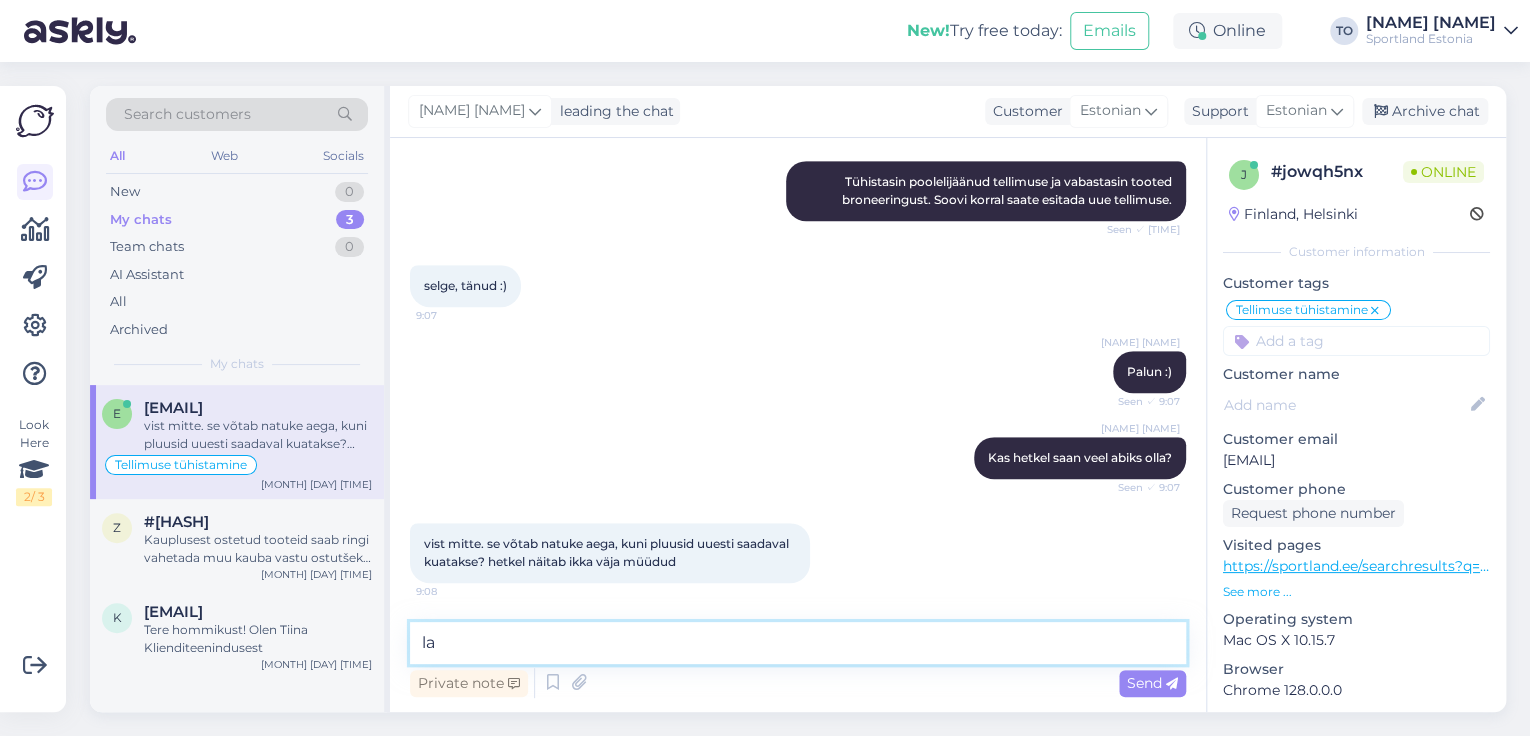 type on "l" 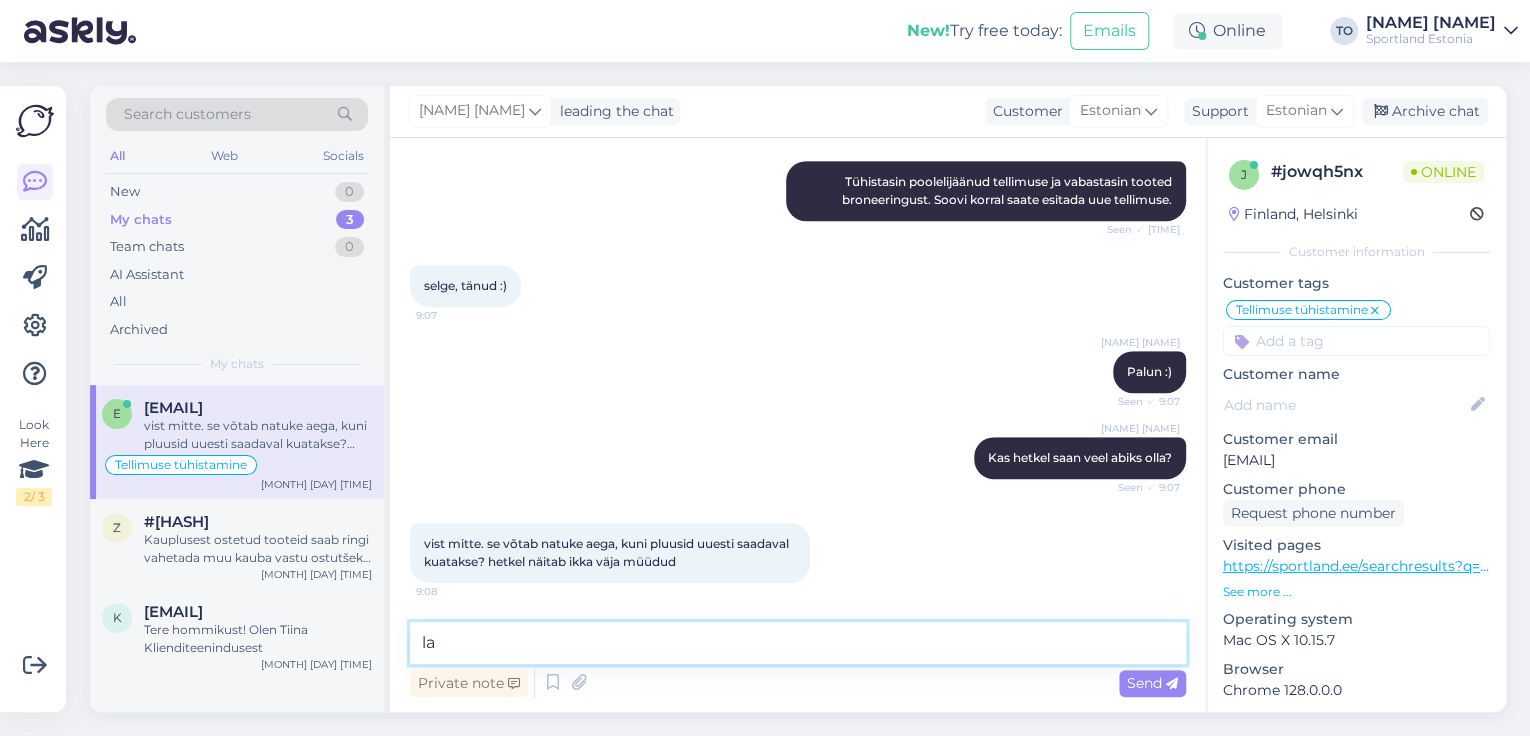 type on "l" 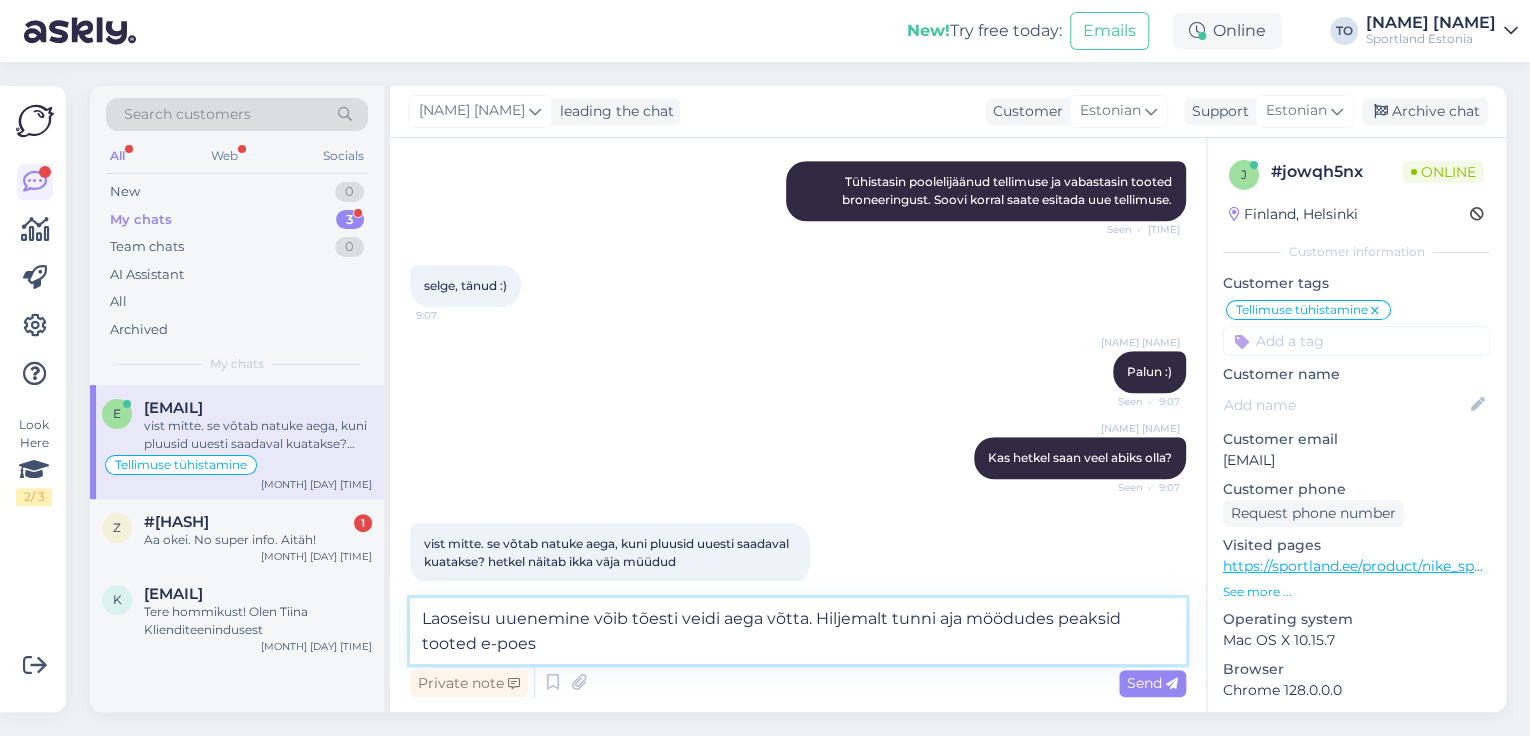 click on "Laoseisu uuenemine võib tõesti veidi aega võtta. Hiljemalt tunni aja möödudes peaksid tooted e-poes" at bounding box center (798, 631) 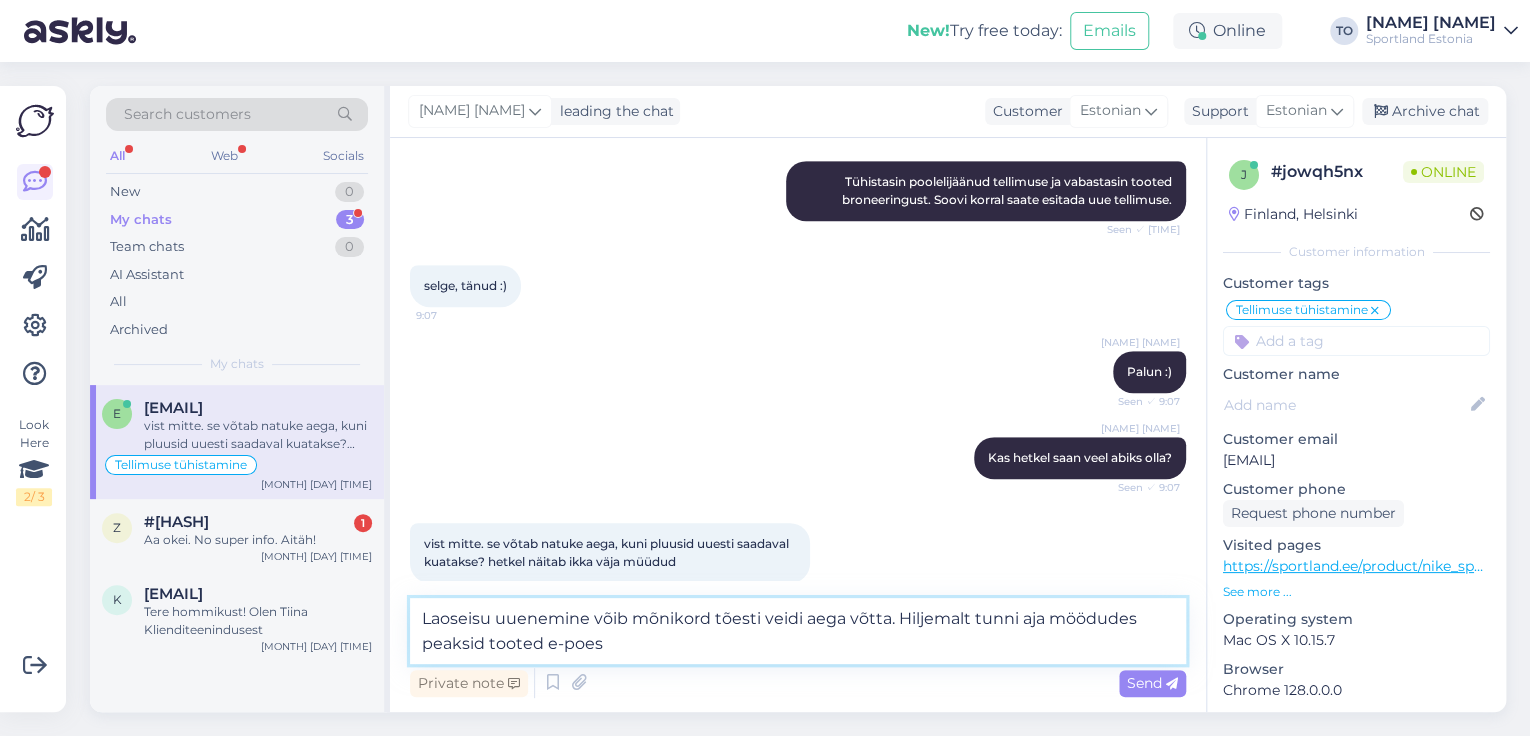 click on "Laoseisu uuenemine võib mõnikord tõesti veidi aega võtta. Hiljemalt tunni aja möödudes peaksid tooted e-poes" at bounding box center [798, 631] 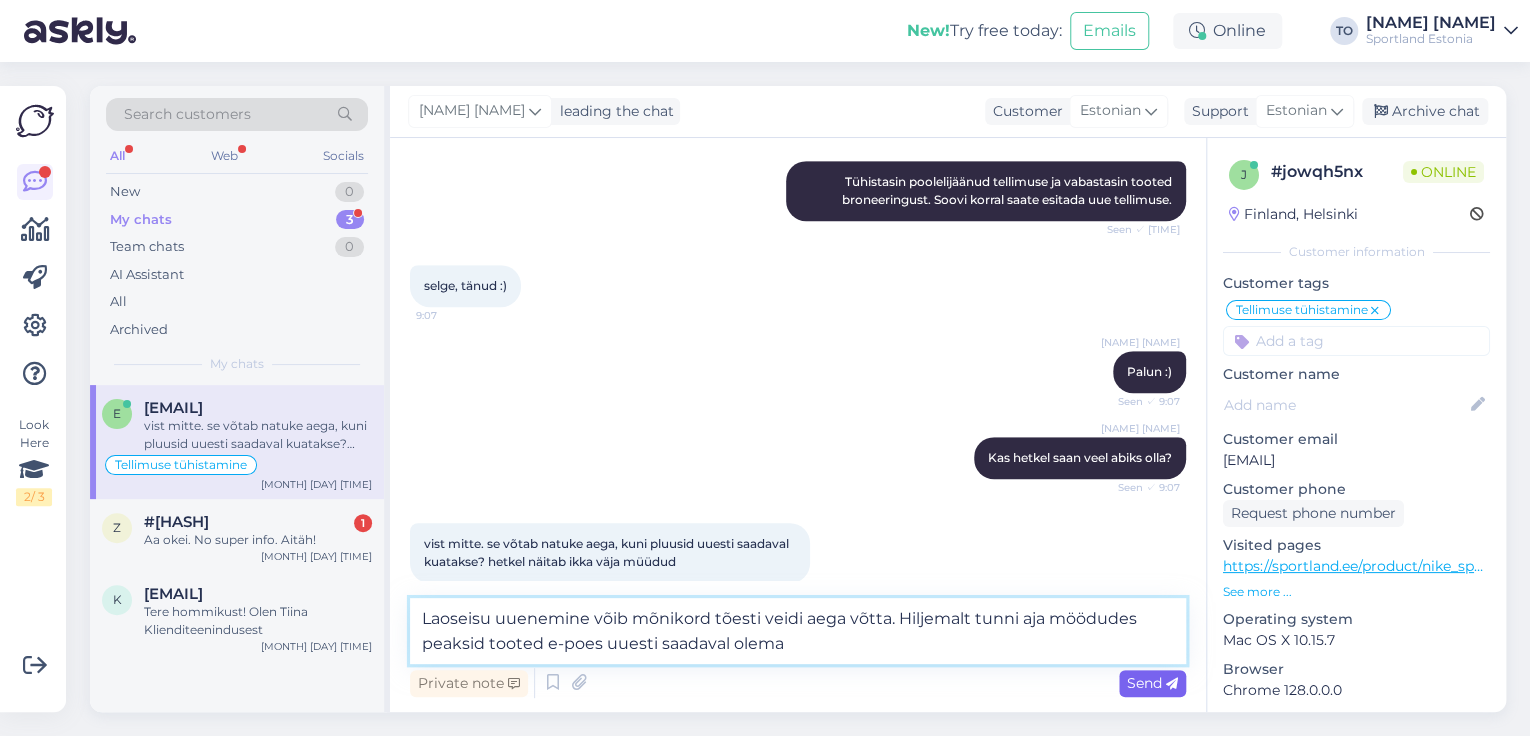 type on "Laoseisu uuenemine võib mõnikord tõesti veidi aega võtta. Hiljemalt tunni aja möödudes peaksid tooted e-poes uuesti saadaval olema" 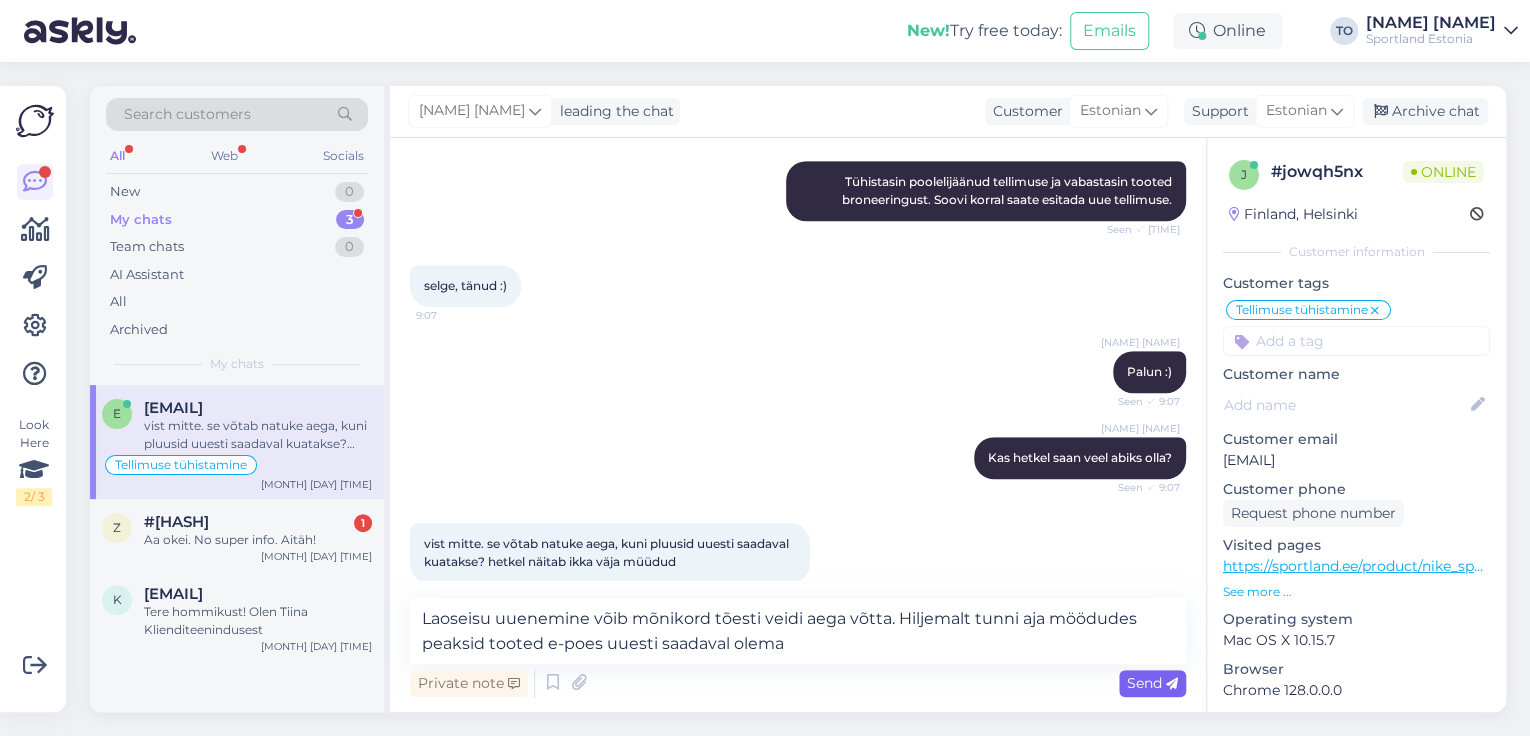 click on "Send" at bounding box center (1152, 683) 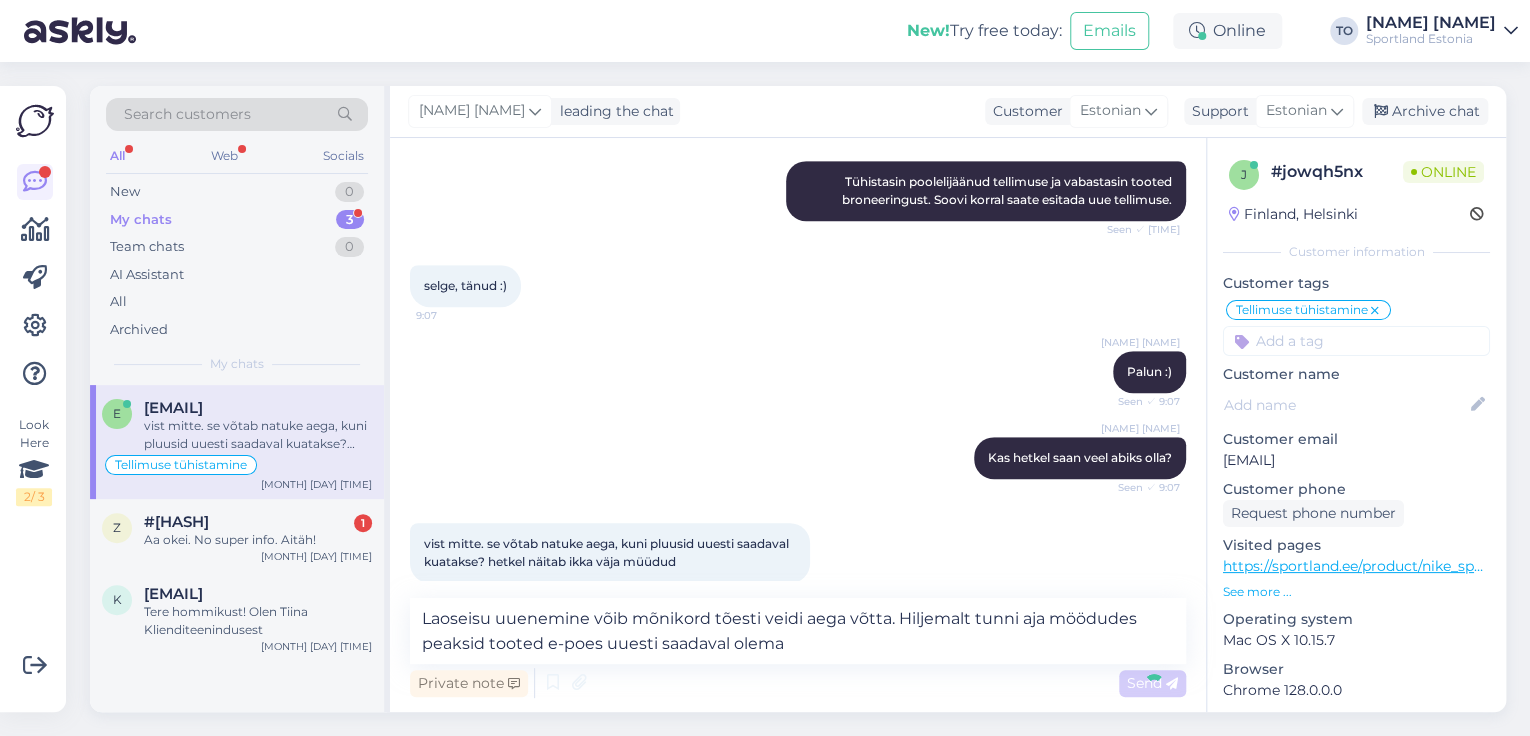type 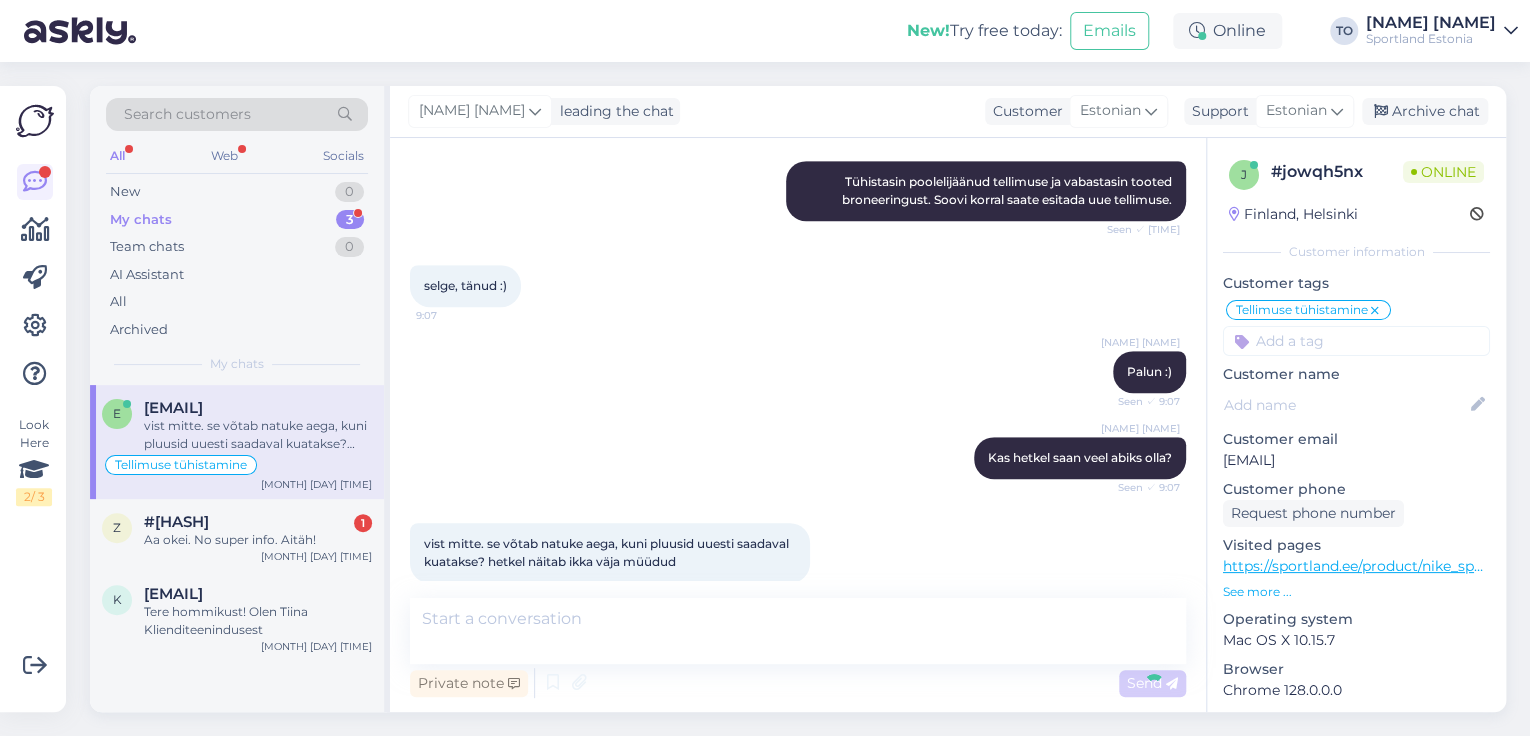 scroll, scrollTop: 728, scrollLeft: 0, axis: vertical 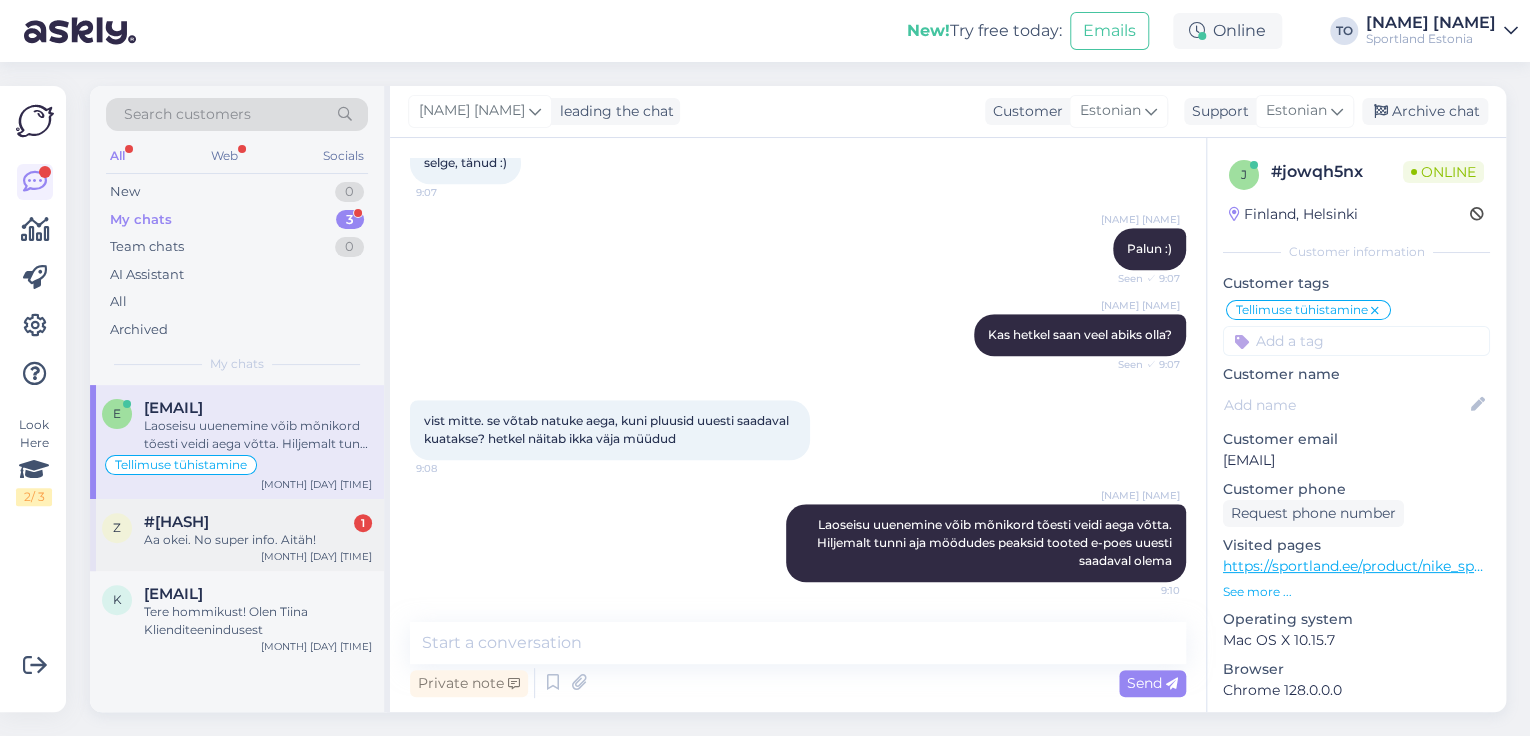 click on "Aa okei. No super info. Aitäh!" at bounding box center (258, 540) 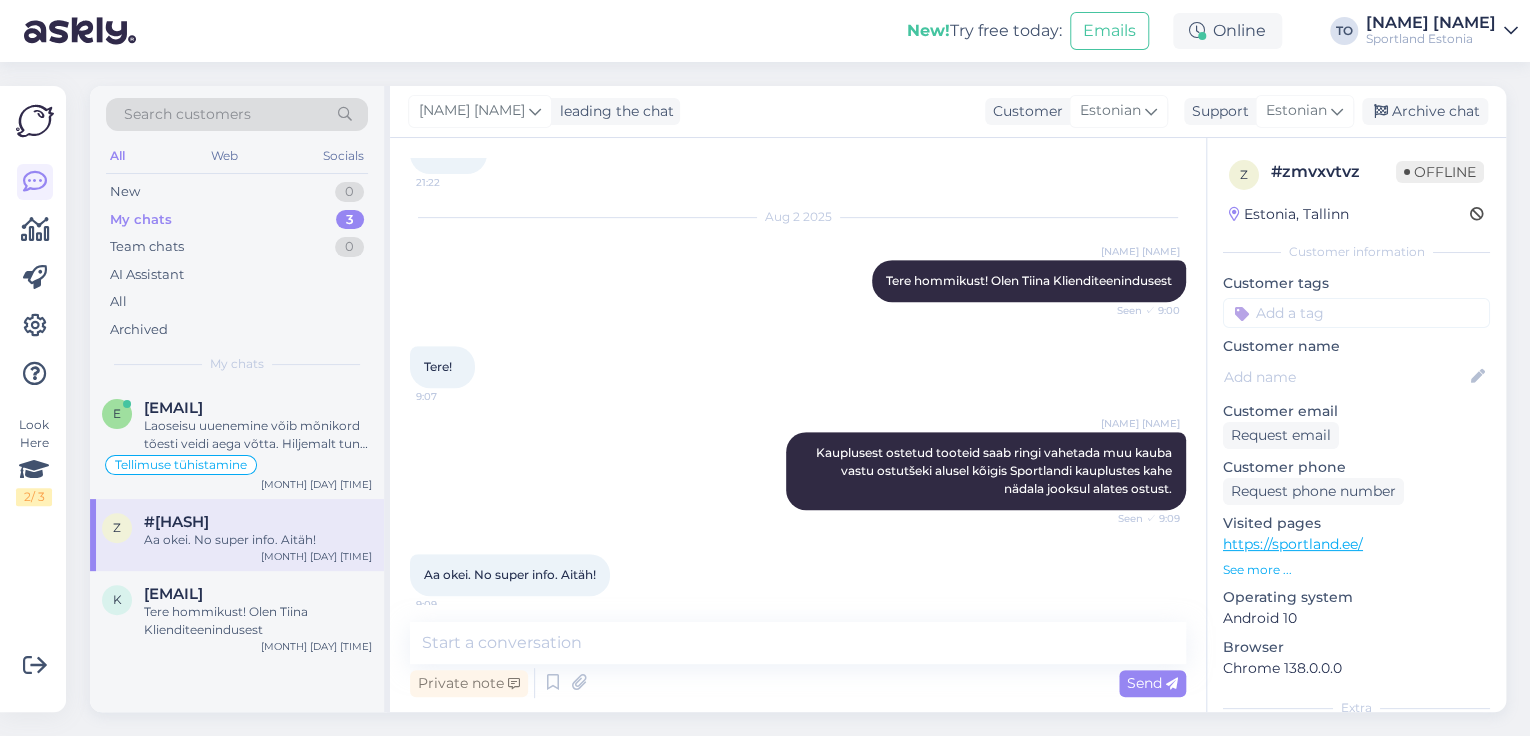 scroll, scrollTop: 457, scrollLeft: 0, axis: vertical 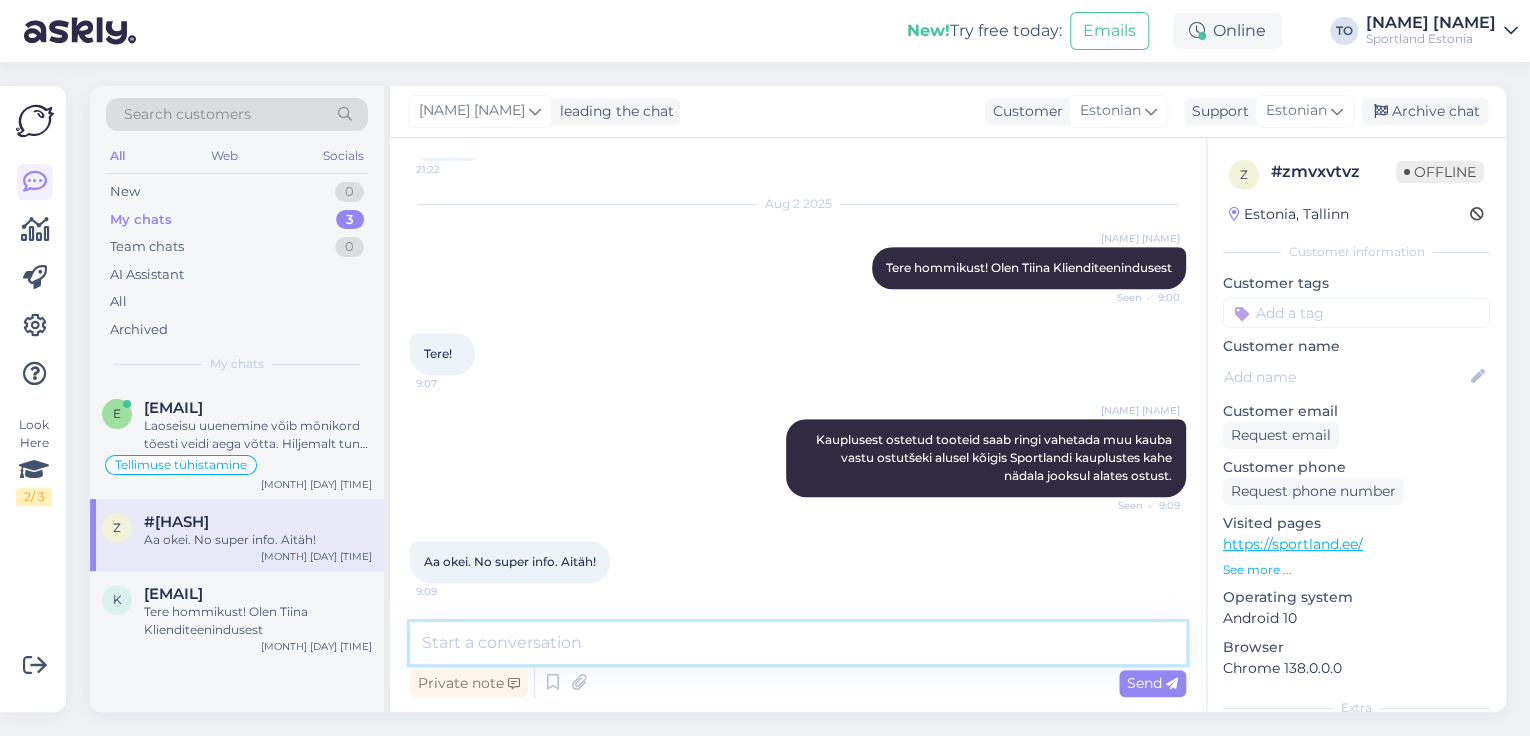 click at bounding box center (798, 643) 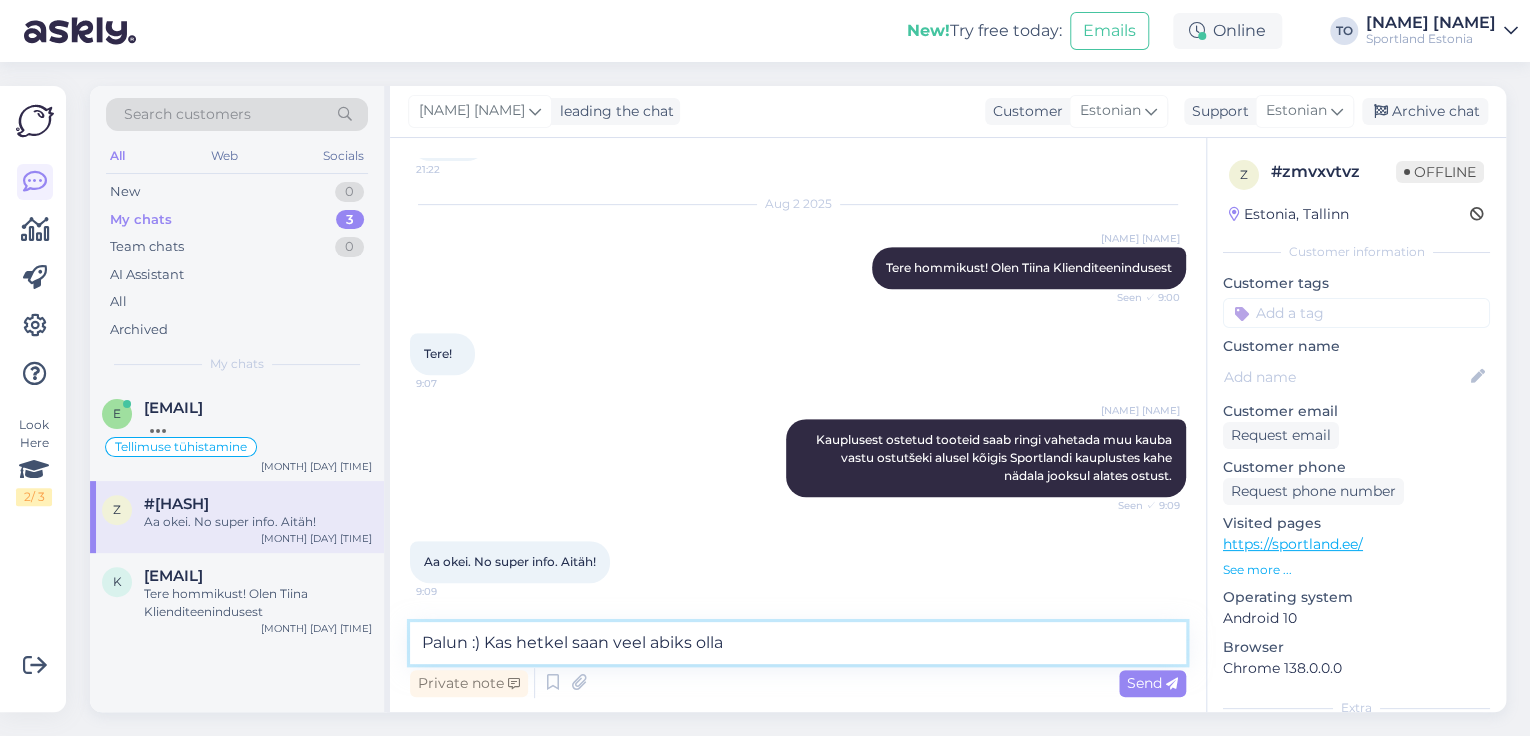 type on "Palun :) Kas hetkel saan veel abiks olla?" 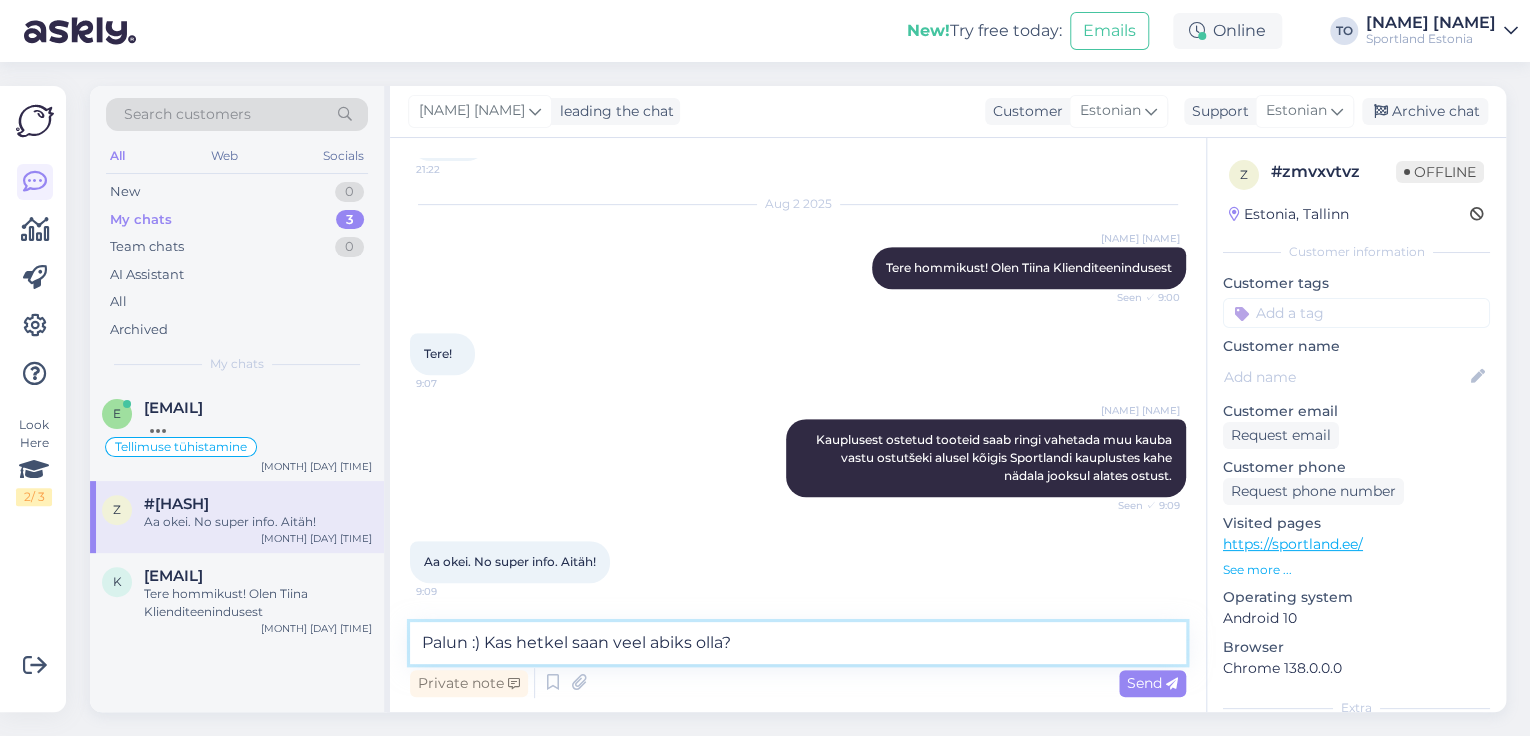 type 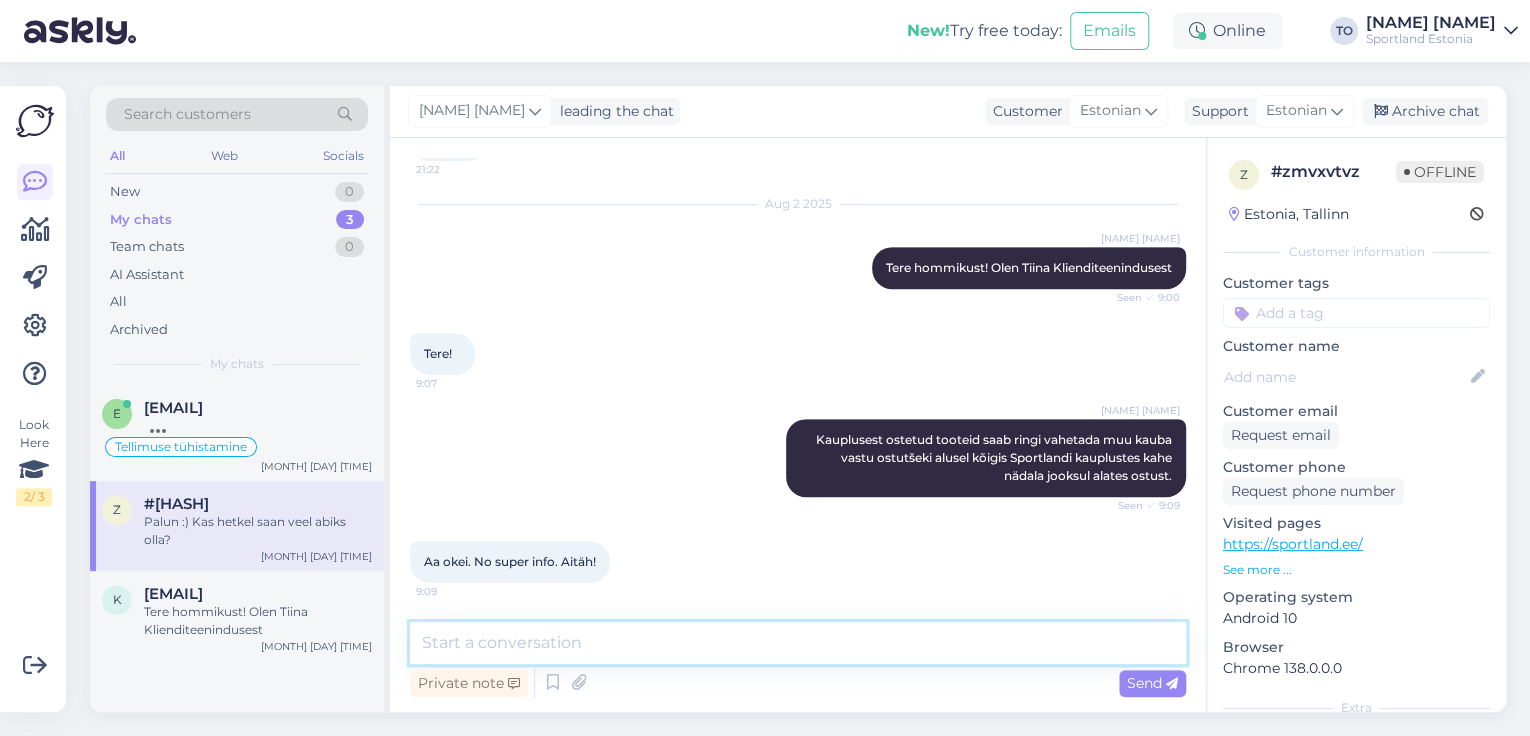 scroll, scrollTop: 544, scrollLeft: 0, axis: vertical 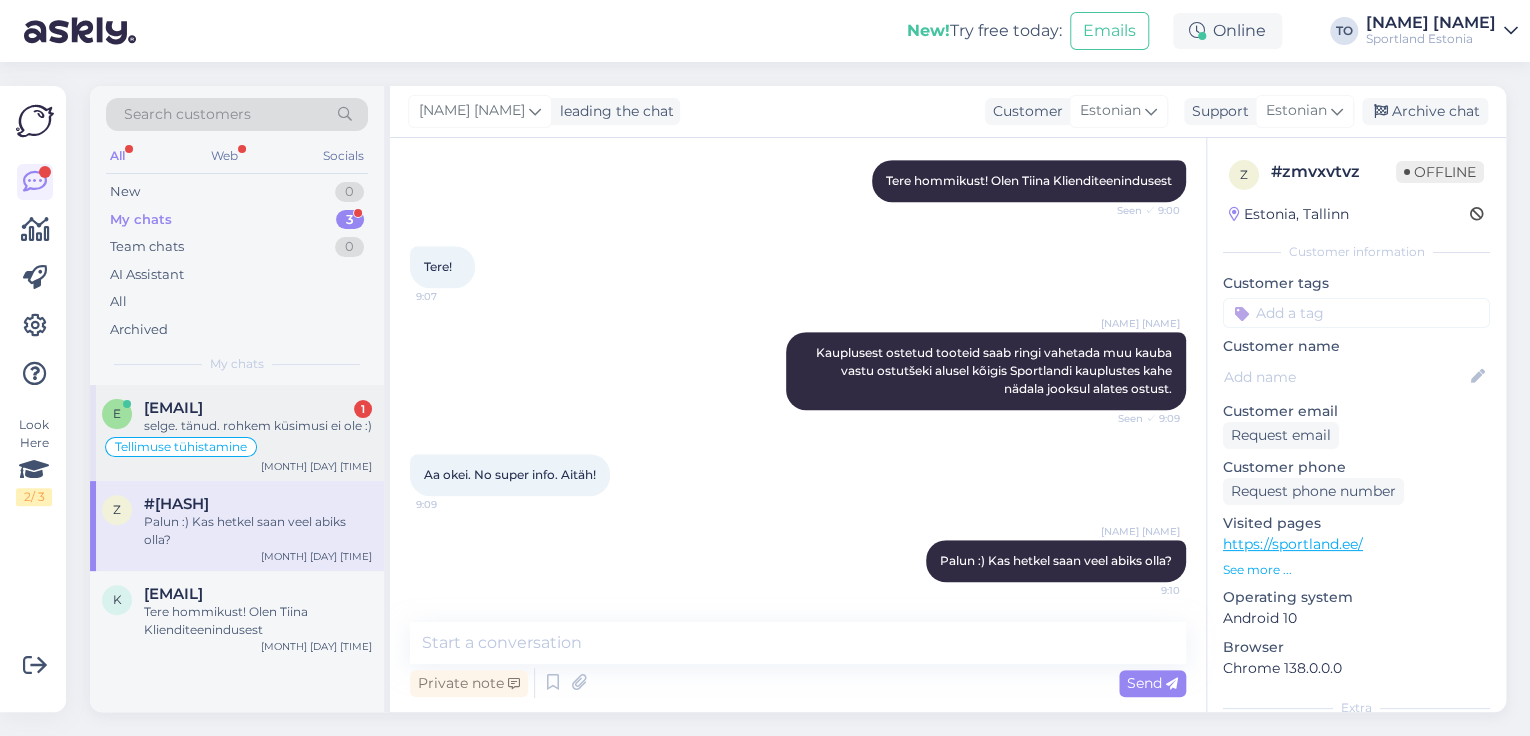 click on "selge. tänud. rohkem küsimusi ei ole :)" at bounding box center (258, 426) 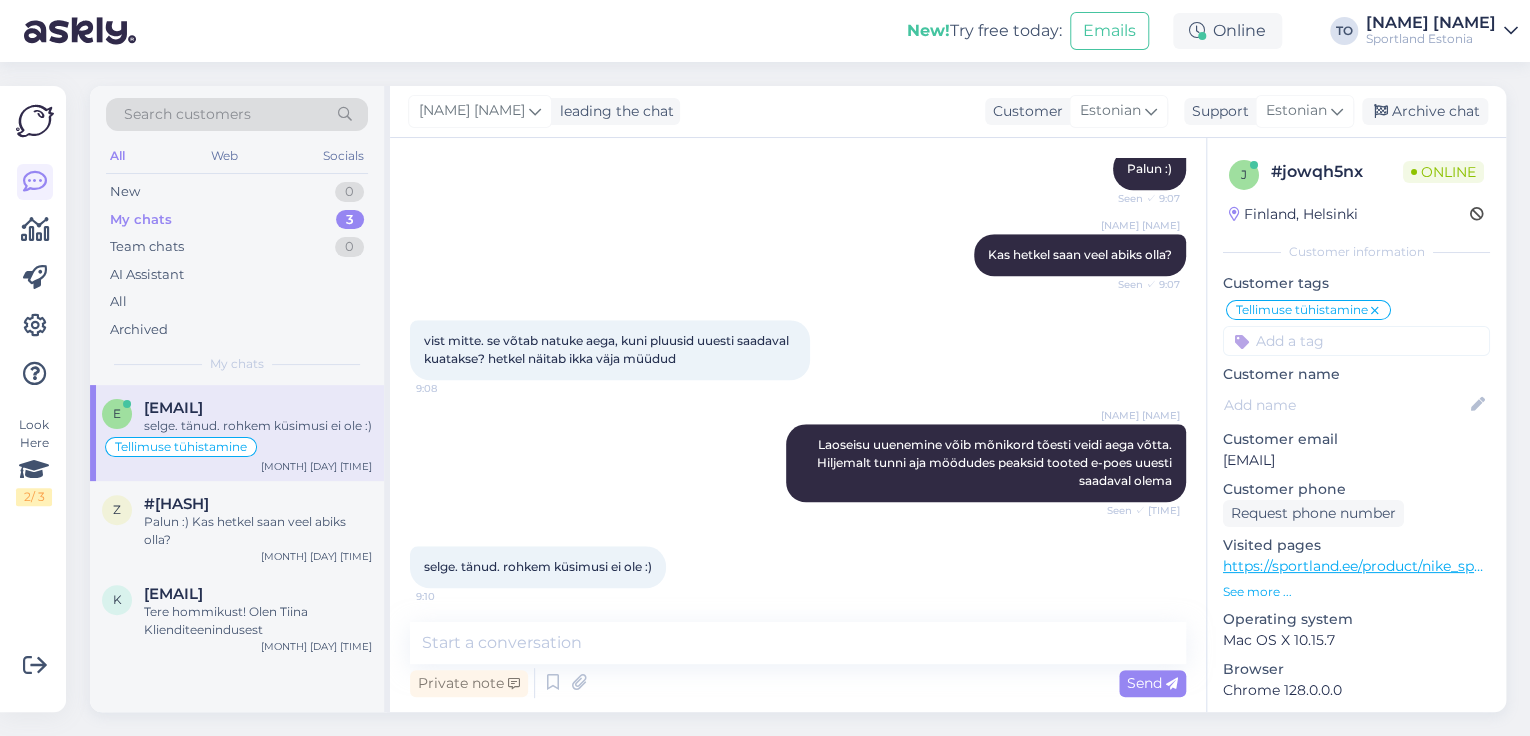 scroll, scrollTop: 813, scrollLeft: 0, axis: vertical 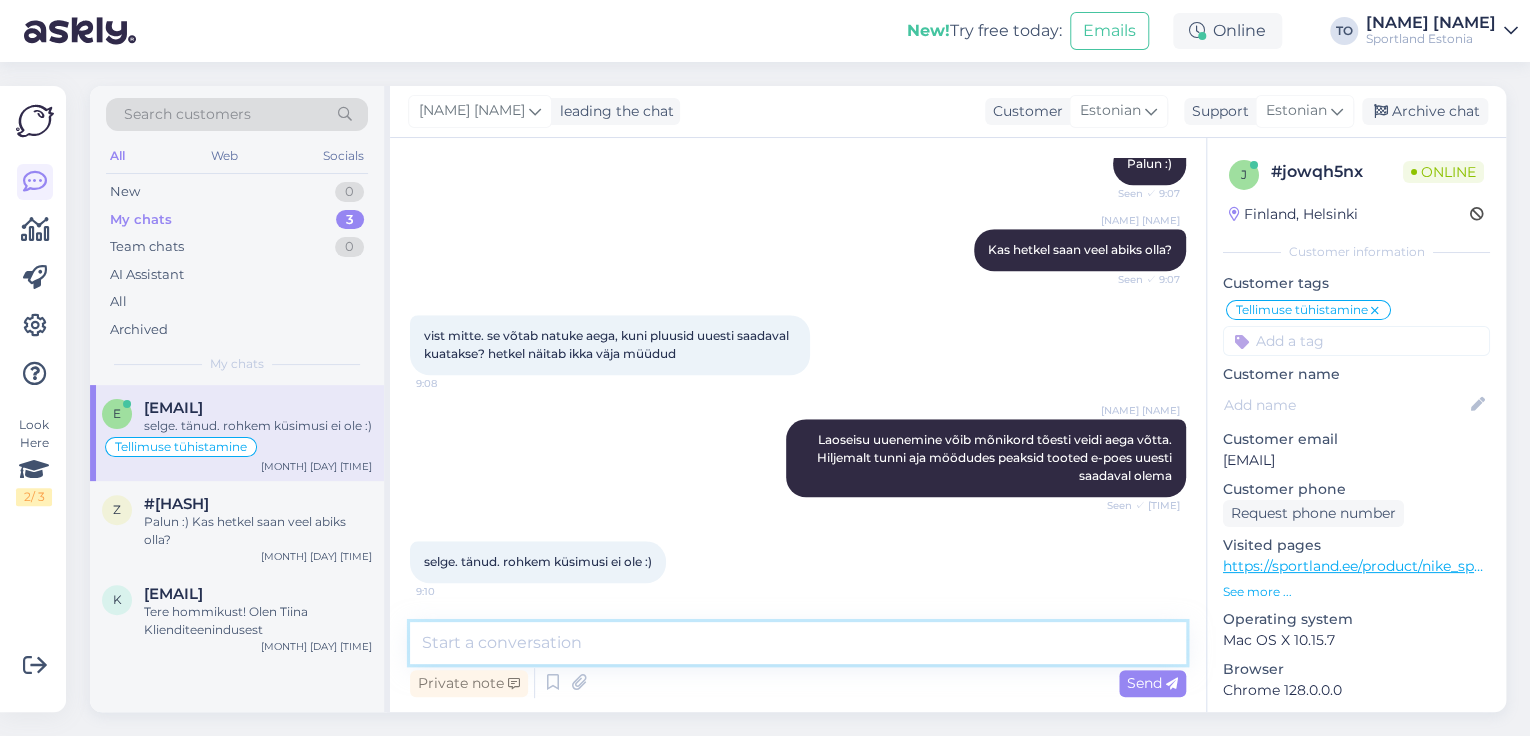 click at bounding box center [798, 643] 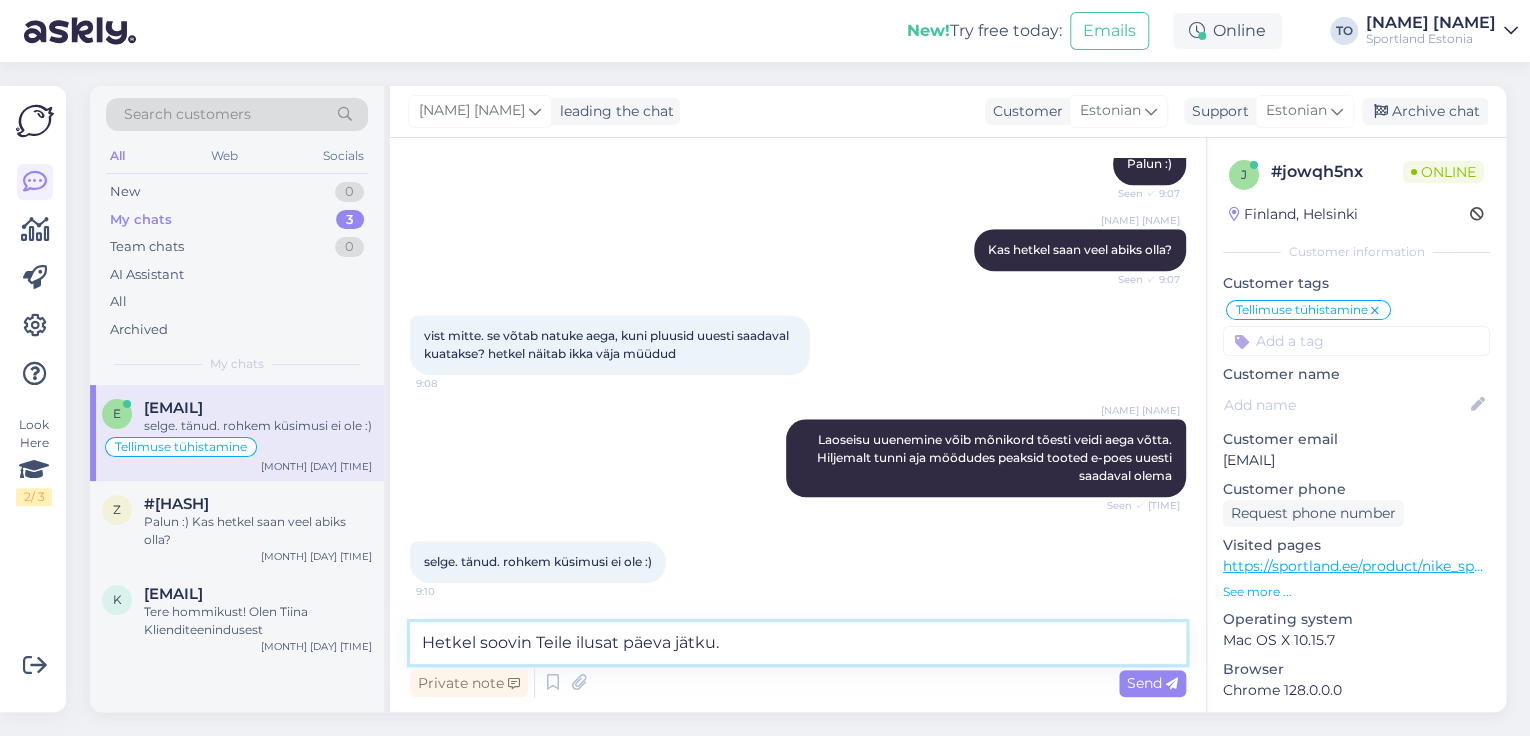 type on "Hetkel soovin Teile ilusat päeva jätku!" 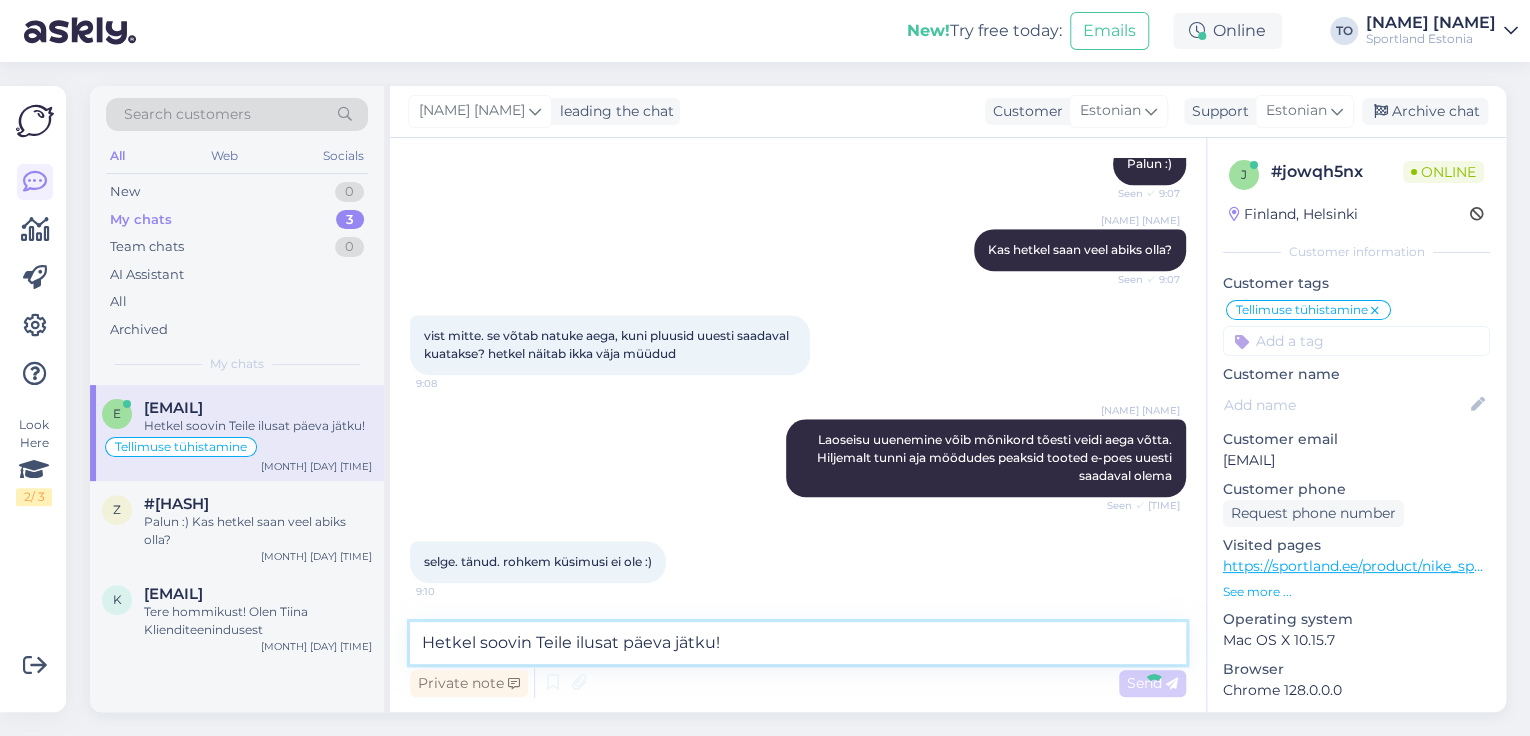type 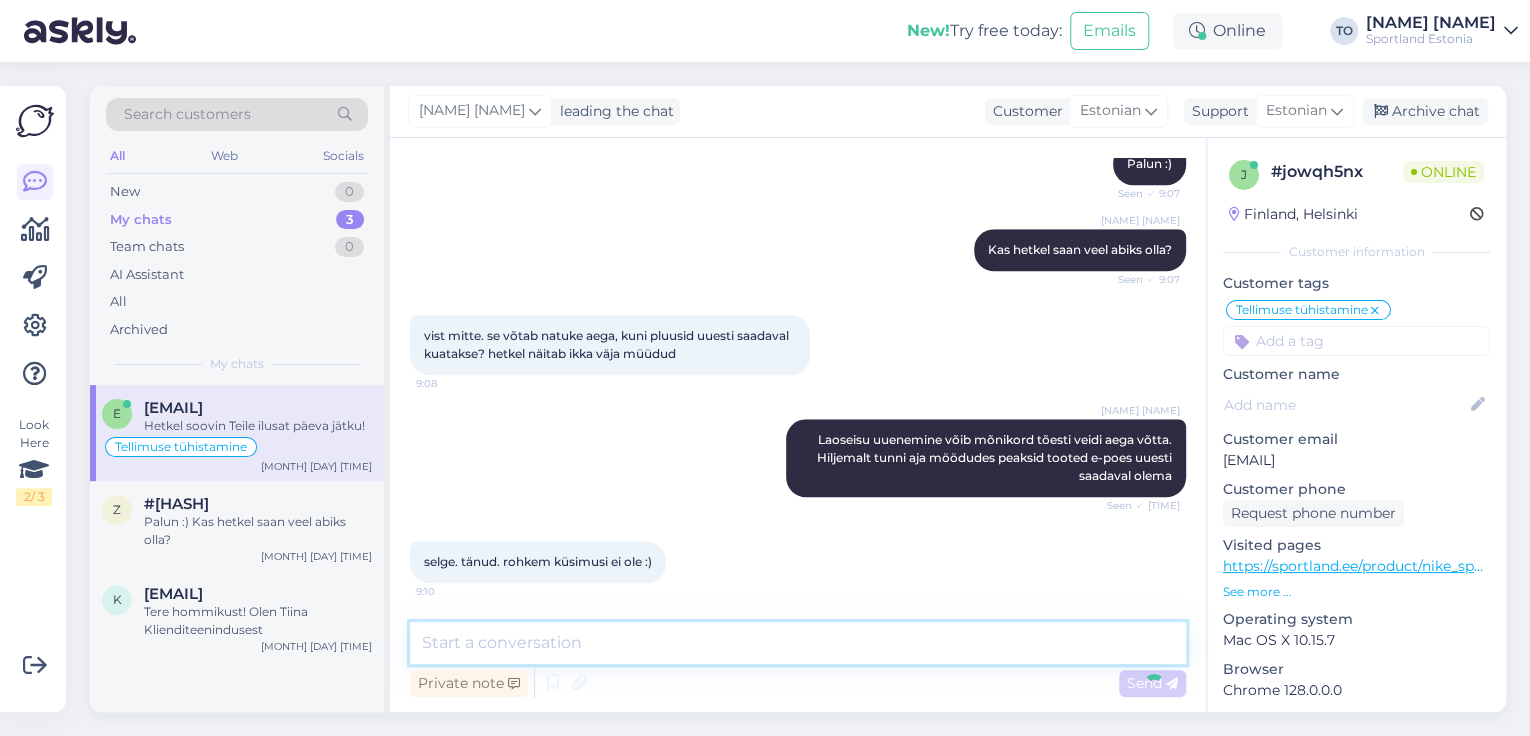 scroll, scrollTop: 900, scrollLeft: 0, axis: vertical 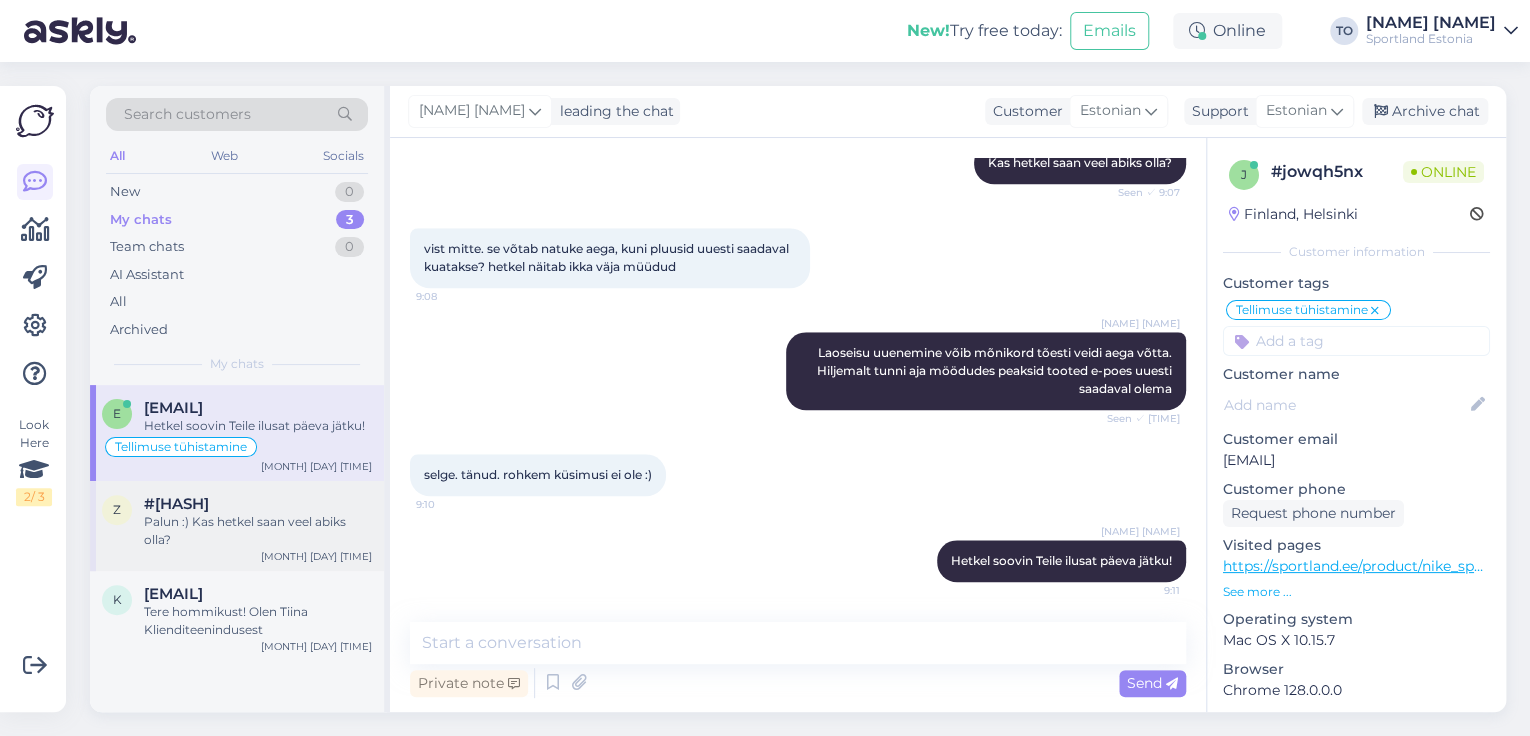 click on "Palun :) Kas hetkel saan veel abiks olla?" at bounding box center [258, 531] 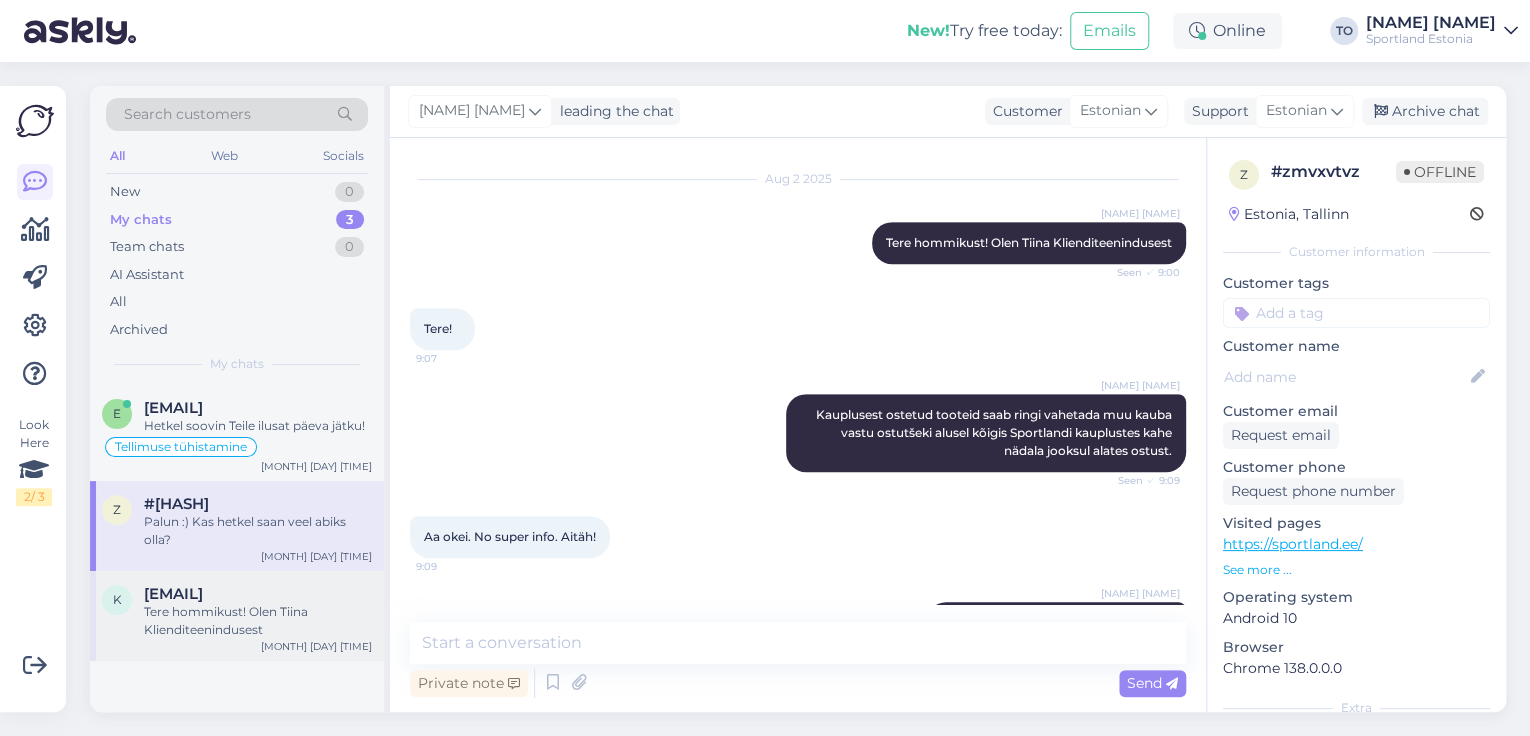 click on "Tere hommikust! Olen Tiina Klienditeenindusest" at bounding box center [258, 621] 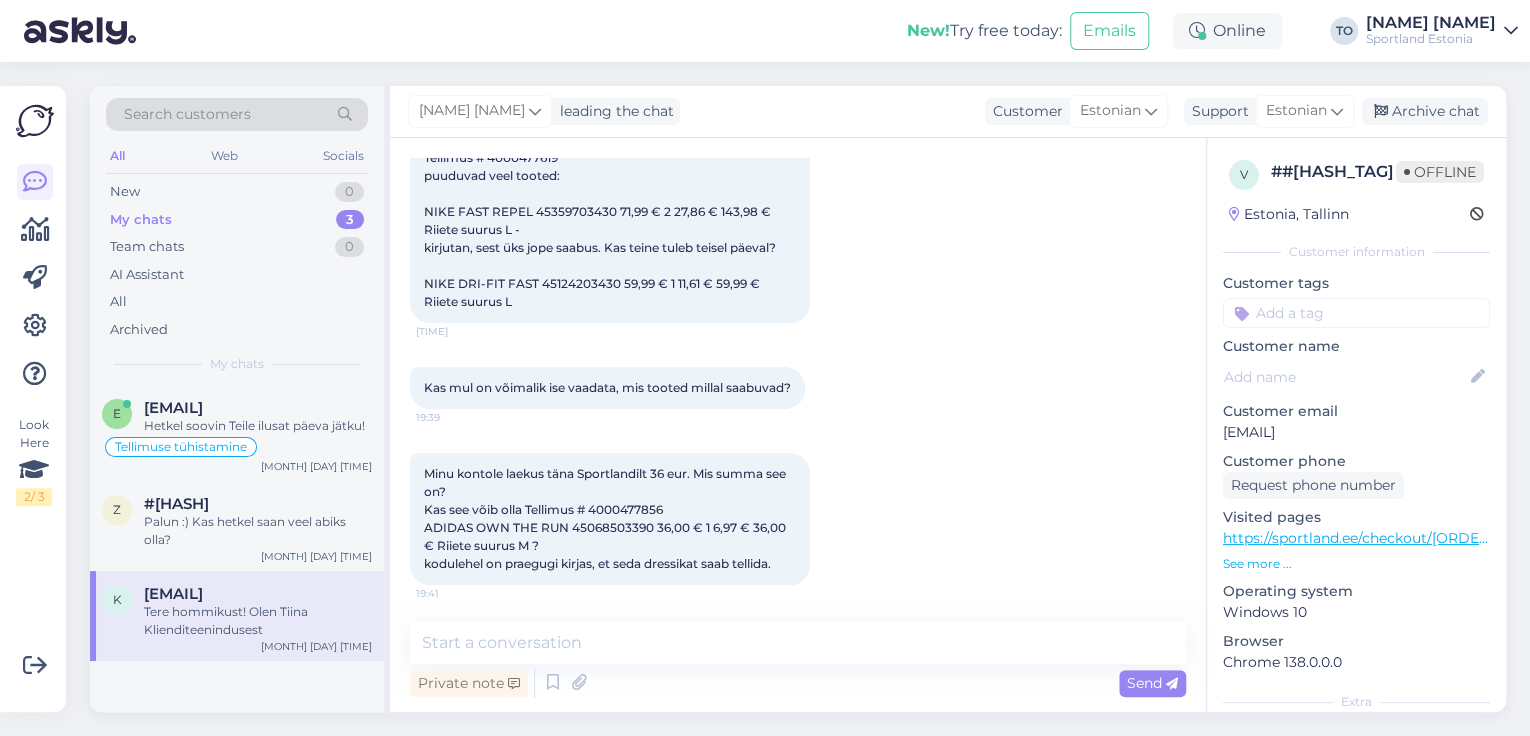 scroll, scrollTop: 361, scrollLeft: 0, axis: vertical 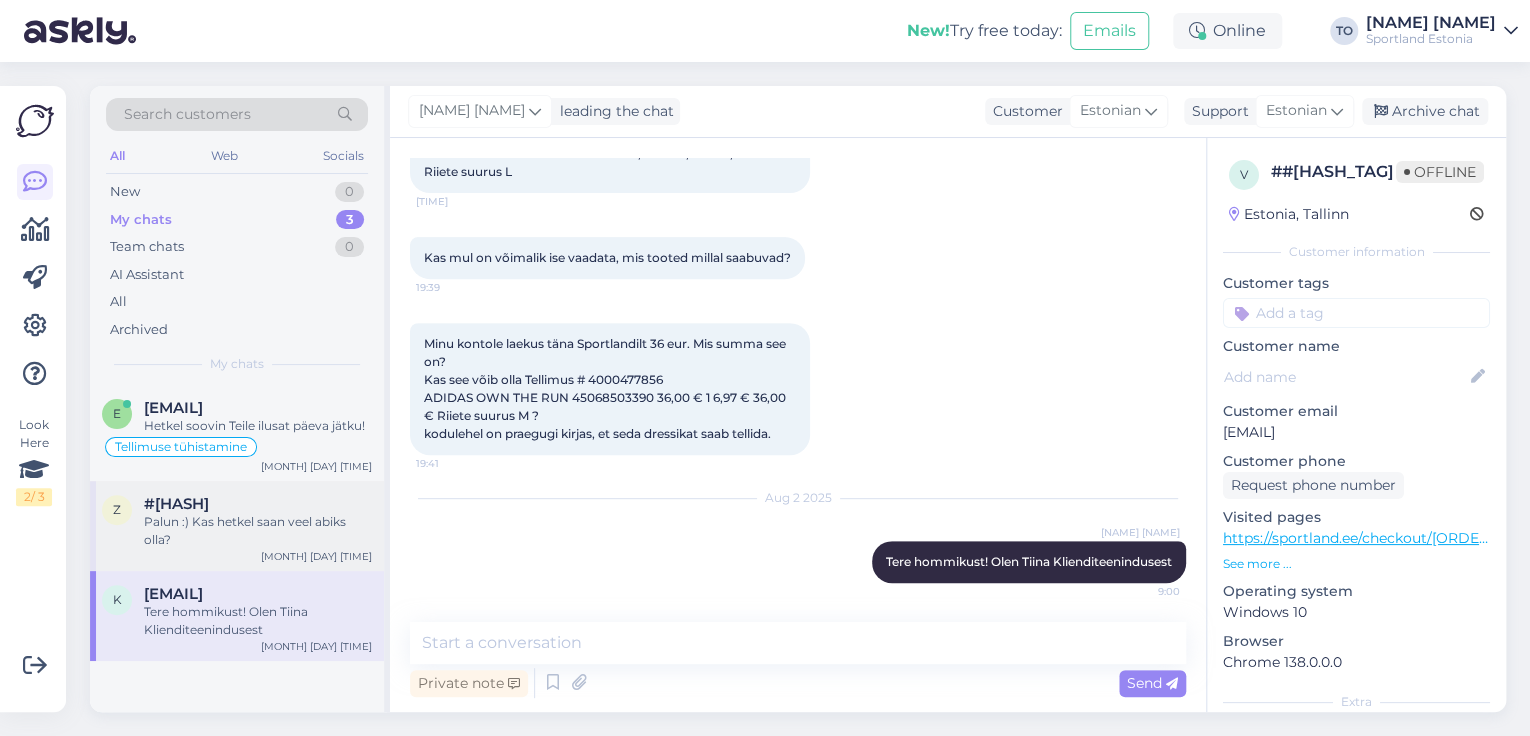 click on "Palun :) Kas hetkel saan veel abiks olla?" at bounding box center [258, 531] 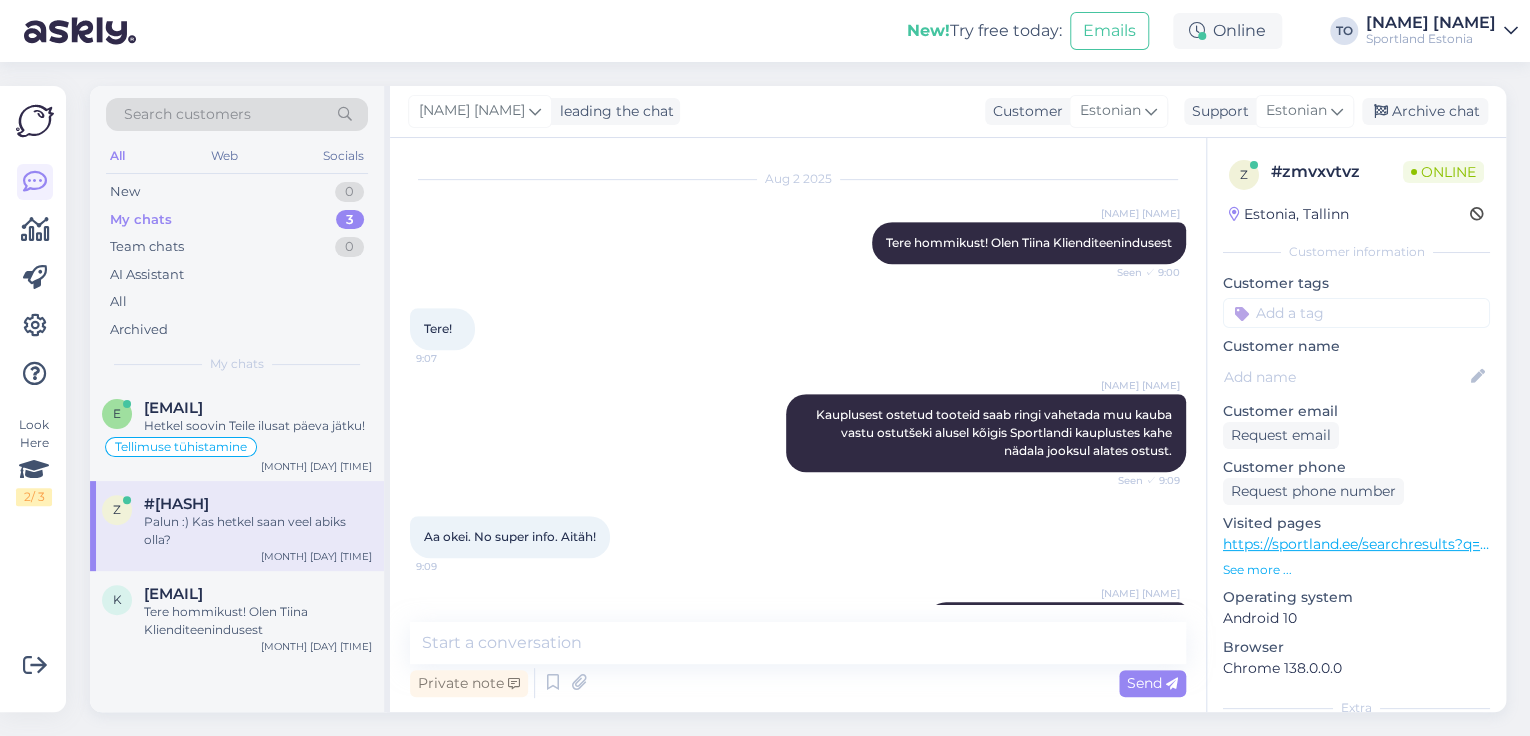scroll, scrollTop: 544, scrollLeft: 0, axis: vertical 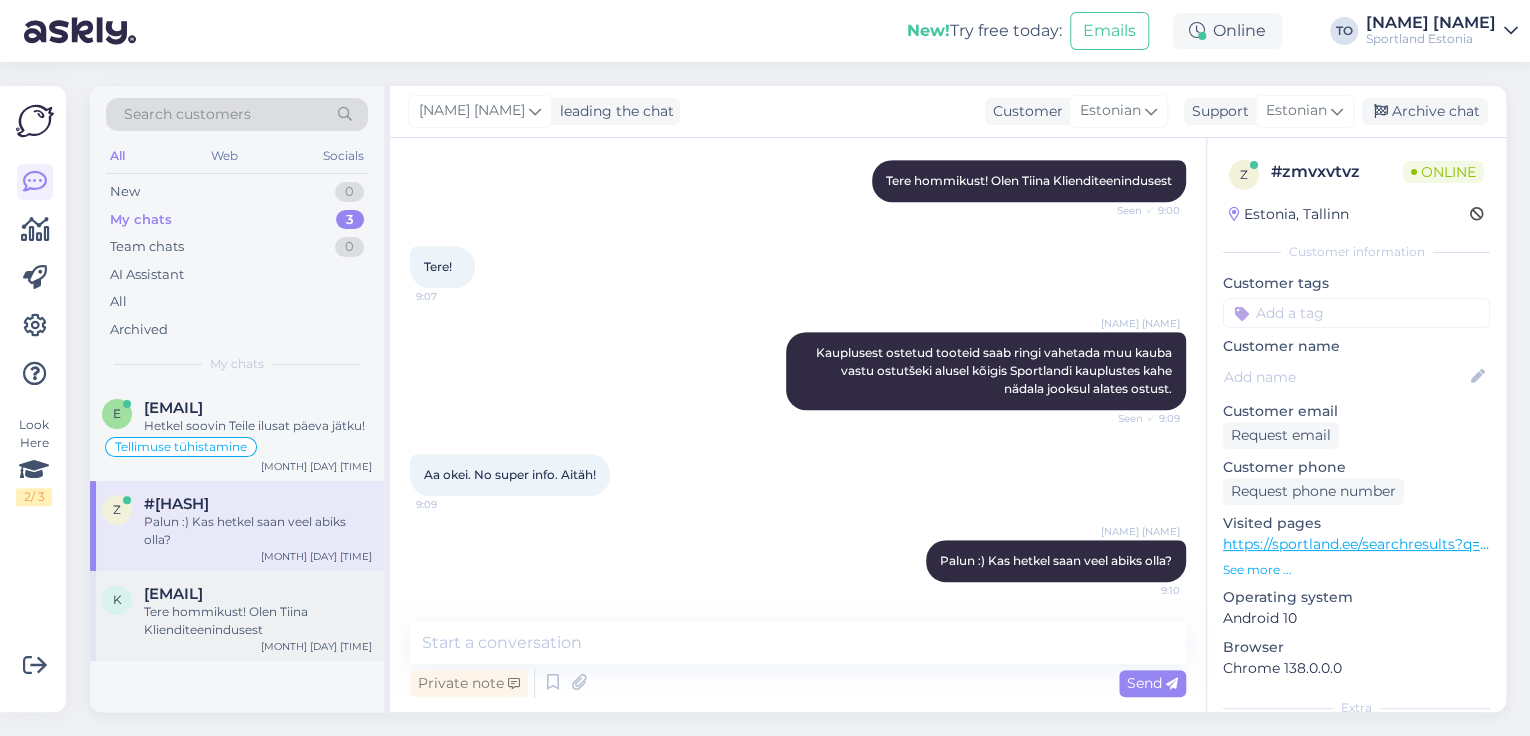 click on "[EMAIL]" at bounding box center (173, 594) 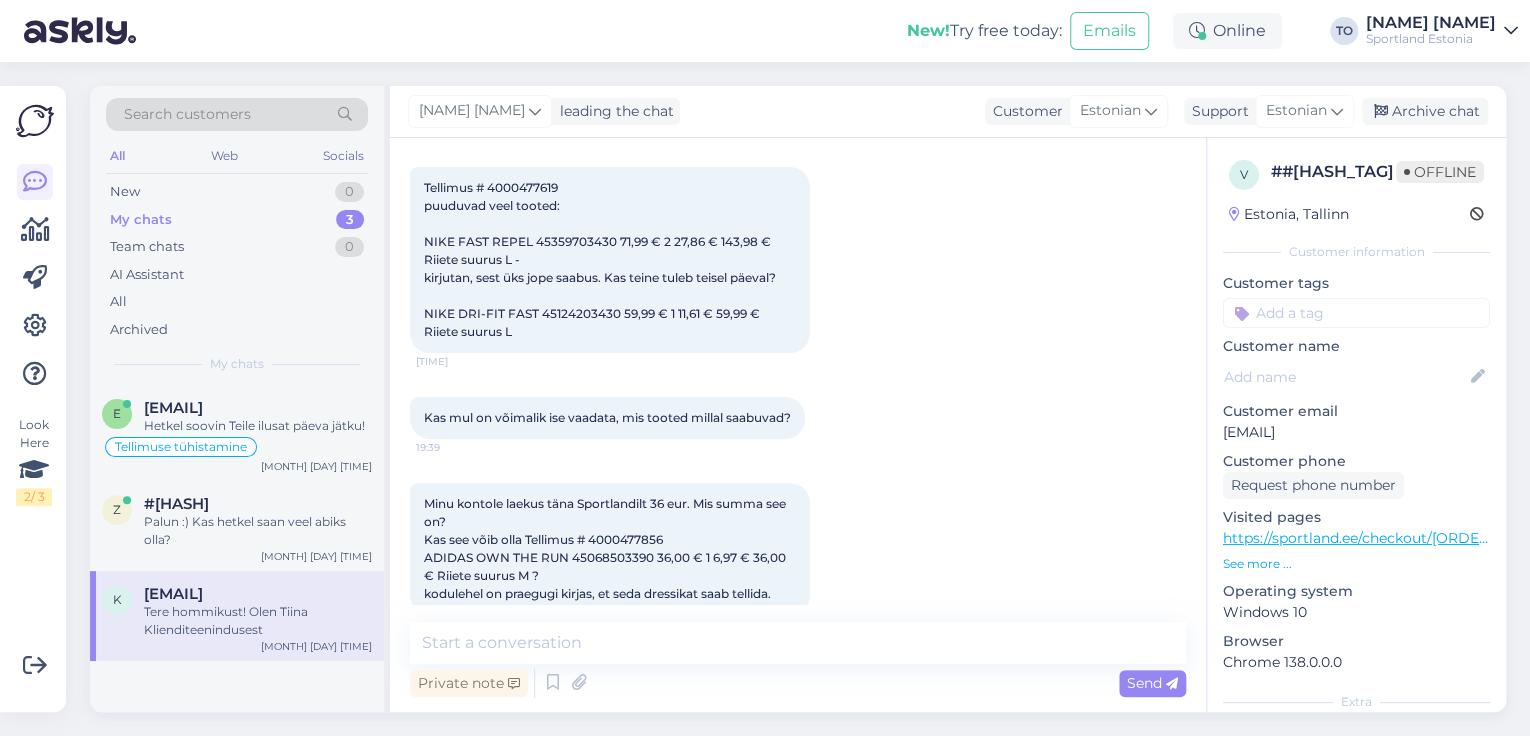 scroll, scrollTop: 41, scrollLeft: 0, axis: vertical 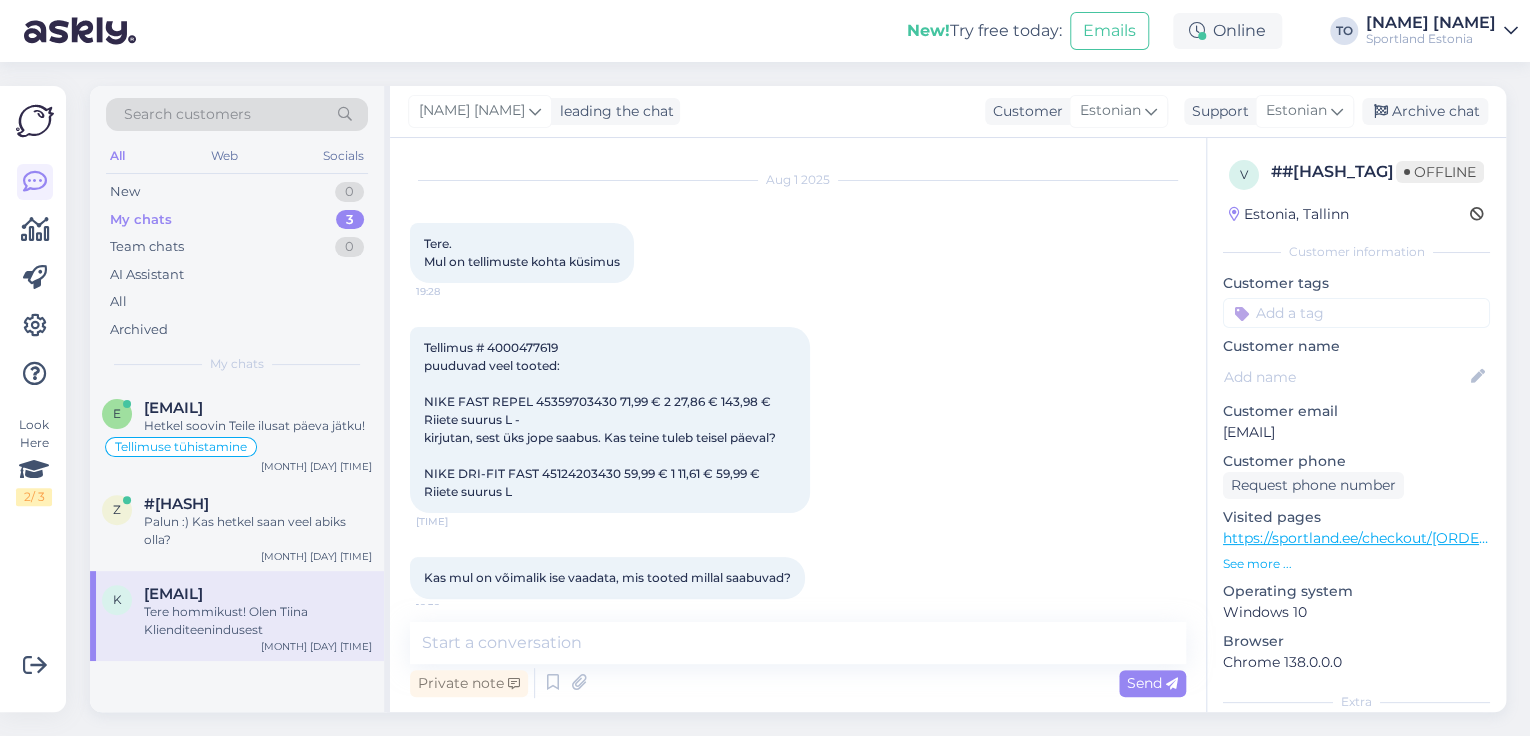 click on "Tellimus # 4000477619
puuduvad veel tooted:
NIKE FAST REPEL 45359703430 71,99 € 2 27,86 € 143,98 € Riiete suurus L -
kirjutan, sest üks jope saabus. Kas teine tuleb teisel päeval?
NIKE DRI-FIT FAST 45124203430 59,99 € 1 11,61 € 59,99 € Riiete suurus L" at bounding box center [600, 419] 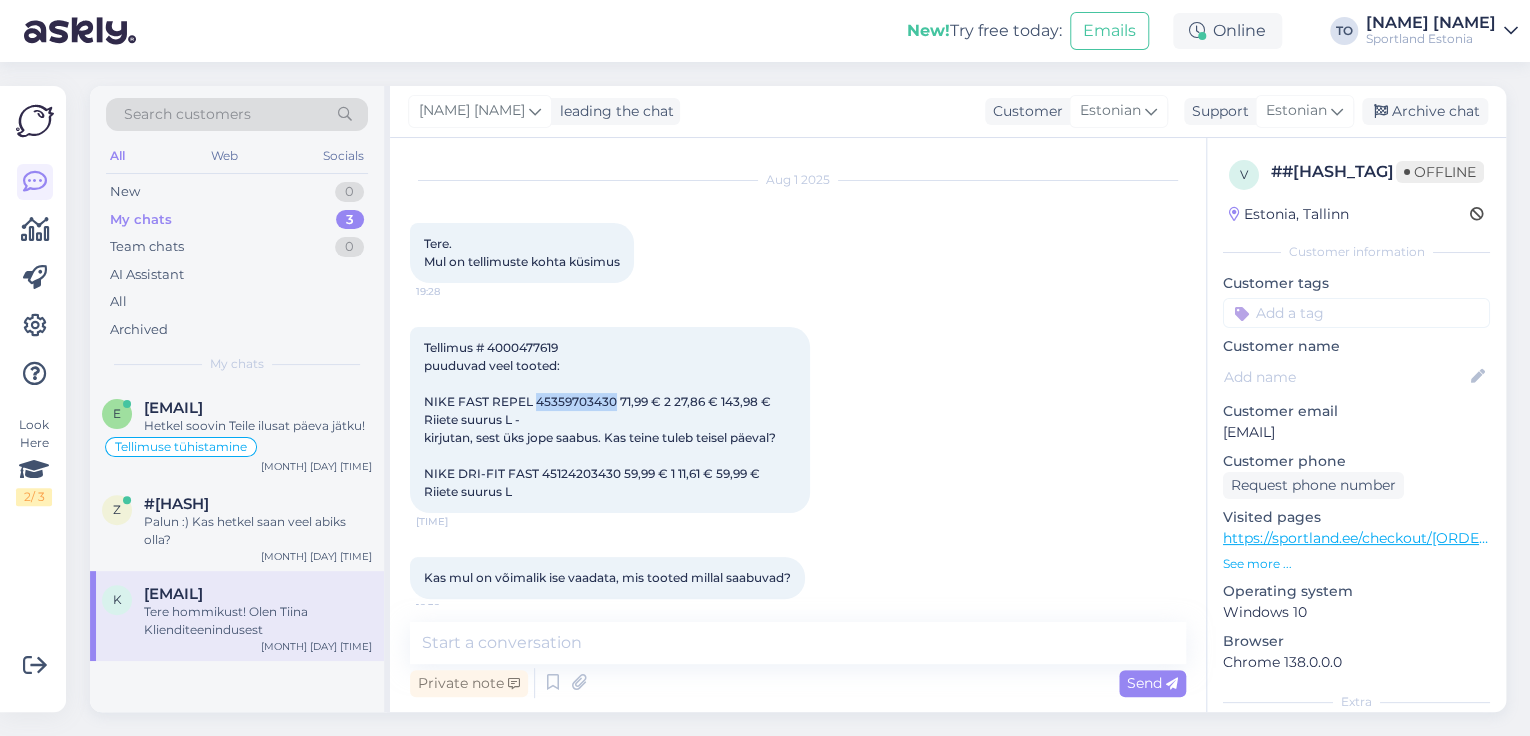 drag, startPoint x: 536, startPoint y: 399, endPoint x: 611, endPoint y: 400, distance: 75.00667 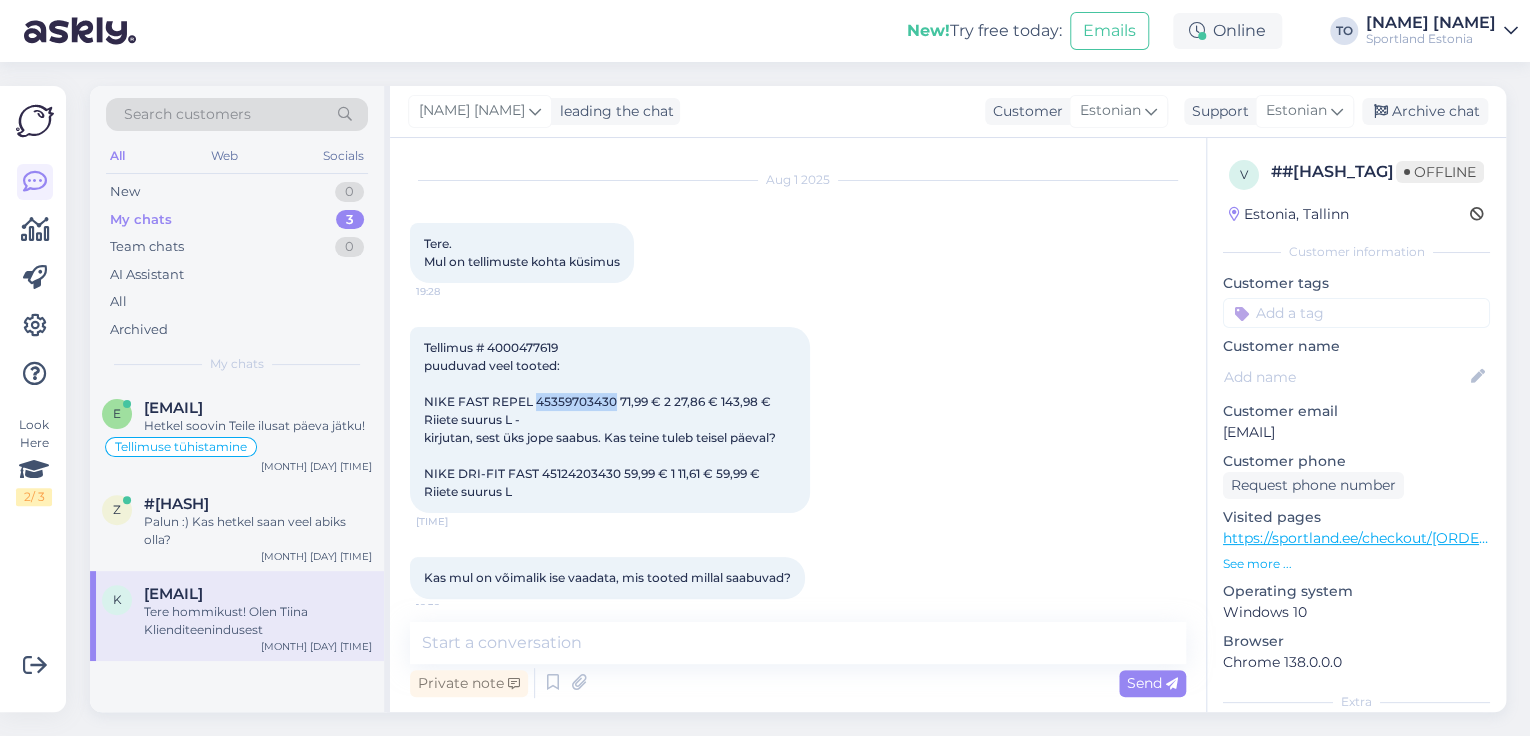click on "Tellimus # 4000477619
puuduvad veel tooted:
NIKE FAST REPEL 45359703430 71,99 € 2 27,86 € 143,98 € Riiete suurus L -
kirjutan, sest üks jope saabus. Kas teine tuleb teisel päeval?
NIKE DRI-FIT FAST 45124203430 59,99 € 1 11,61 € 59,99 € Riiete suurus L" at bounding box center (600, 419) 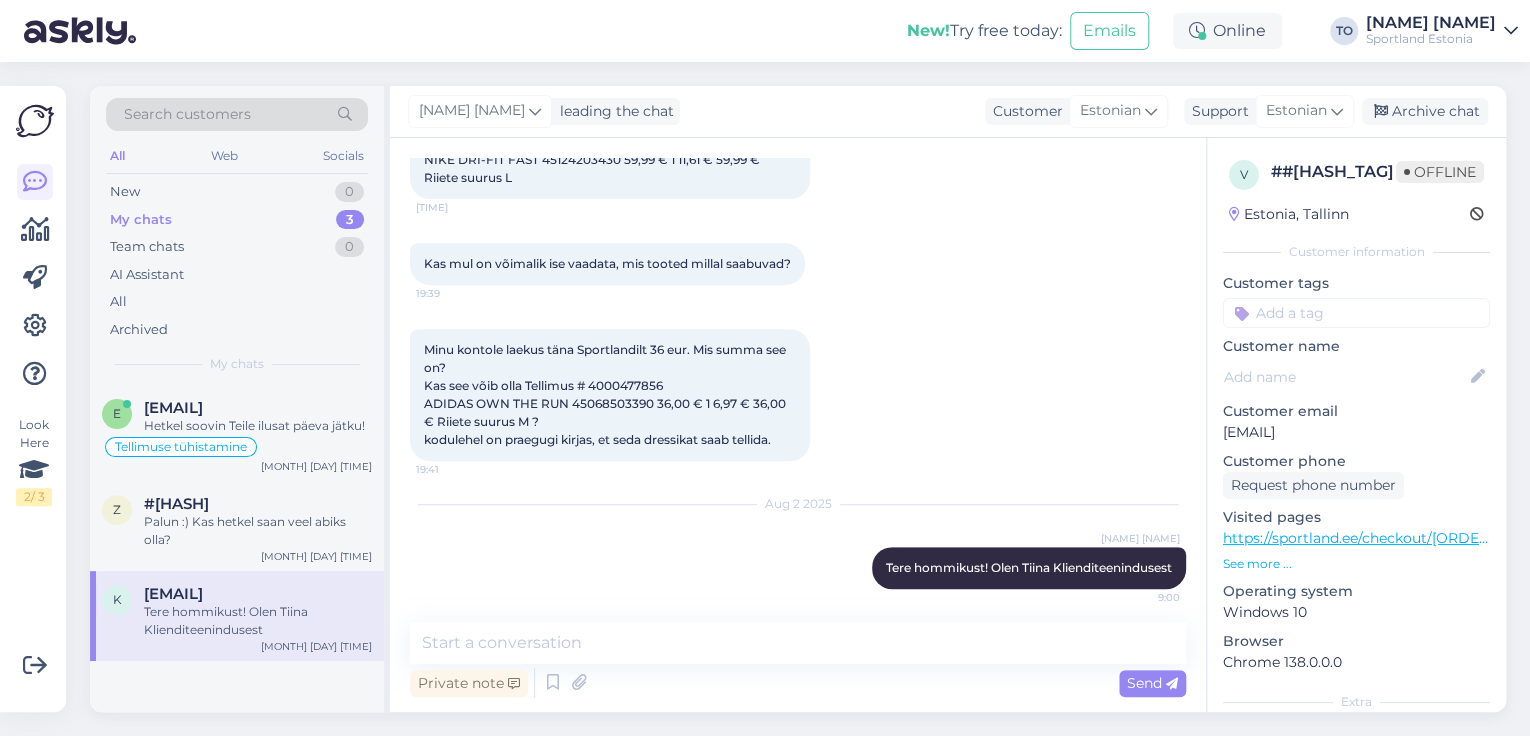scroll, scrollTop: 361, scrollLeft: 0, axis: vertical 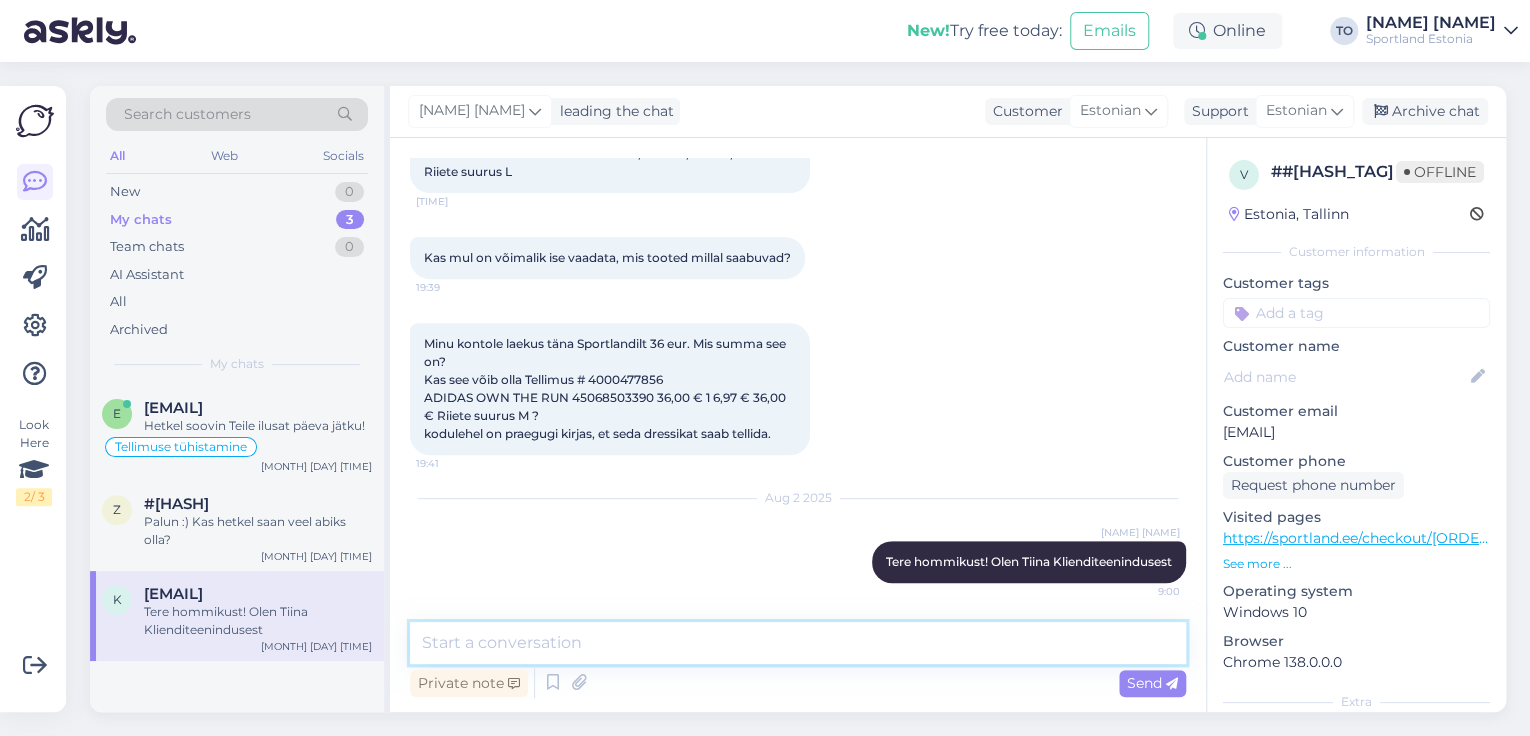 click at bounding box center (798, 643) 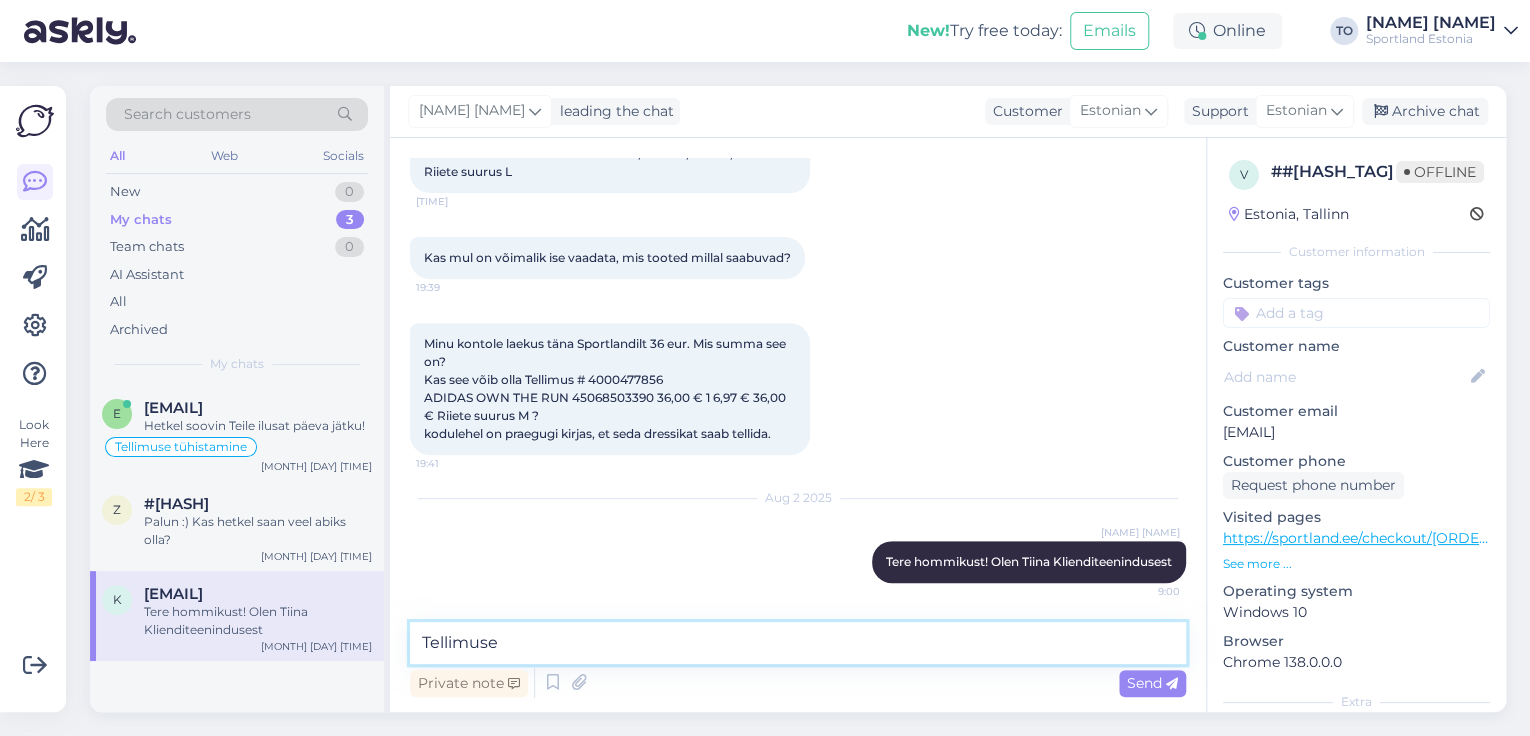 click on "Tellimuse" at bounding box center [798, 643] 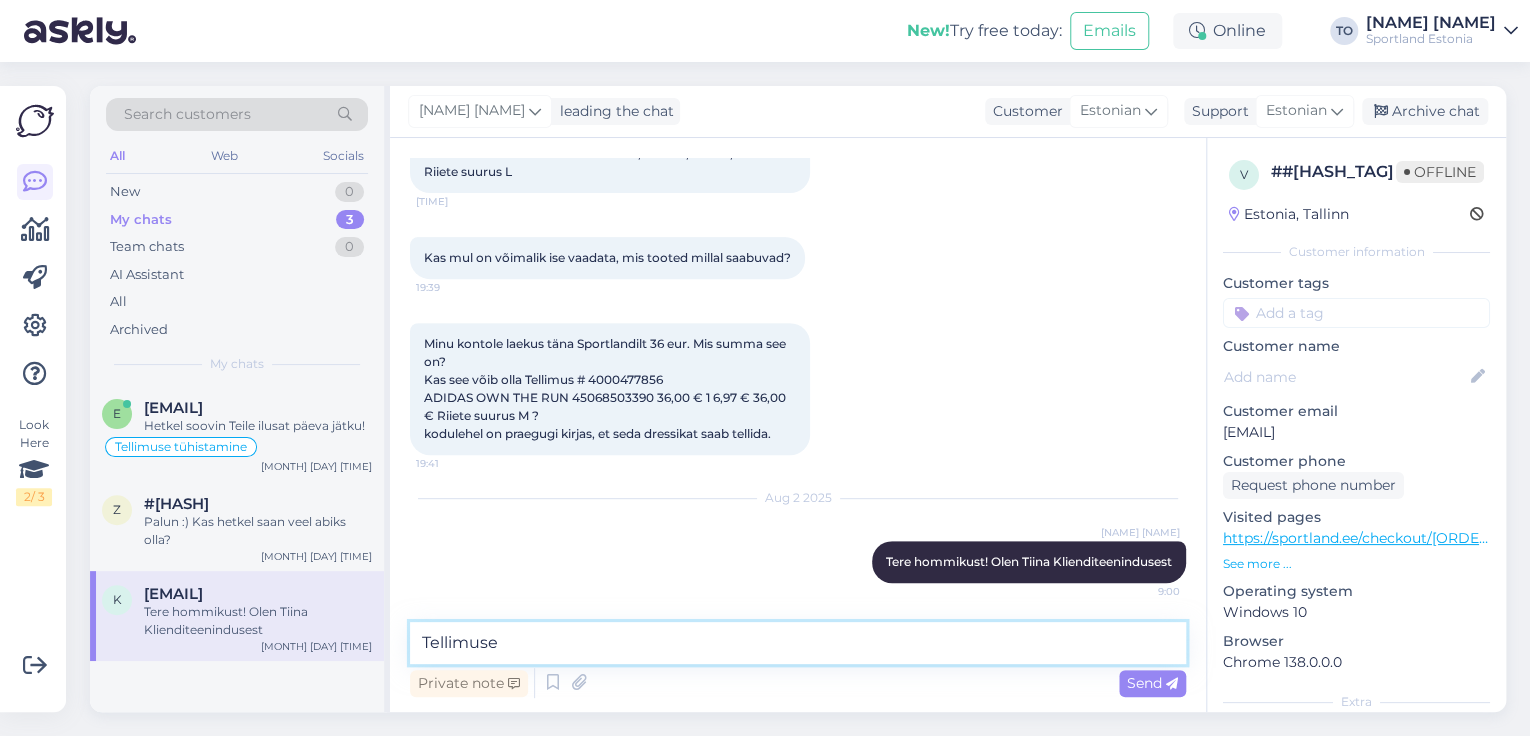 paste on "4000477619" 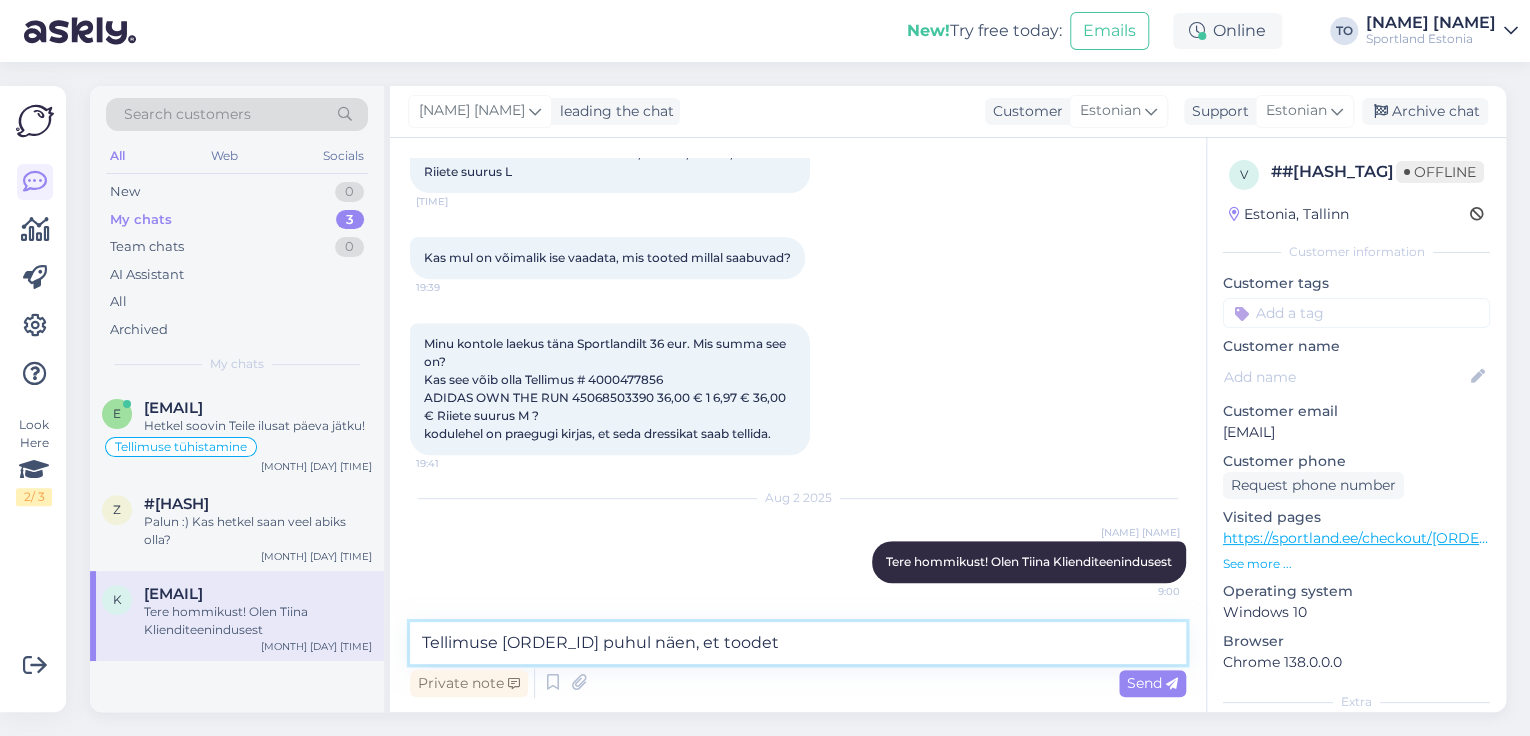 click on "Tellimuse [ORDER_ID] puhul näen, et toodet" at bounding box center (798, 643) 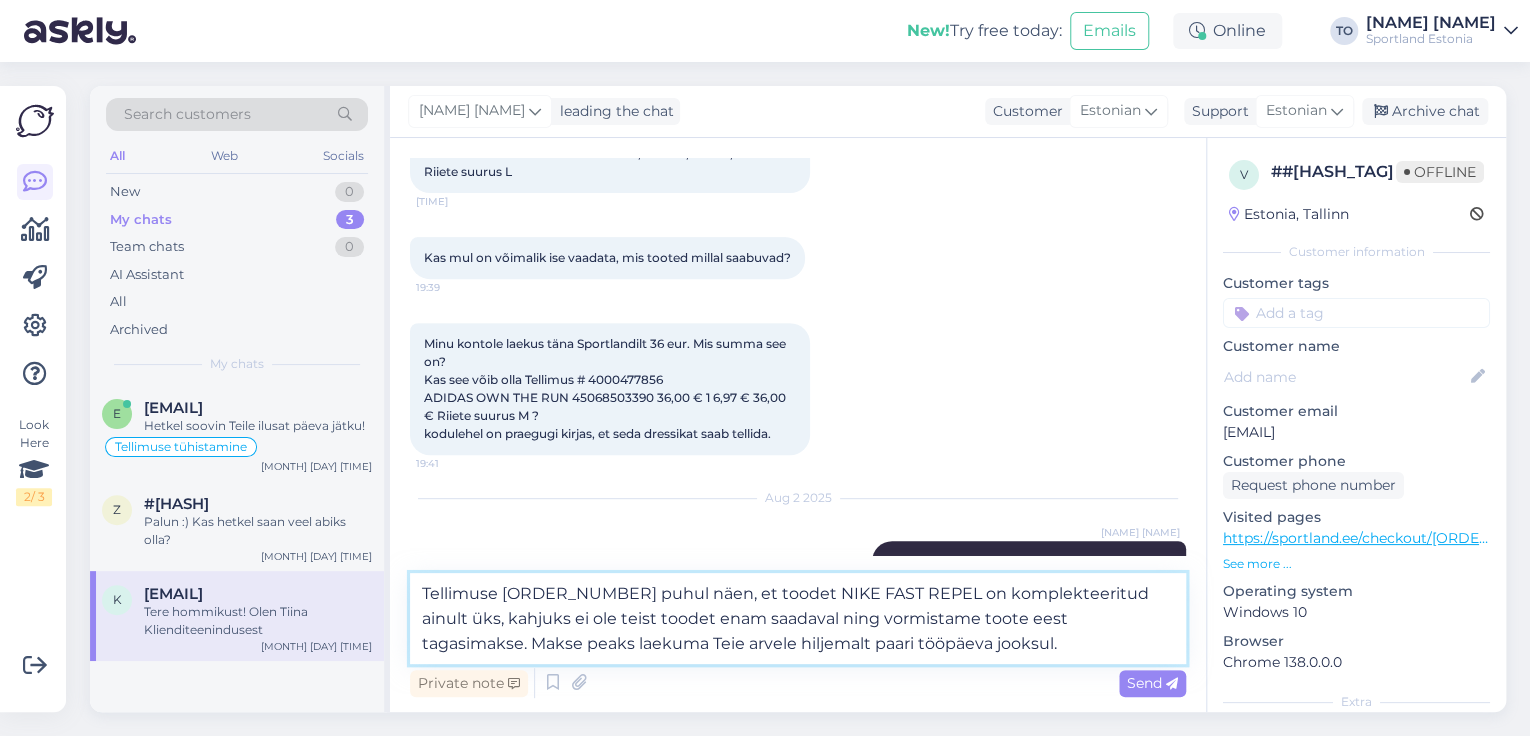 scroll, scrollTop: 411, scrollLeft: 0, axis: vertical 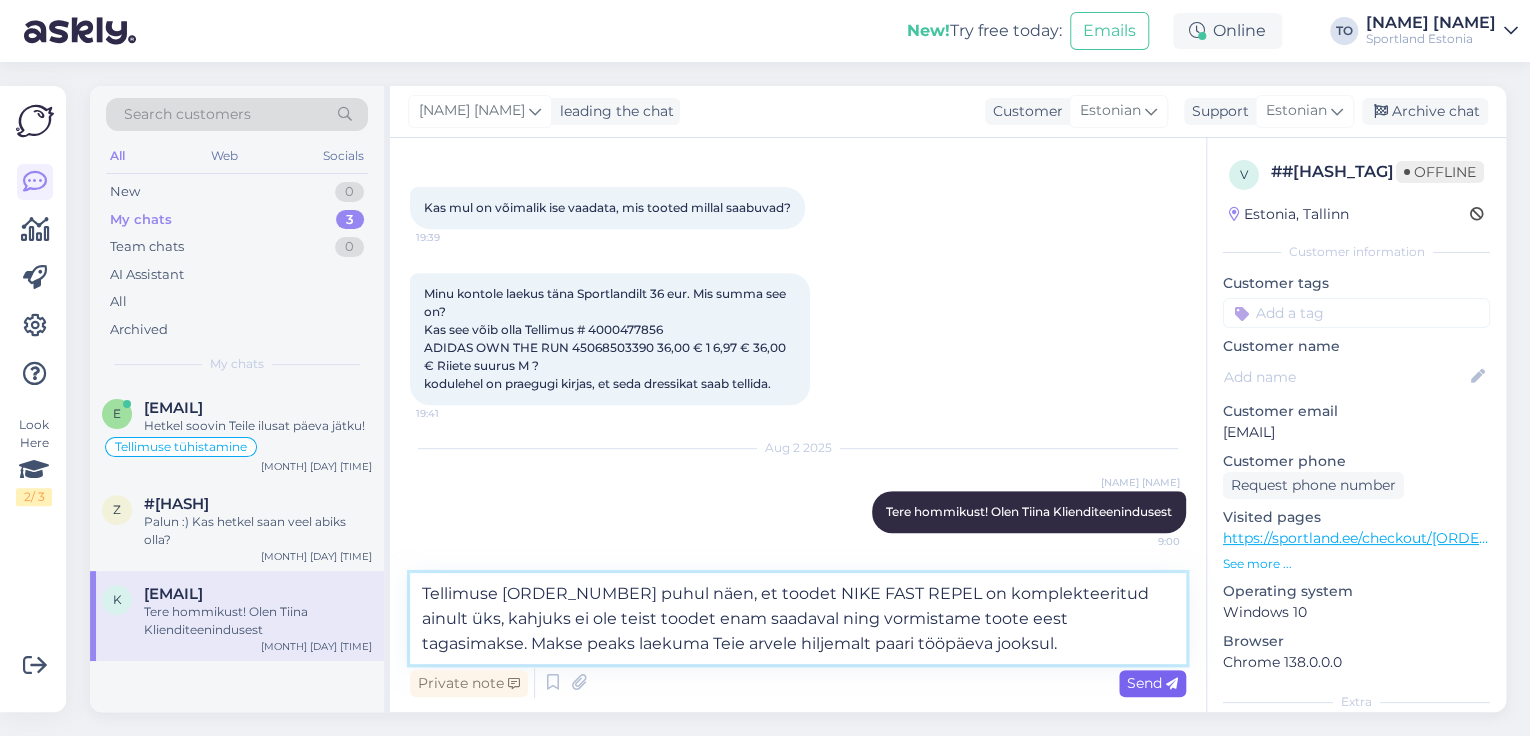 type on "Tellimuse [ORDER_NUMBER] puhul näen, et toodet NIKE FAST REPEL on komplekteeritud ainult üks, kahjuks ei ole teist toodet enam saadaval ning vormistame toote eest tagasimakse. Makse peaks laekuma Teie arvele hiljemalt paari tööpäeva jooksul." 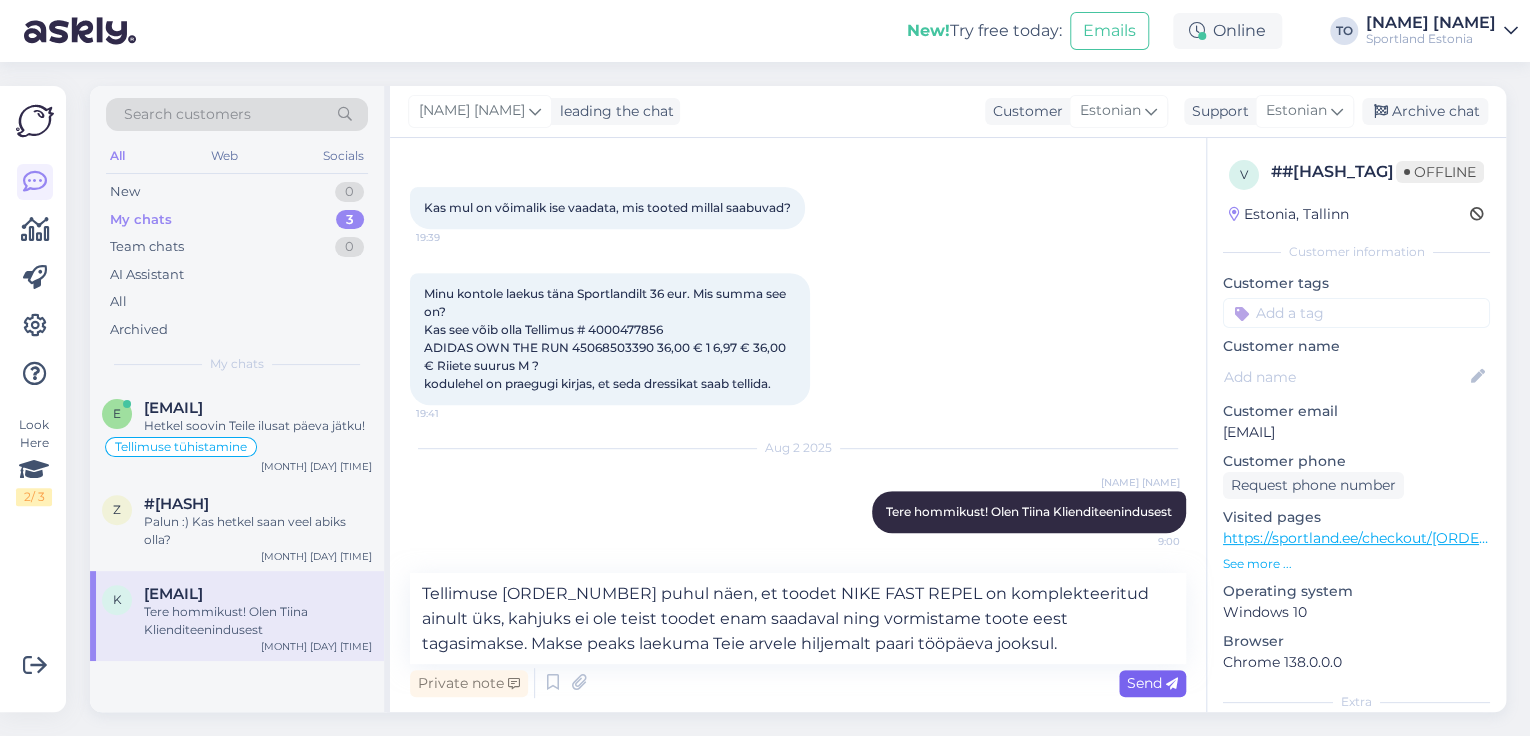 click on "Send" at bounding box center [1152, 683] 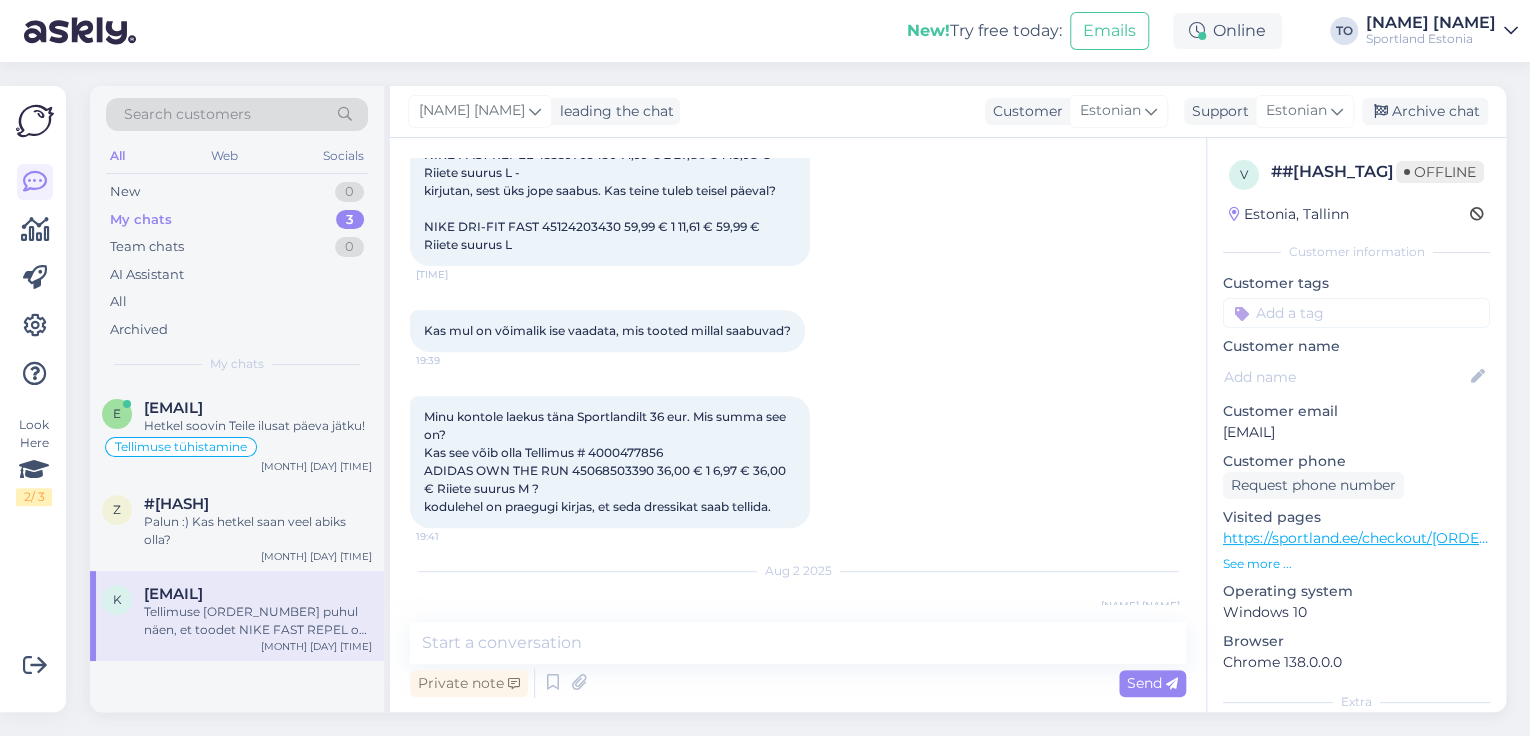 scroll, scrollTop: 280, scrollLeft: 0, axis: vertical 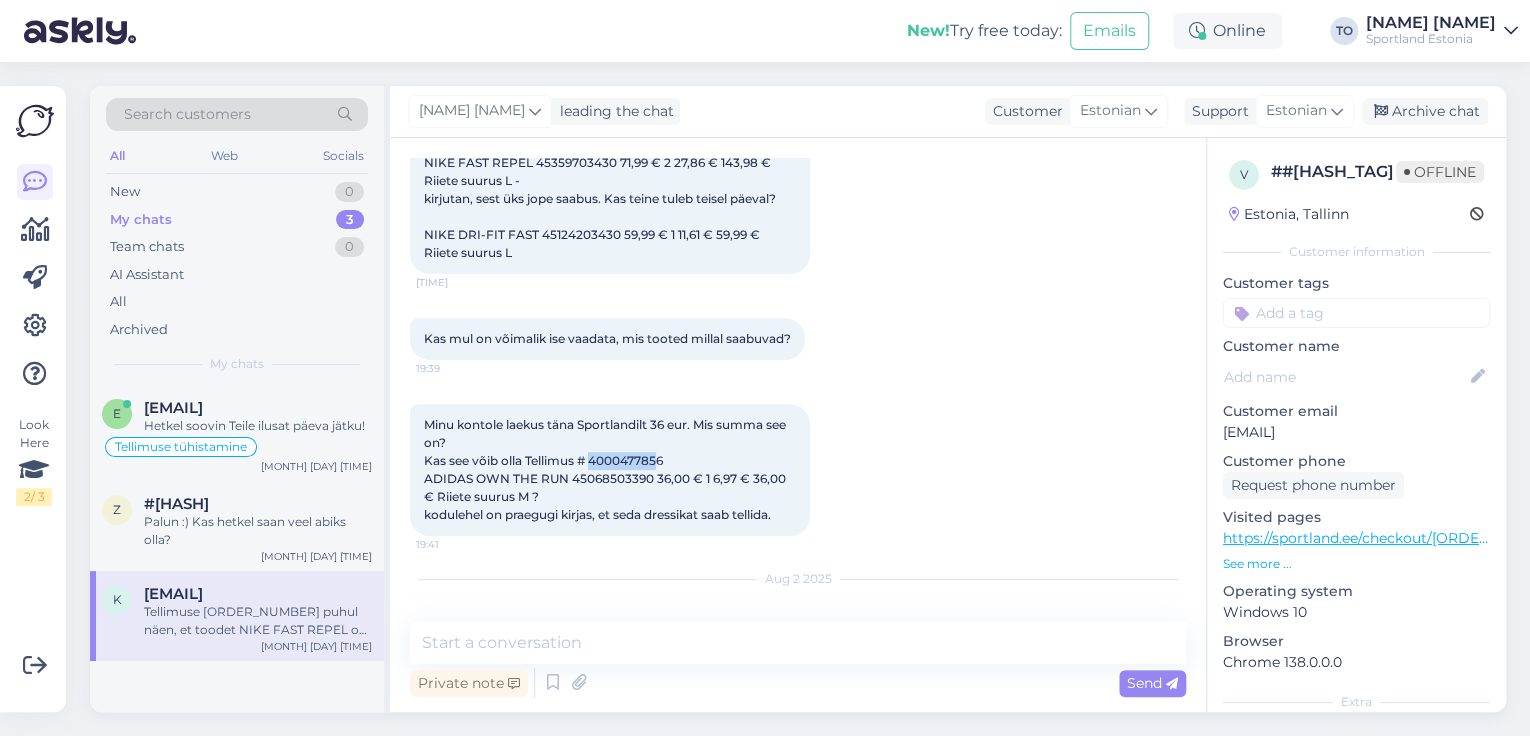 drag, startPoint x: 592, startPoint y: 456, endPoint x: 663, endPoint y: 459, distance: 71.063354 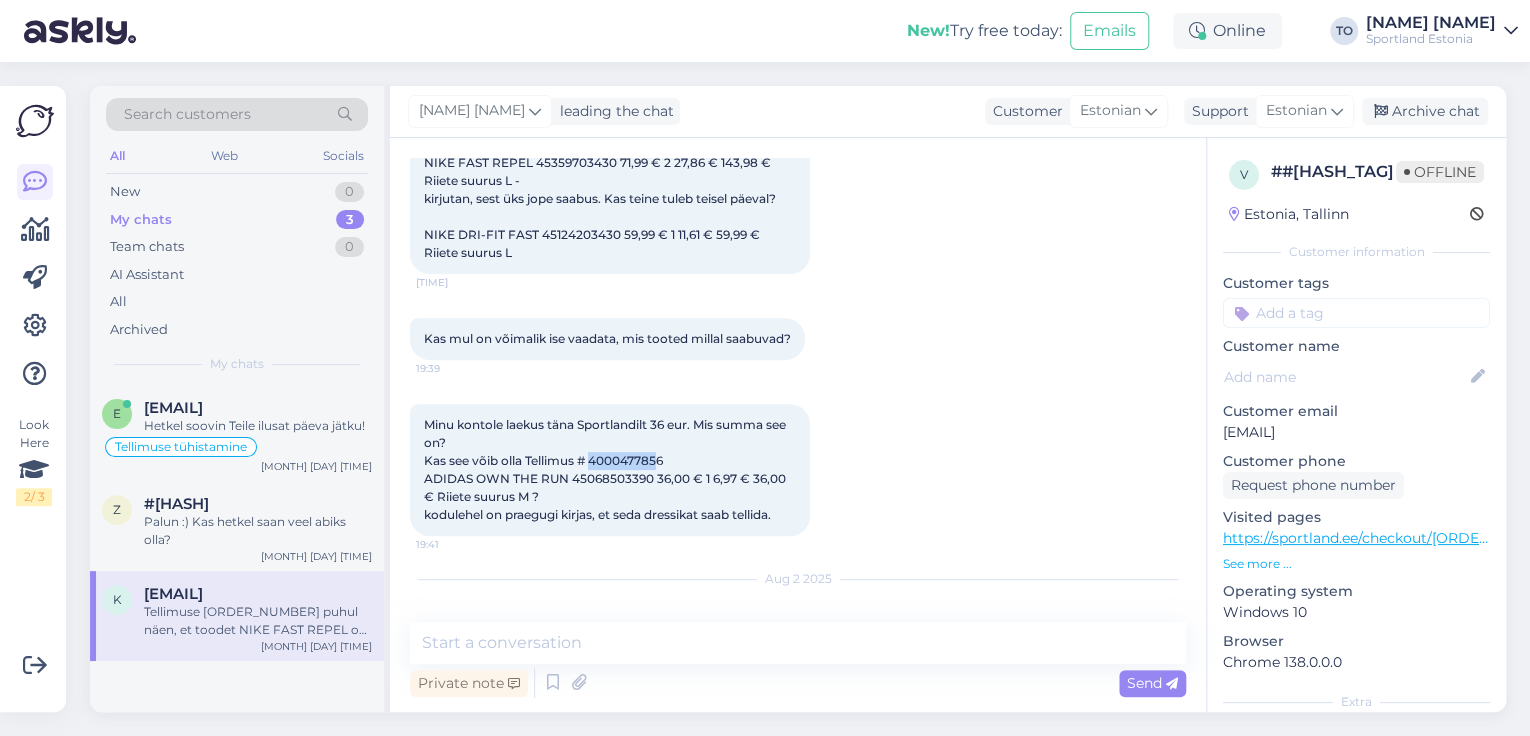 click on "Minu kontole laekus täna Sportlandilt 36 eur. Mis summa see on?
Kas see võib olla Tellimus # 4000477856
ADIDAS OWN THE RUN 45068503390 36,00 € 1 6,97 € 36,00 € Riiete suurus M ?
kodulehel on praegugi kirjas, et seda dressikat saab tellida." at bounding box center [606, 469] 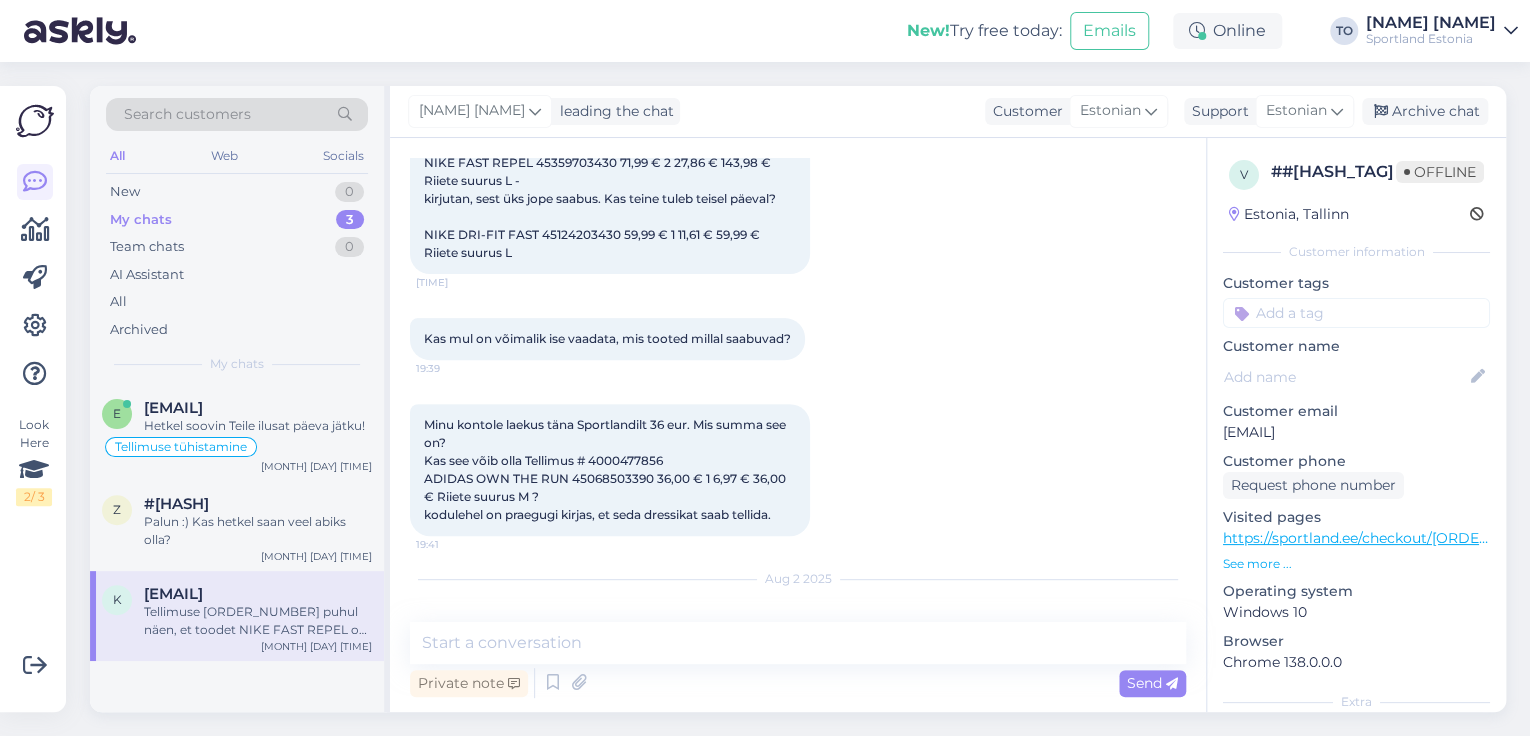click on "Minu kontole laekus täna Sportlandilt 36 eur. Mis summa see on?
Kas see võib olla Tellimus # 4000477856
ADIDAS OWN THE RUN 45068503390 36,00 € 1 6,97 € 36,00 € Riiete suurus M ?
kodulehel on praegugi kirjas, et seda dressikat saab tellida.
[TIME]" at bounding box center (610, 470) 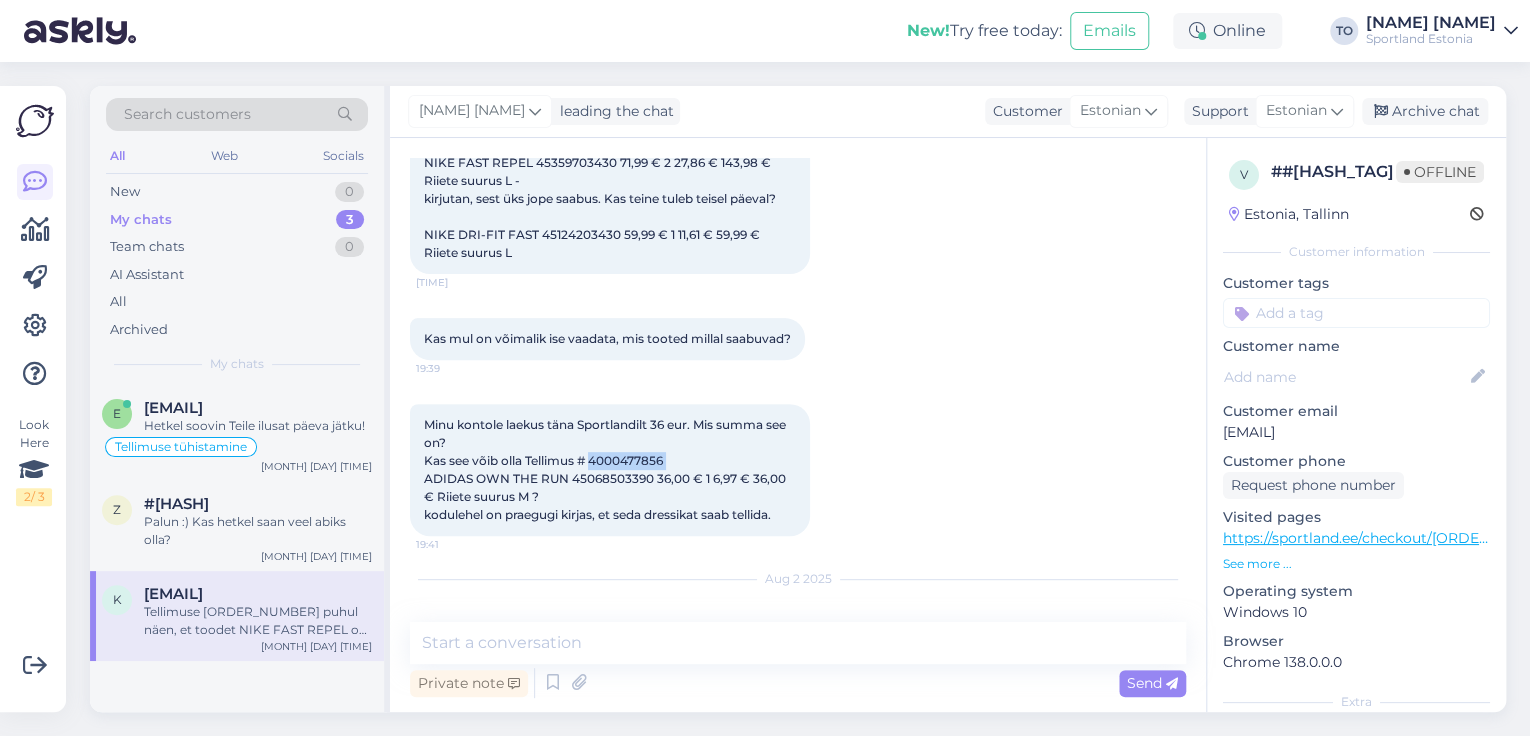 drag, startPoint x: 592, startPoint y: 459, endPoint x: 667, endPoint y: 460, distance: 75.00667 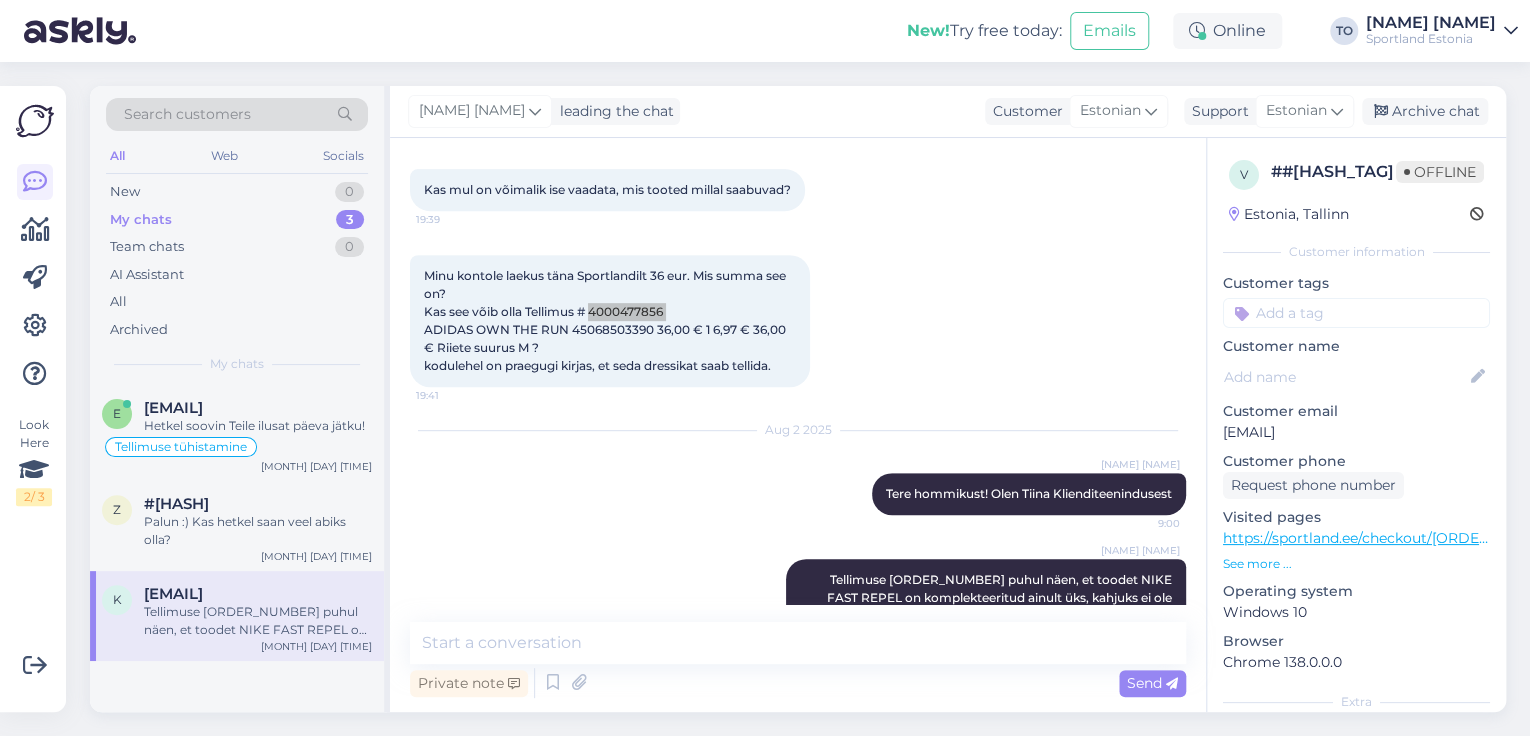 scroll, scrollTop: 520, scrollLeft: 0, axis: vertical 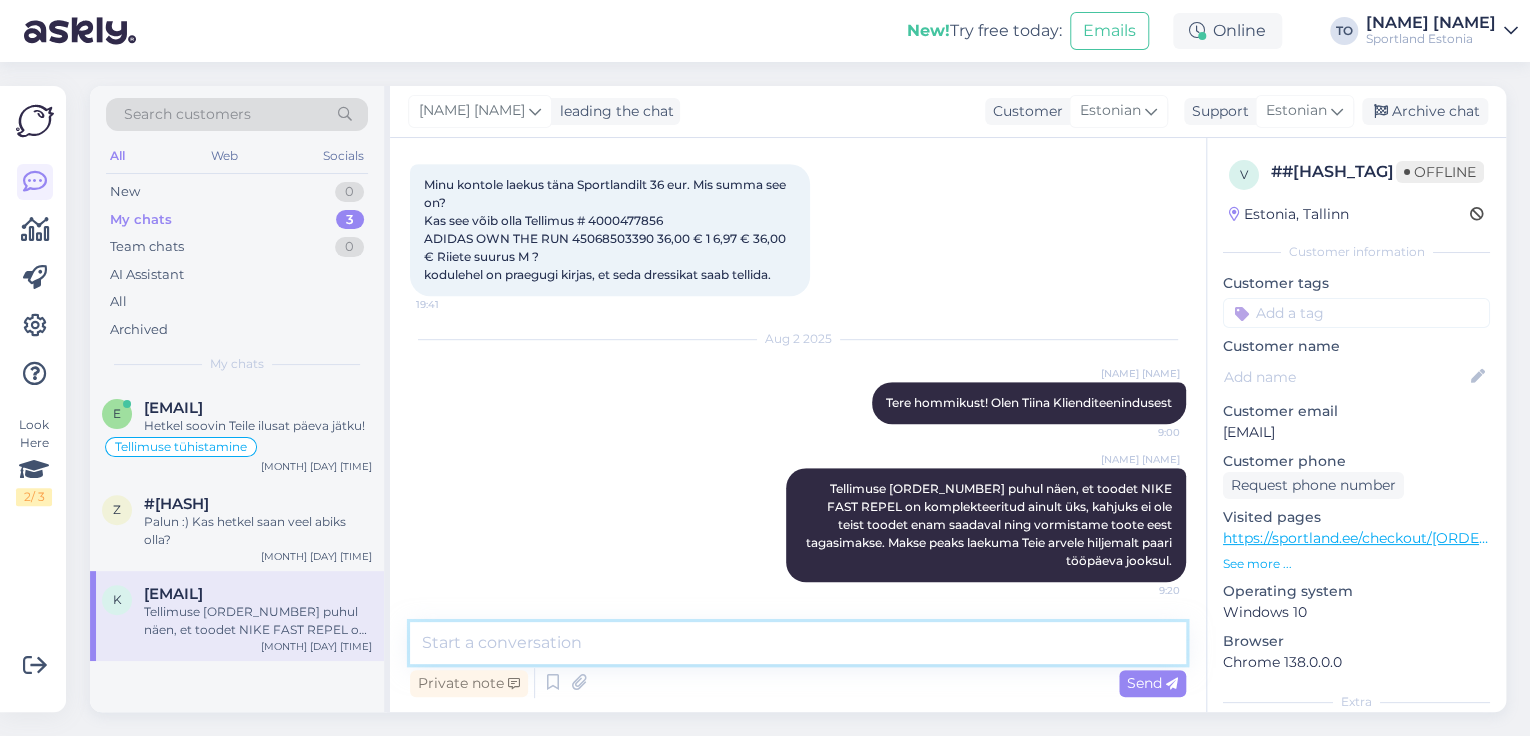 click at bounding box center [798, 643] 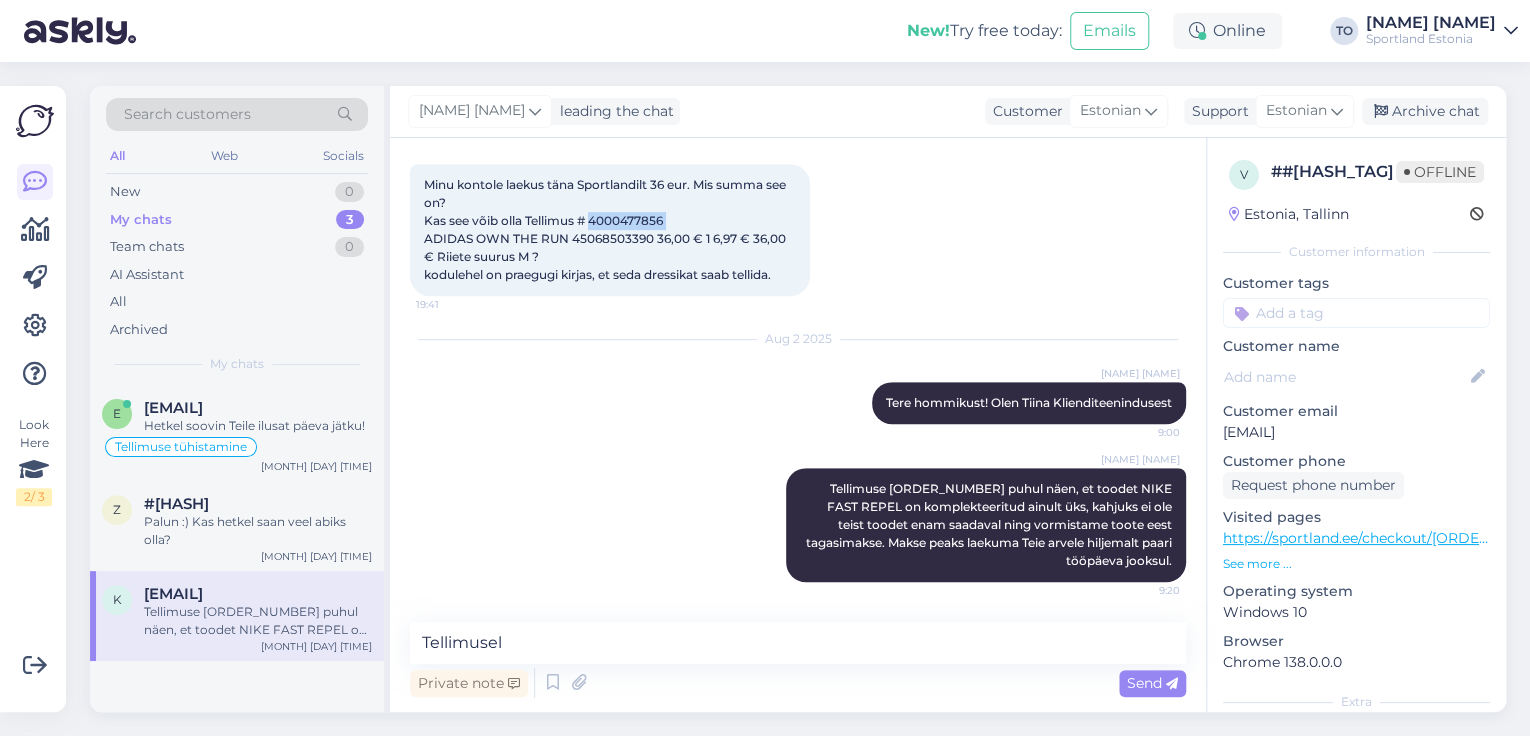 drag, startPoint x: 594, startPoint y: 212, endPoint x: 671, endPoint y: 218, distance: 77.23341 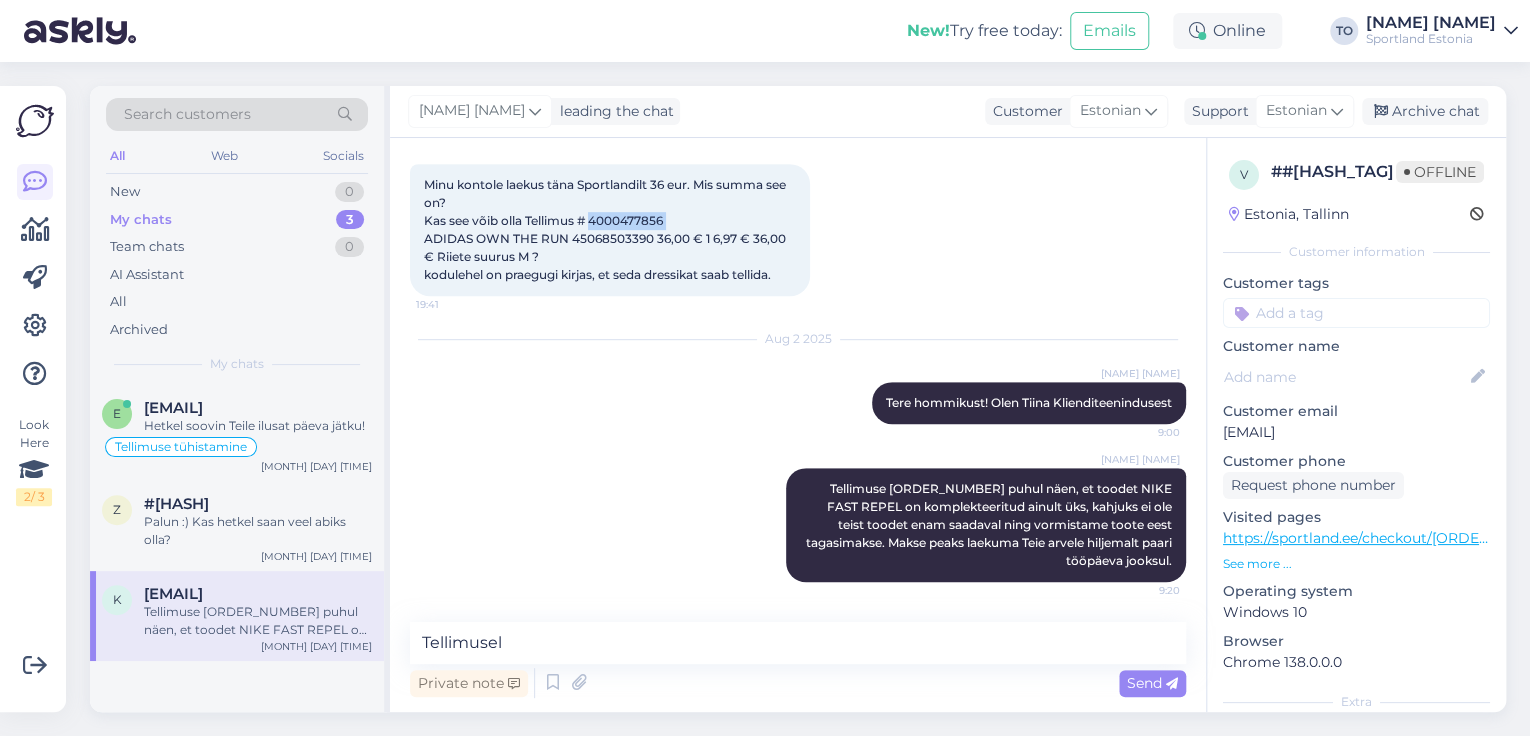 click on "Minu kontole laekus täna Sportlandilt 36 eur. Mis summa see on?
Kas see võib olla Tellimus # 4000477856
ADIDAS OWN THE RUN 45068503390 36,00 € 1 6,97 € 36,00 € Riiete suurus M ?
kodulehel on praegugi kirjas, et seda dressikat saab tellida.
[TIME]" at bounding box center [610, 230] 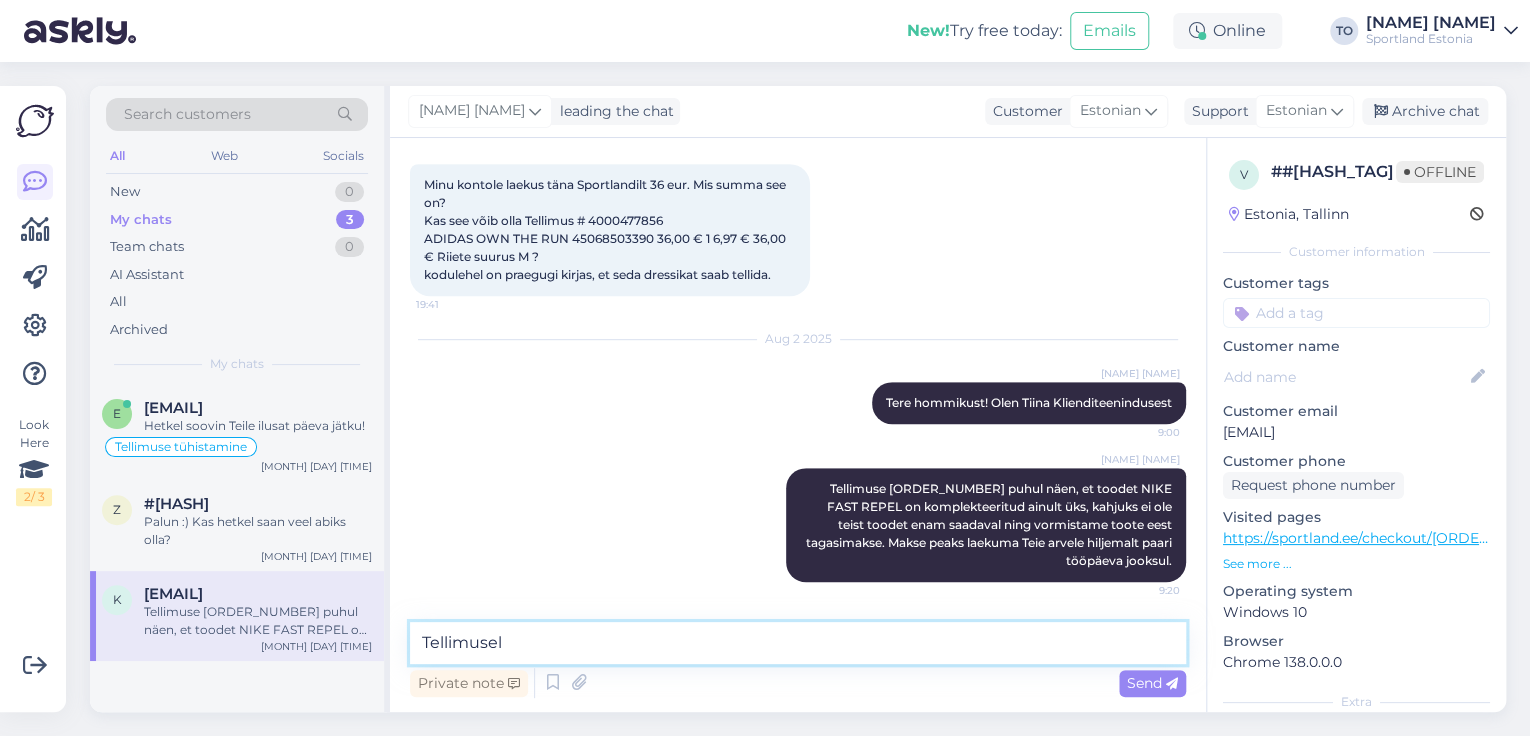 click on "Tellimusel" at bounding box center [798, 643] 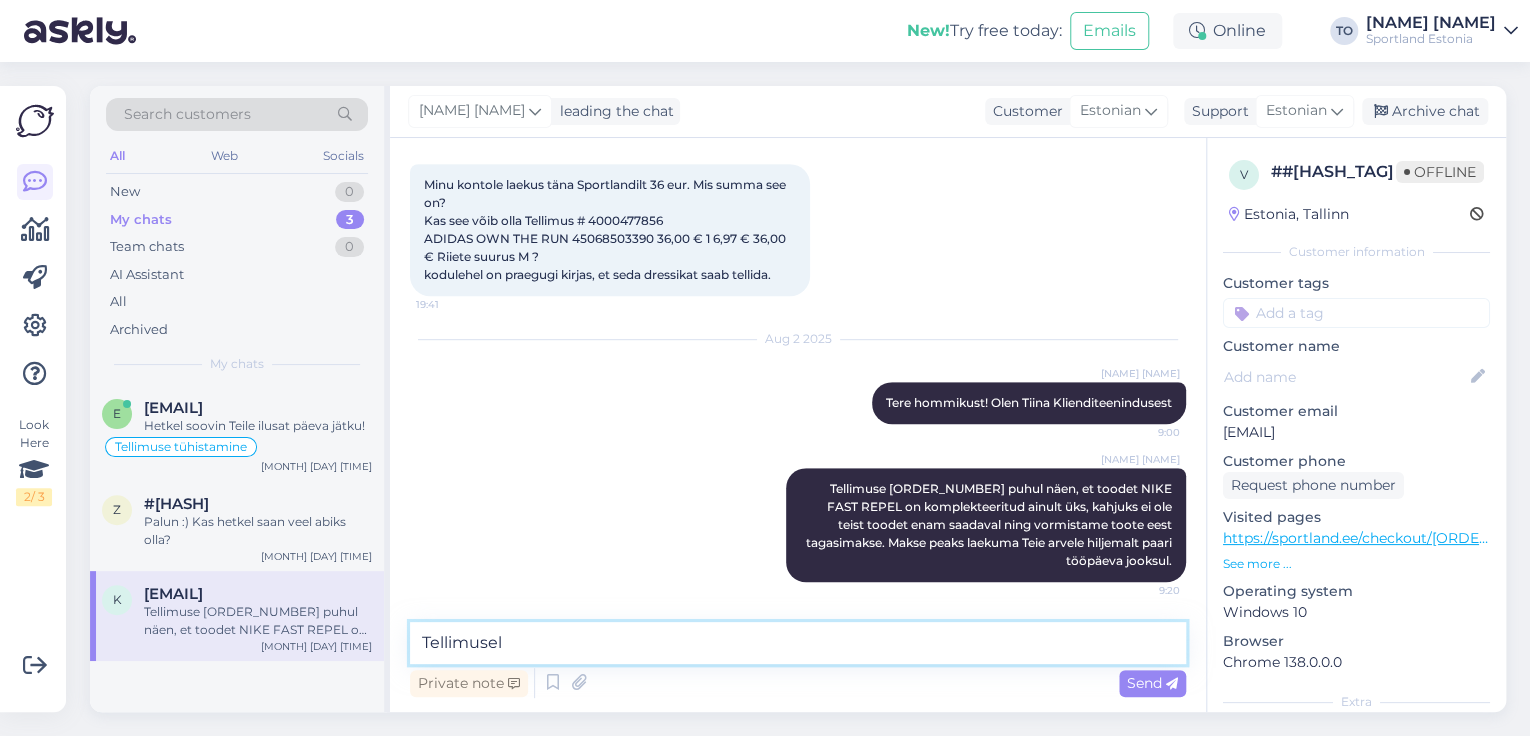 paste on "[ORDER_NUMBER]" 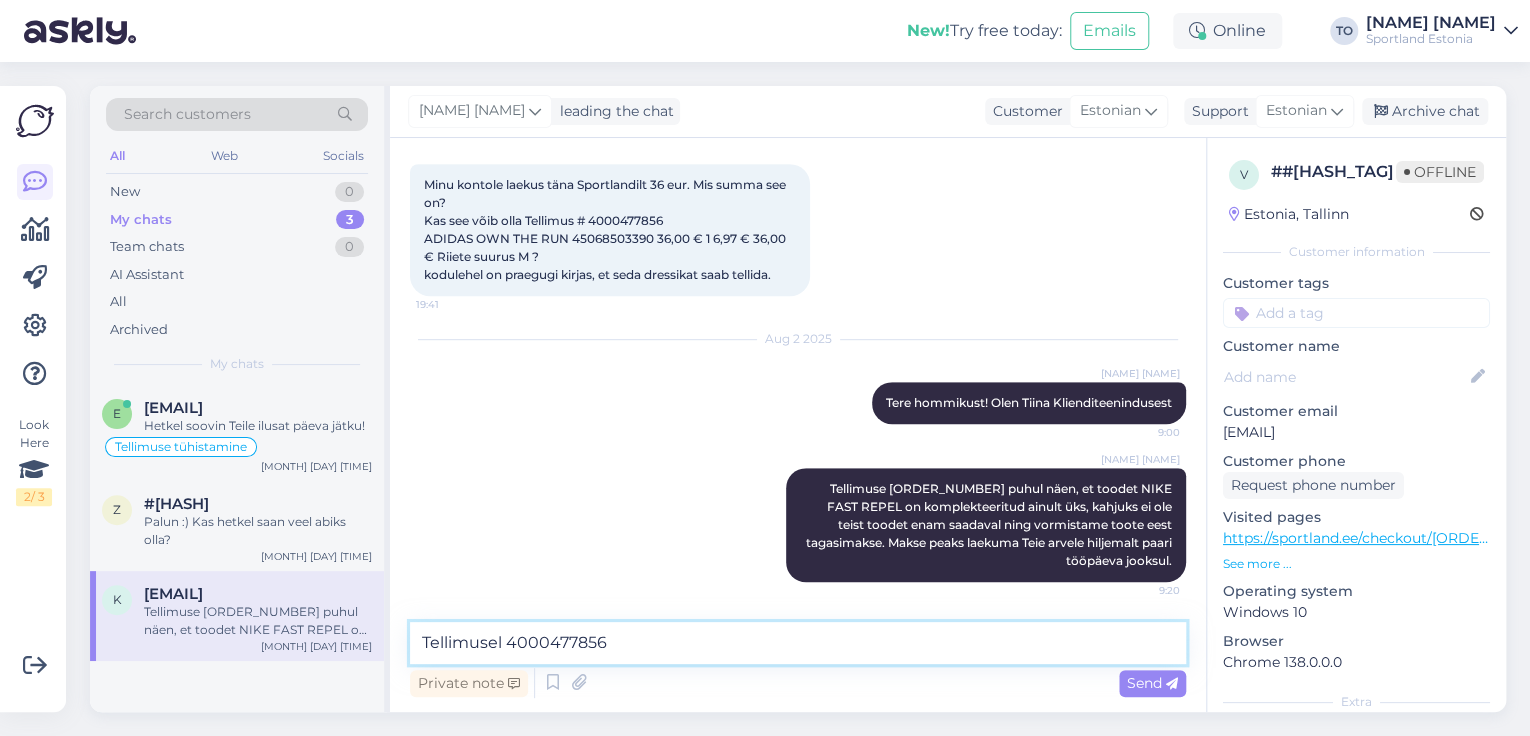 click on "Tellimusel 4000477856" at bounding box center (798, 643) 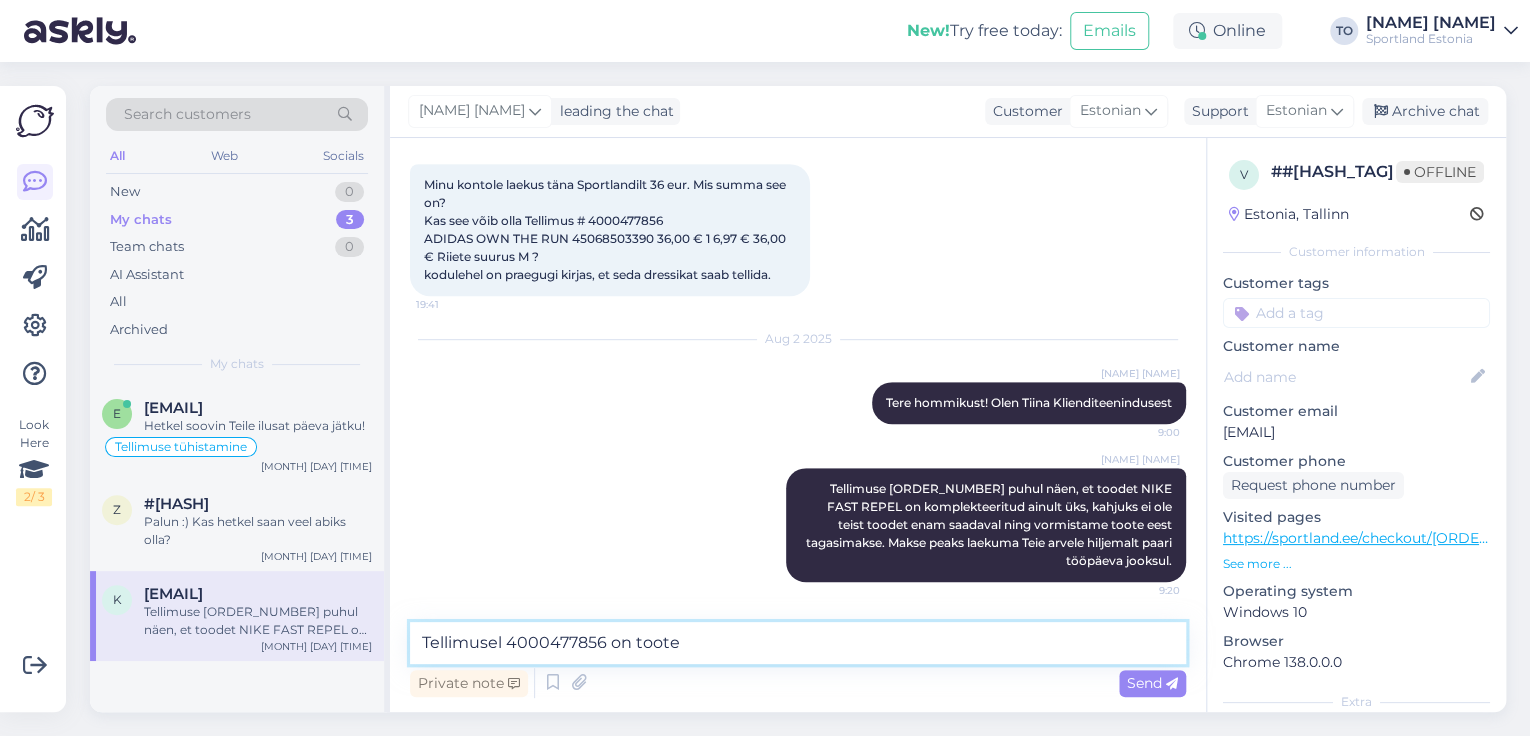 click on "Tellimusel 4000477856 on toote" at bounding box center [798, 643] 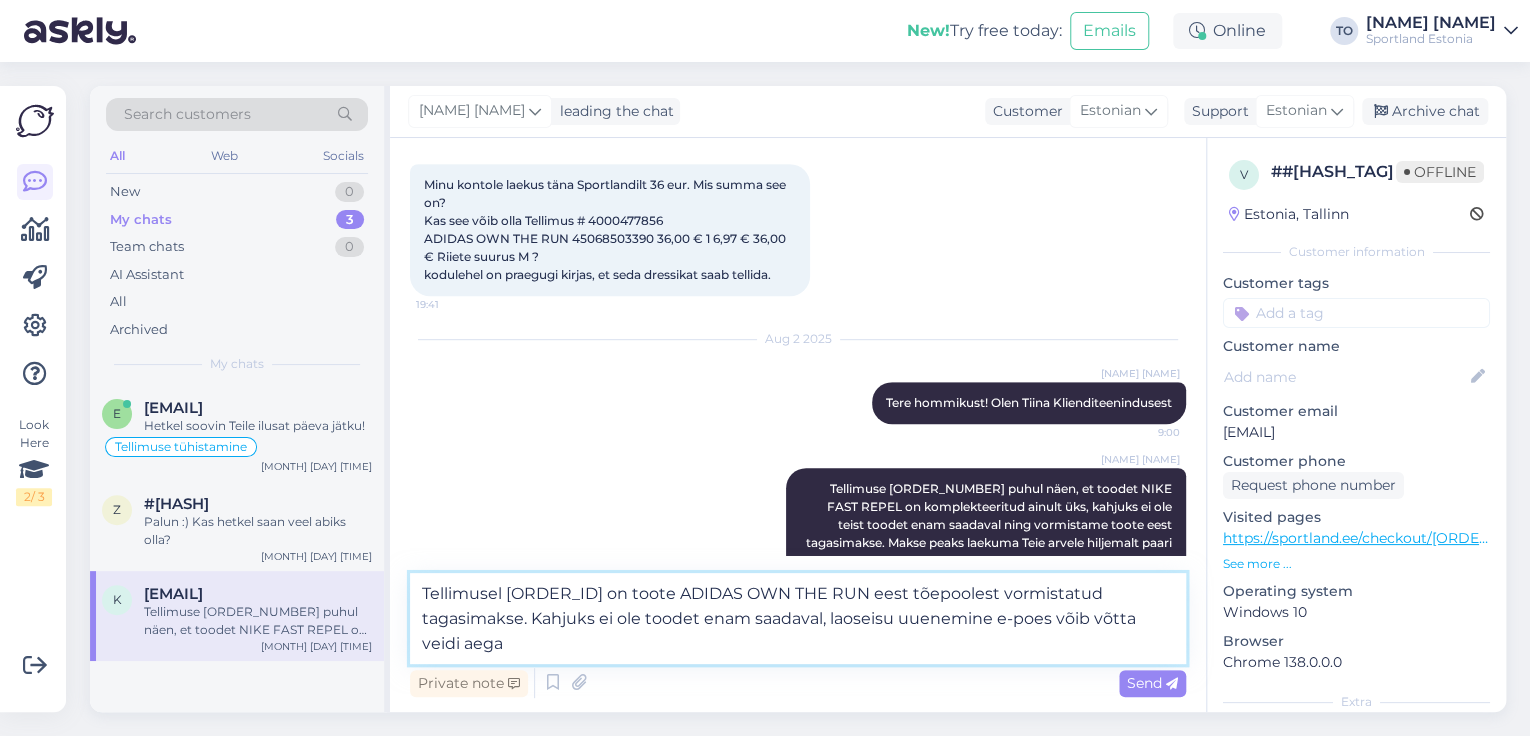 type on "Tellimusel [ORDER_ID] on toote ADIDAS OWN THE RUN eest tõepoolest vormistatud tagasimakse. Kahjuks ei ole toodet enam saadaval, laoseisu uuenemine e-poes võib võtta veidi aega." 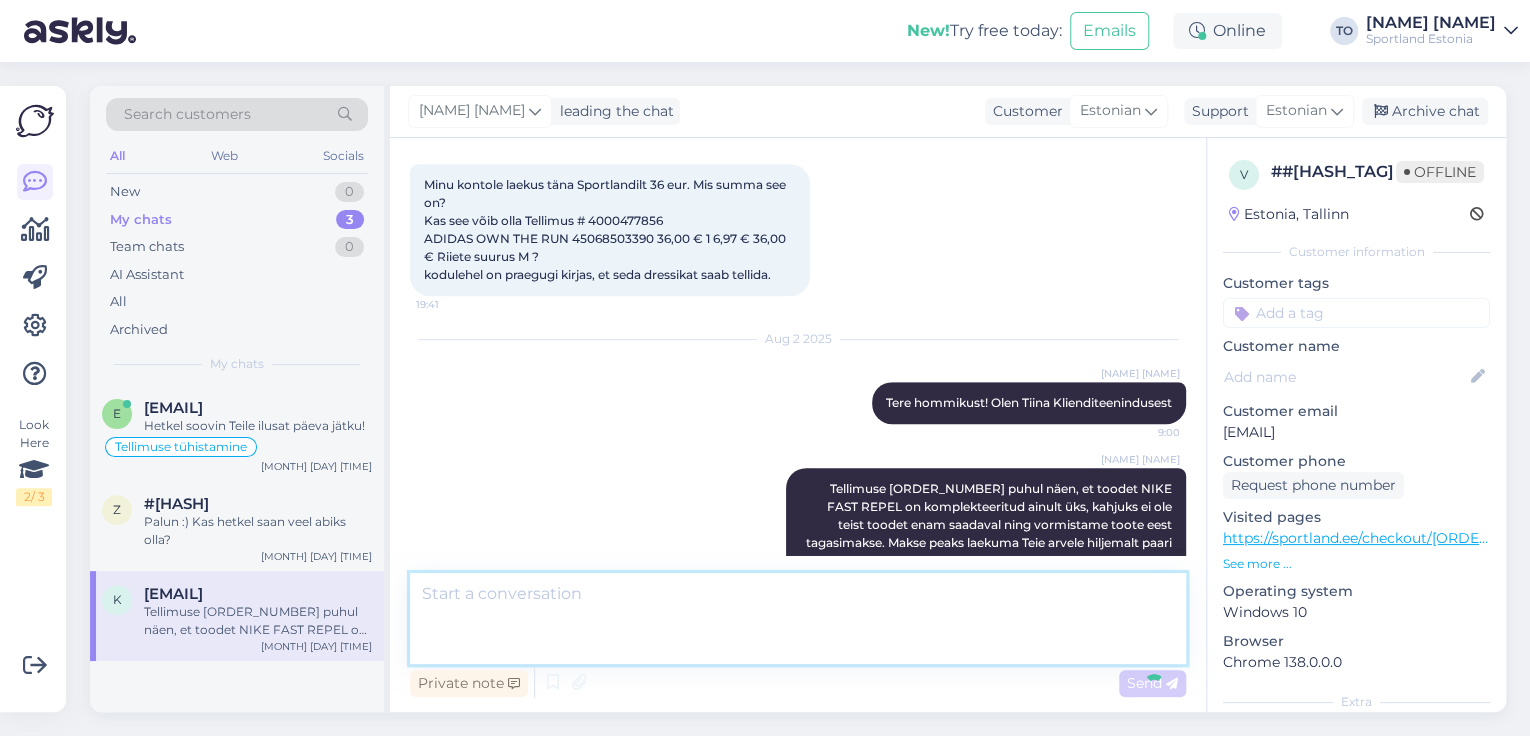scroll, scrollTop: 660, scrollLeft: 0, axis: vertical 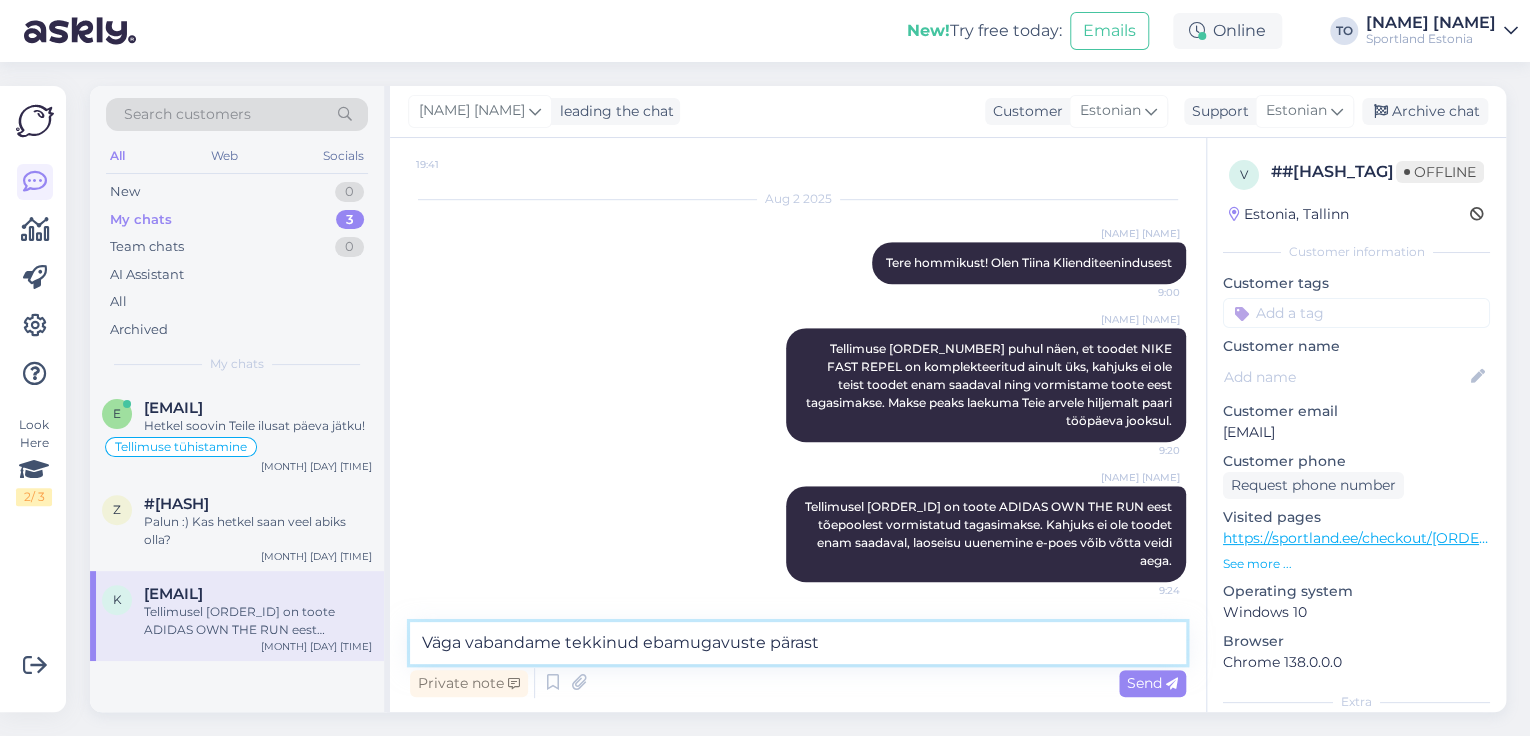 type on "Väga vabandame tekkinud ebamugavuste pärast!" 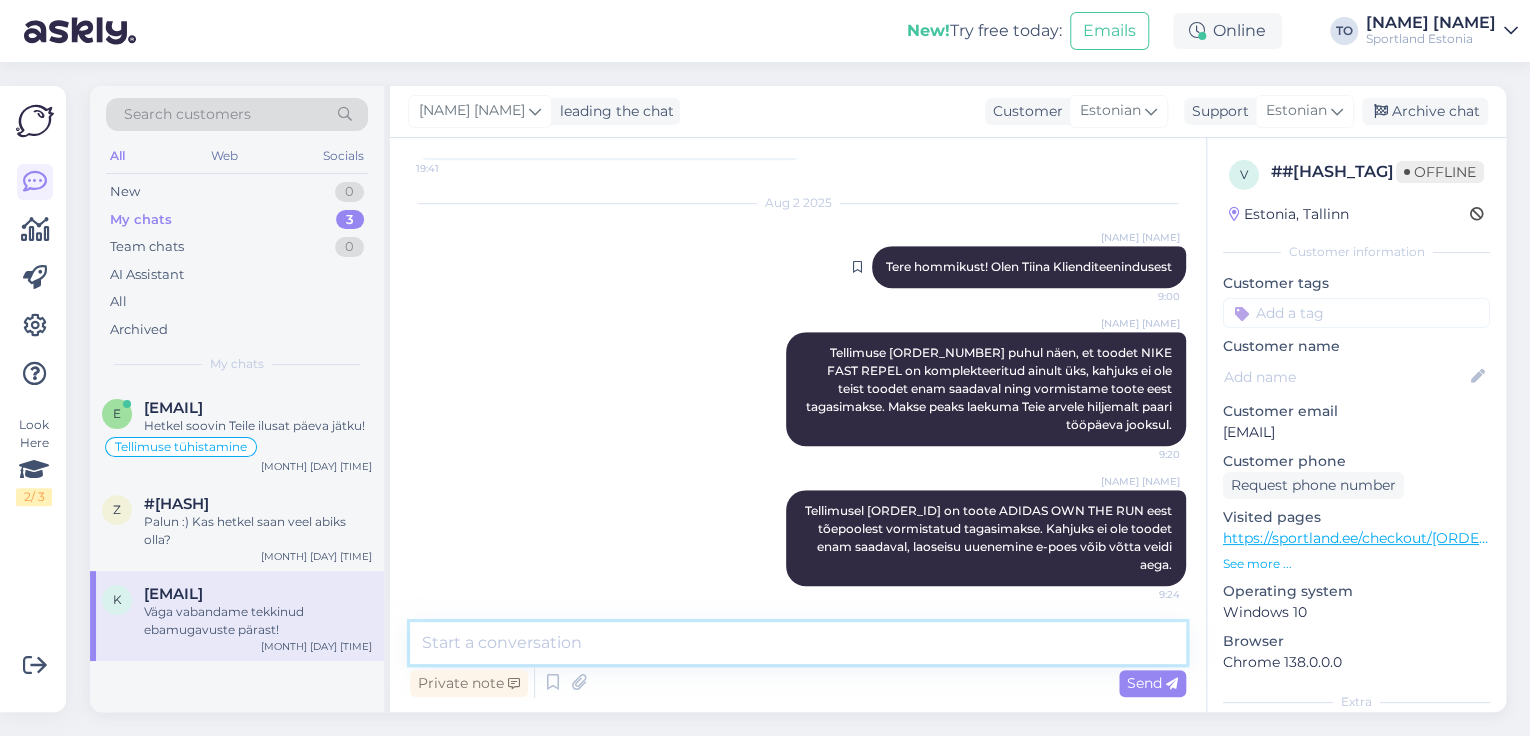 scroll, scrollTop: 745, scrollLeft: 0, axis: vertical 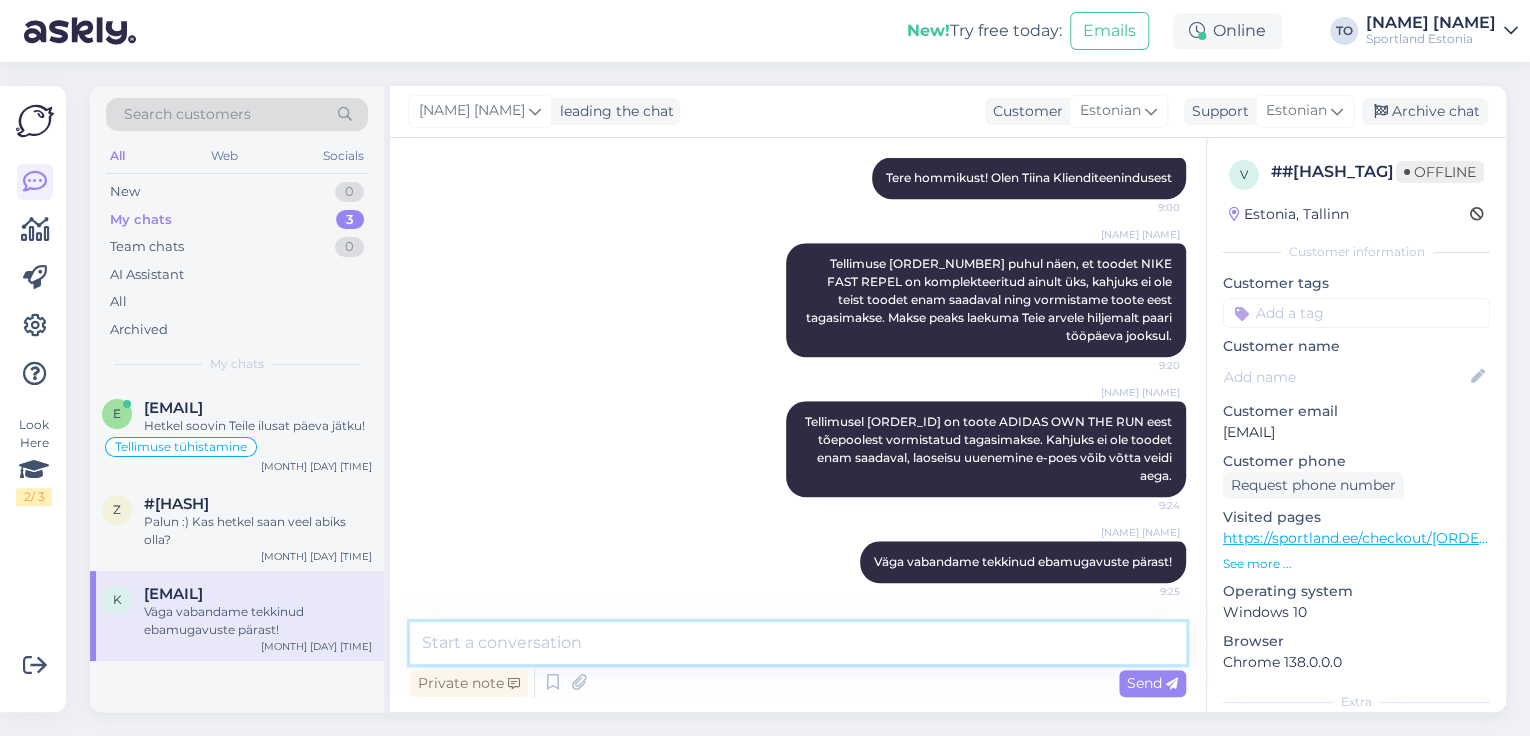 type 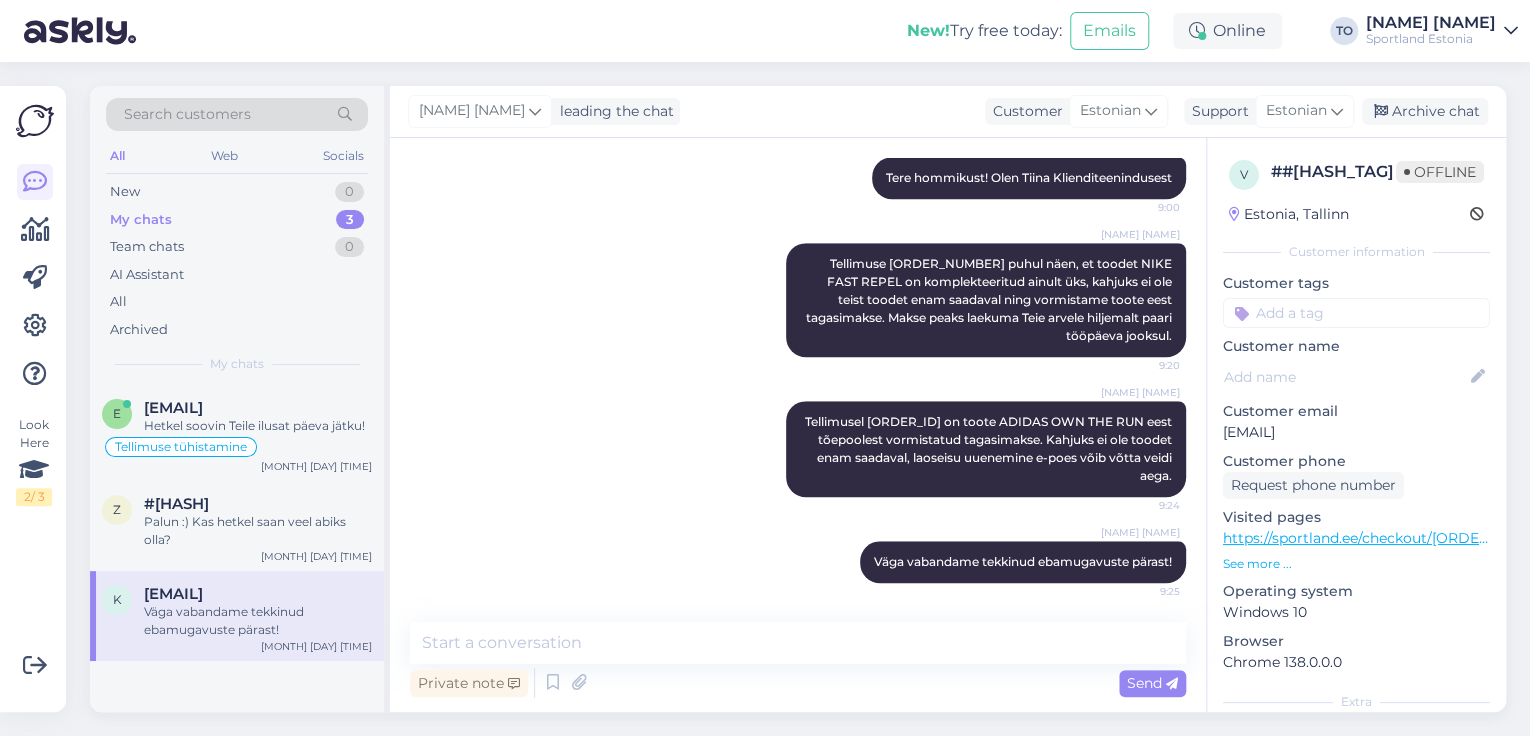 click at bounding box center [1356, 313] 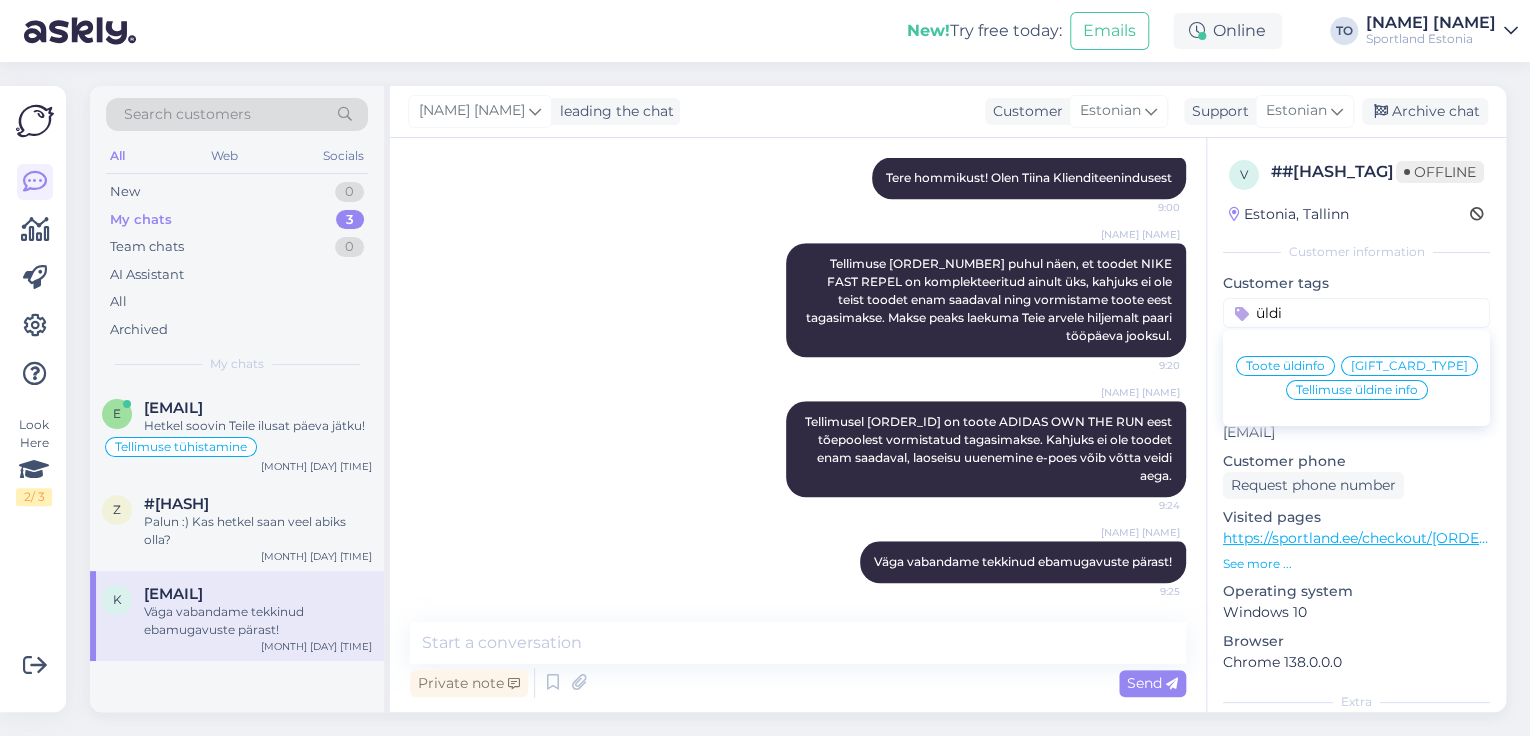 type on "üldi" 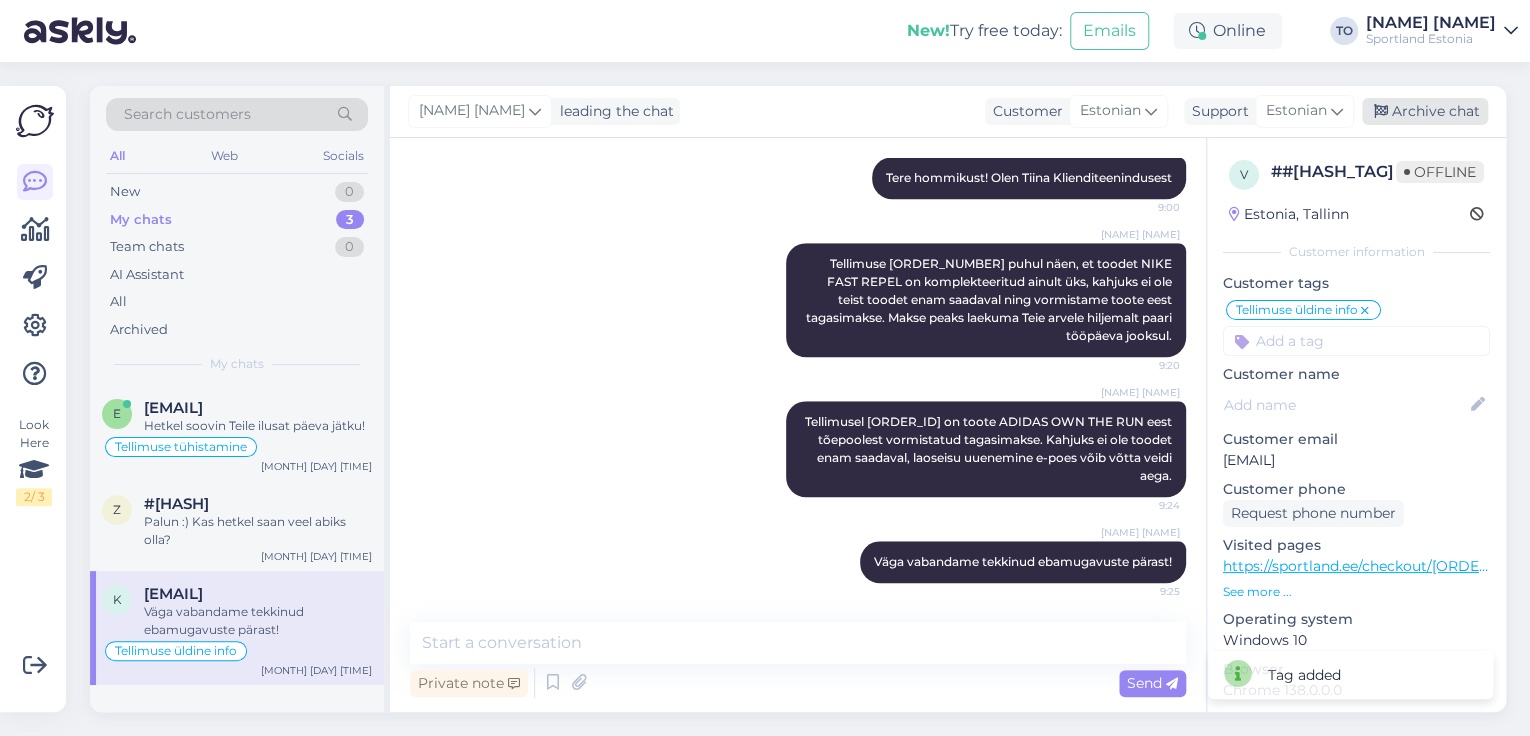 click on "Archive chat" at bounding box center (1425, 111) 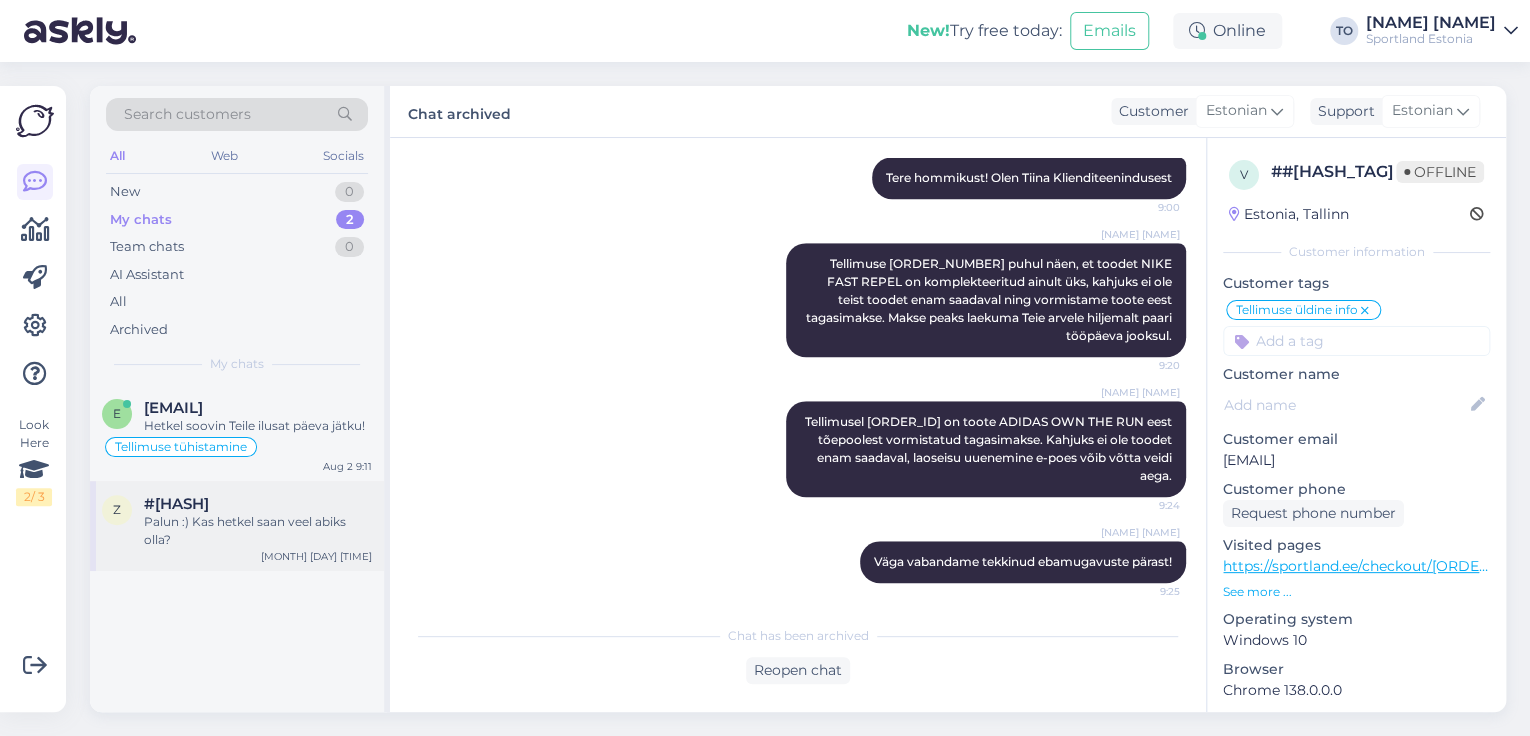 click on "Palun :) Kas hetkel saan veel abiks olla?" at bounding box center [258, 531] 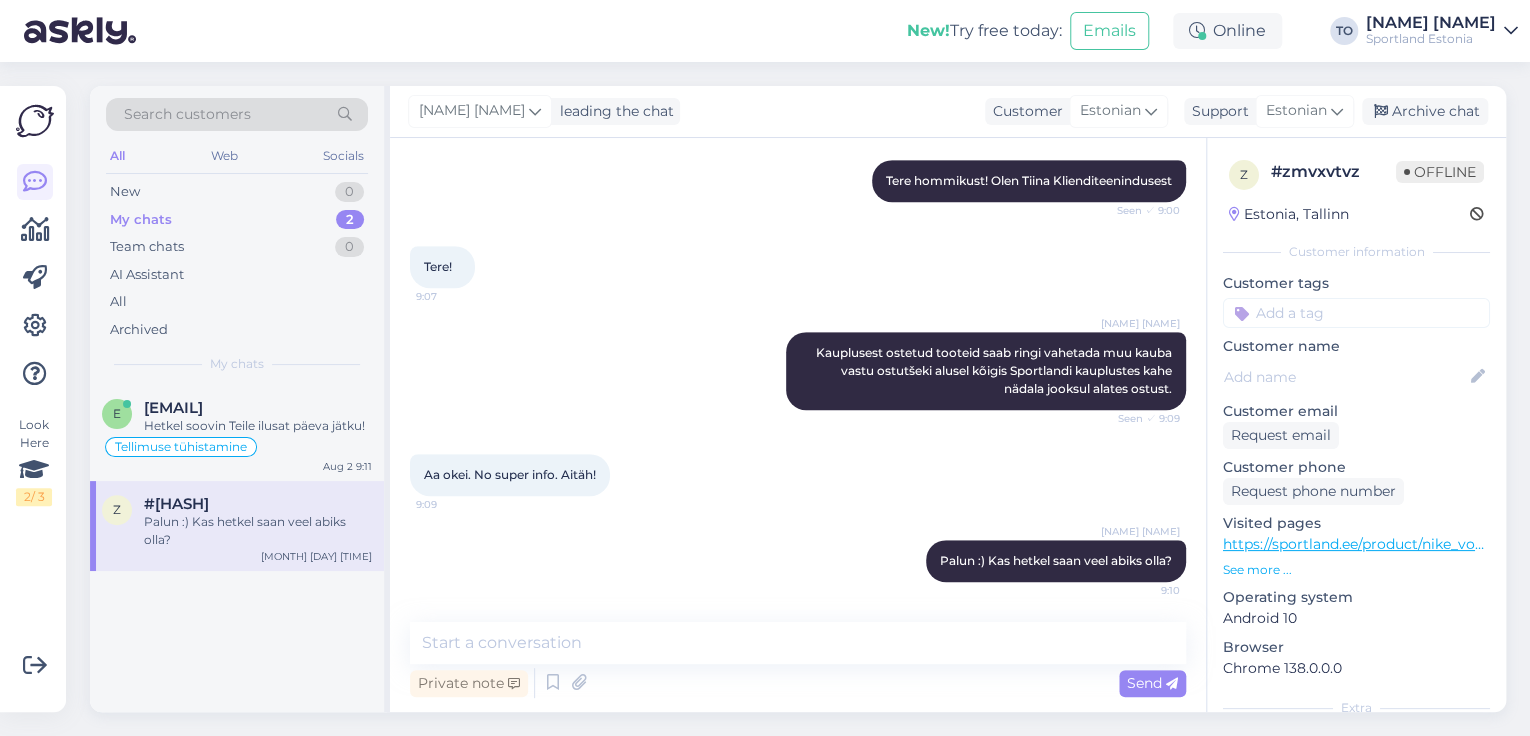 scroll, scrollTop: 544, scrollLeft: 0, axis: vertical 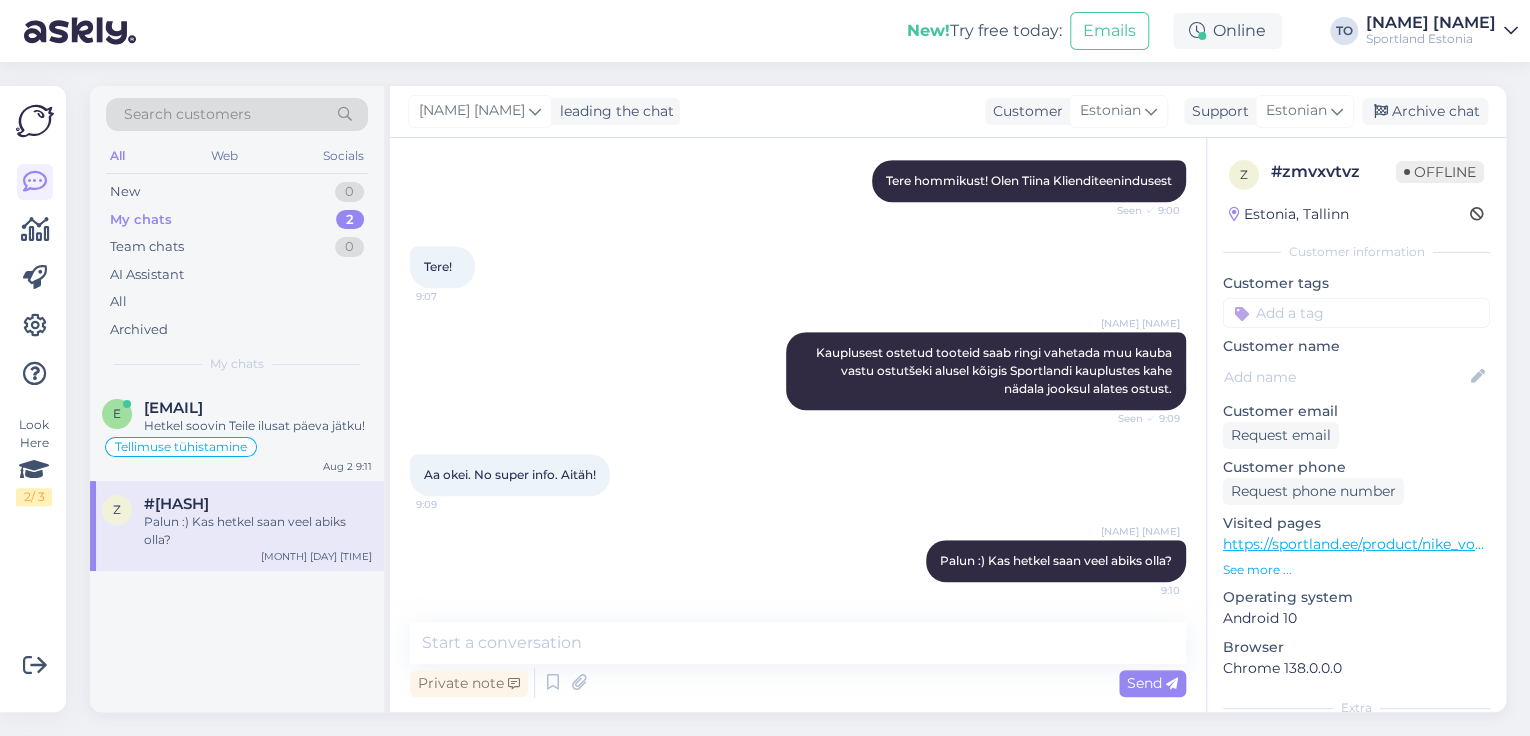 click at bounding box center [1356, 313] 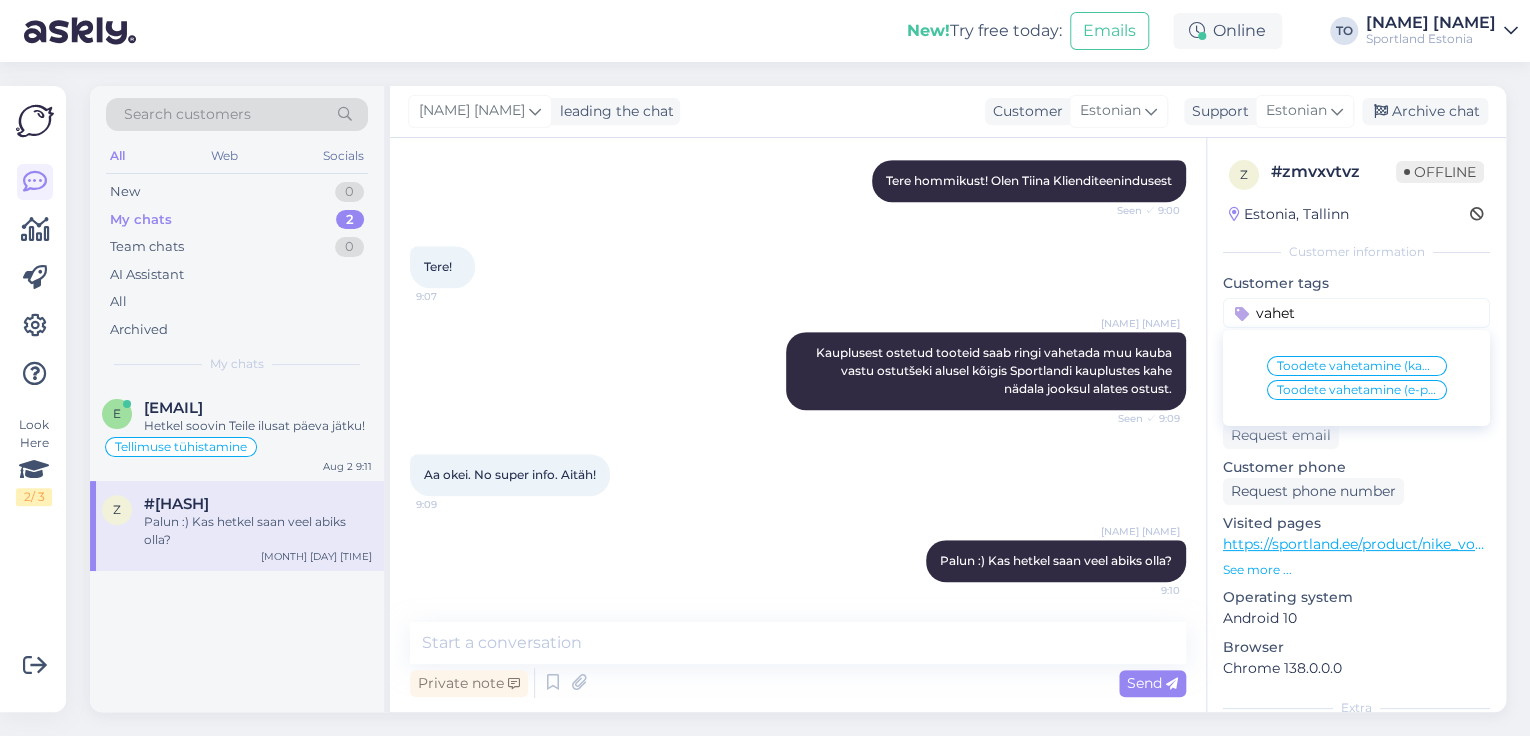 type on "vahet" 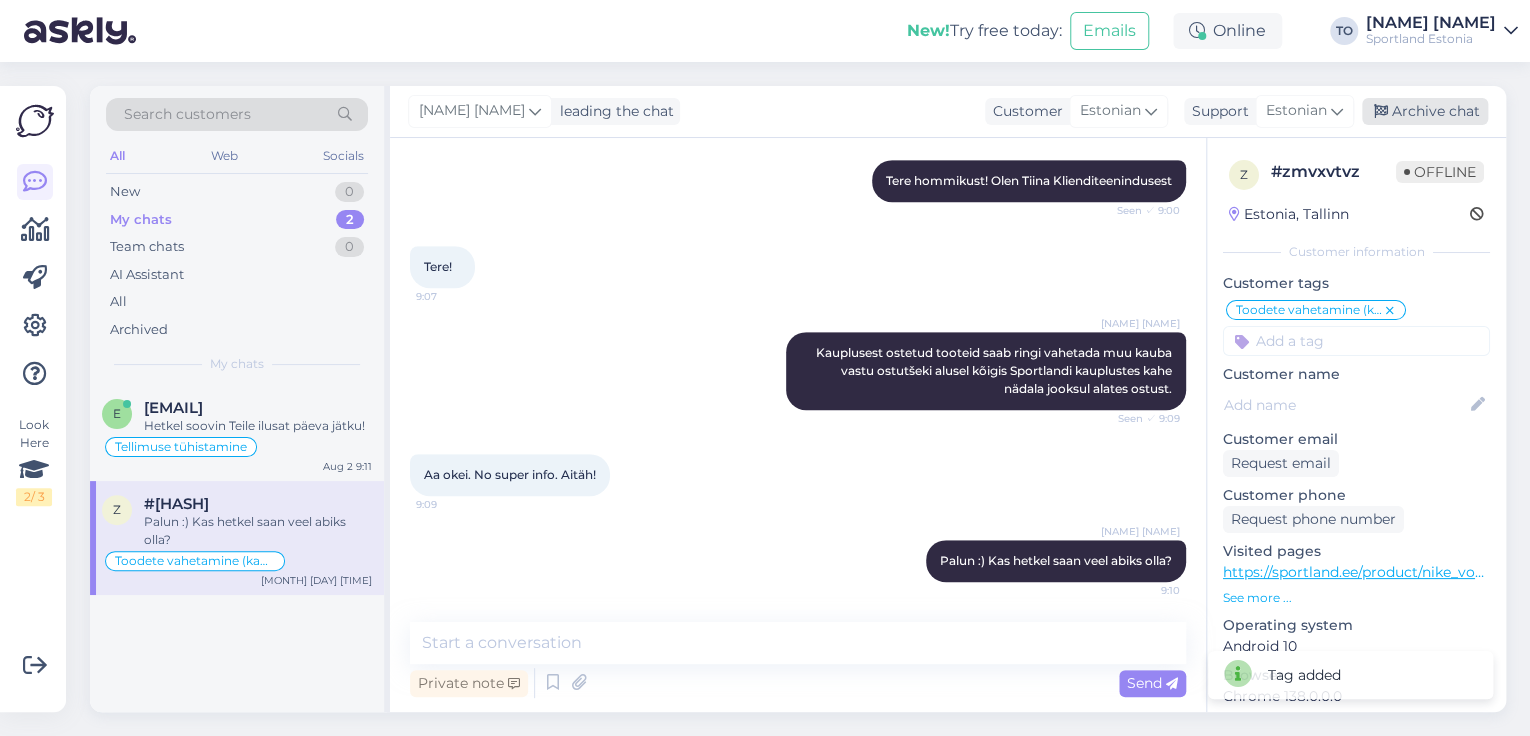 click on "Archive chat" at bounding box center (1425, 111) 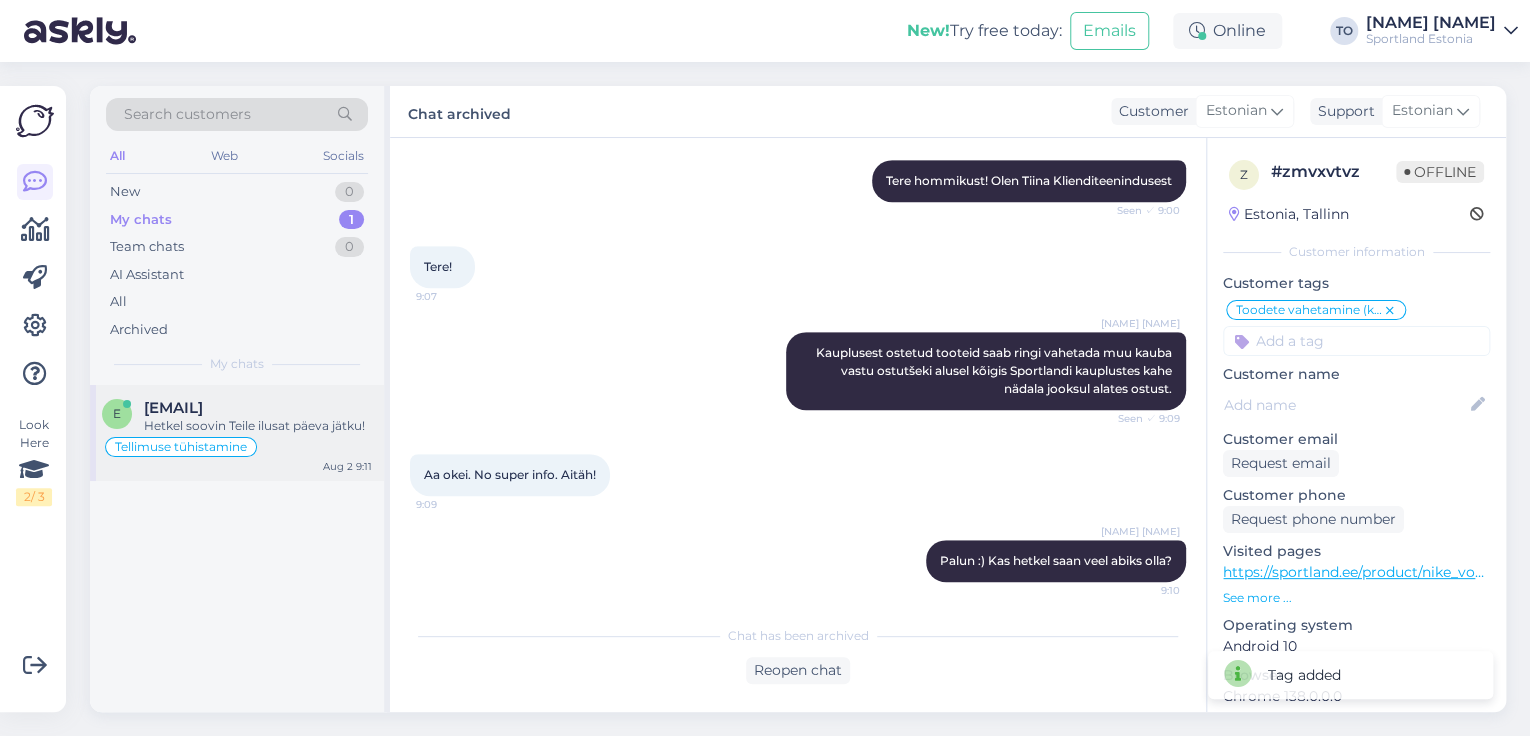 click on "Hetkel soovin Teile ilusat päeva jätku!" at bounding box center [258, 426] 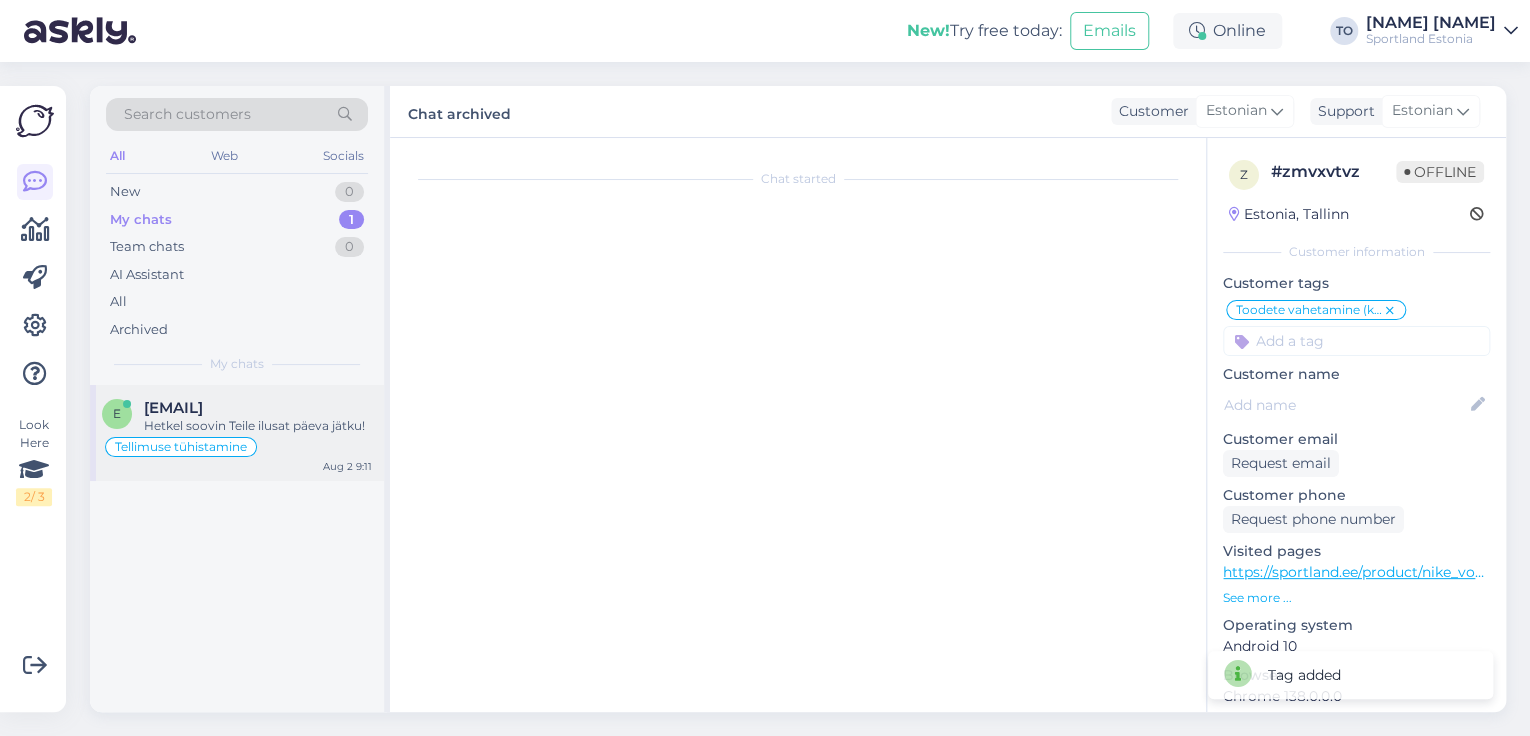 scroll, scrollTop: 900, scrollLeft: 0, axis: vertical 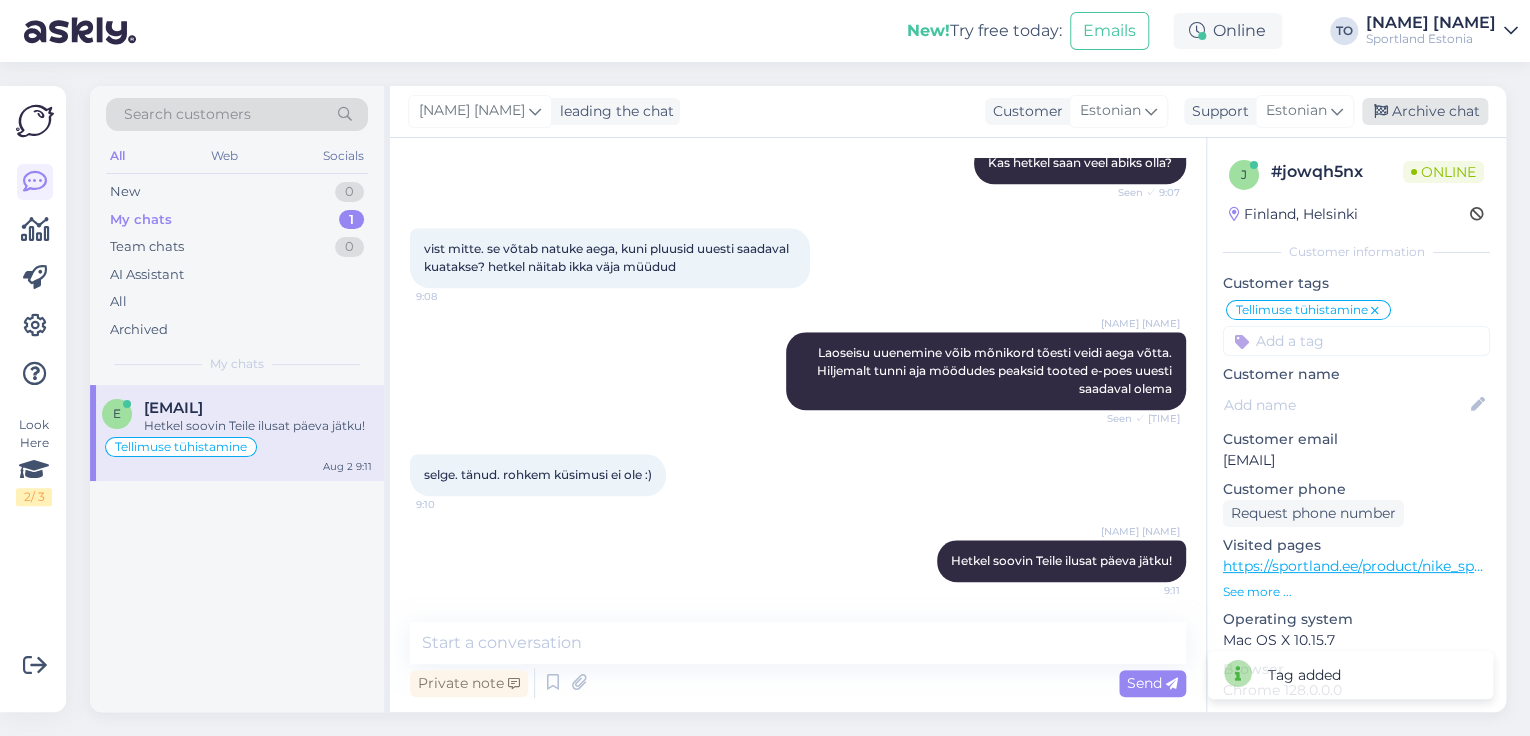 click on "Archive chat" at bounding box center (1425, 111) 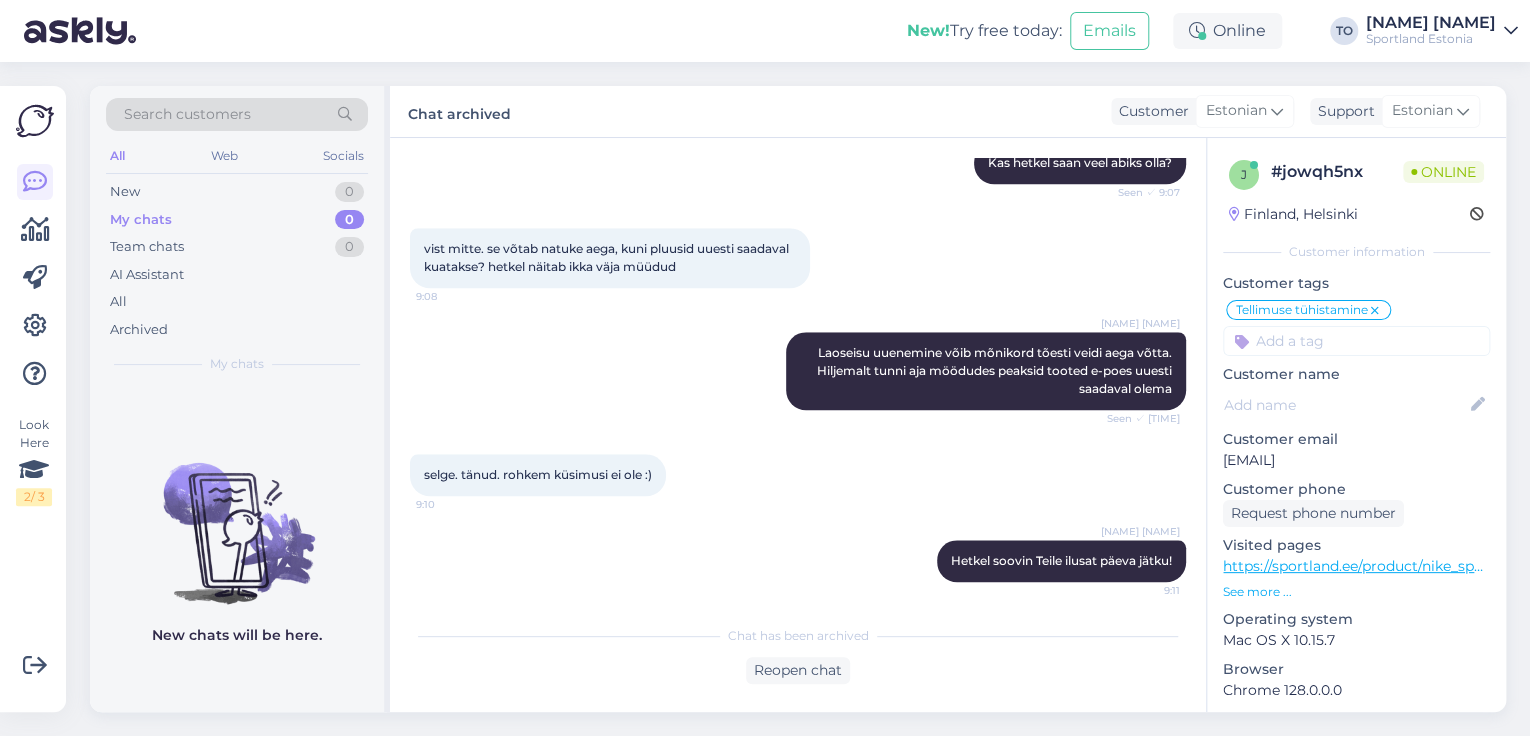click on "Sportland Estonia" at bounding box center [1431, 39] 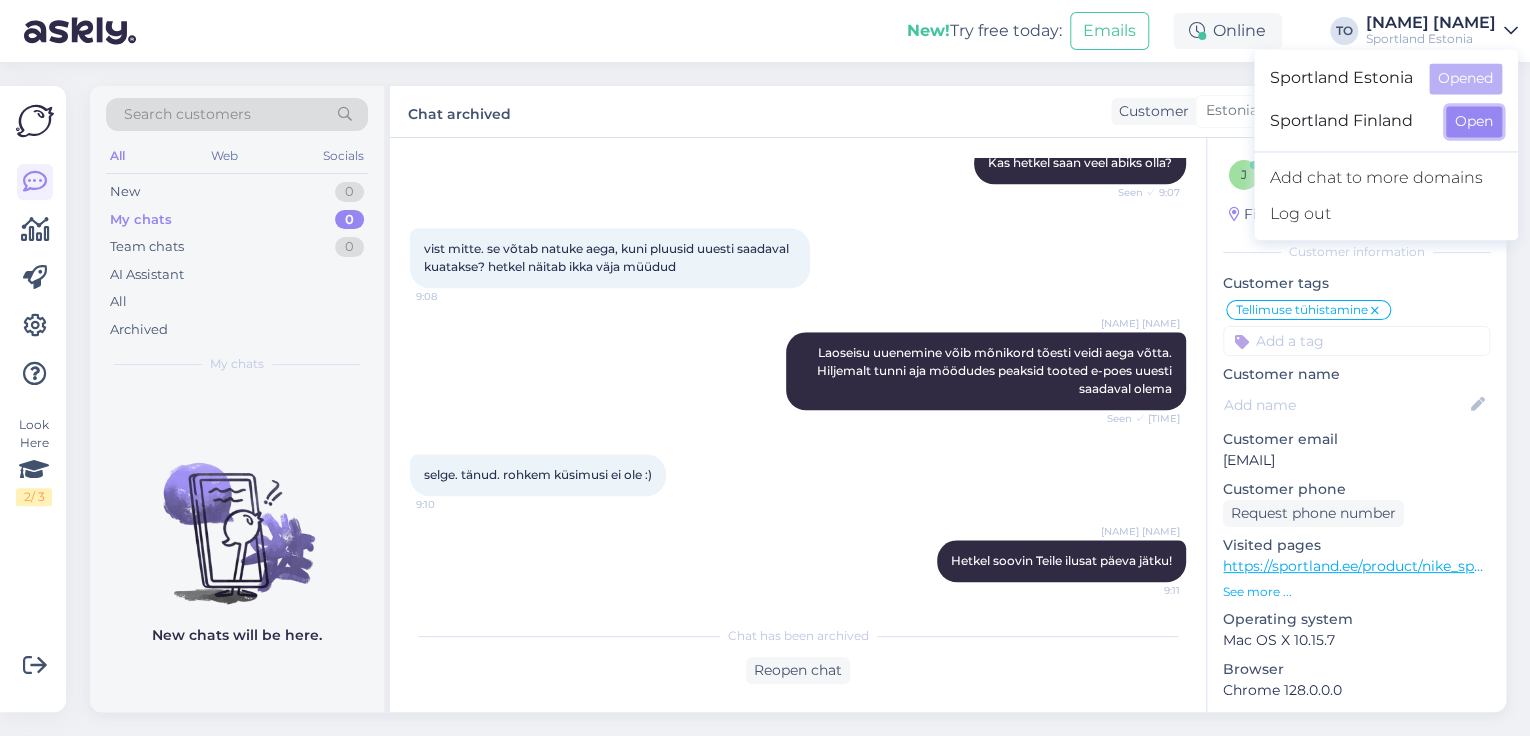 click on "Open" at bounding box center (1474, 121) 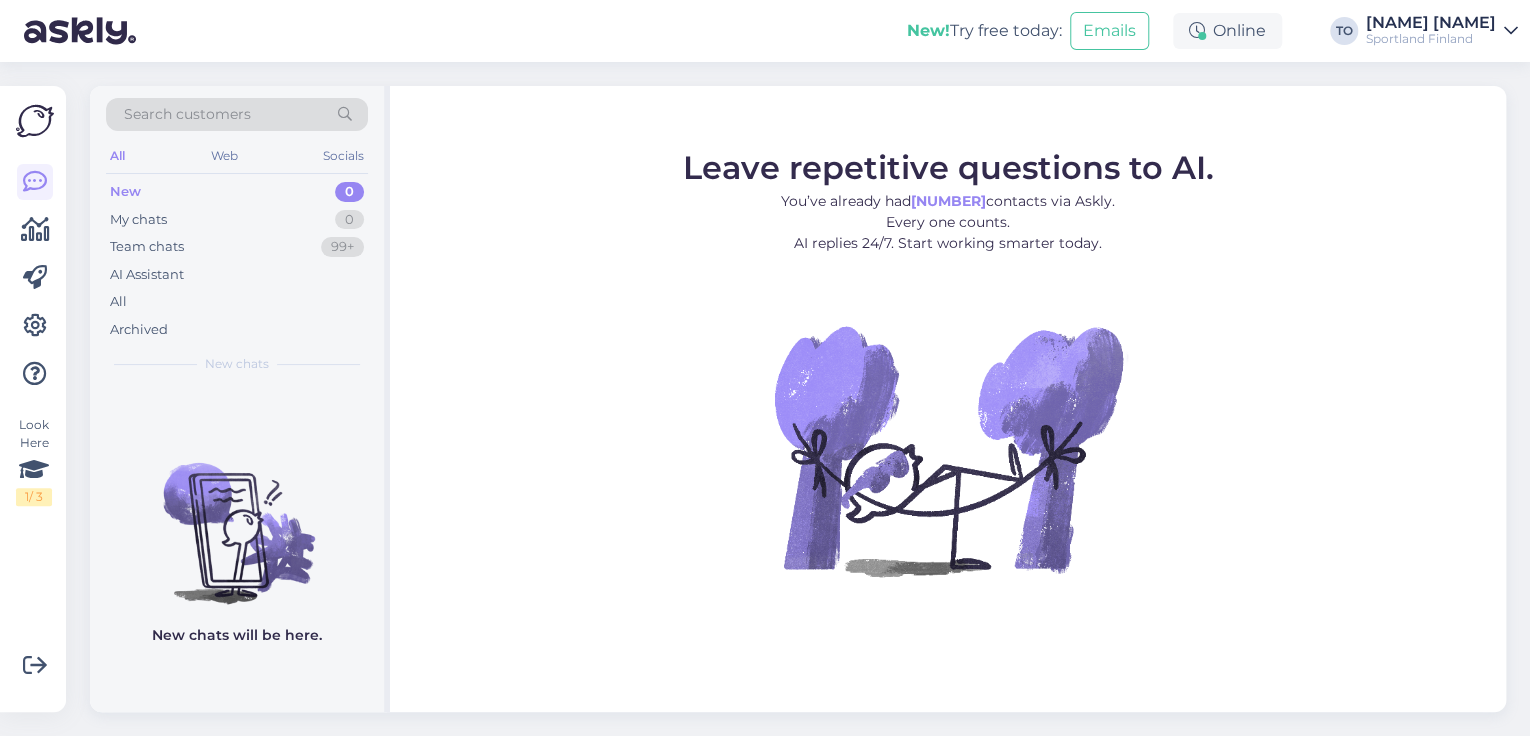 click on "Sportland Finland" at bounding box center [1431, 39] 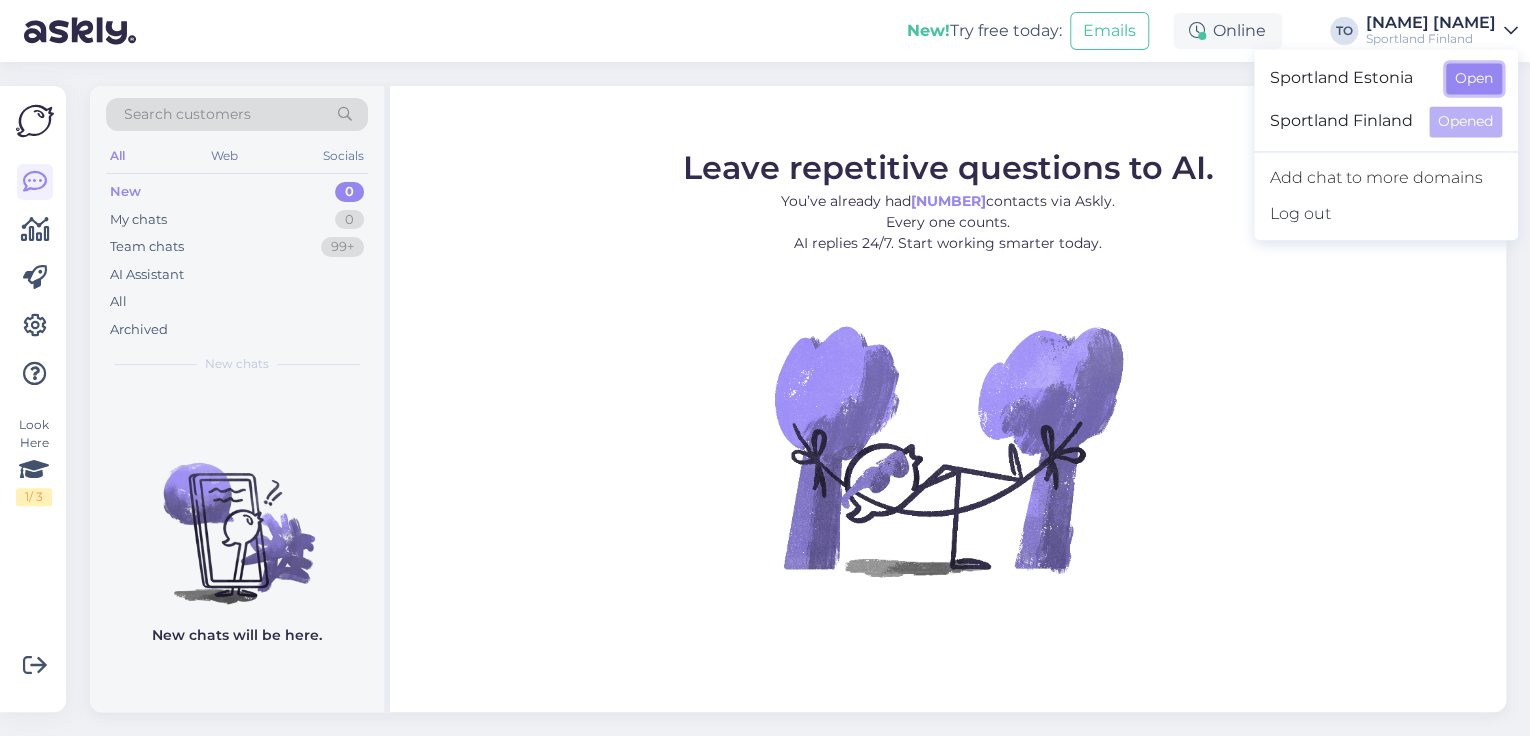 click on "Open" at bounding box center (1474, 78) 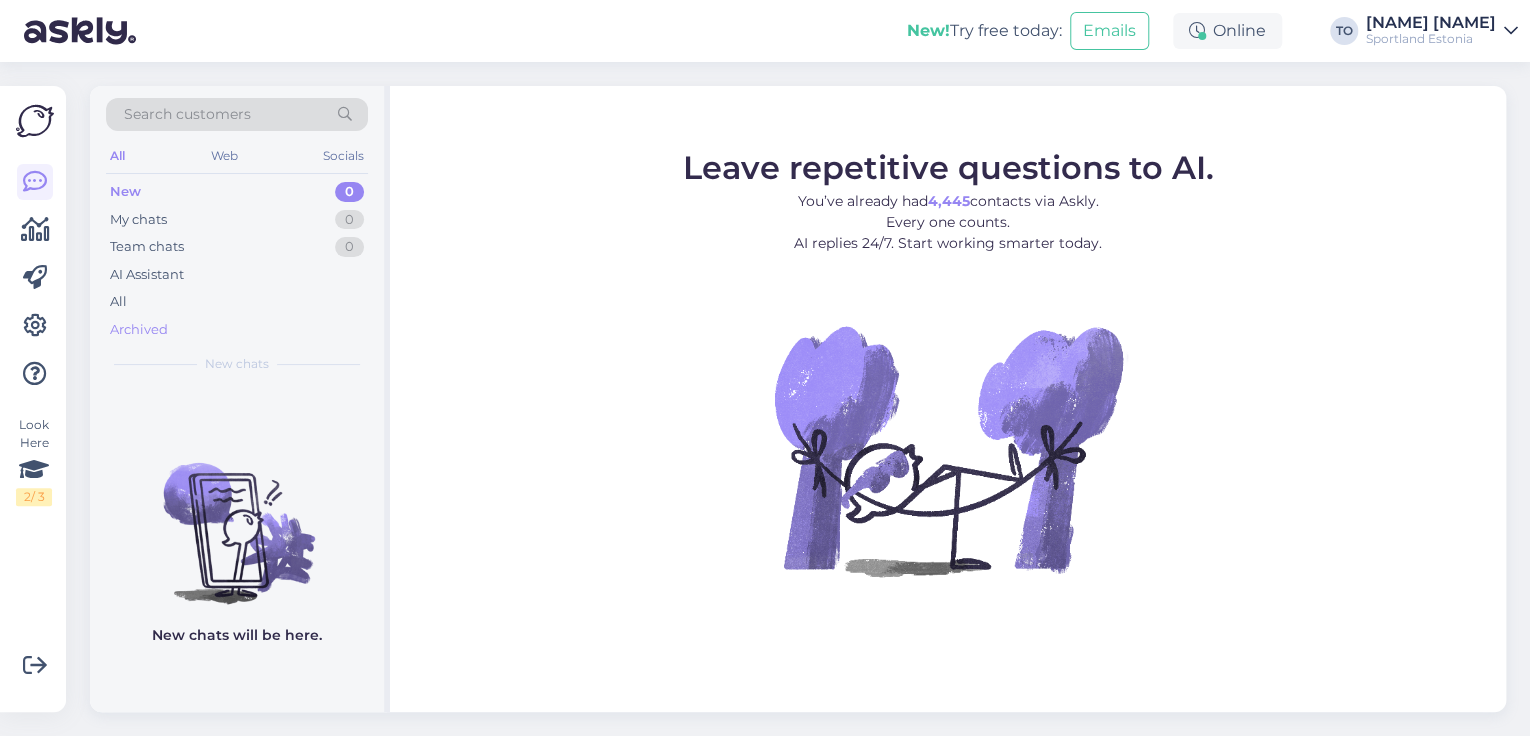 click on "Archived" at bounding box center [237, 330] 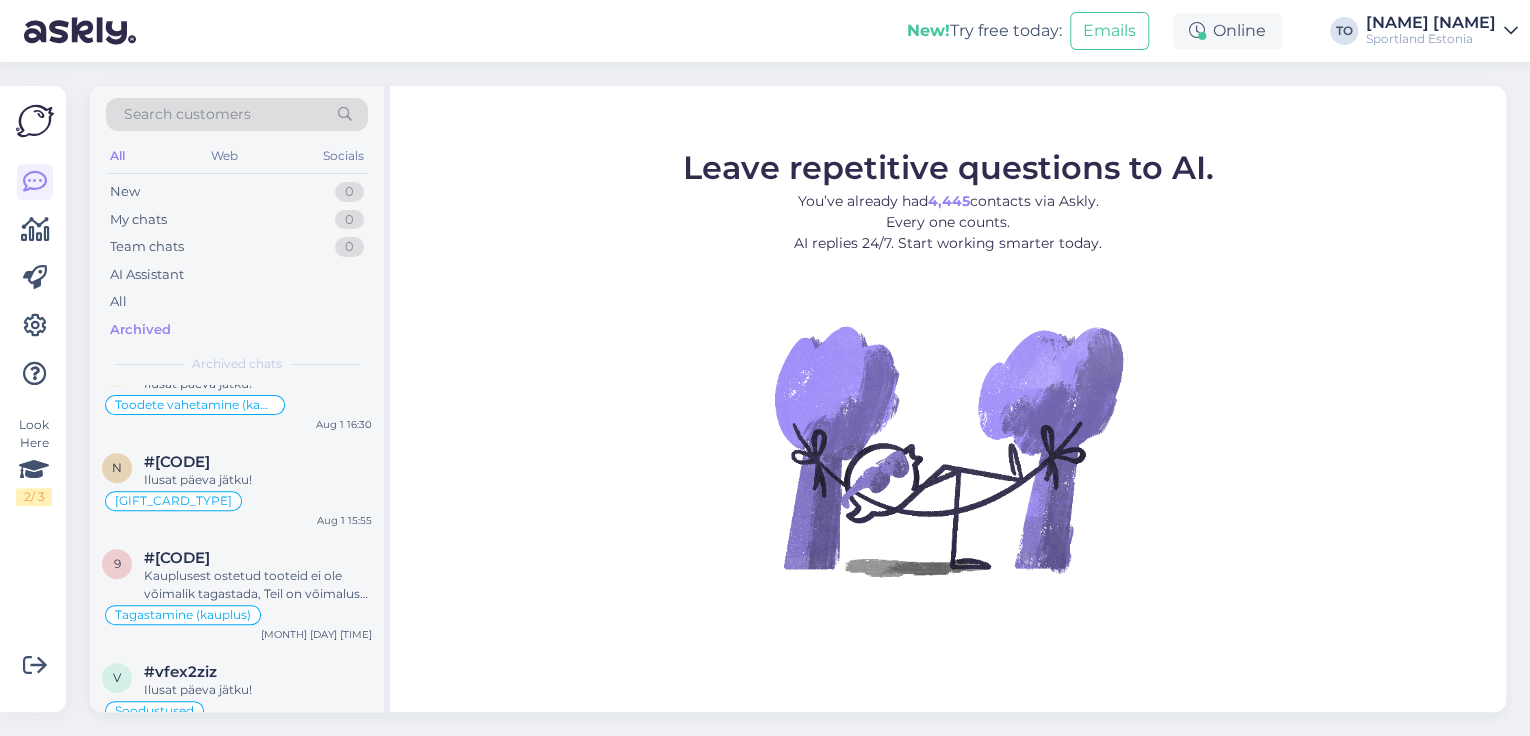 scroll, scrollTop: 800, scrollLeft: 0, axis: vertical 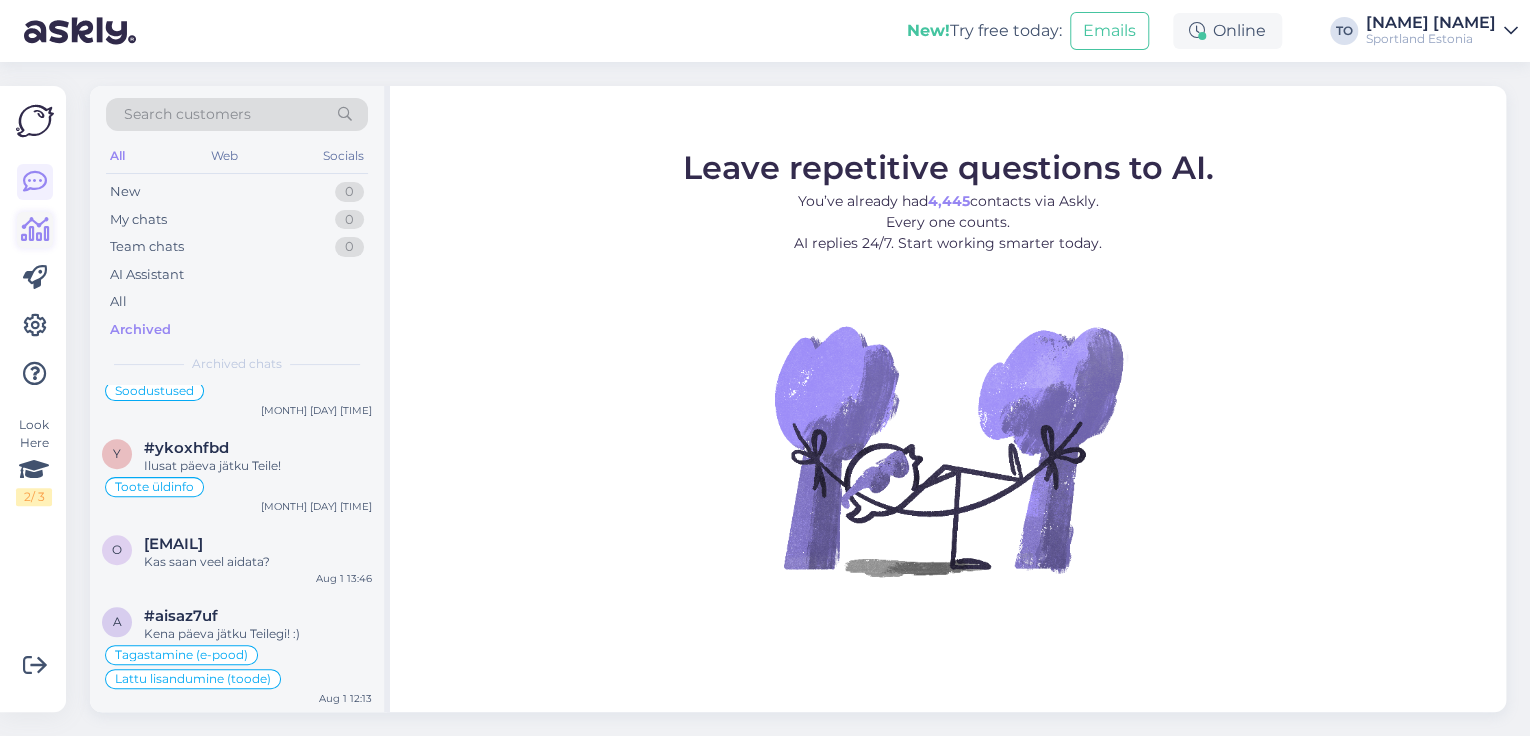 click at bounding box center (35, 230) 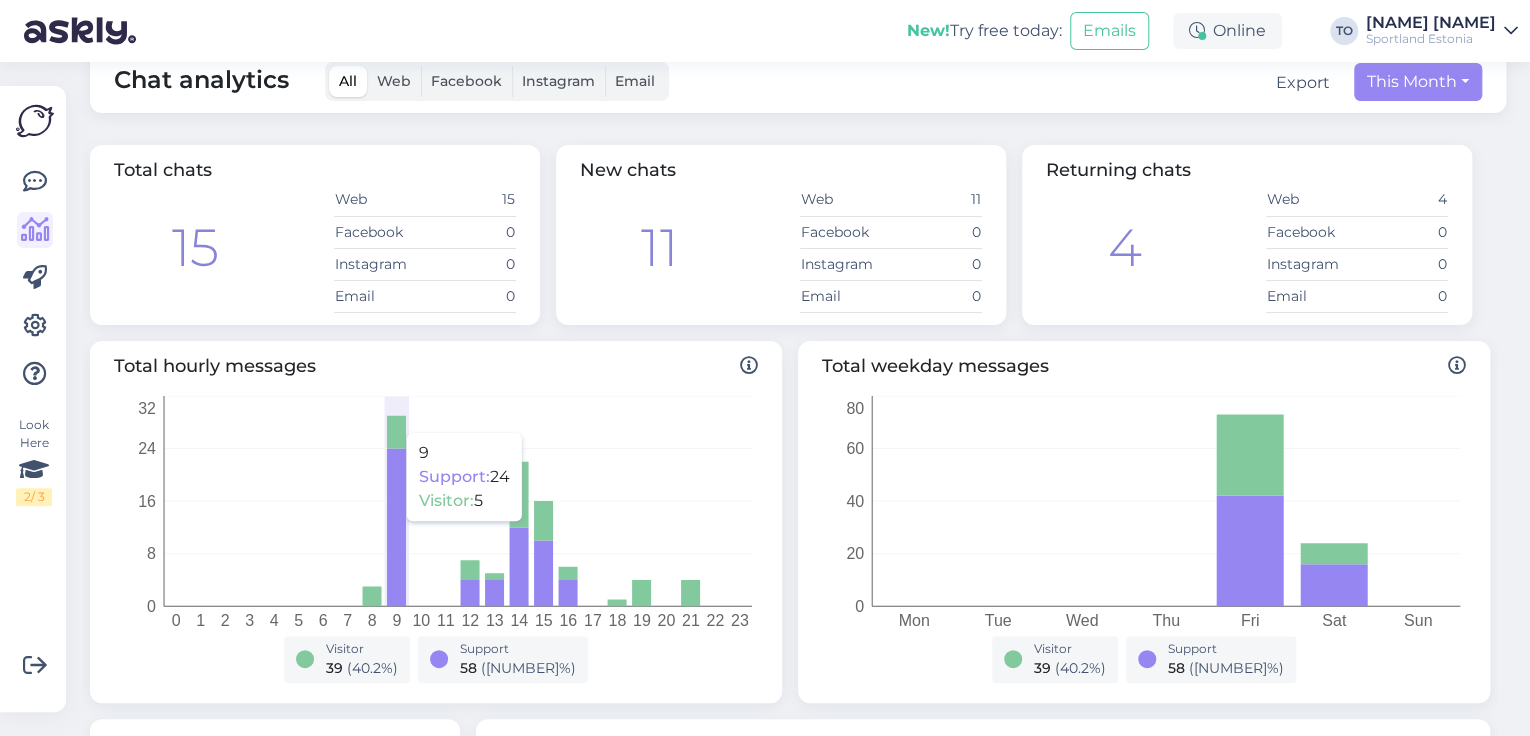 scroll, scrollTop: 0, scrollLeft: 0, axis: both 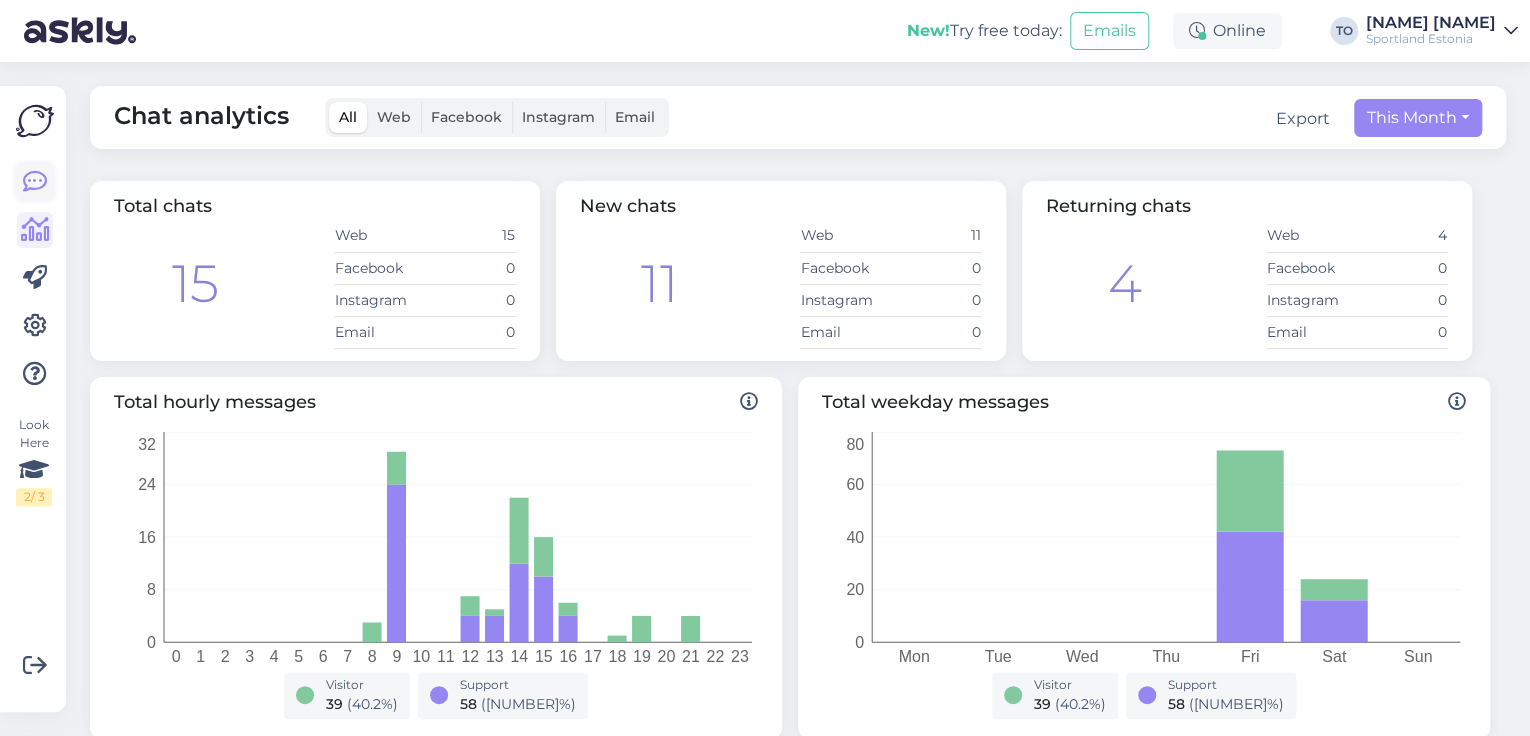 click at bounding box center [35, 182] 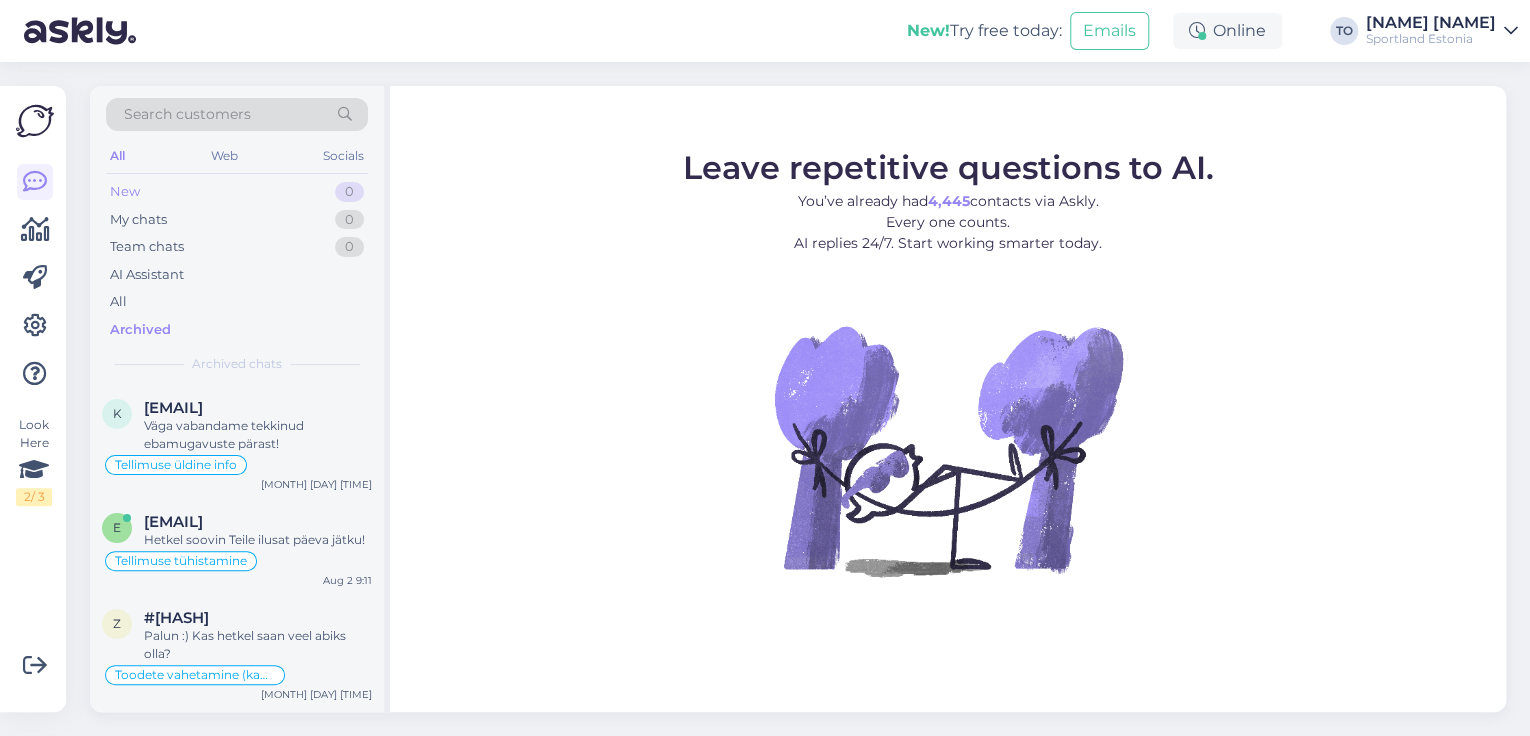 click on "New 0" at bounding box center [237, 192] 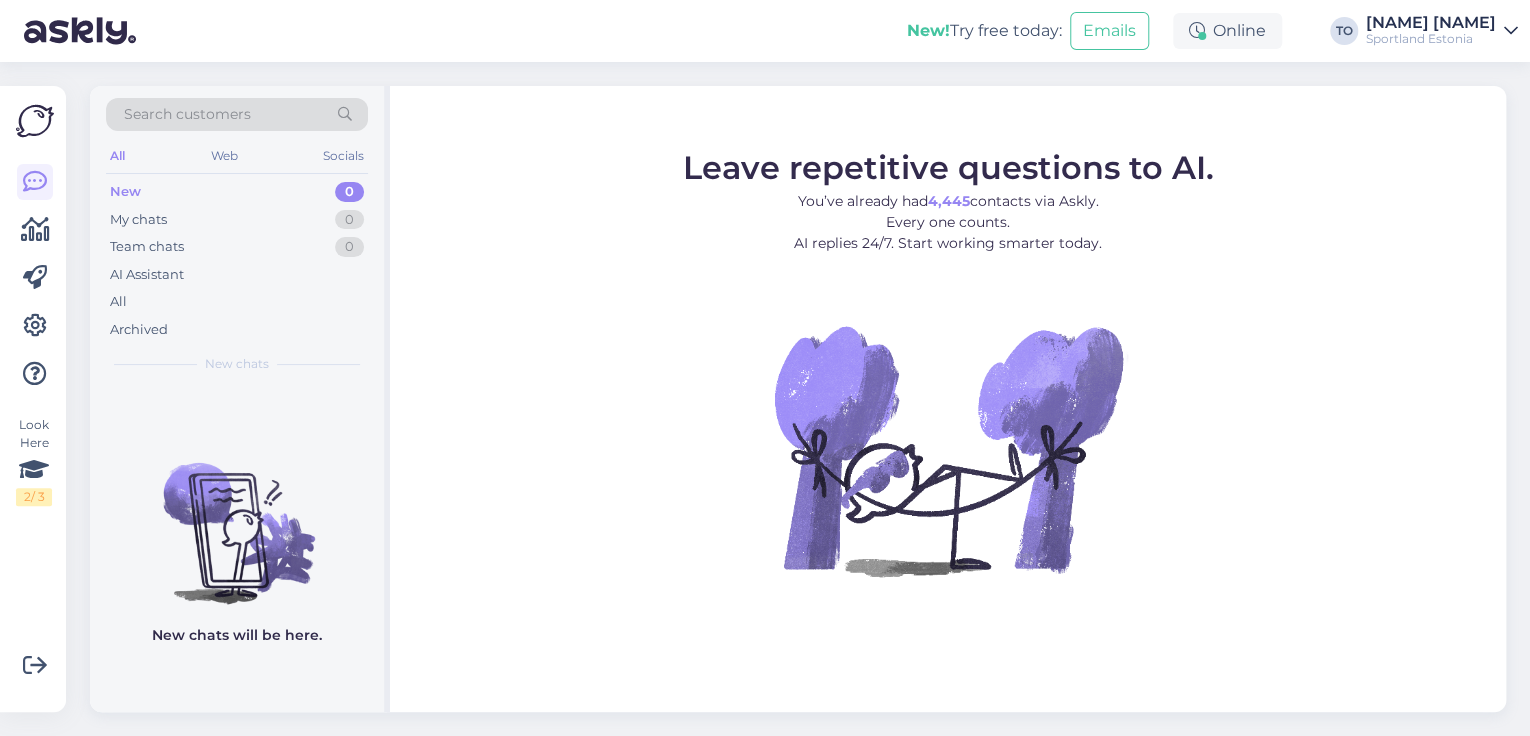 click on "Sportland Estonia" at bounding box center (1431, 39) 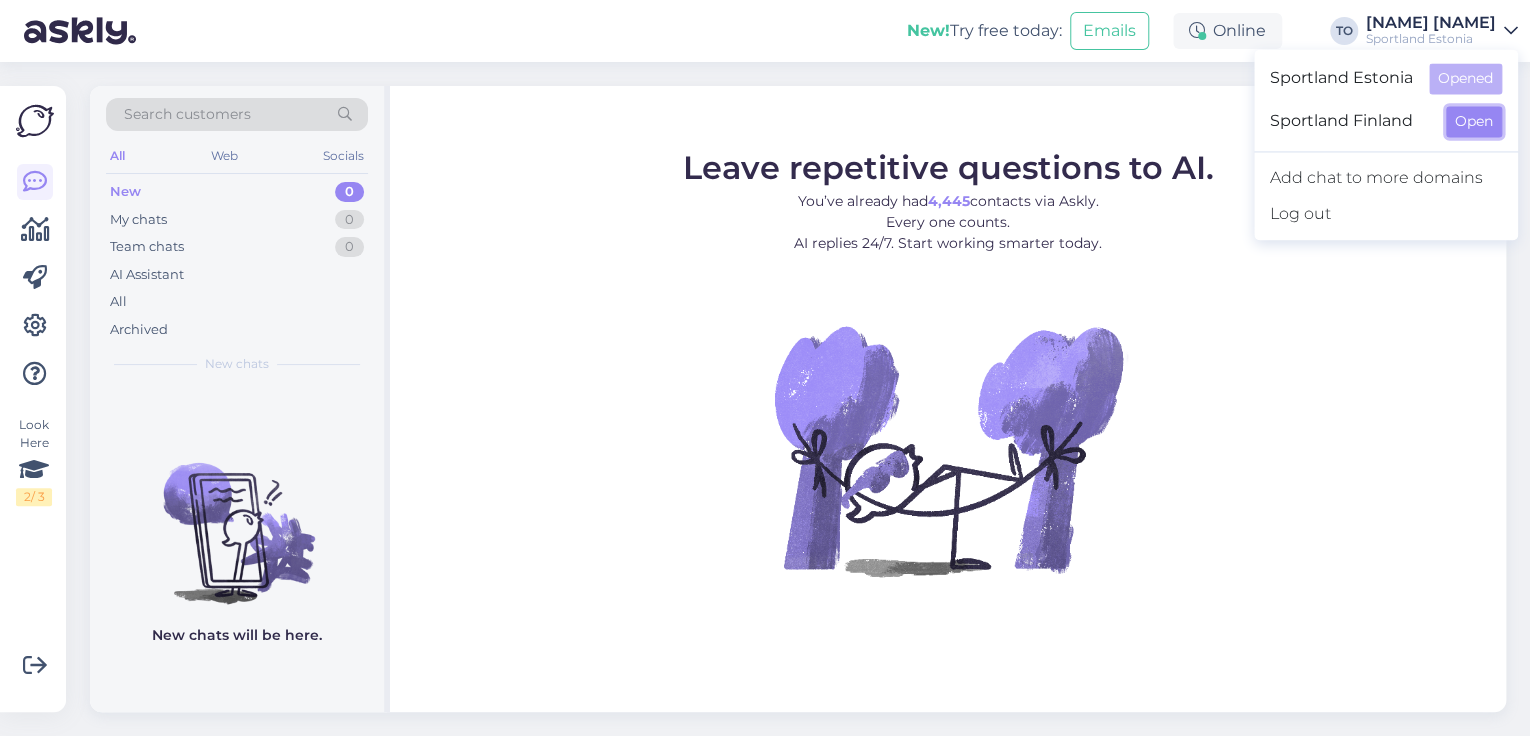 click on "Open" at bounding box center (1474, 121) 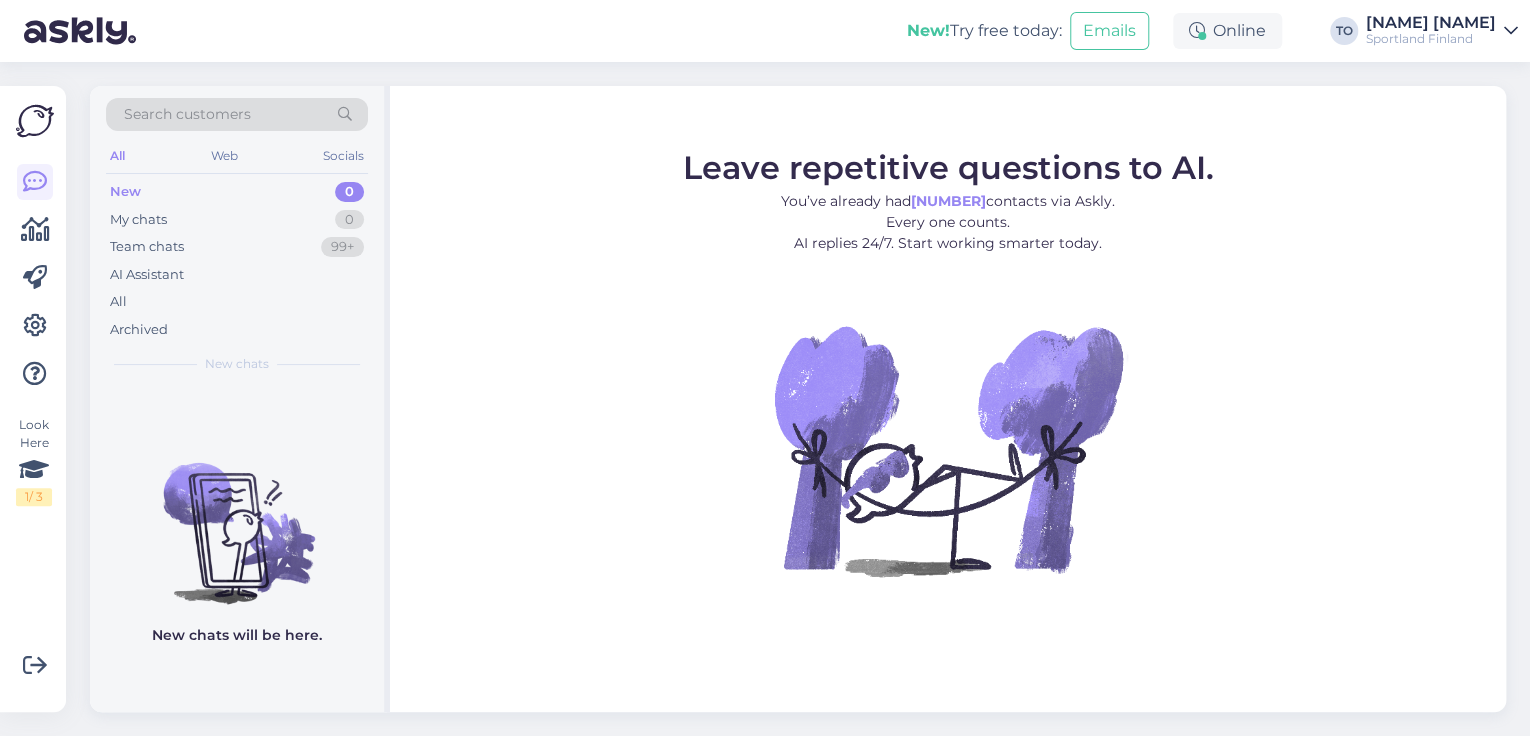 click on "Sportland Finland" at bounding box center [1431, 39] 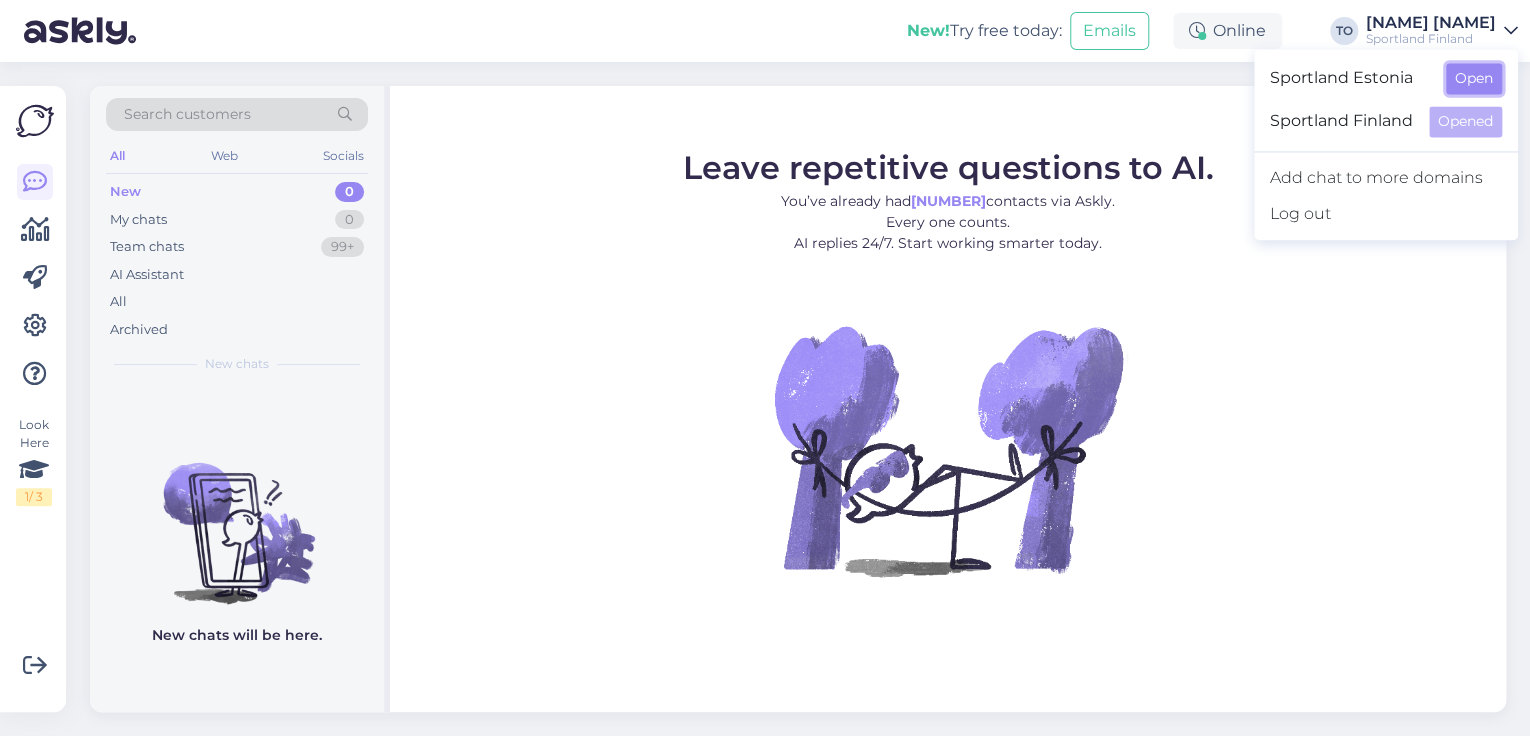 click on "Open" at bounding box center [1474, 78] 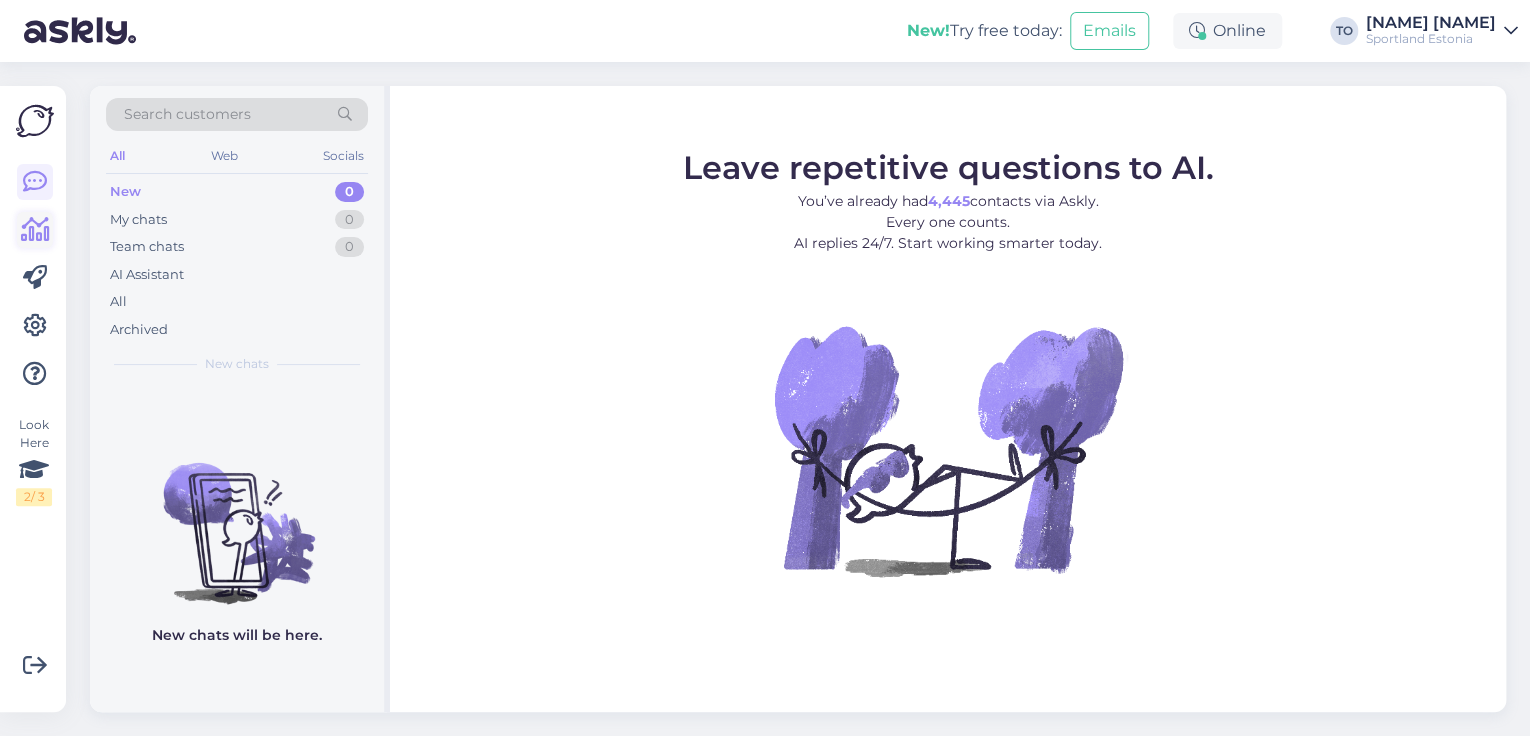 click at bounding box center [35, 230] 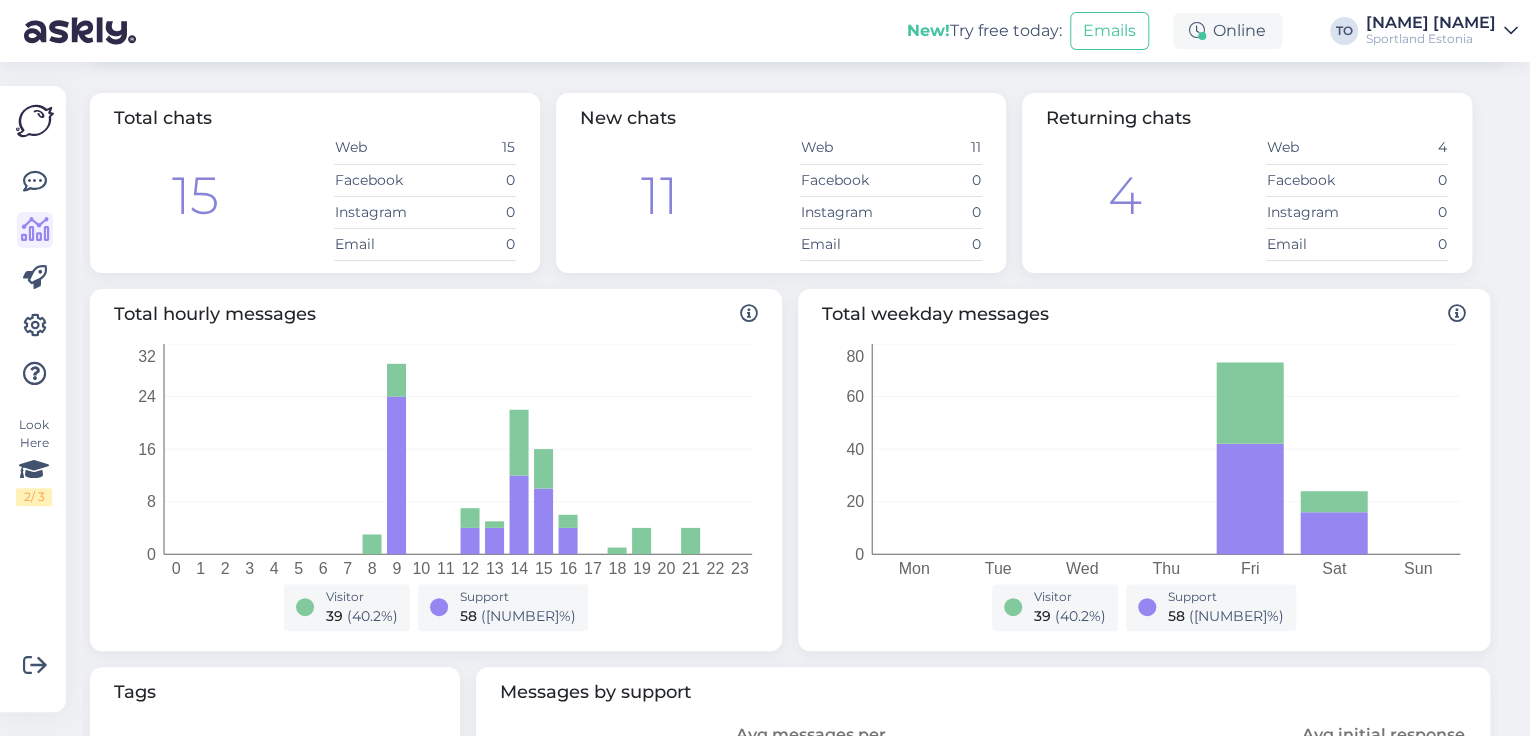 scroll, scrollTop: 0, scrollLeft: 0, axis: both 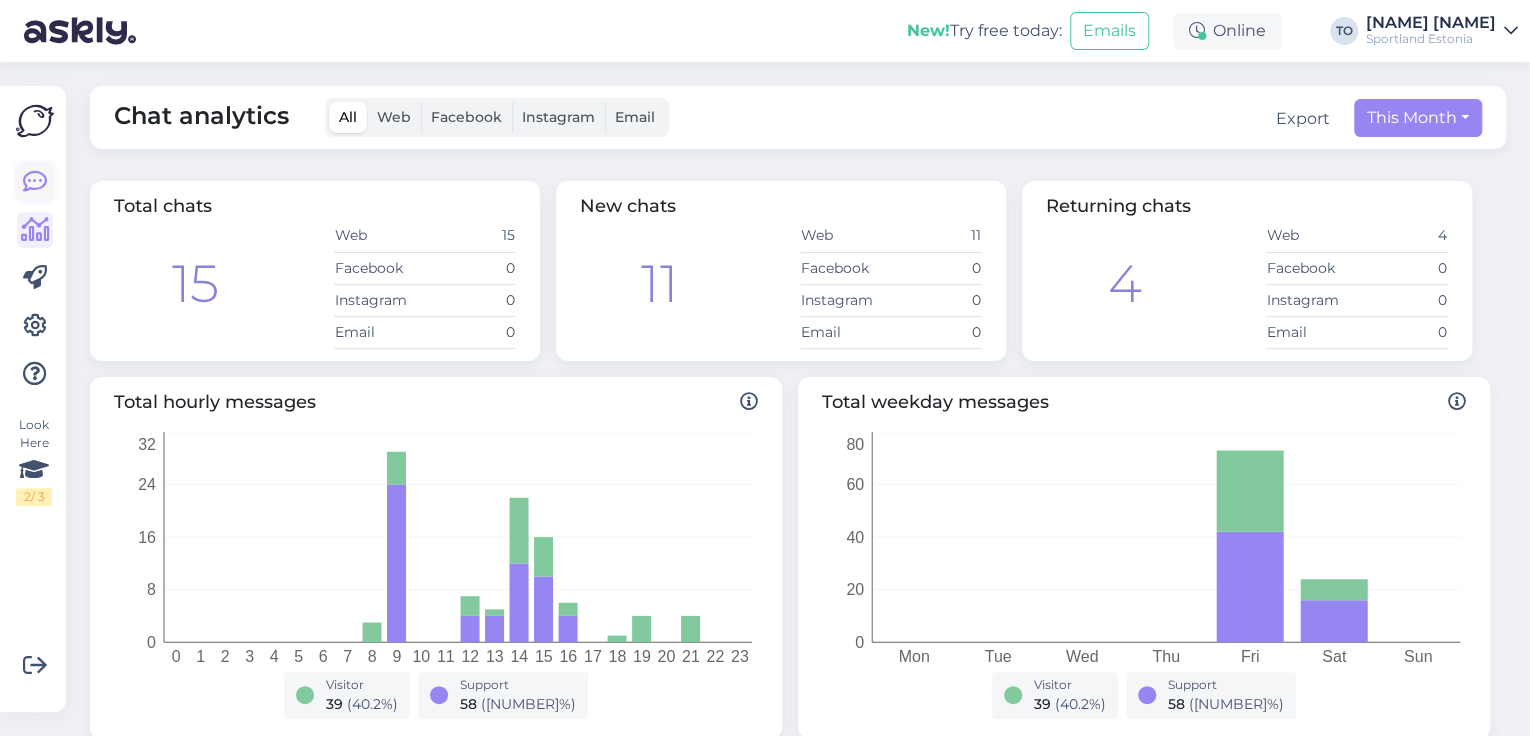 click at bounding box center [35, 182] 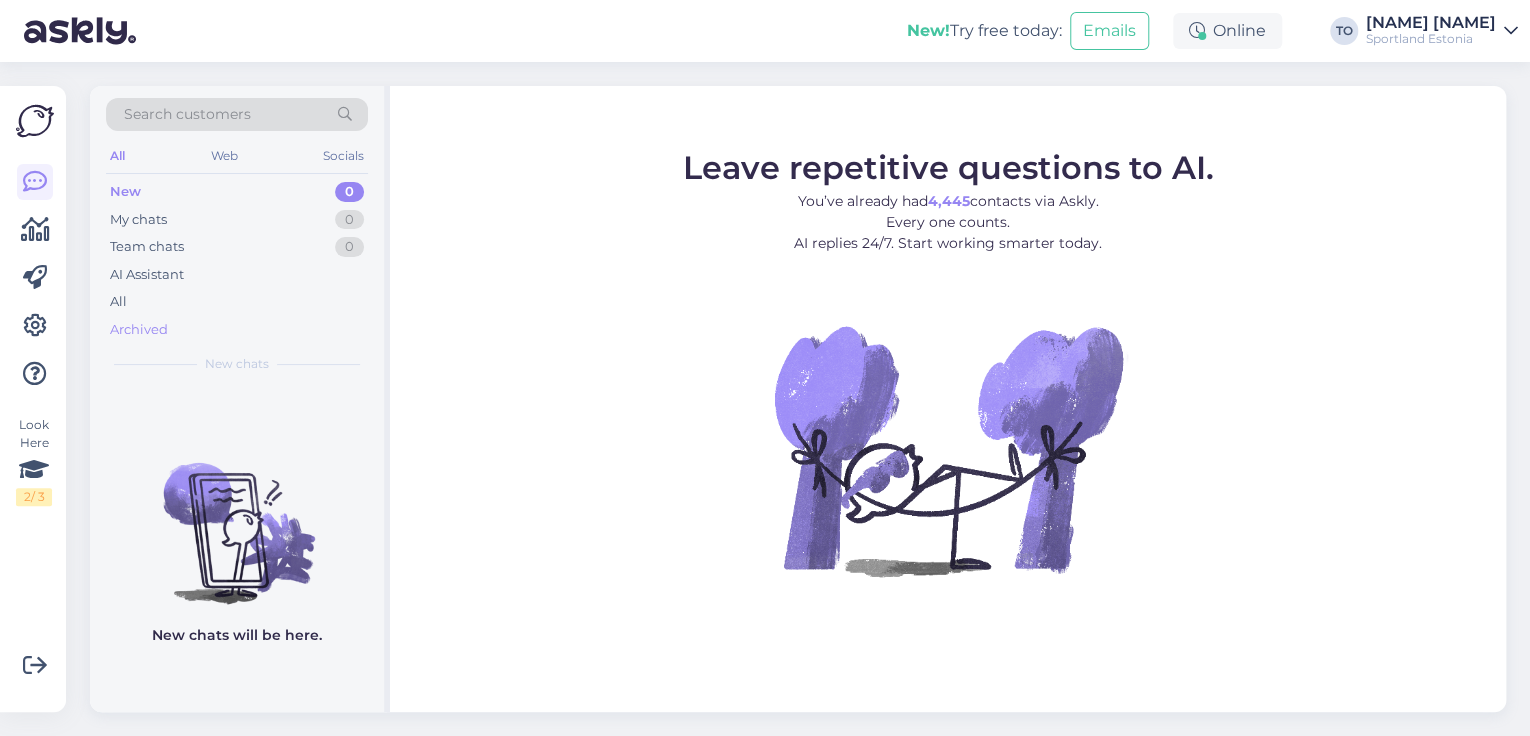 click on "Archived" at bounding box center [237, 330] 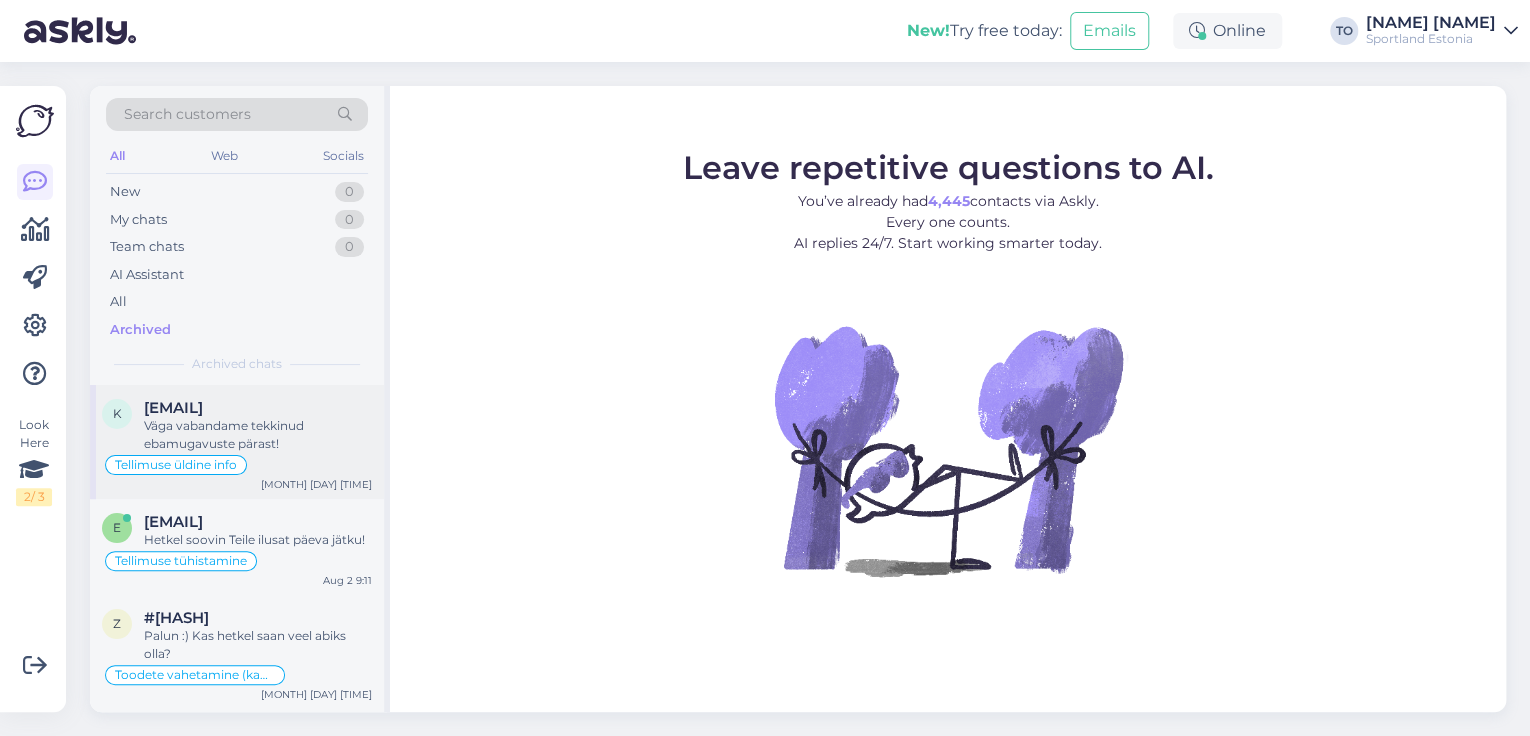click on "Väga vabandame tekkinud ebamugavuste pärast!" at bounding box center [258, 435] 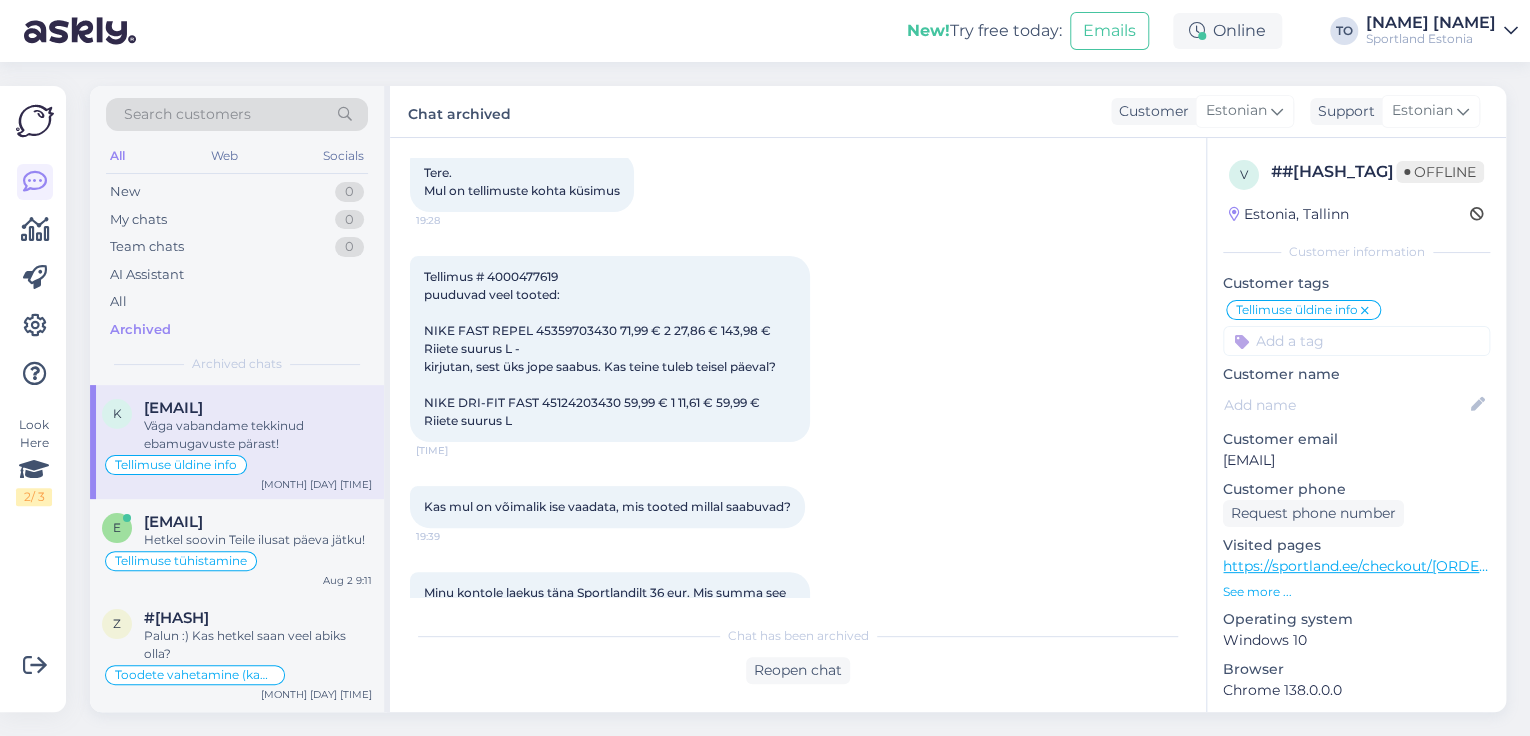 scroll, scrollTop: 512, scrollLeft: 0, axis: vertical 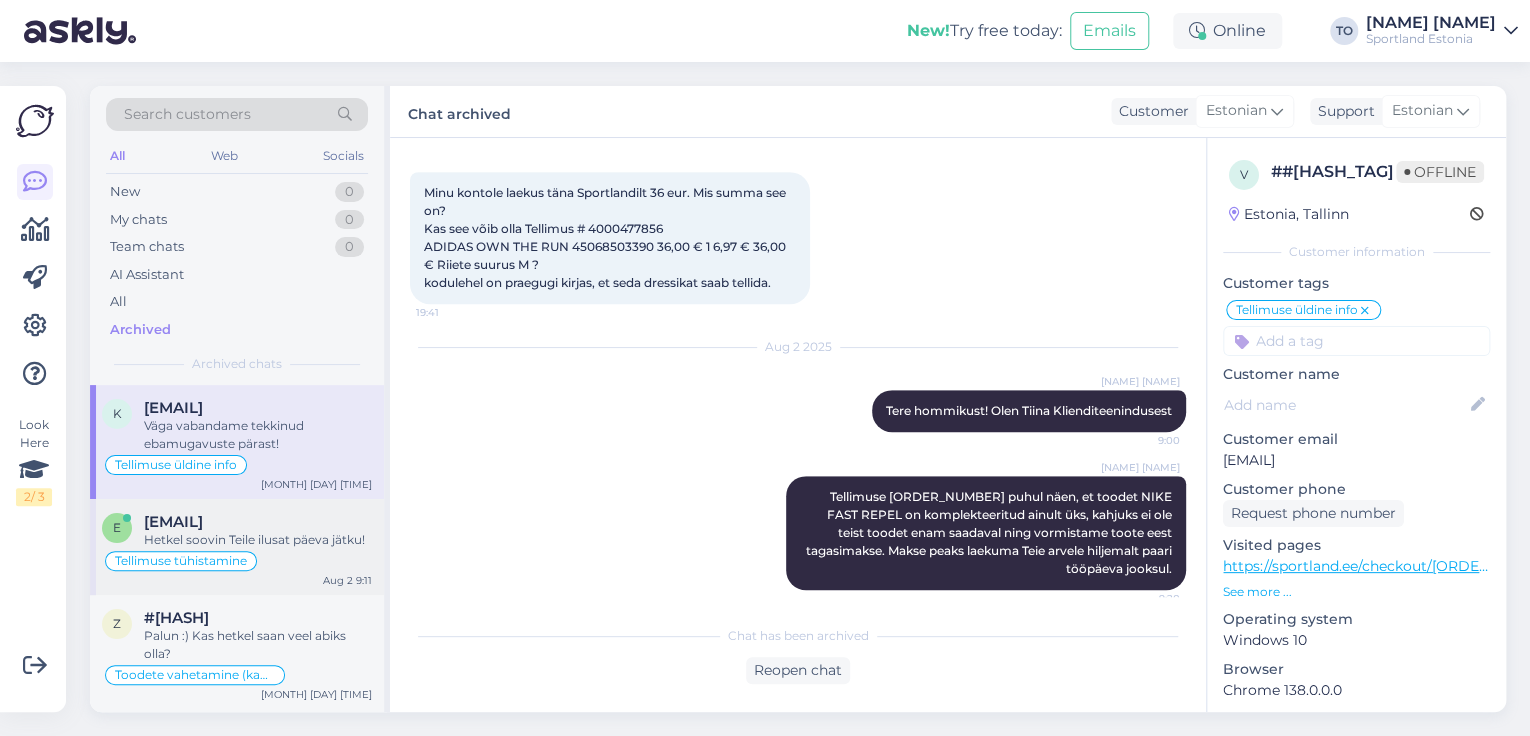 click on "Hetkel soovin Teile ilusat päeva jätku!" at bounding box center (258, 540) 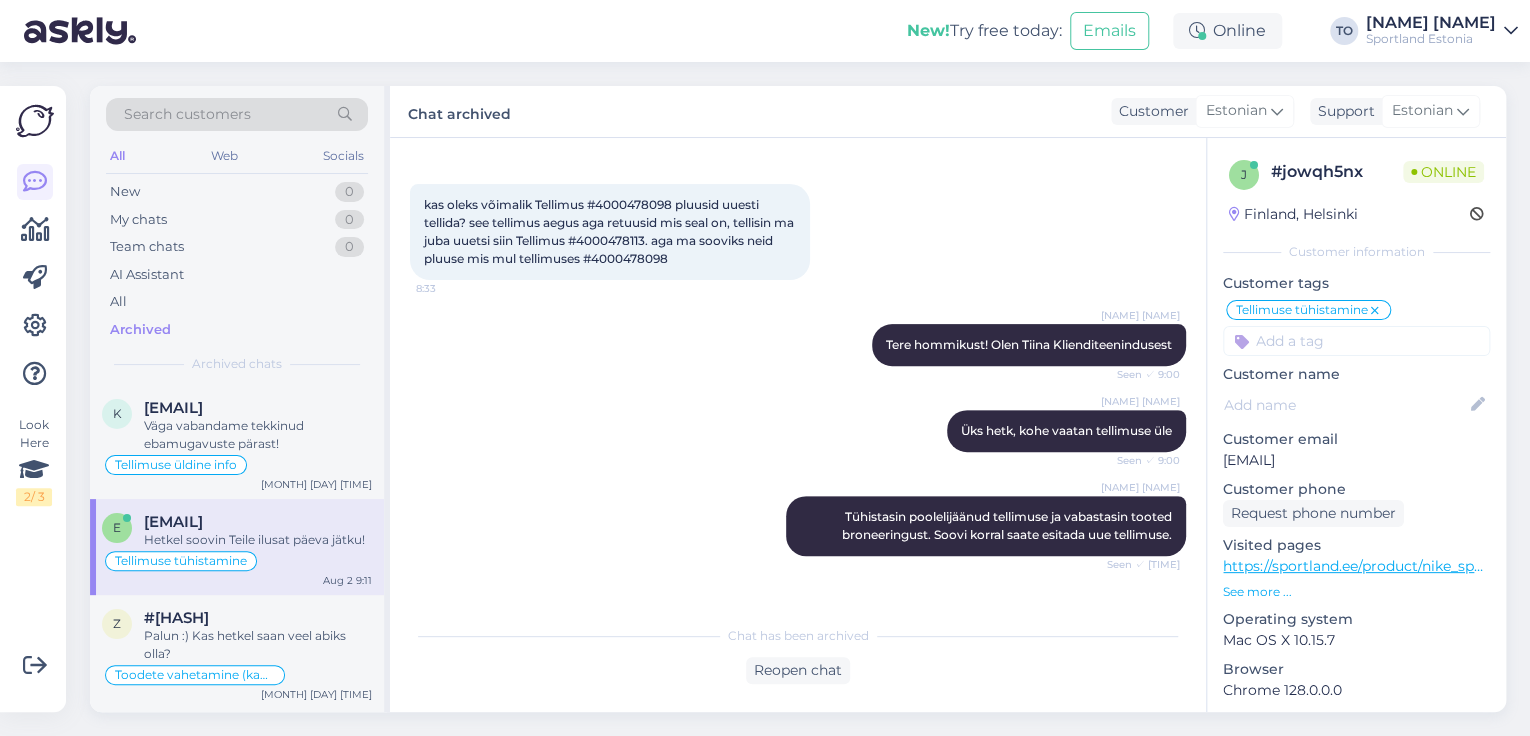 scroll, scrollTop: 267, scrollLeft: 0, axis: vertical 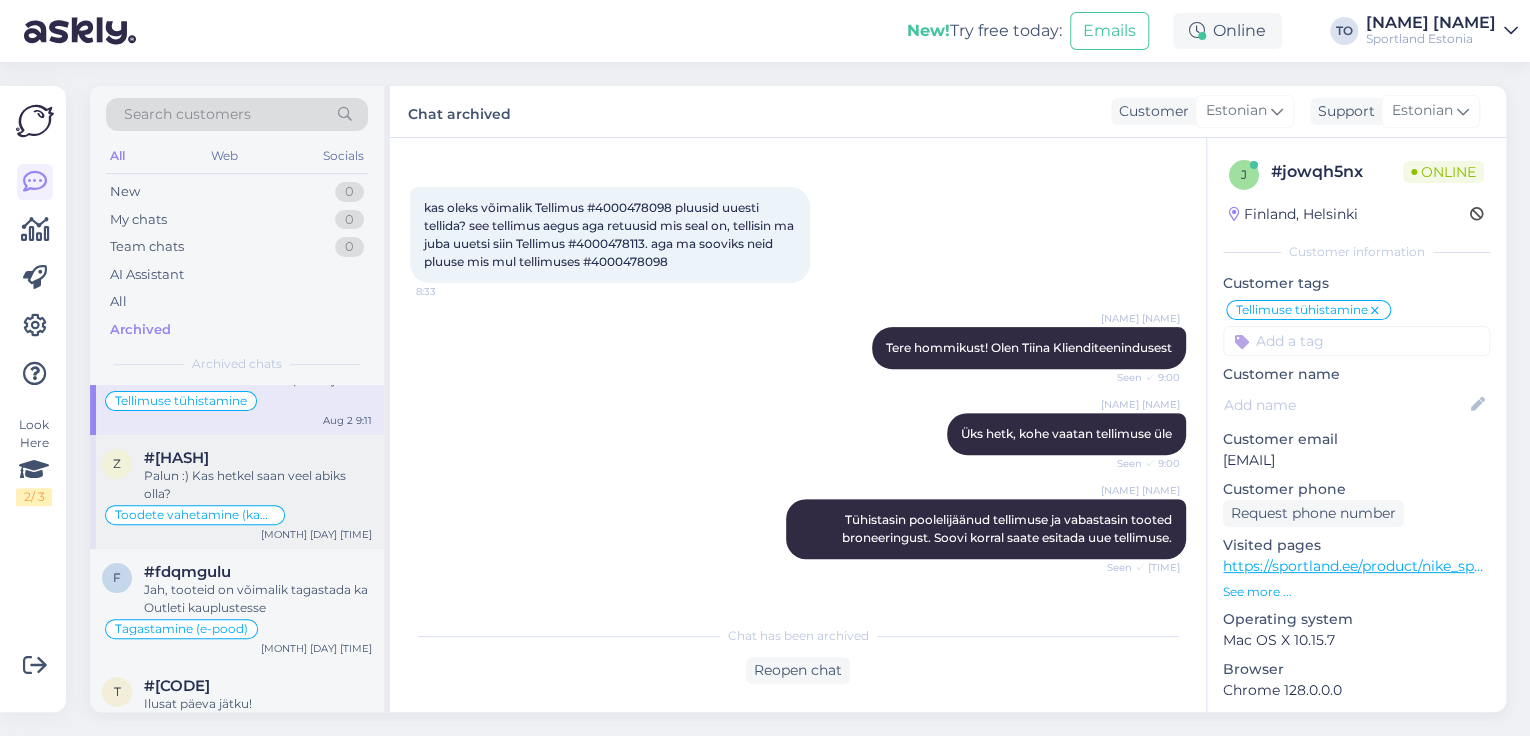 click on "Palun :) Kas hetkel saan veel abiks olla?" at bounding box center [258, 485] 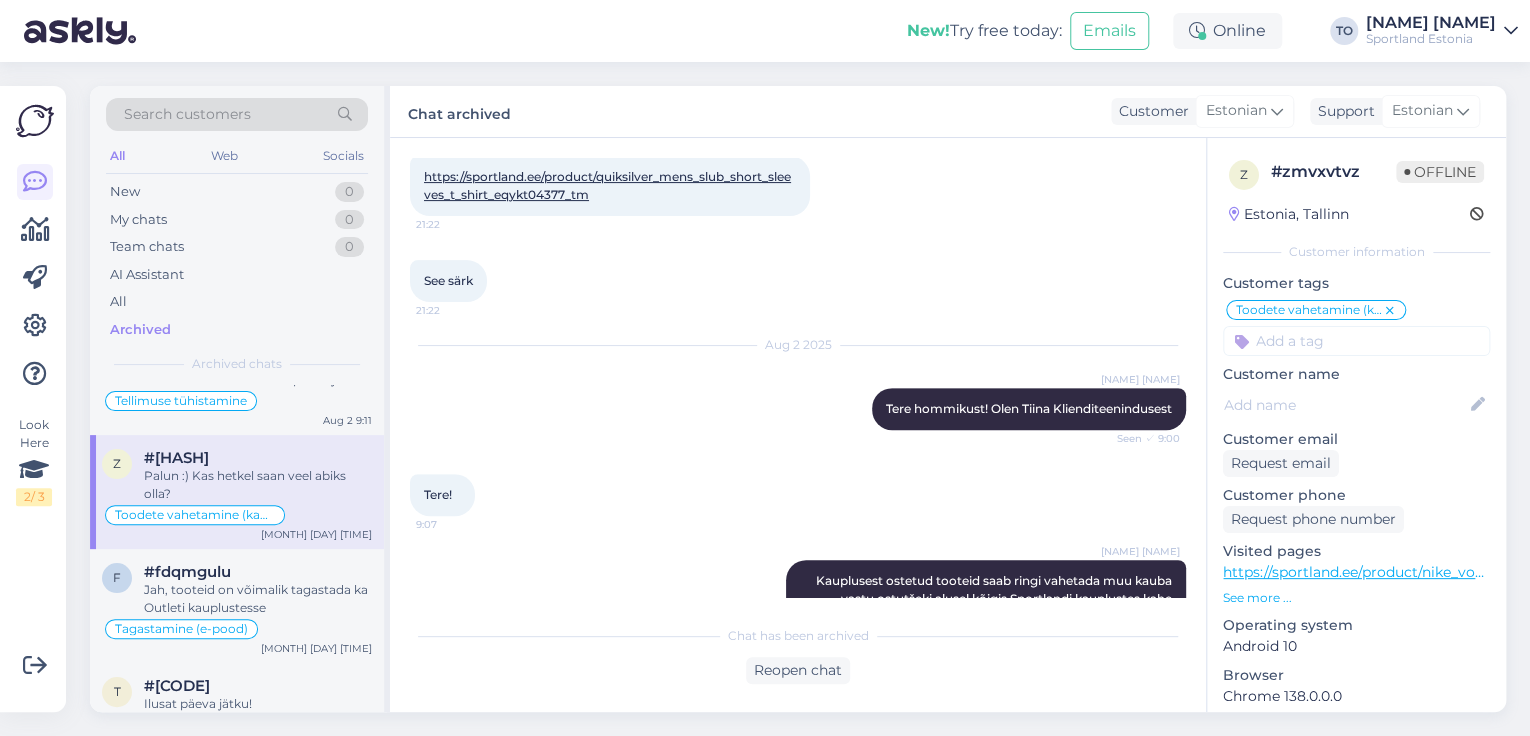 scroll, scrollTop: 391, scrollLeft: 0, axis: vertical 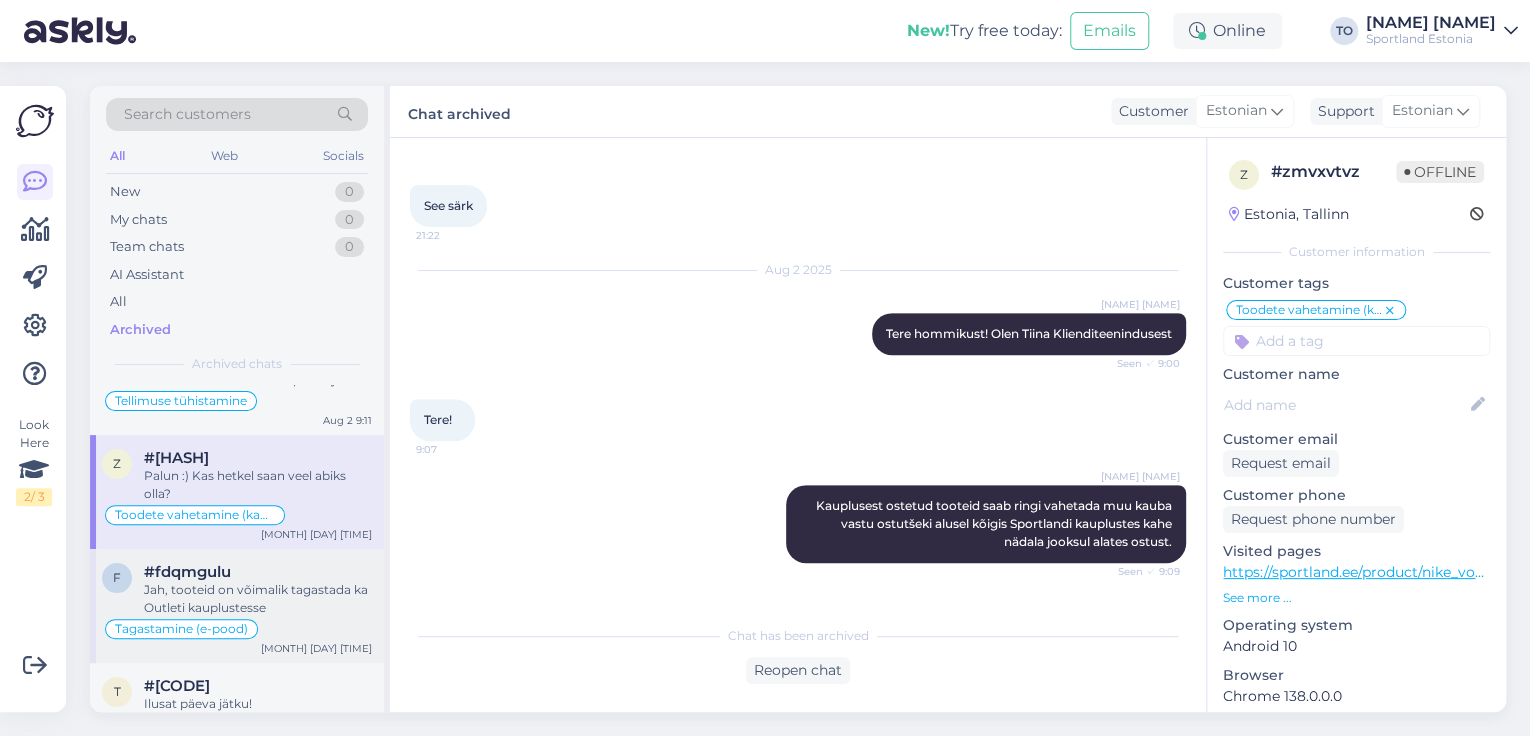 click on "Jah, tooteid on võimalik tagastada ka Outleti kauplustesse" at bounding box center [258, 599] 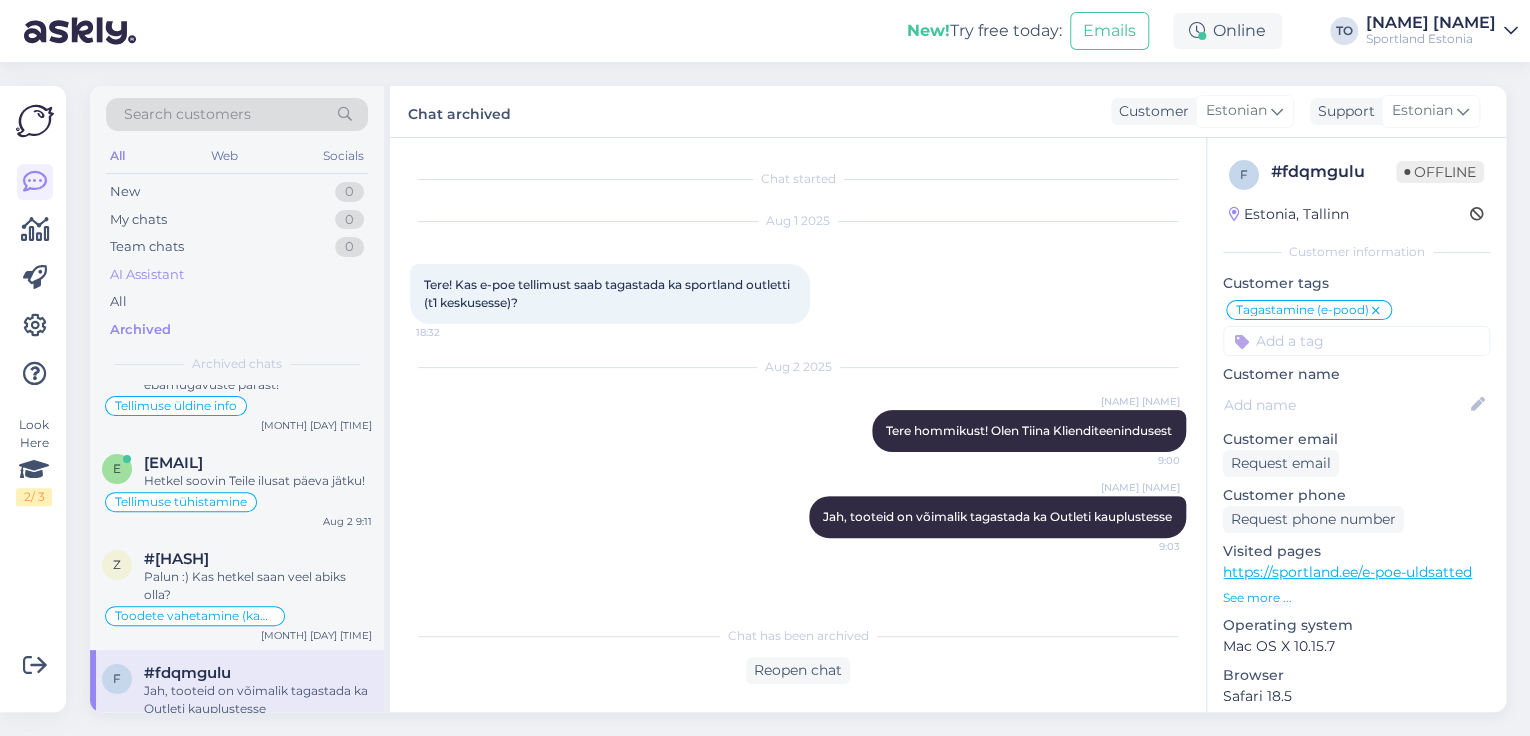scroll, scrollTop: 0, scrollLeft: 0, axis: both 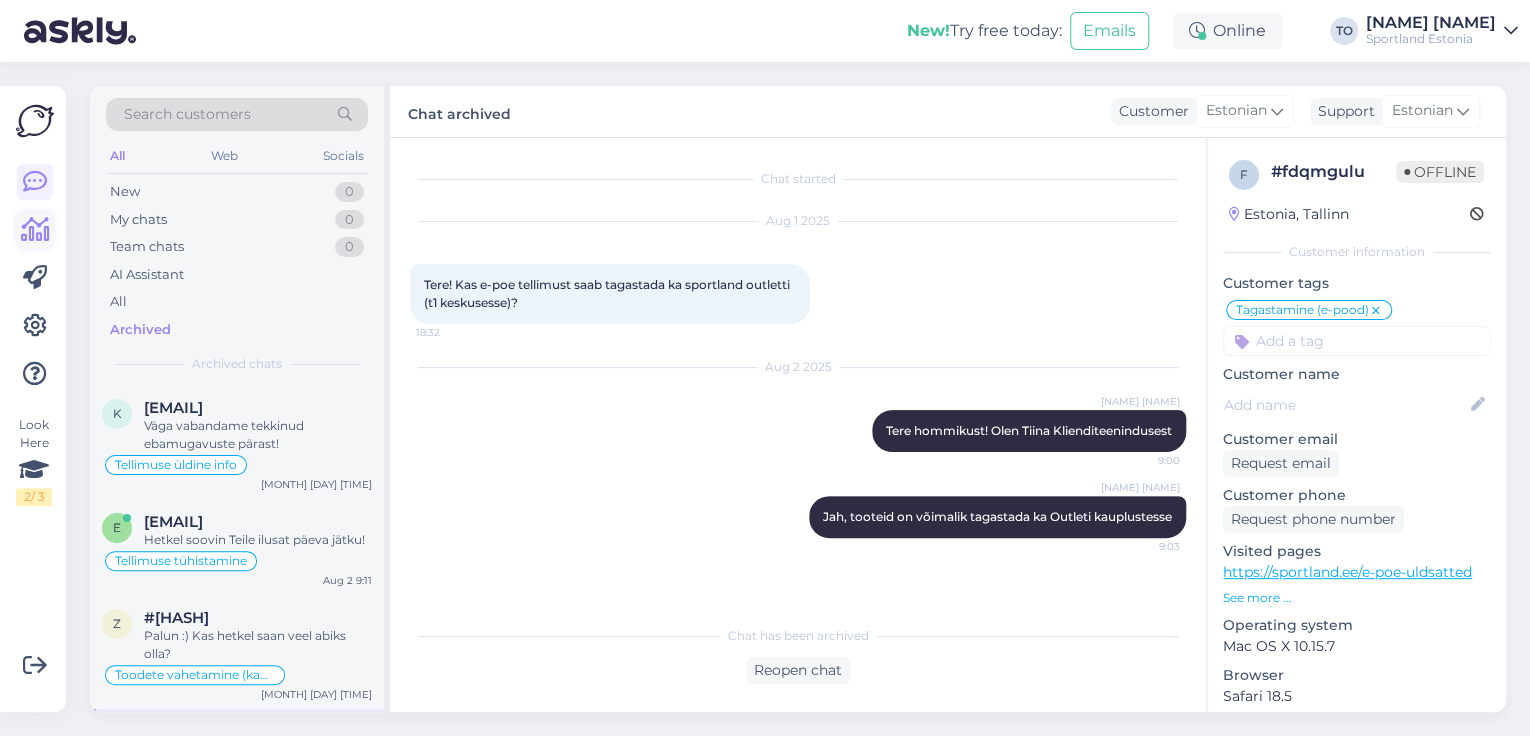 click at bounding box center [35, 230] 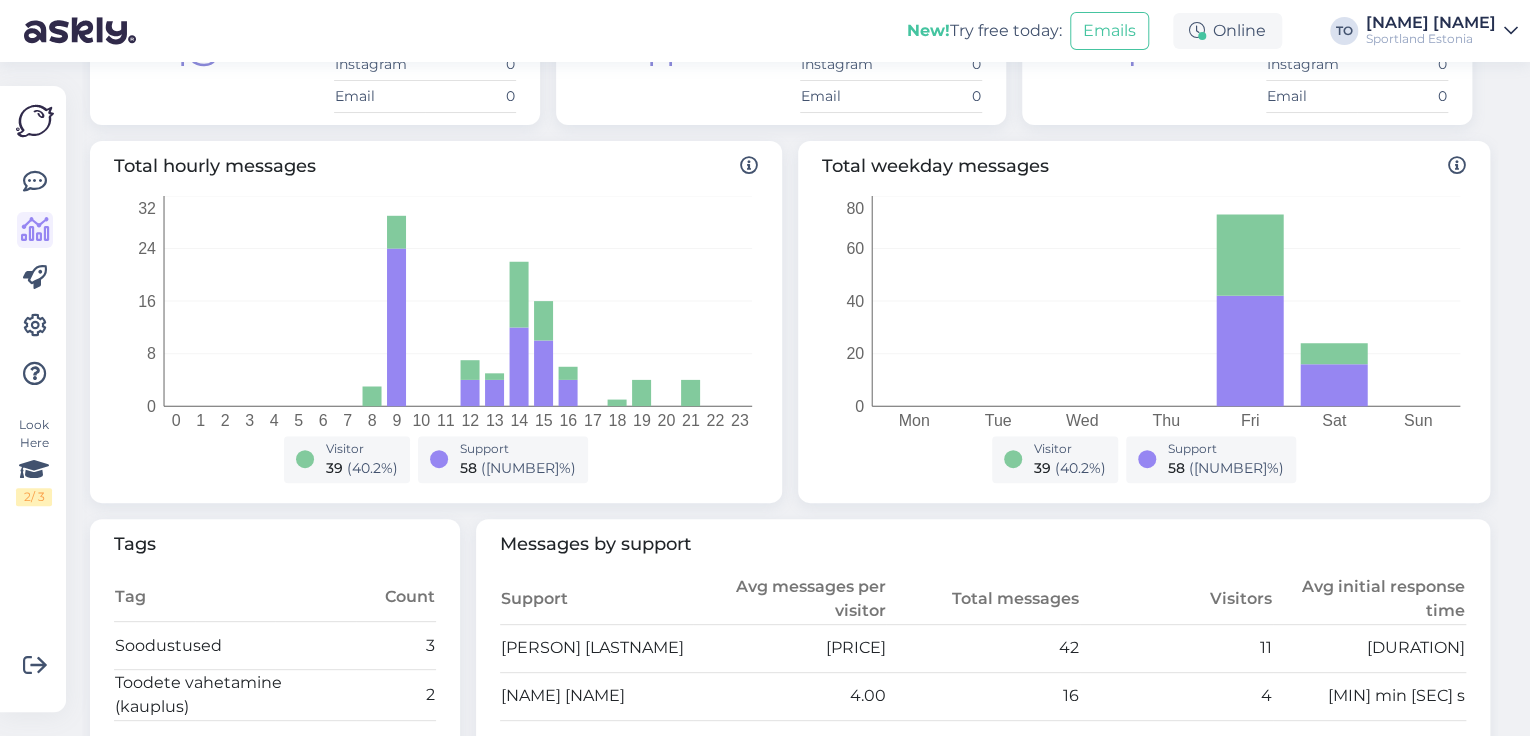 scroll, scrollTop: 0, scrollLeft: 0, axis: both 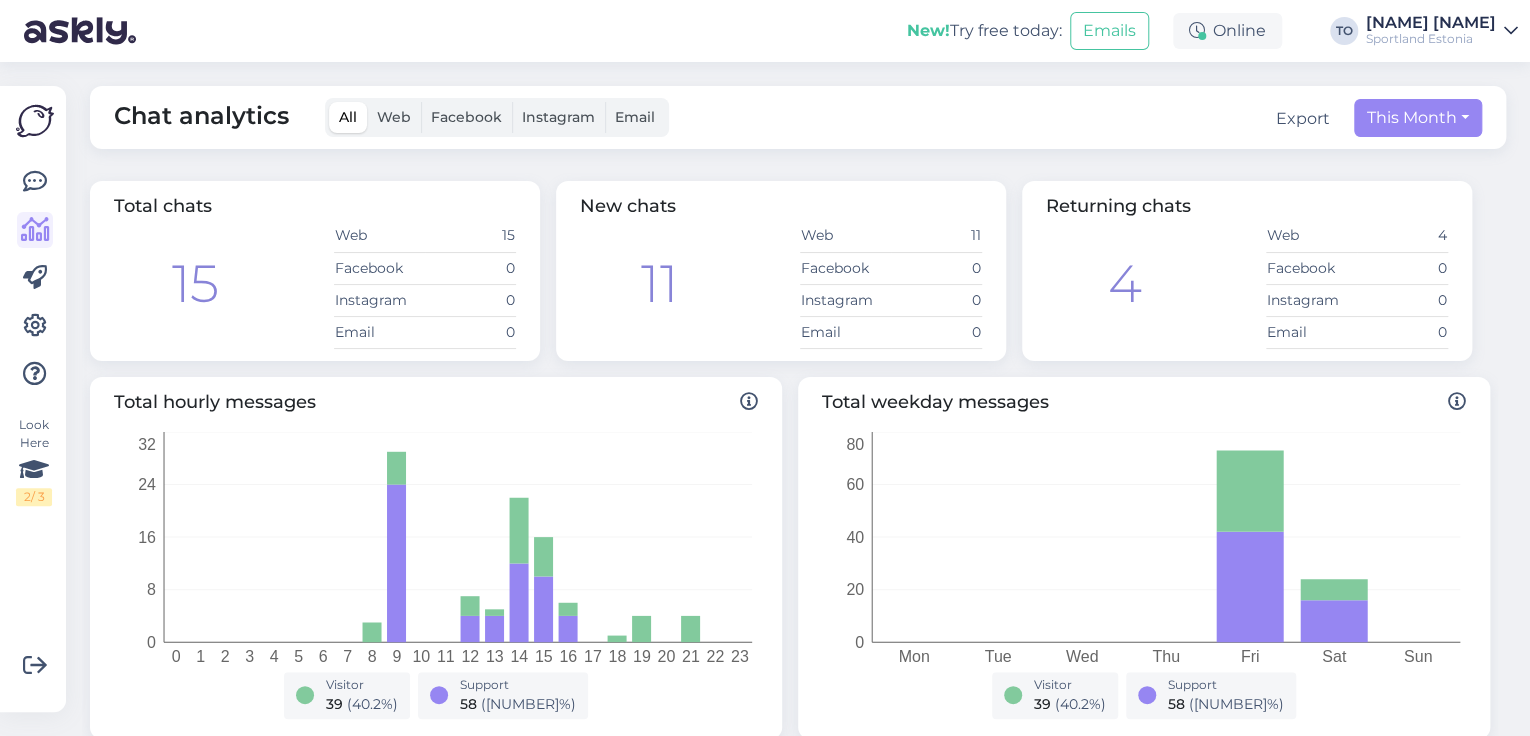 click on "Sportland Estonia" at bounding box center (1431, 39) 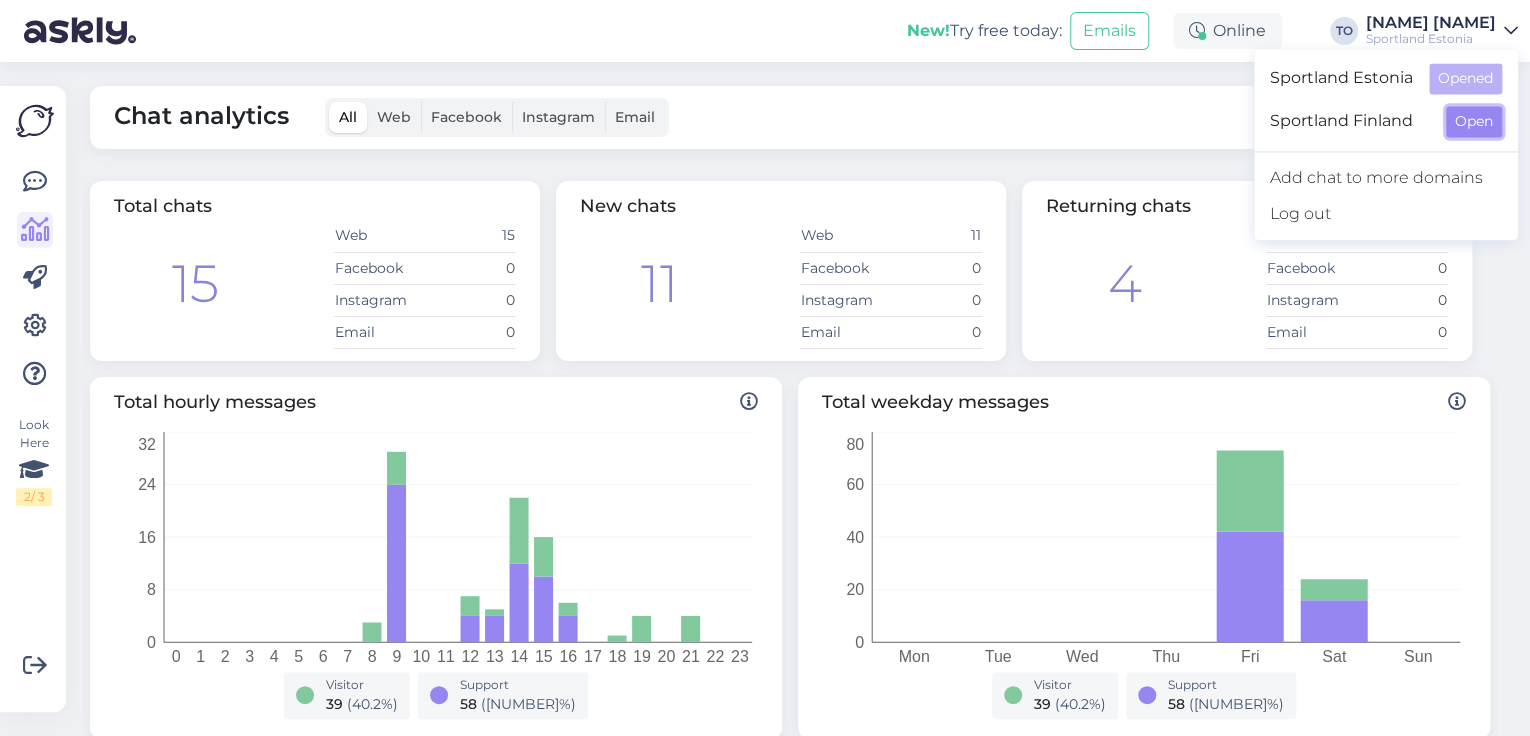 click on "Open" at bounding box center (1474, 121) 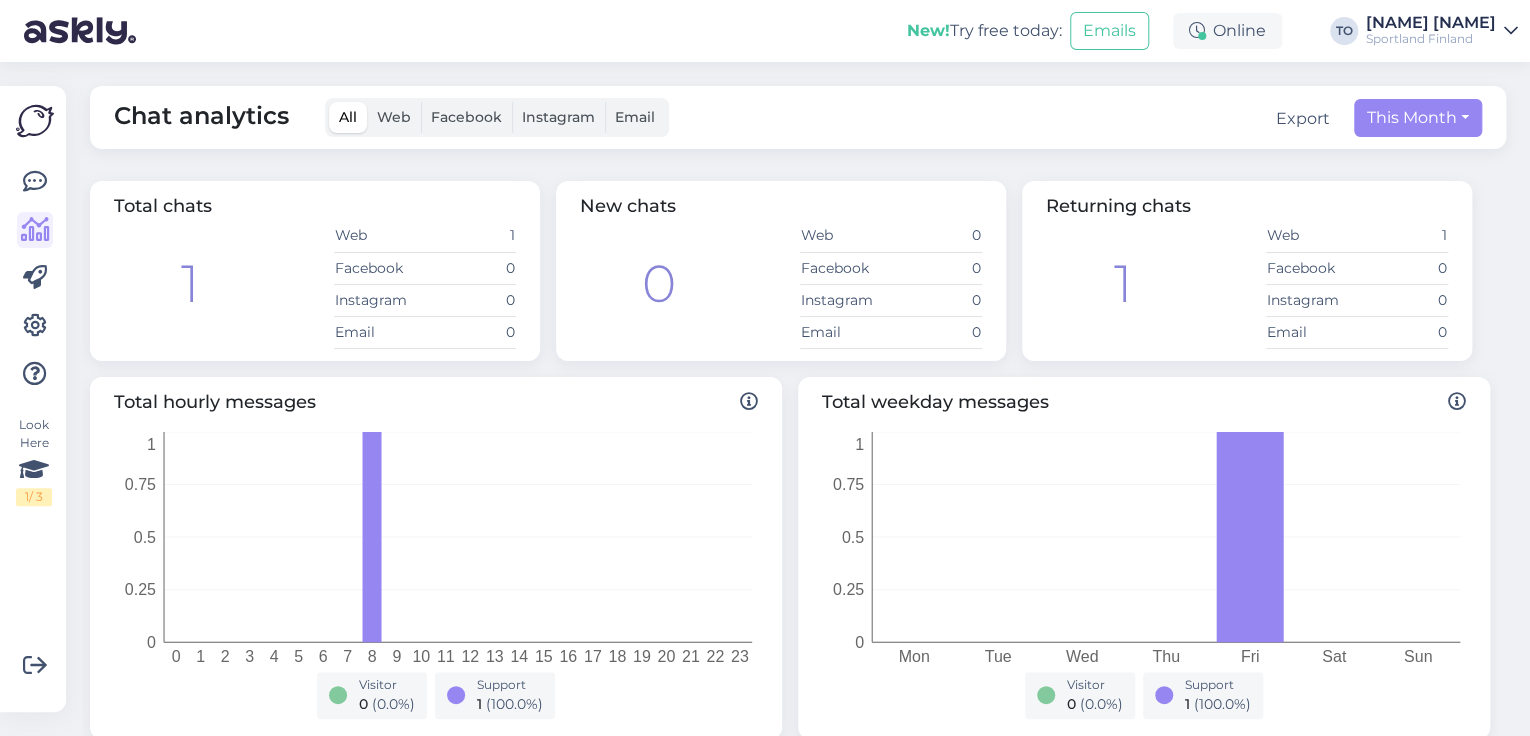click on "Sportland Finland" at bounding box center [1431, 39] 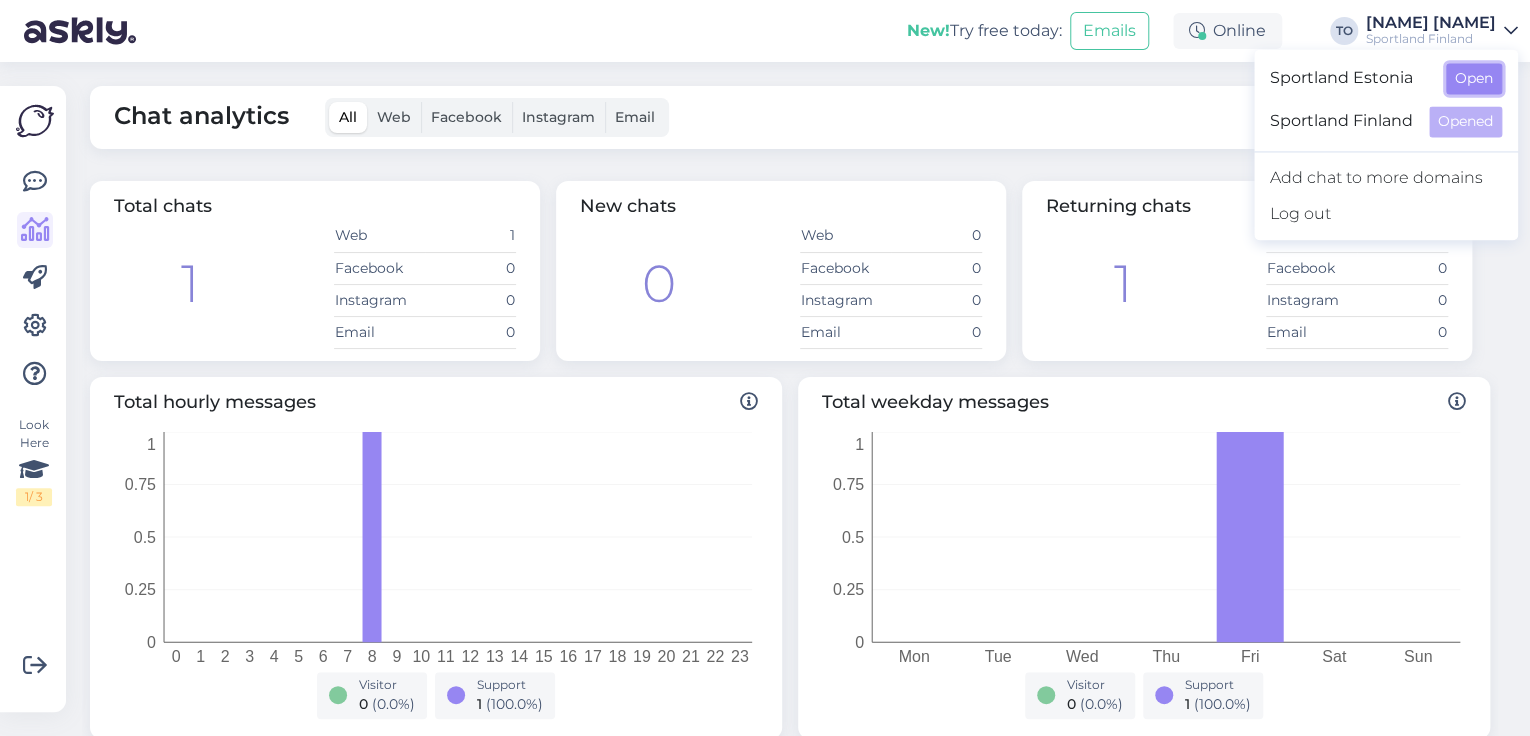 click on "Open" at bounding box center (1474, 78) 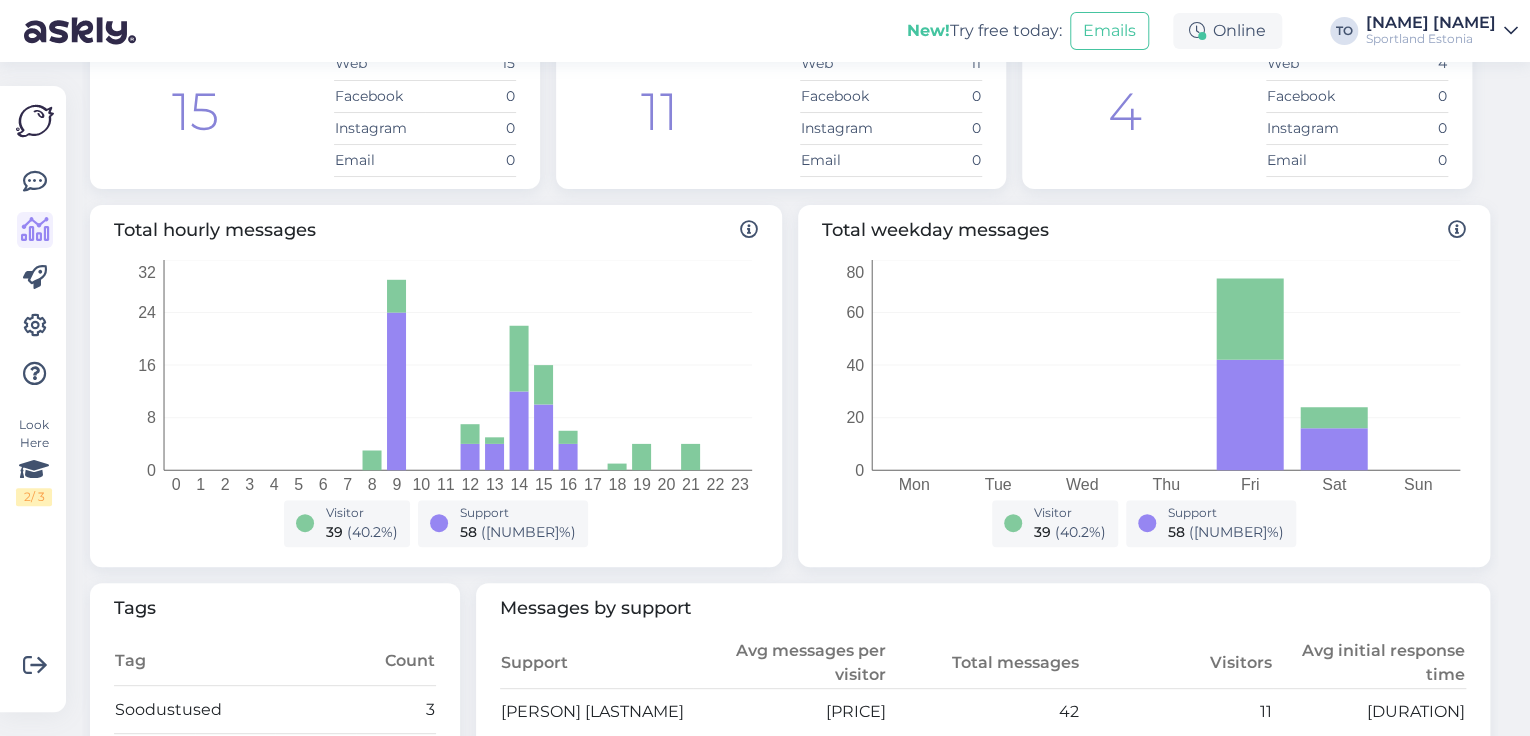 scroll, scrollTop: 80, scrollLeft: 0, axis: vertical 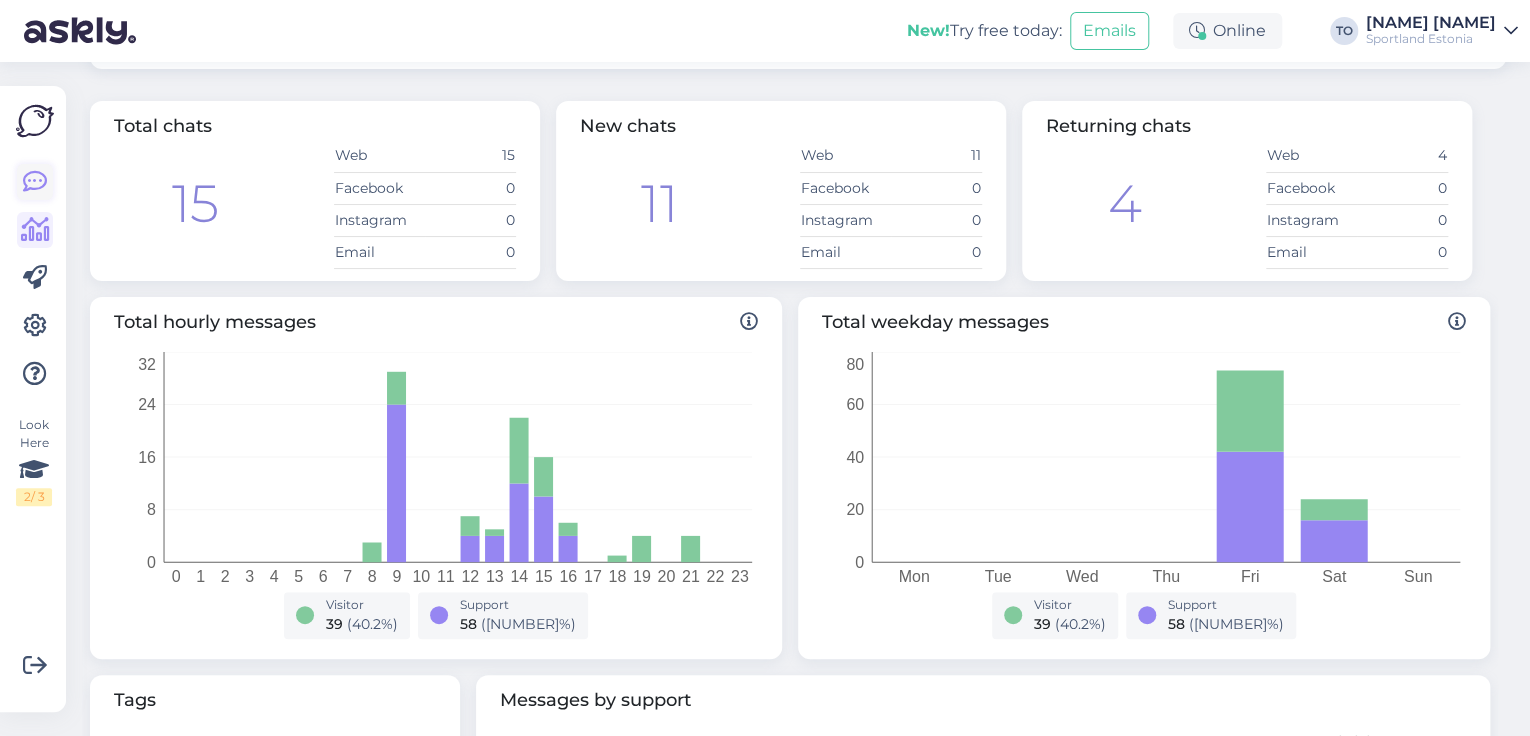click at bounding box center [35, 182] 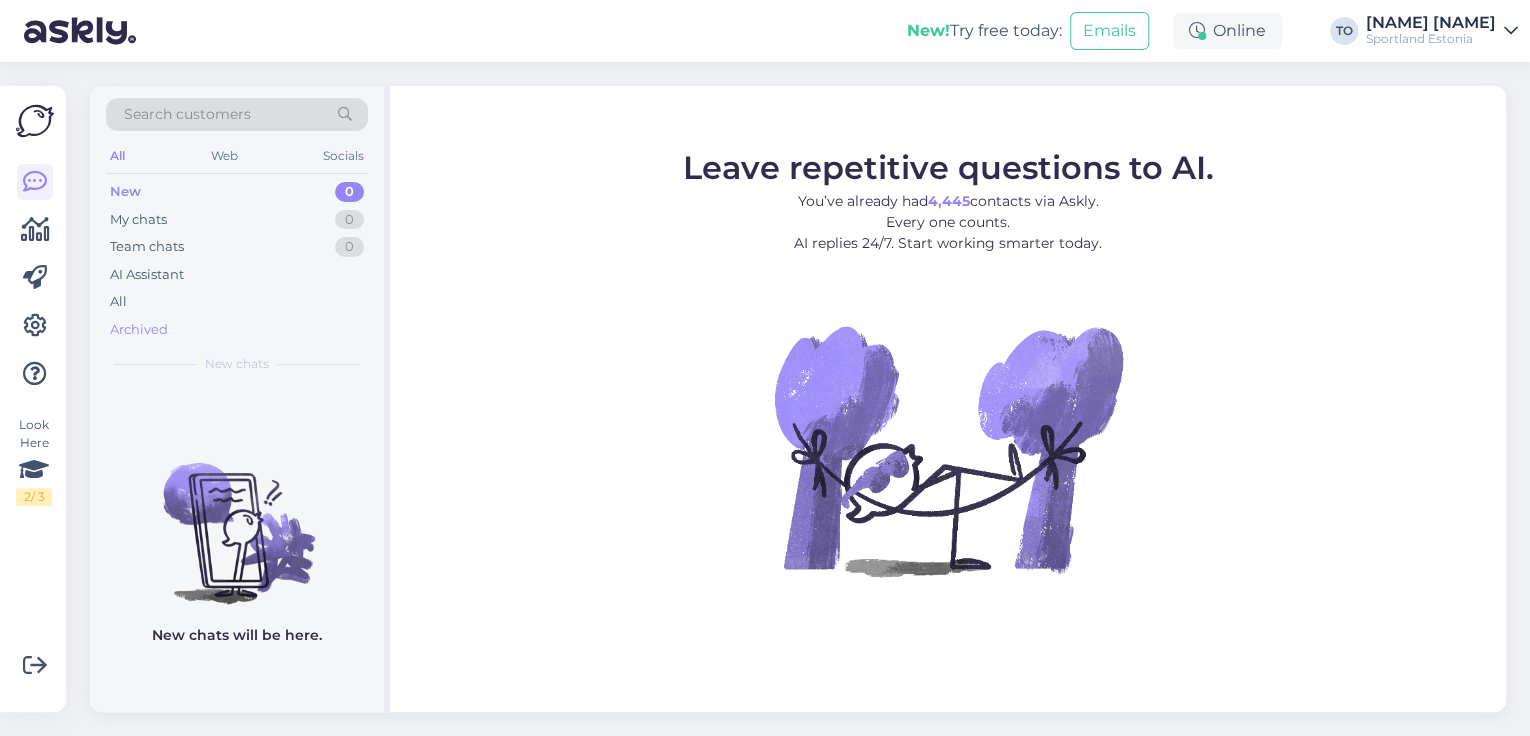 click on "Archived" at bounding box center (237, 330) 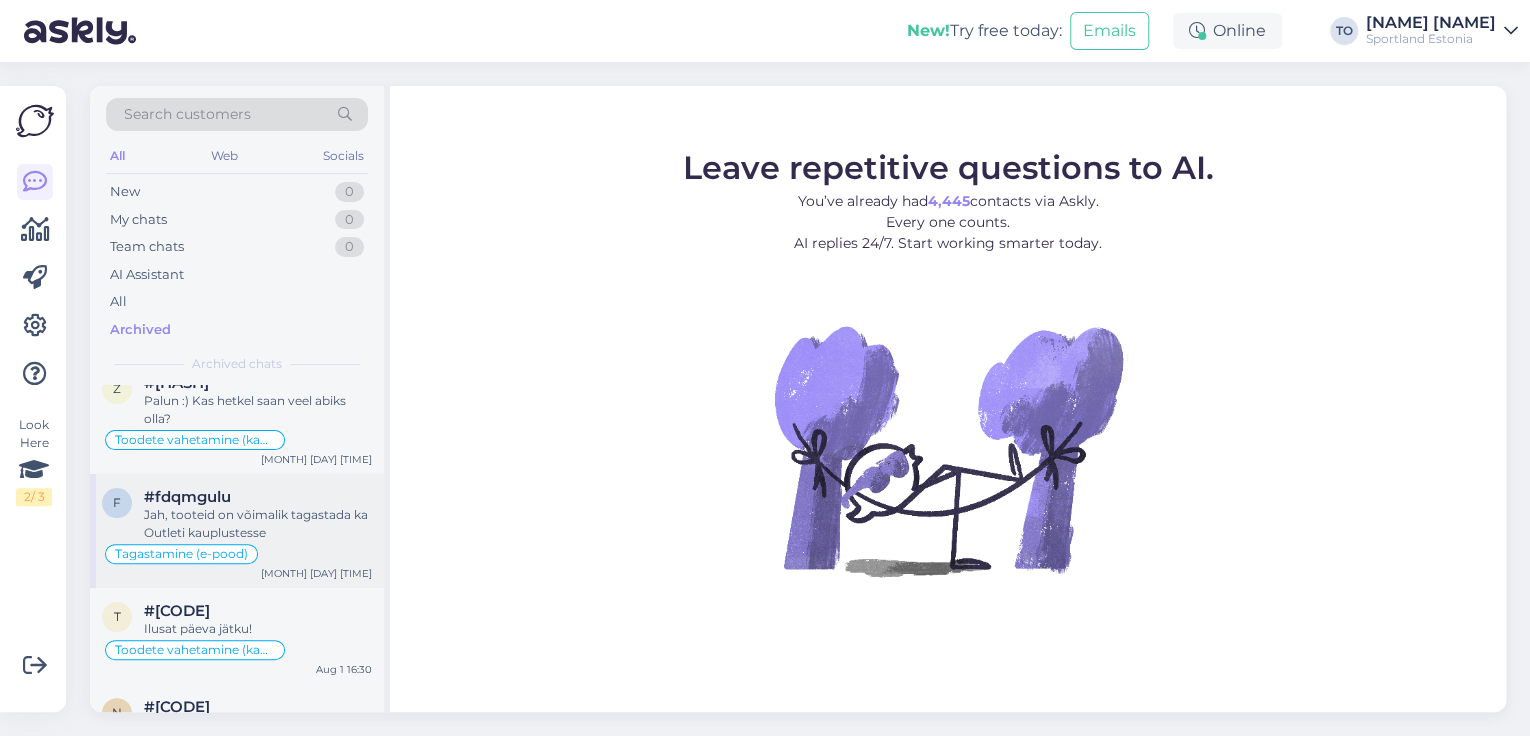 scroll, scrollTop: 240, scrollLeft: 0, axis: vertical 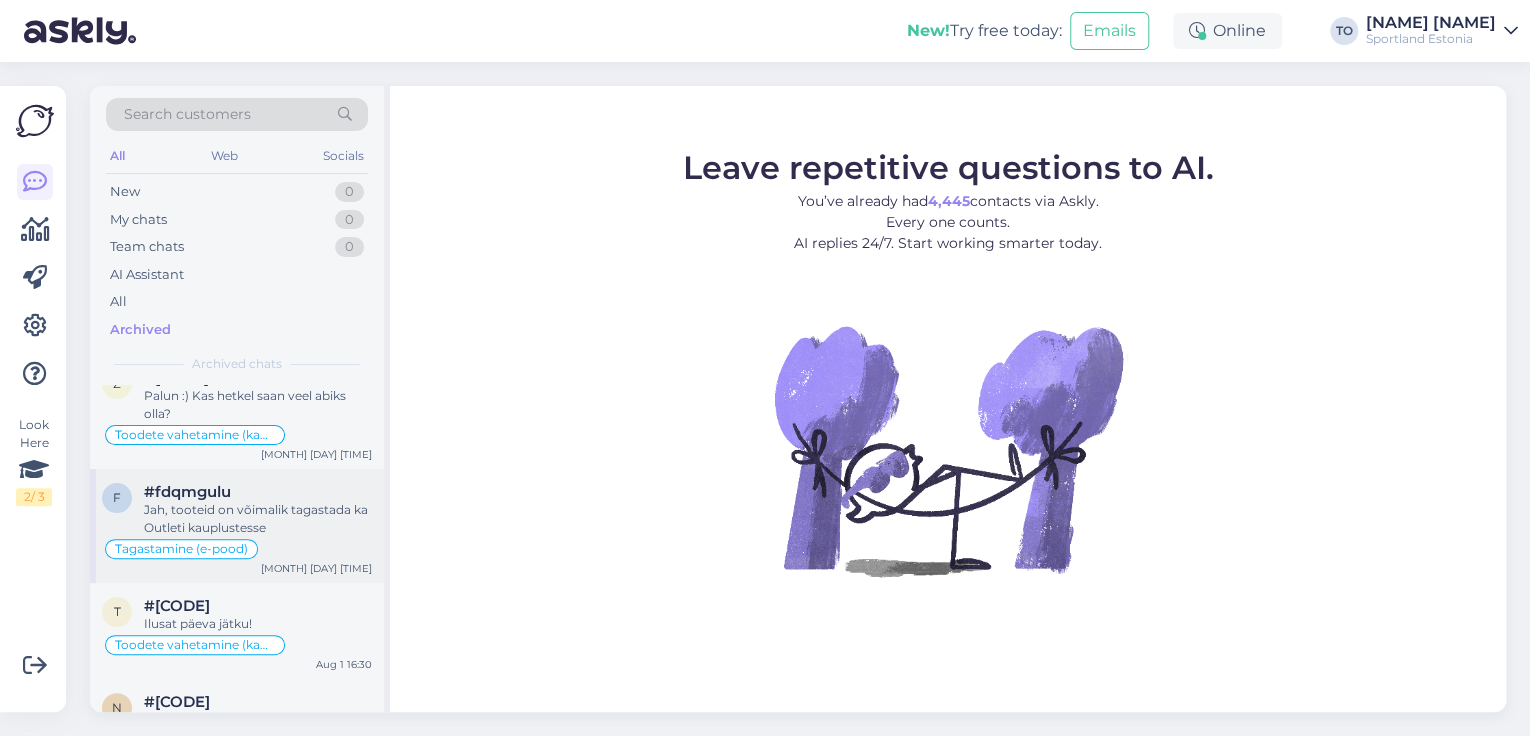 click on "Tagastamine (e-pood)" at bounding box center (237, 549) 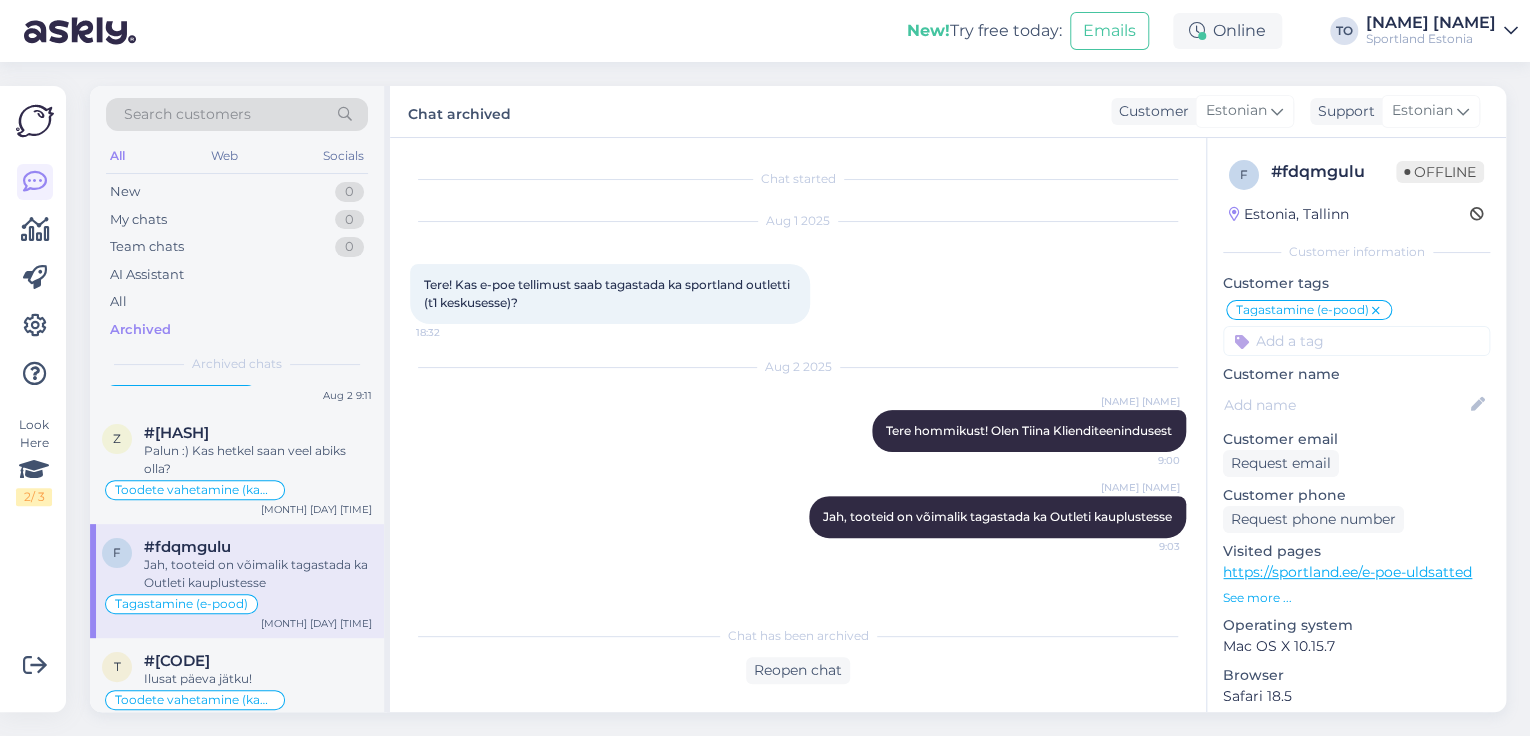 scroll, scrollTop: 160, scrollLeft: 0, axis: vertical 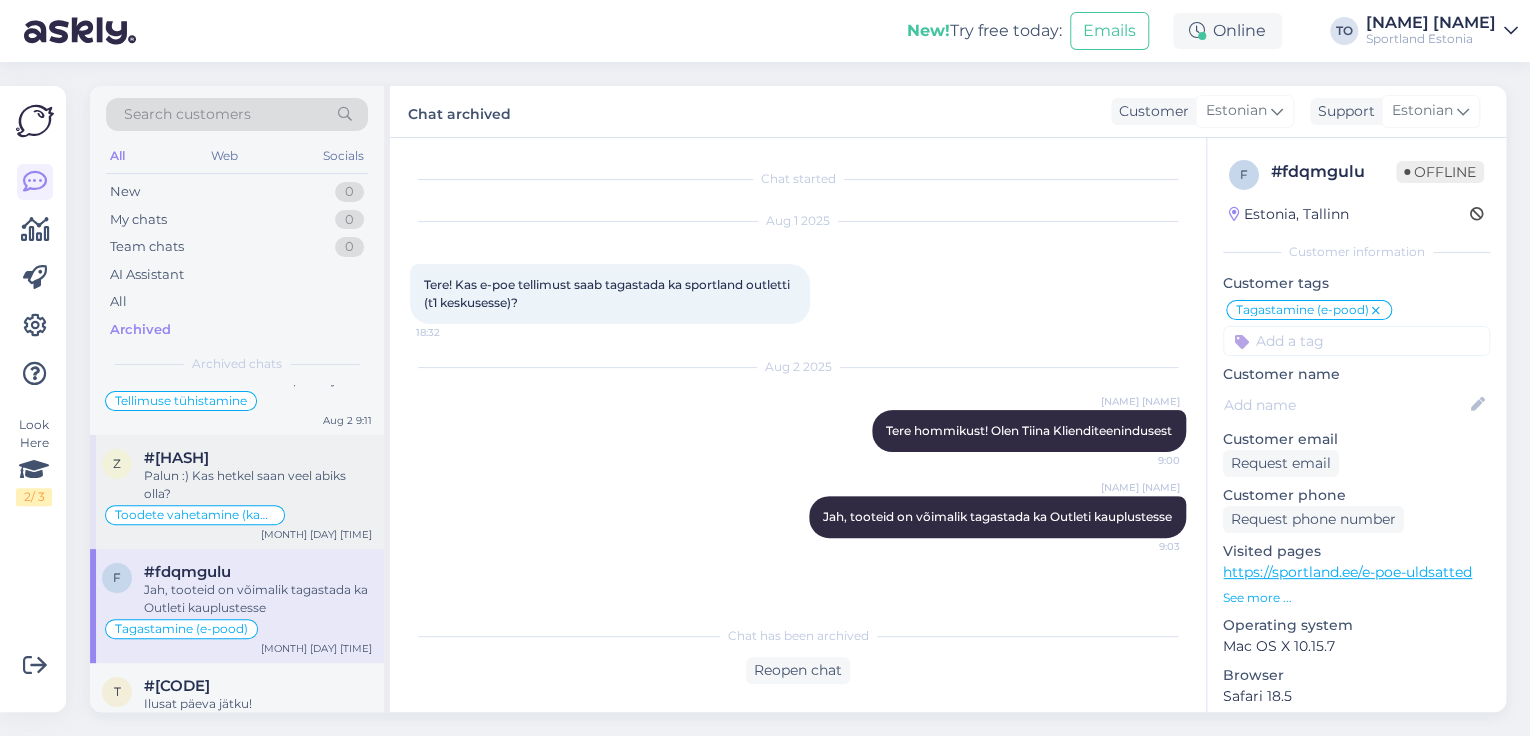 click on "Toodete vahetamine (kauplus)" at bounding box center (237, 515) 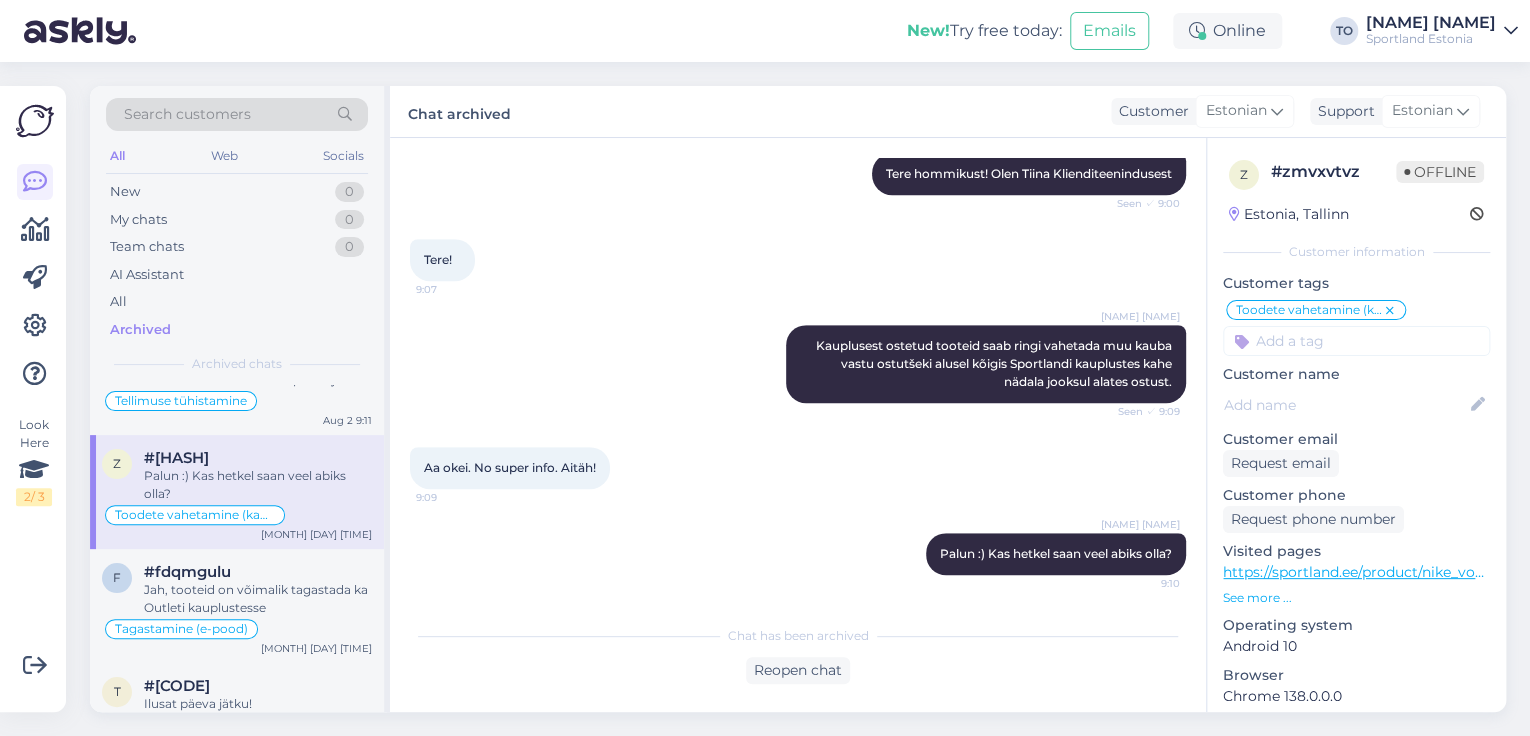 scroll, scrollTop: 71, scrollLeft: 0, axis: vertical 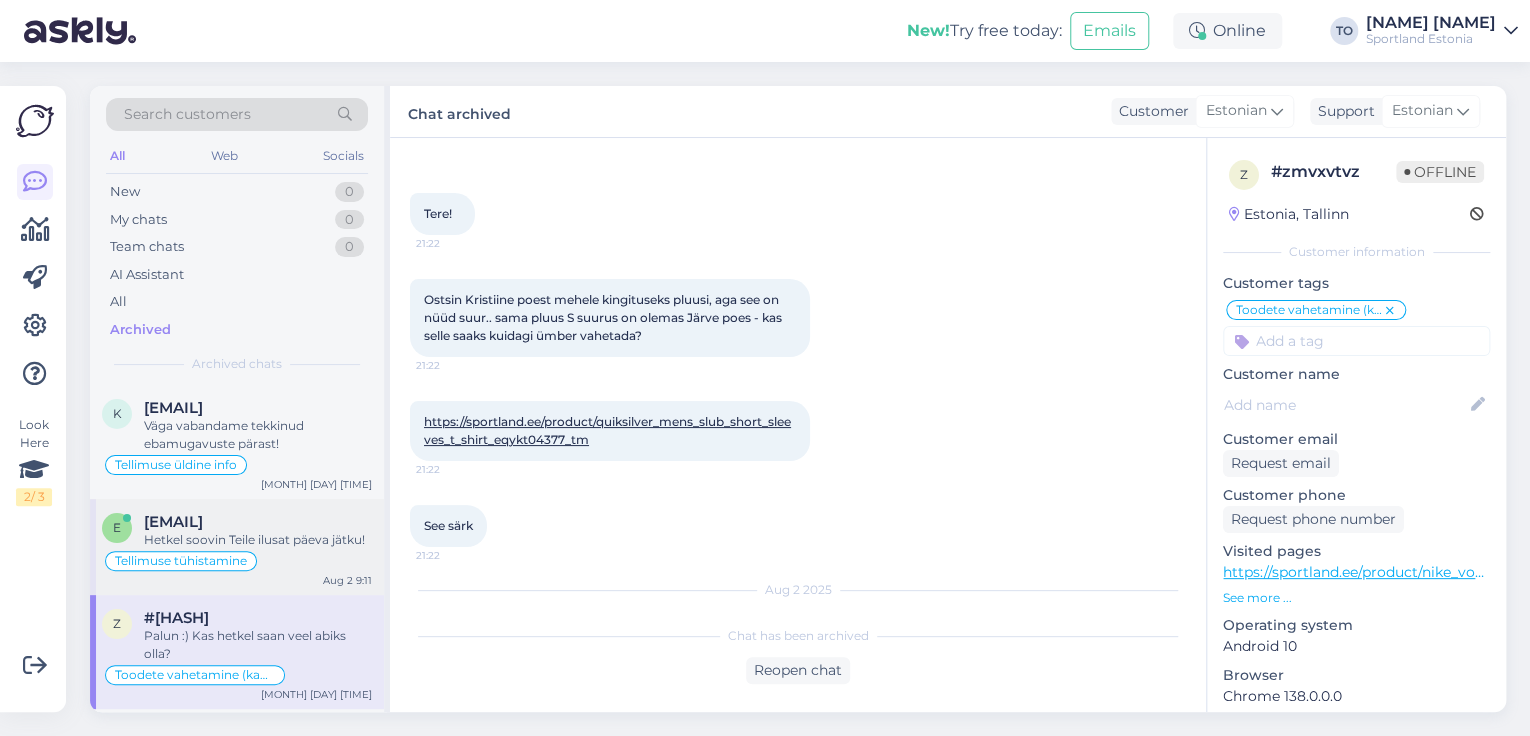 click on "Hetkel soovin Teile ilusat päeva jätku!" at bounding box center [258, 540] 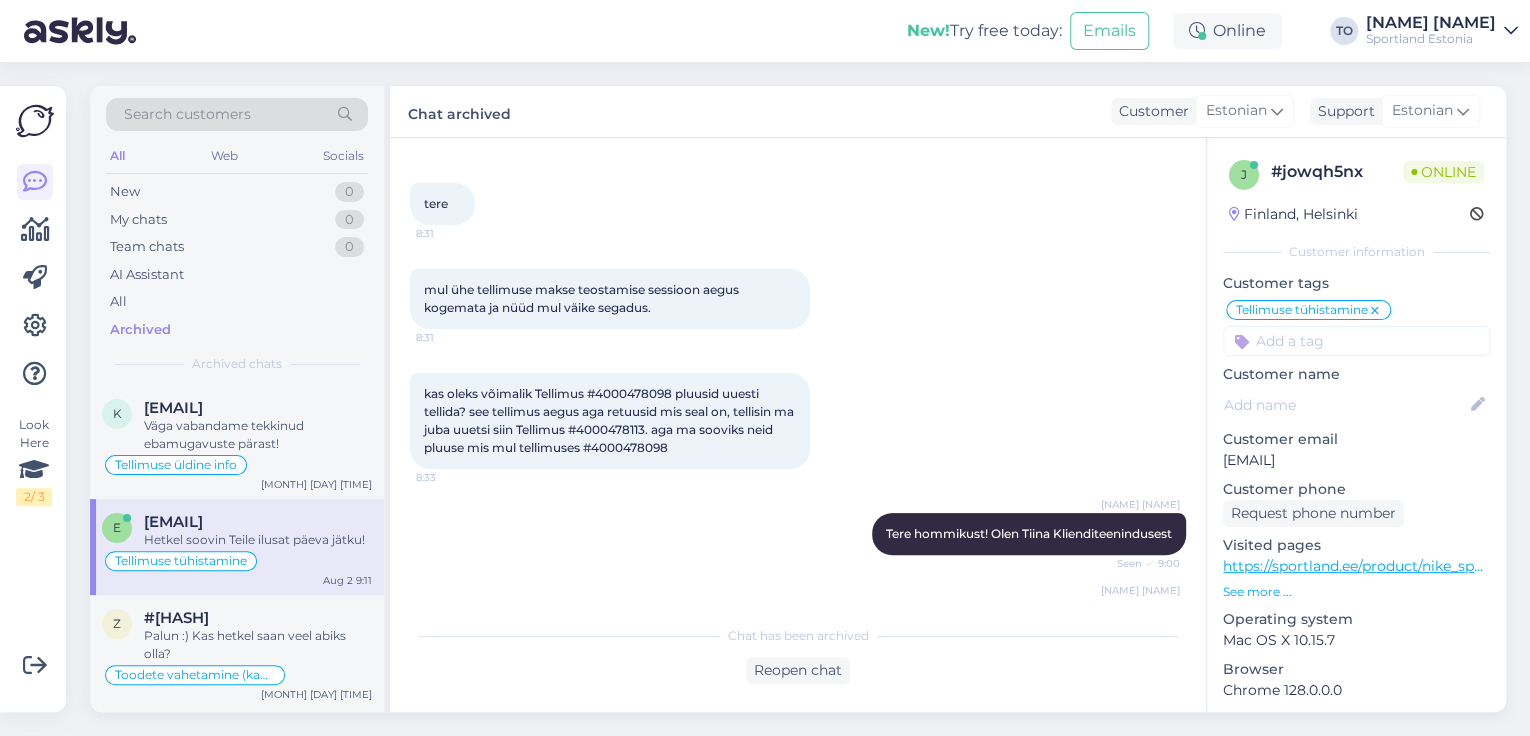 scroll, scrollTop: 160, scrollLeft: 0, axis: vertical 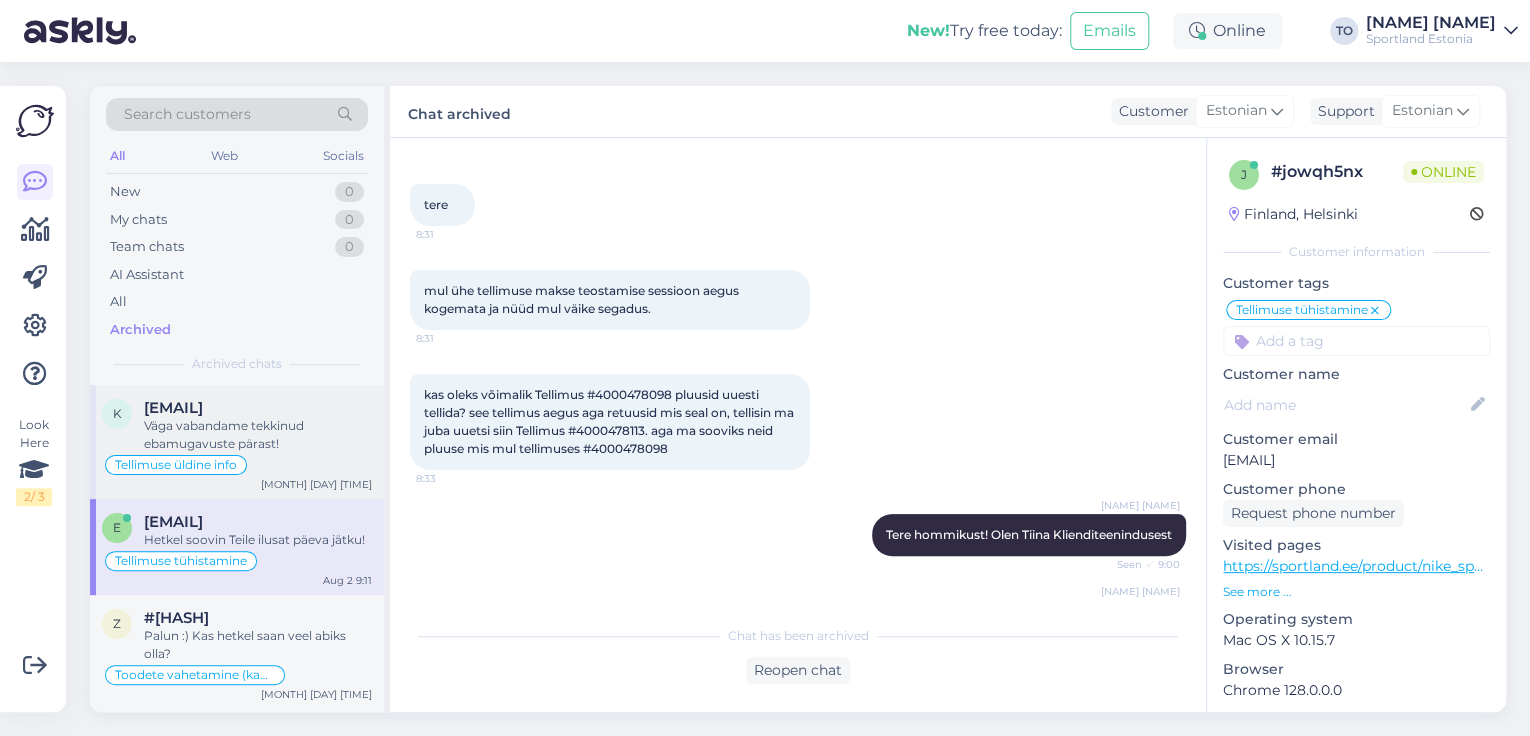 click on "Väga vabandame tekkinud ebamugavuste pärast!" at bounding box center [258, 435] 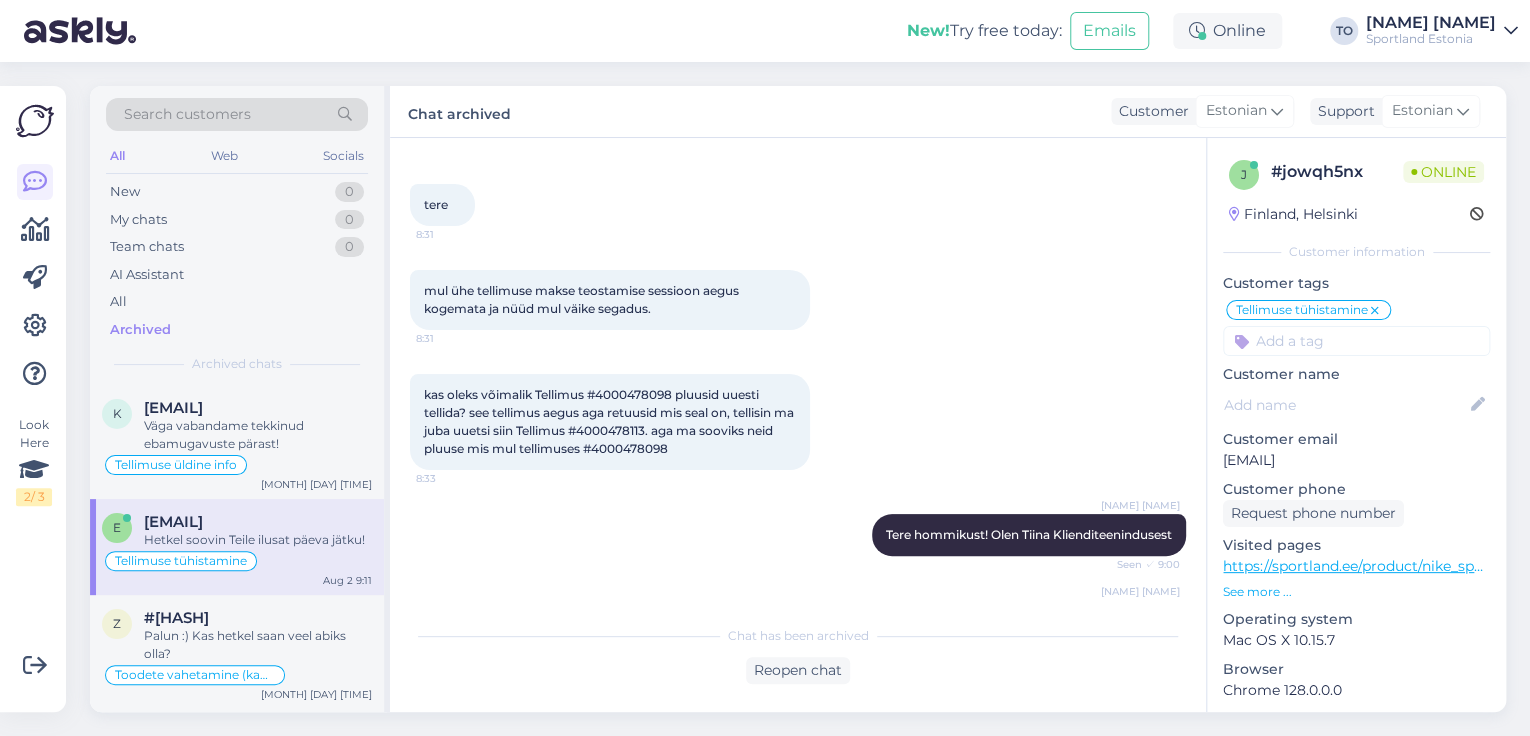 scroll, scrollTop: 752, scrollLeft: 0, axis: vertical 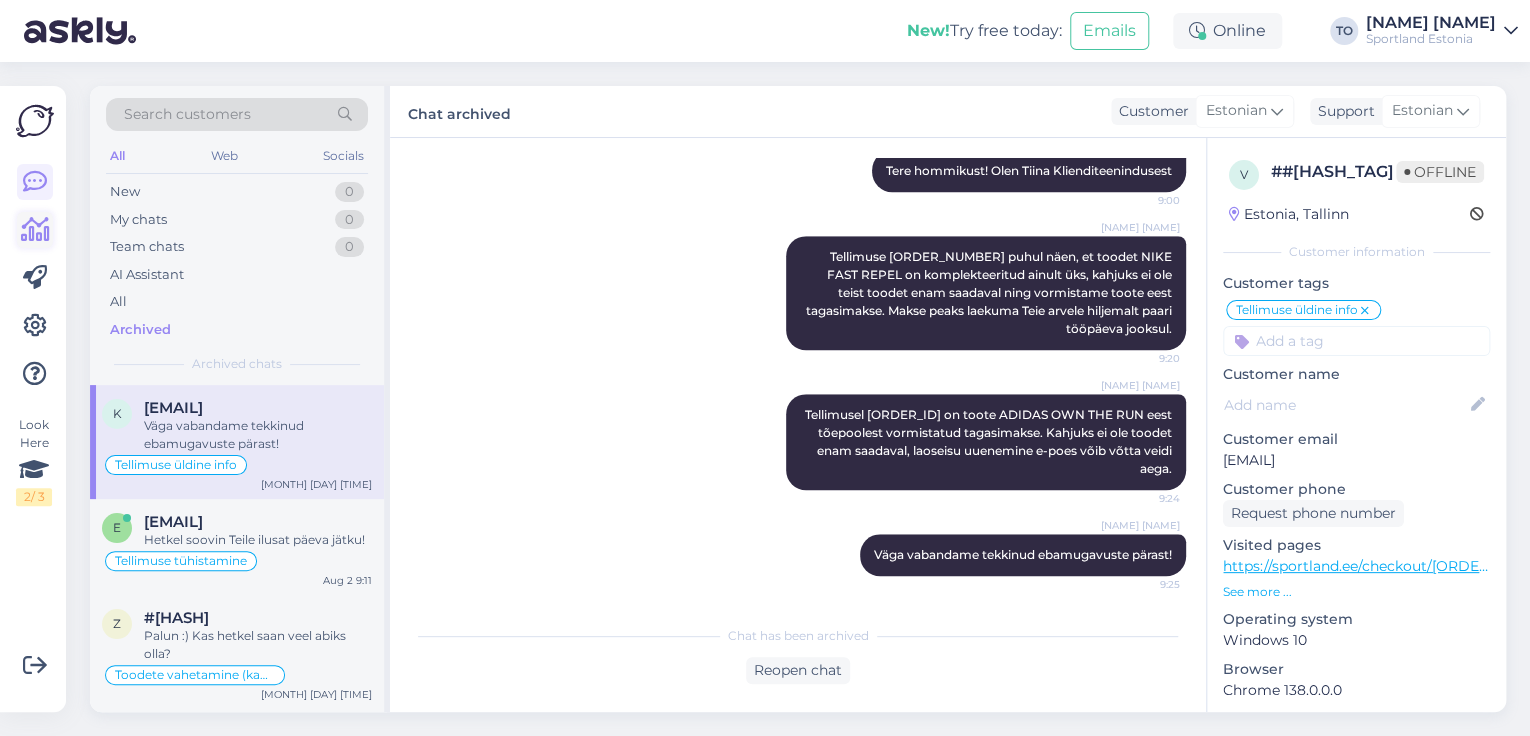 click at bounding box center (35, 230) 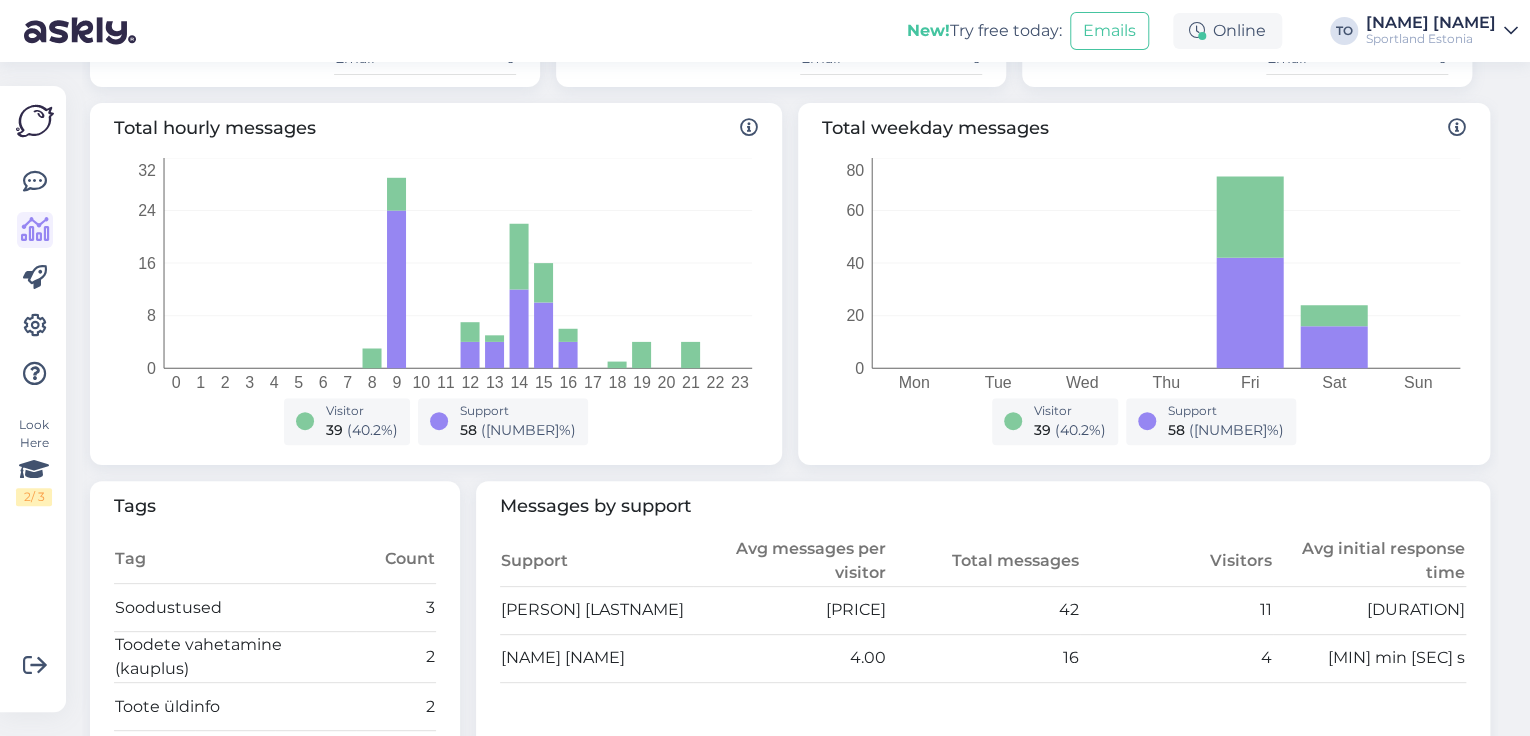 scroll, scrollTop: 80, scrollLeft: 0, axis: vertical 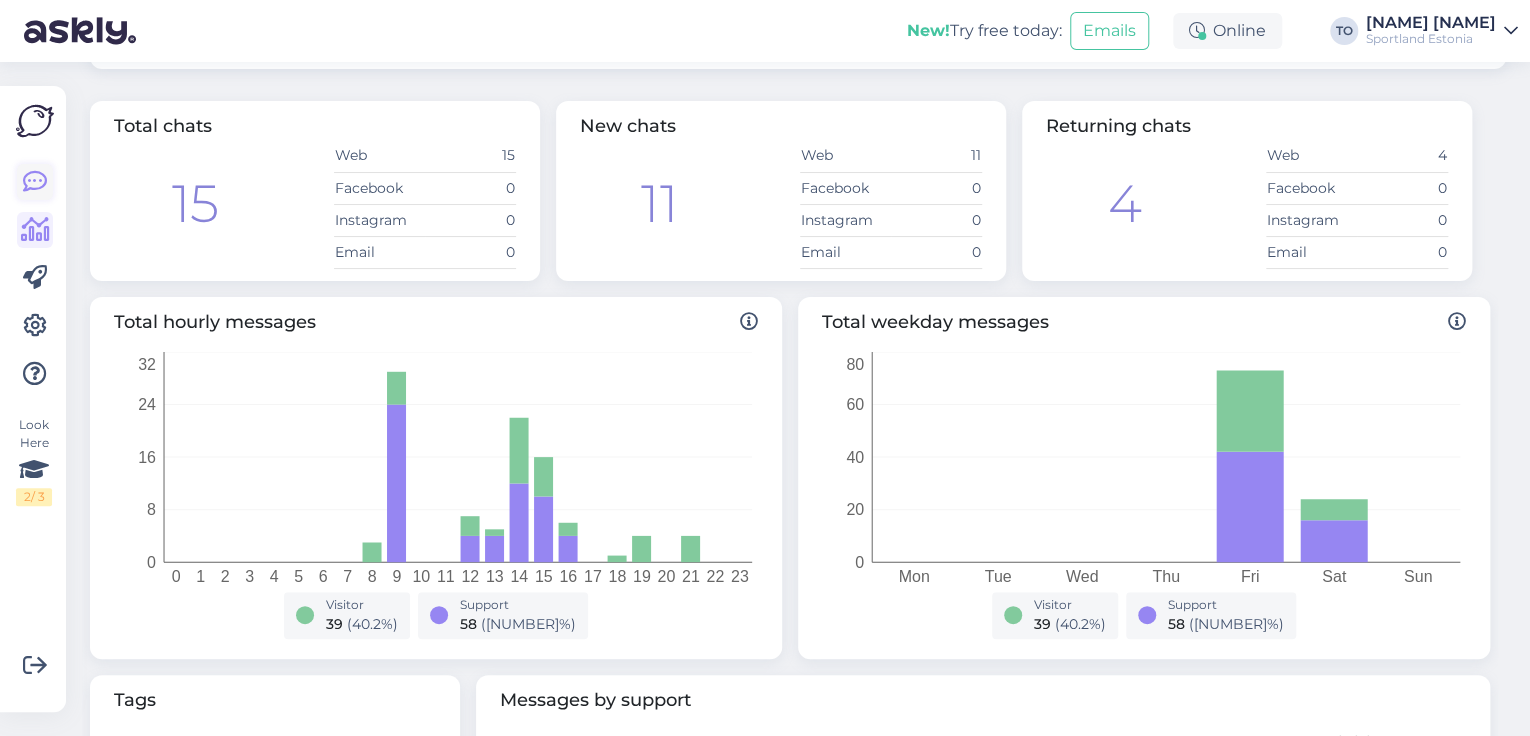 click at bounding box center [35, 182] 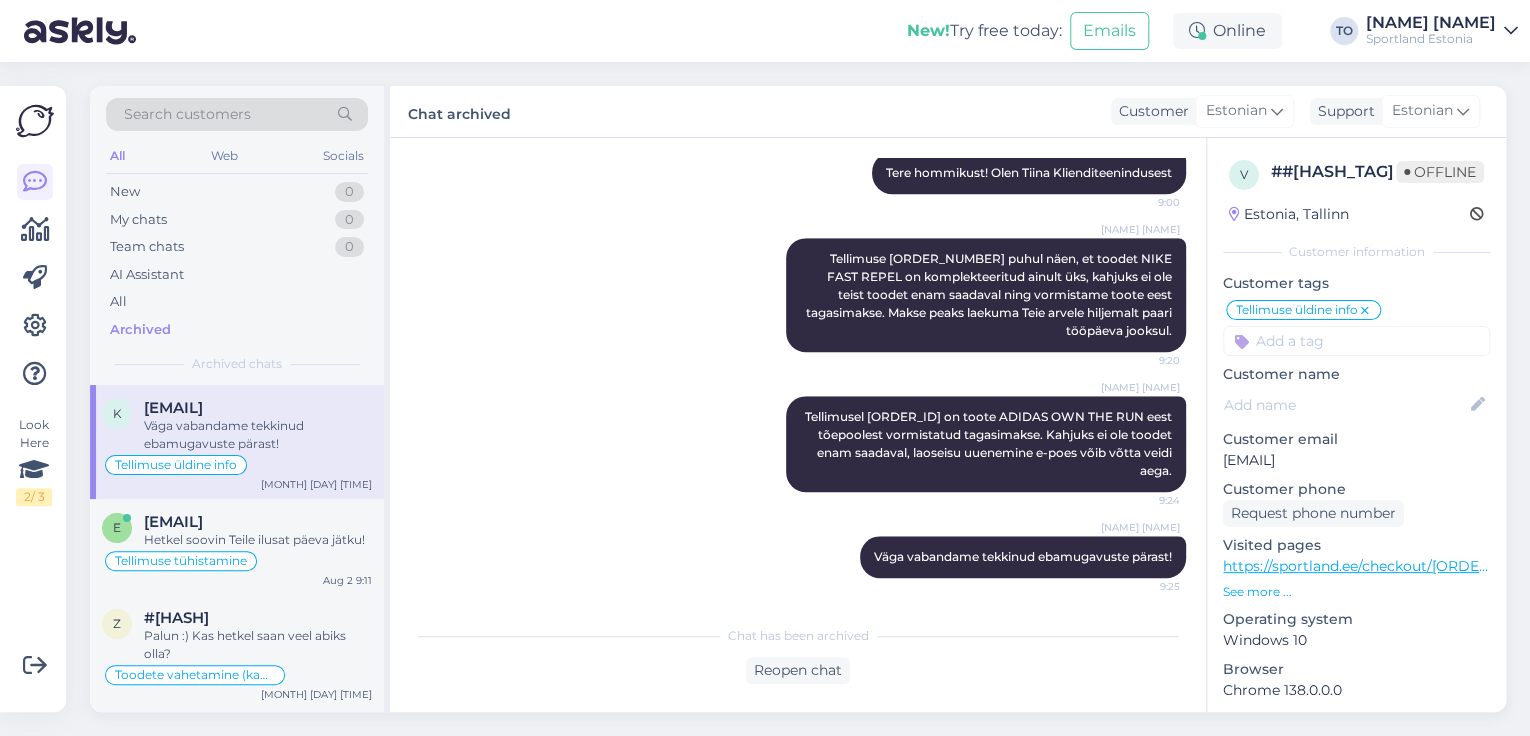 scroll, scrollTop: 752, scrollLeft: 0, axis: vertical 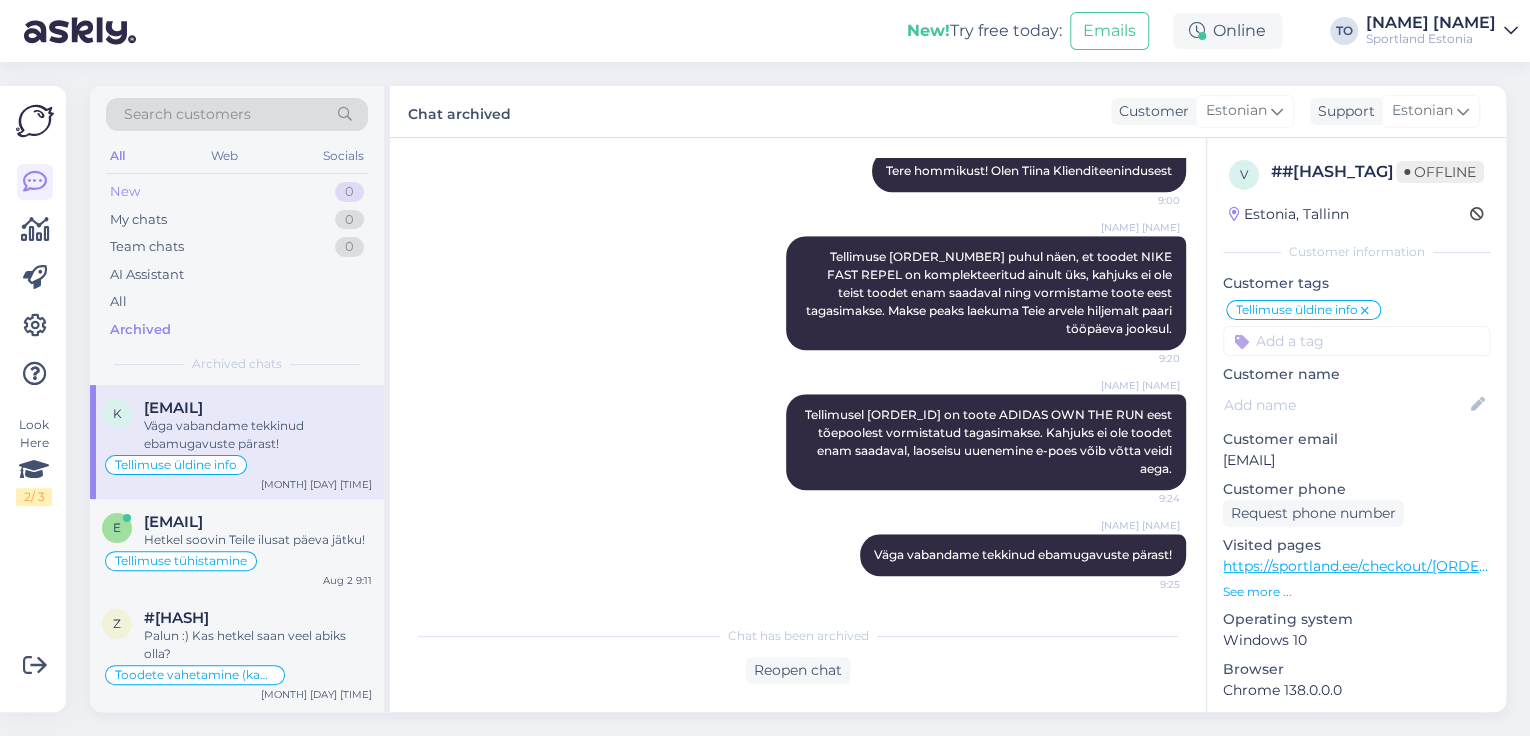 click on "New 0" at bounding box center [237, 192] 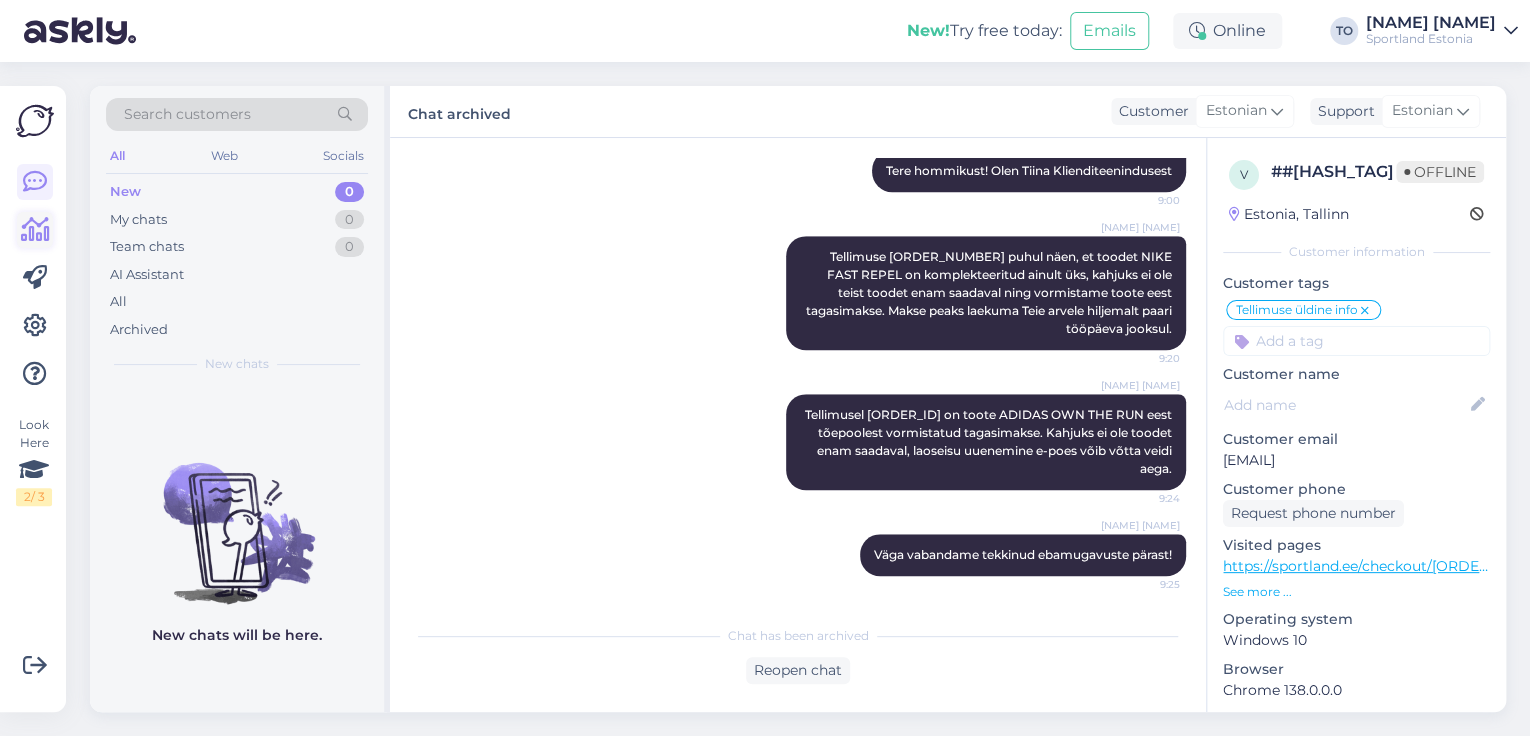 click at bounding box center (35, 230) 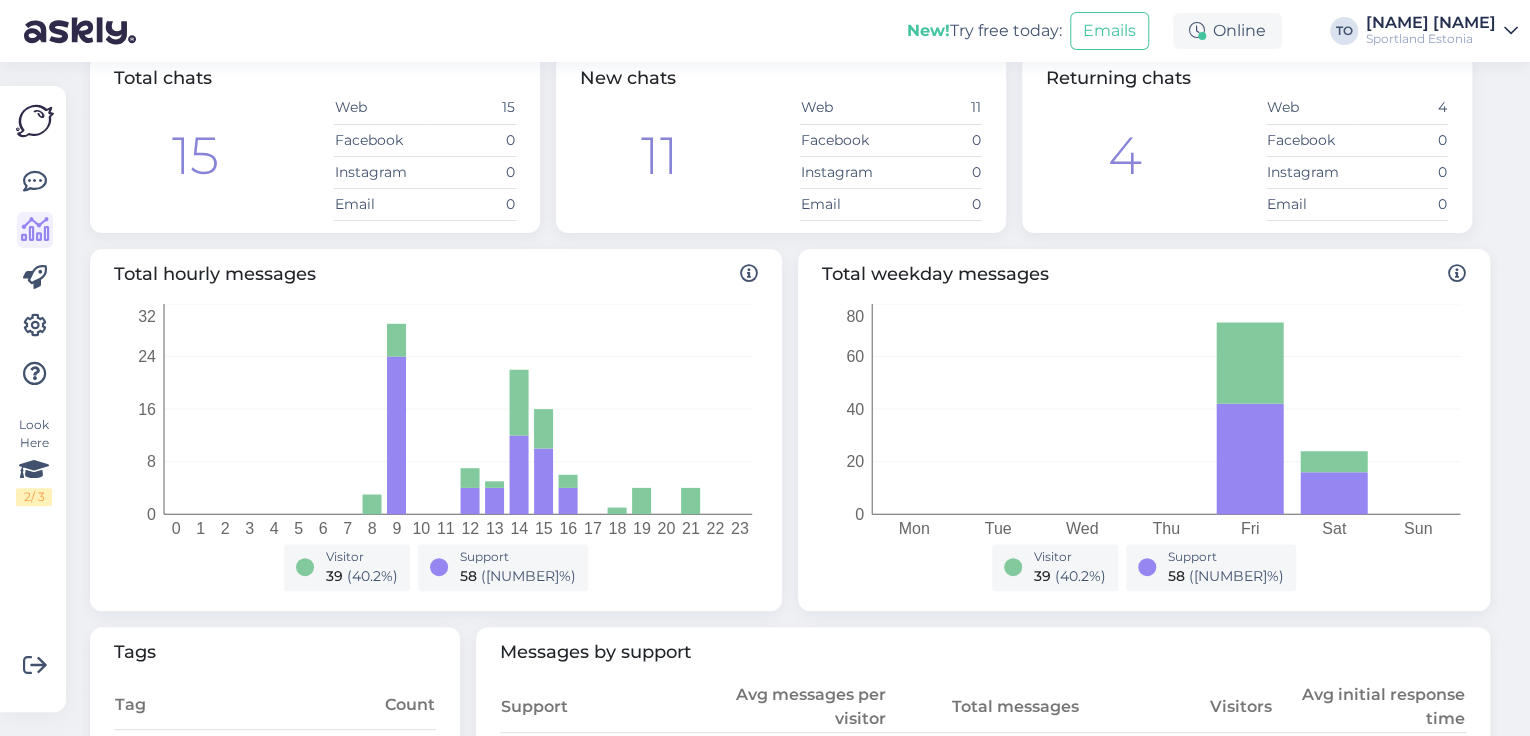 scroll, scrollTop: 0, scrollLeft: 0, axis: both 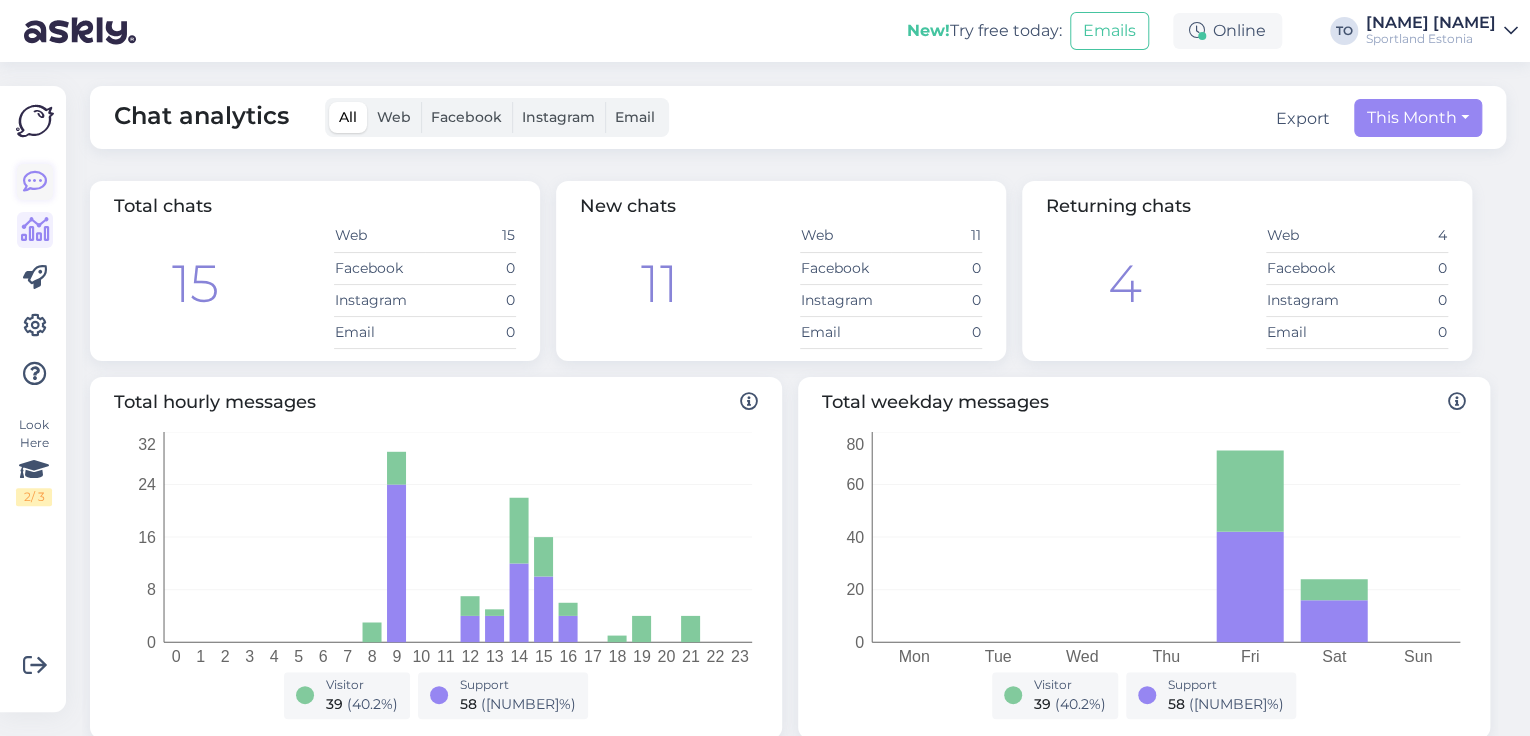 click at bounding box center (35, 182) 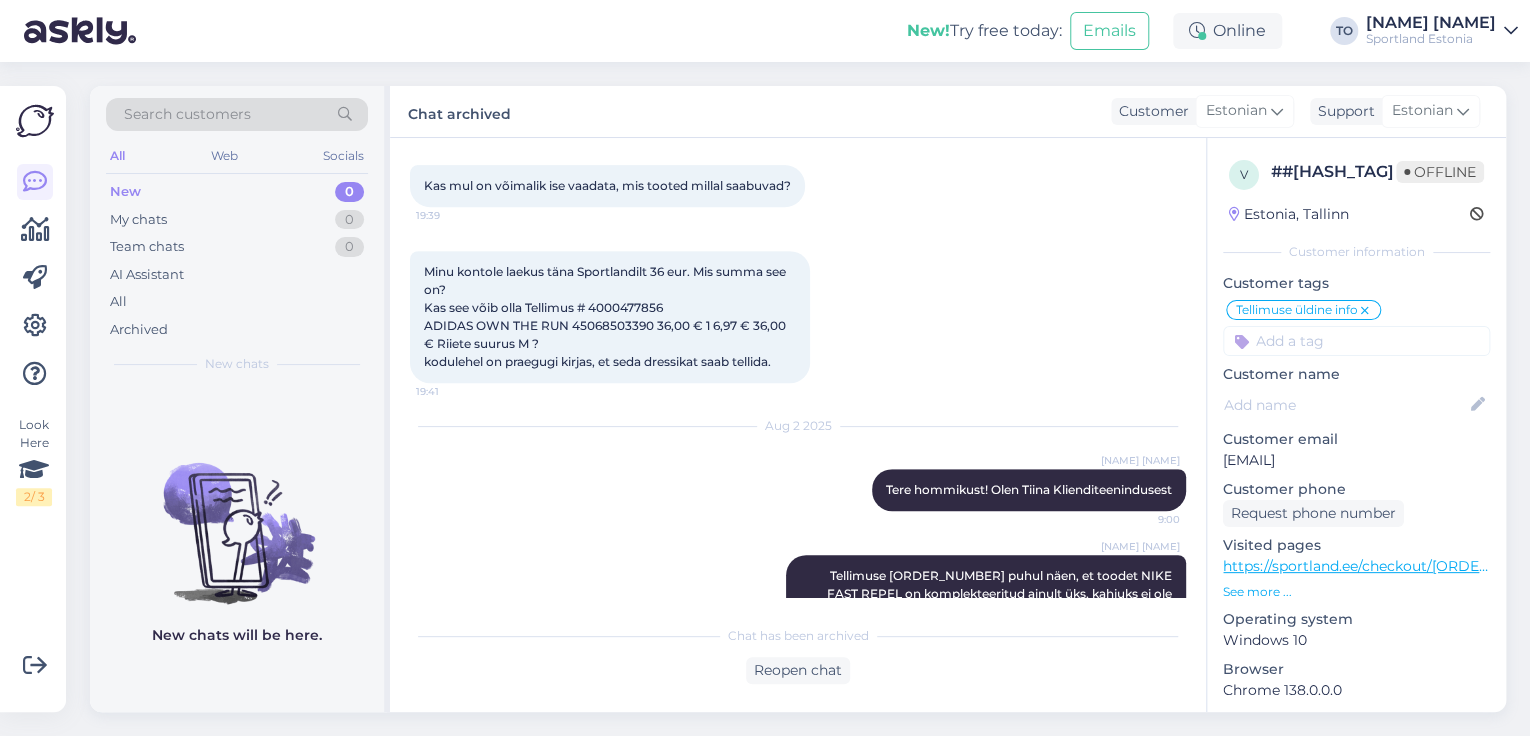 scroll, scrollTop: 113, scrollLeft: 0, axis: vertical 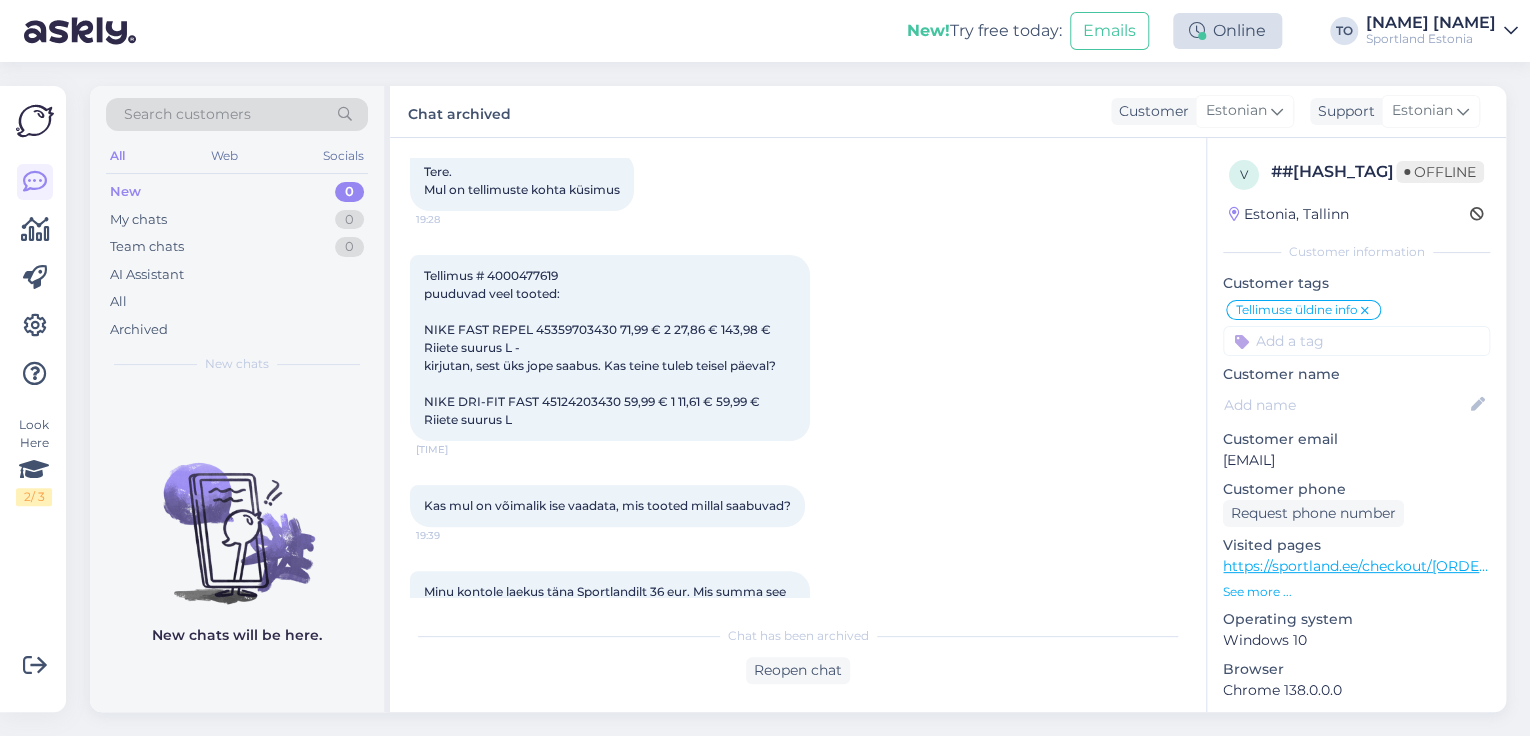 click on "Online" at bounding box center (1227, 31) 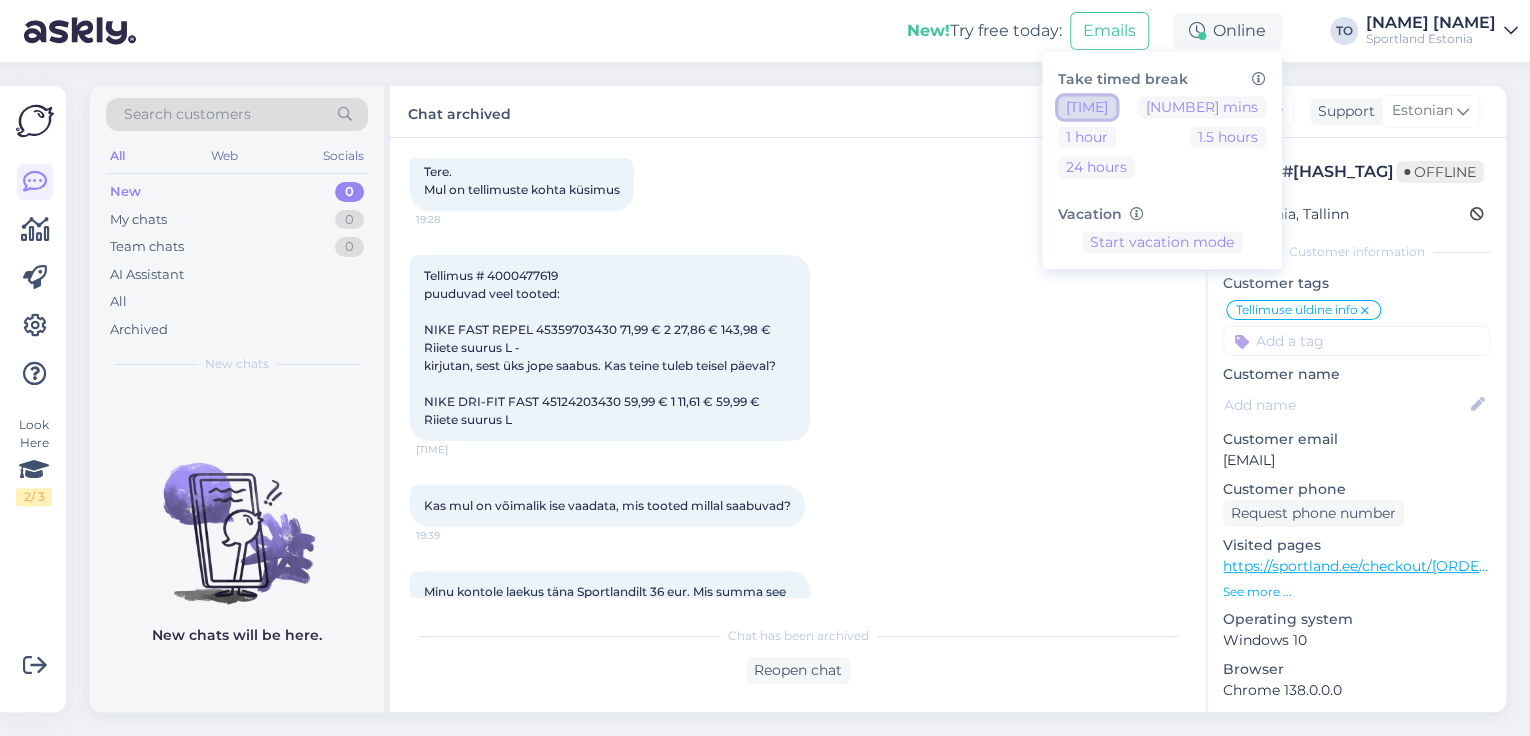 click on "[TIME]" at bounding box center [1087, 107] 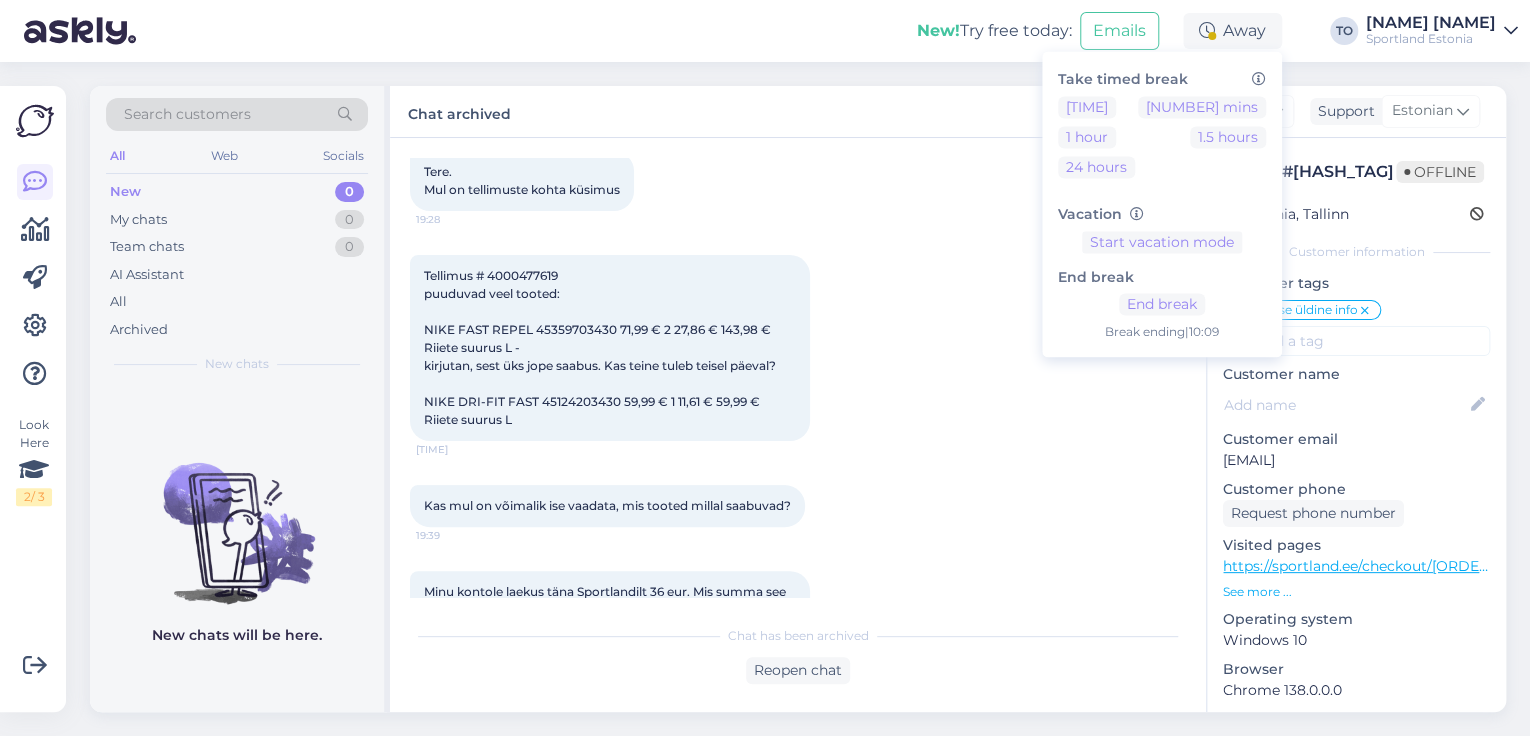 click on "Sportland Estonia" at bounding box center [1431, 39] 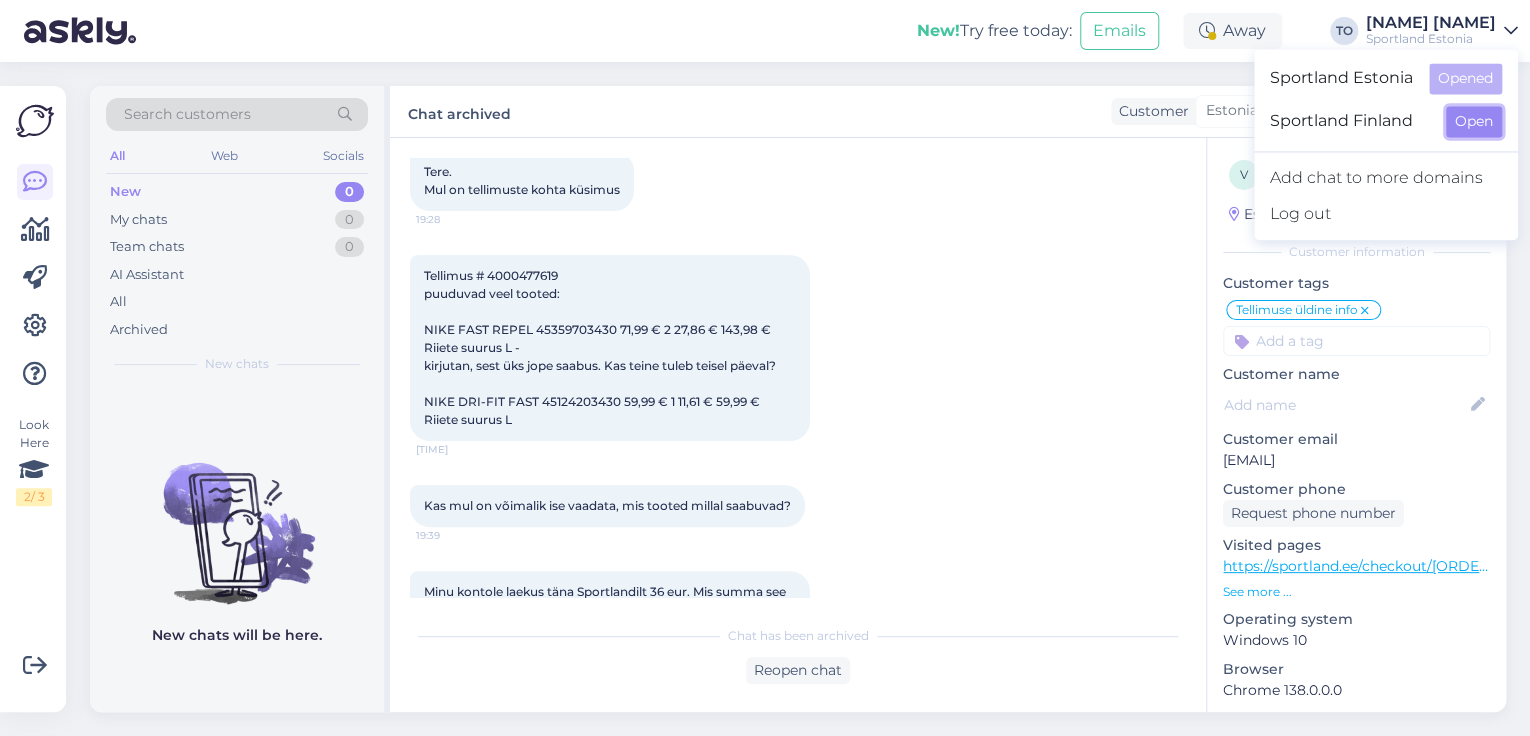 click on "Open" at bounding box center (1474, 121) 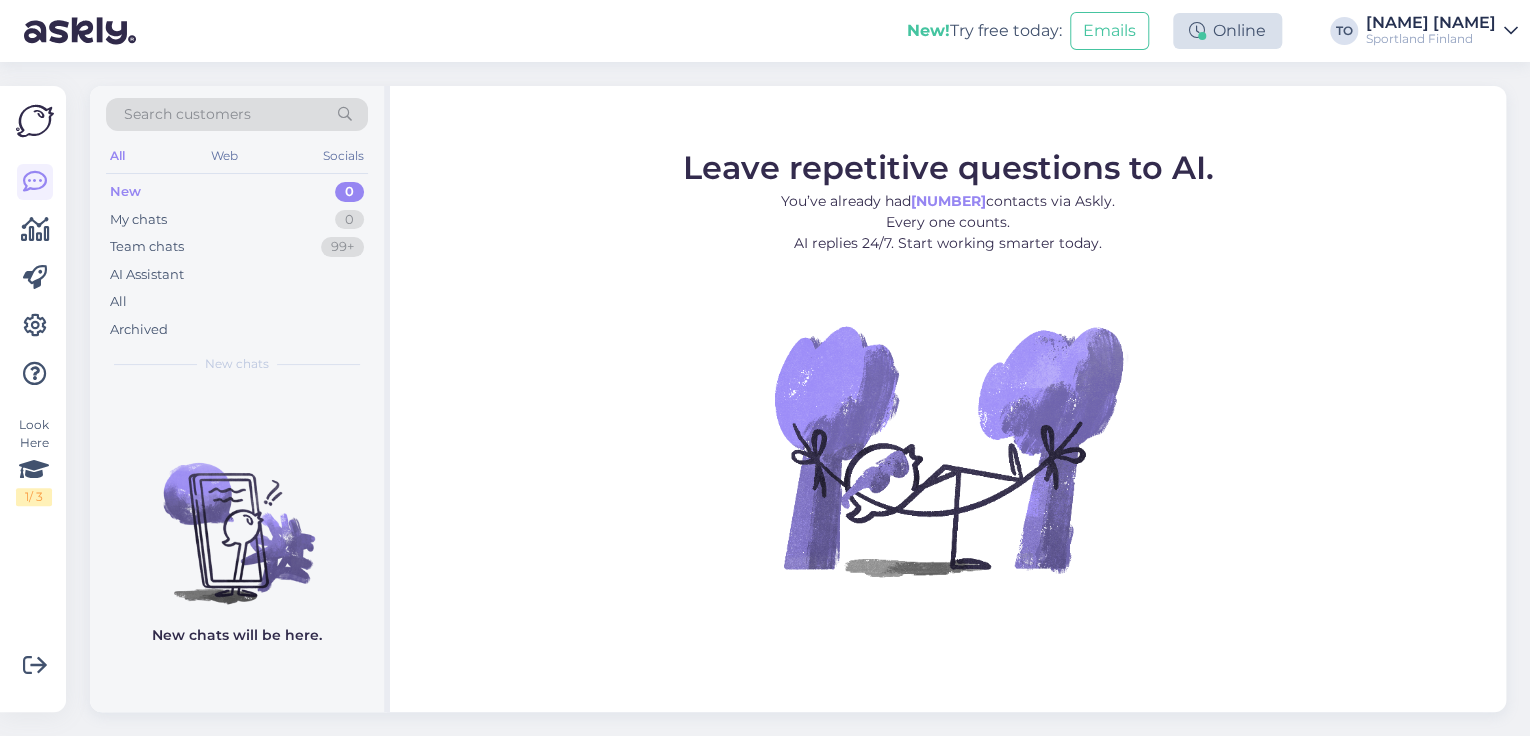 click on "Online" at bounding box center [1227, 31] 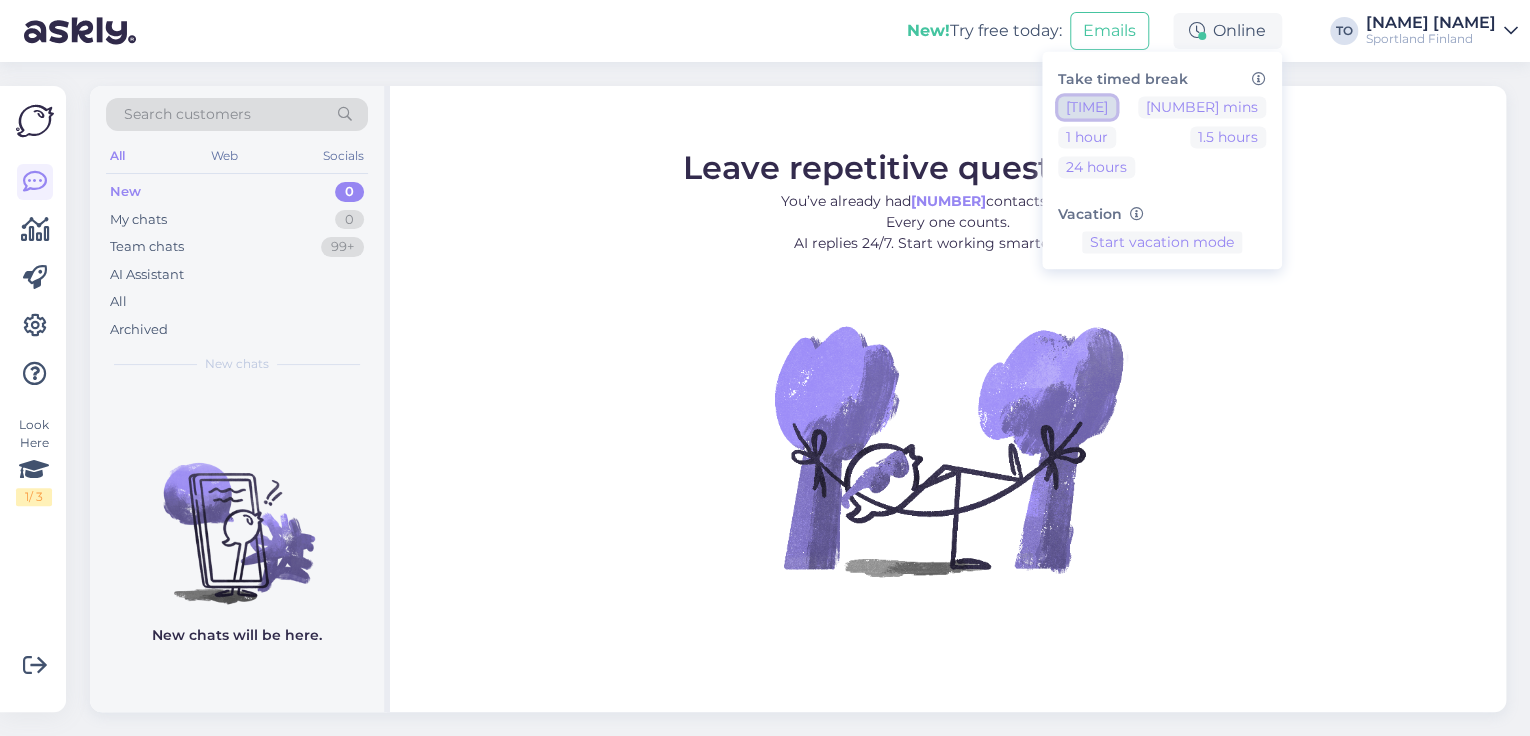 click on "[TIME]" at bounding box center (1087, 107) 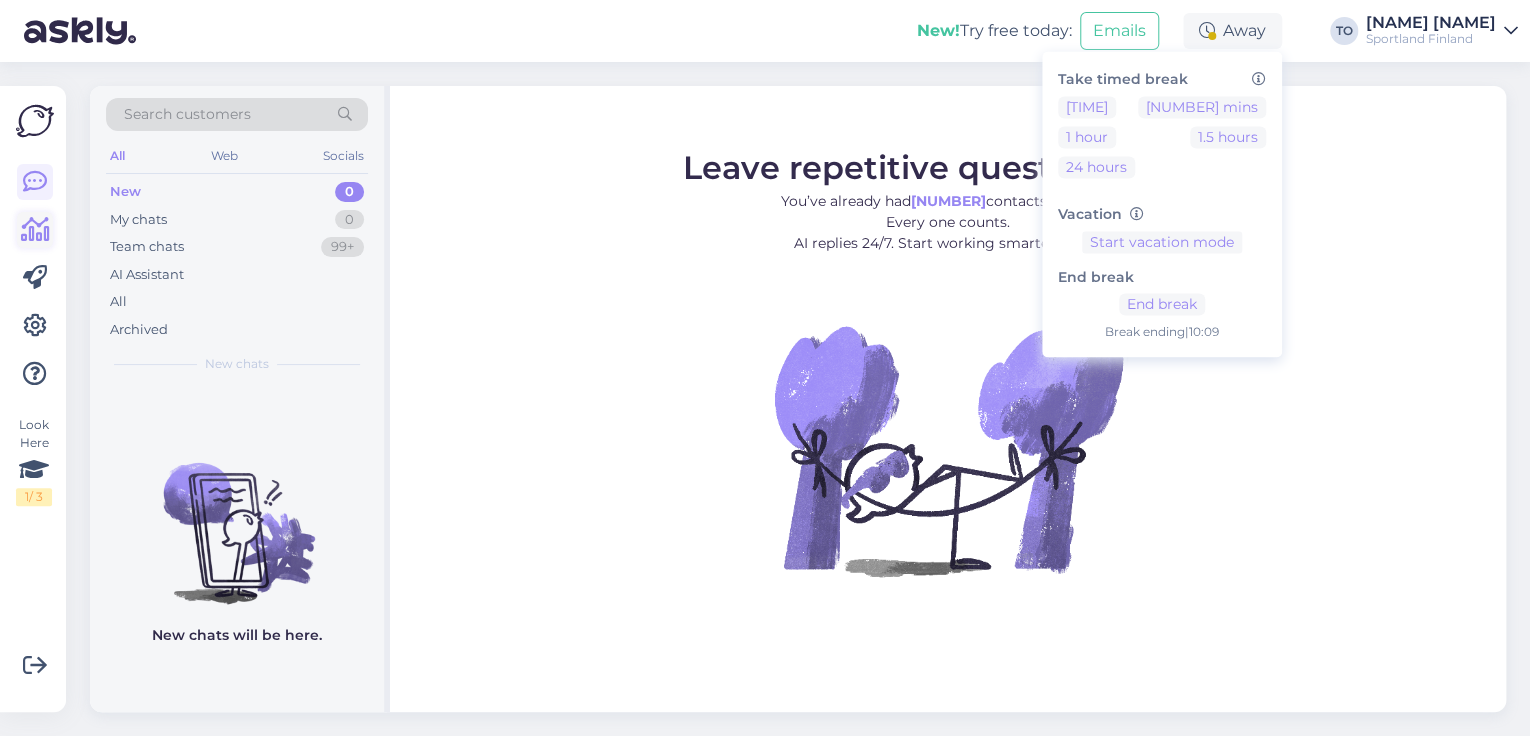 click at bounding box center [35, 230] 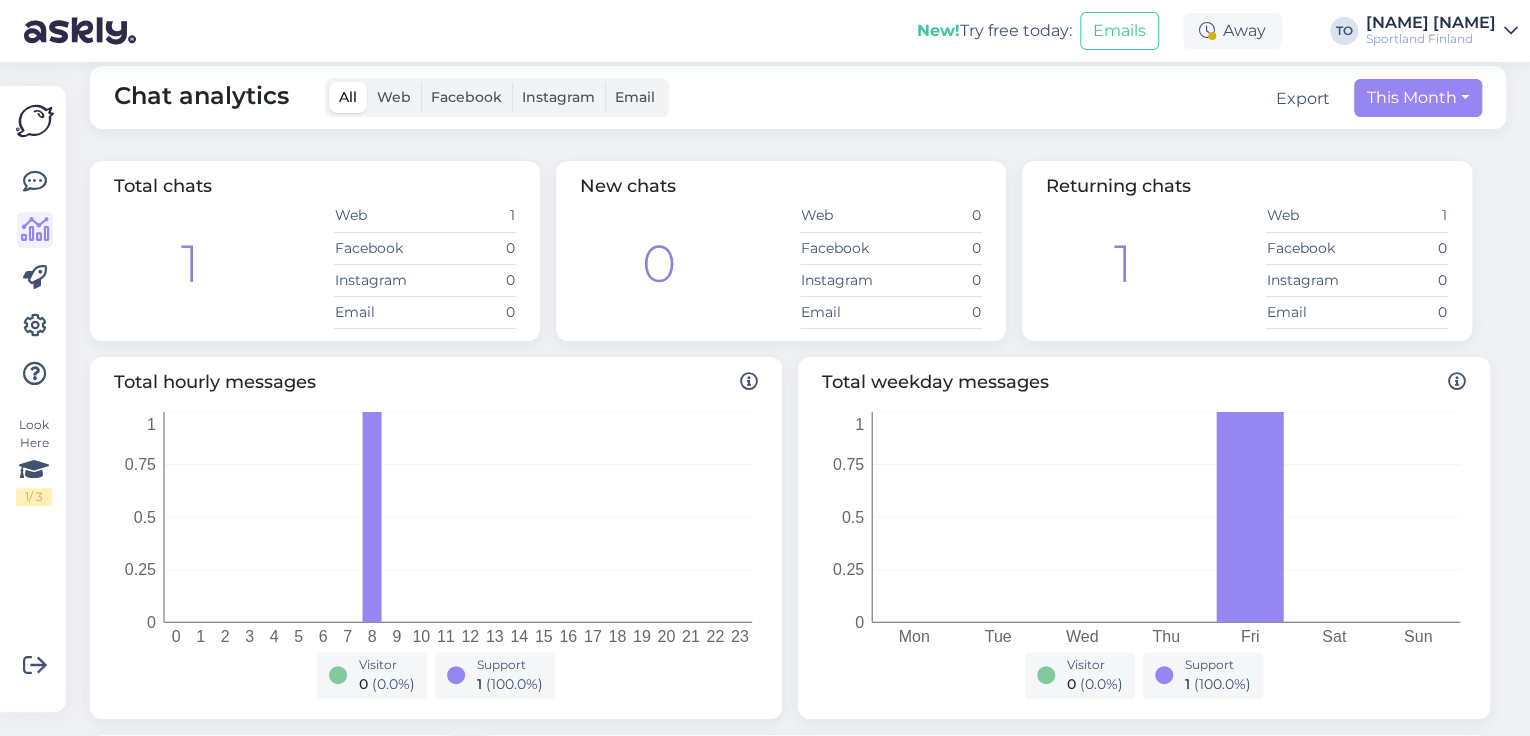scroll, scrollTop: 0, scrollLeft: 0, axis: both 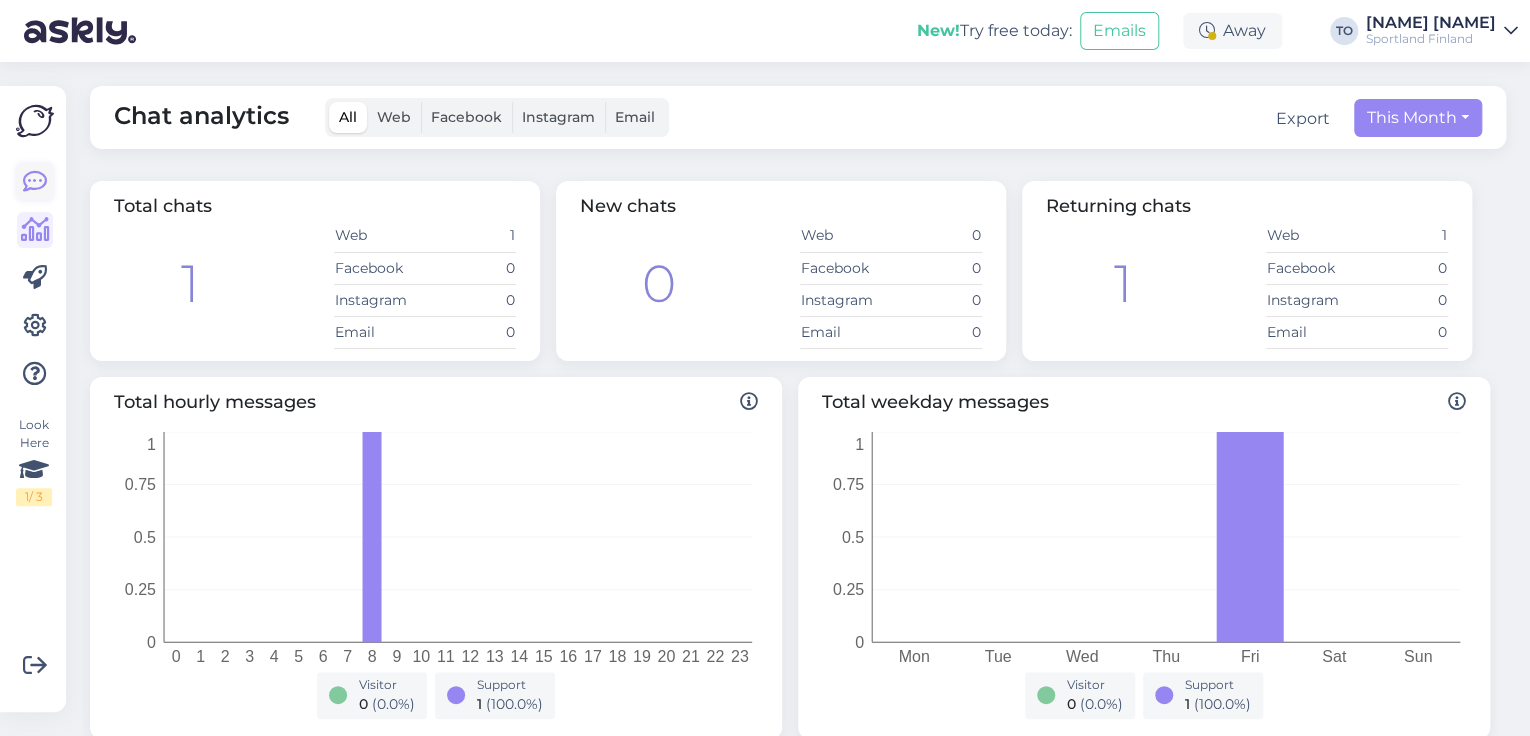 click at bounding box center [35, 182] 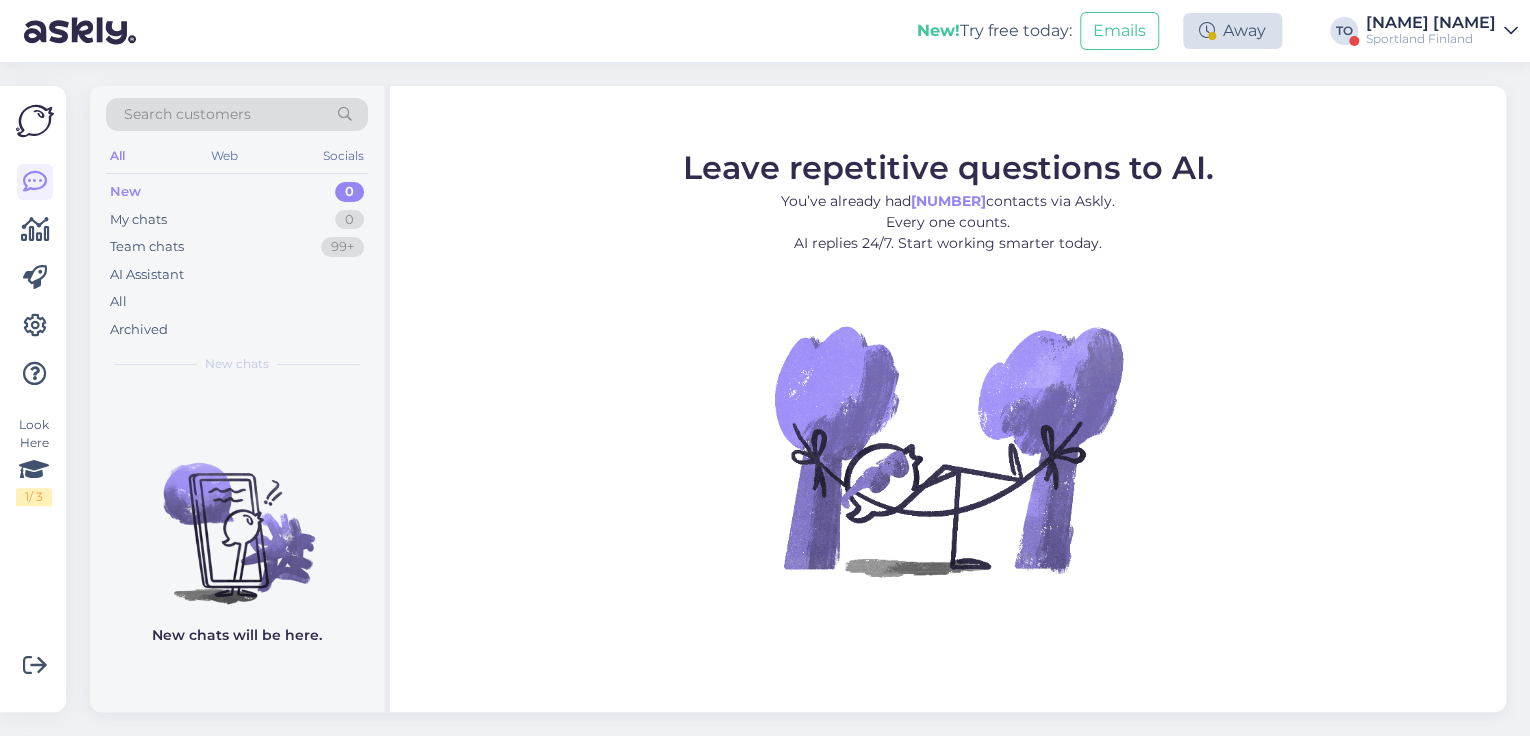 click on "Away" at bounding box center (1232, 31) 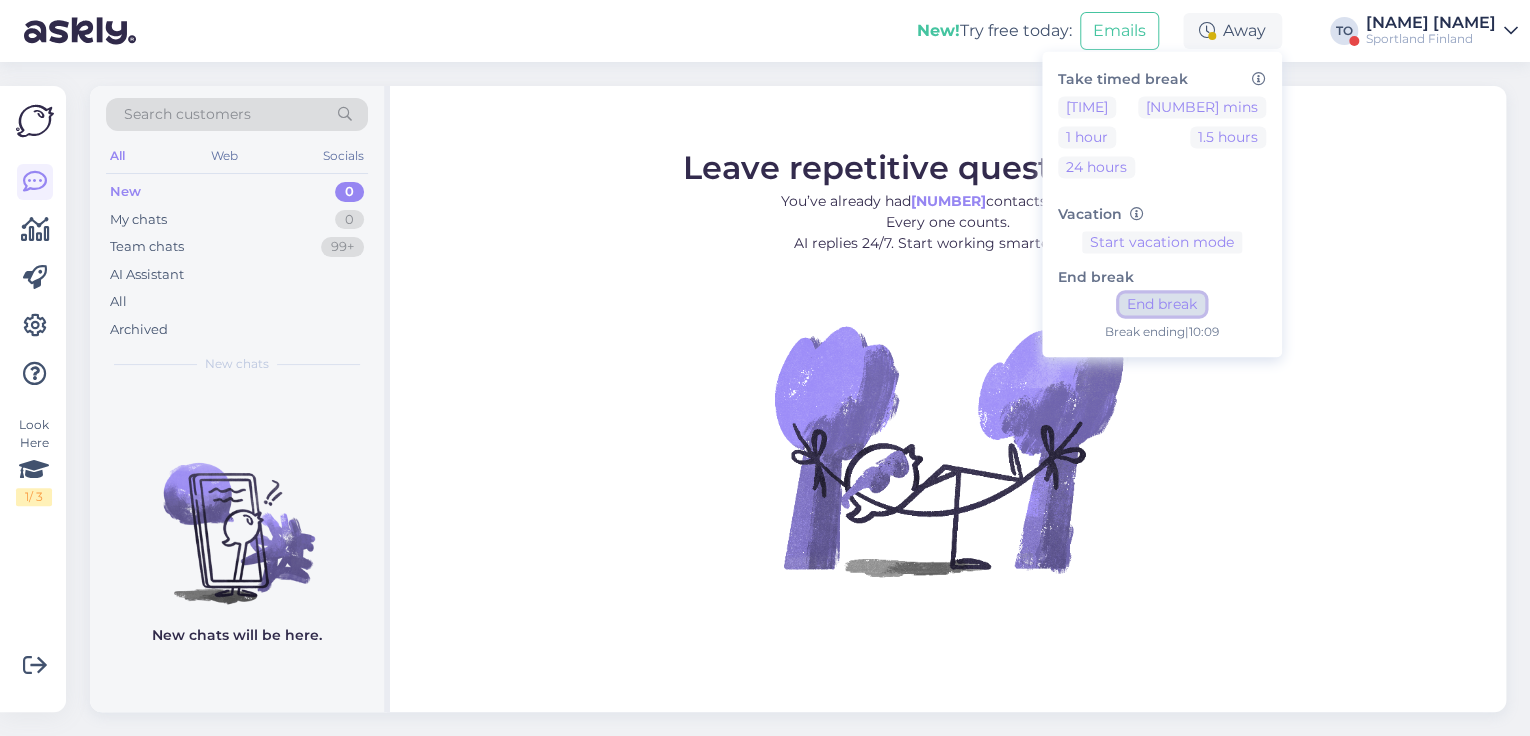 click on "End break" at bounding box center [1162, 305] 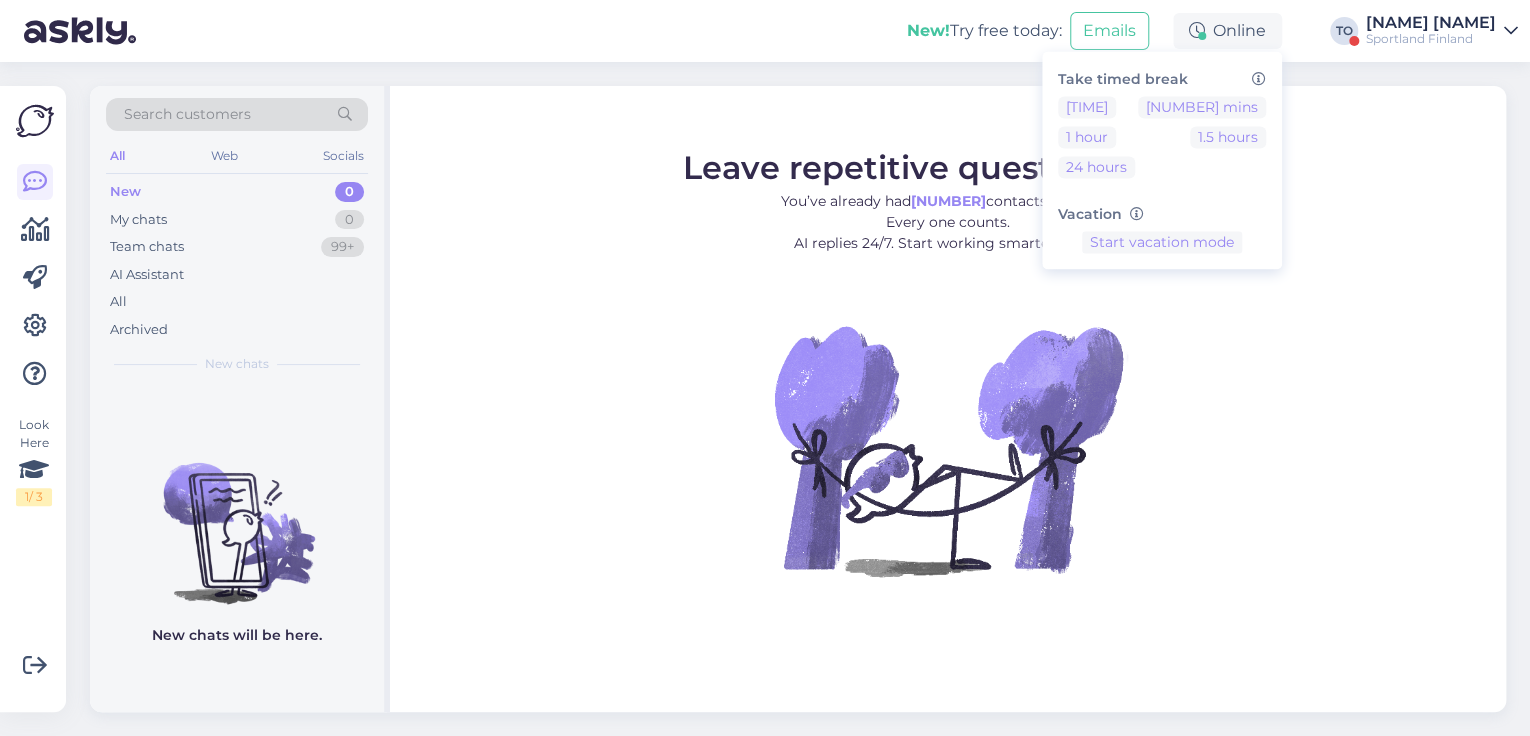 click on "Sportland Finland" at bounding box center [1431, 39] 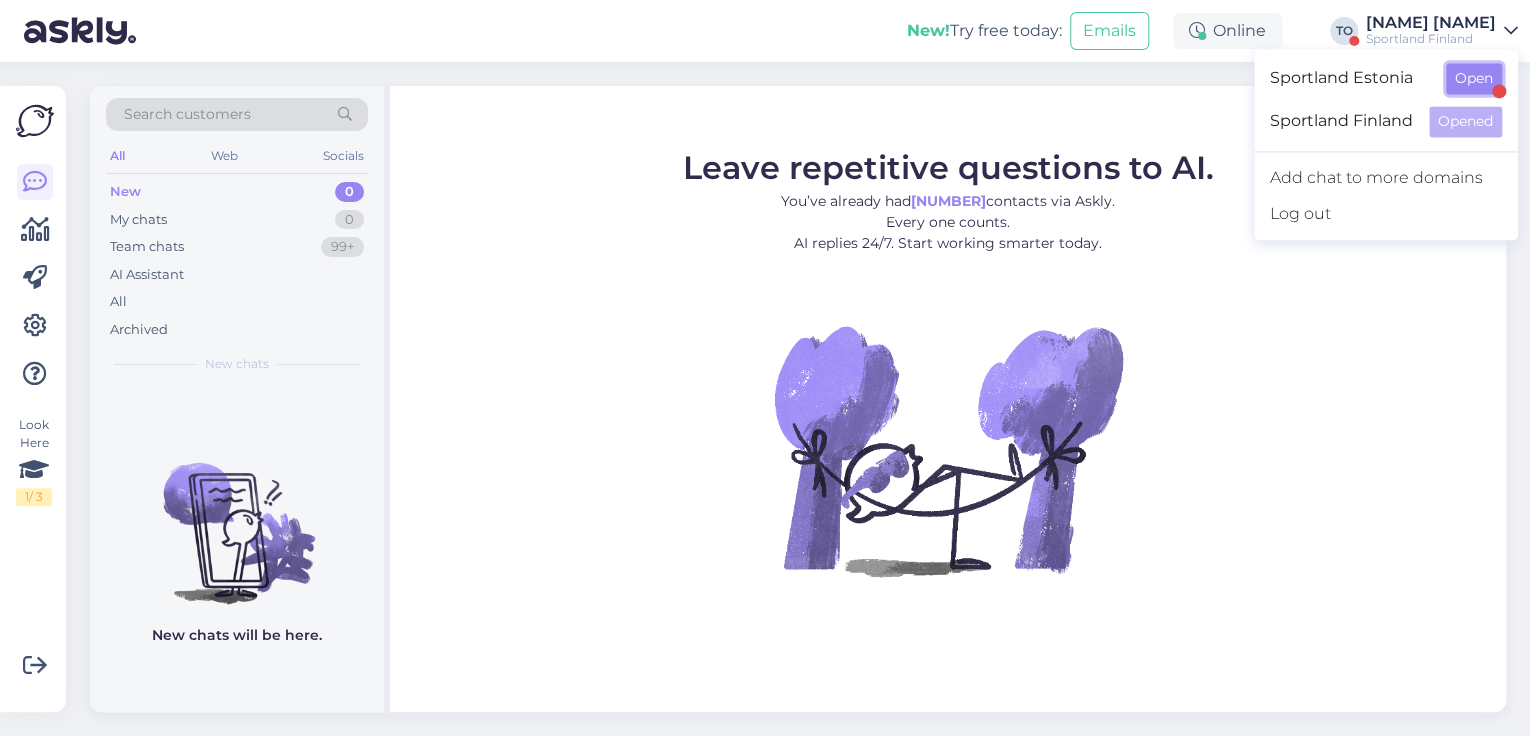 click on "Open" at bounding box center [1474, 78] 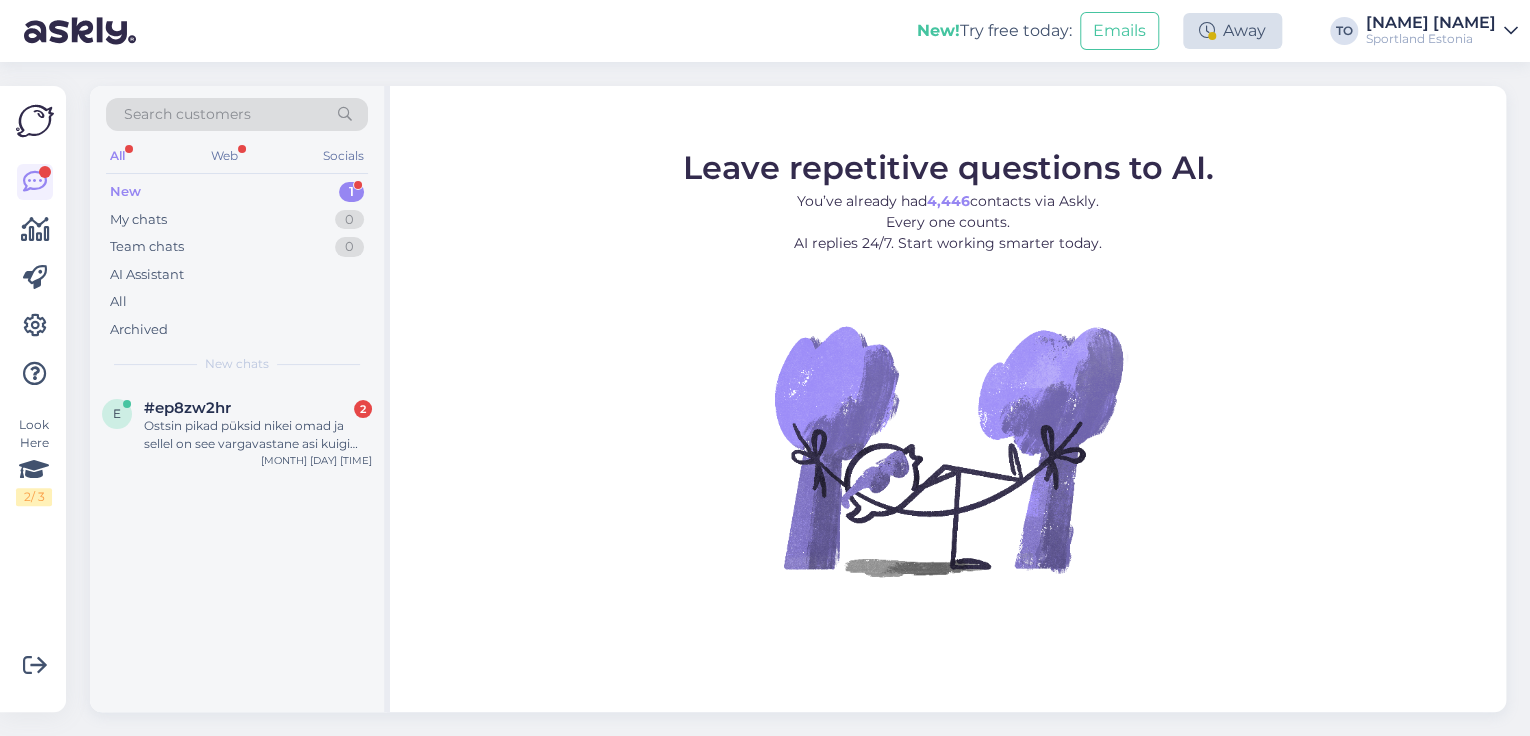click on "Away" at bounding box center (1232, 31) 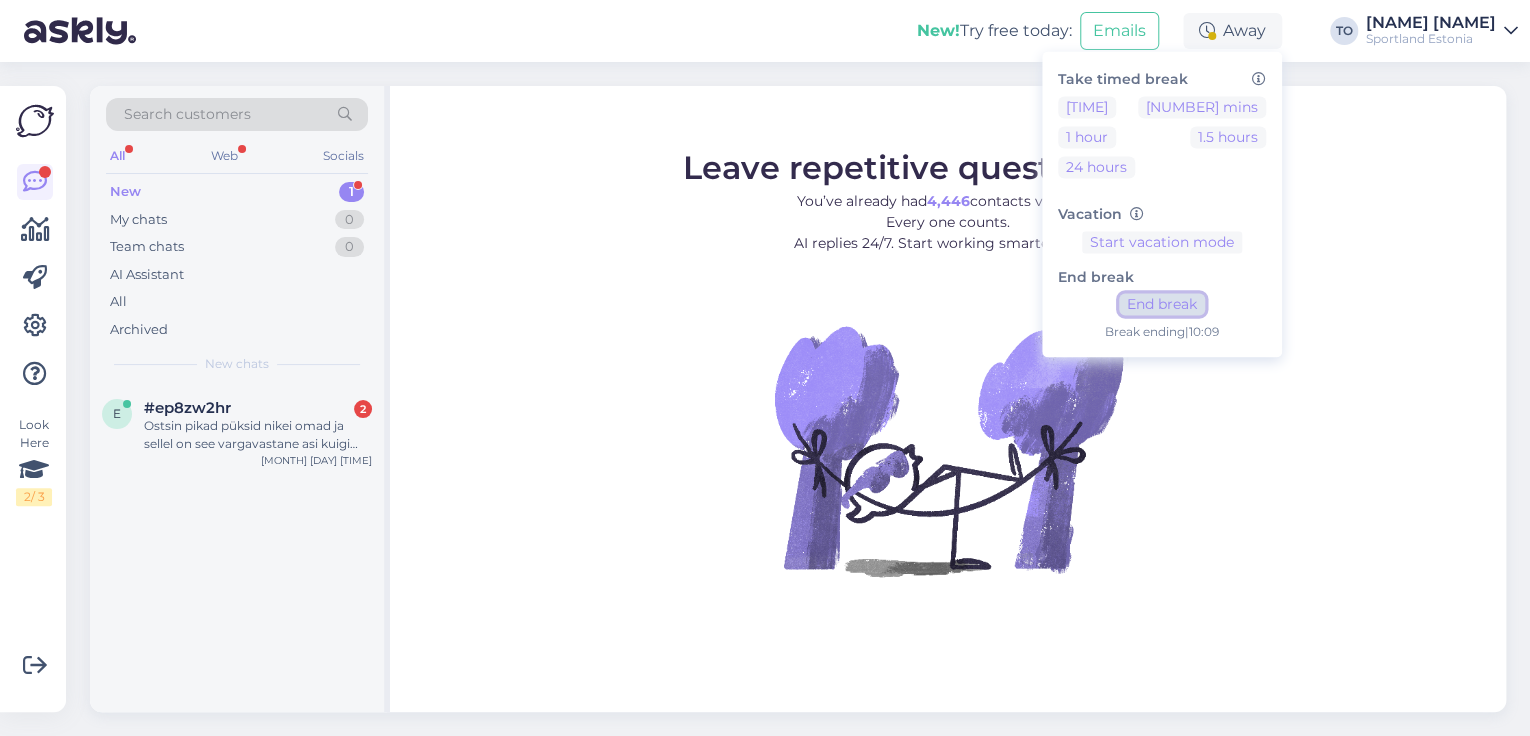 click on "End break" at bounding box center [1162, 305] 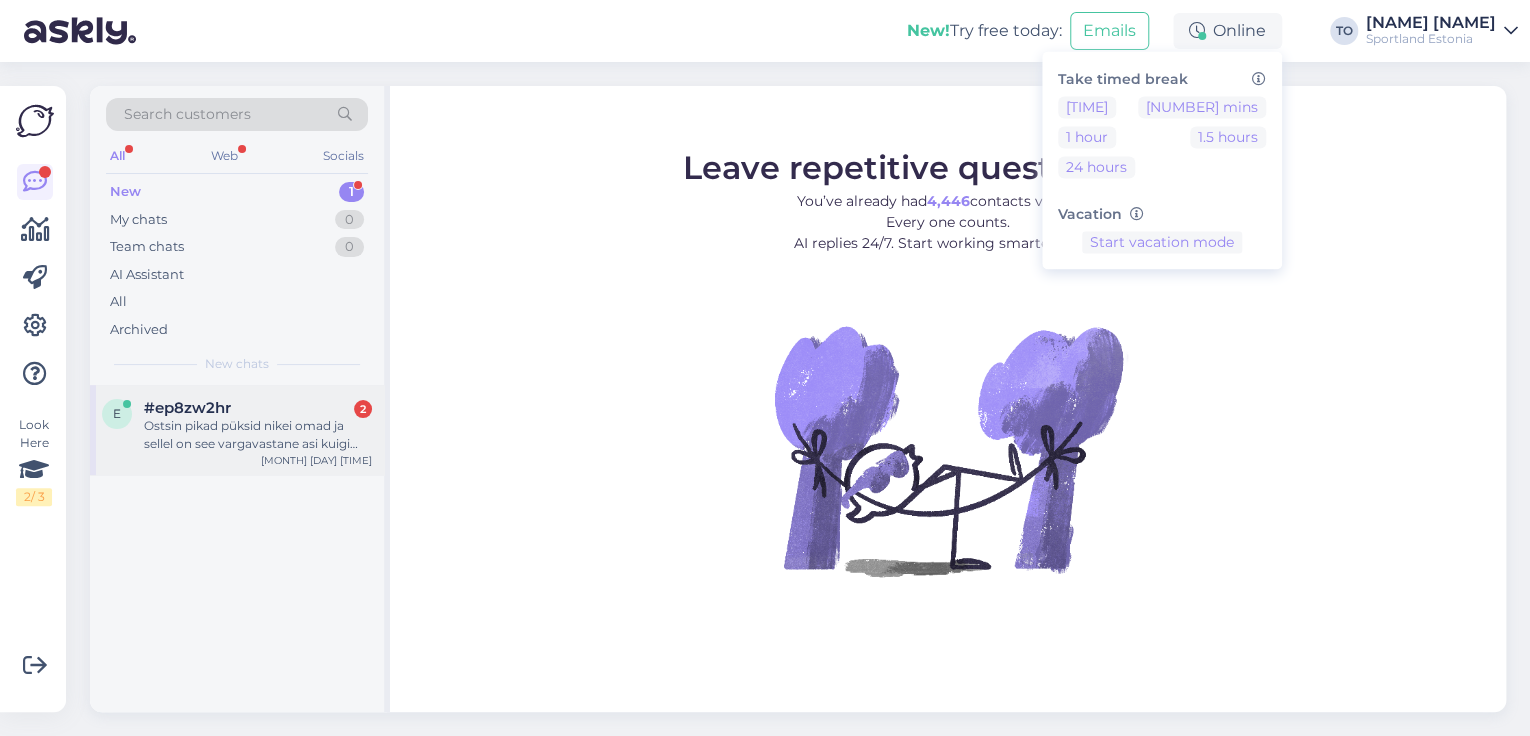 click on "Ostsin pikad püksid nikei omad ja sellel on see vargavastane asi kuigi tellisin e poest" at bounding box center (258, 435) 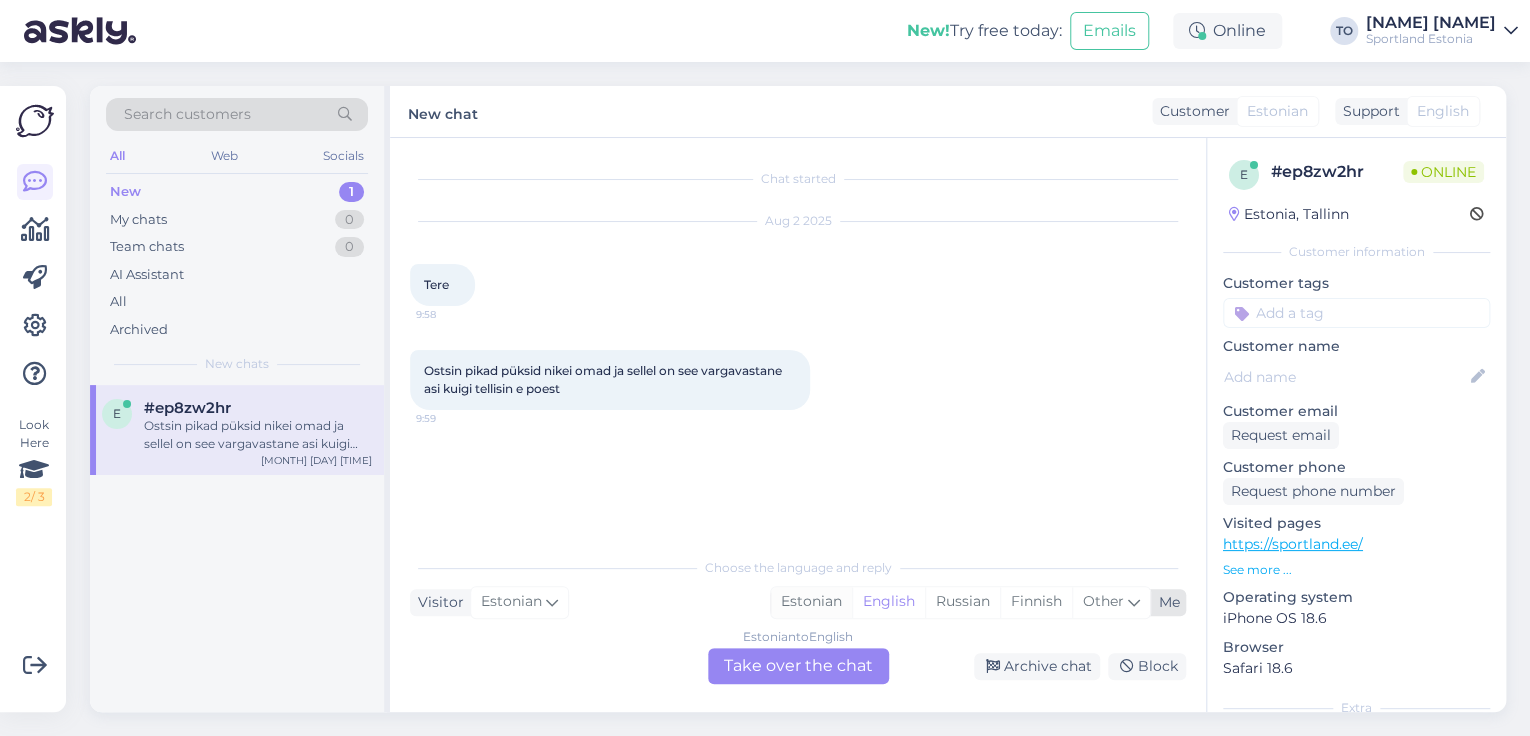 click on "Estonian" at bounding box center [811, 602] 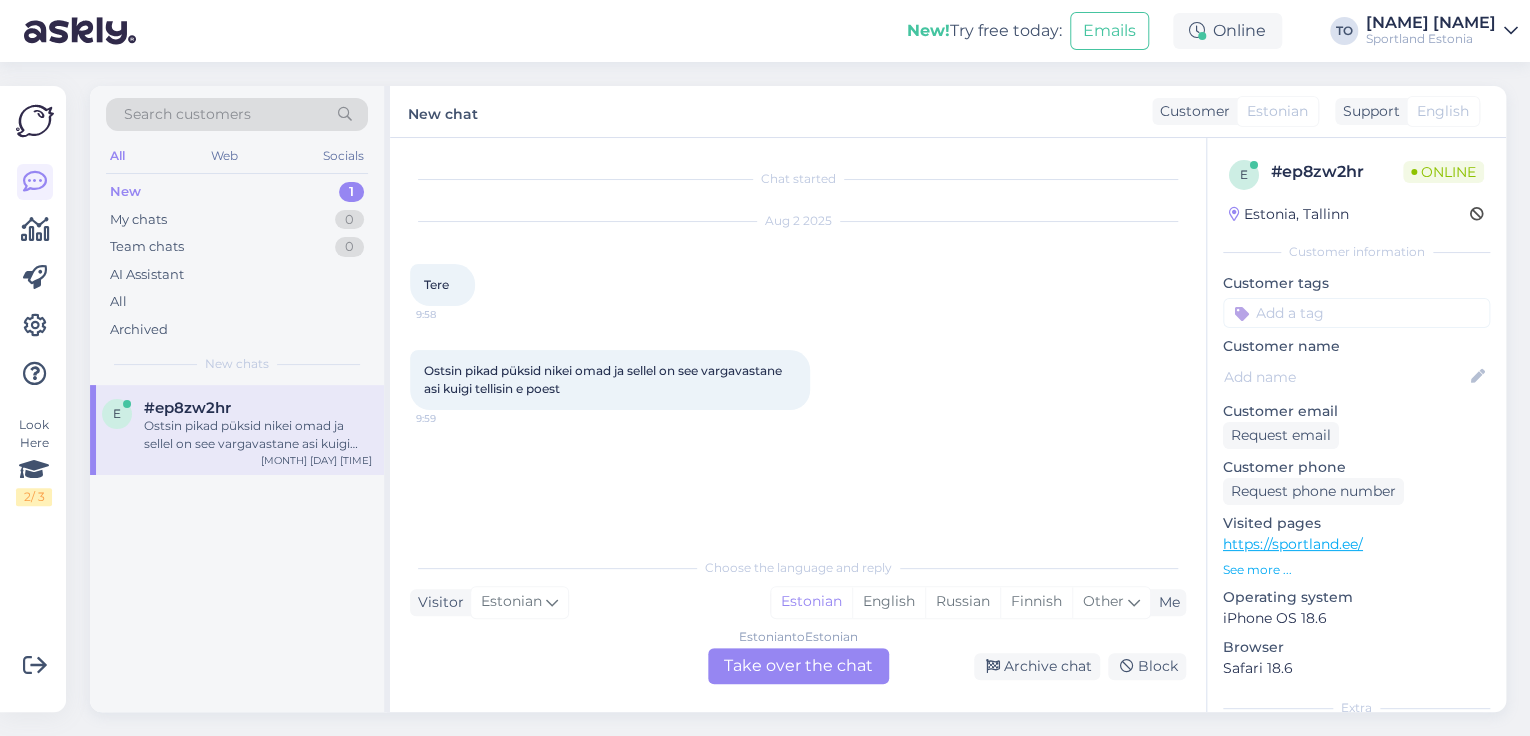 click on "Estonian  to  Estonian Take over the chat" at bounding box center [798, 666] 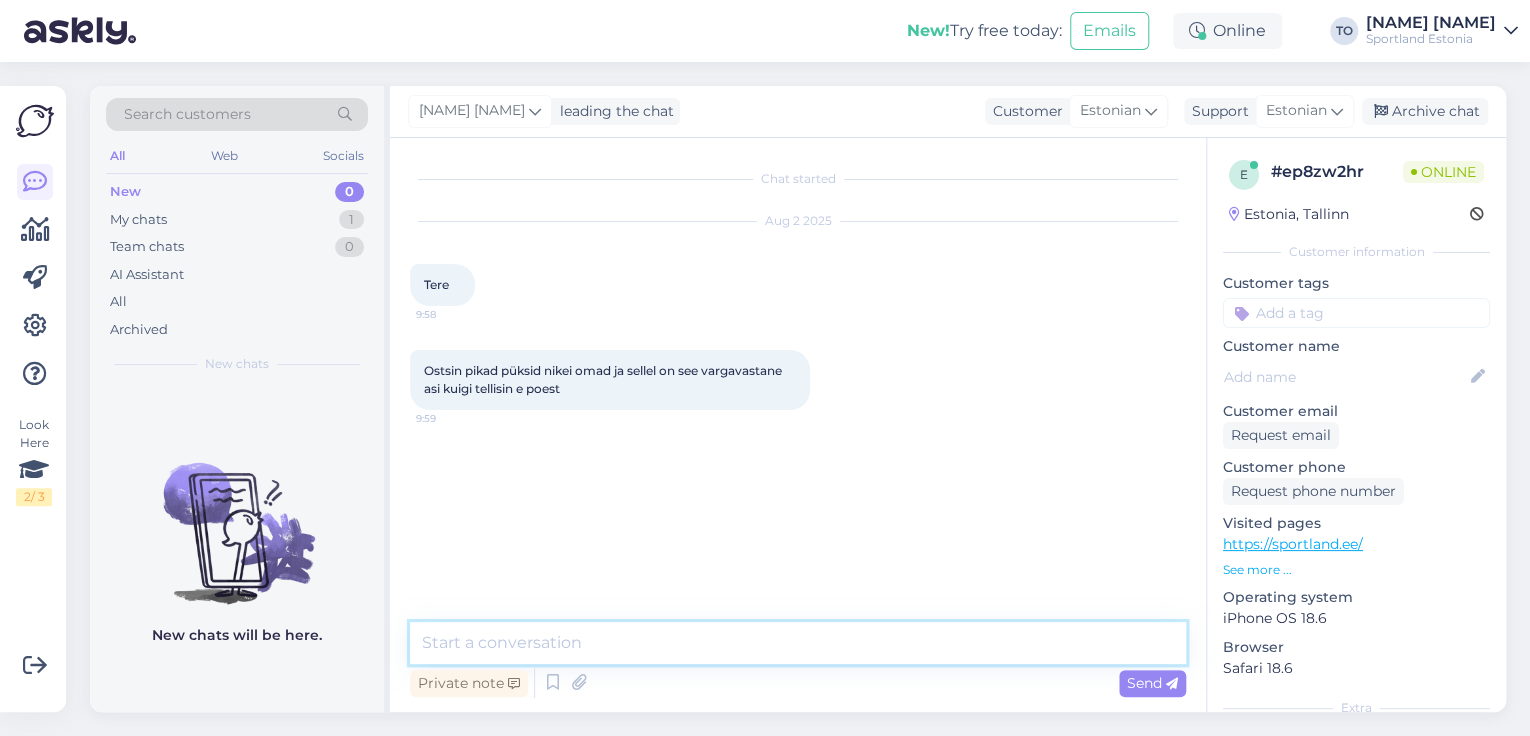 click at bounding box center [798, 643] 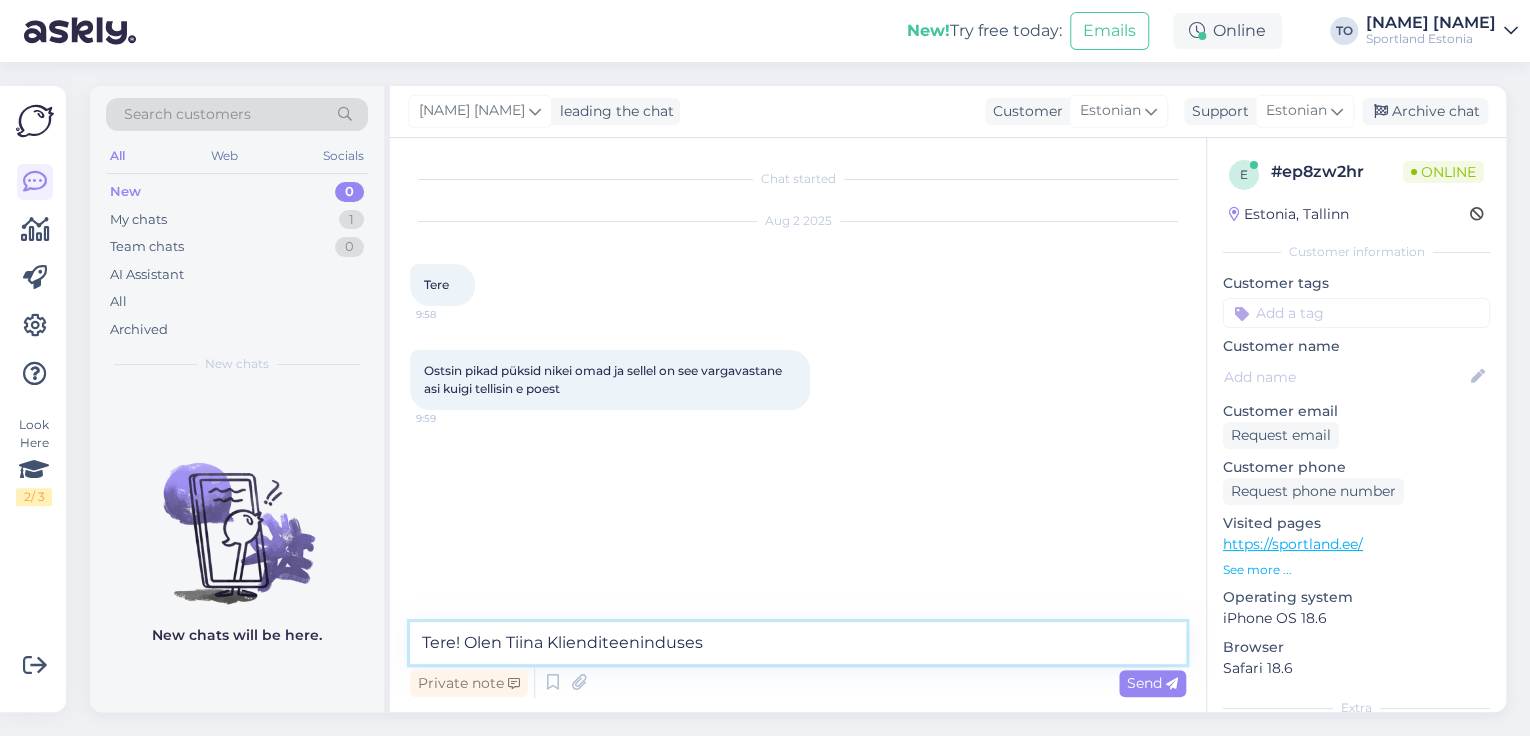 type on "Tere! Olen [FIRST] [LAST]" 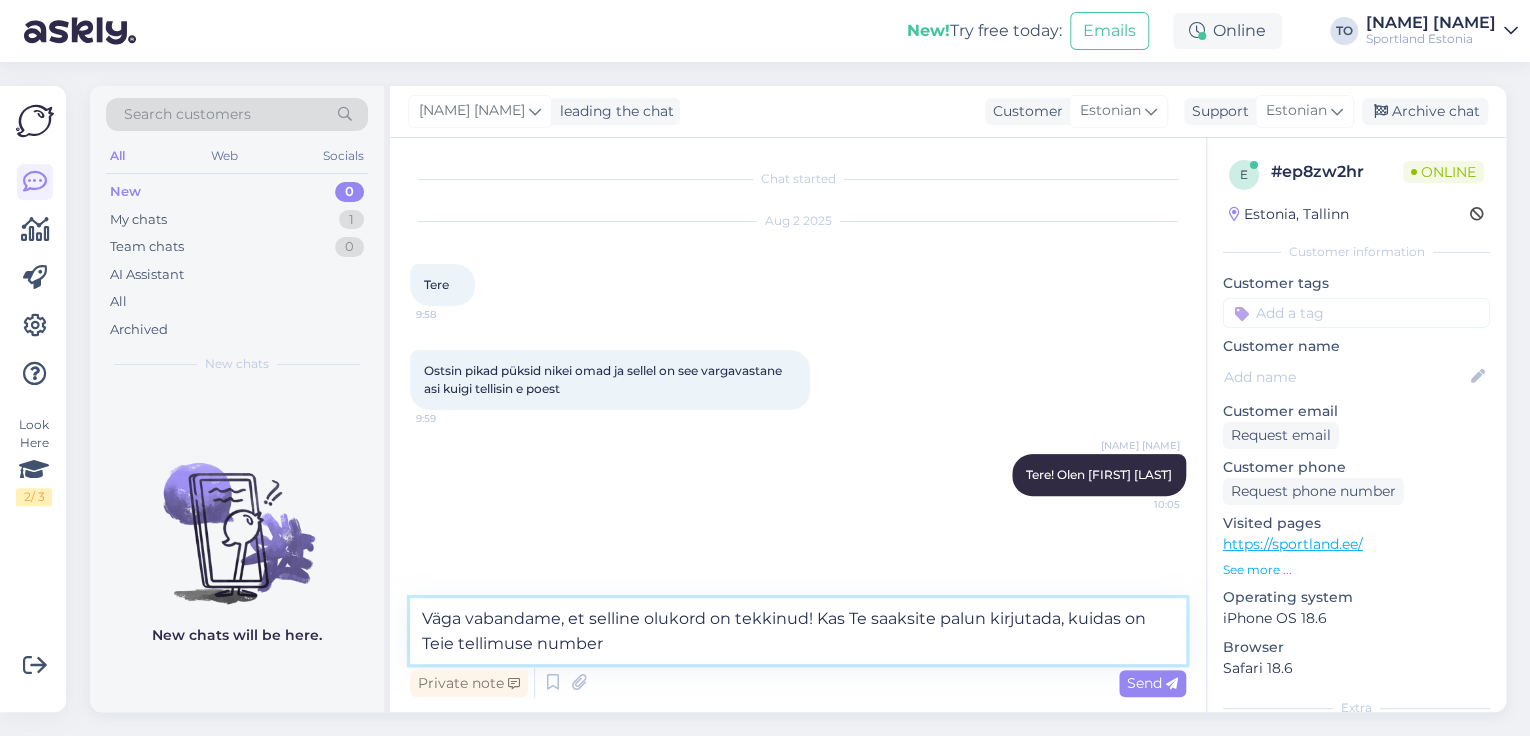 type on "Väga vabandame, et selline olukord on tekkinud! Kas Te saaksite palun kirjutada, kuidas on Teie tellimuse number?" 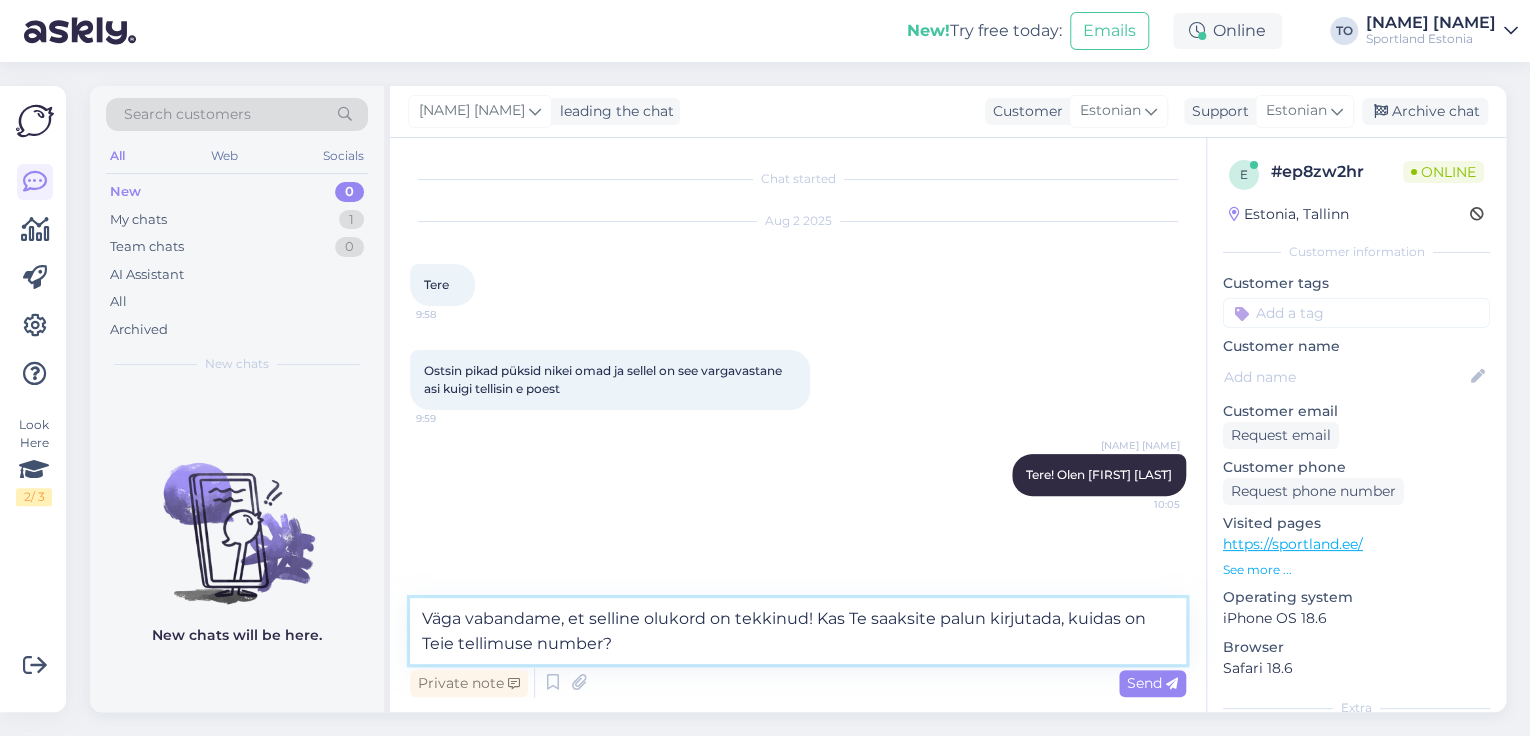 type 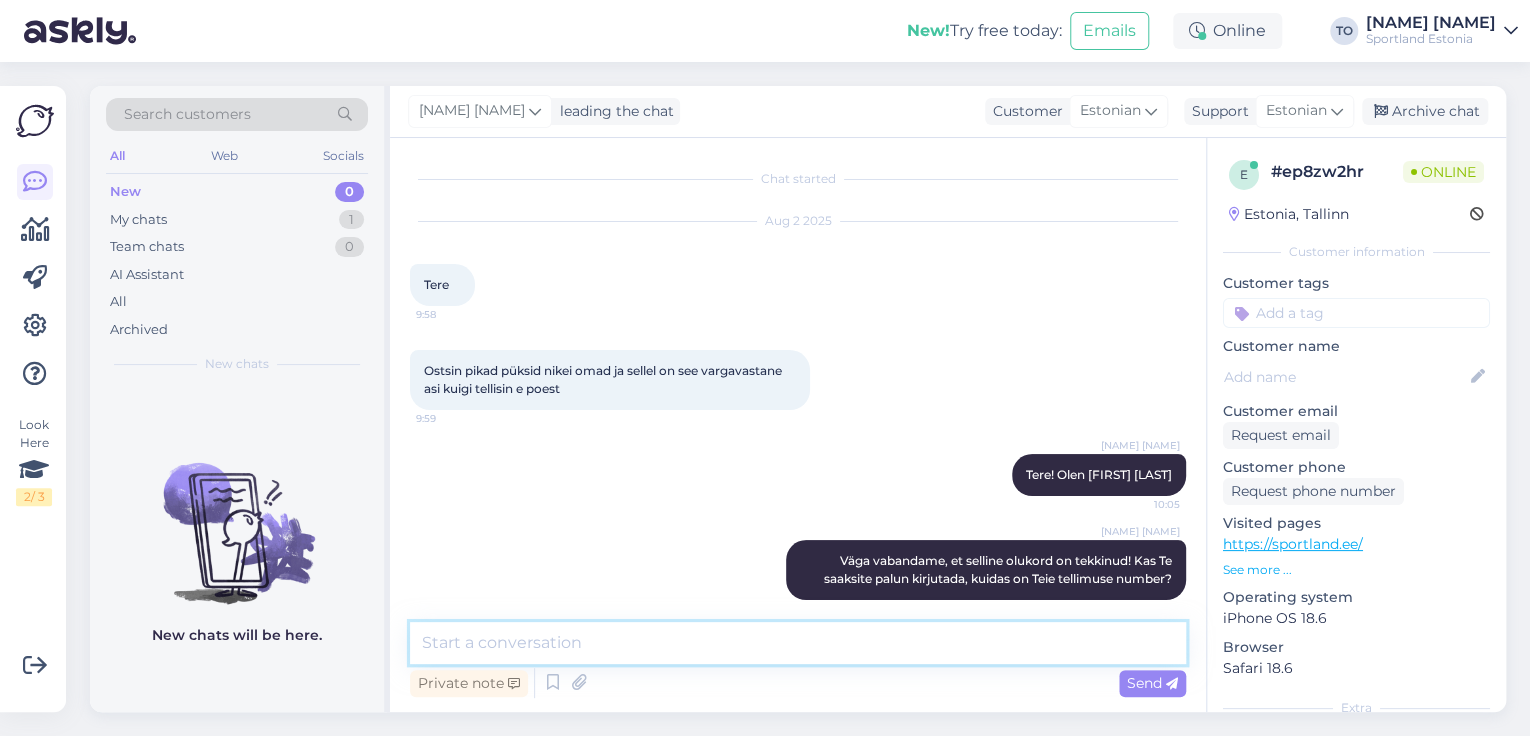 scroll, scrollTop: 17, scrollLeft: 0, axis: vertical 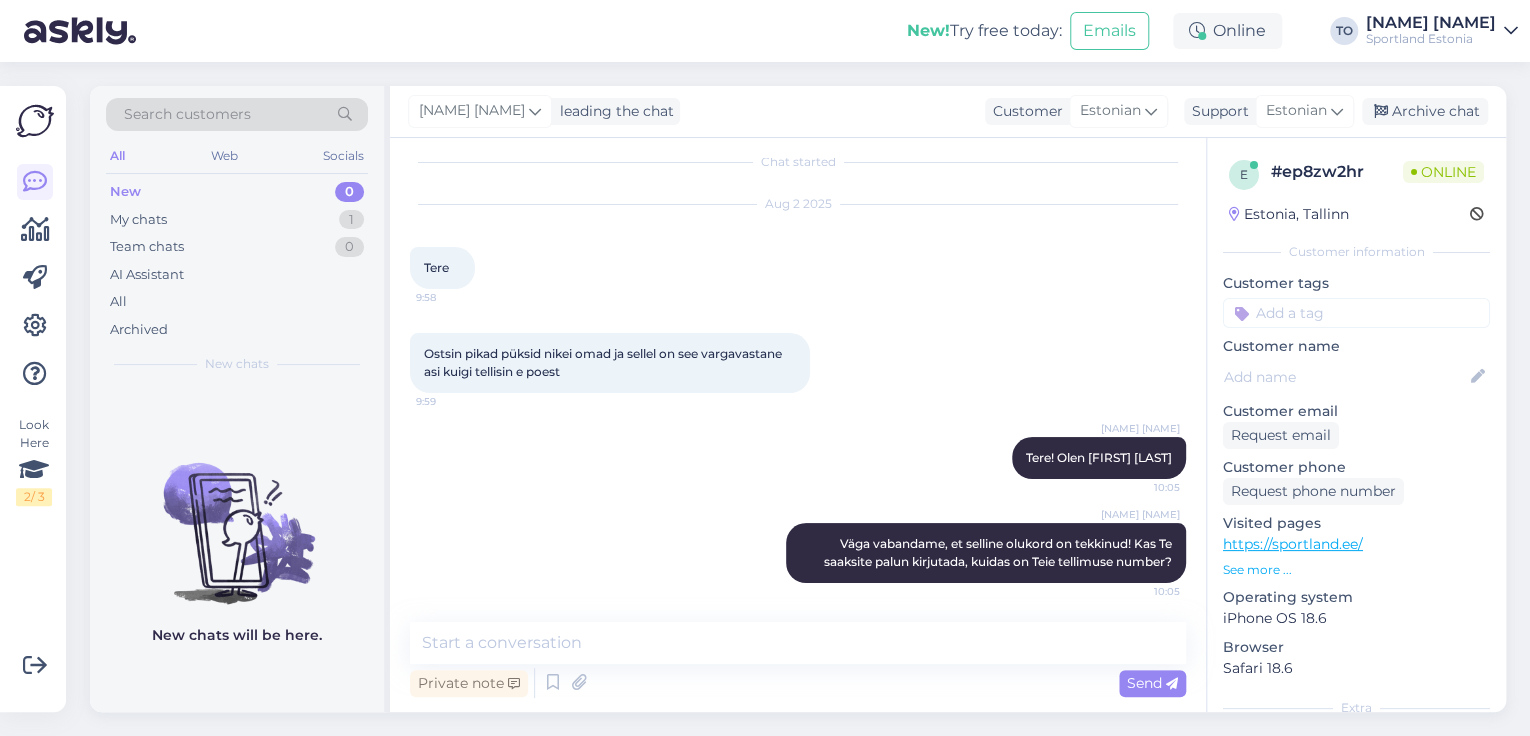 click at bounding box center (1356, 313) 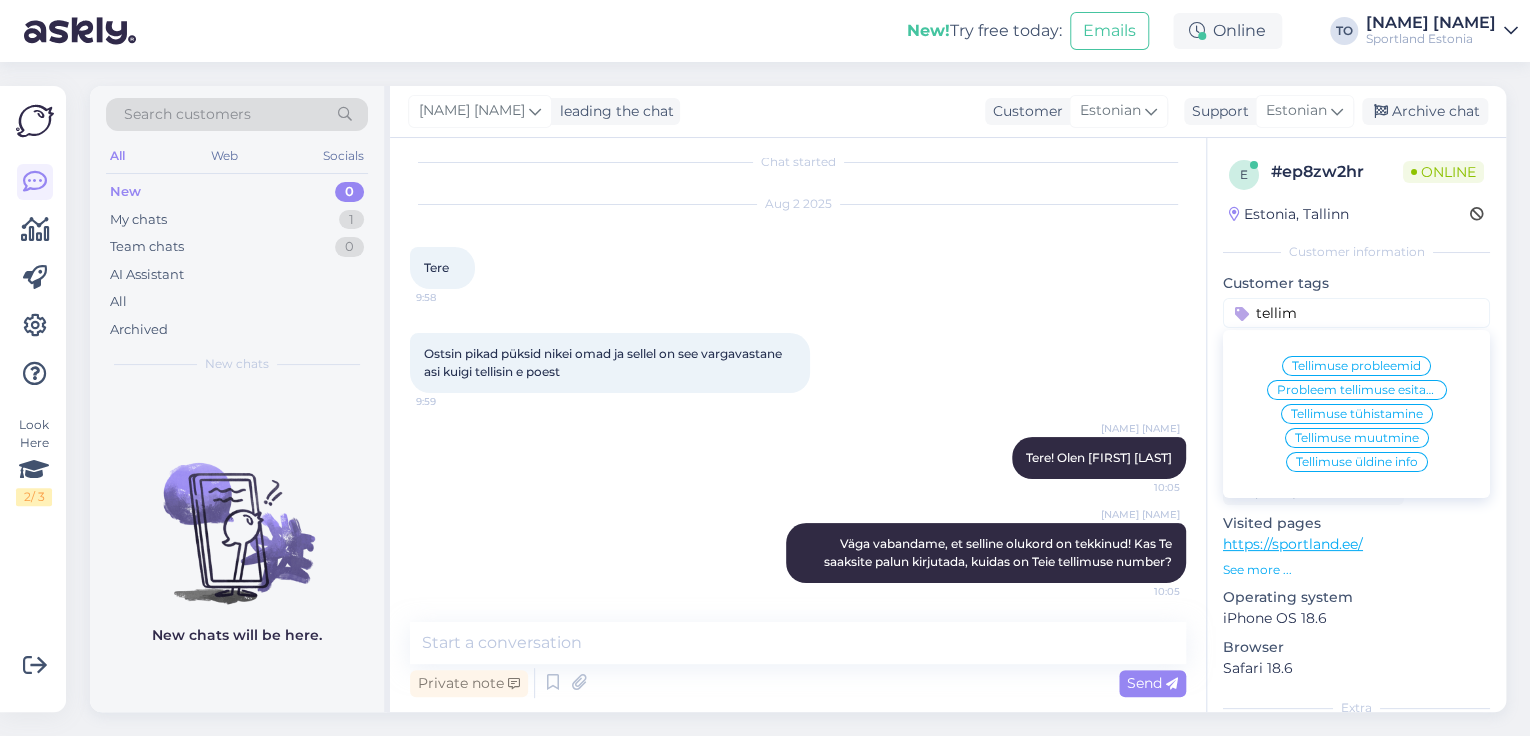 type on "tellim" 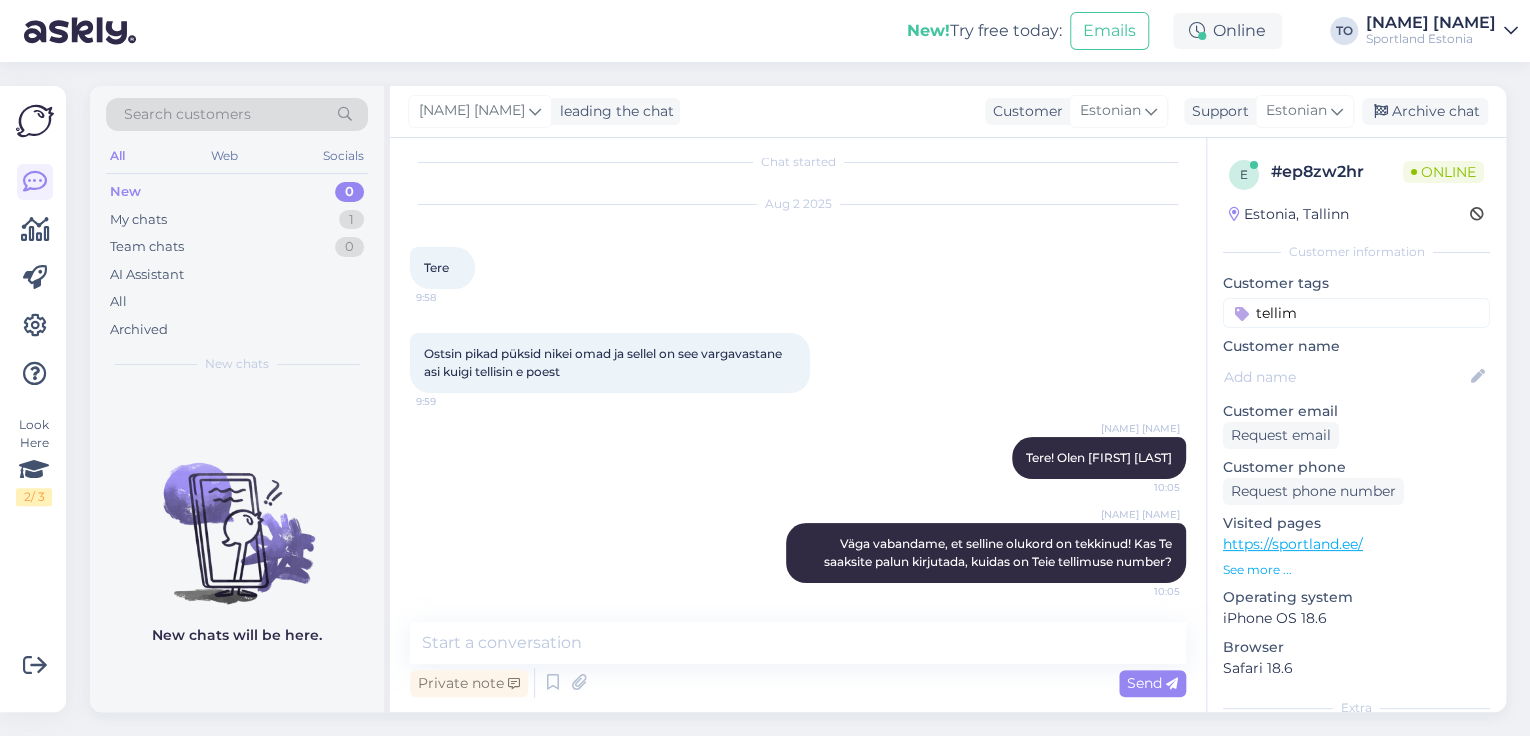 type 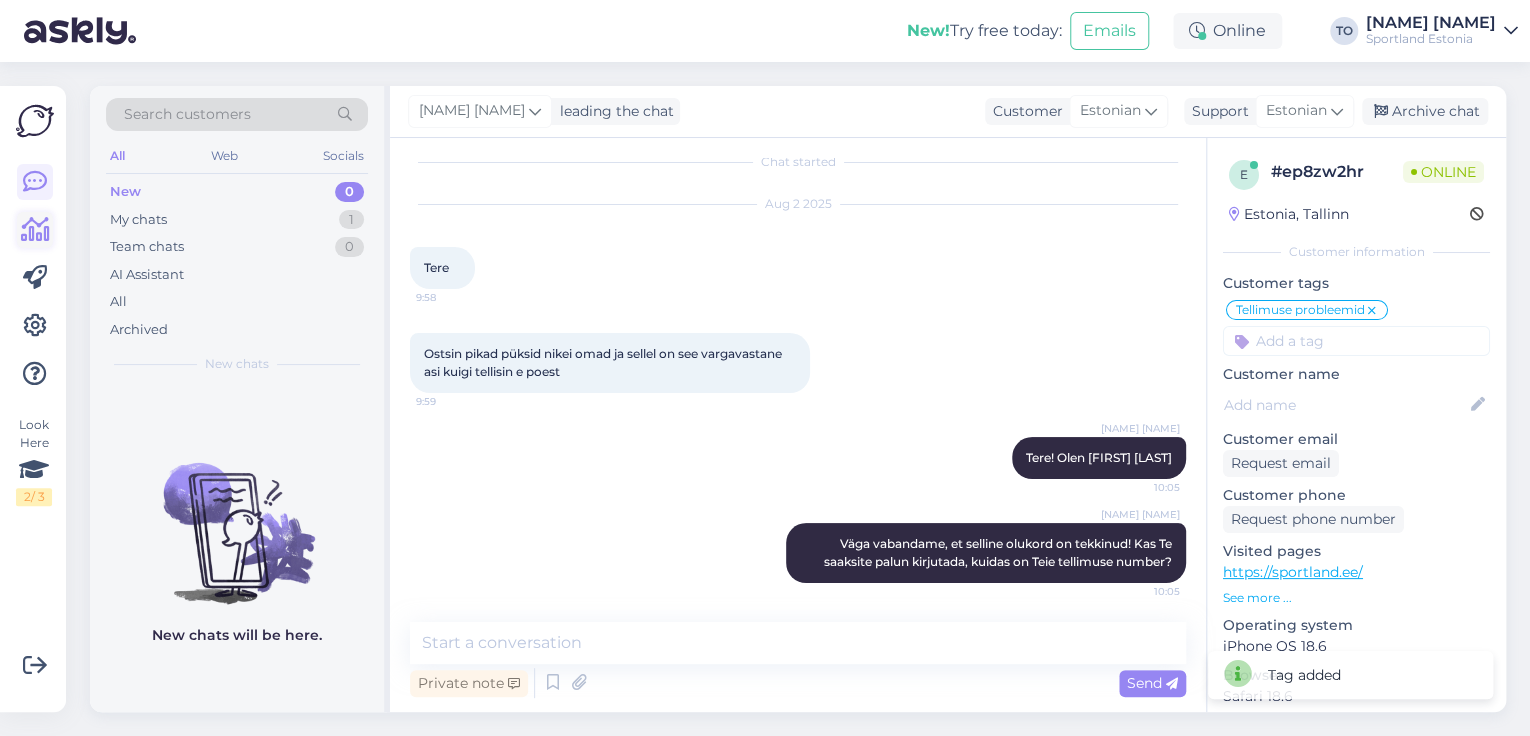 click at bounding box center [35, 230] 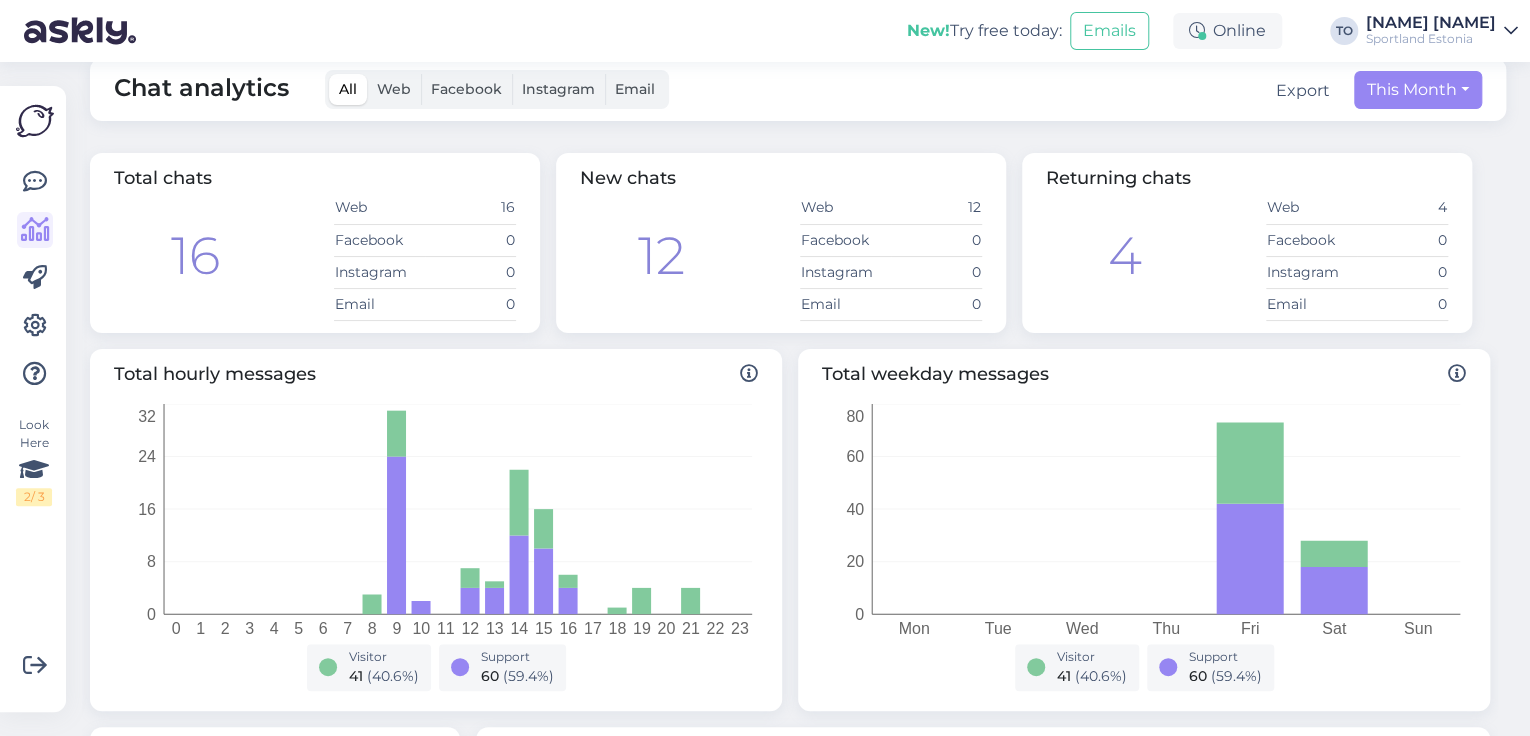 scroll, scrollTop: 0, scrollLeft: 0, axis: both 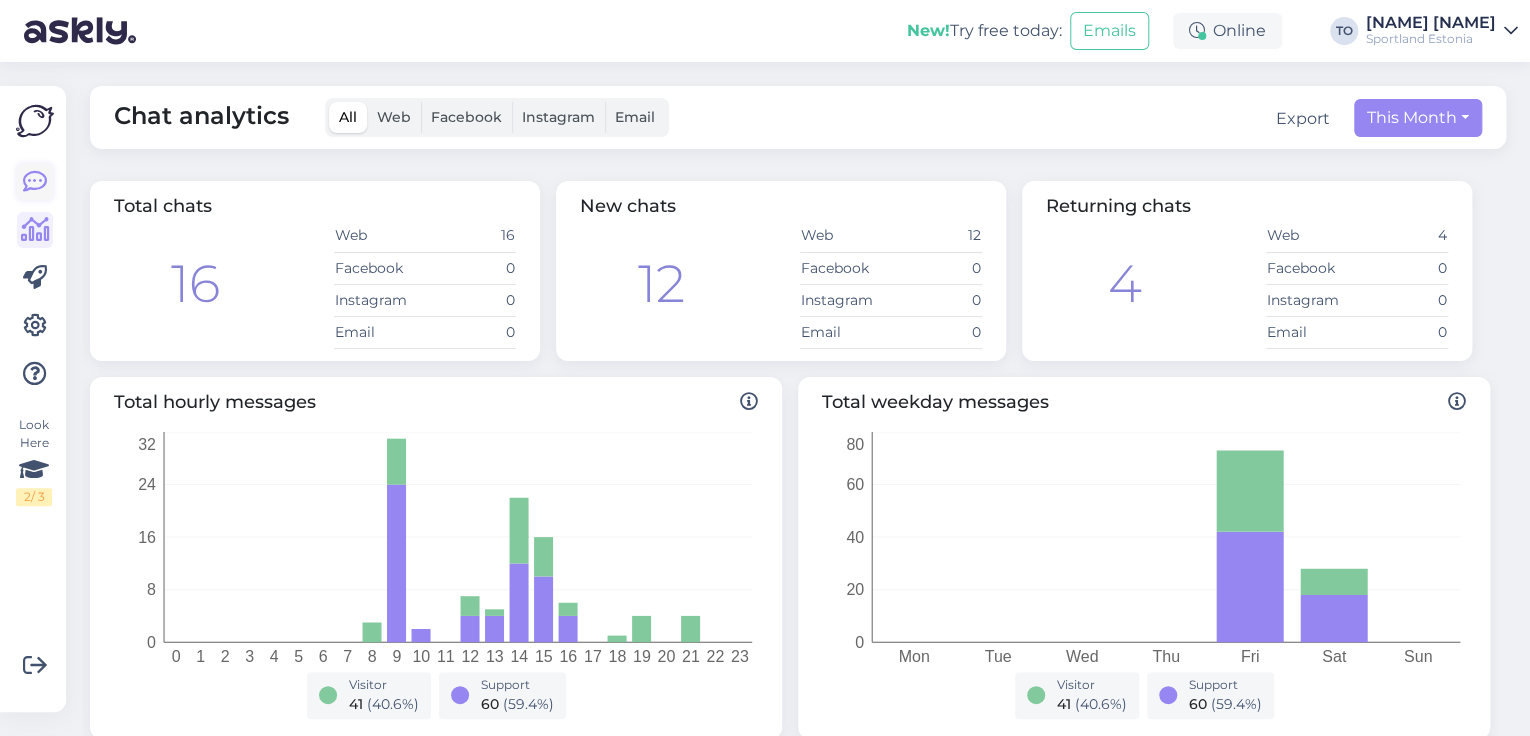 click at bounding box center (35, 182) 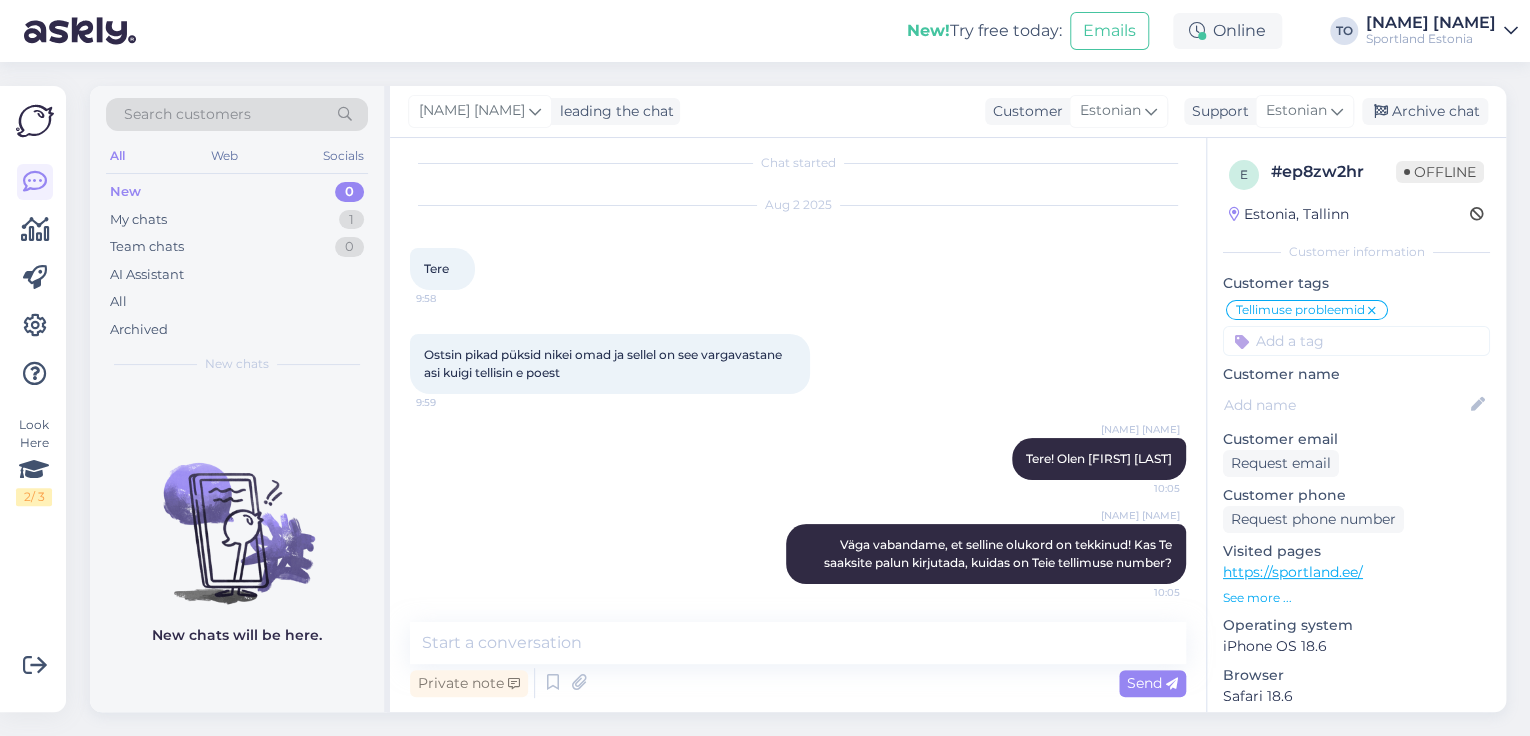 scroll, scrollTop: 17, scrollLeft: 0, axis: vertical 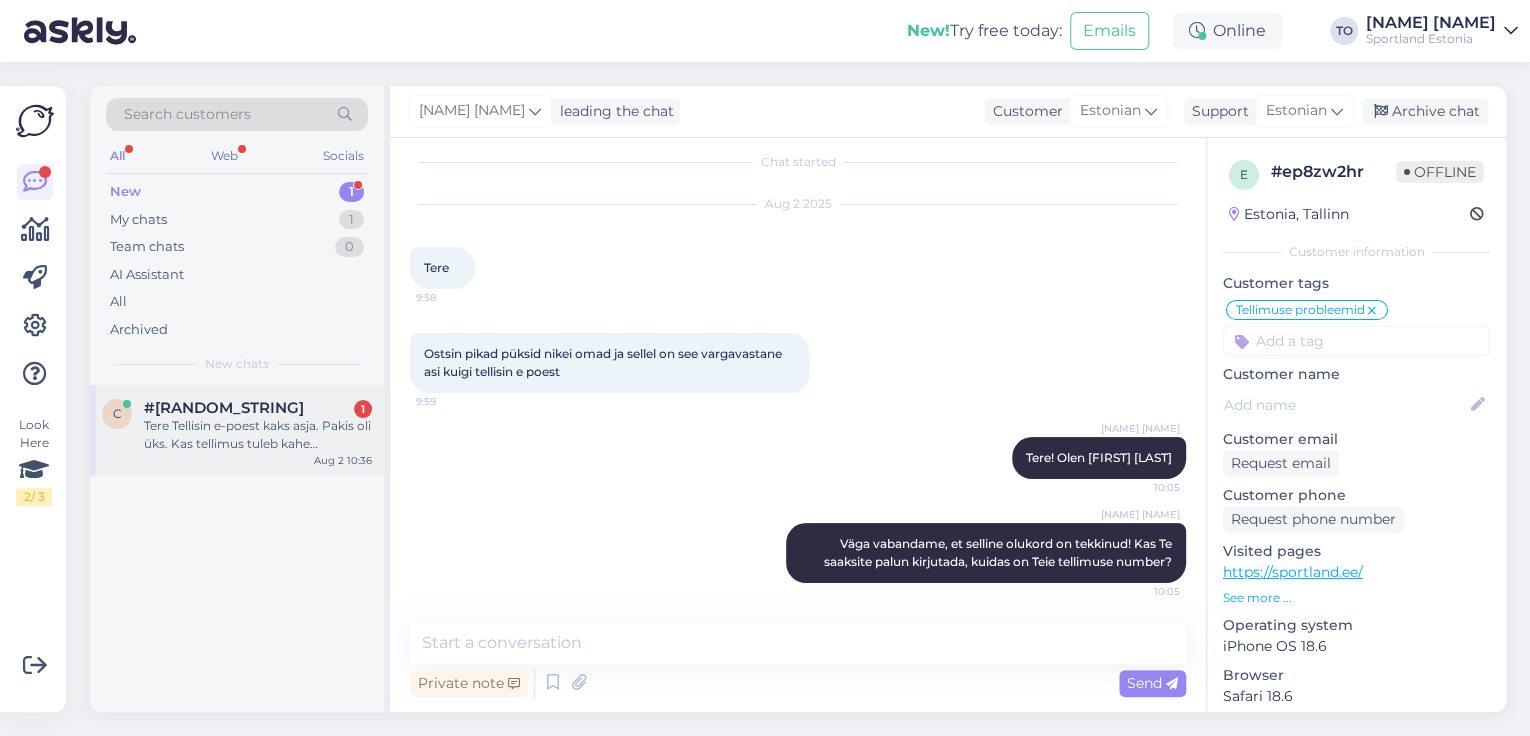 click on "#ckalsgff 1" at bounding box center (258, 408) 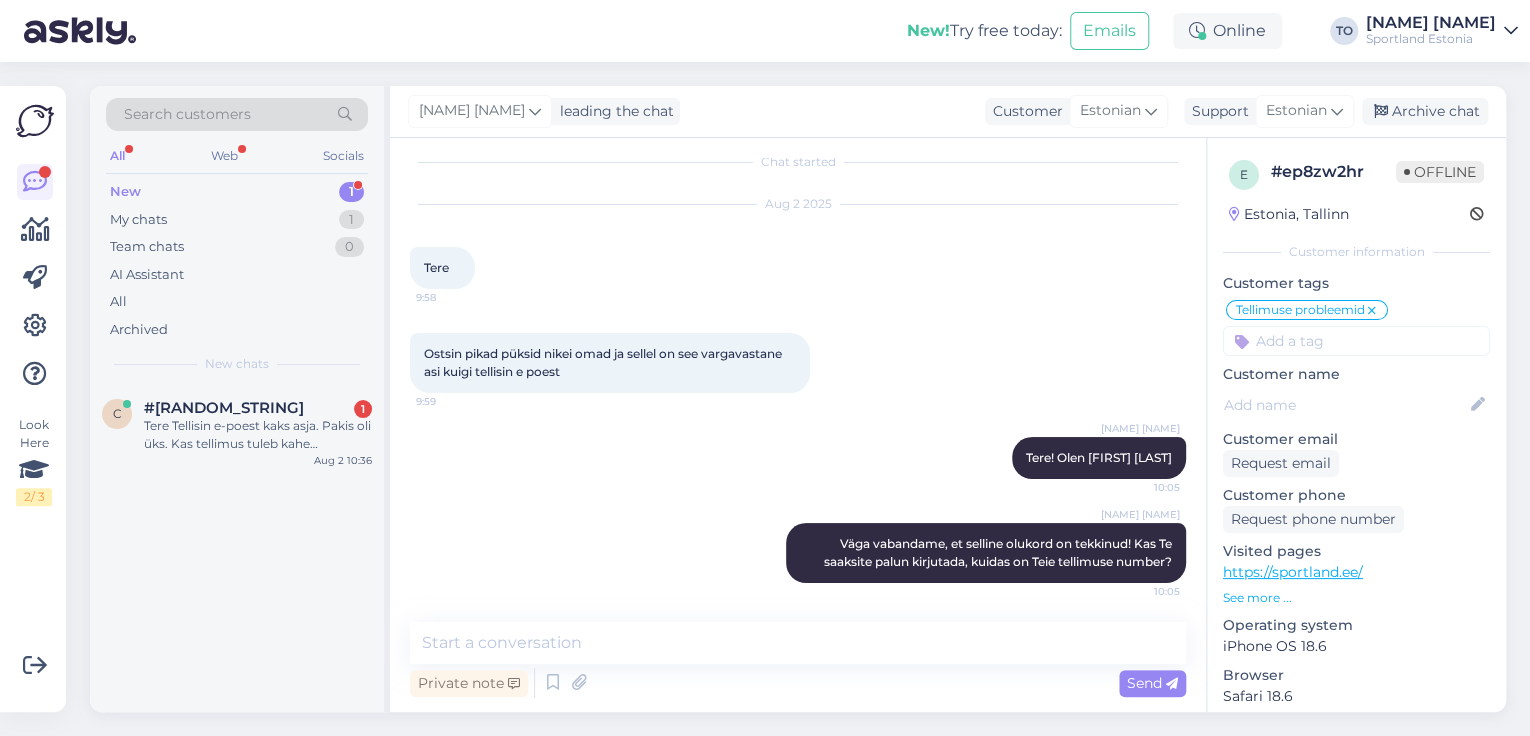 scroll, scrollTop: 0, scrollLeft: 0, axis: both 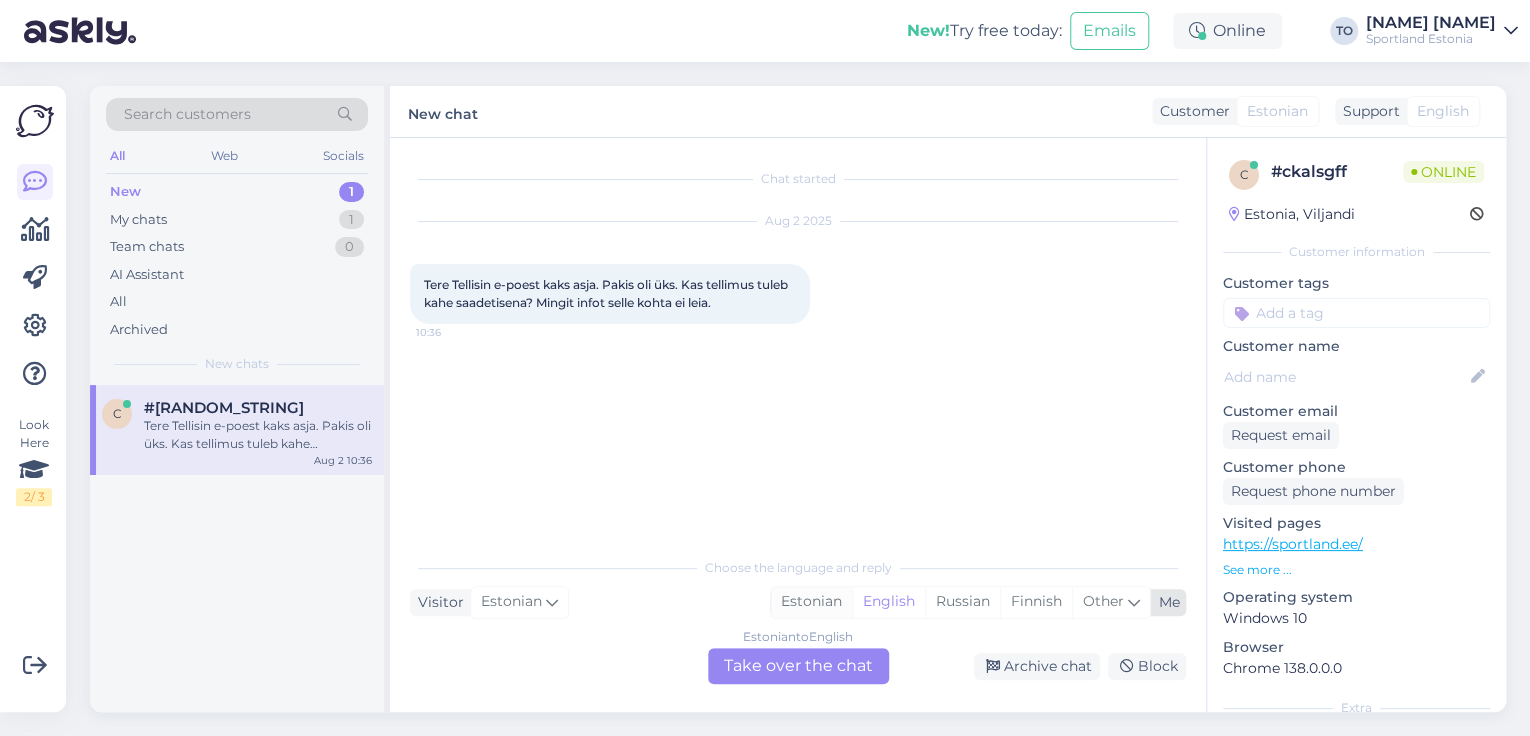 click on "Estonian" at bounding box center [811, 602] 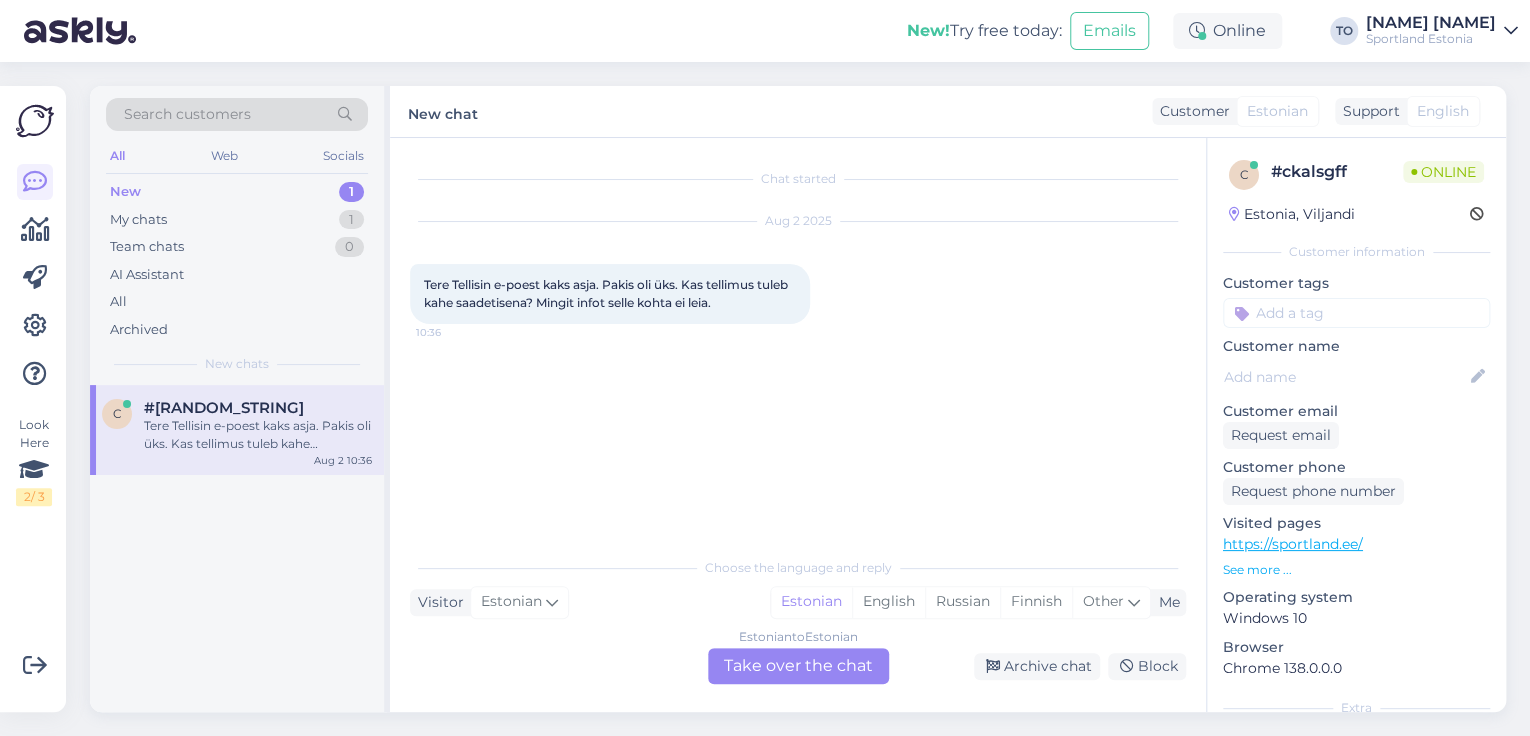 click on "Estonian  to  Estonian Take over the chat" at bounding box center [798, 666] 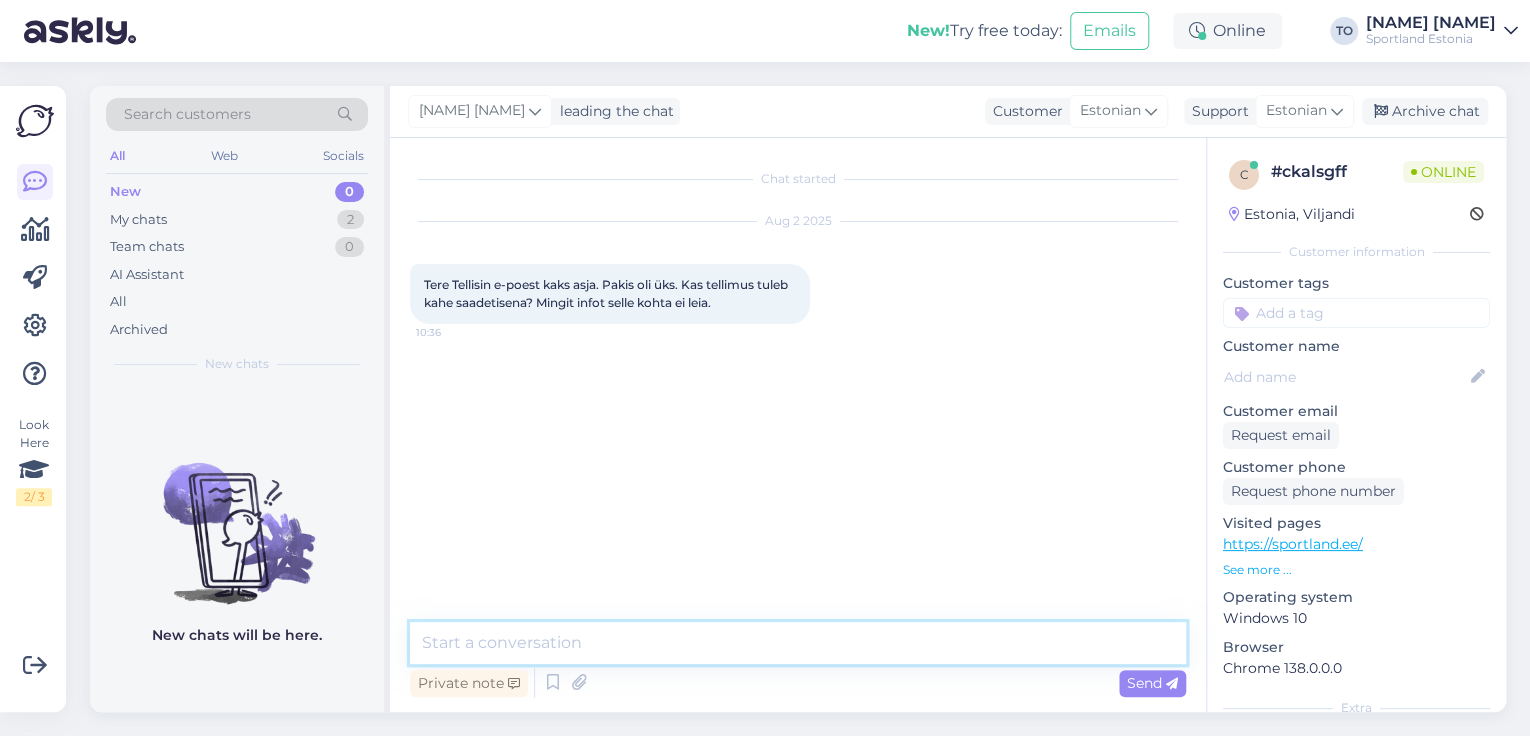 click at bounding box center (798, 643) 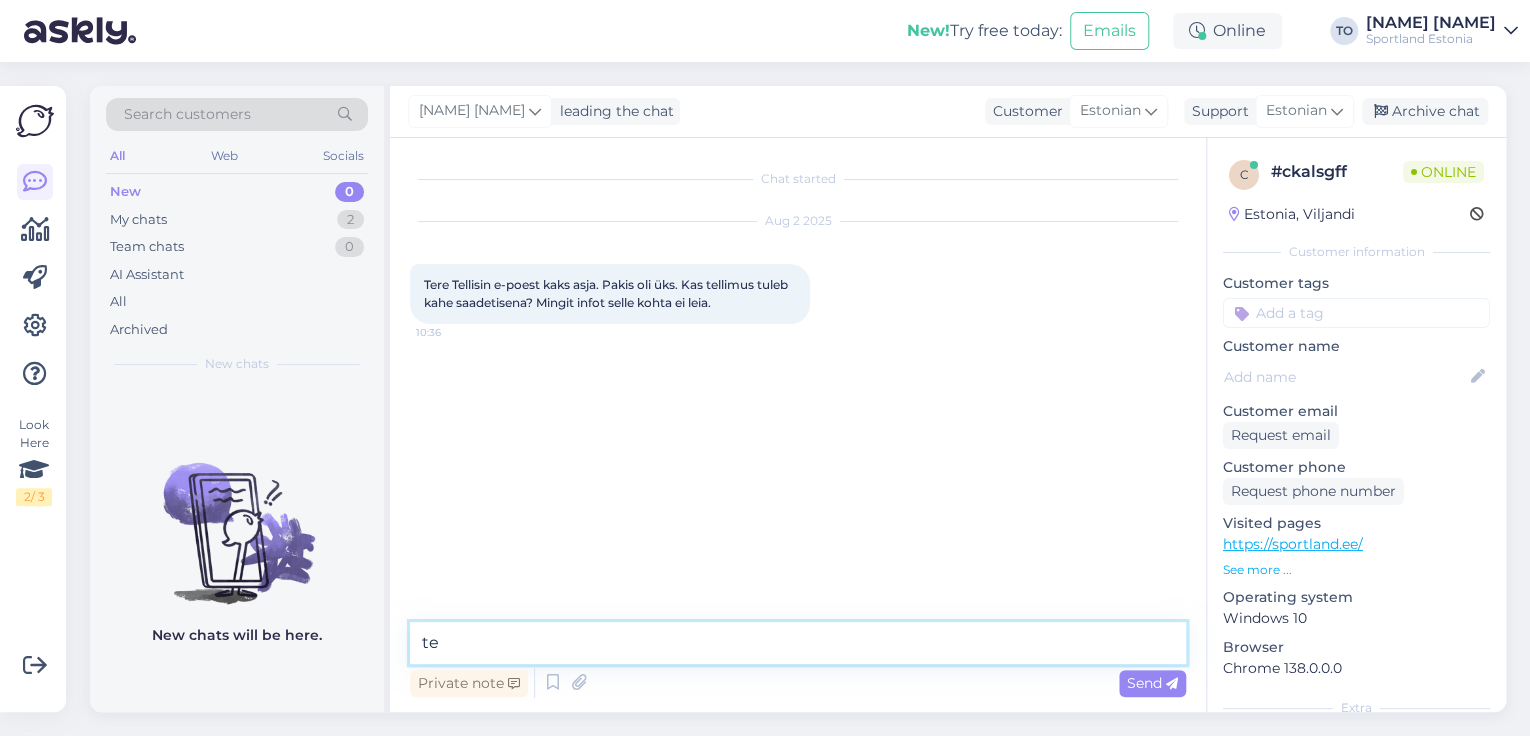 type on "t" 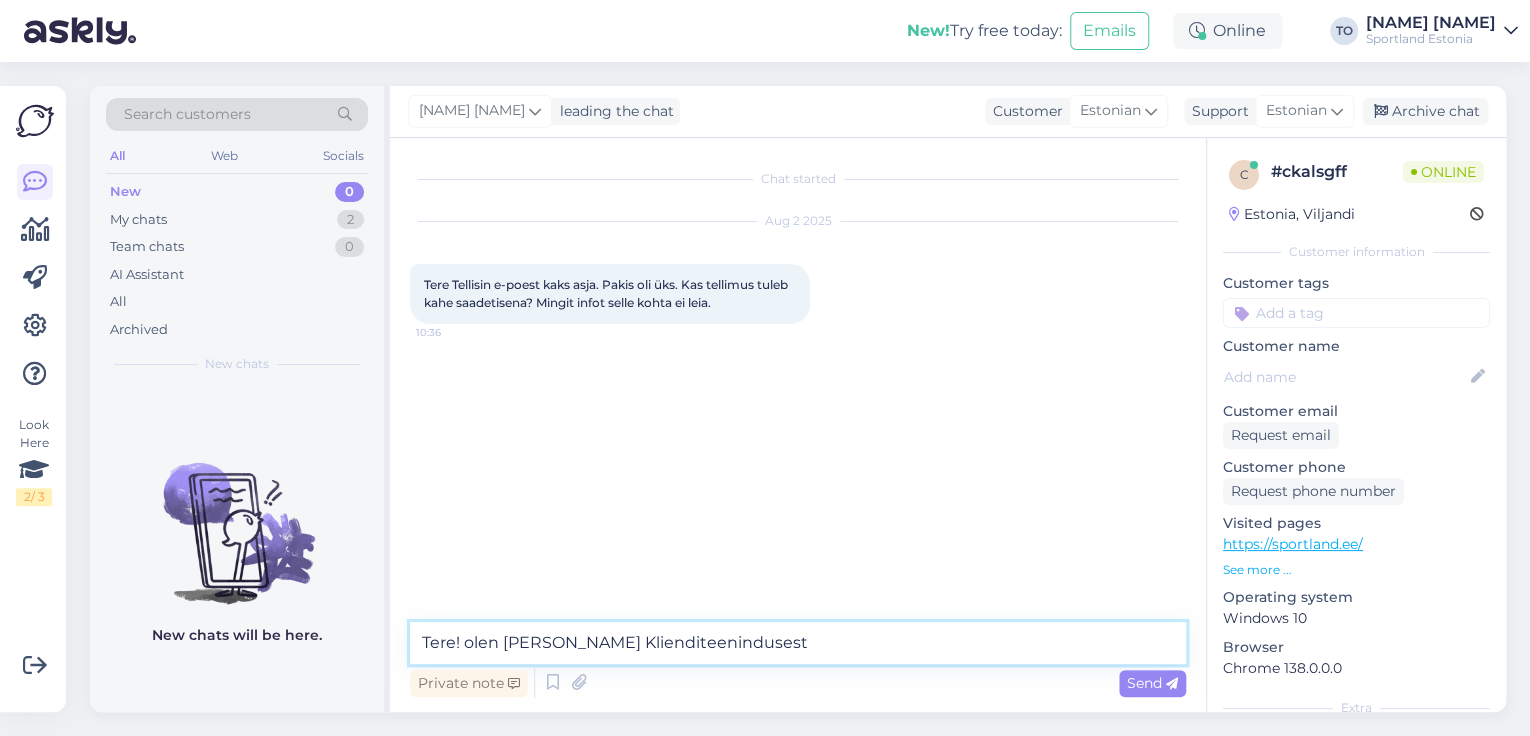 click on "Tere! olen [PERSON_NAME] Klienditeenindusest" at bounding box center [798, 643] 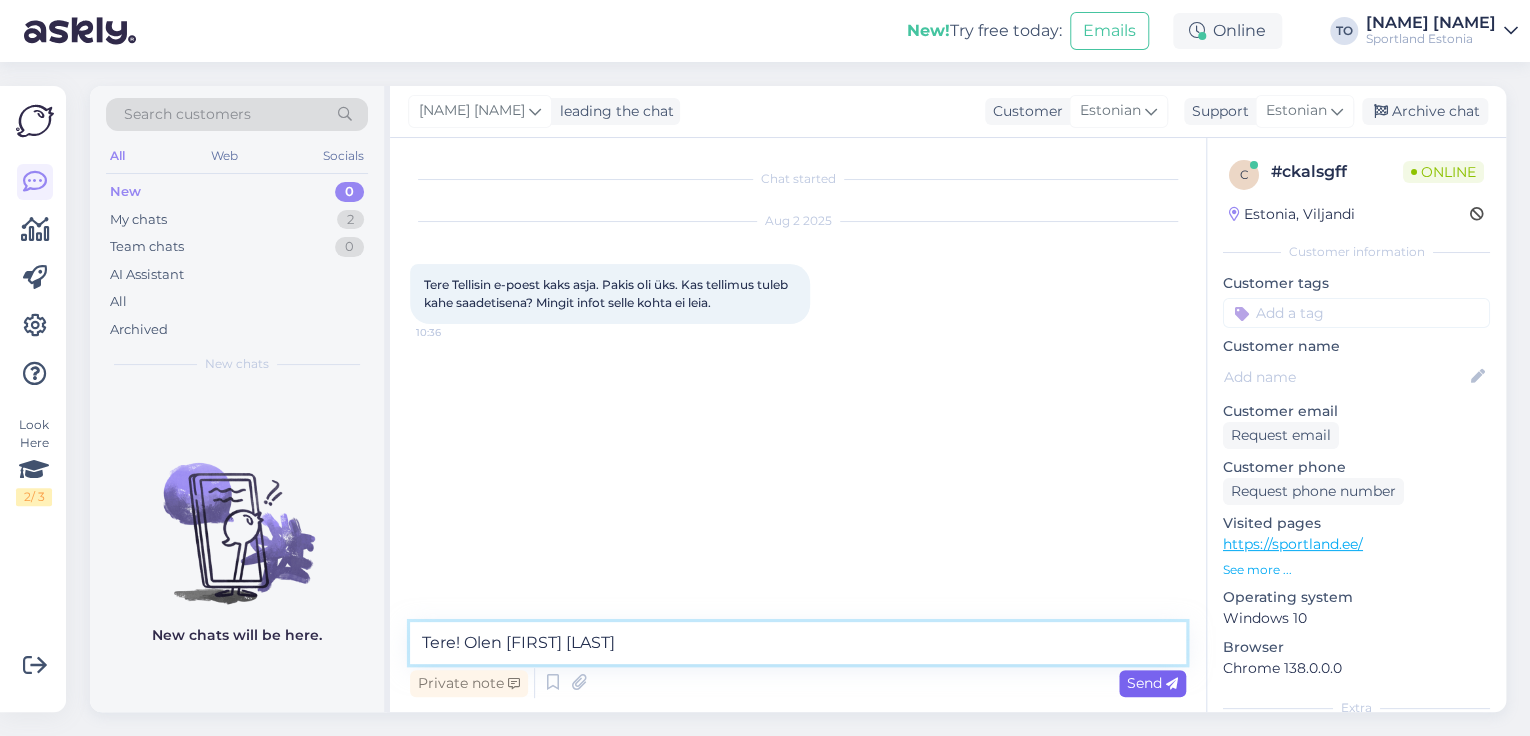 type on "Tere! Olen [FIRST] [LAST]" 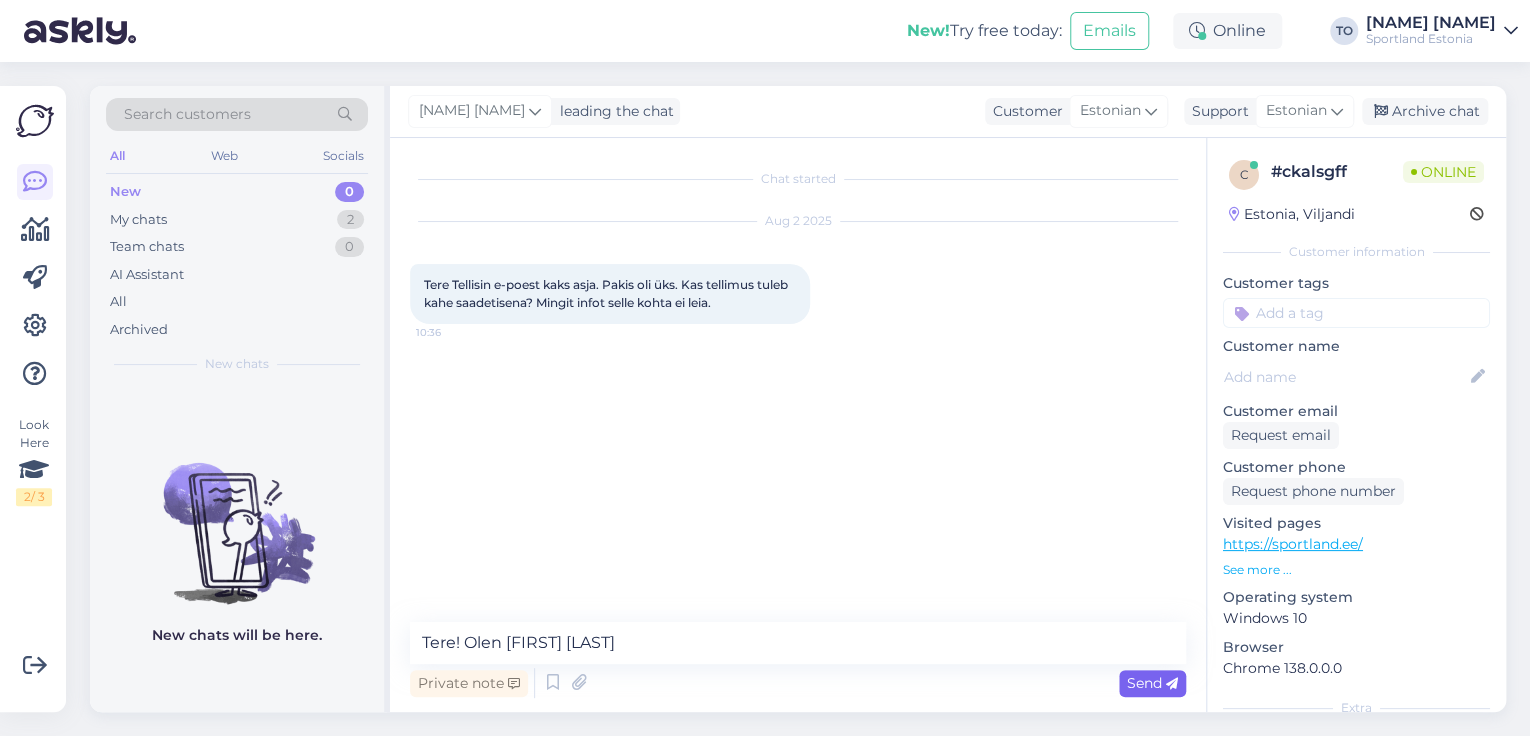 click at bounding box center [1172, 684] 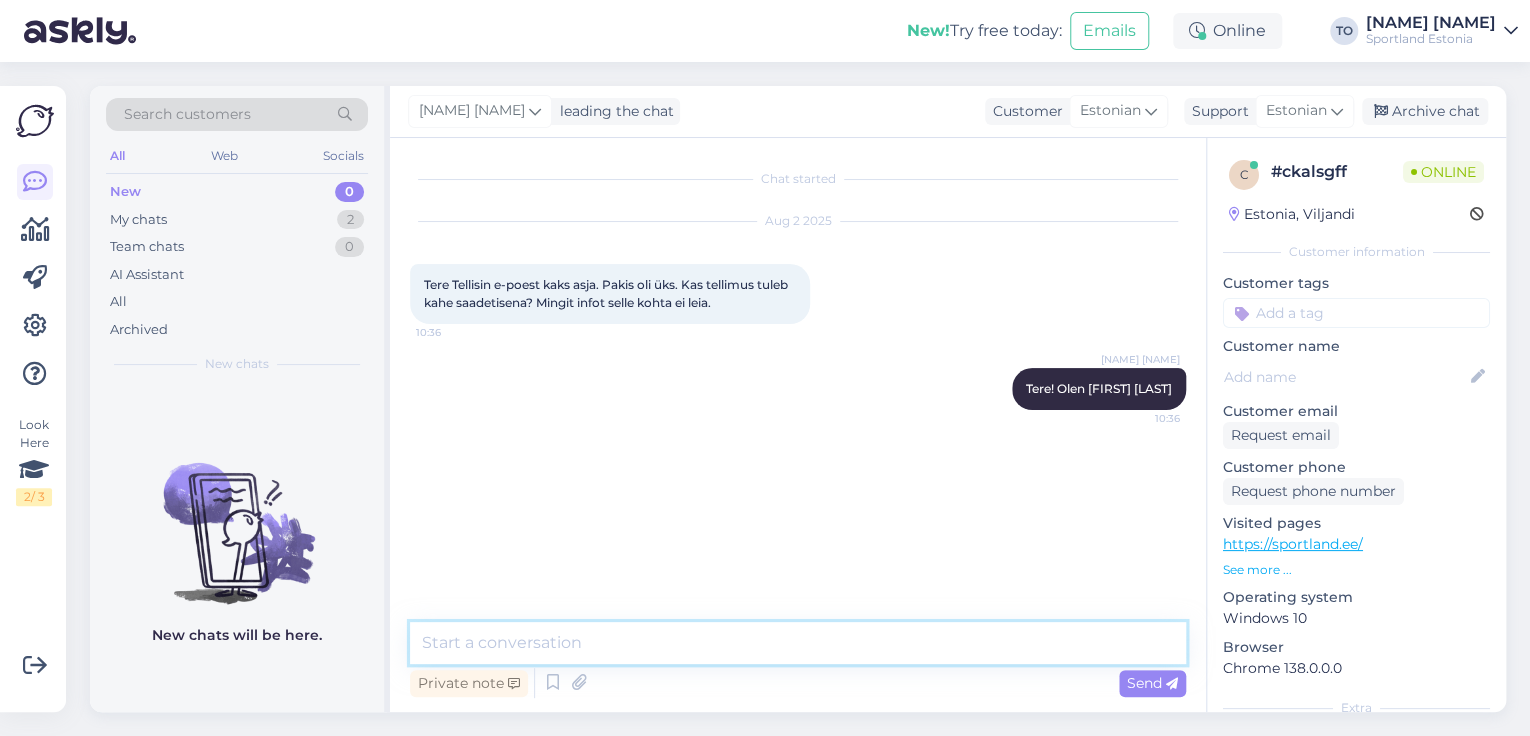click at bounding box center (798, 643) 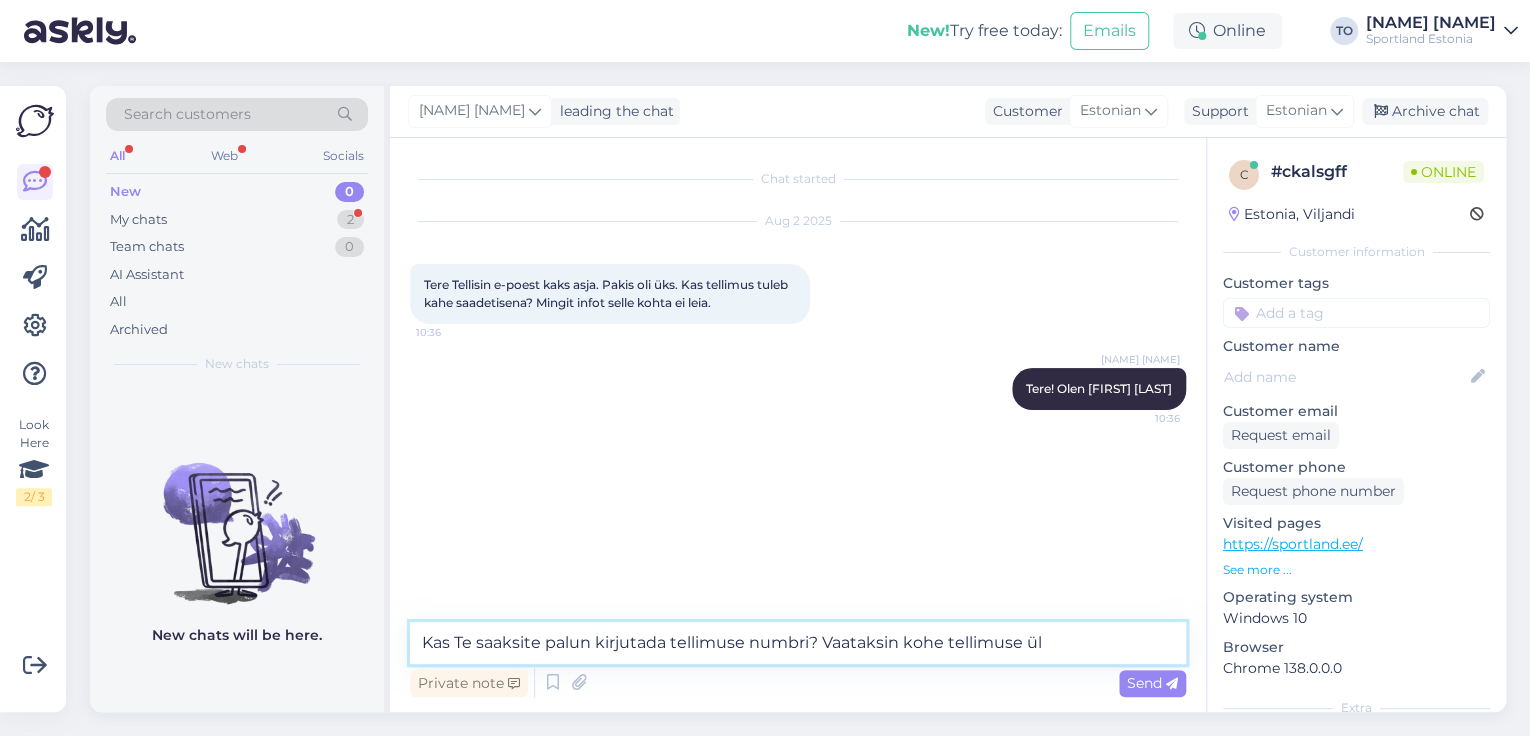 type on "Kas Te saaksite palun kirjutada tellimuse numbri? Vaataksin kohe tellimuse üle" 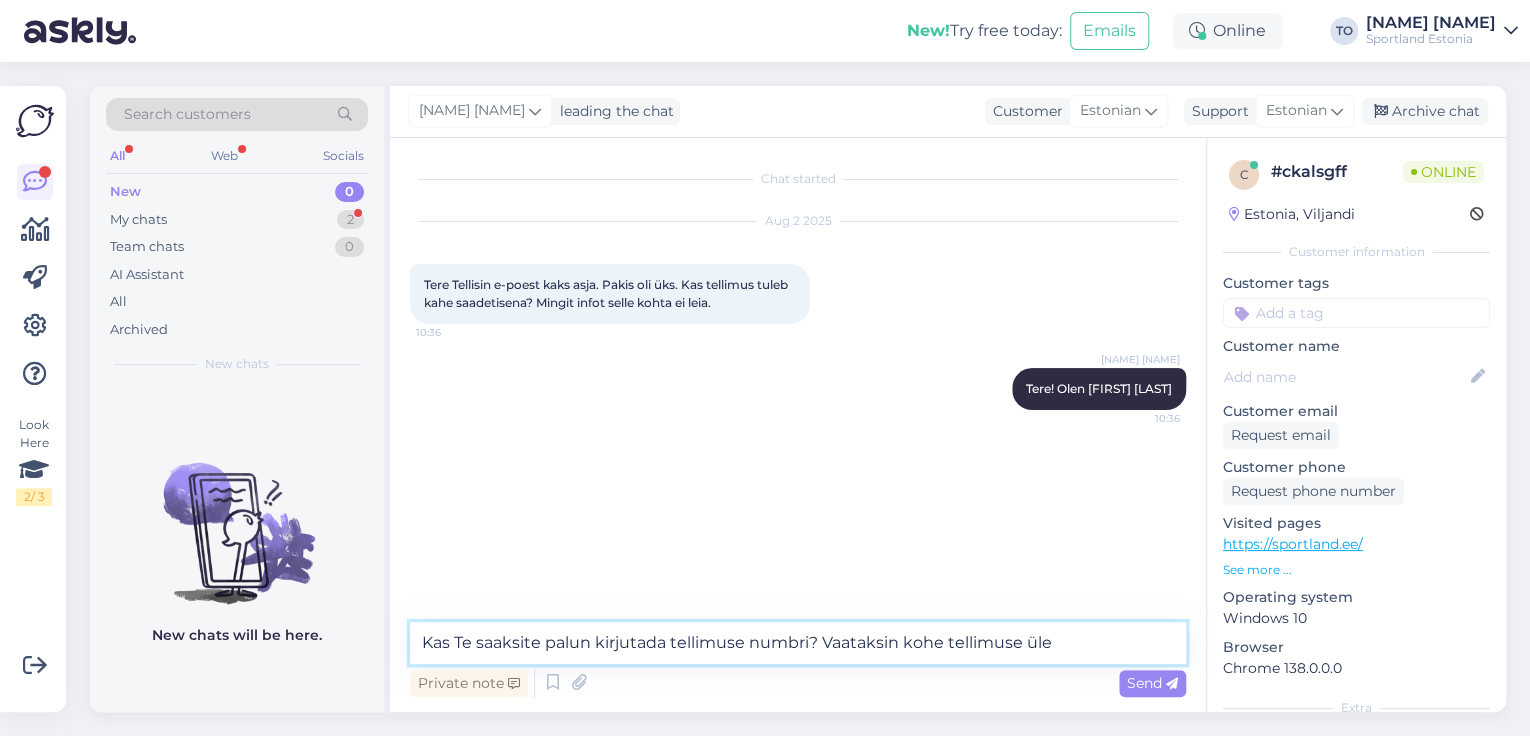 type 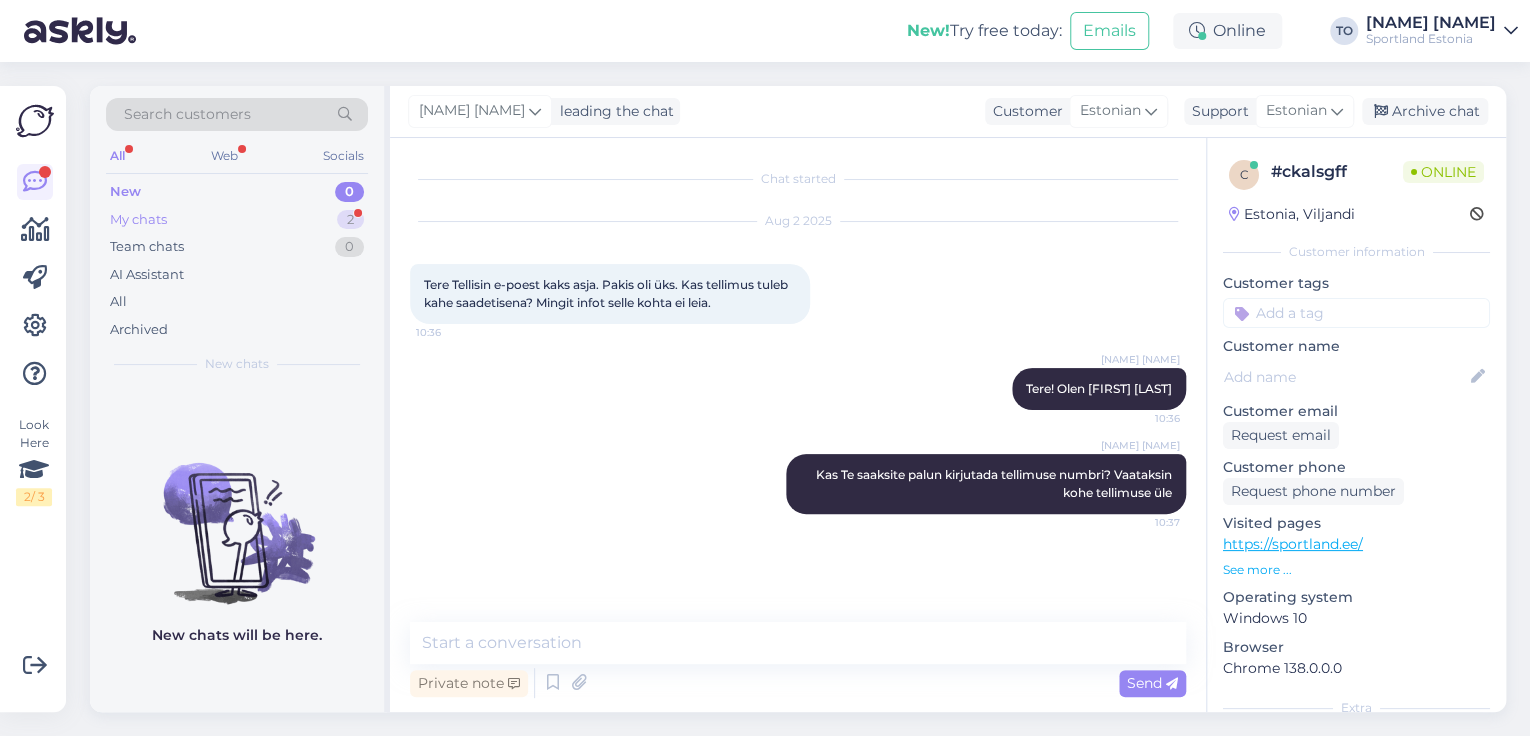 click on "My chats 2" at bounding box center [237, 220] 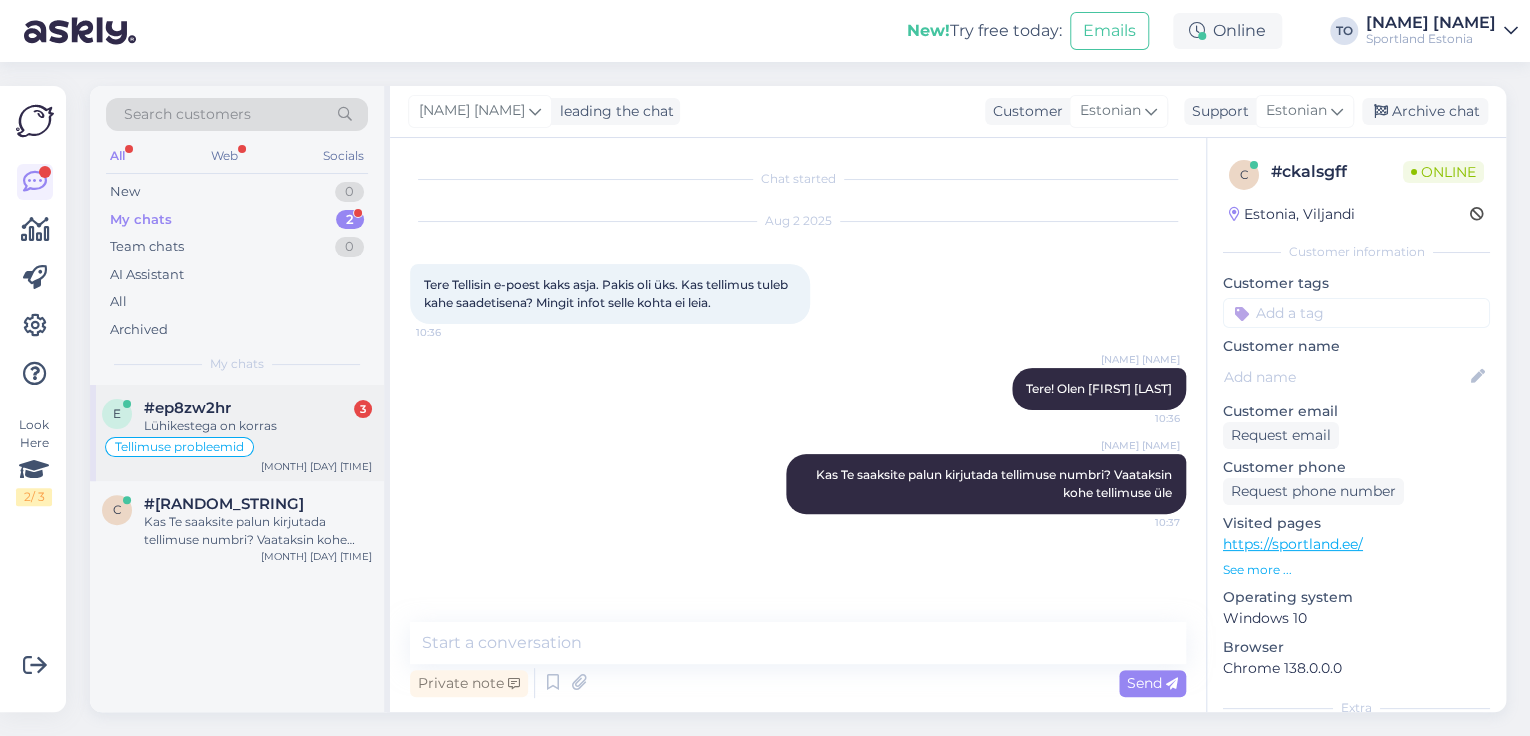 click on "Lühikestega on korras" at bounding box center (258, 426) 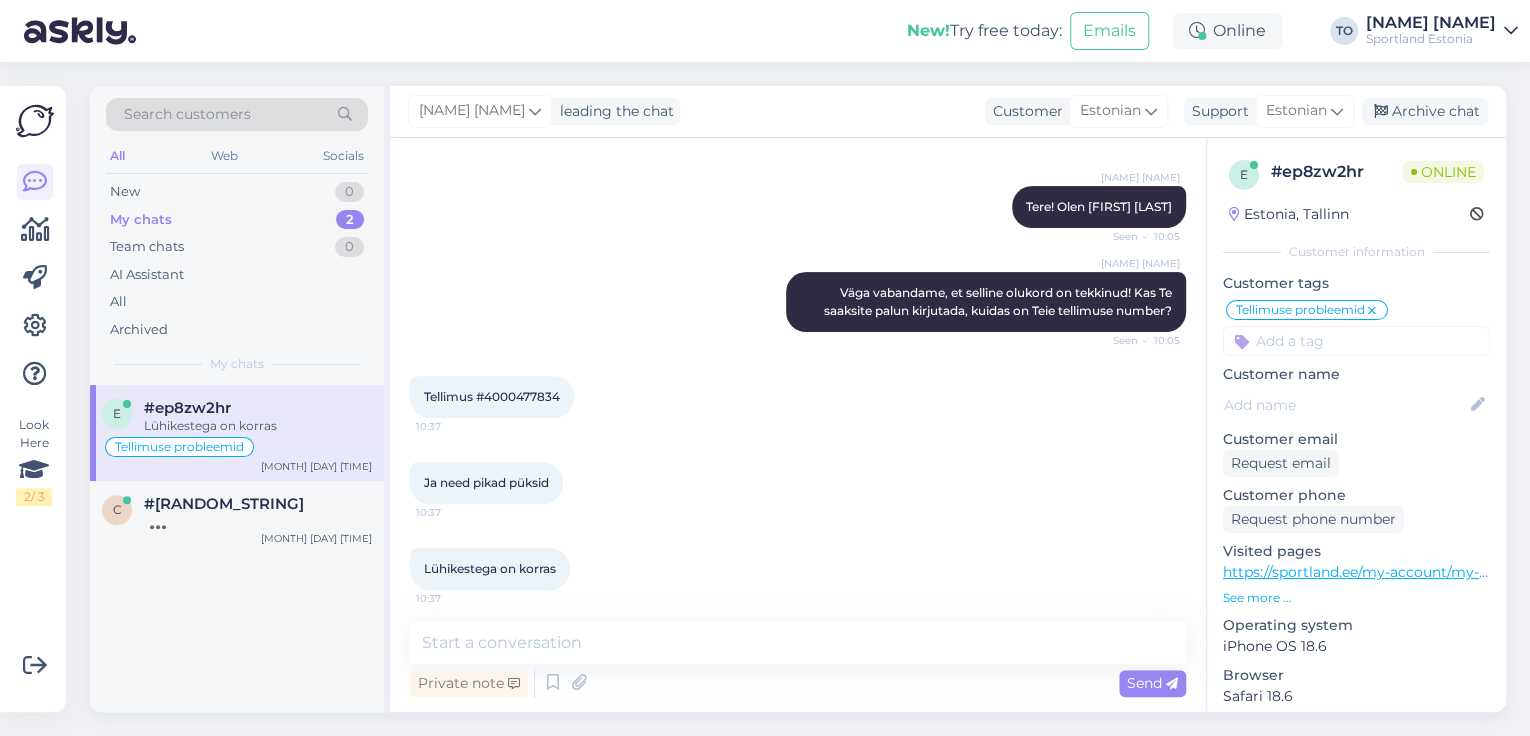scroll, scrollTop: 276, scrollLeft: 0, axis: vertical 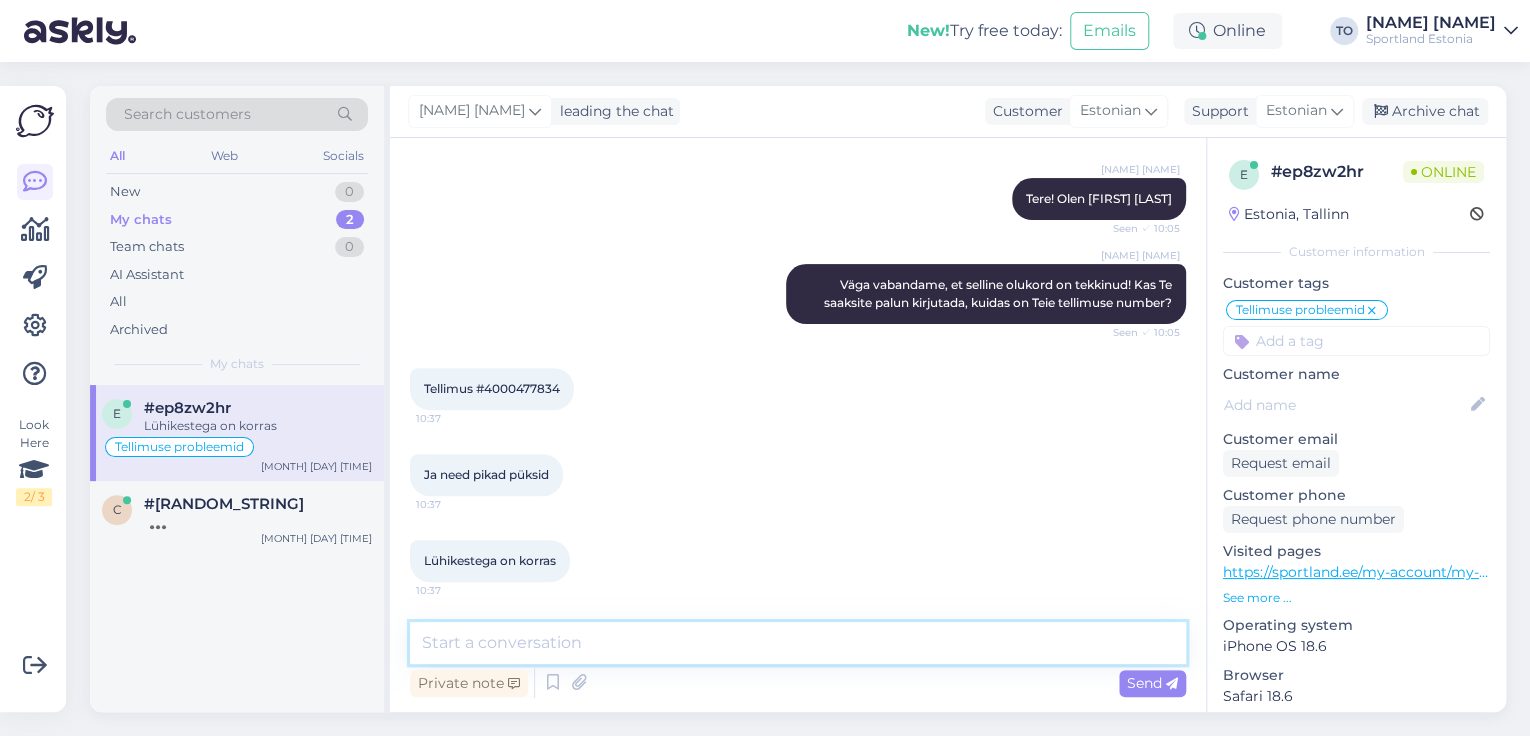 click at bounding box center (798, 643) 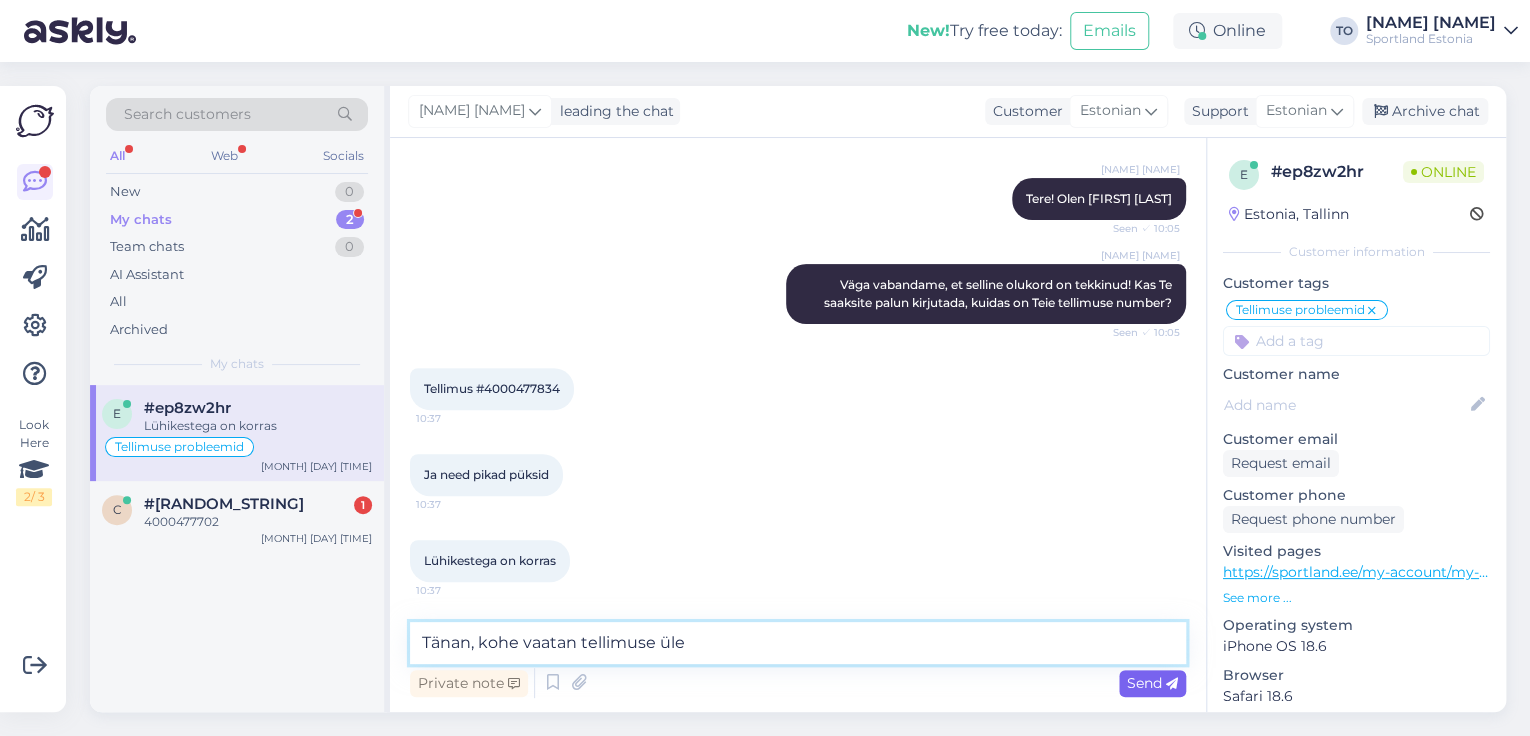 type on "Tänan, kohe vaatan tellimuse üle" 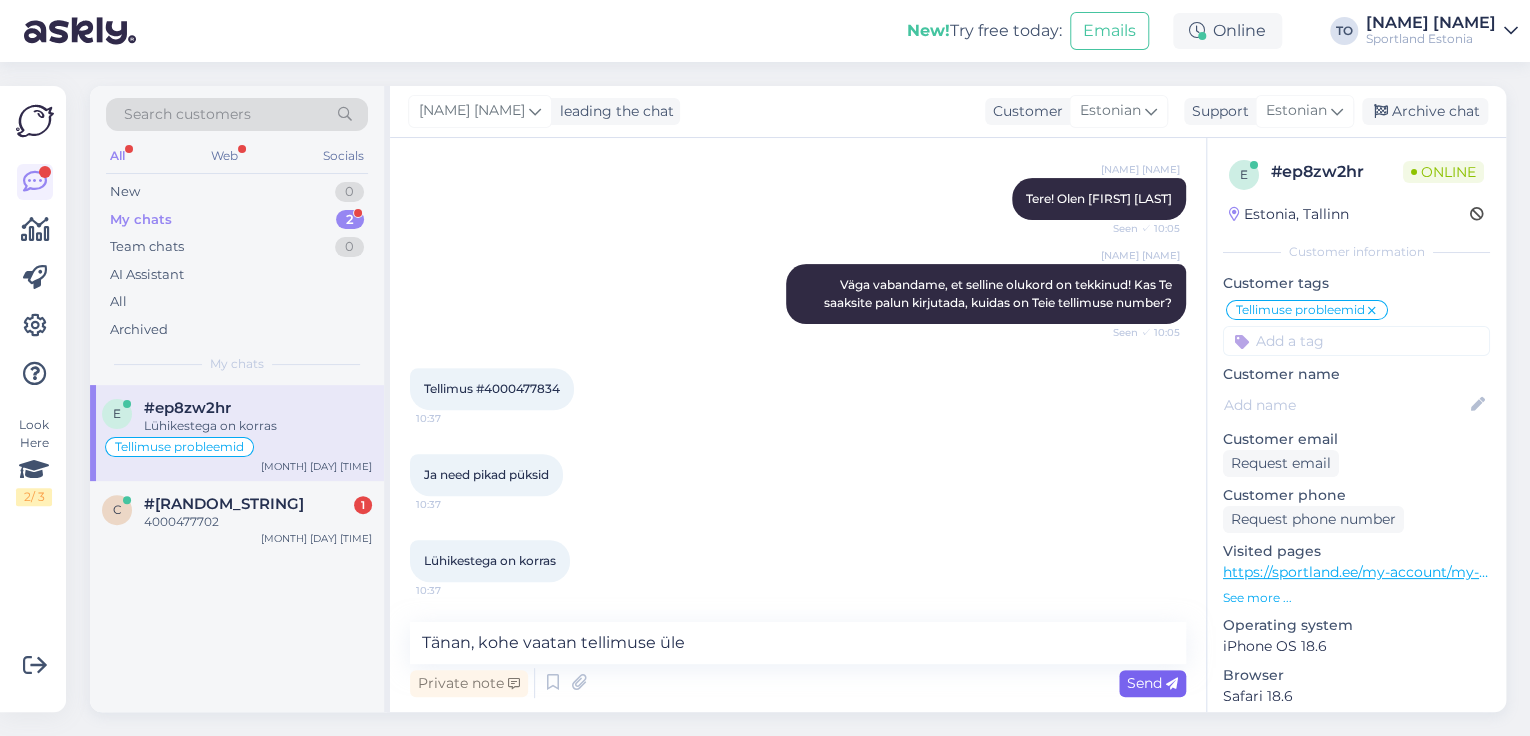 click on "Send" at bounding box center [1152, 683] 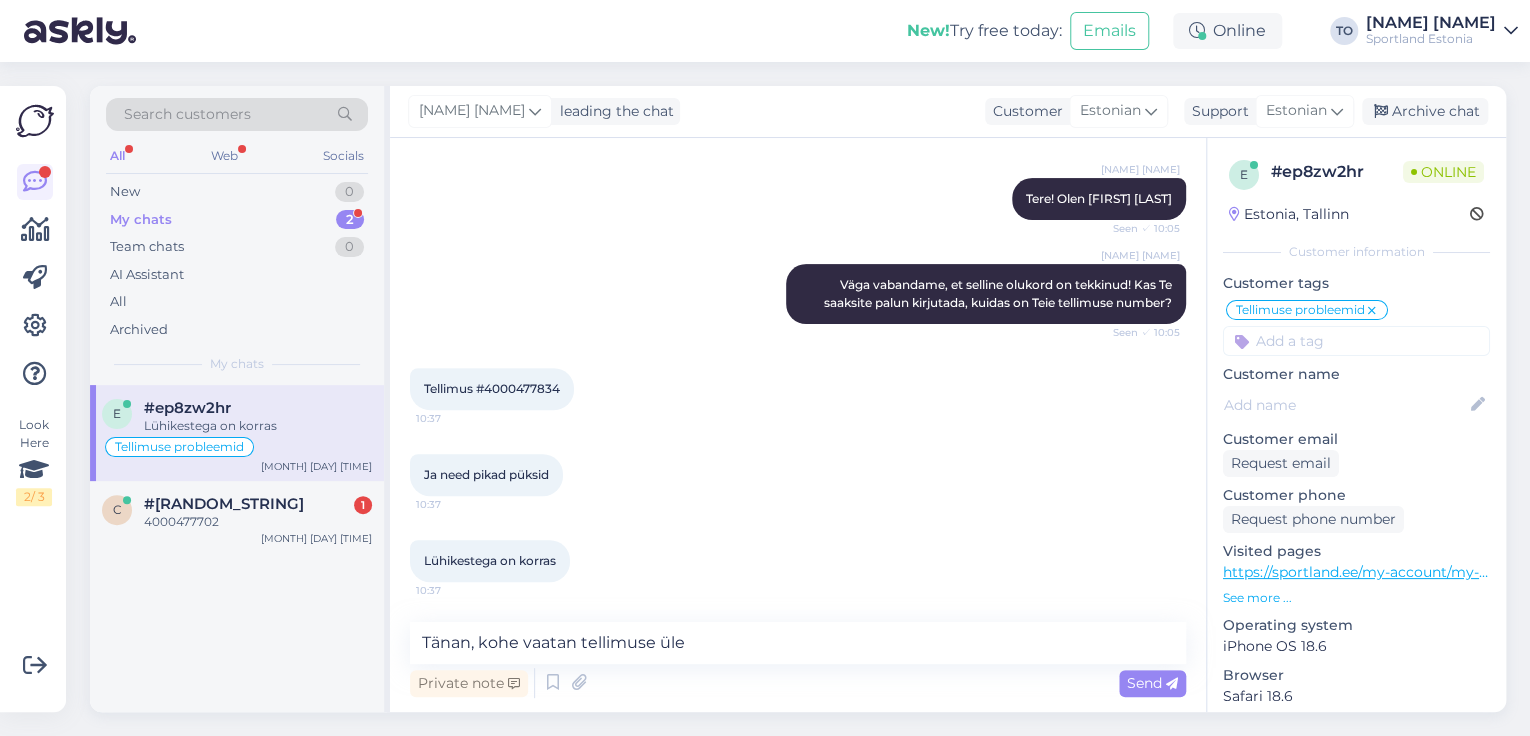type 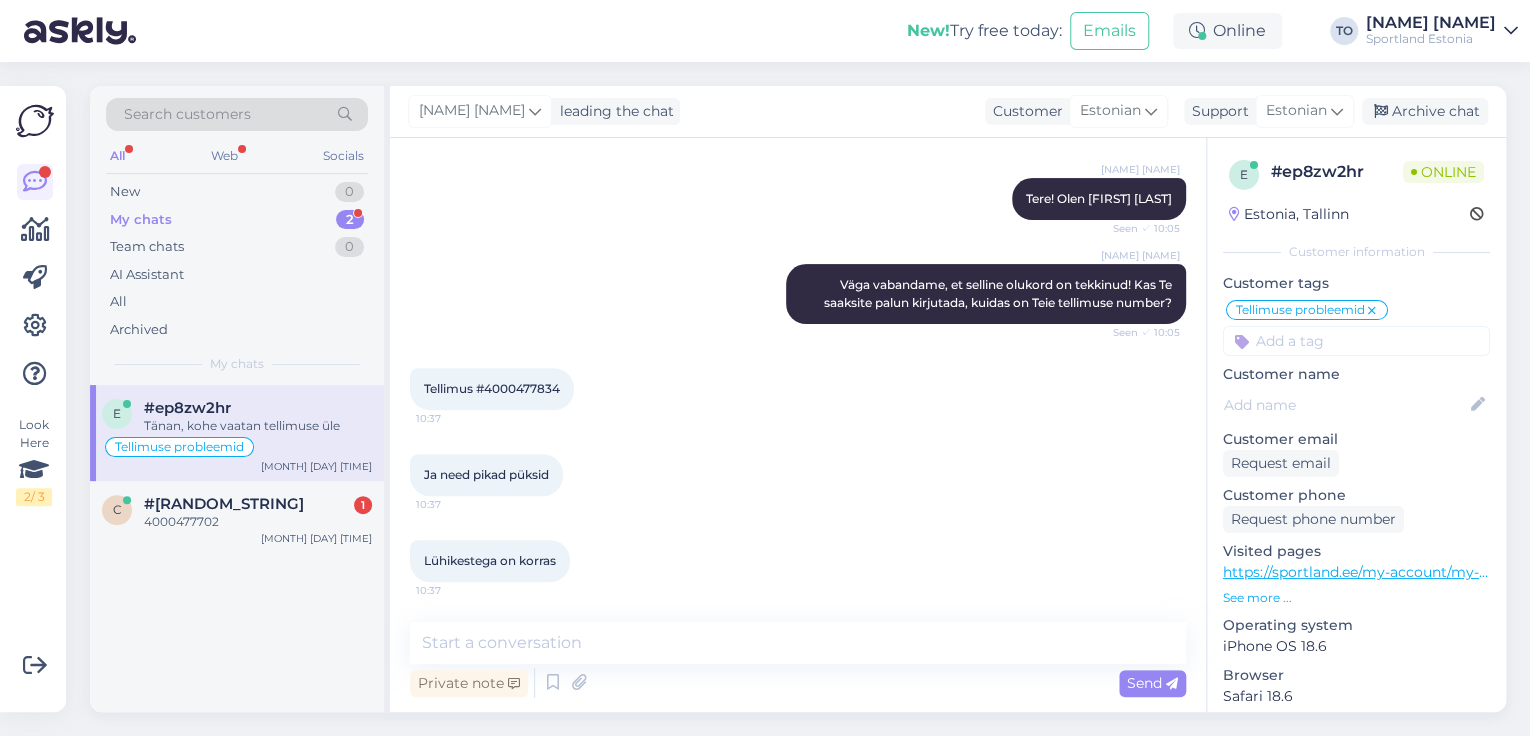 scroll, scrollTop: 361, scrollLeft: 0, axis: vertical 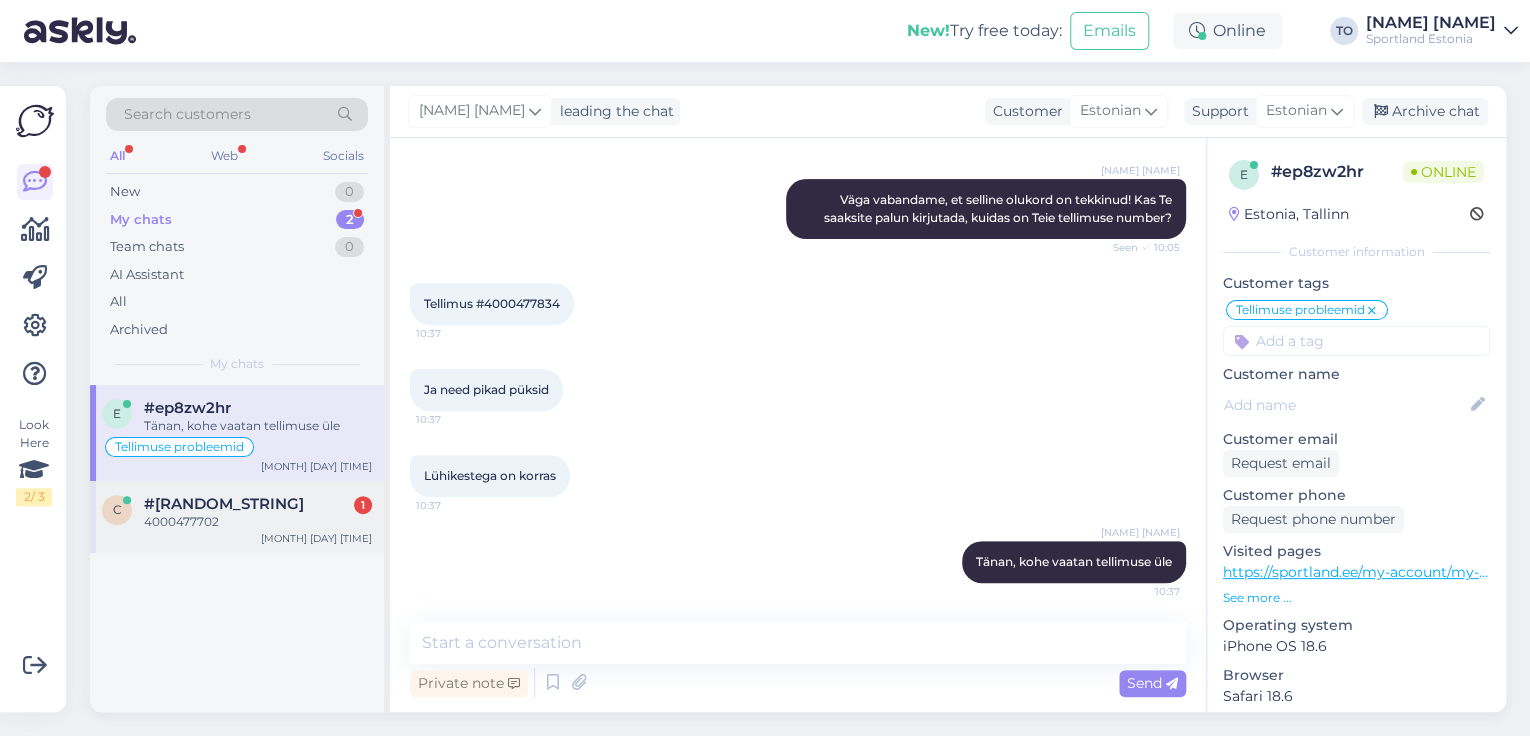 click on "4000477702" at bounding box center (258, 522) 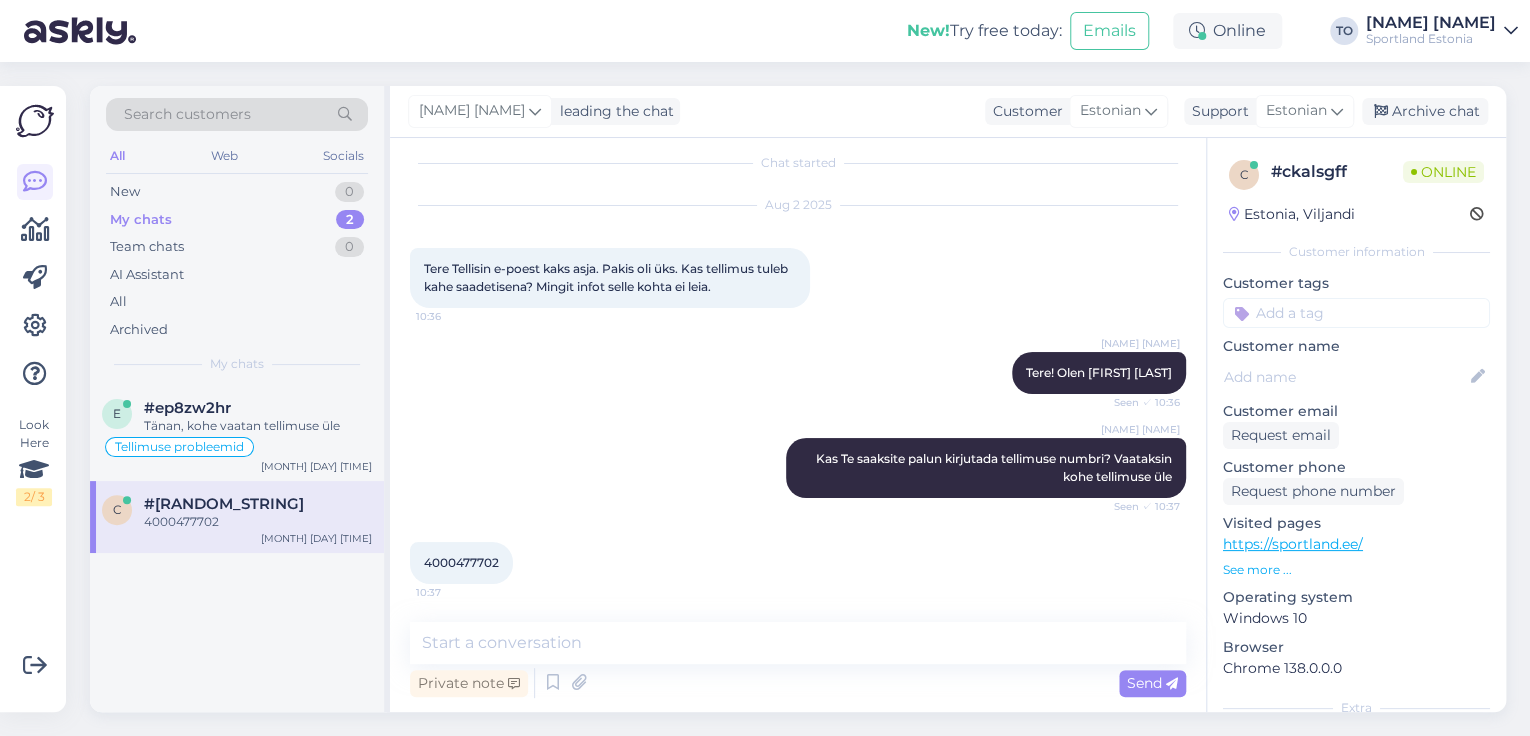 scroll, scrollTop: 17, scrollLeft: 0, axis: vertical 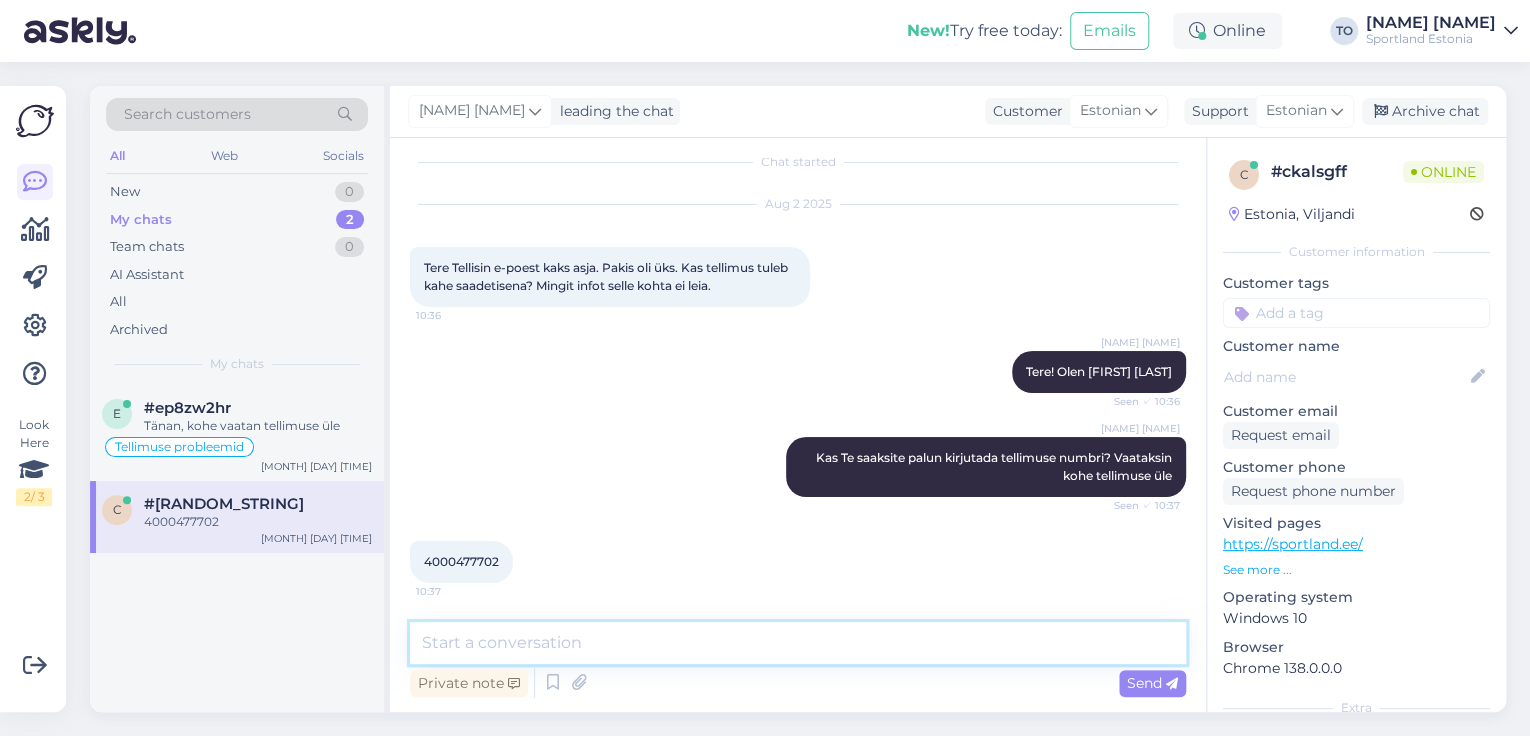 click at bounding box center (798, 643) 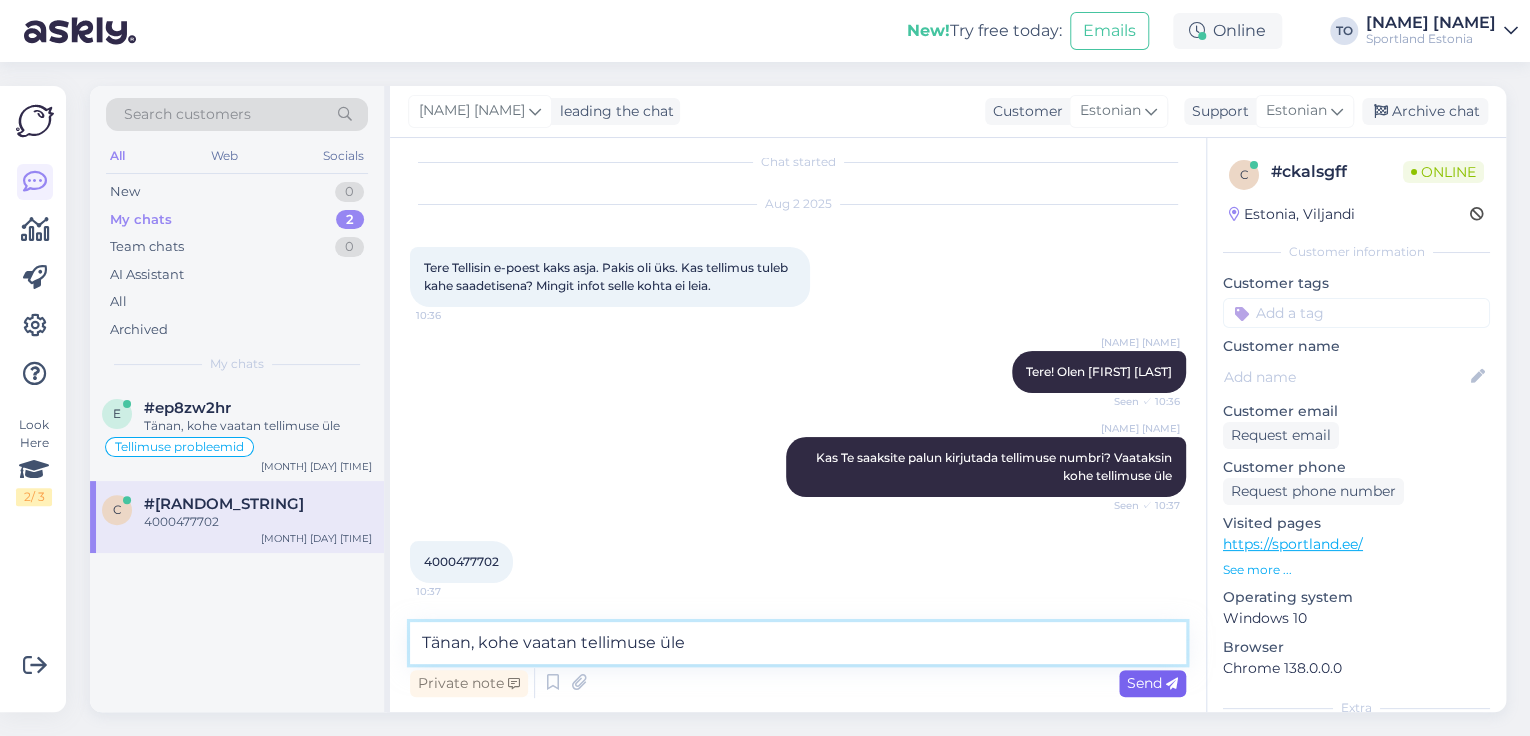 type on "Tänan, kohe vaatan tellimuse üle" 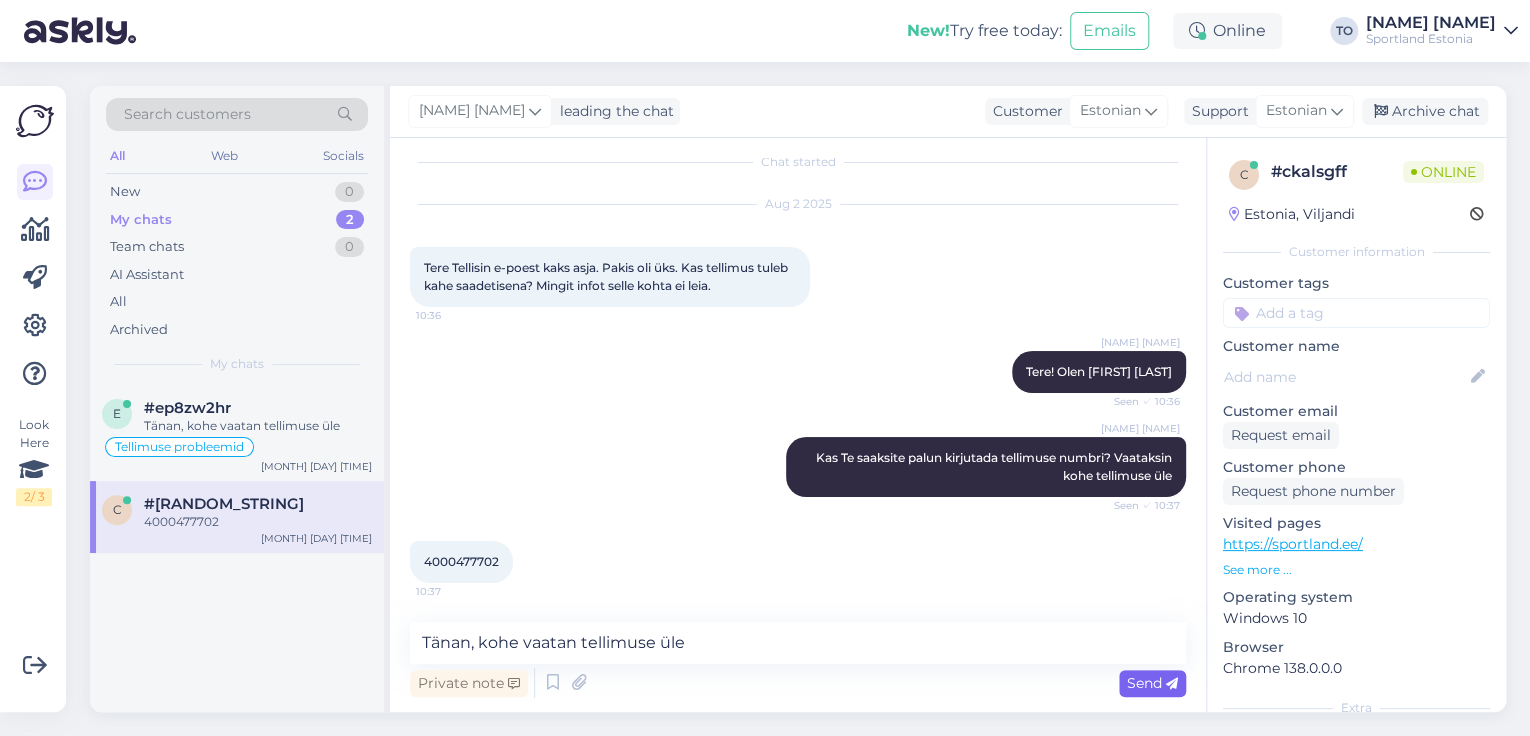 click on "Send" at bounding box center (1152, 683) 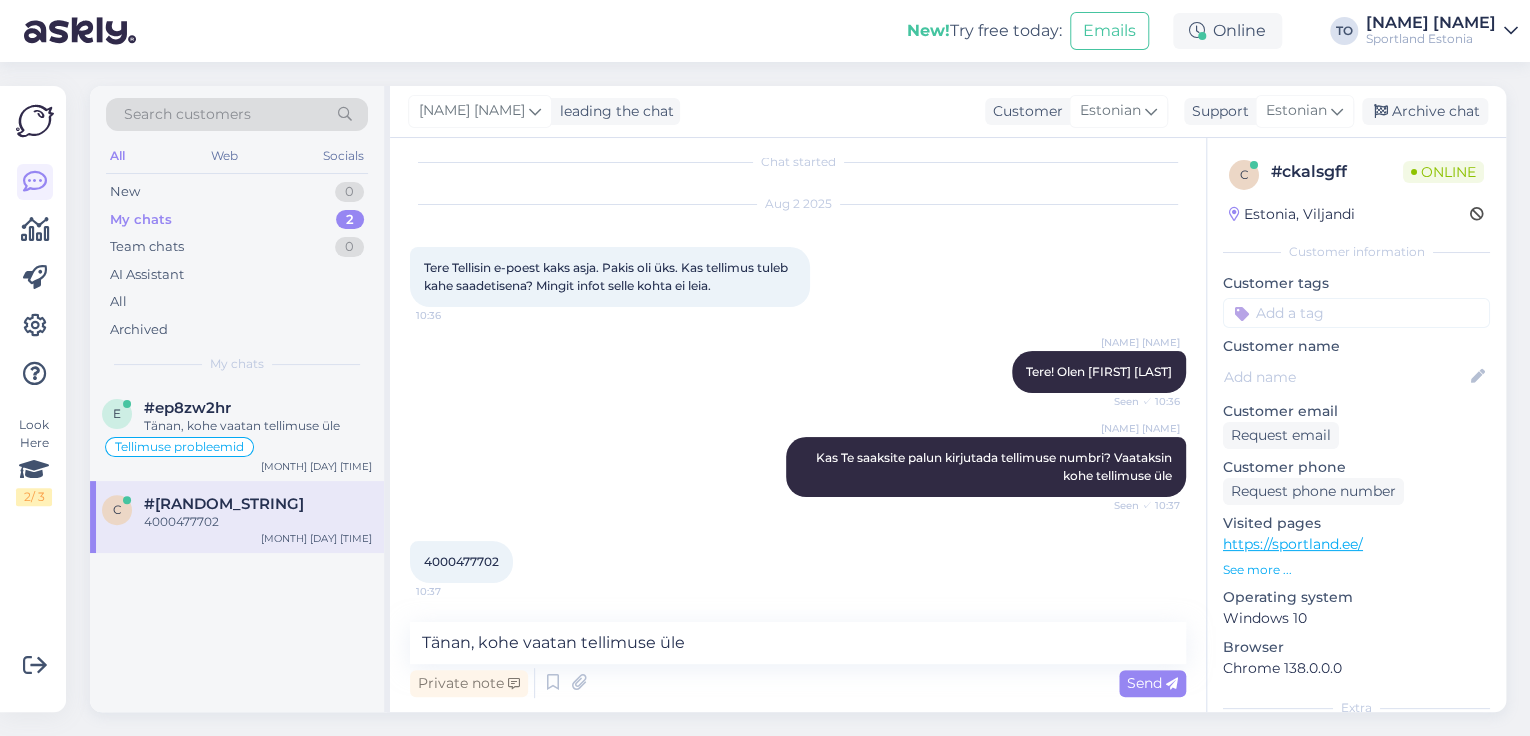 type 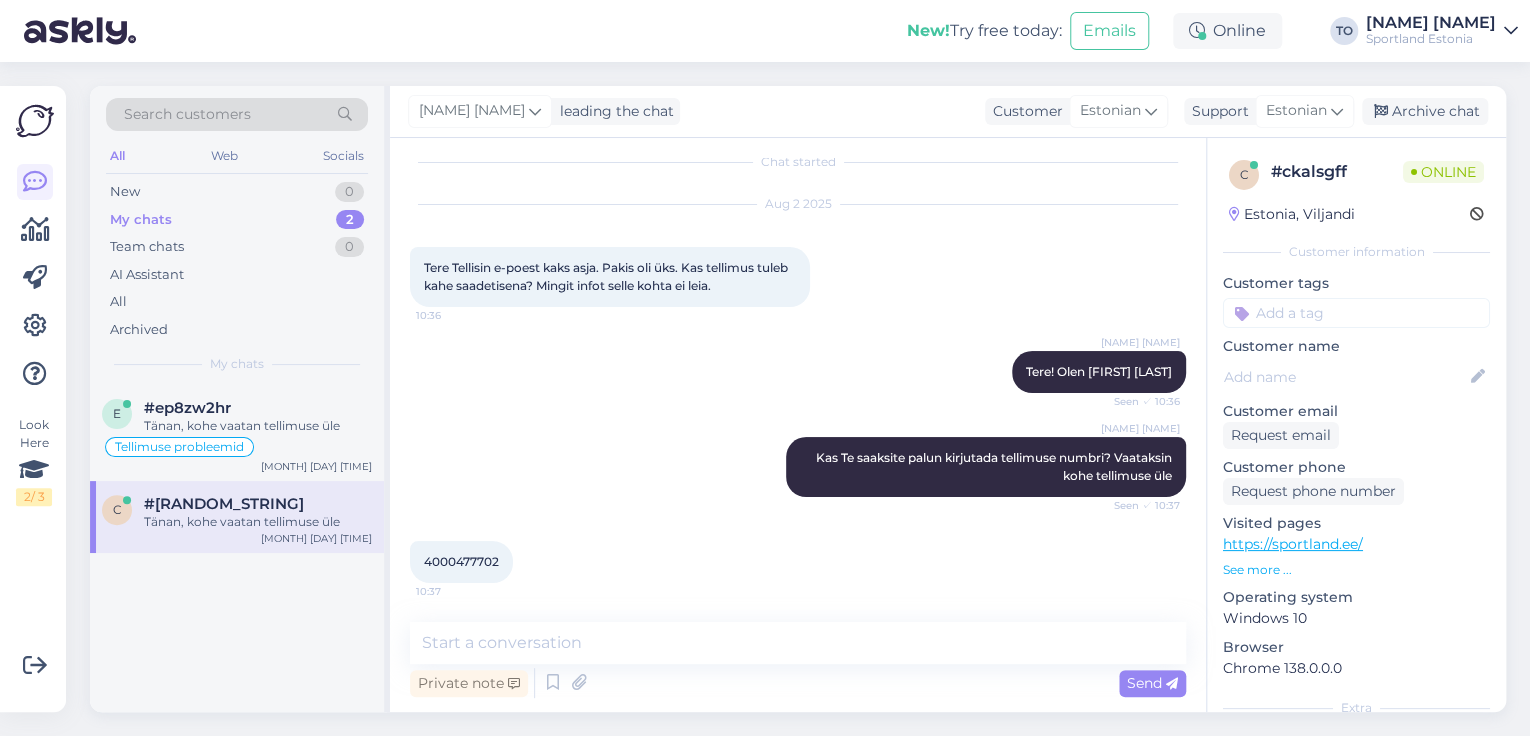 scroll, scrollTop: 104, scrollLeft: 0, axis: vertical 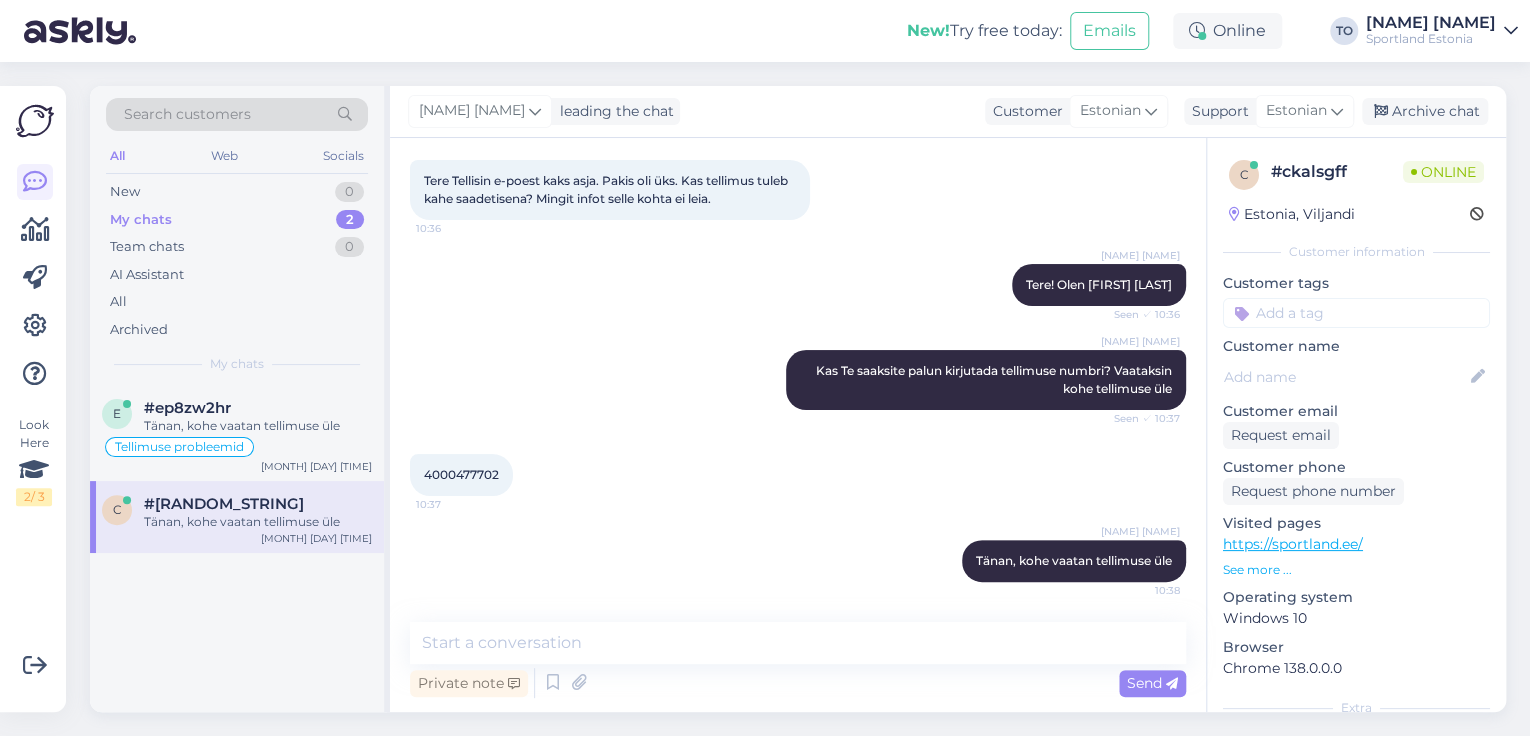 click on "c #ckalsgff Tänan, kohe vaatan tellimuse üle [MONTH] [DAY] [TIME]" at bounding box center [237, 517] 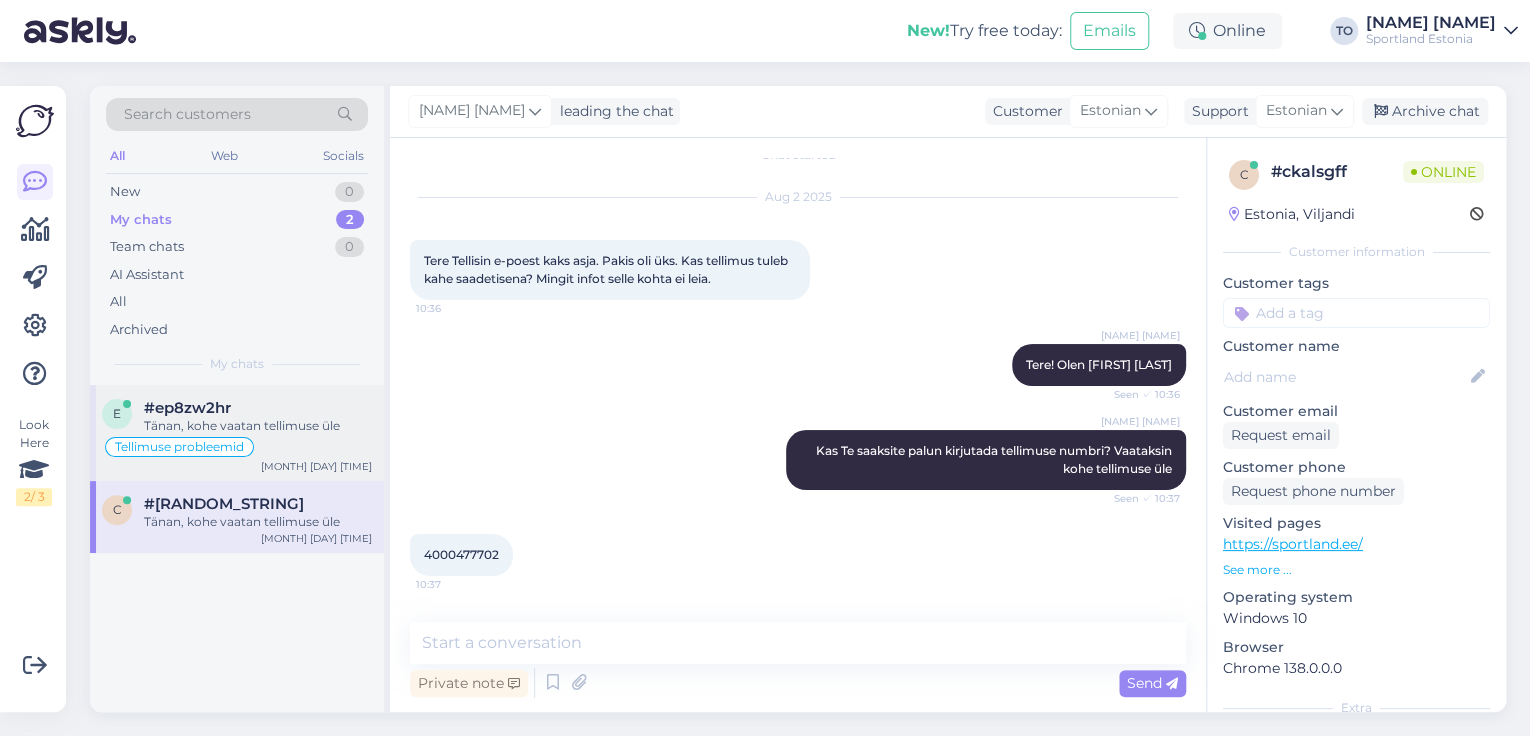 click on "Tellimuse probleemid" at bounding box center (237, 447) 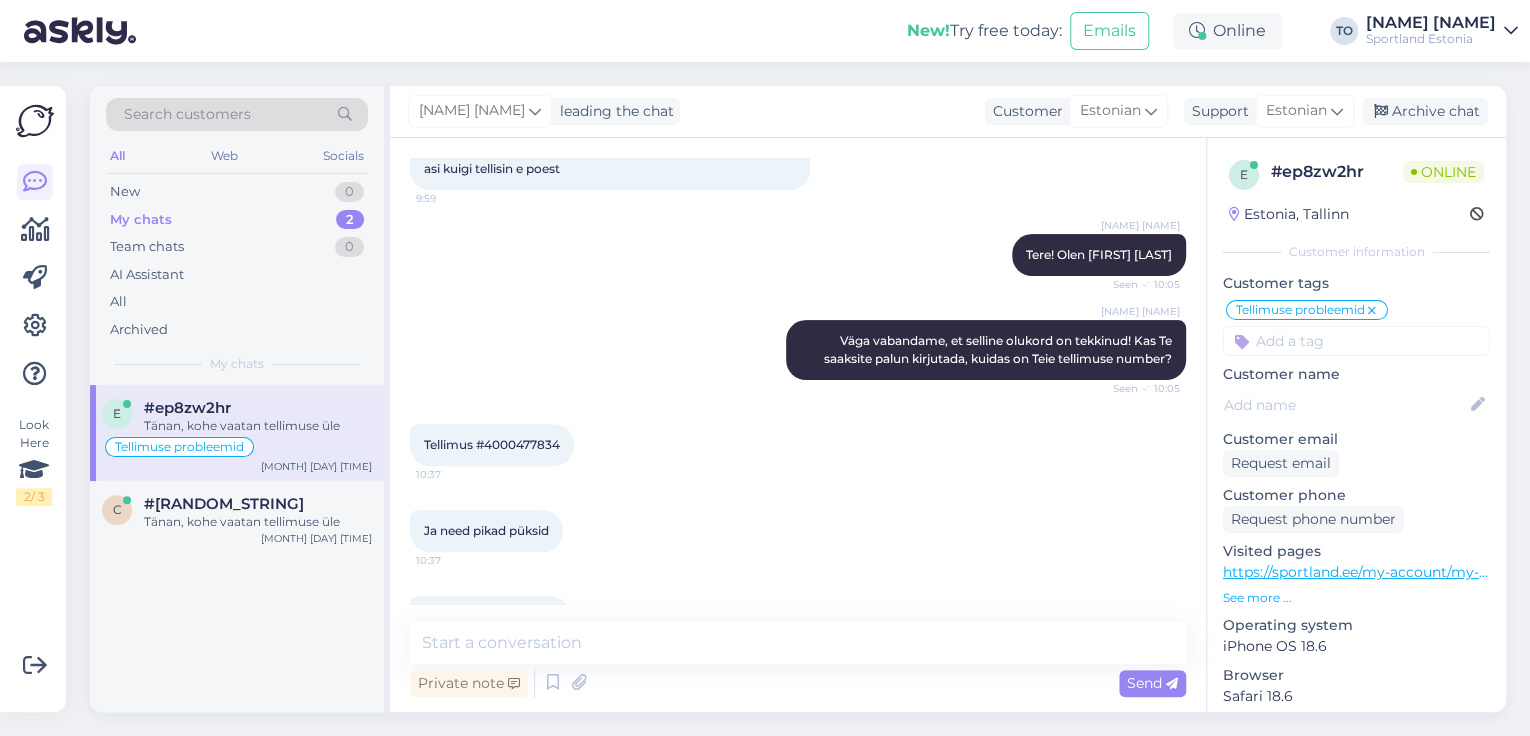 scroll, scrollTop: 122, scrollLeft: 0, axis: vertical 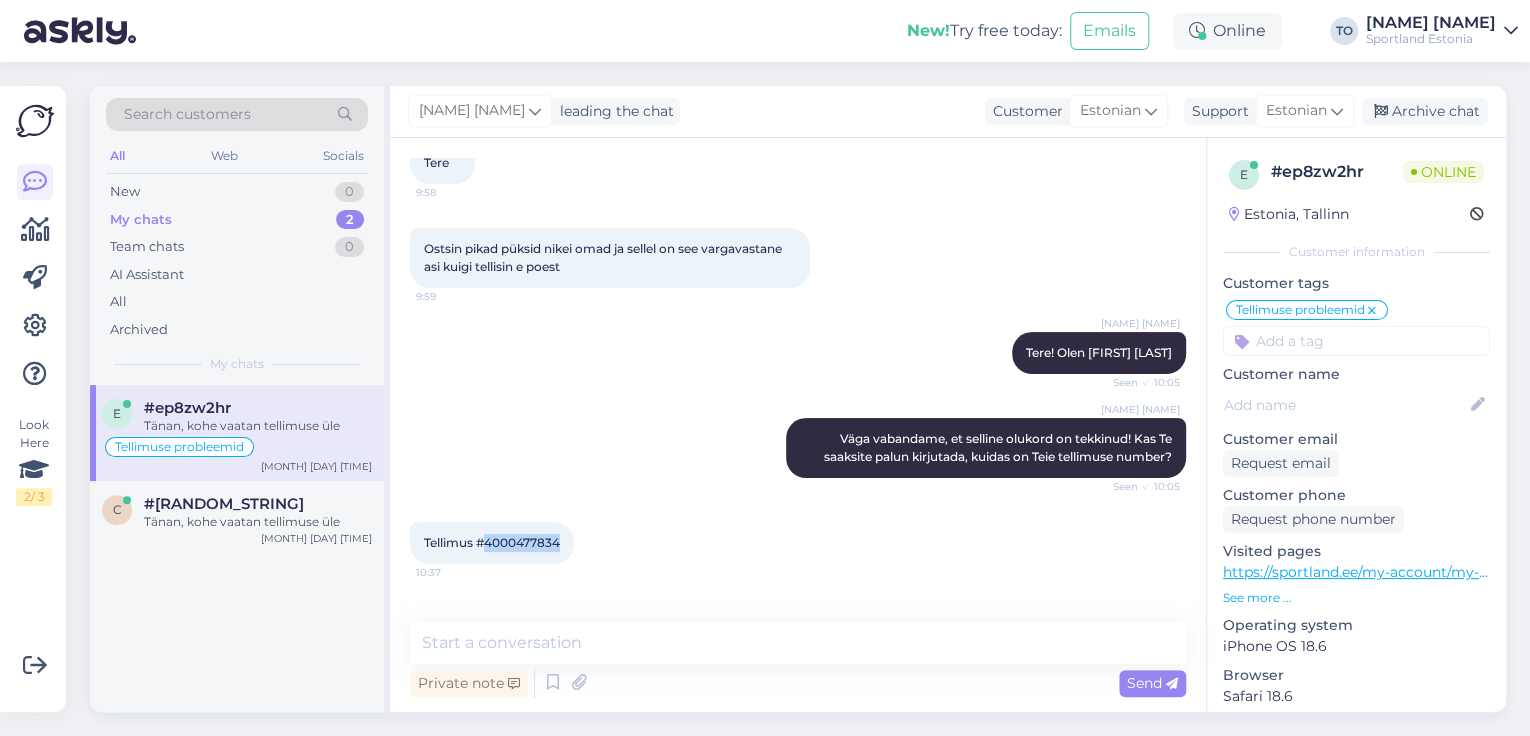drag, startPoint x: 484, startPoint y: 542, endPoint x: 560, endPoint y: 543, distance: 76.00658 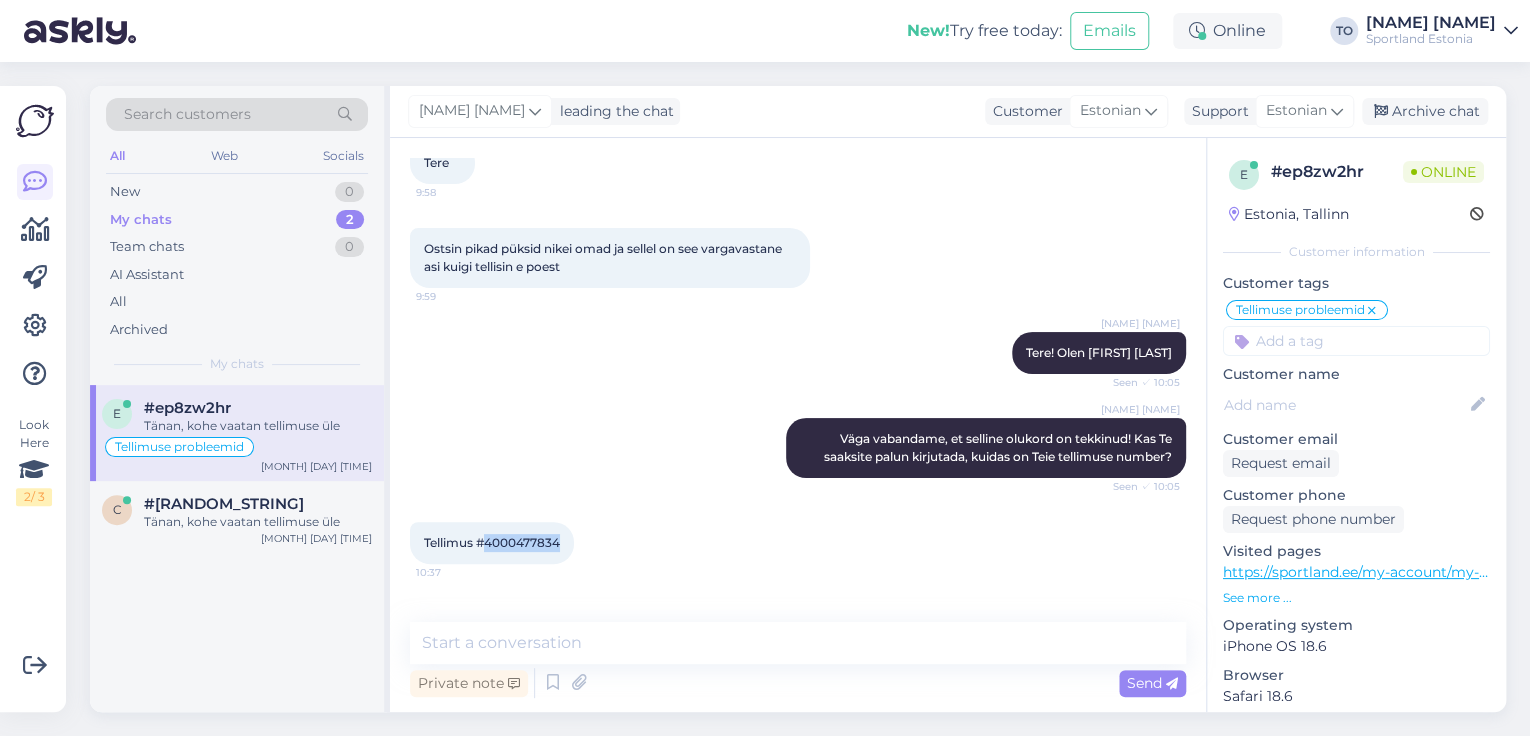 copy on "4000477834" 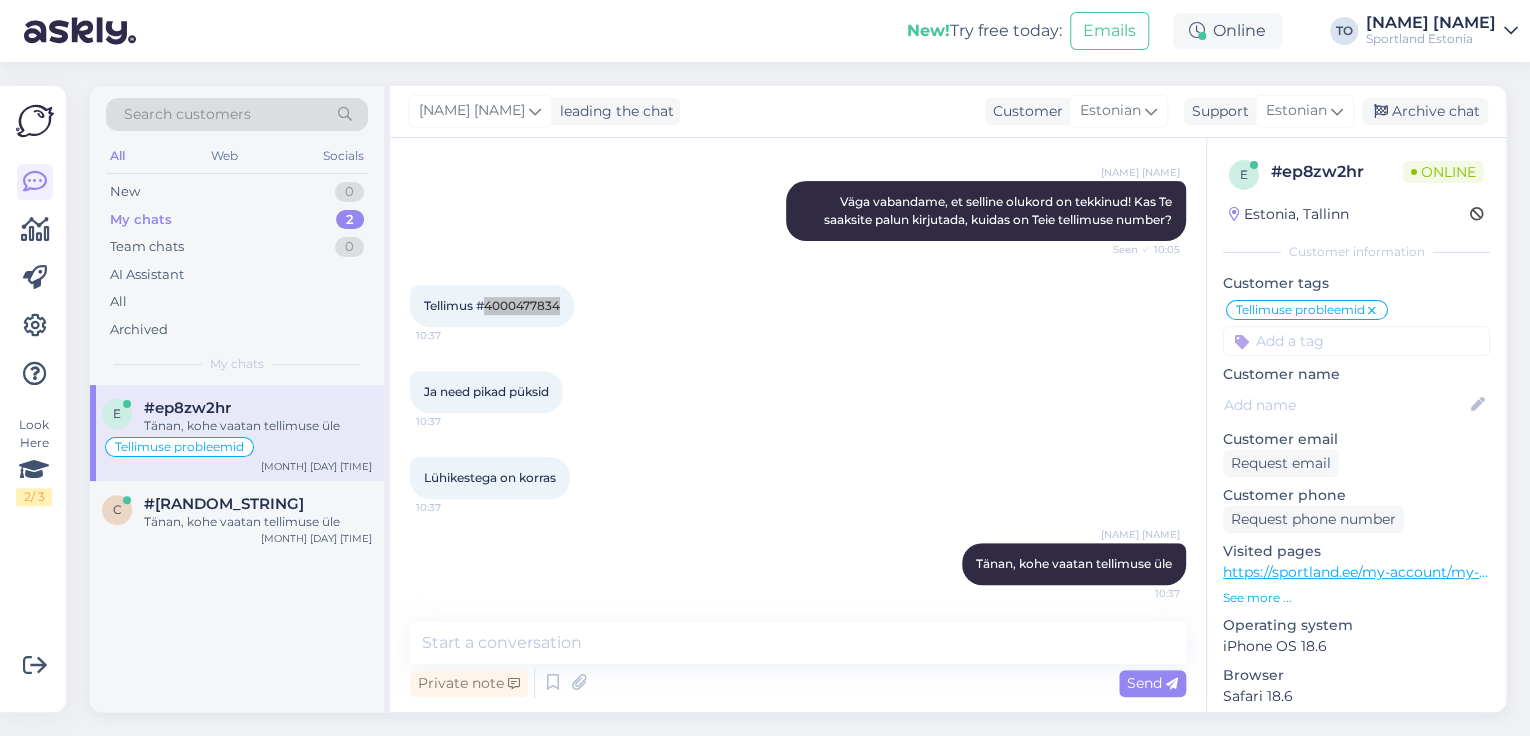 scroll, scrollTop: 361, scrollLeft: 0, axis: vertical 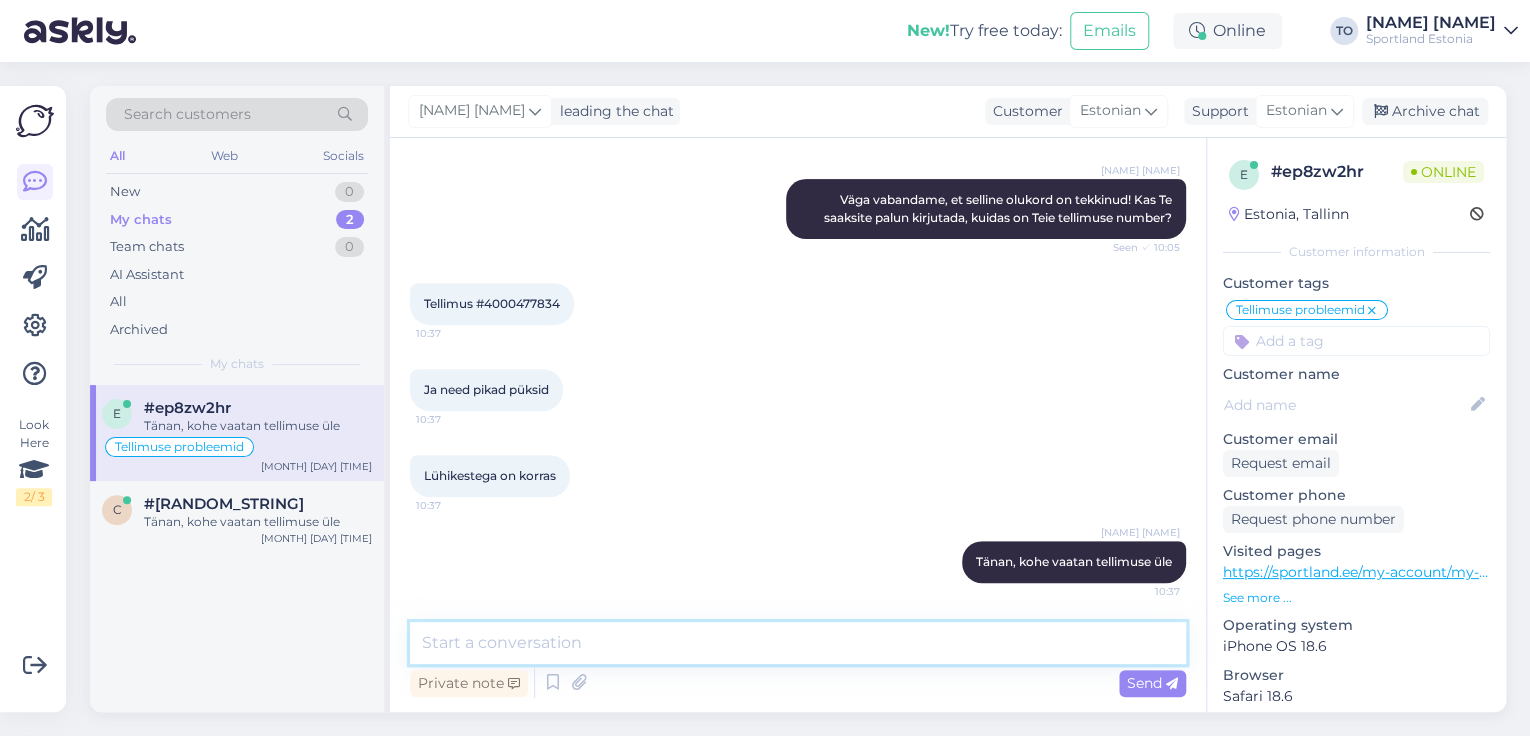 click at bounding box center (798, 643) 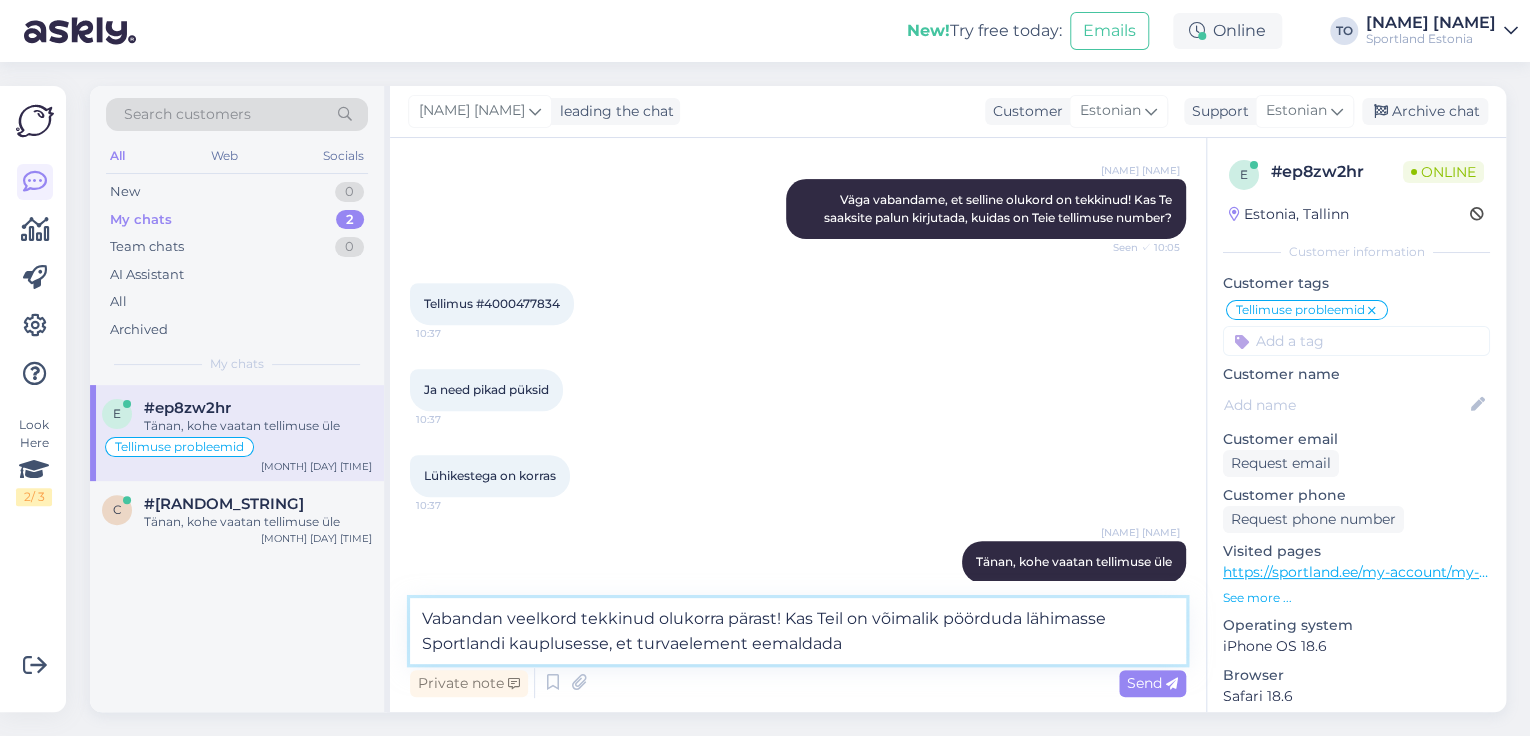 type on "Vabandan veelkord tekkinud olukorra pärast! Kas Teil on võimalik pöörduda lähimasse Sportlandi kauplusesse, et turvaelement eemaldada?" 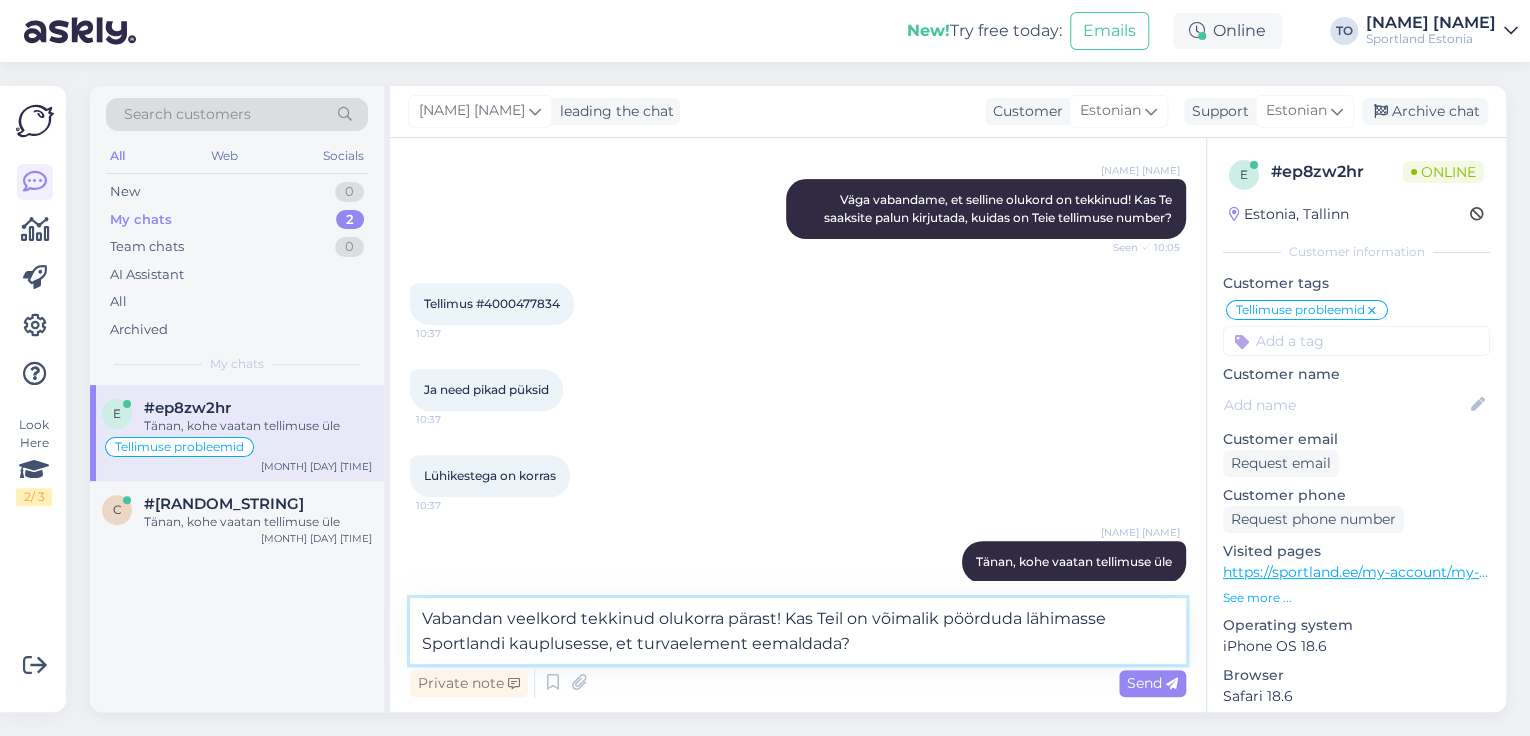 type 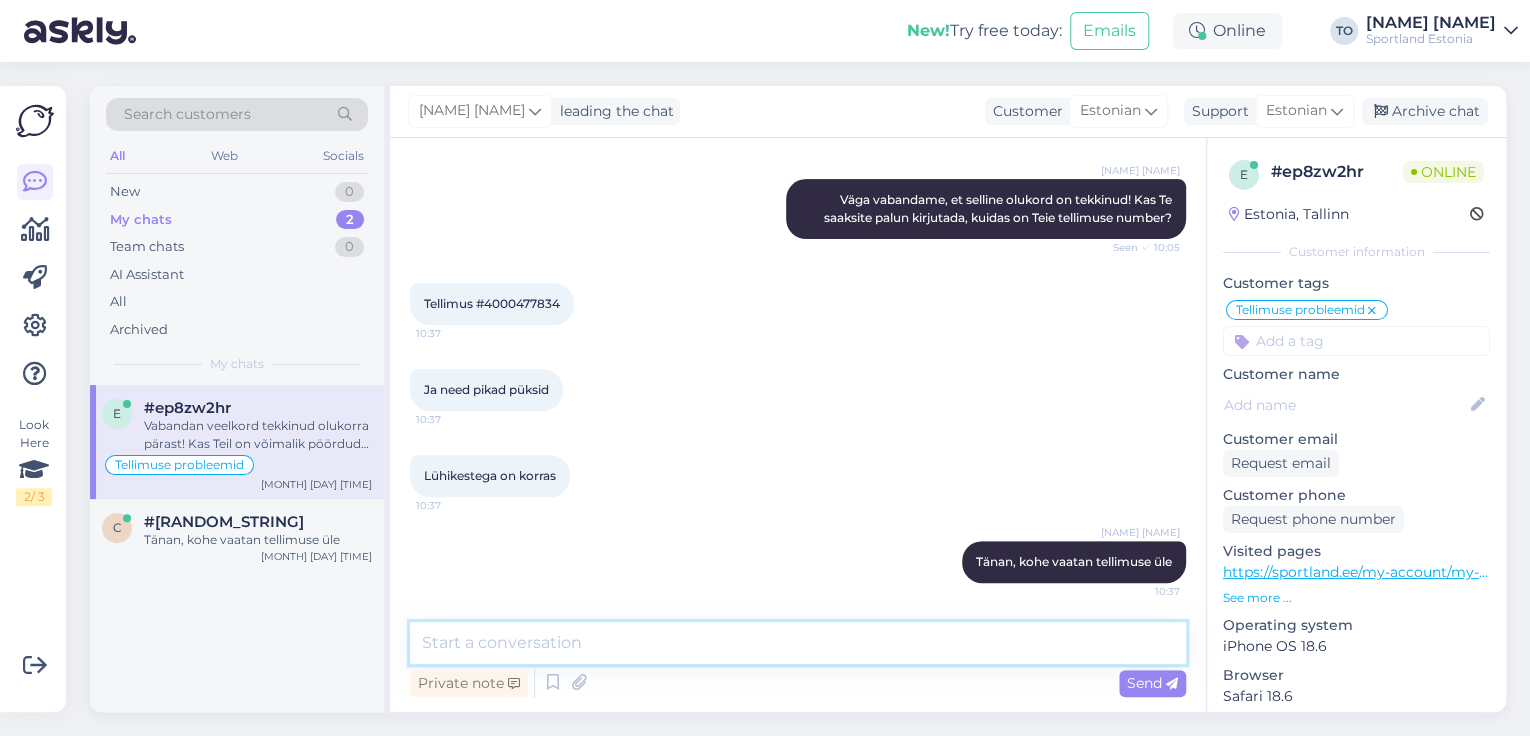 scroll, scrollTop: 484, scrollLeft: 0, axis: vertical 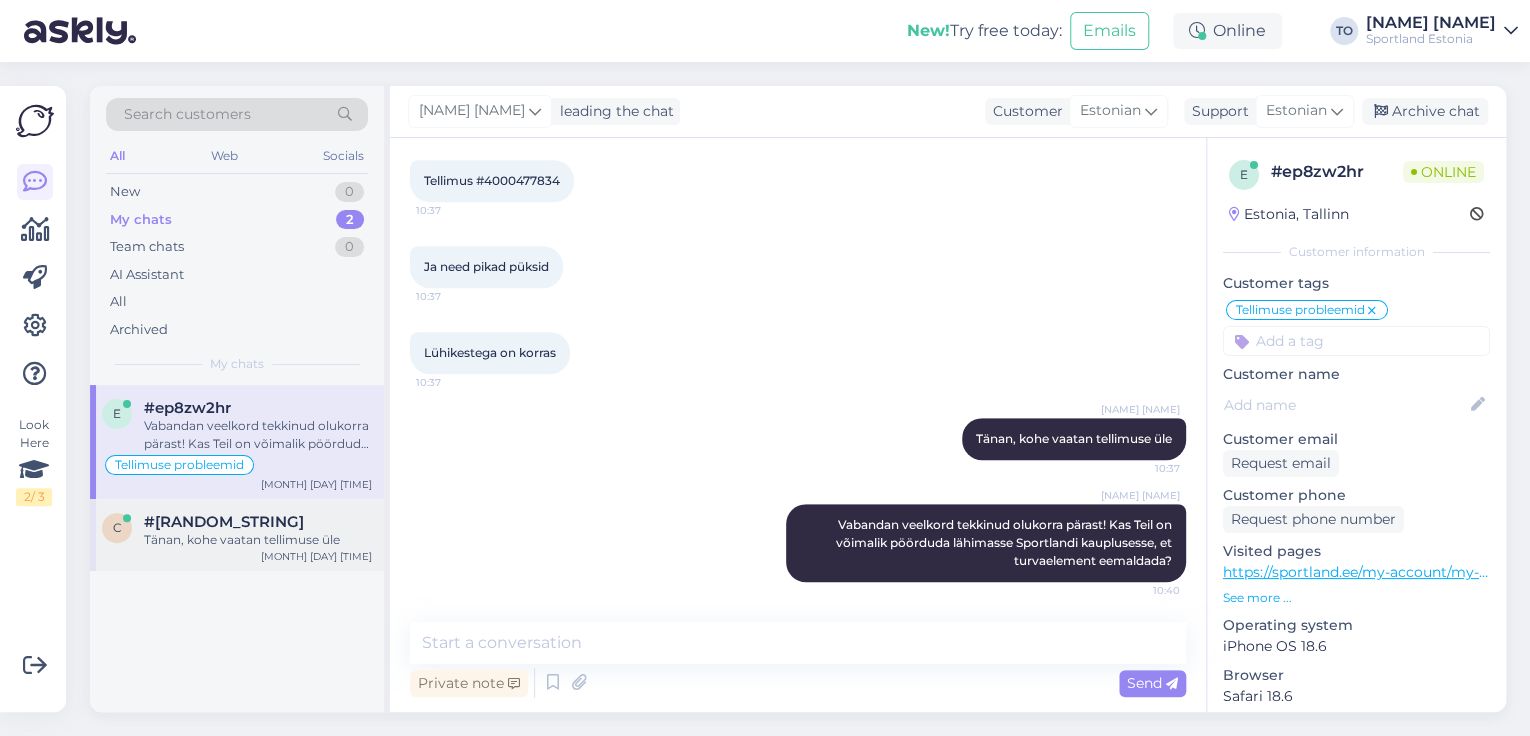 click on "Tänan, kohe vaatan tellimuse üle" at bounding box center (258, 540) 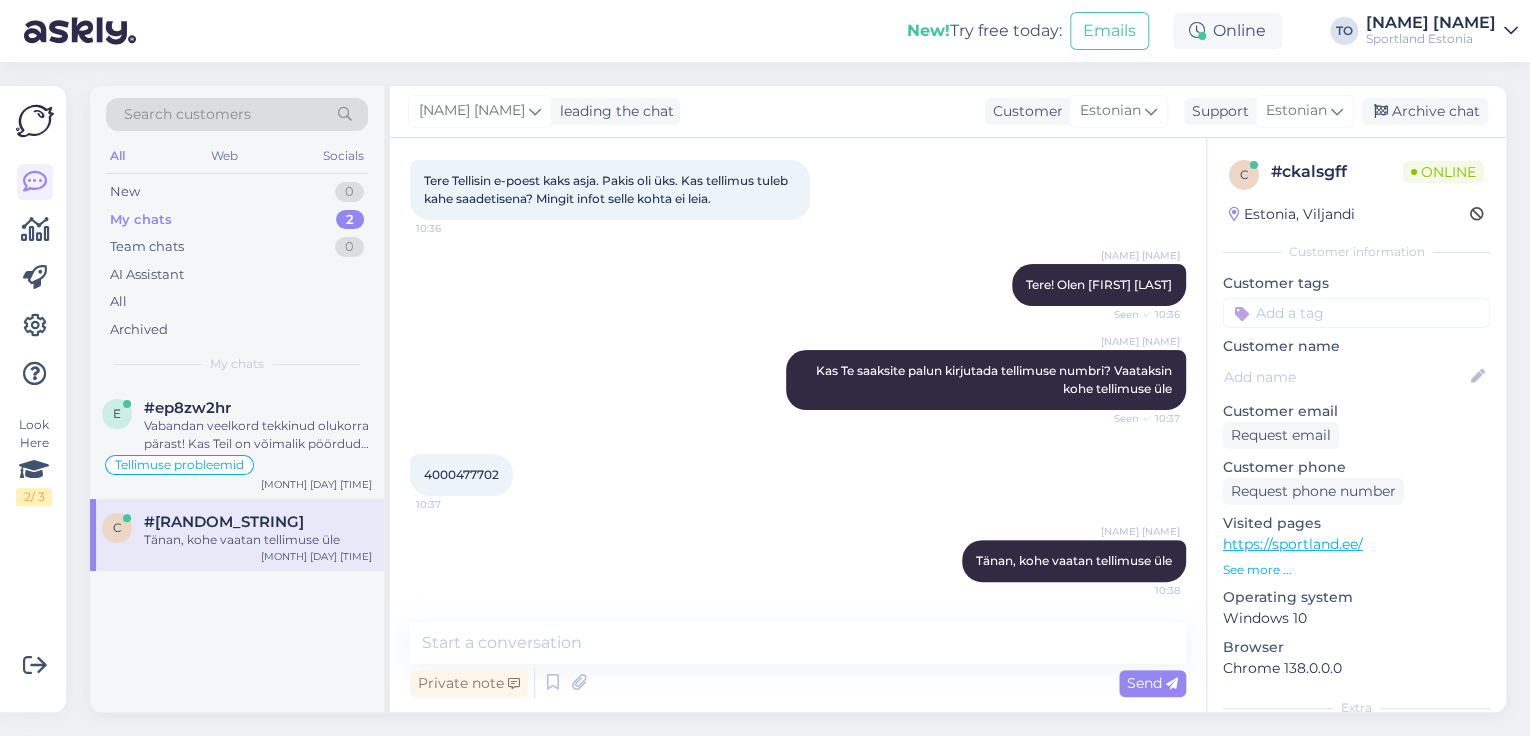 scroll, scrollTop: 104, scrollLeft: 0, axis: vertical 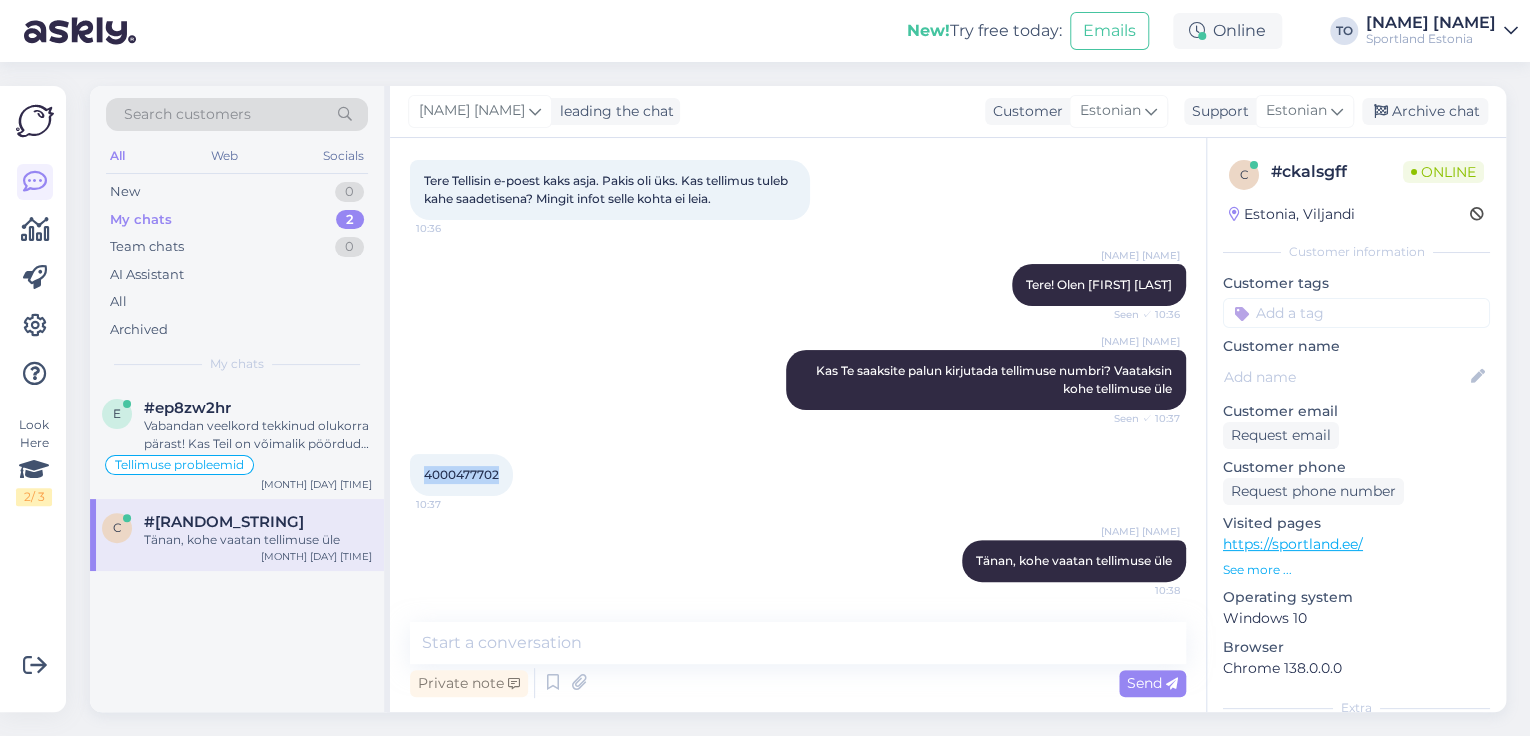 drag, startPoint x: 428, startPoint y: 473, endPoint x: 499, endPoint y: 473, distance: 71 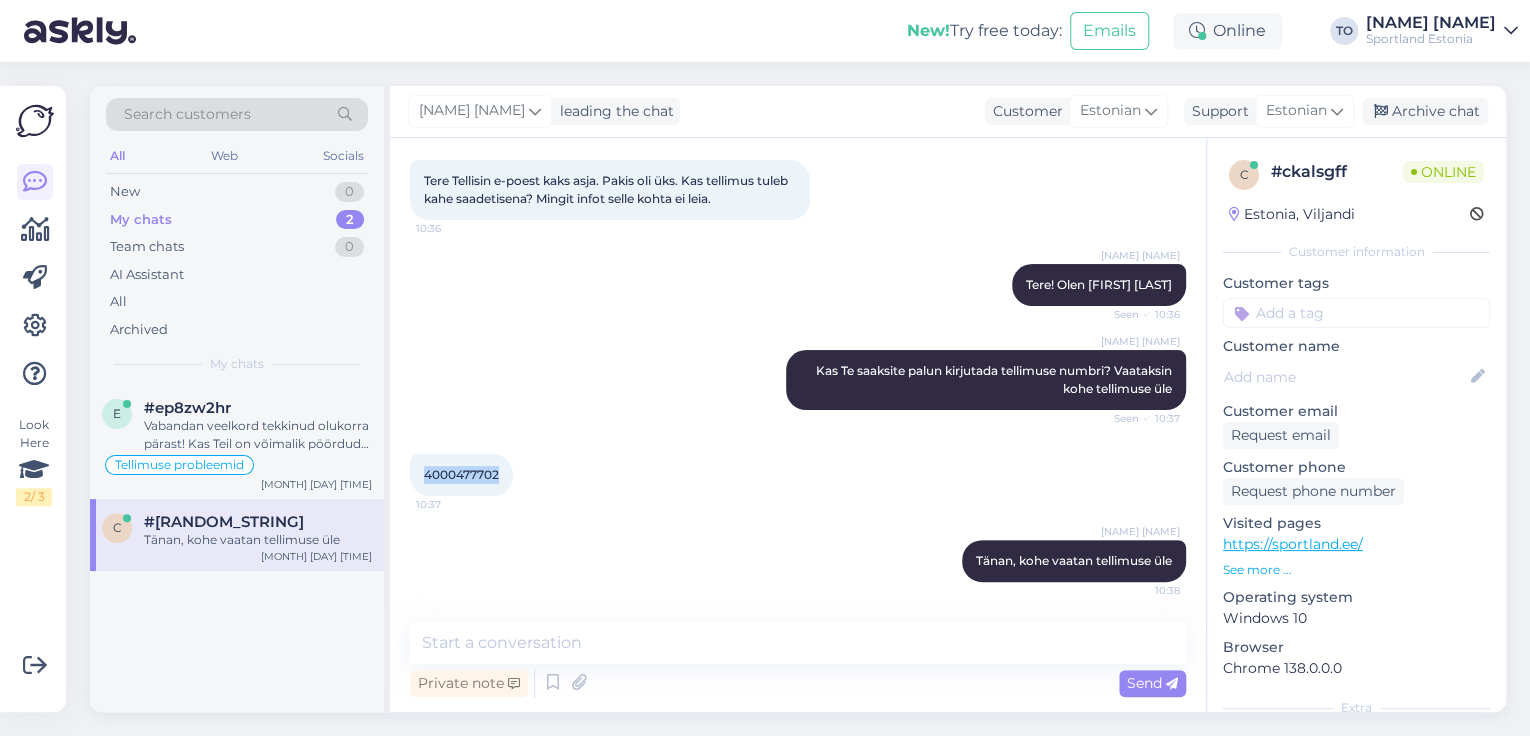click on "4000477702" at bounding box center [461, 474] 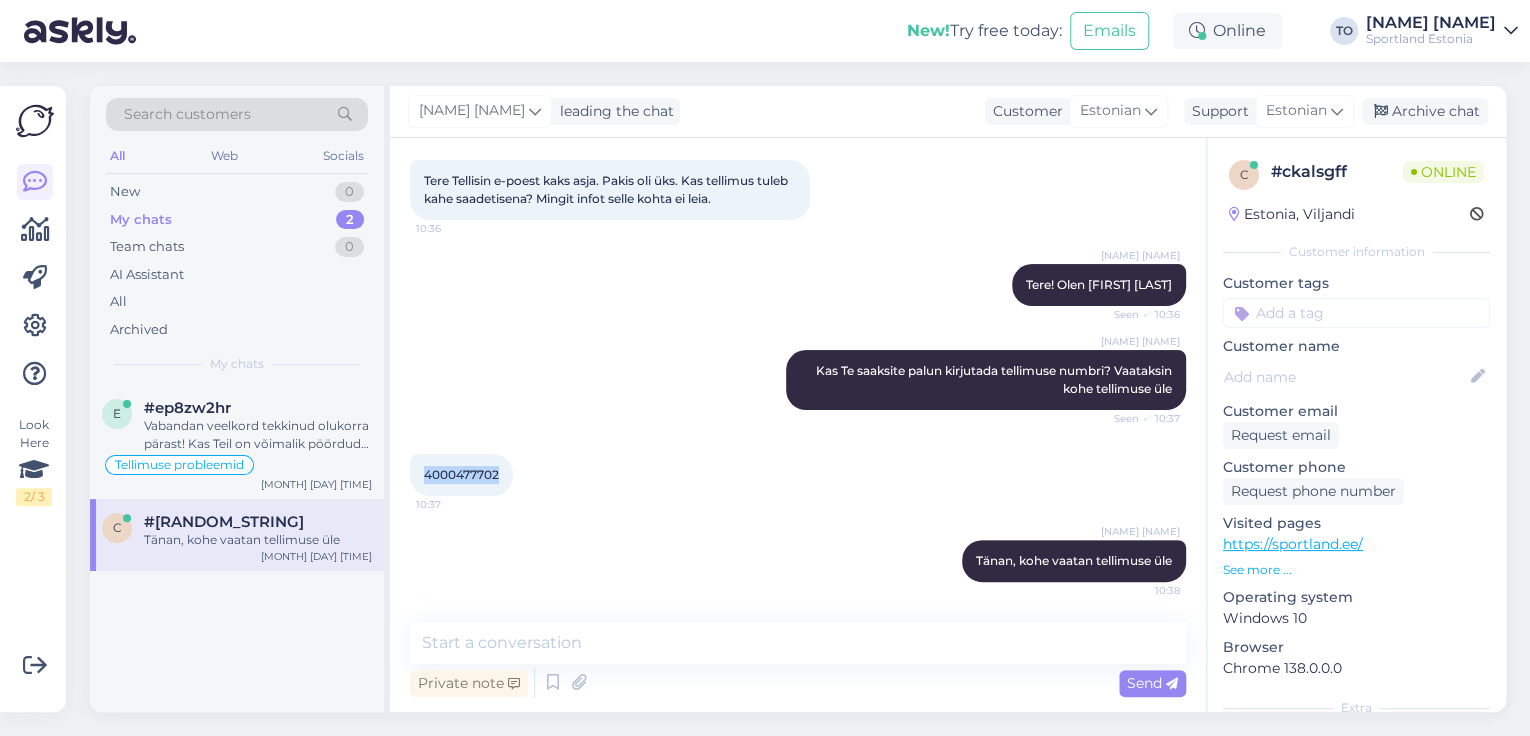copy on "4000477702" 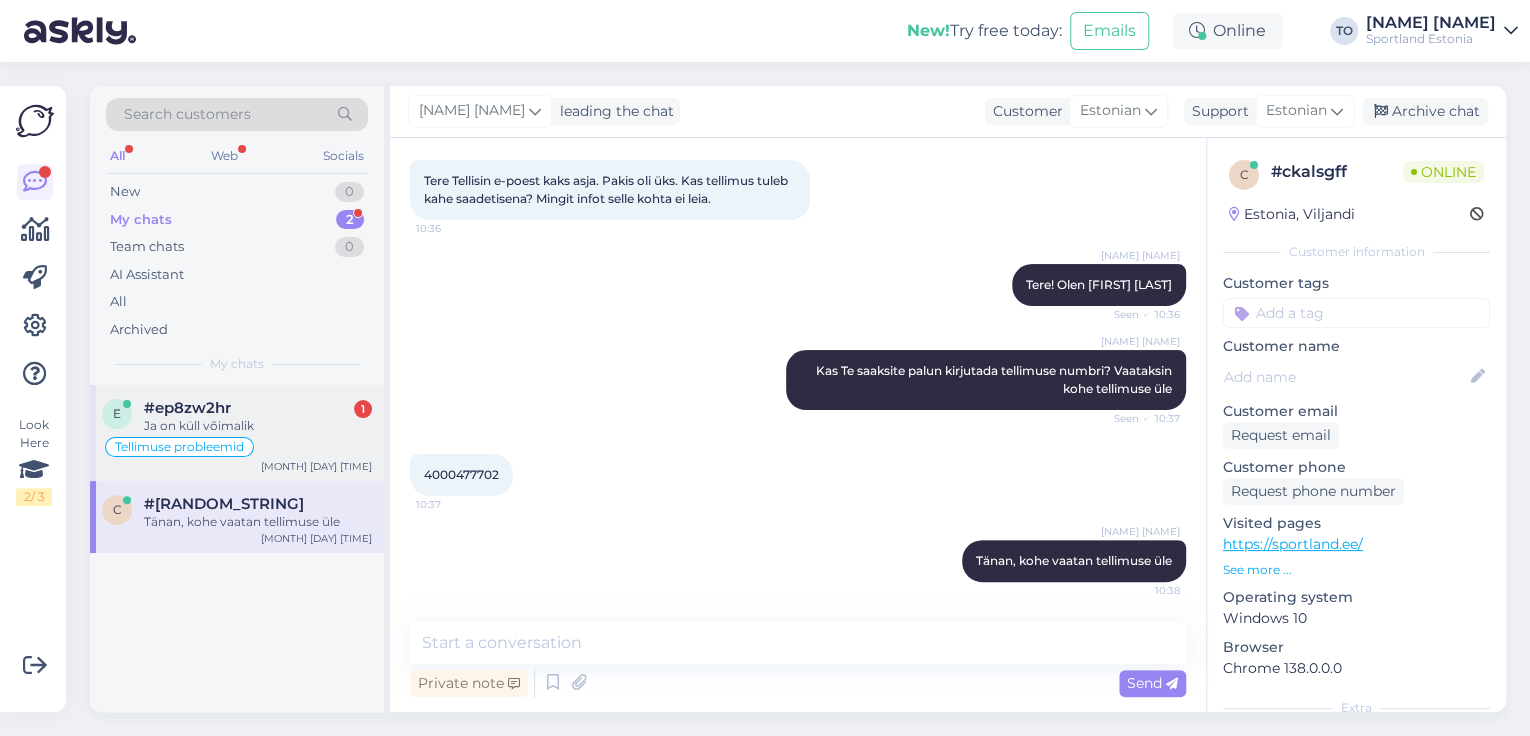 click on "#ep8zw2hr 1" at bounding box center (258, 408) 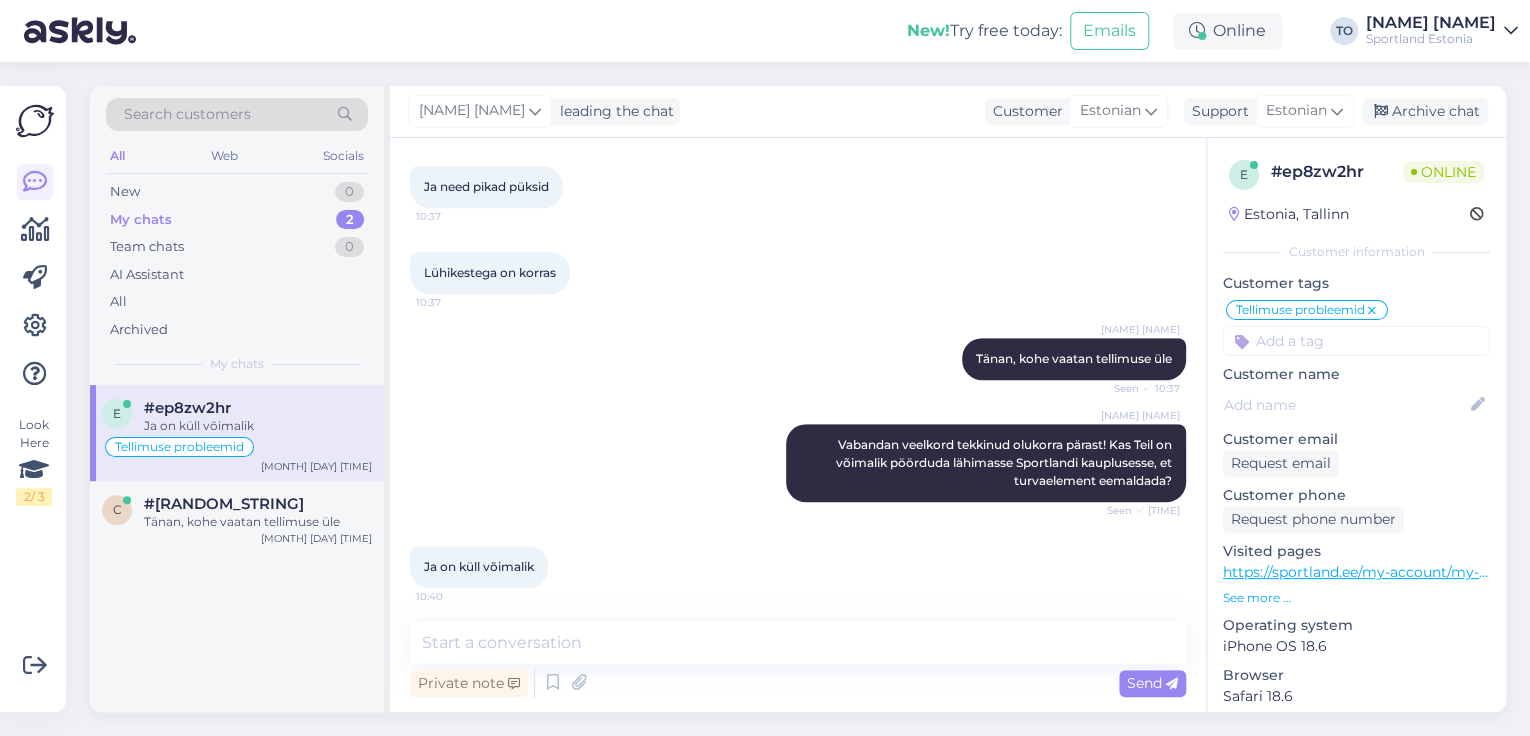 scroll, scrollTop: 569, scrollLeft: 0, axis: vertical 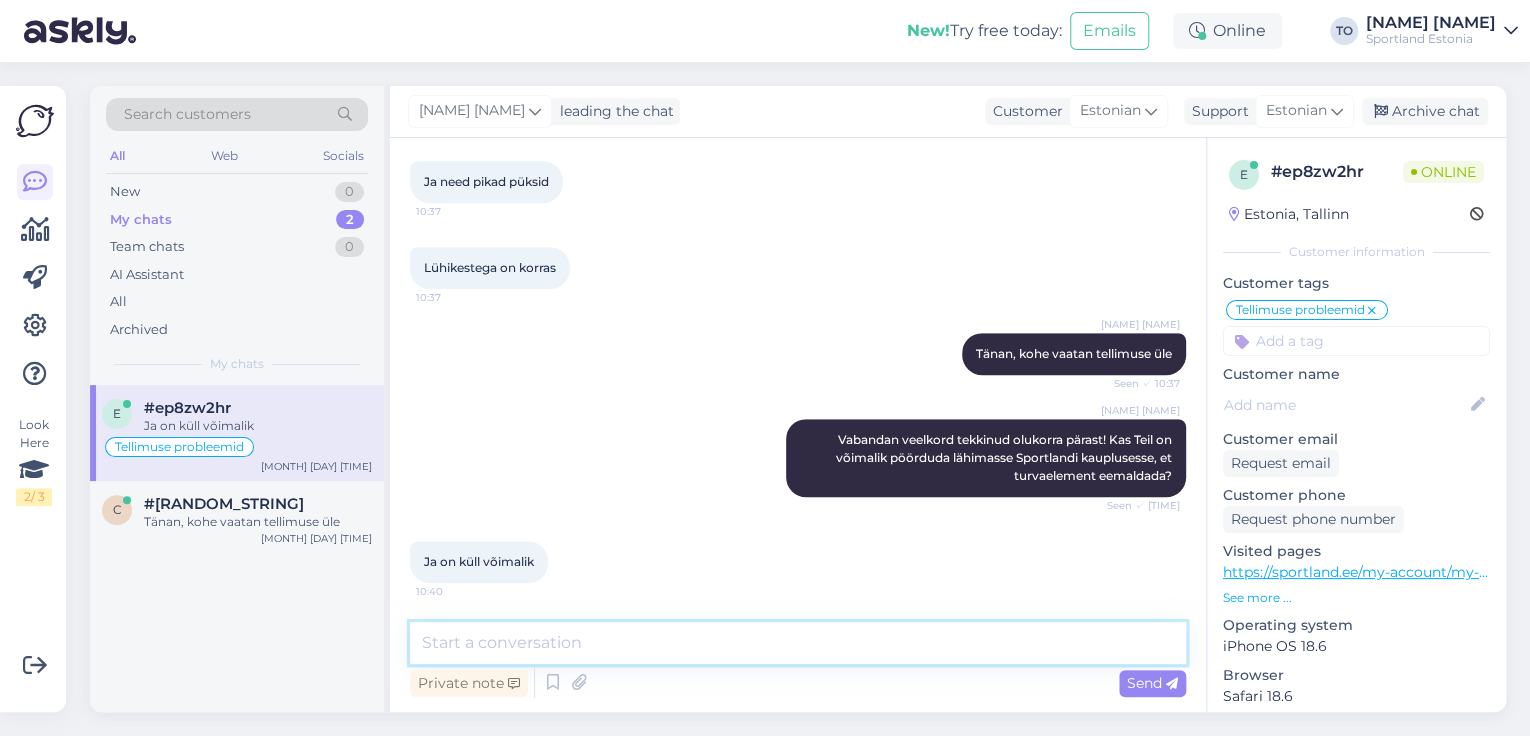 click at bounding box center [798, 643] 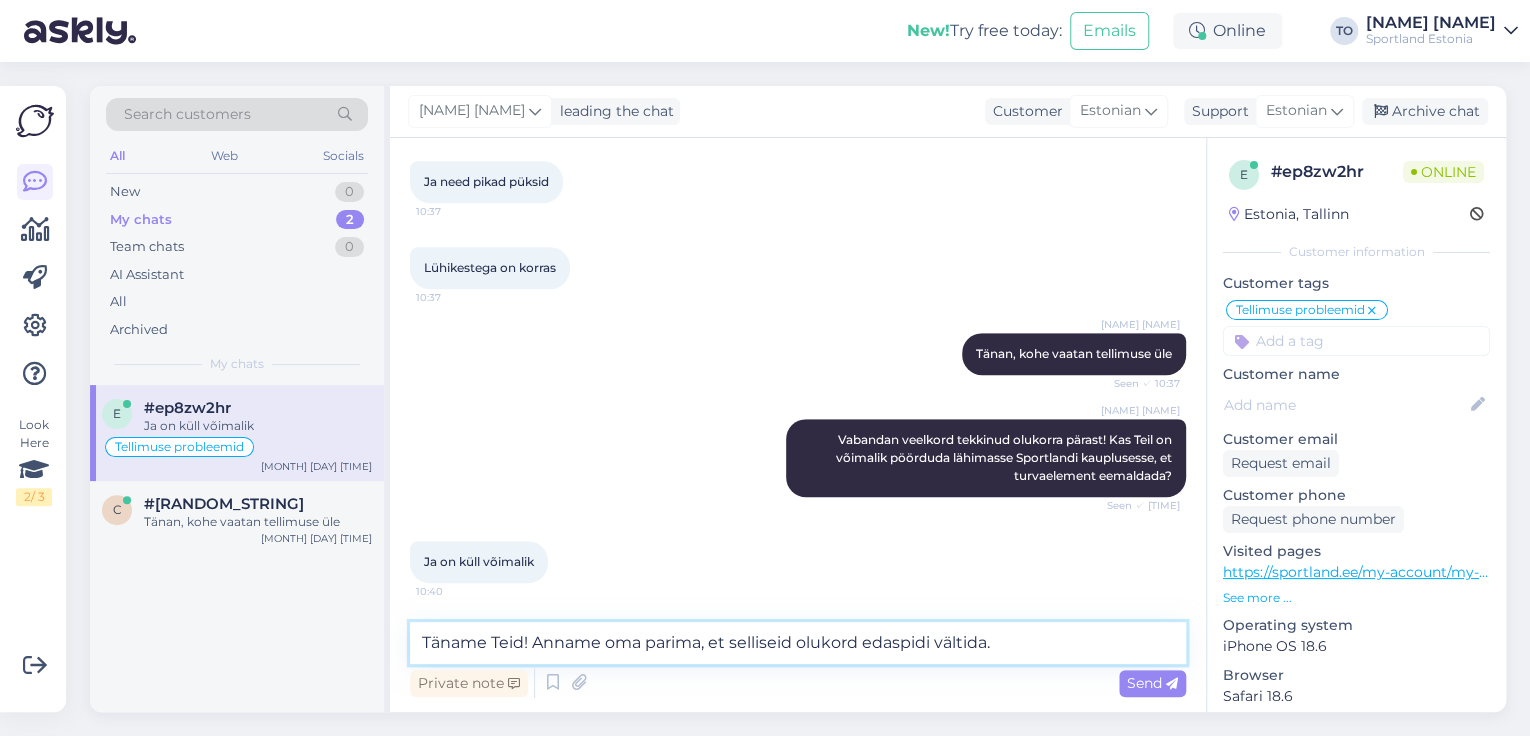 click on "Täname Teid! Anname oma parima, et selliseid olukord edaspidi vältida." at bounding box center [798, 643] 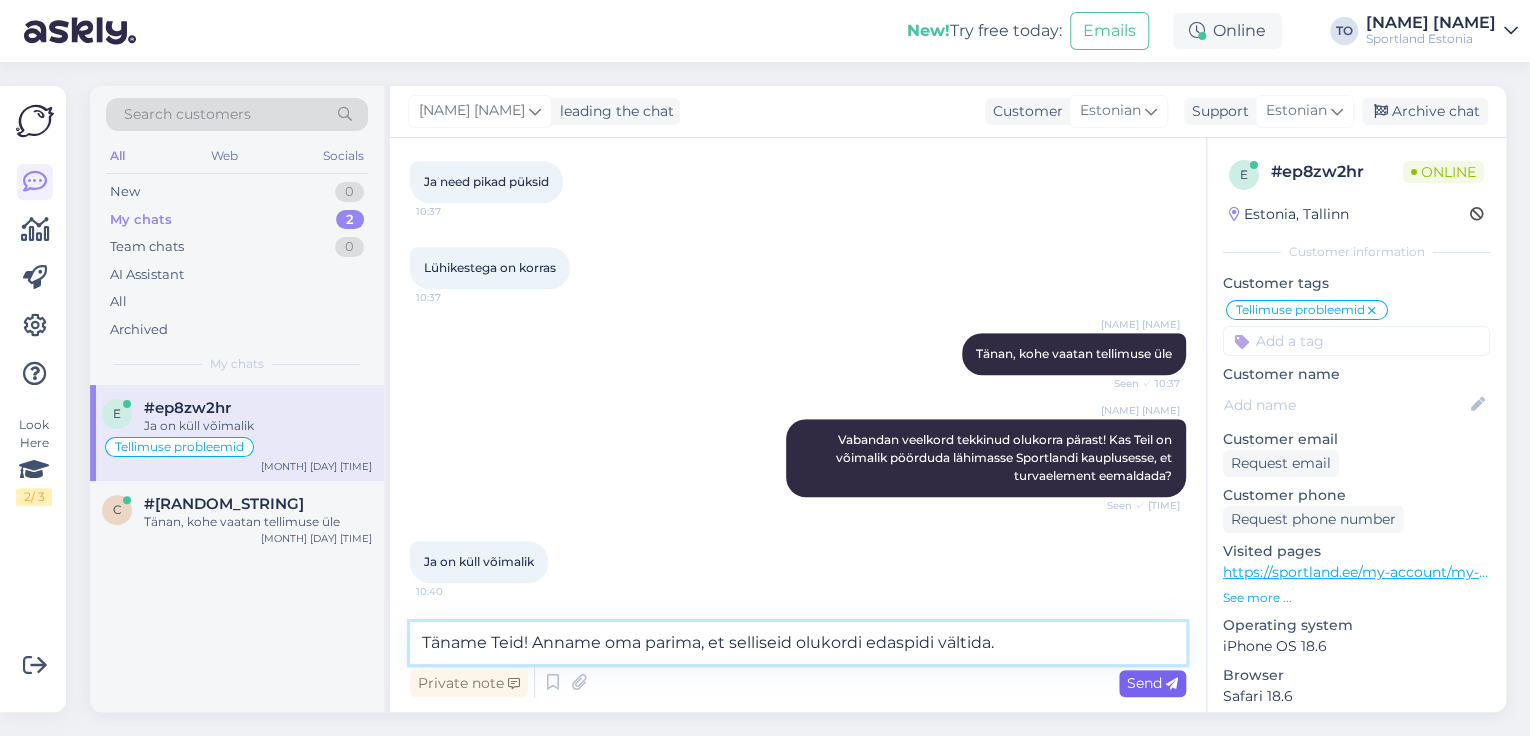 type on "Täname Teid! Anname oma parima, et selliseid olukordi edaspidi vältida." 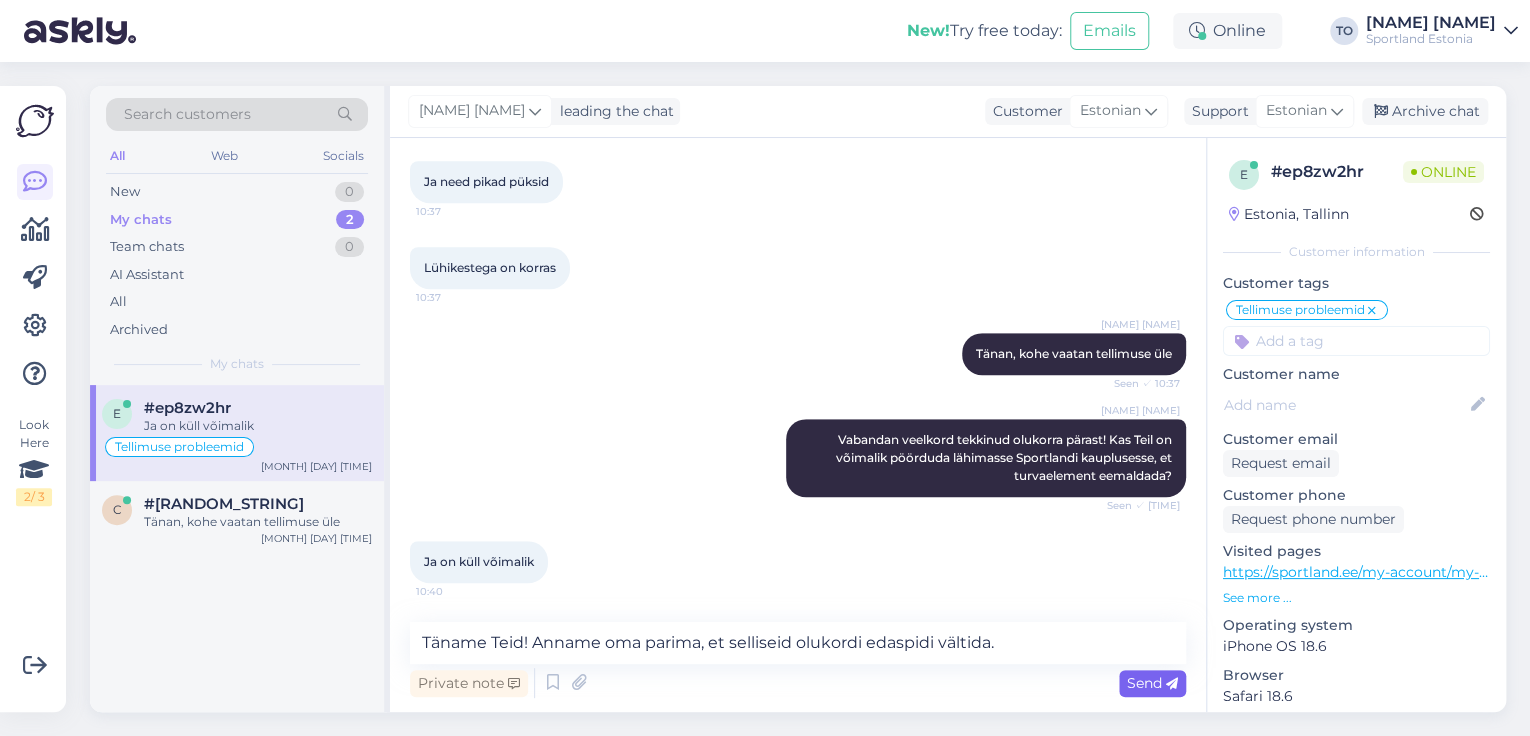 click on "Send" at bounding box center (1152, 683) 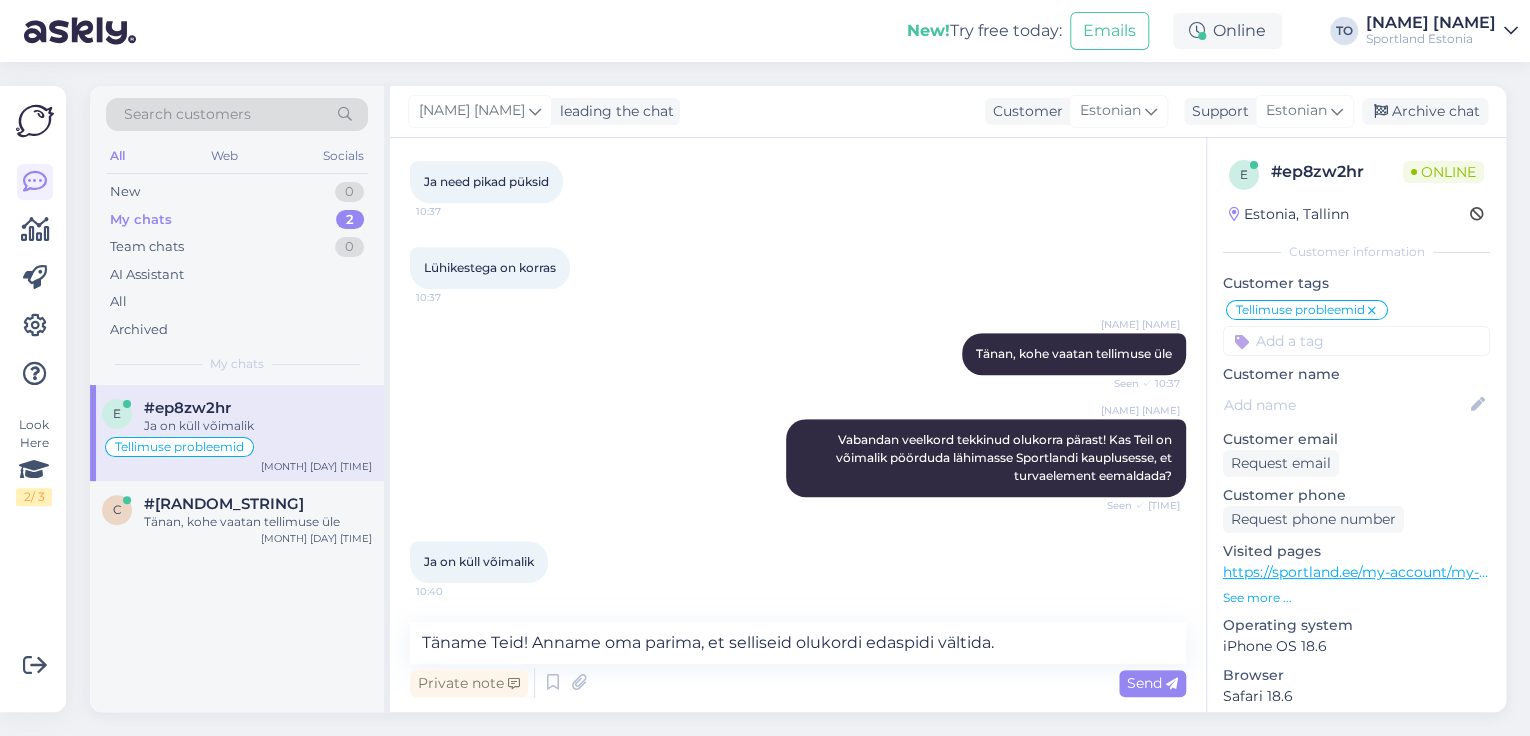 type 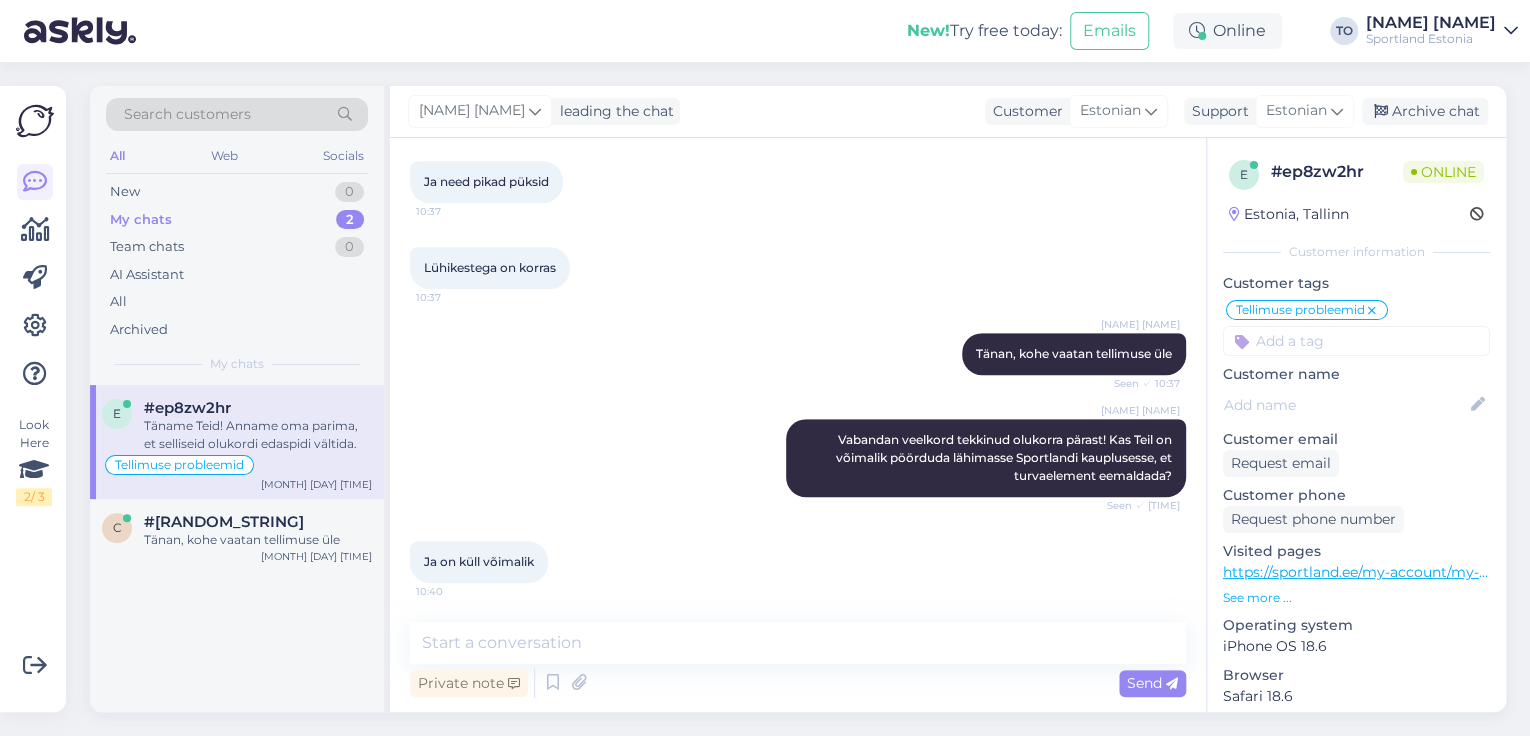 scroll, scrollTop: 673, scrollLeft: 0, axis: vertical 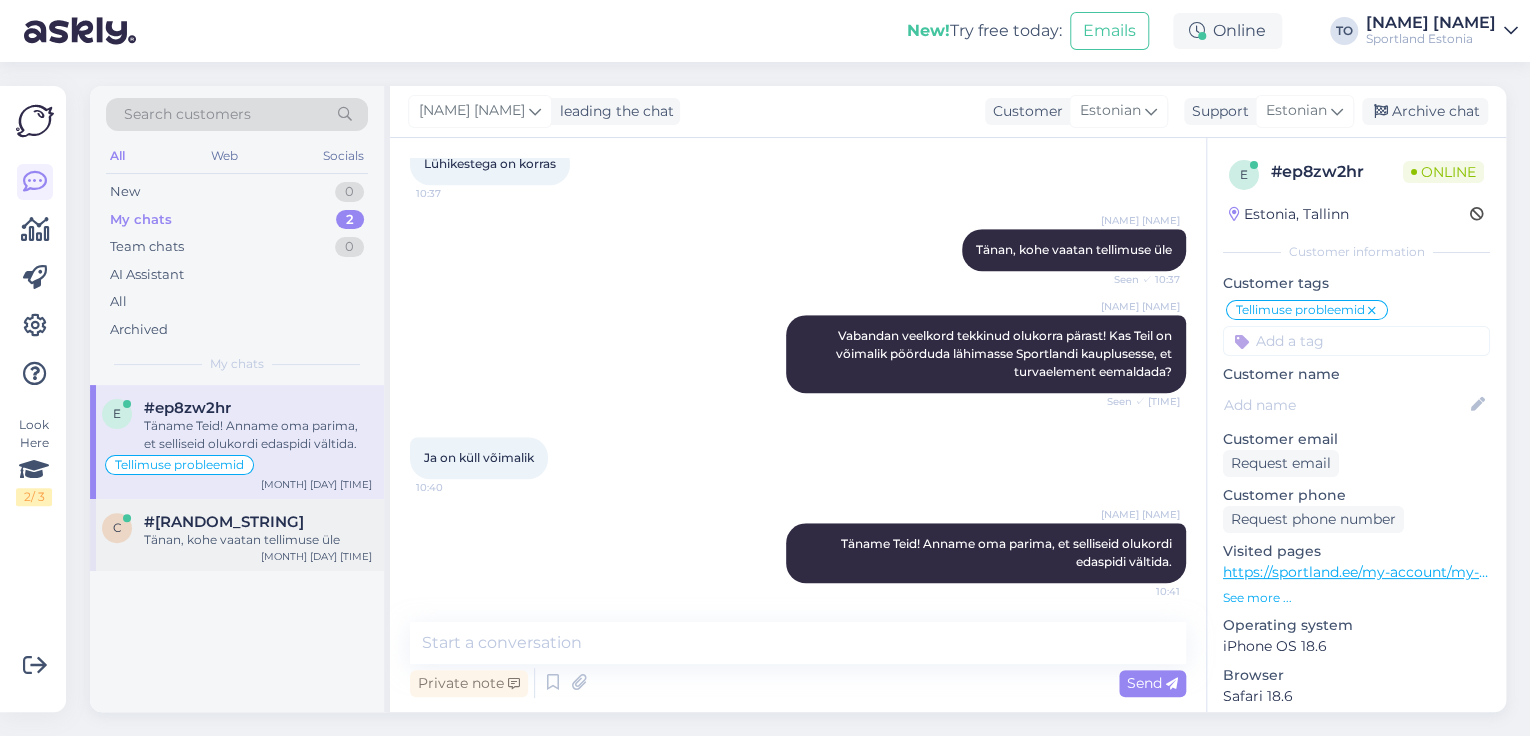 click on "Tänan, kohe vaatan tellimuse üle" at bounding box center (258, 540) 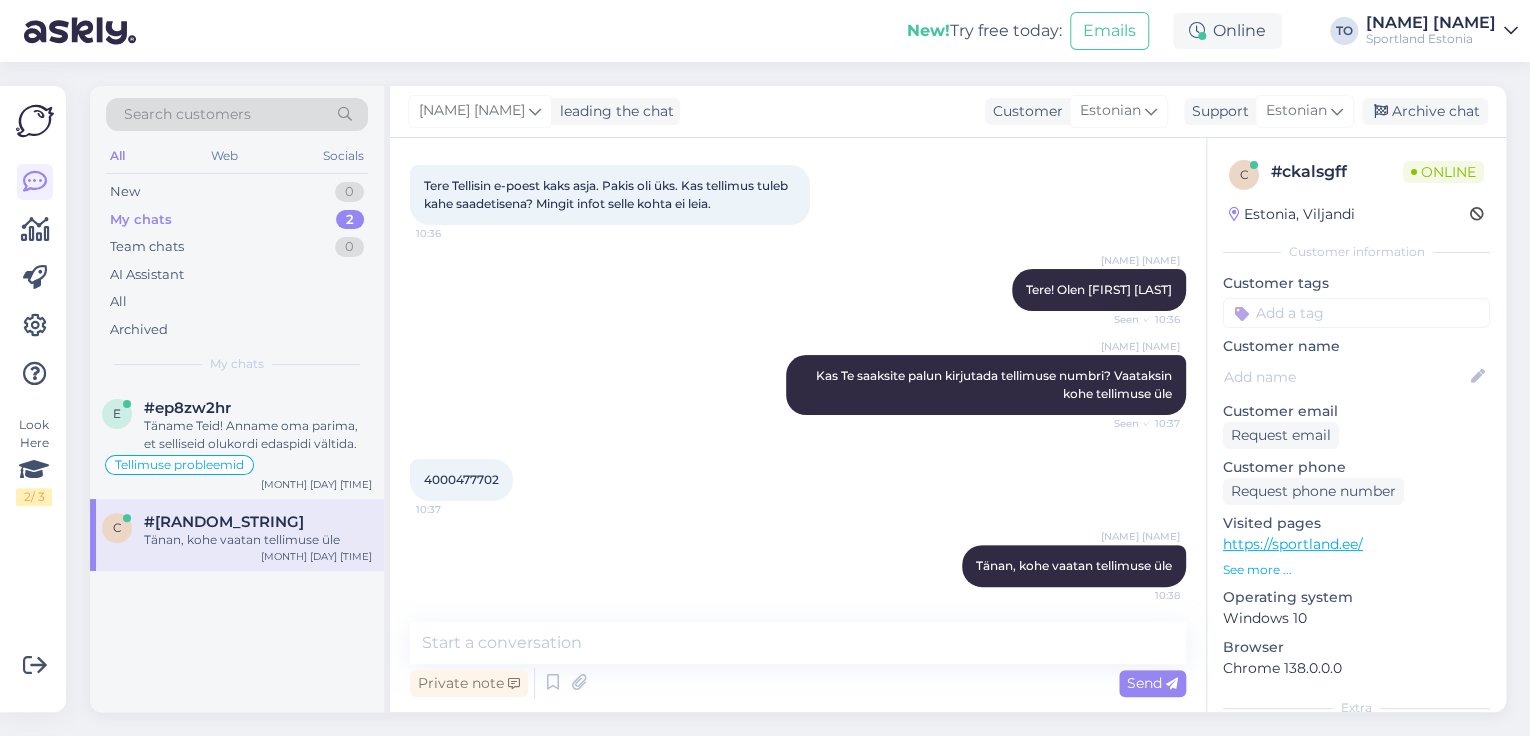 scroll, scrollTop: 104, scrollLeft: 0, axis: vertical 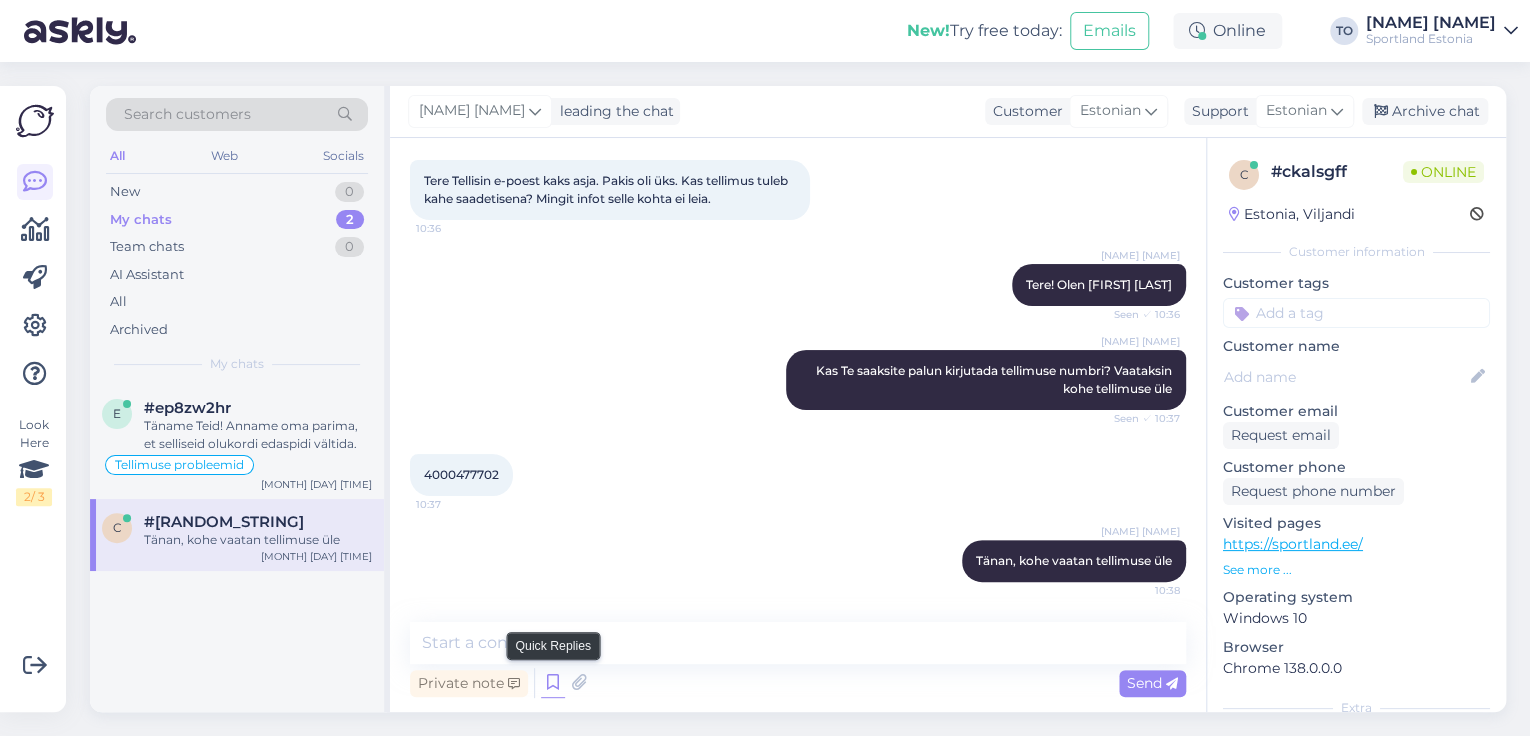 click at bounding box center [553, 683] 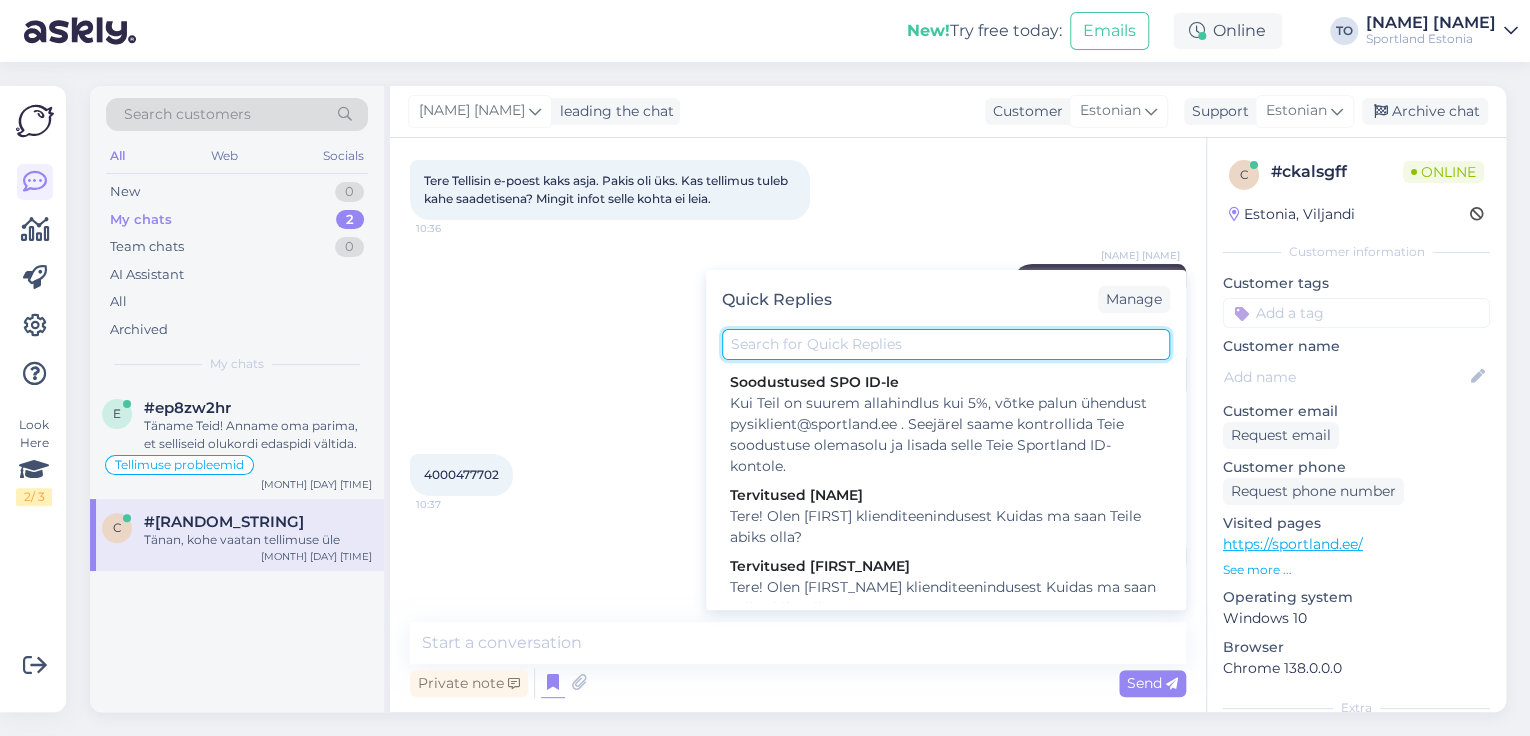 click at bounding box center [946, 344] 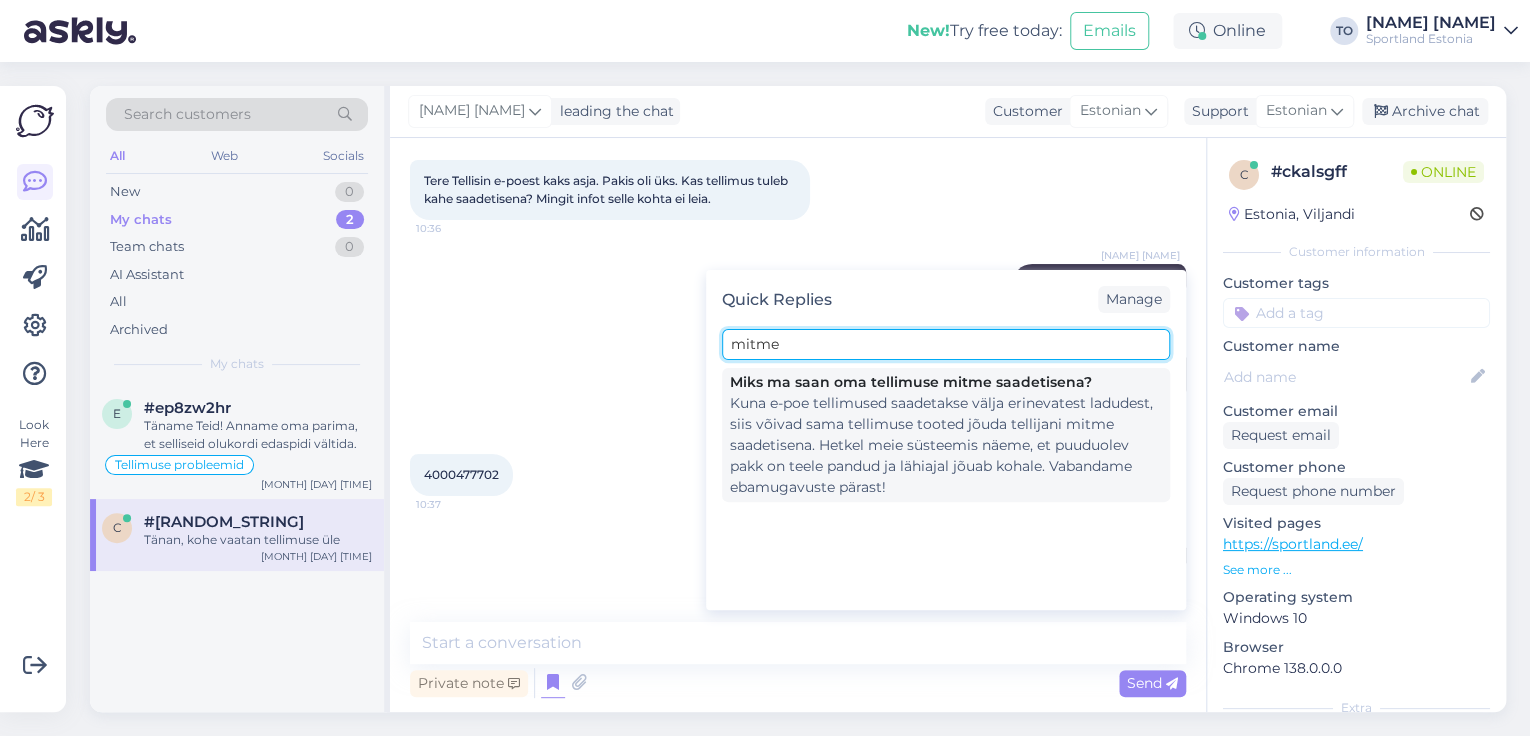 type on "mitme" 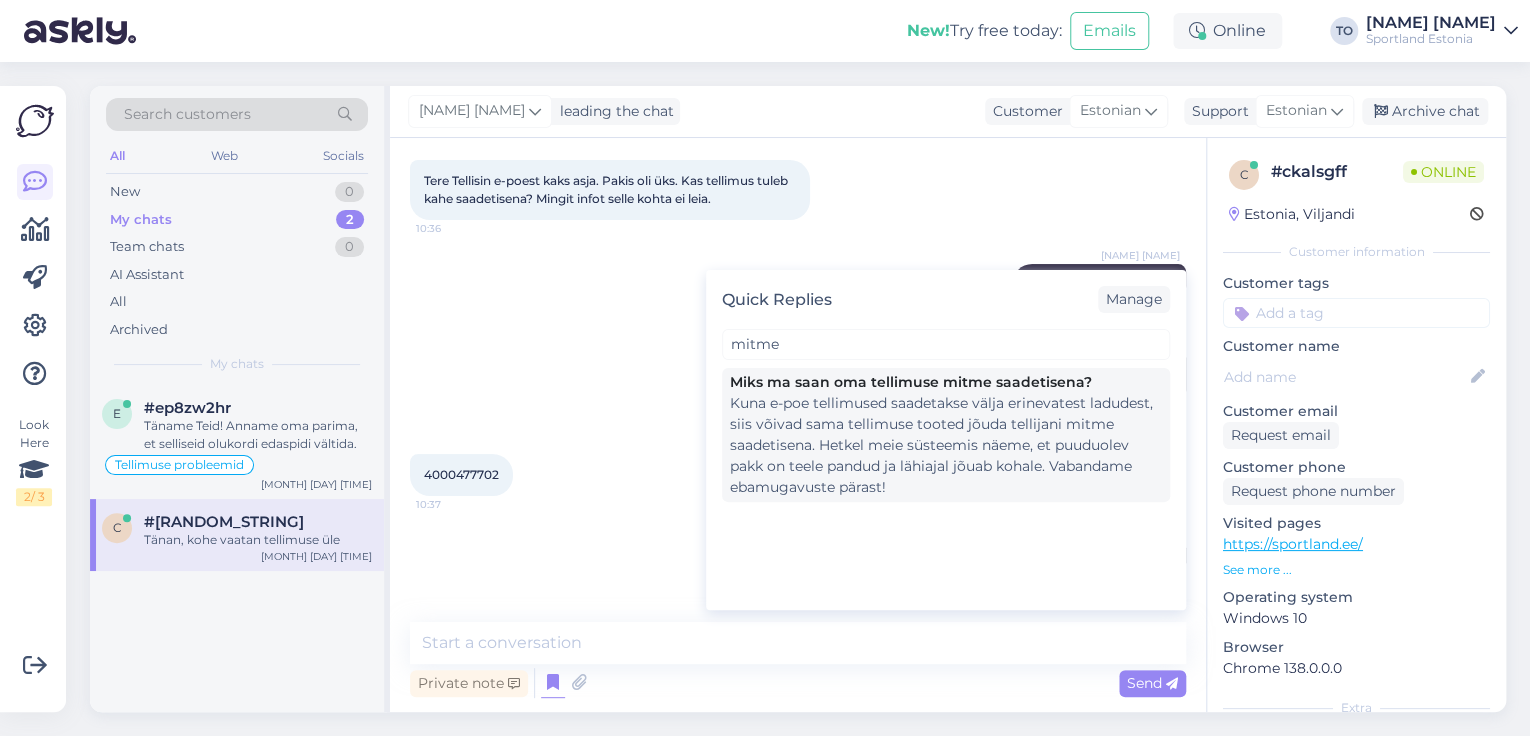 click on "Kuna e-poe tellimused saadetakse välja erinevatest ladudest, siis võivad sama tellimuse tooted jõuda tellijani mitme saadetisena. Hetkel meie süsteemis näeme, et puuduolev pakk on teele pandud ja lähiajal jõuab kohale.
Vabandame ebamugavuste pärast!" at bounding box center (946, 445) 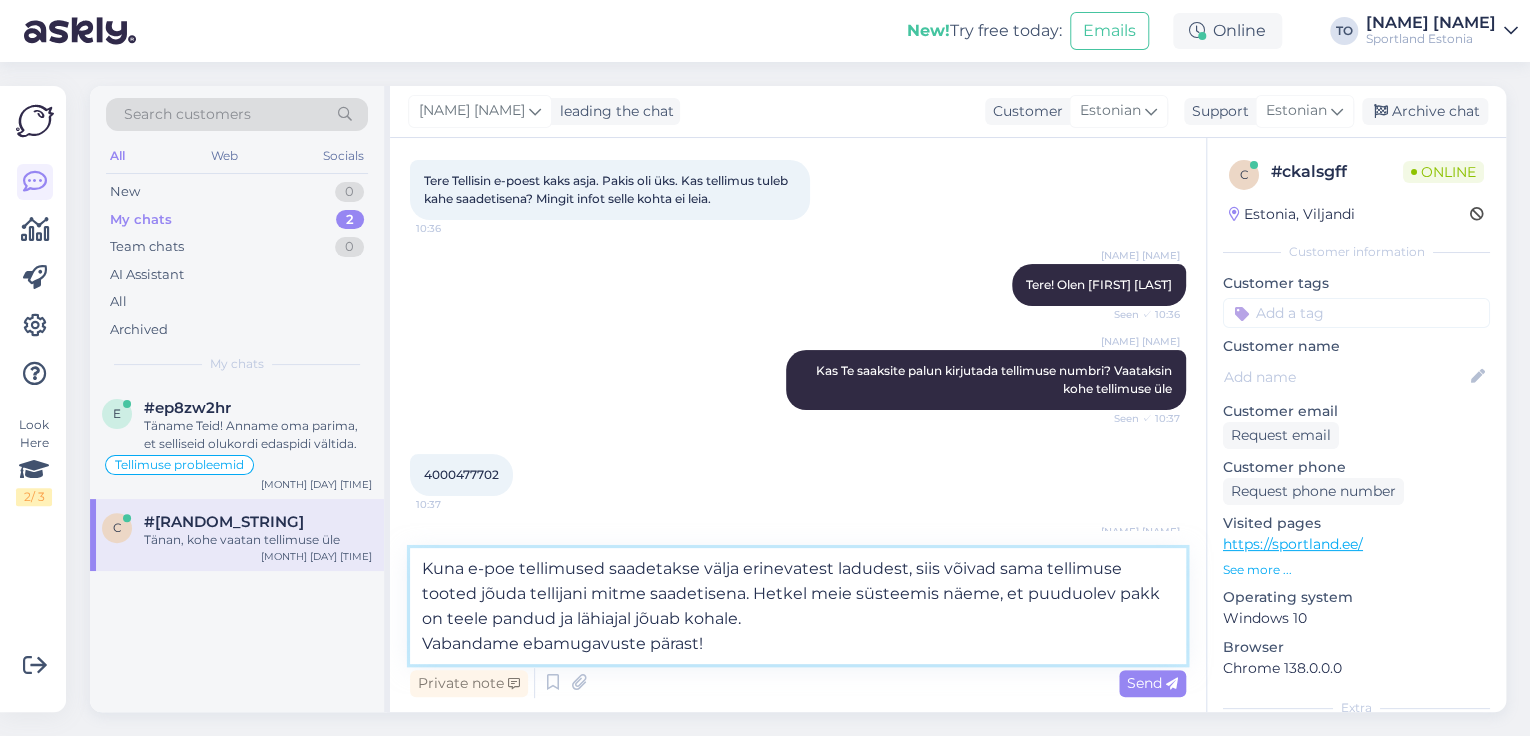 drag, startPoint x: 551, startPoint y: 616, endPoint x: 445, endPoint y: 614, distance: 106.01887 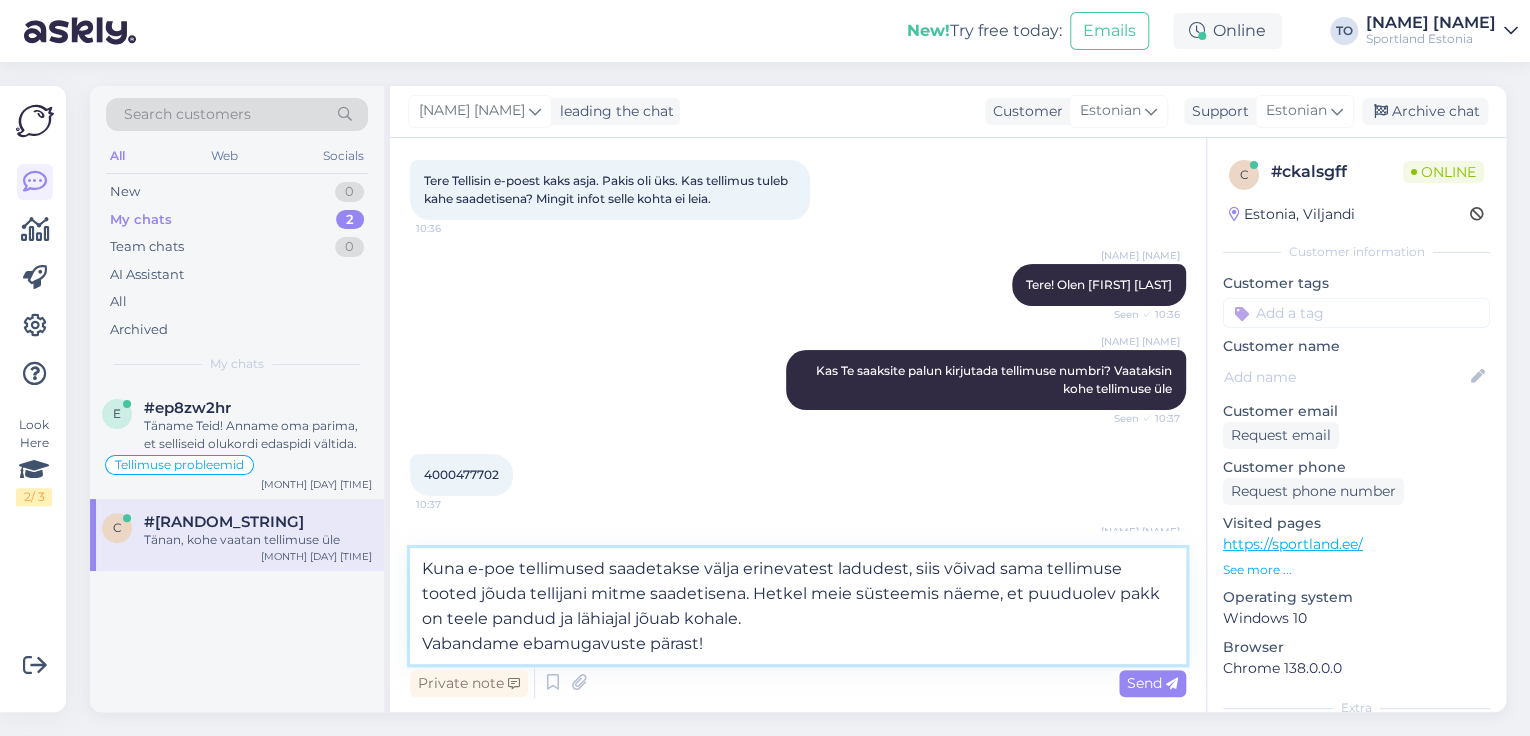 click on "Kuna e-poe tellimused saadetakse välja erinevatest ladudest, siis võivad sama tellimuse tooted jõuda tellijani mitme saadetisena. Hetkel meie süsteemis näeme, et puuduolev pakk on teele pandud ja lähiajal jõuab kohale.
Vabandame ebamugavuste pärast!" at bounding box center [798, 606] 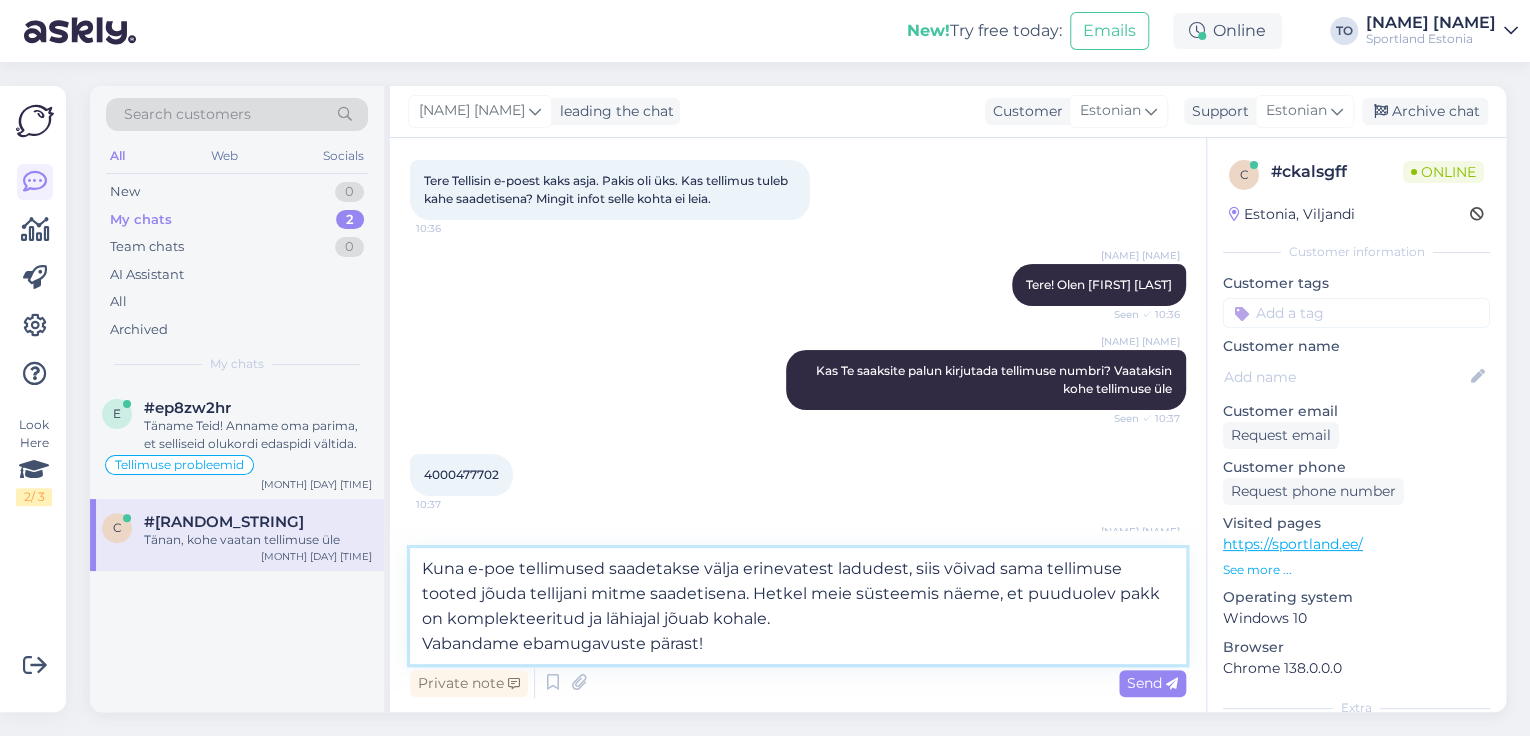click on "Kuna e-poe tellimused saadetakse välja erinevatest ladudest, siis võivad sama tellimuse tooted jõuda tellijani mitme saadetisena. Hetkel meie süsteemis näeme, et puuduolev pakk on komplekteeritud ja lähiajal jõuab kohale.
Vabandame ebamugavuste pärast!" at bounding box center [798, 606] 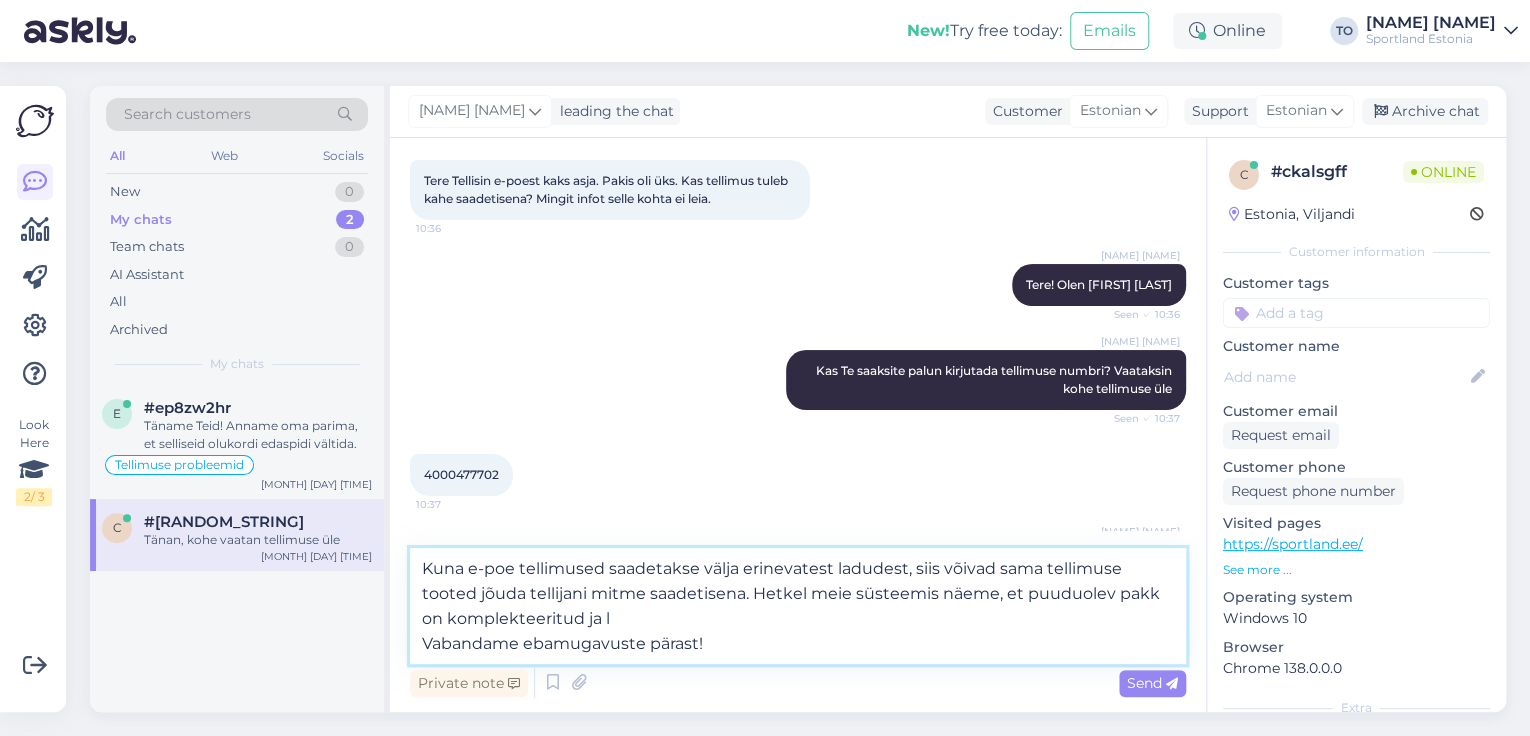 click on "Kuna e-poe tellimused saadetakse välja erinevatest ladudest, siis võivad sama tellimuse tooted jõuda tellijani mitme saadetisena. Hetkel meie süsteemis näeme, et puuduolev pakk on komplekteeritud ja l
Vabandame ebamugavuste pärast!" at bounding box center (798, 606) 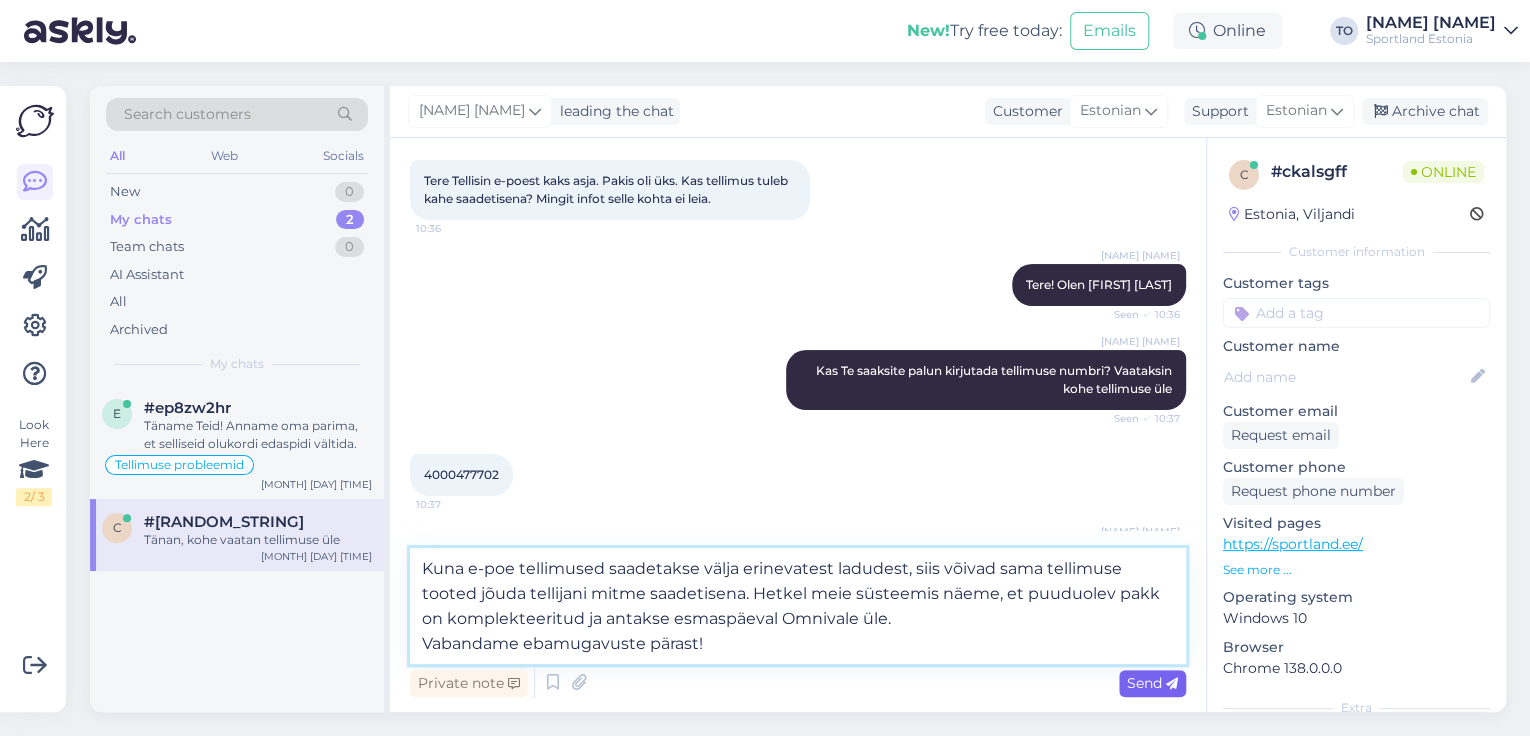 type on "Kuna e-poe tellimused saadetakse välja erinevatest ladudest, siis võivad sama tellimuse tooted jõuda tellijani mitme saadetisena. Hetkel meie süsteemis näeme, et puuduolev pakk on komplekteeritud ja antakse esmaspäeval Omnivale üle.
Vabandame ebamugavuste pärast!" 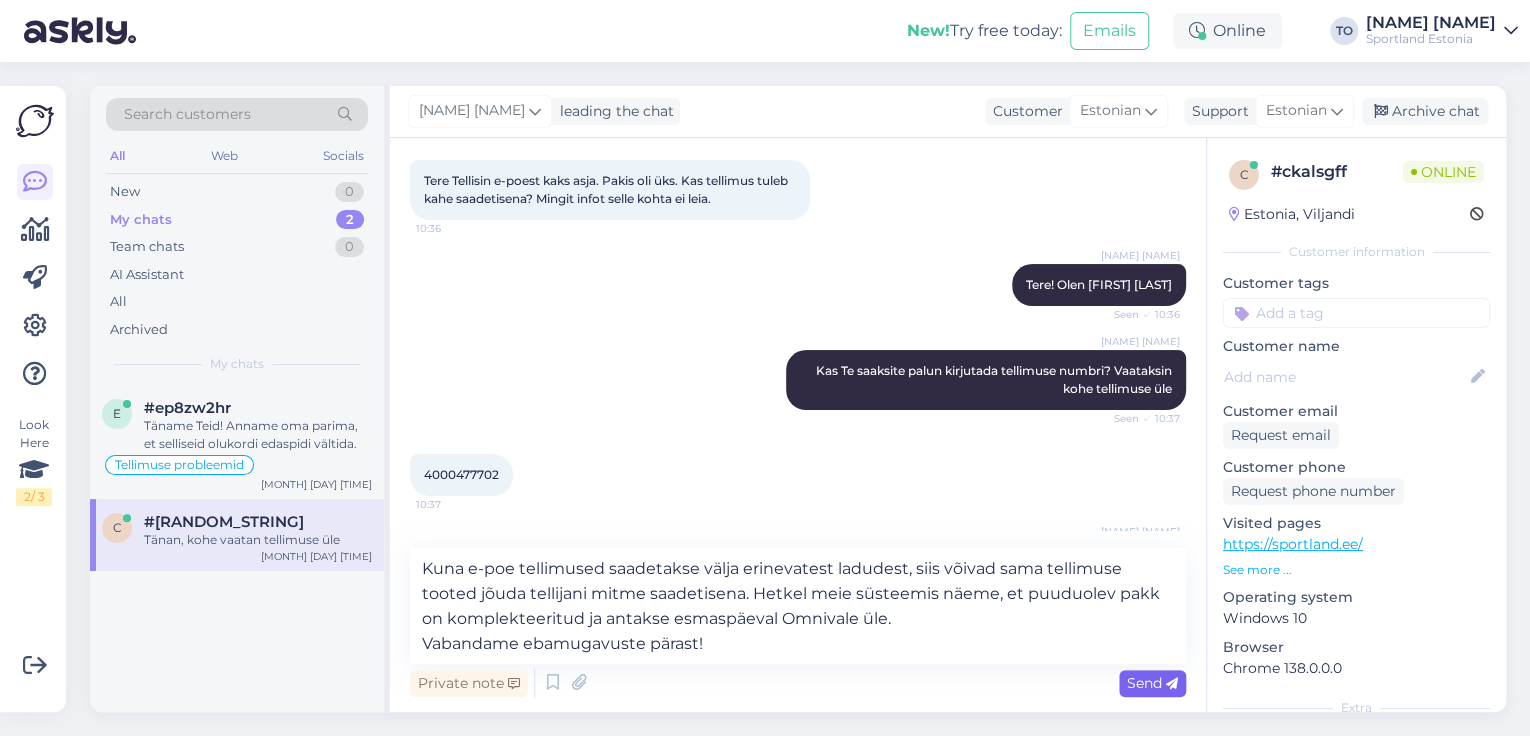 click on "Send" at bounding box center (1152, 683) 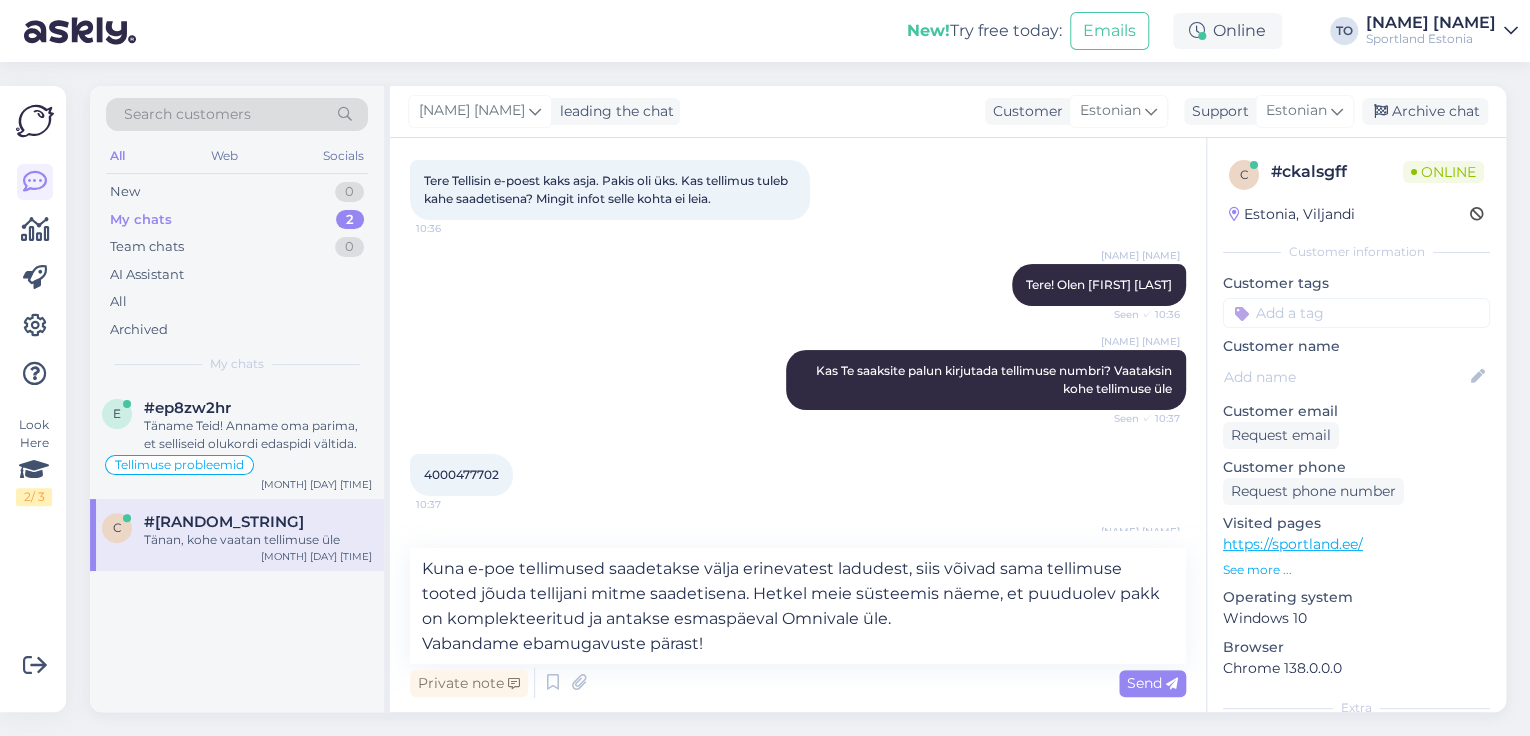 type 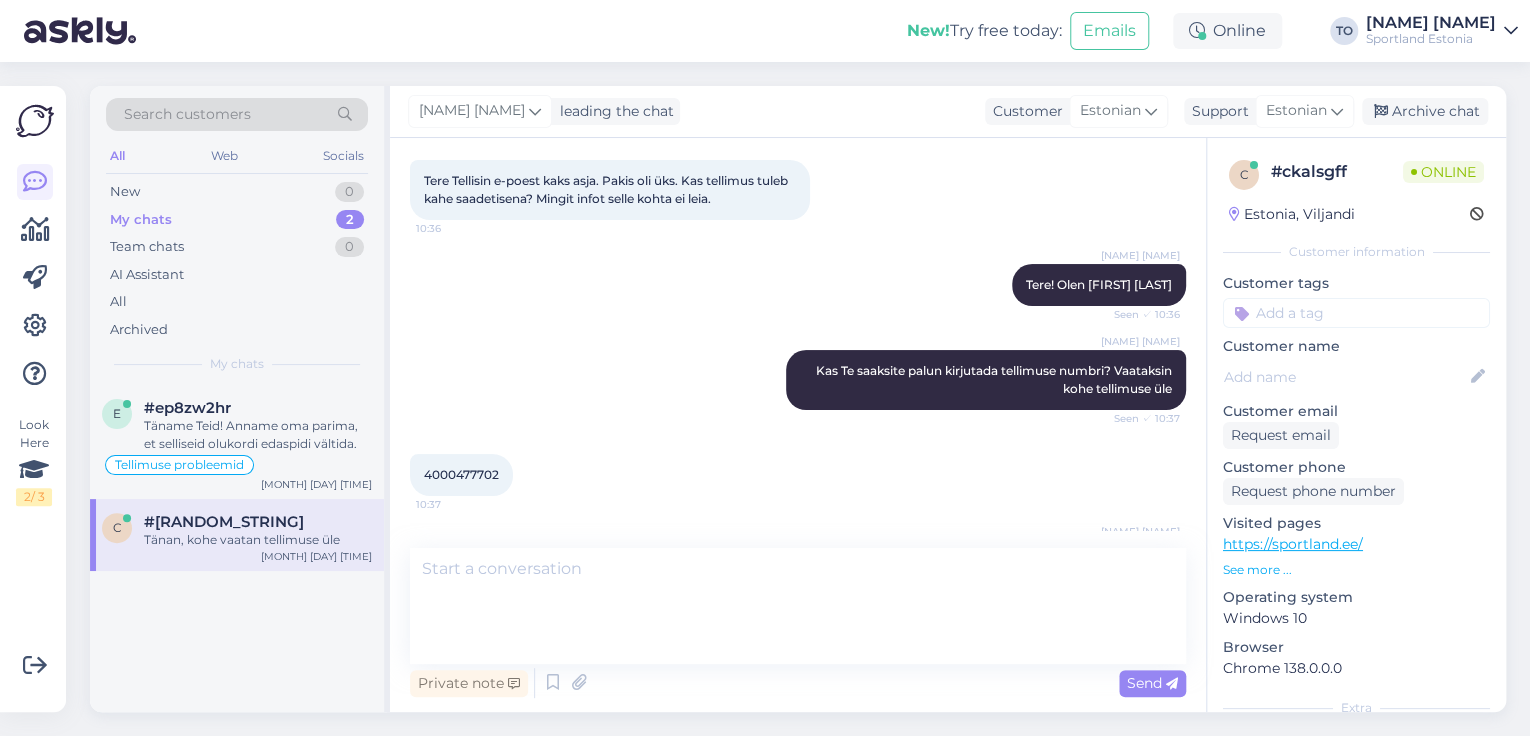scroll, scrollTop: 280, scrollLeft: 0, axis: vertical 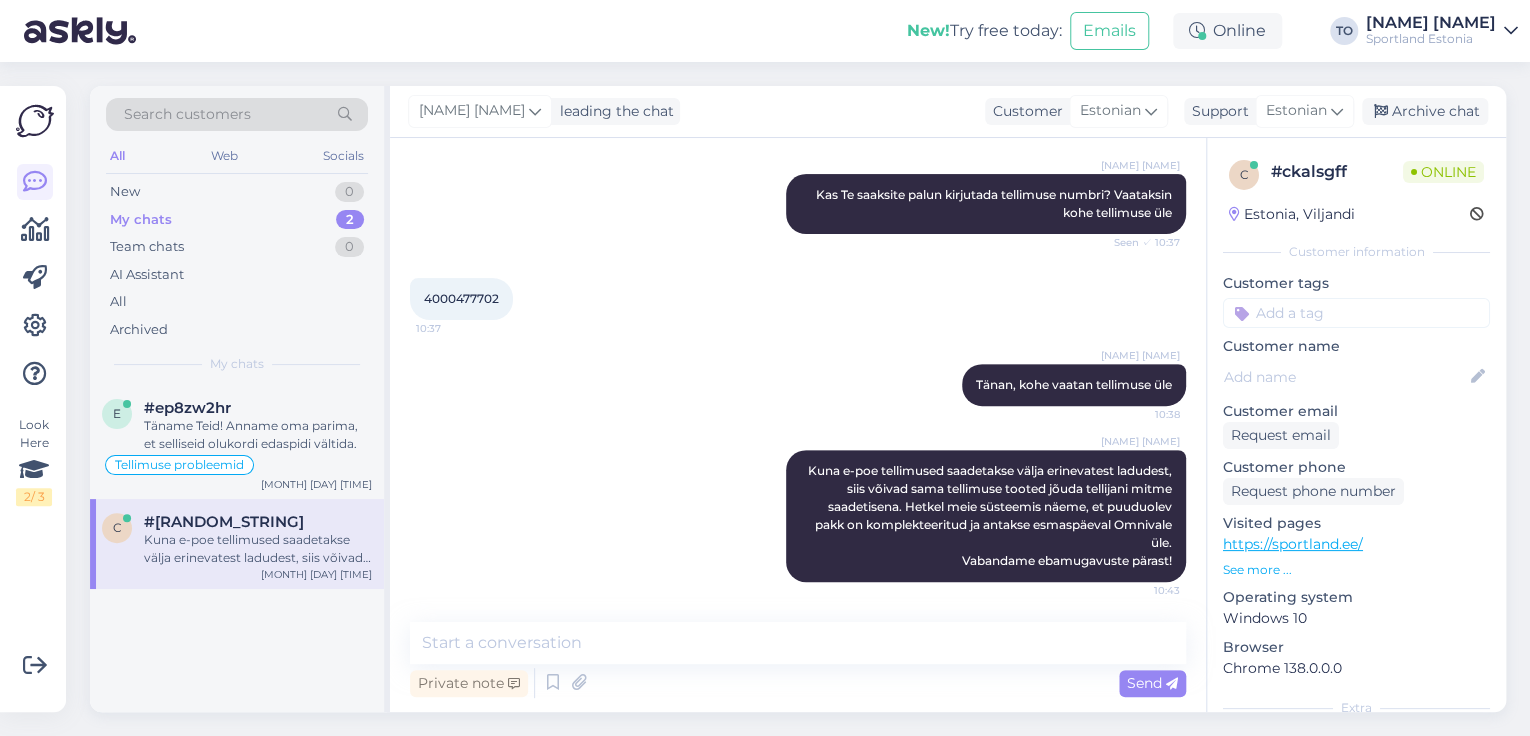 click at bounding box center [1356, 313] 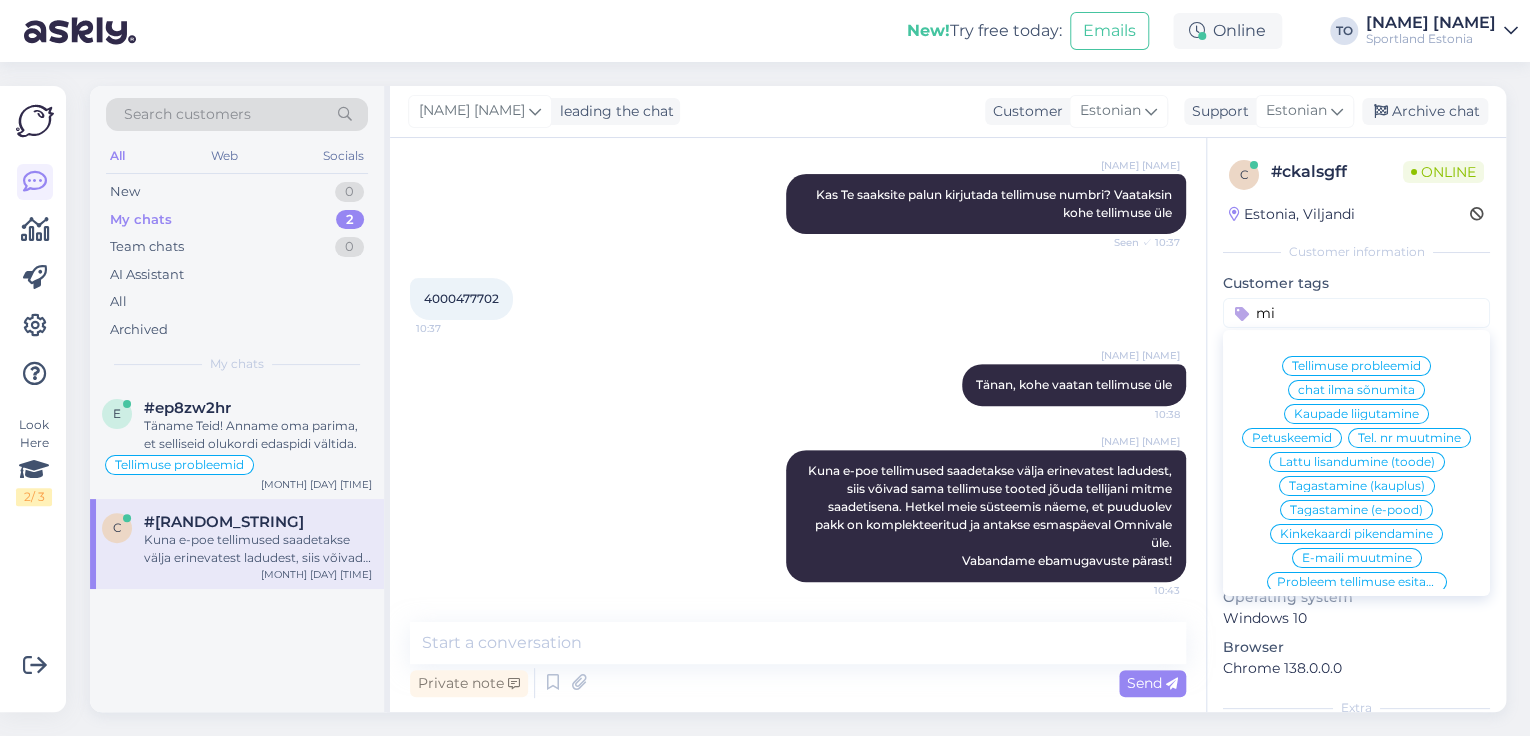 type on "m" 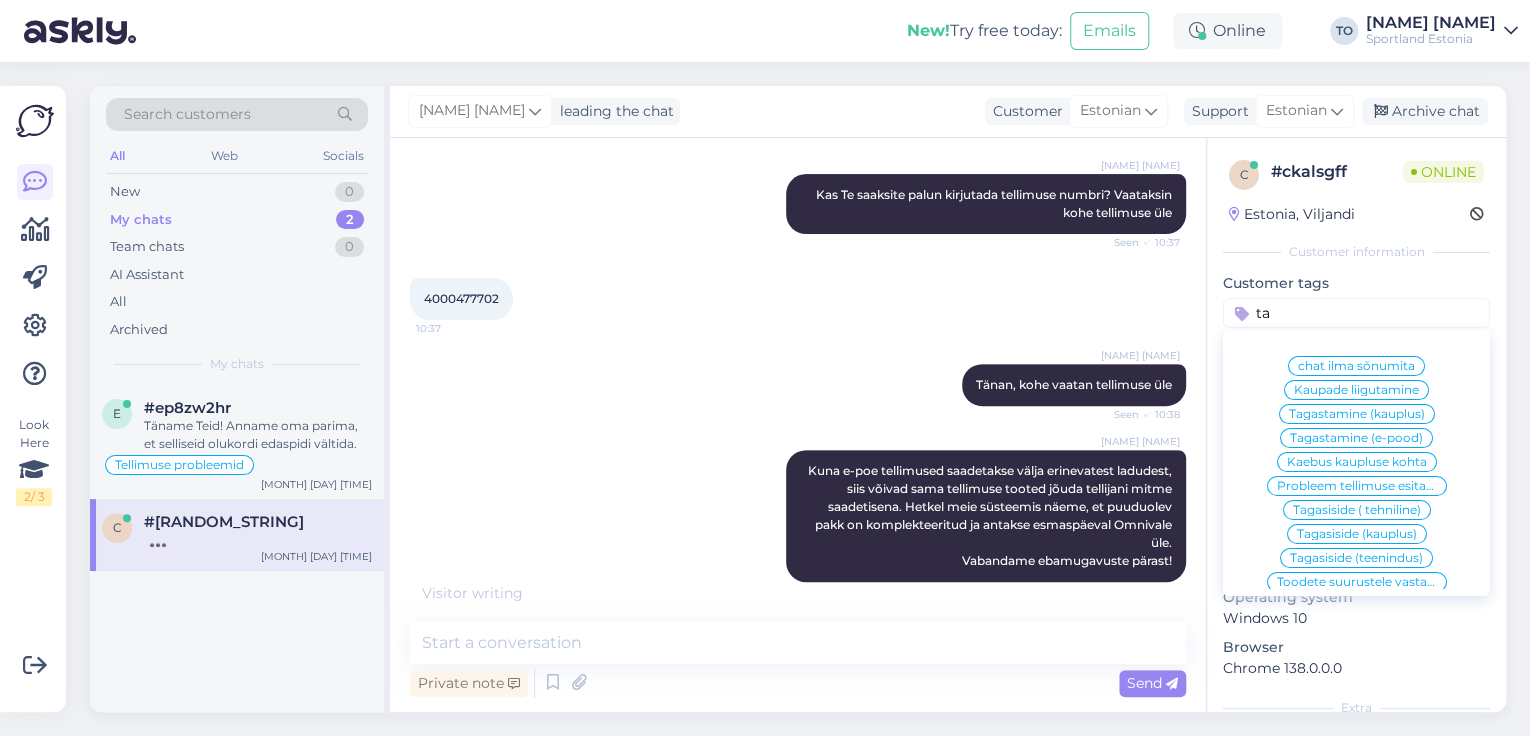 scroll, scrollTop: 301, scrollLeft: 0, axis: vertical 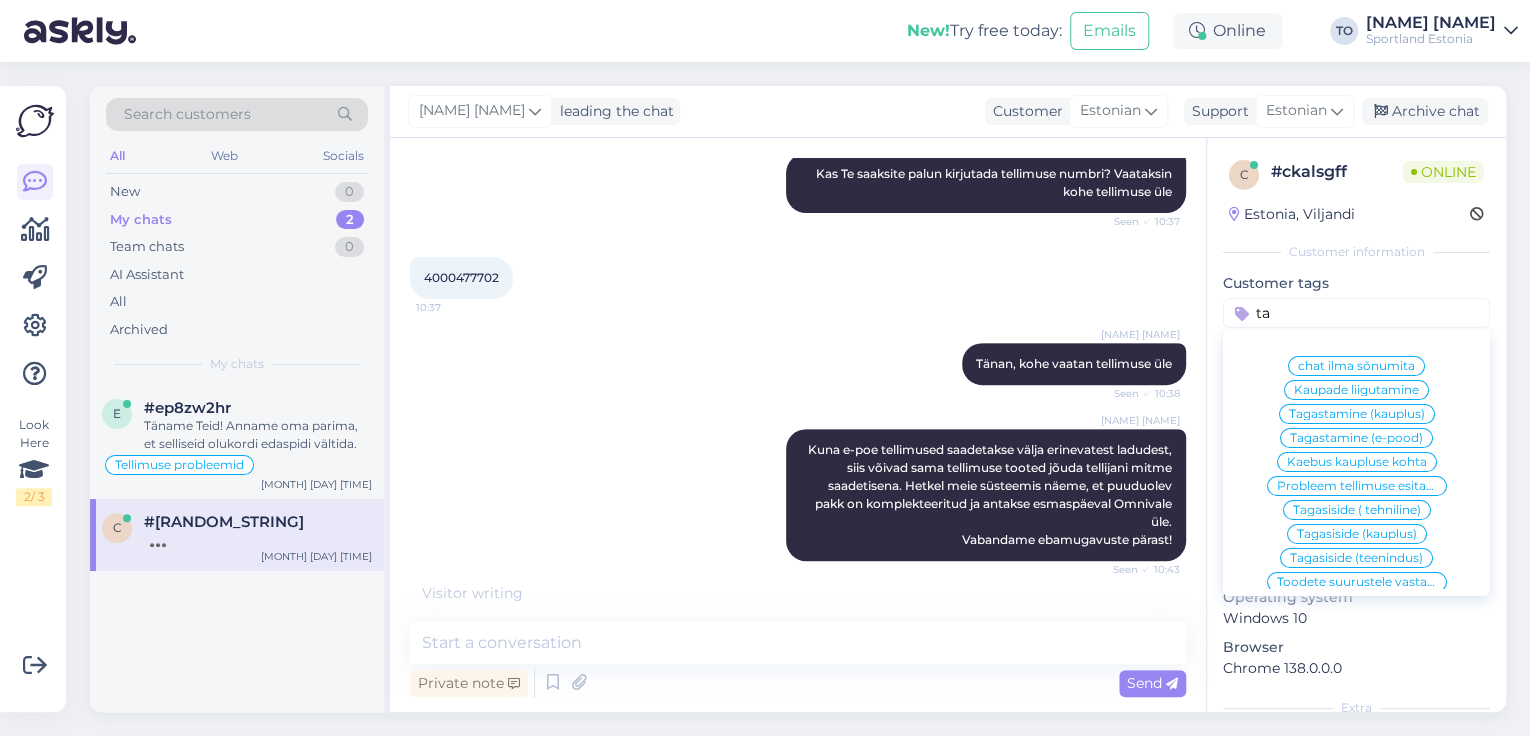 type on "t" 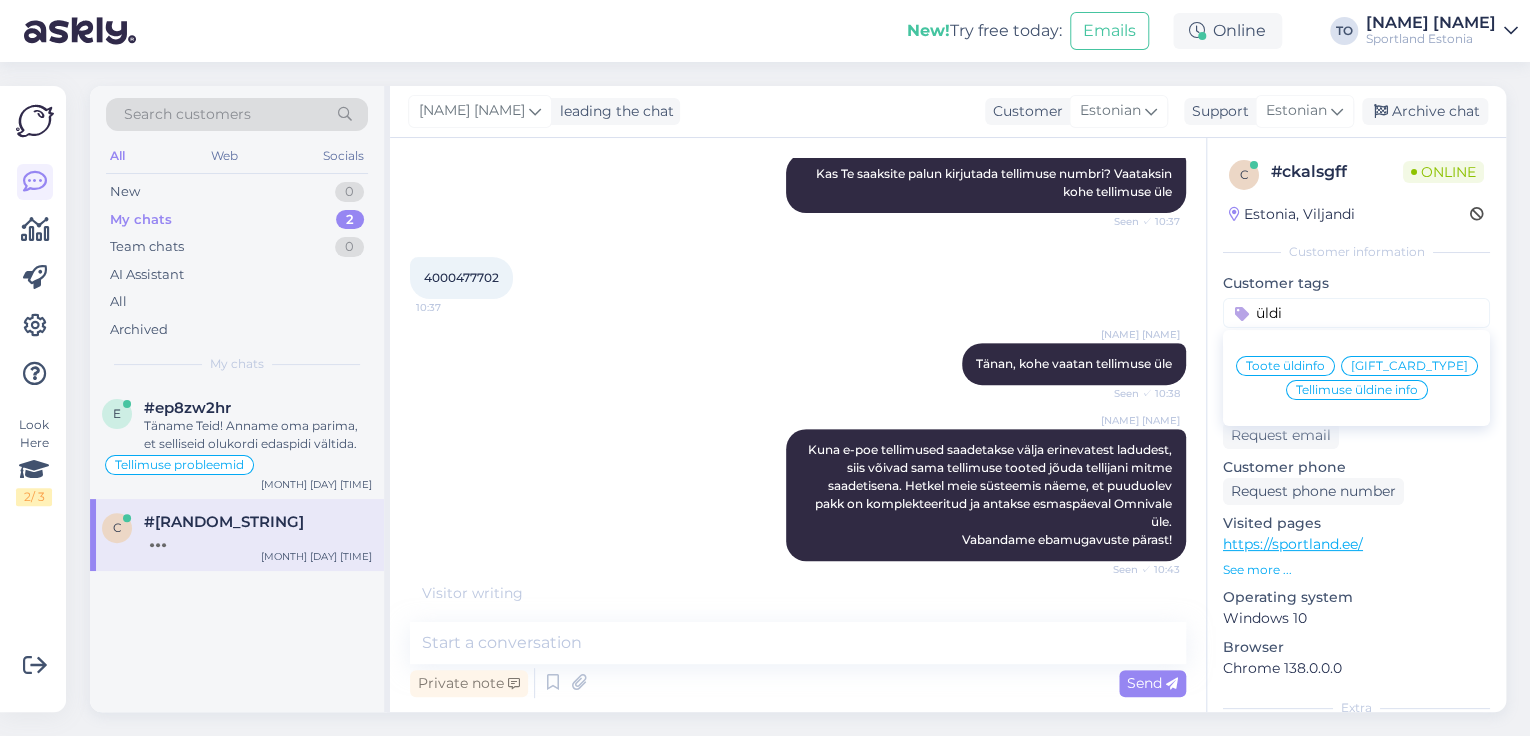 type on "üldi" 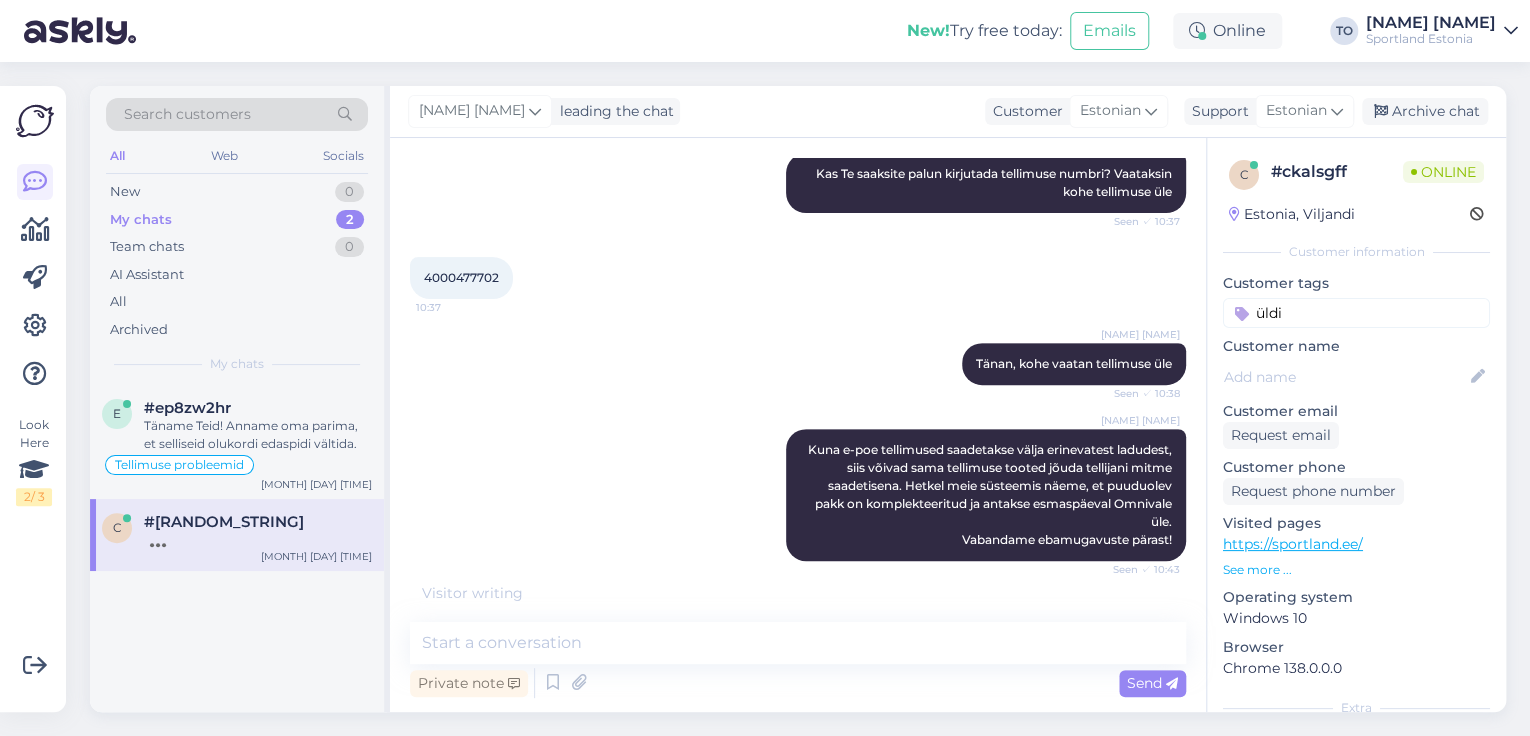 type 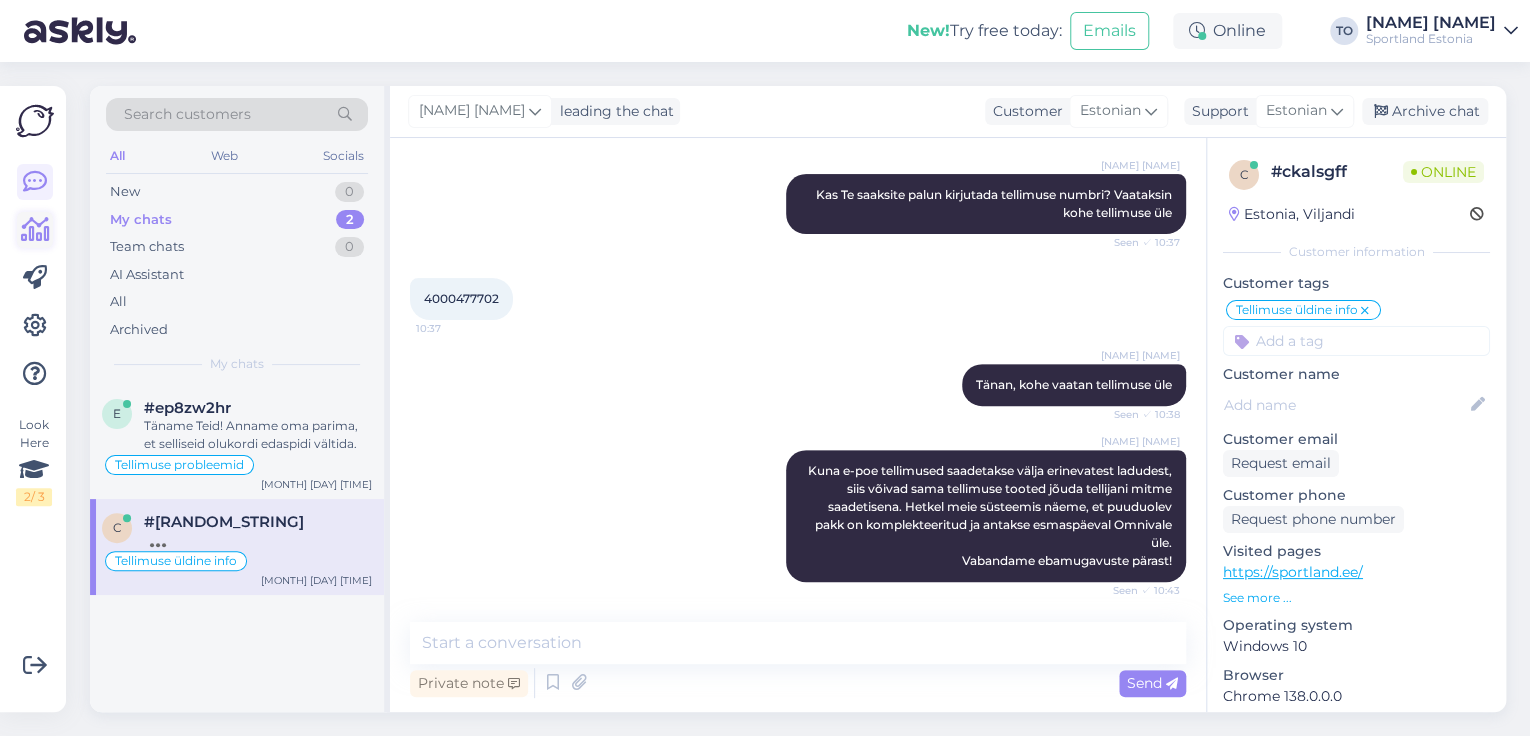 scroll, scrollTop: 280, scrollLeft: 0, axis: vertical 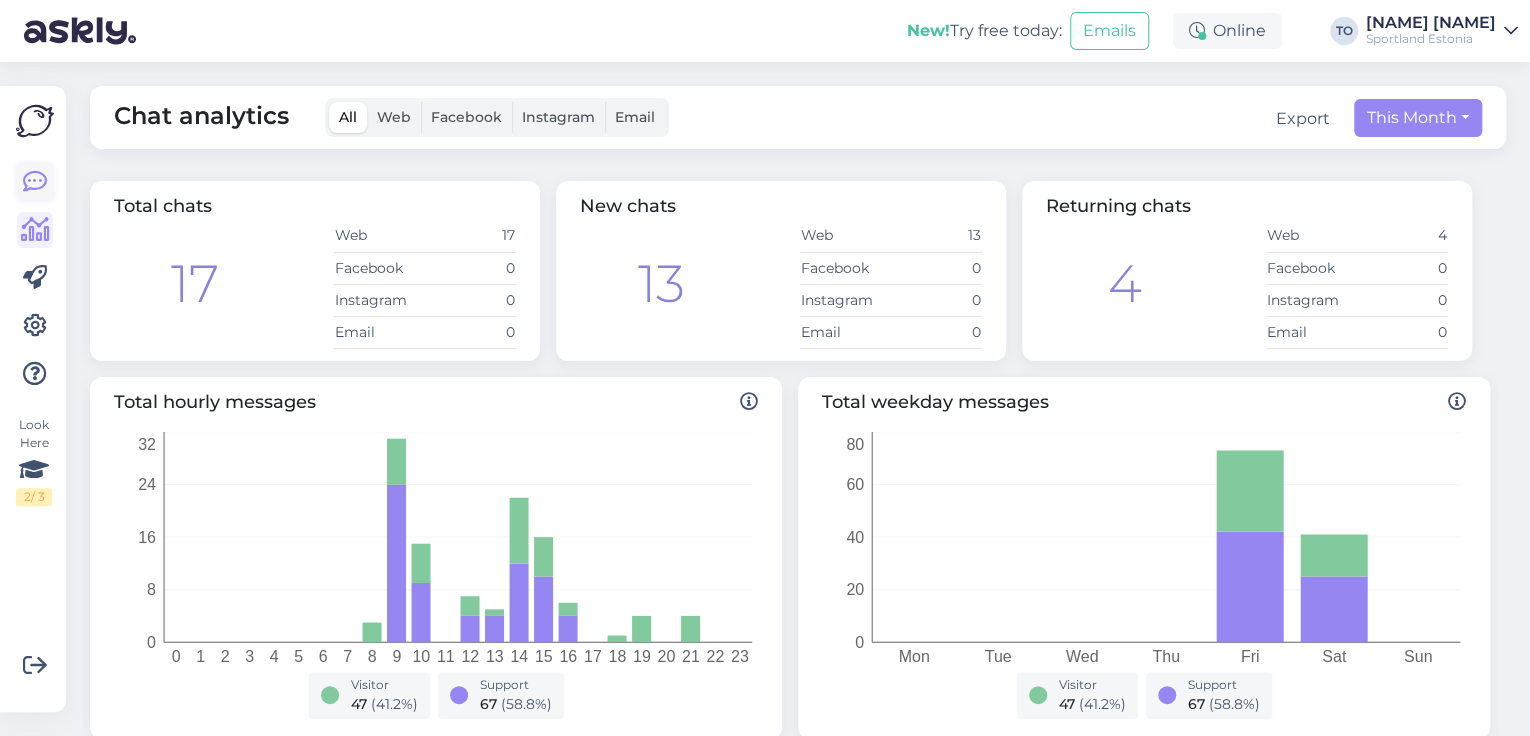click at bounding box center (35, 182) 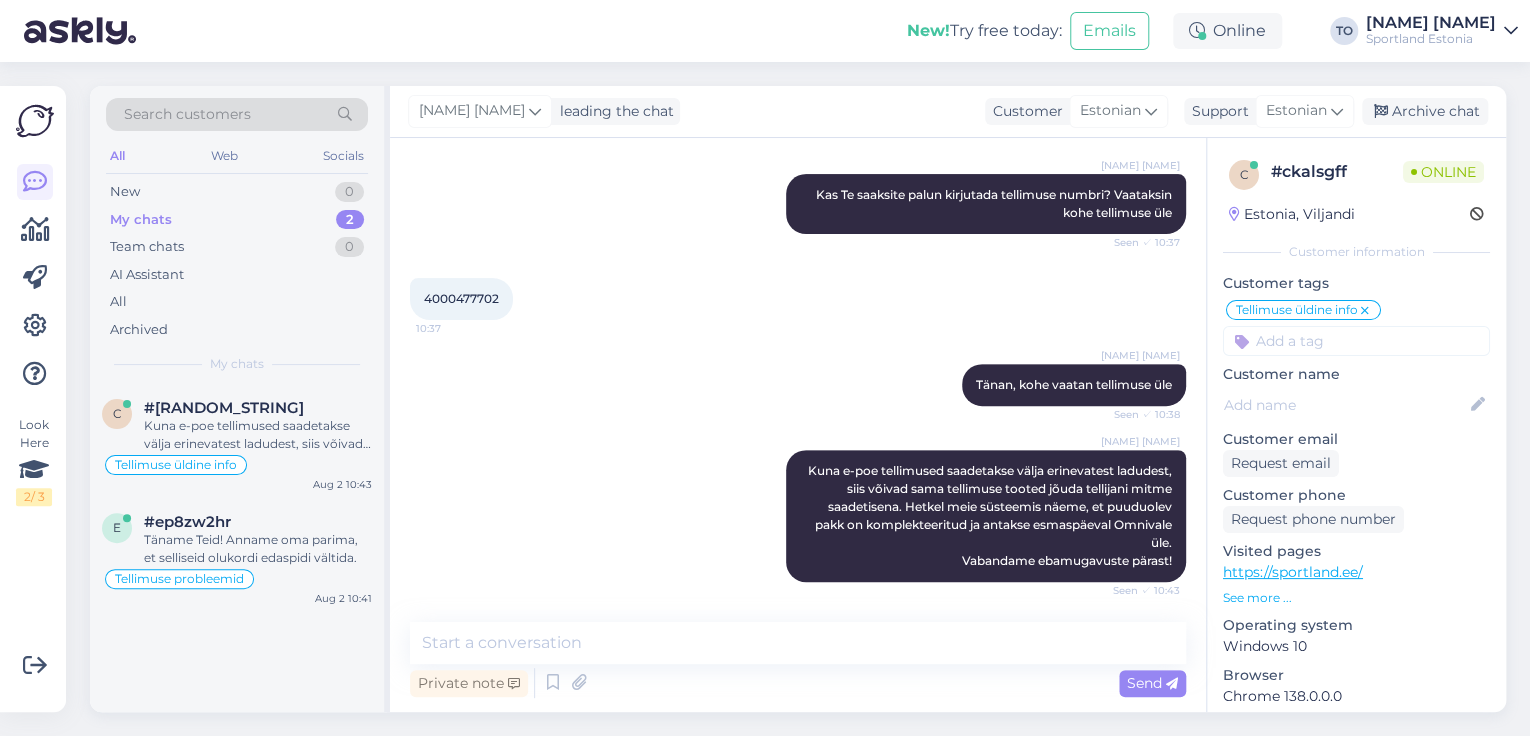 scroll, scrollTop: 365, scrollLeft: 0, axis: vertical 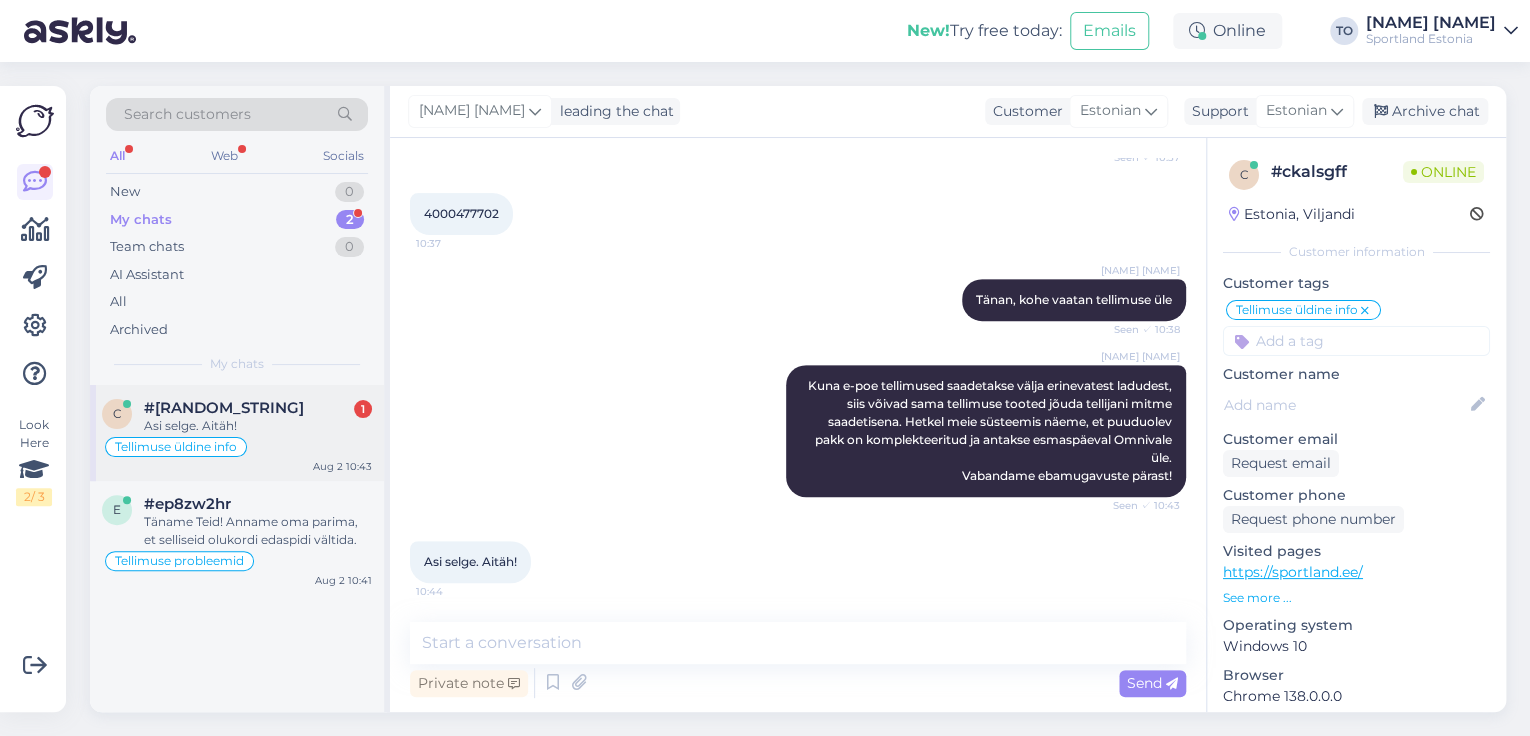 click on "Asi selge. Aitäh!" at bounding box center [258, 426] 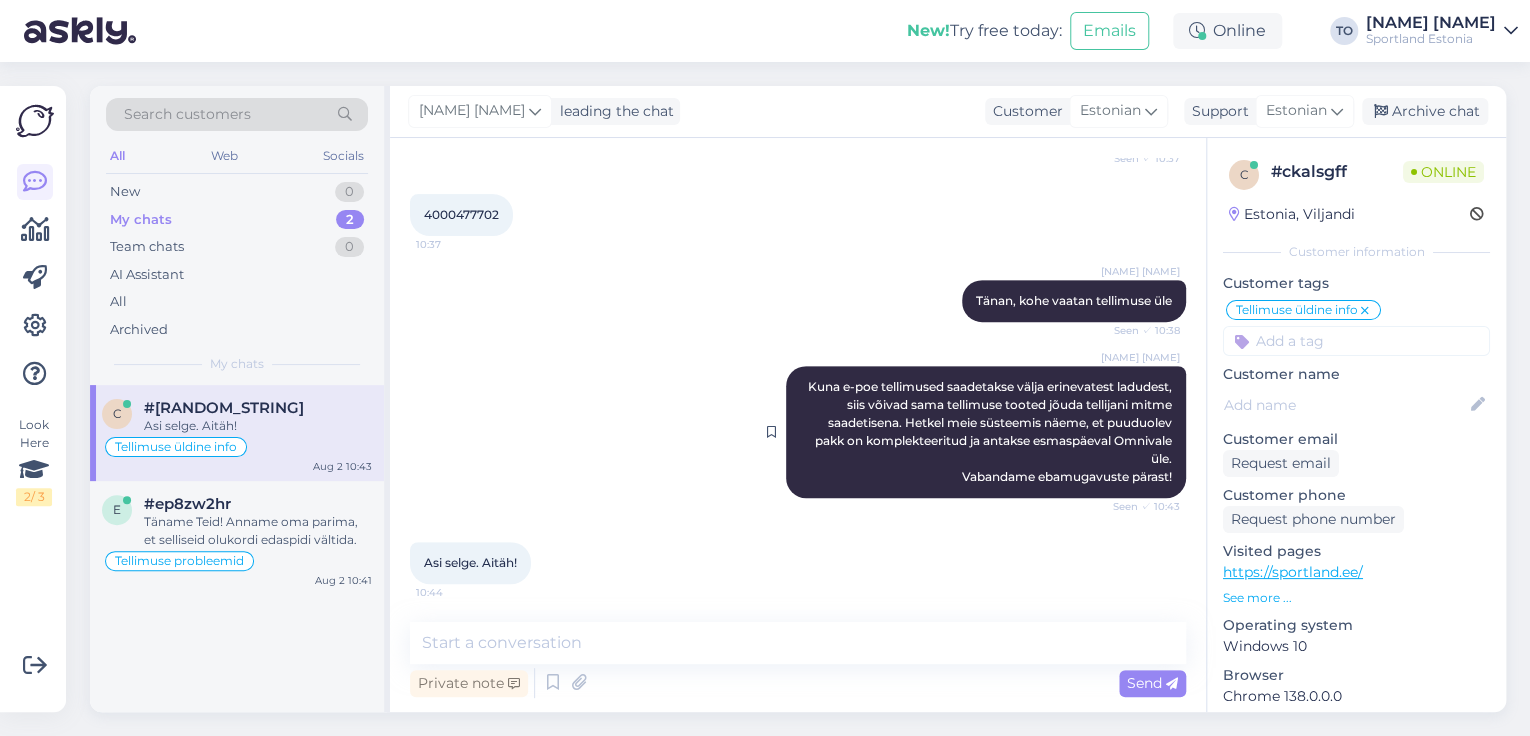 scroll, scrollTop: 365, scrollLeft: 0, axis: vertical 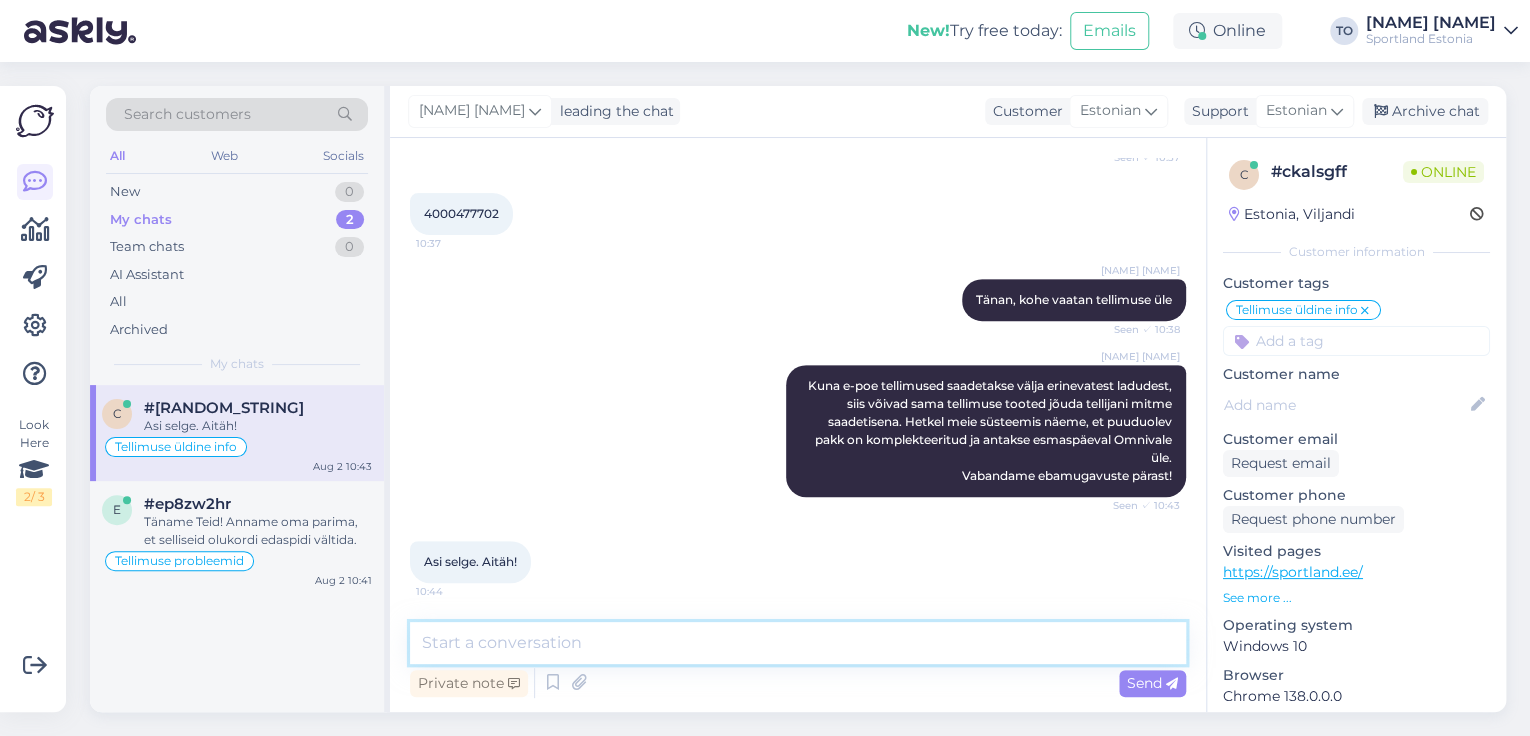 click at bounding box center [798, 643] 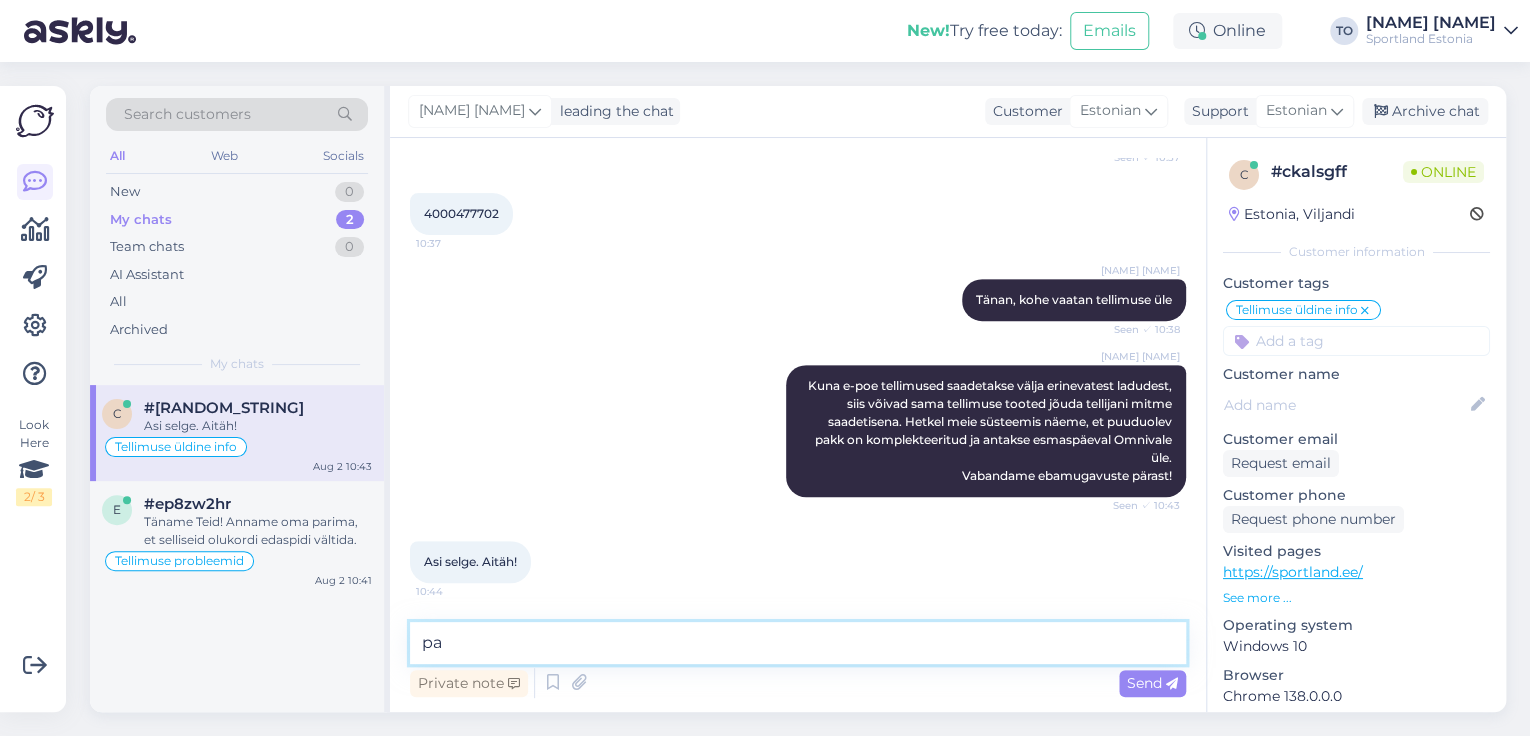 type on "p" 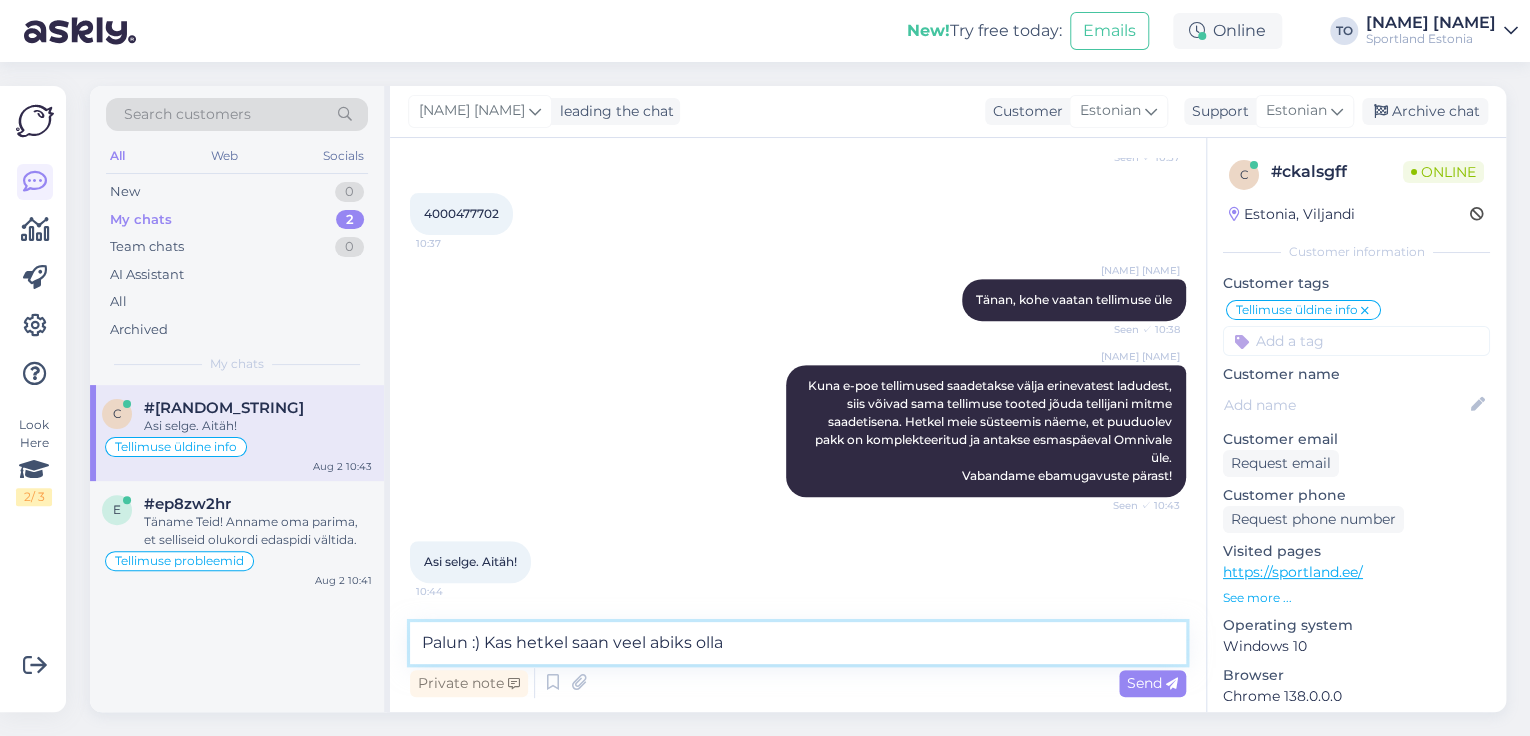 type on "Palun :) Kas hetkel saan veel abiks olla?" 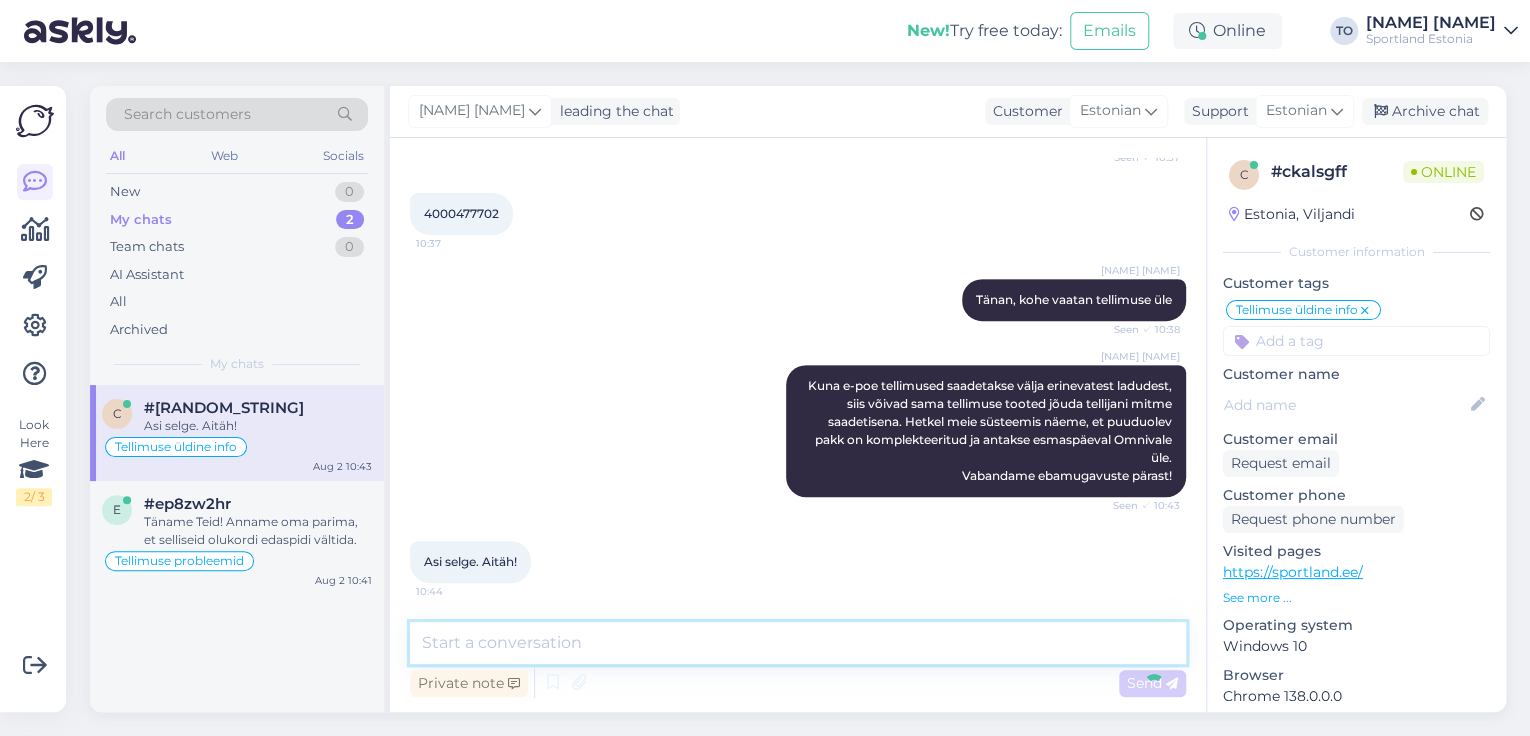 scroll, scrollTop: 452, scrollLeft: 0, axis: vertical 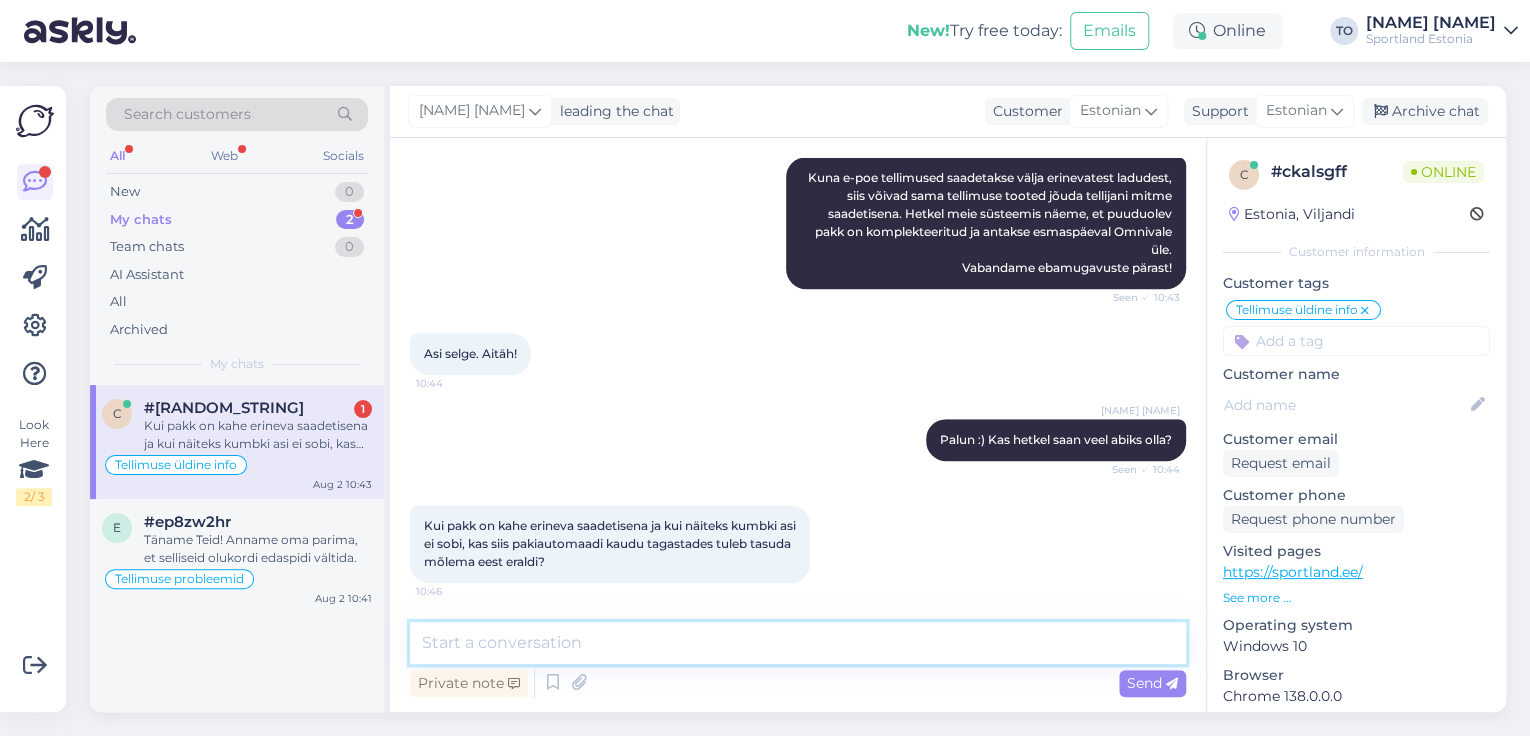 click at bounding box center [798, 643] 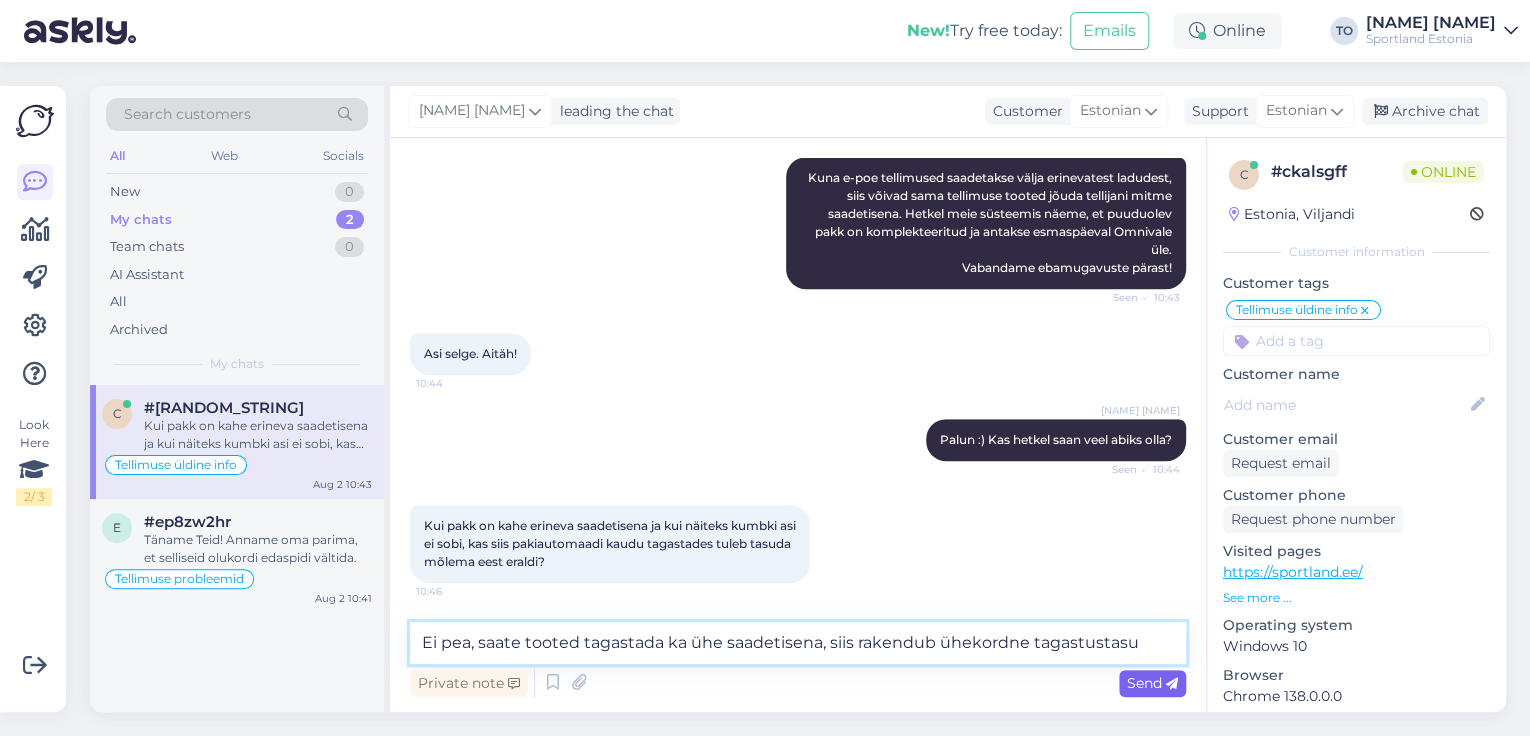 type on "Ei pea, saate tooted tagastada ka ühe saadetisena, siis rakendub ühekordne tagastustasu" 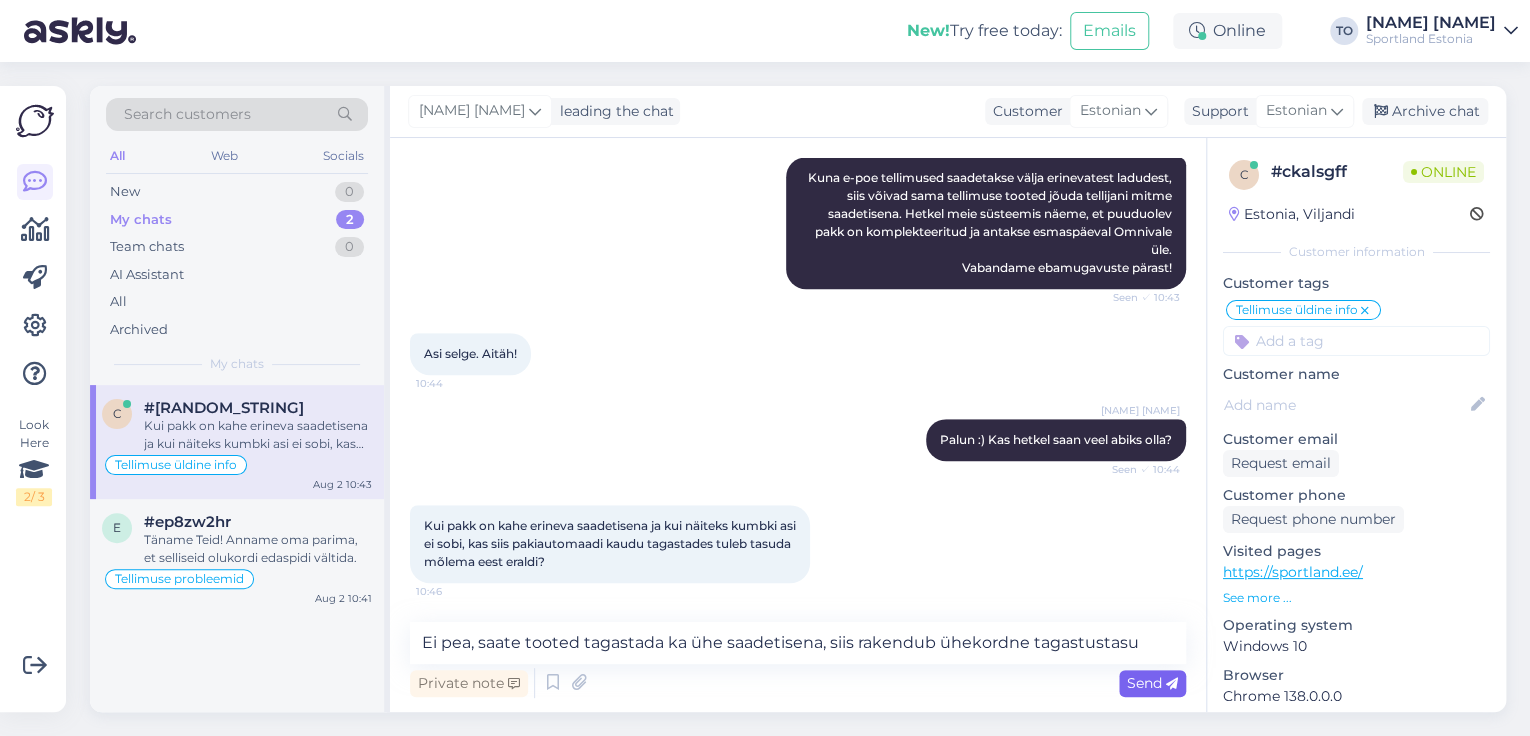 click on "Send" at bounding box center (1152, 683) 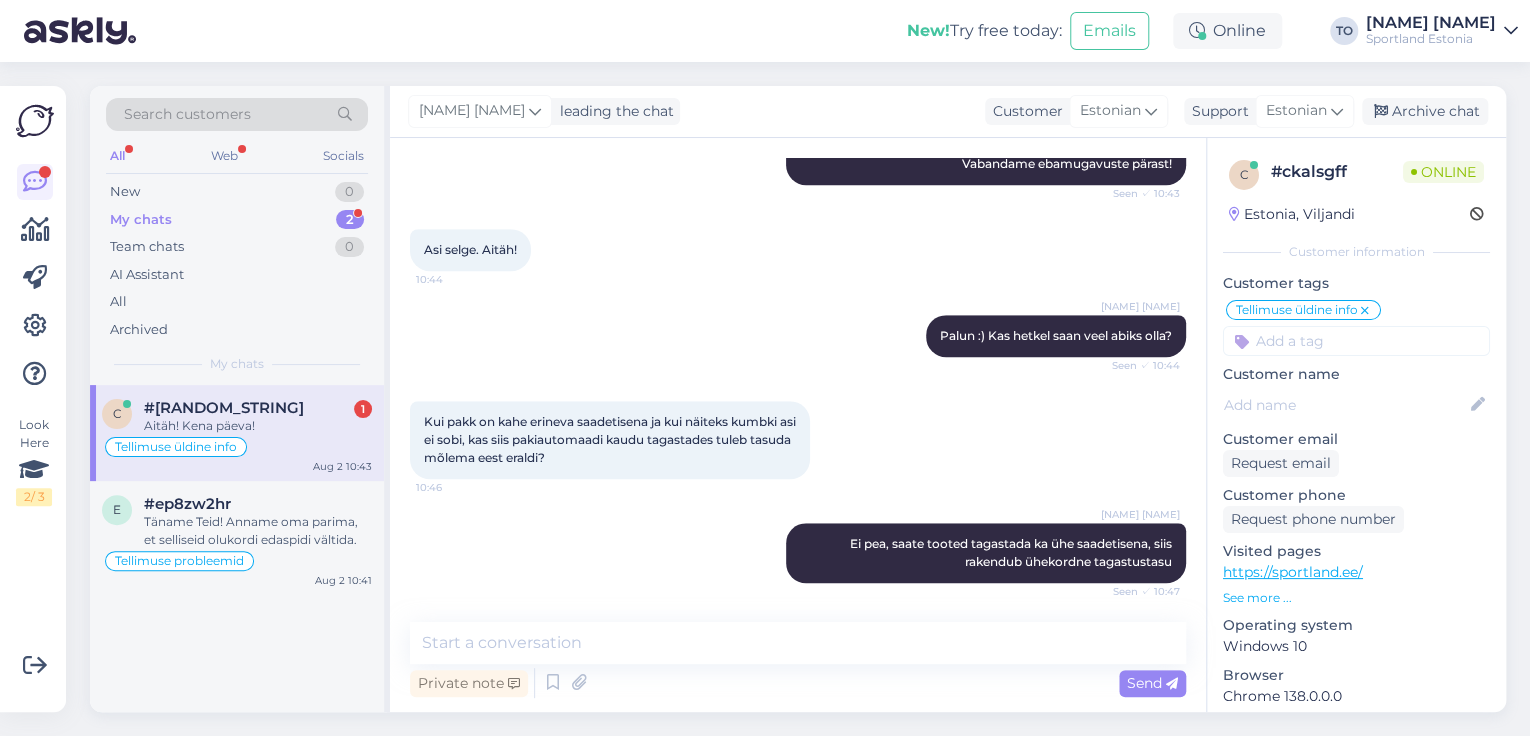 scroll, scrollTop: 764, scrollLeft: 0, axis: vertical 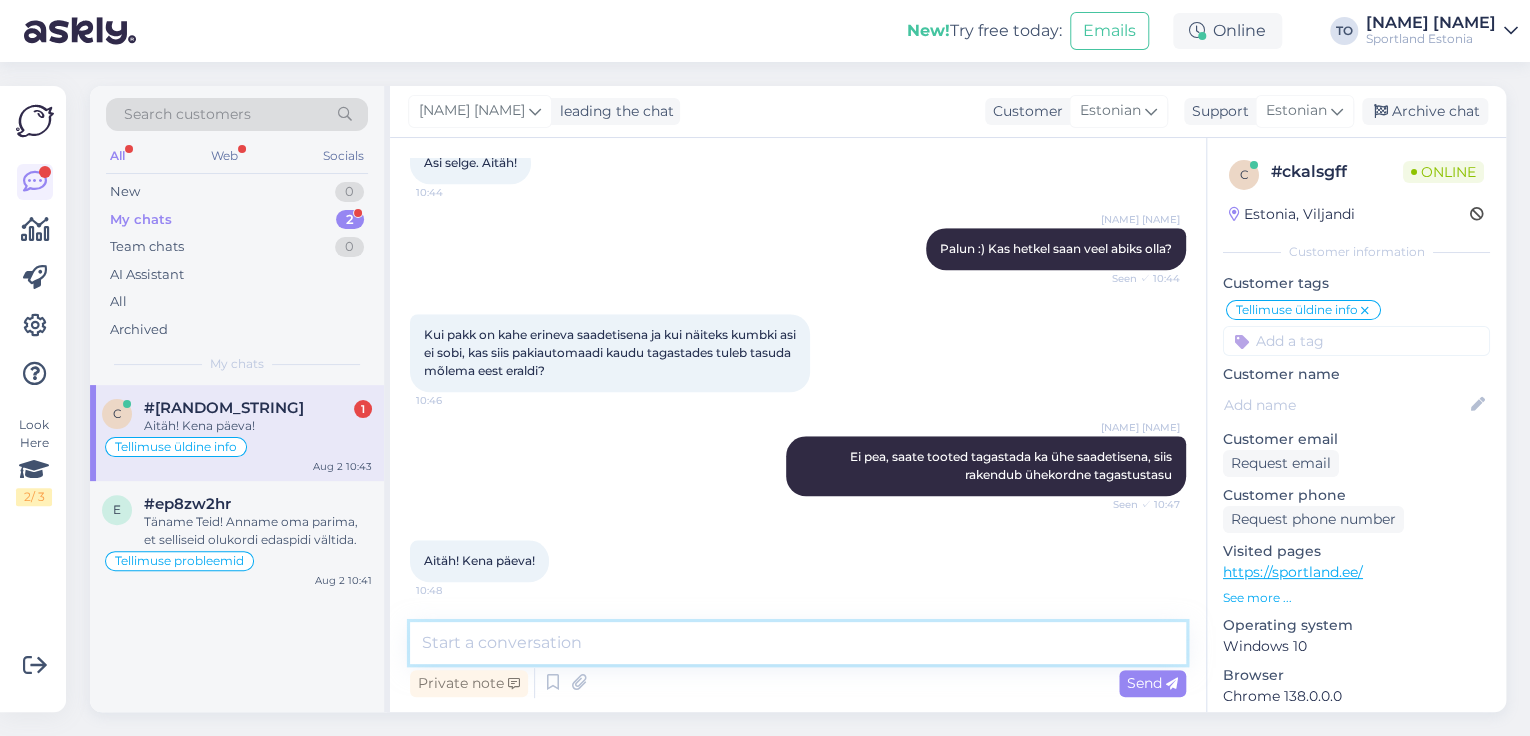 click at bounding box center (798, 643) 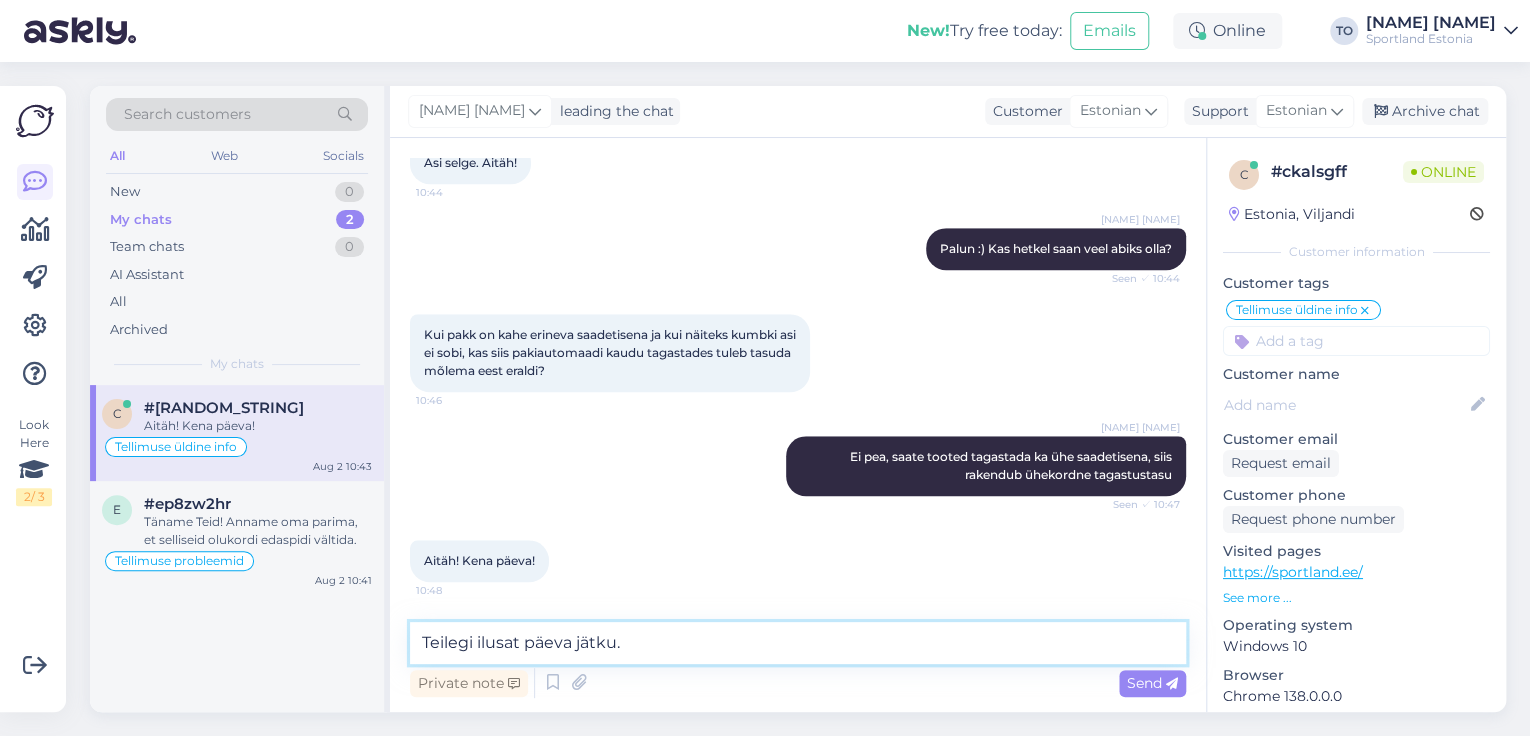 type on "Teilegi ilusat päeva jätku!" 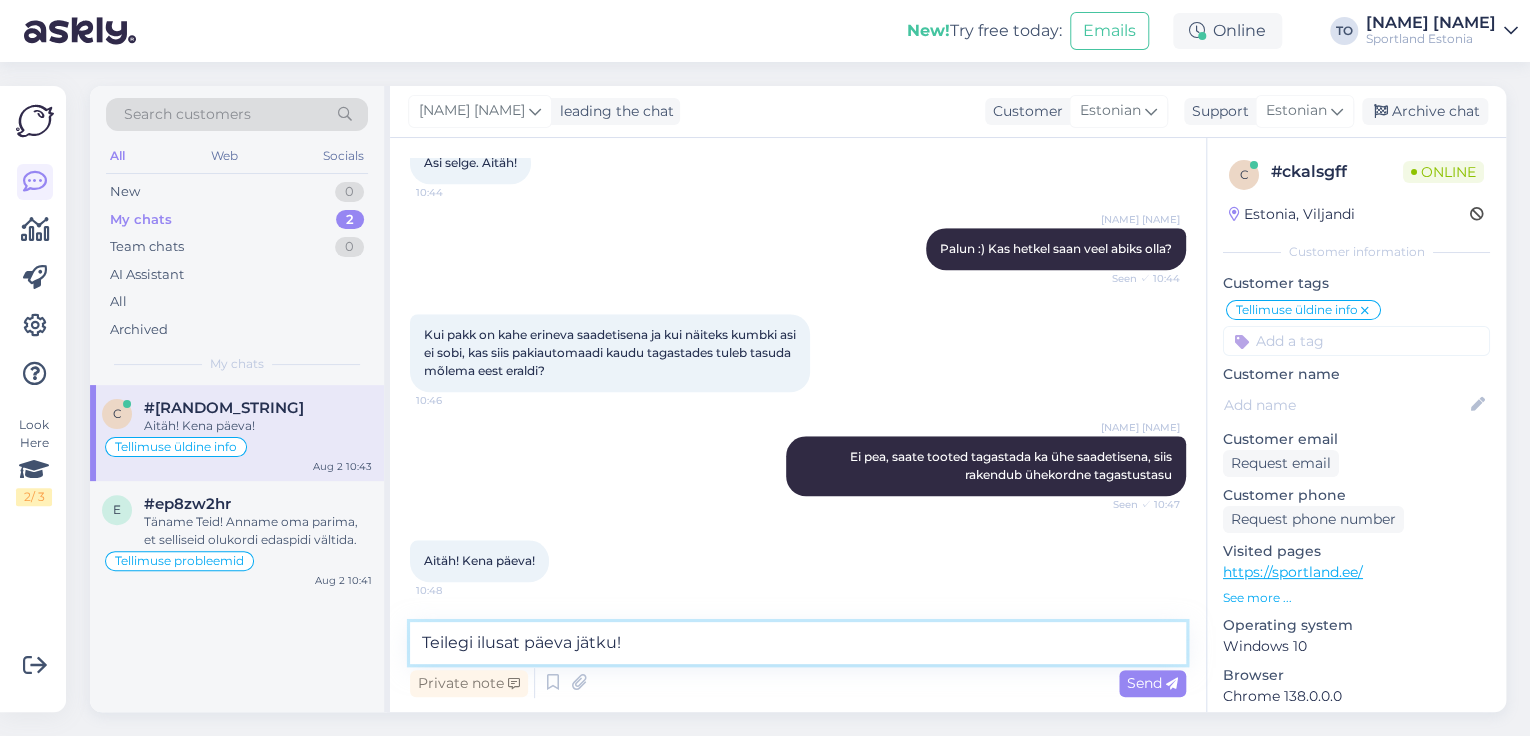 type 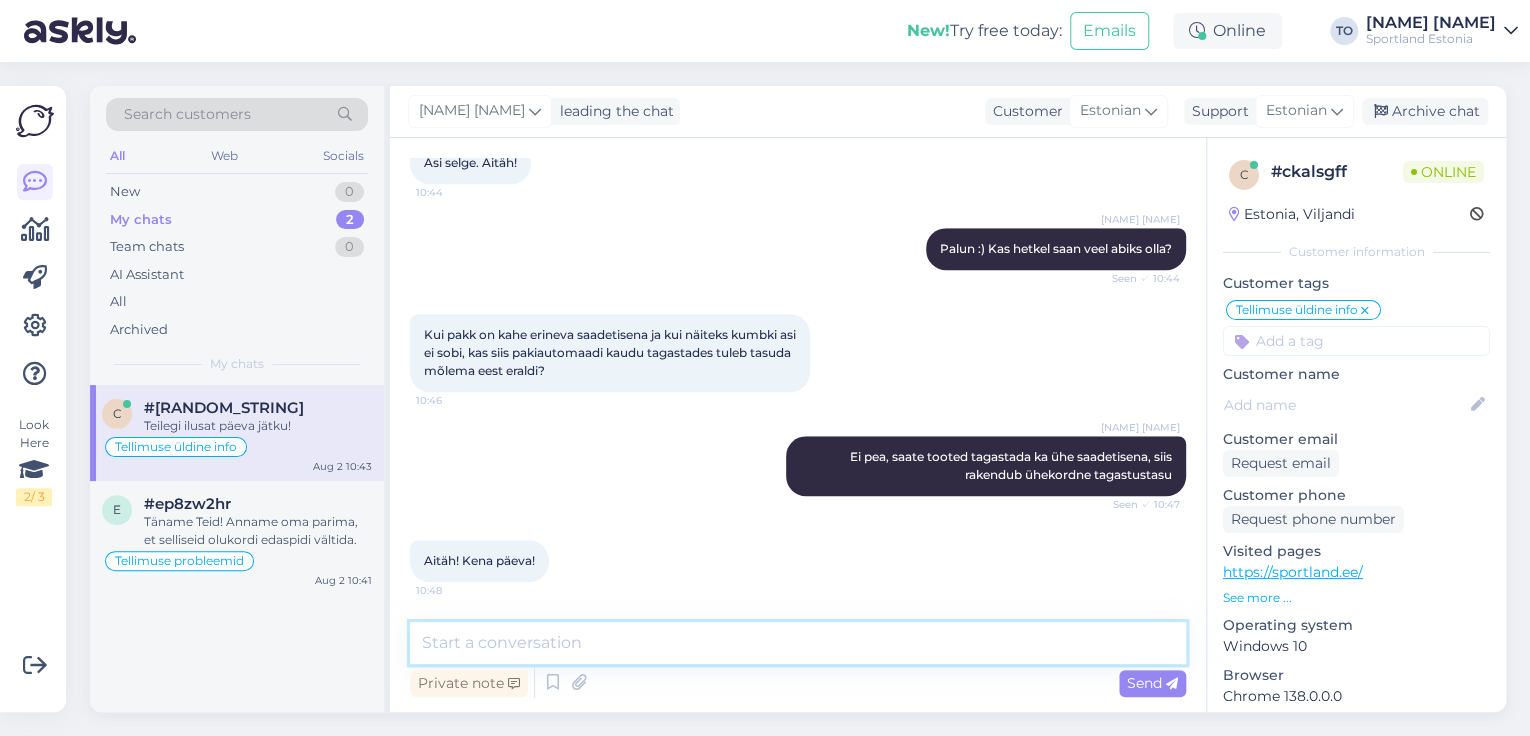 scroll, scrollTop: 849, scrollLeft: 0, axis: vertical 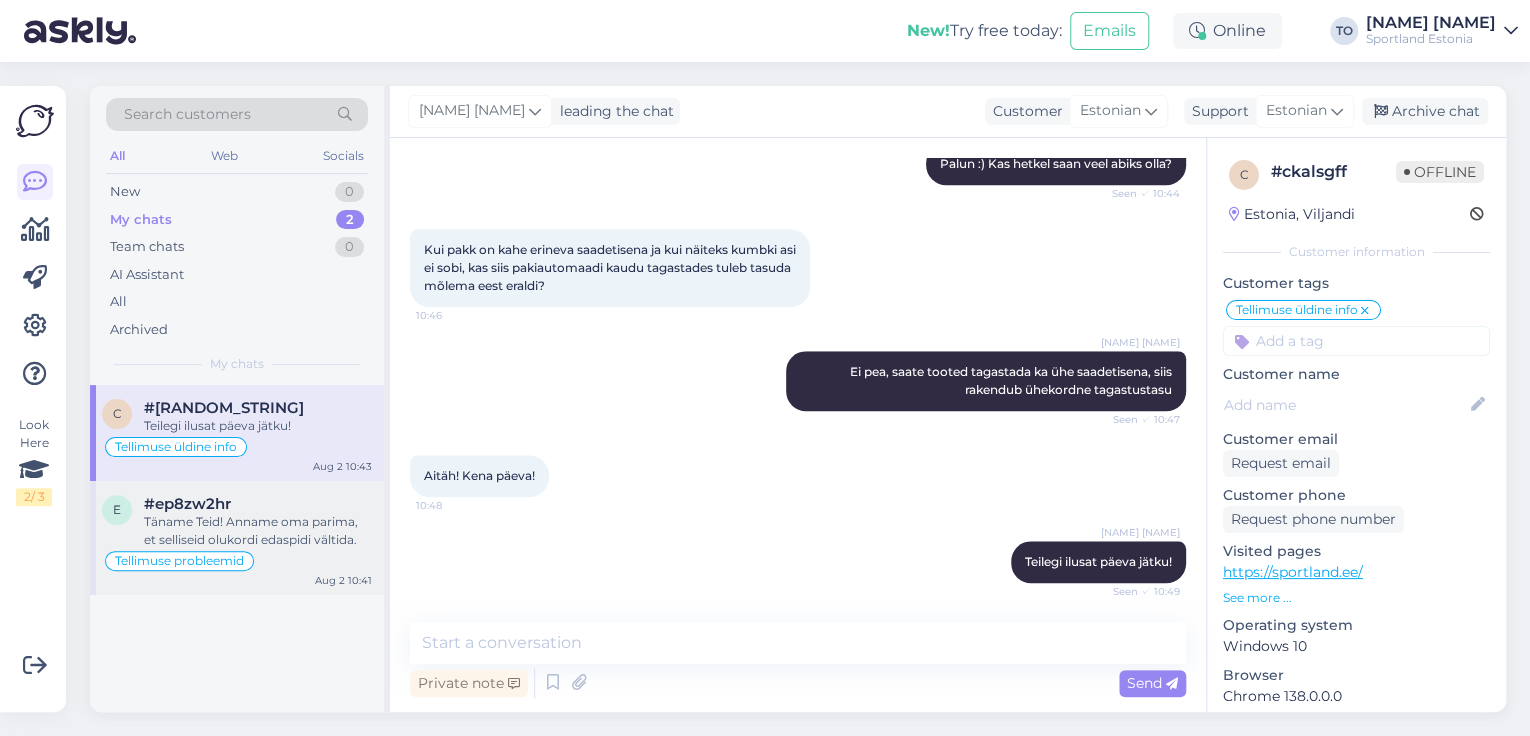 click on "Täname Teid! Anname oma parima, et selliseid olukordi edaspidi vältida." at bounding box center [258, 531] 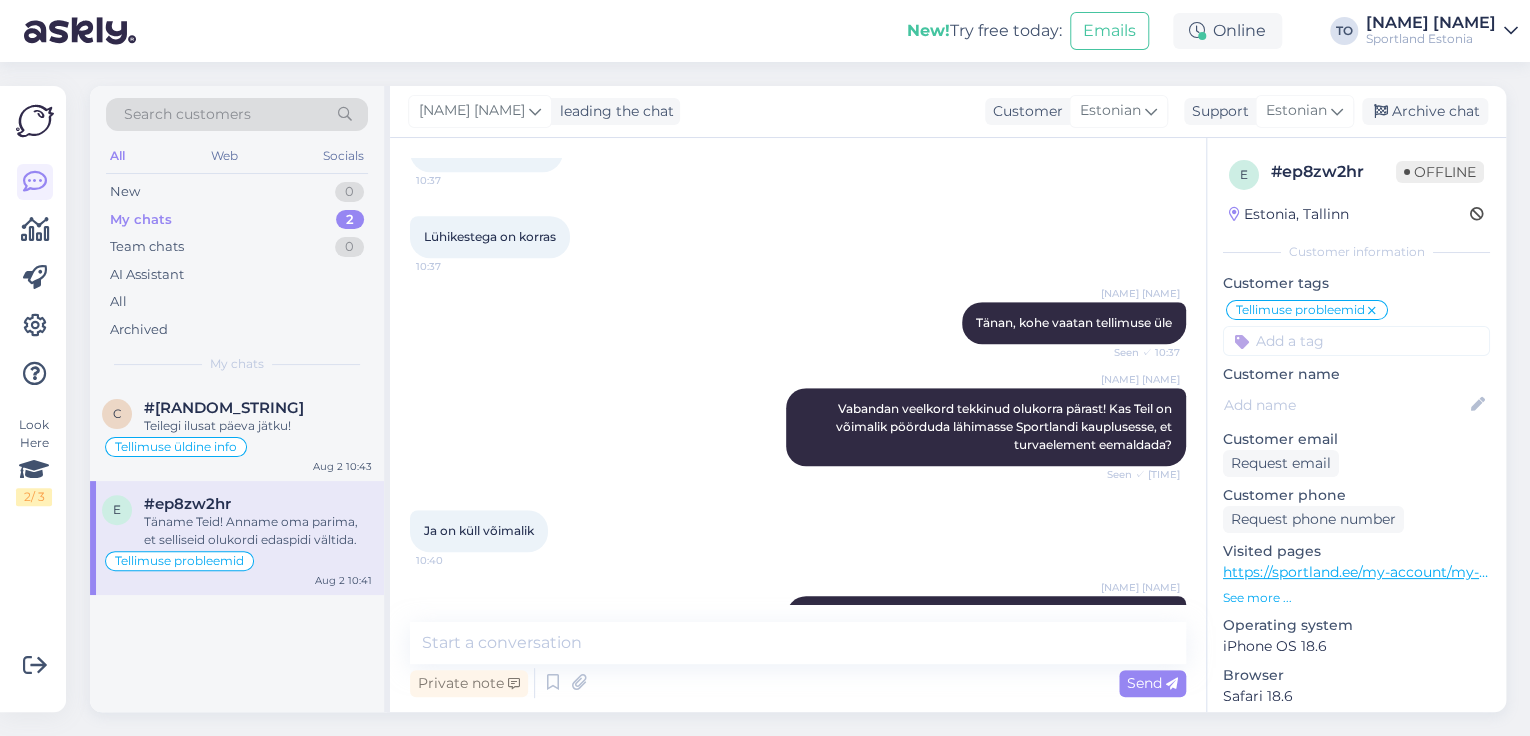 scroll, scrollTop: 673, scrollLeft: 0, axis: vertical 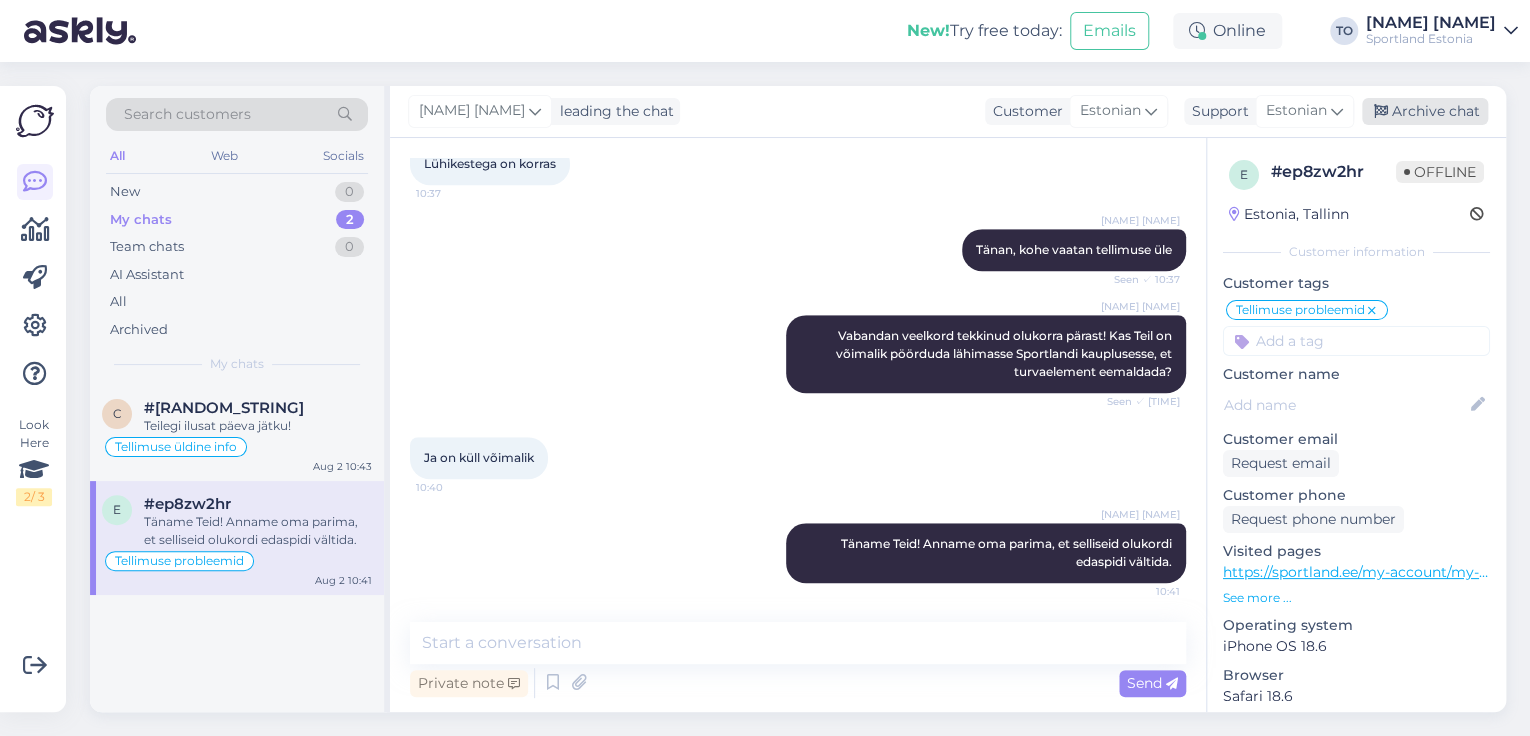 click on "Archive chat" at bounding box center [1425, 111] 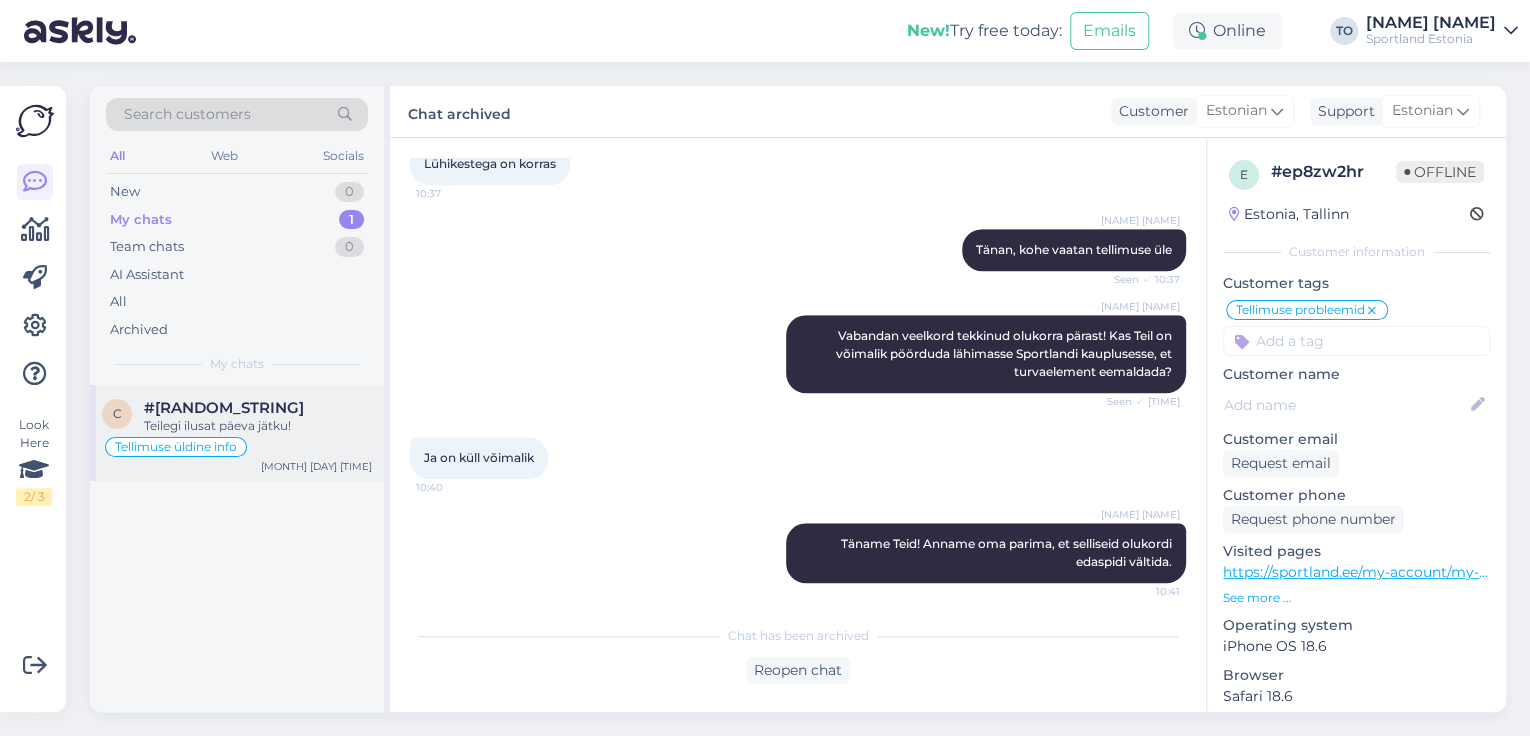 click on "Teilegi ilusat päeva jätku!" at bounding box center [258, 426] 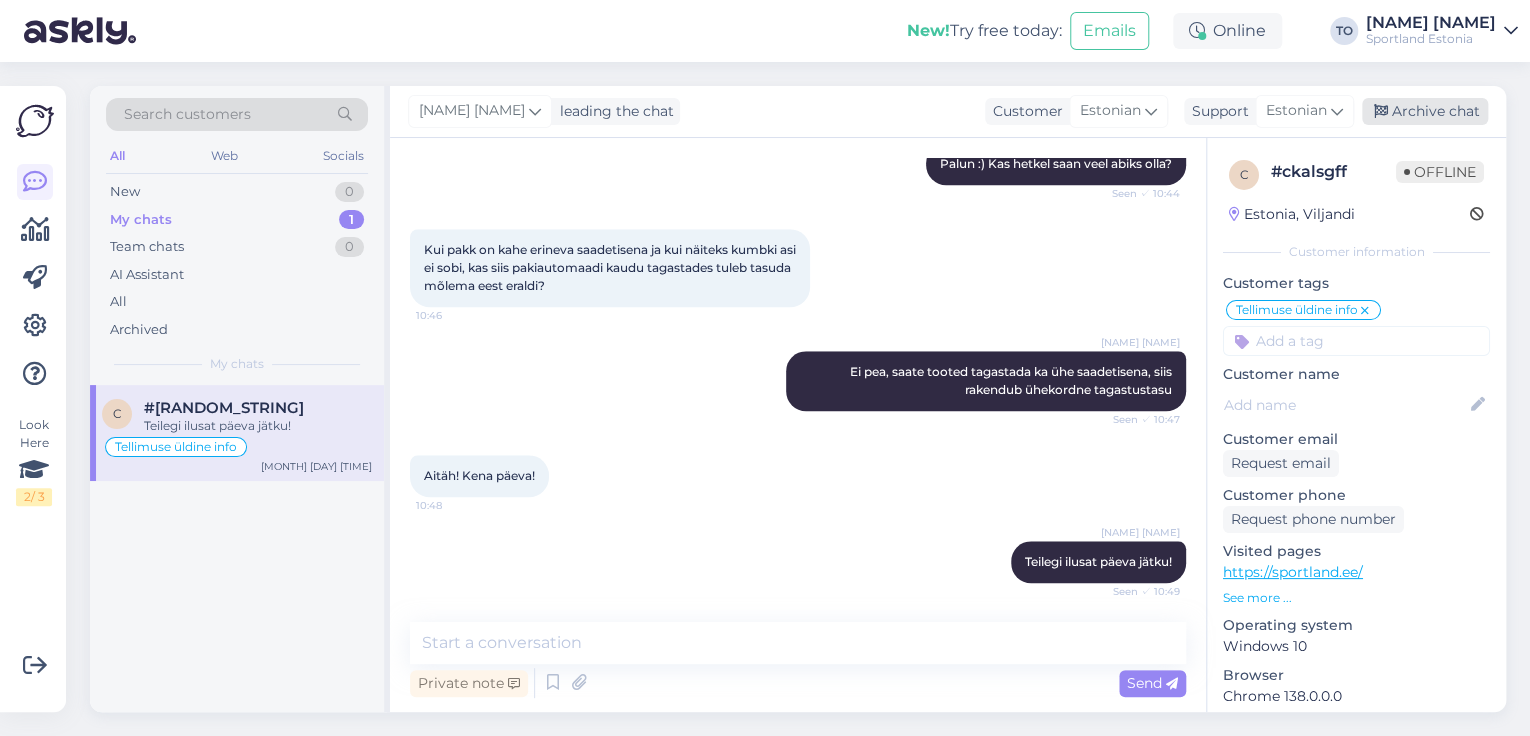 click on "Archive chat" at bounding box center (1425, 111) 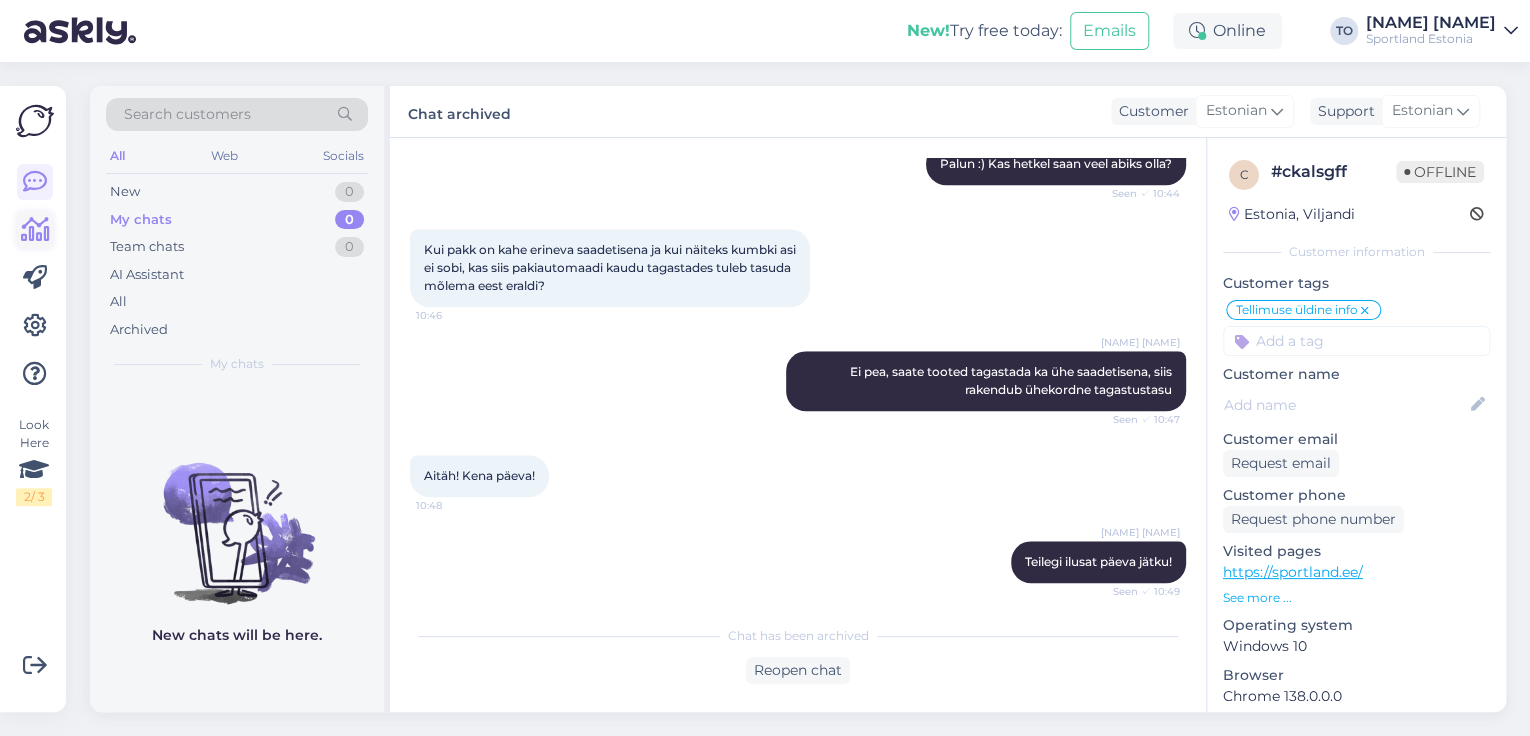 click at bounding box center [35, 230] 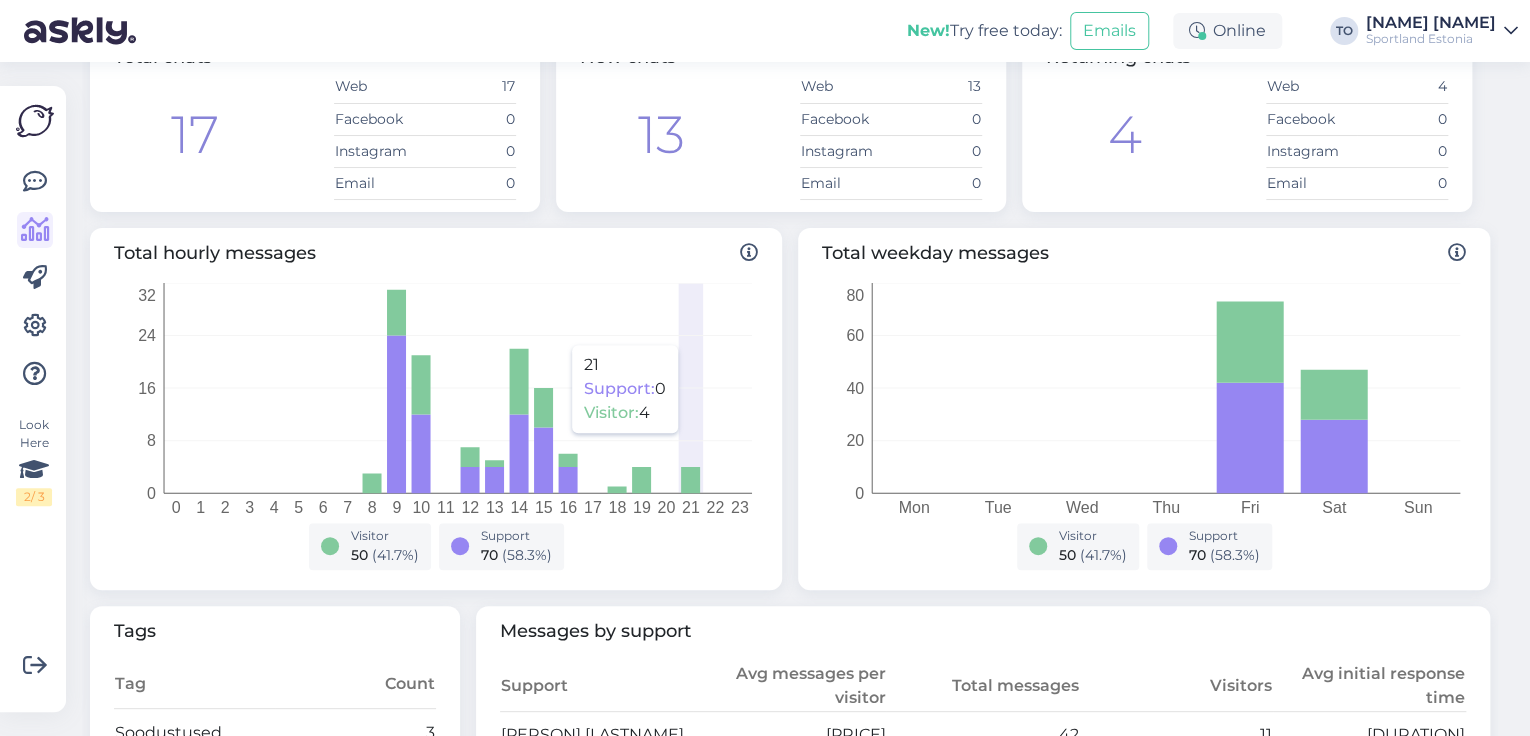 scroll, scrollTop: 0, scrollLeft: 0, axis: both 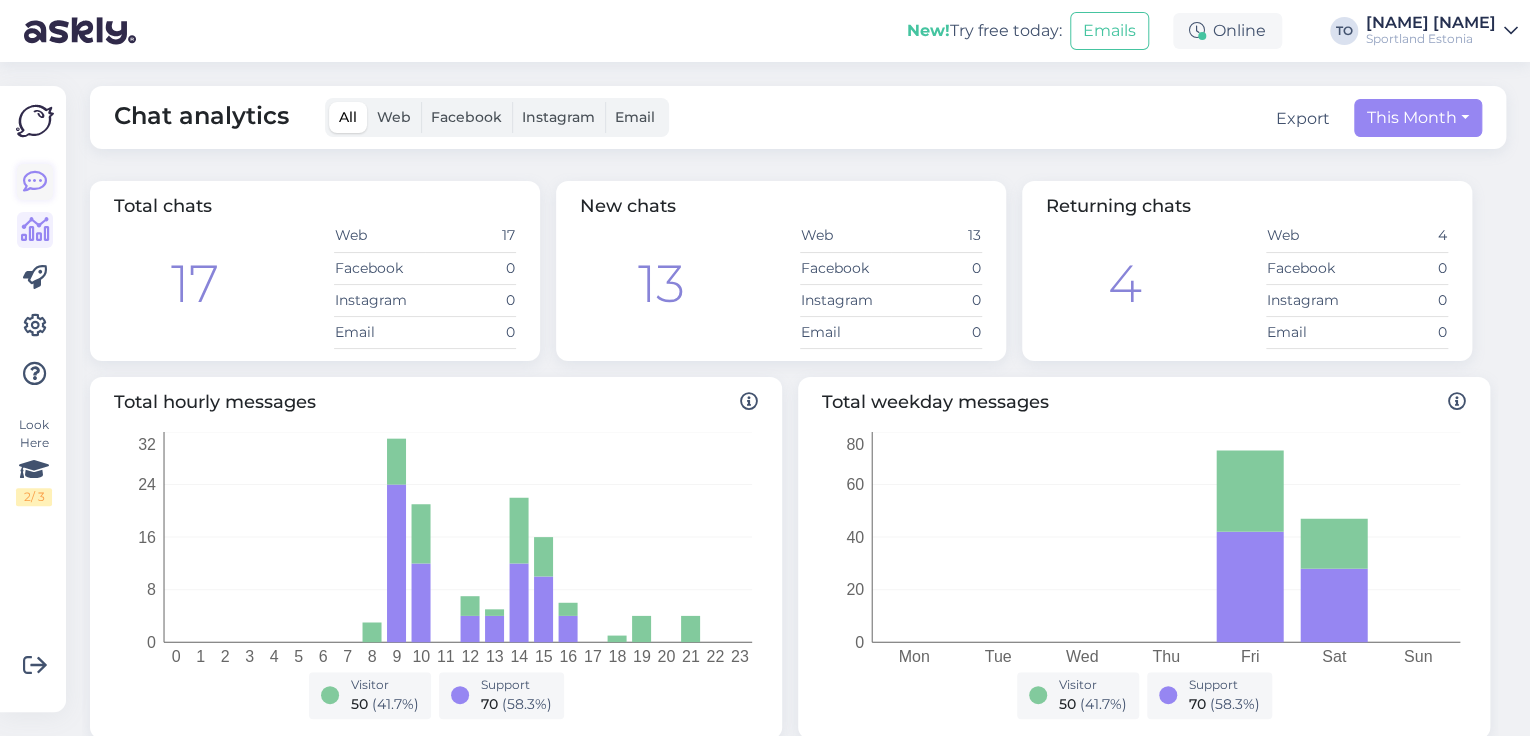 click at bounding box center (35, 182) 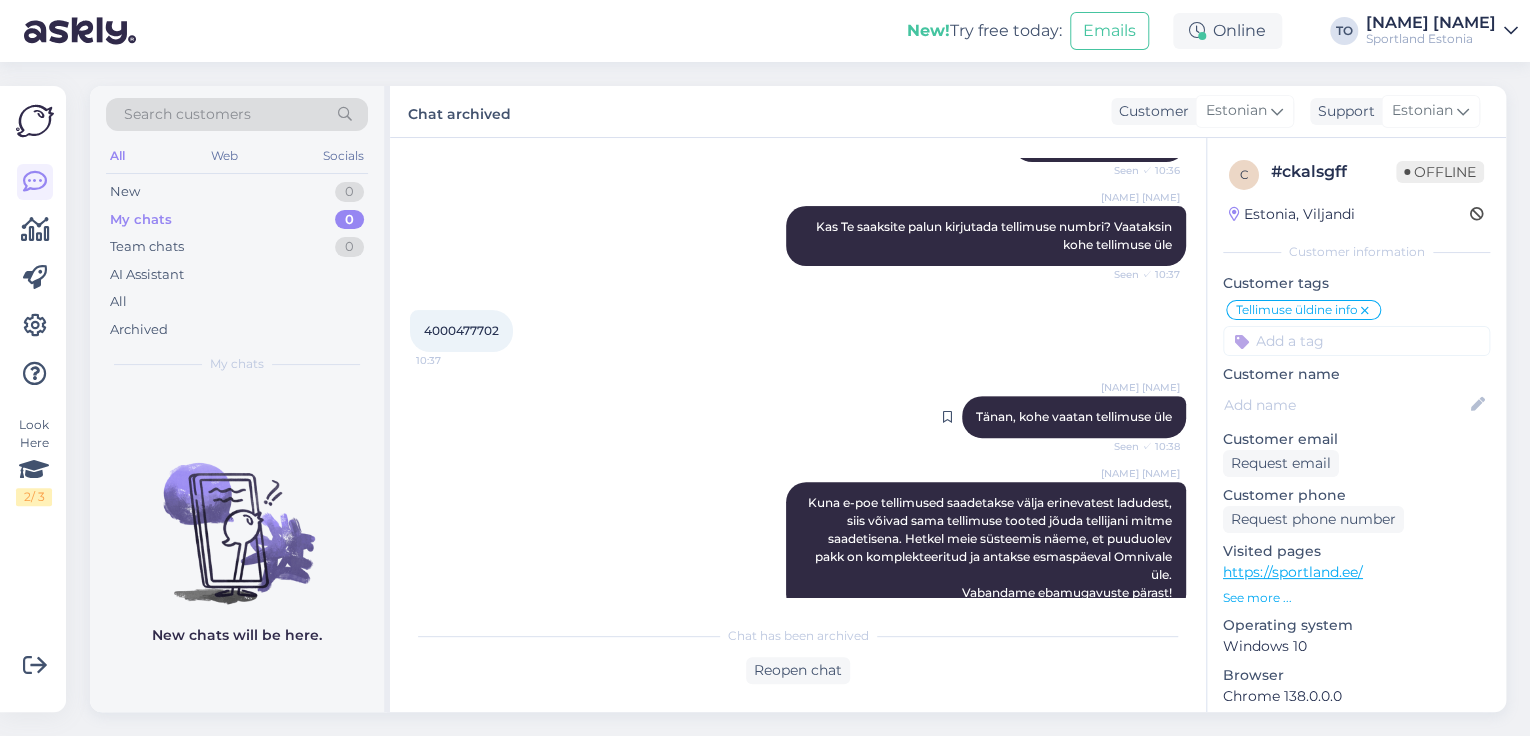 scroll, scrollTop: 0, scrollLeft: 0, axis: both 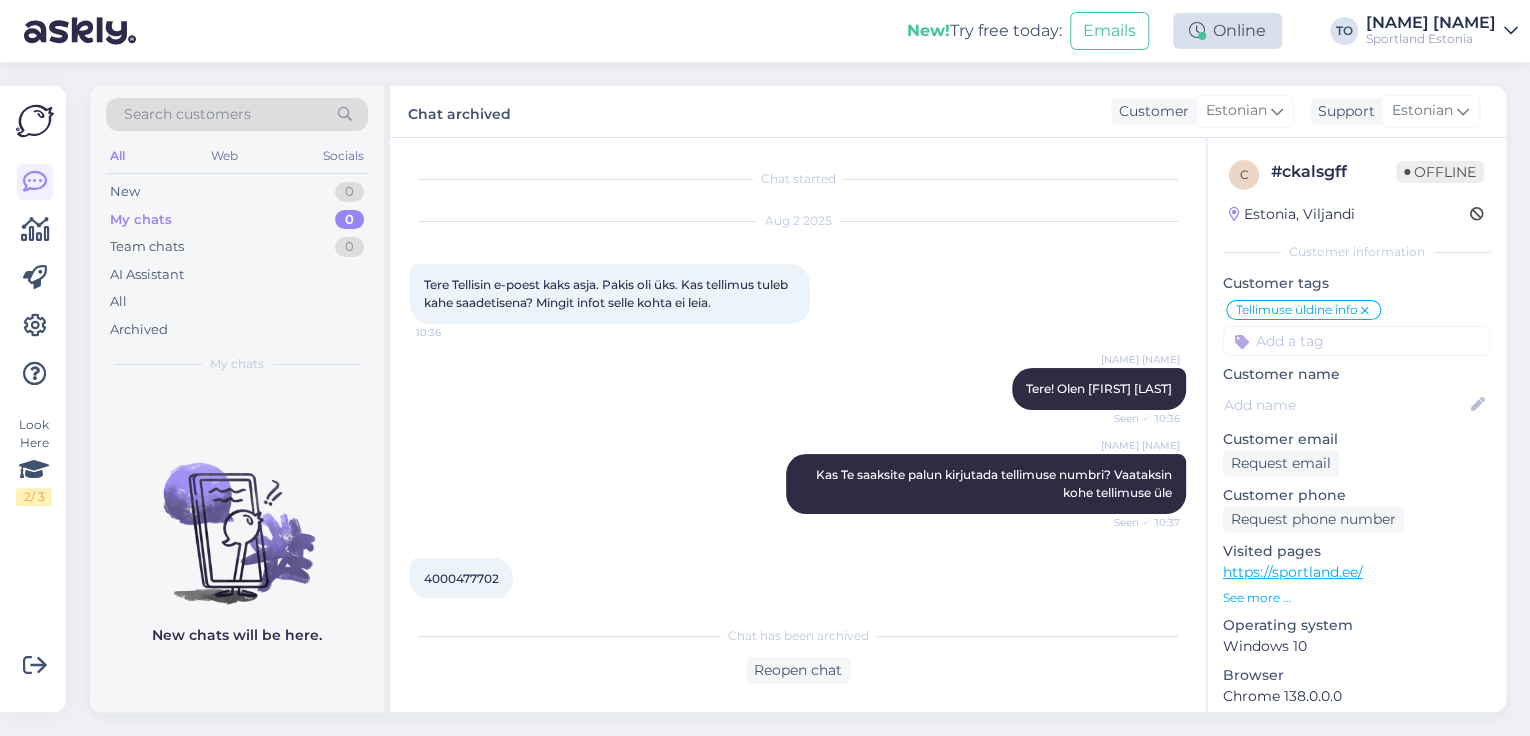 click on "Online" at bounding box center (1227, 31) 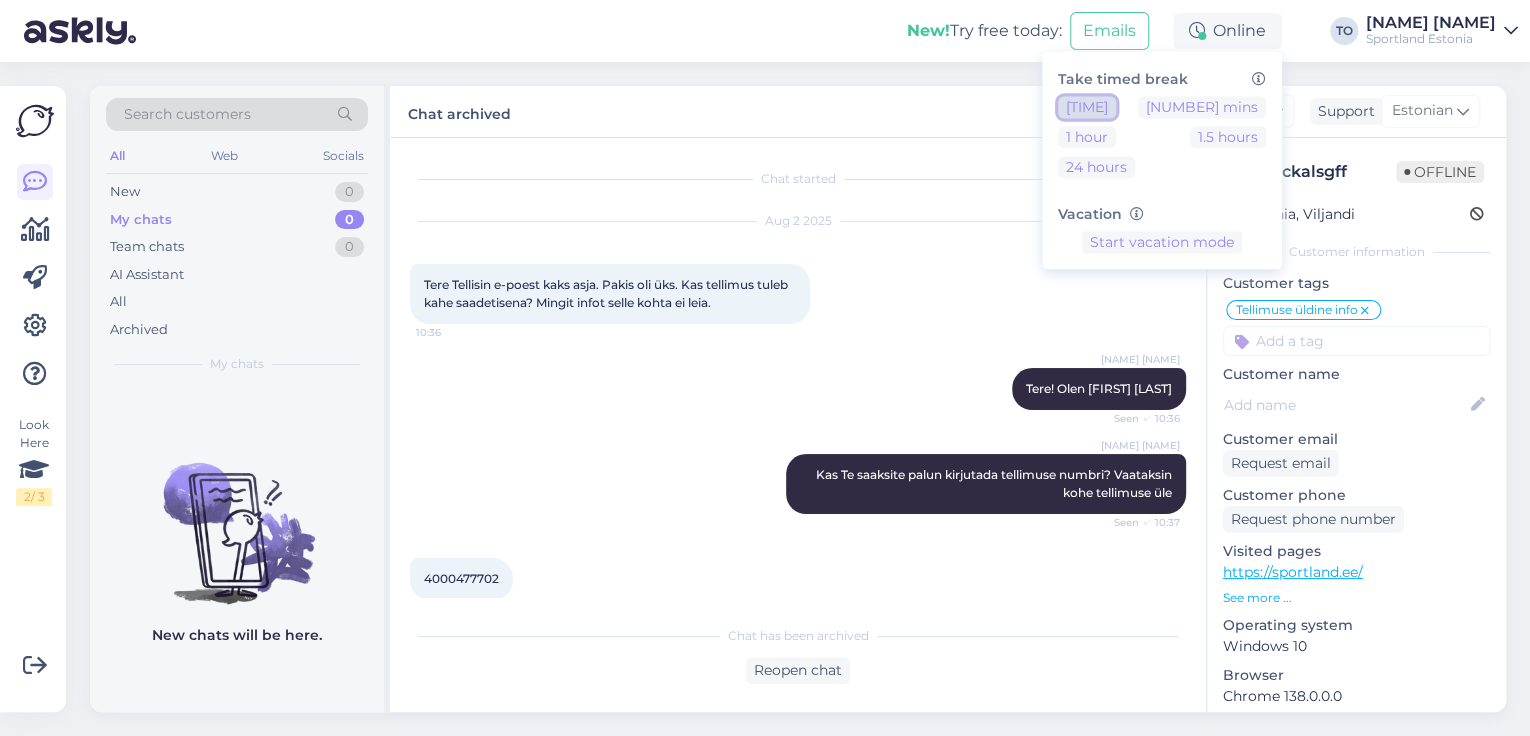 click on "[TIME]" at bounding box center (1087, 107) 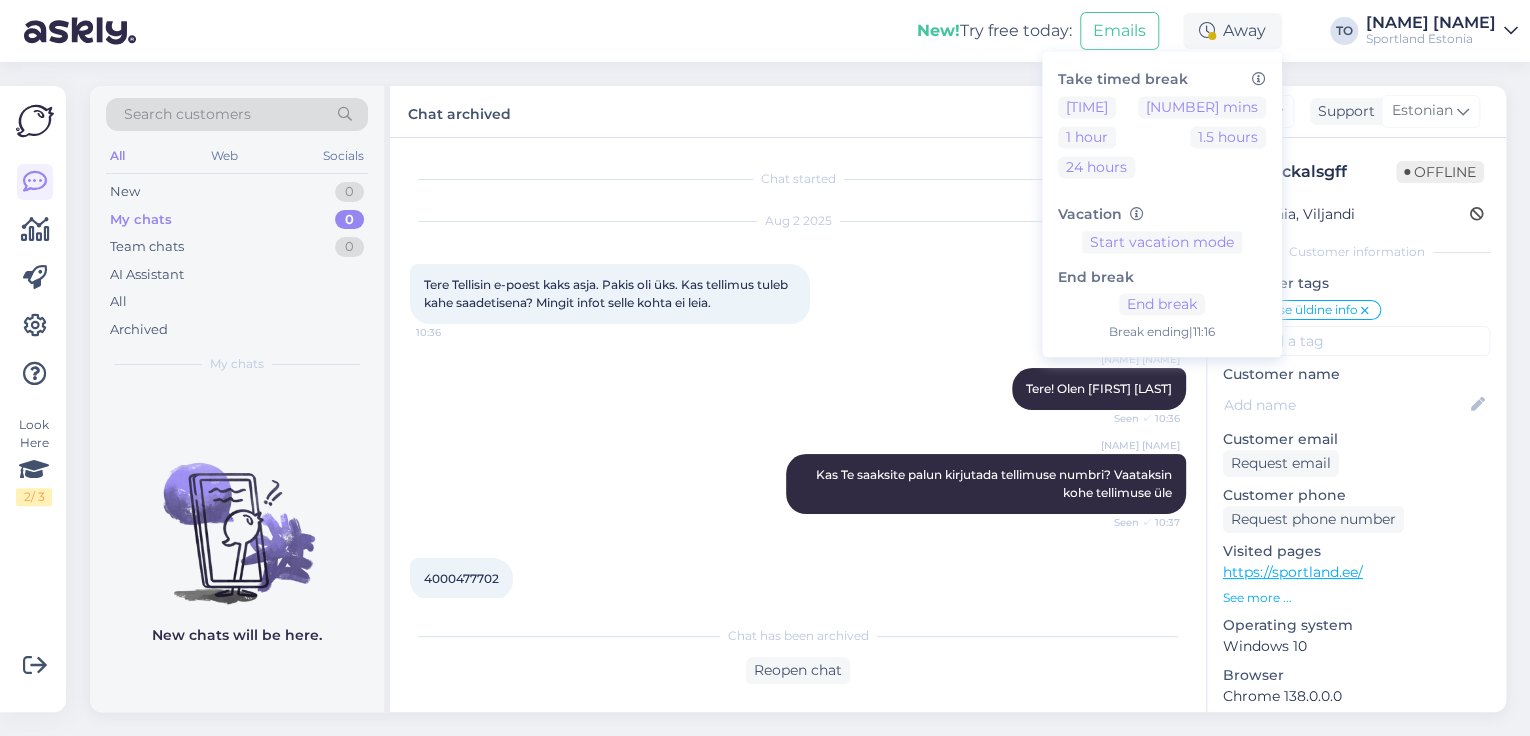 click on "Sportland Estonia" at bounding box center [1431, 39] 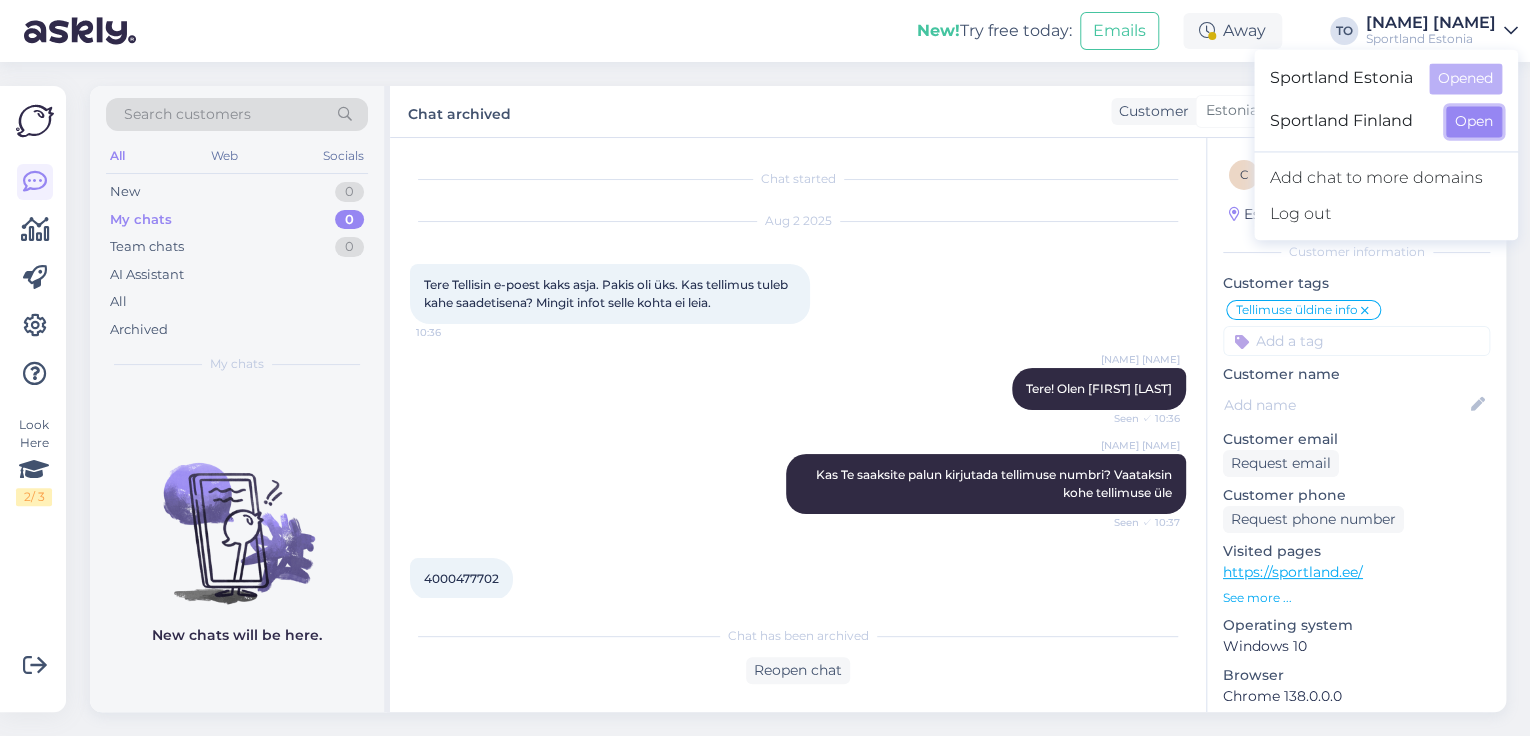 click on "Open" at bounding box center [1474, 121] 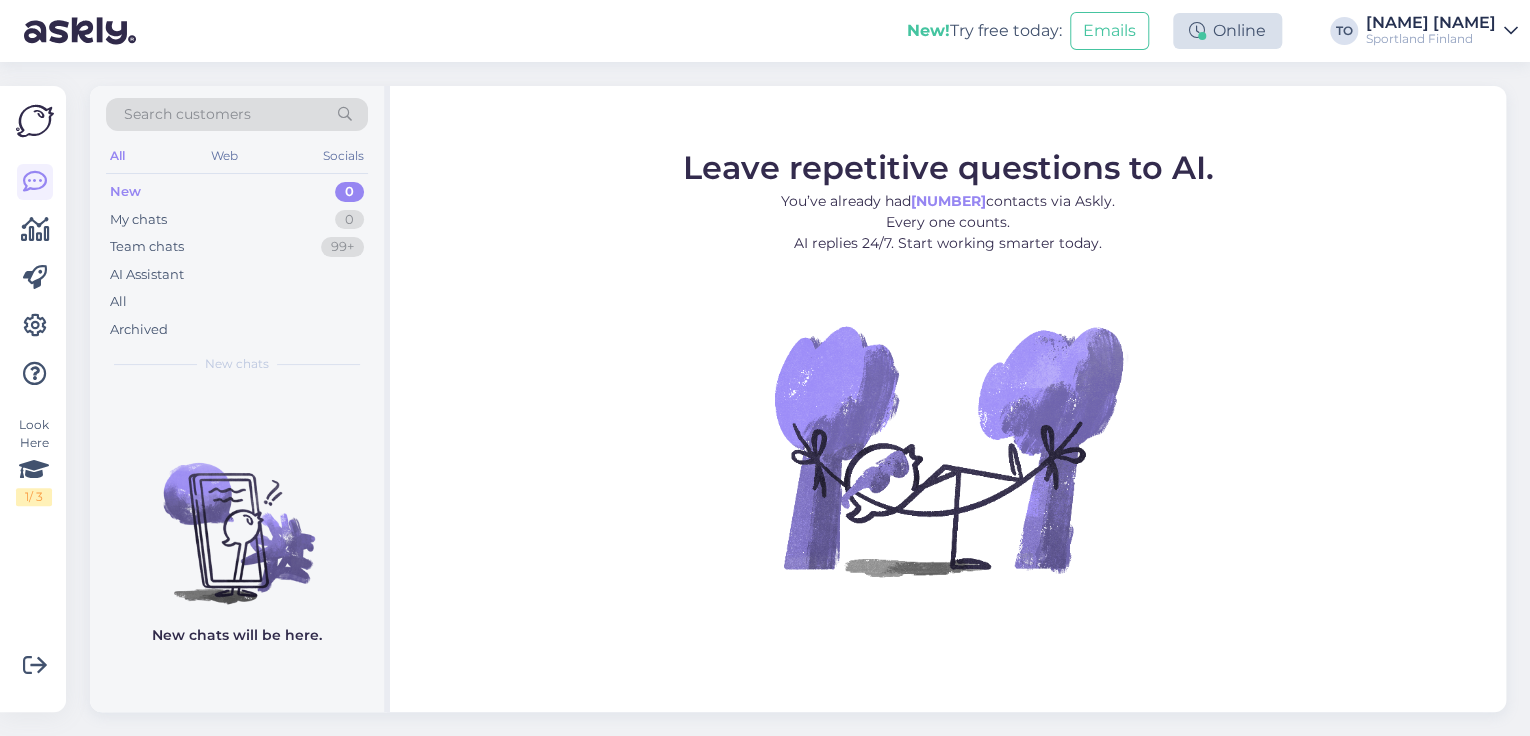 click on "Online" at bounding box center [1227, 31] 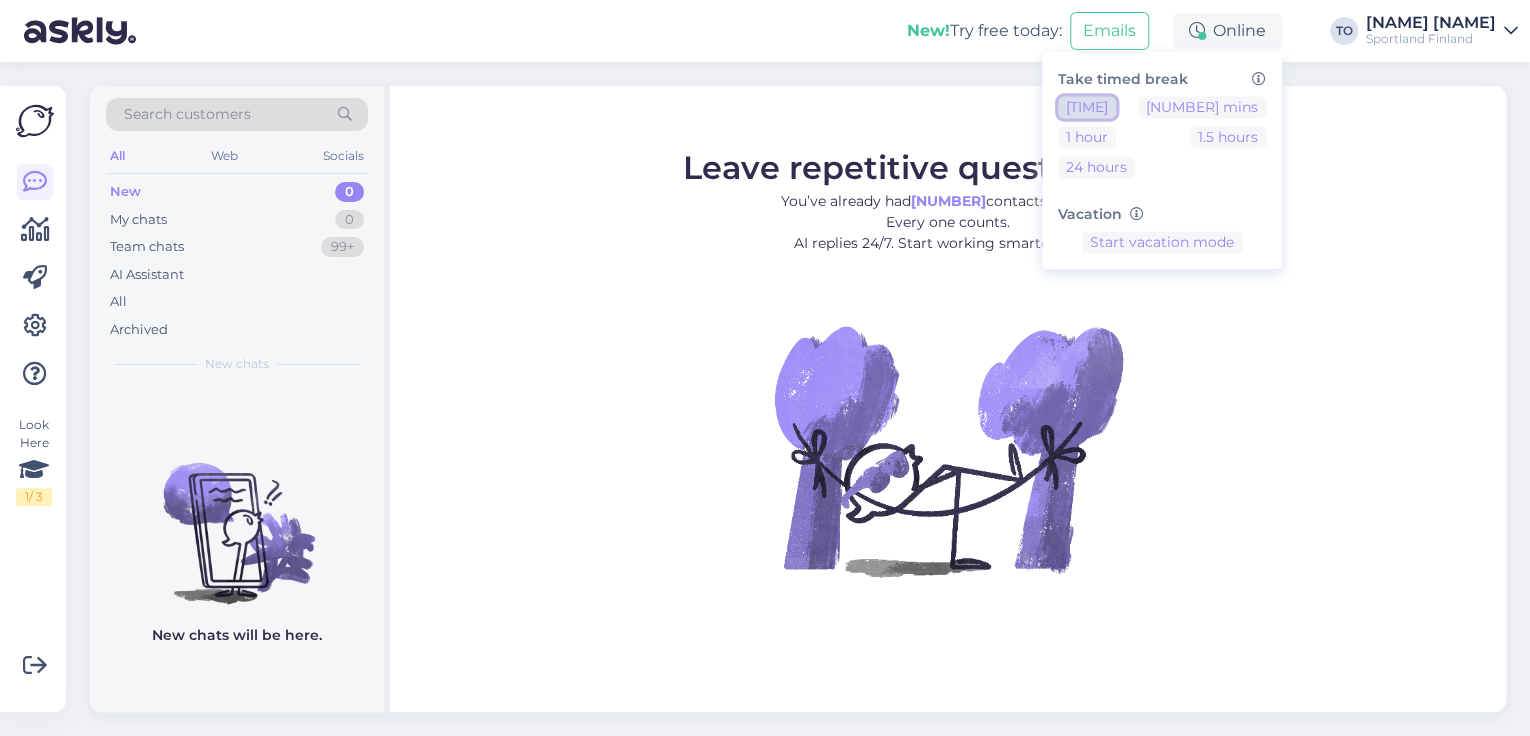 click on "[TIME]" at bounding box center (1087, 107) 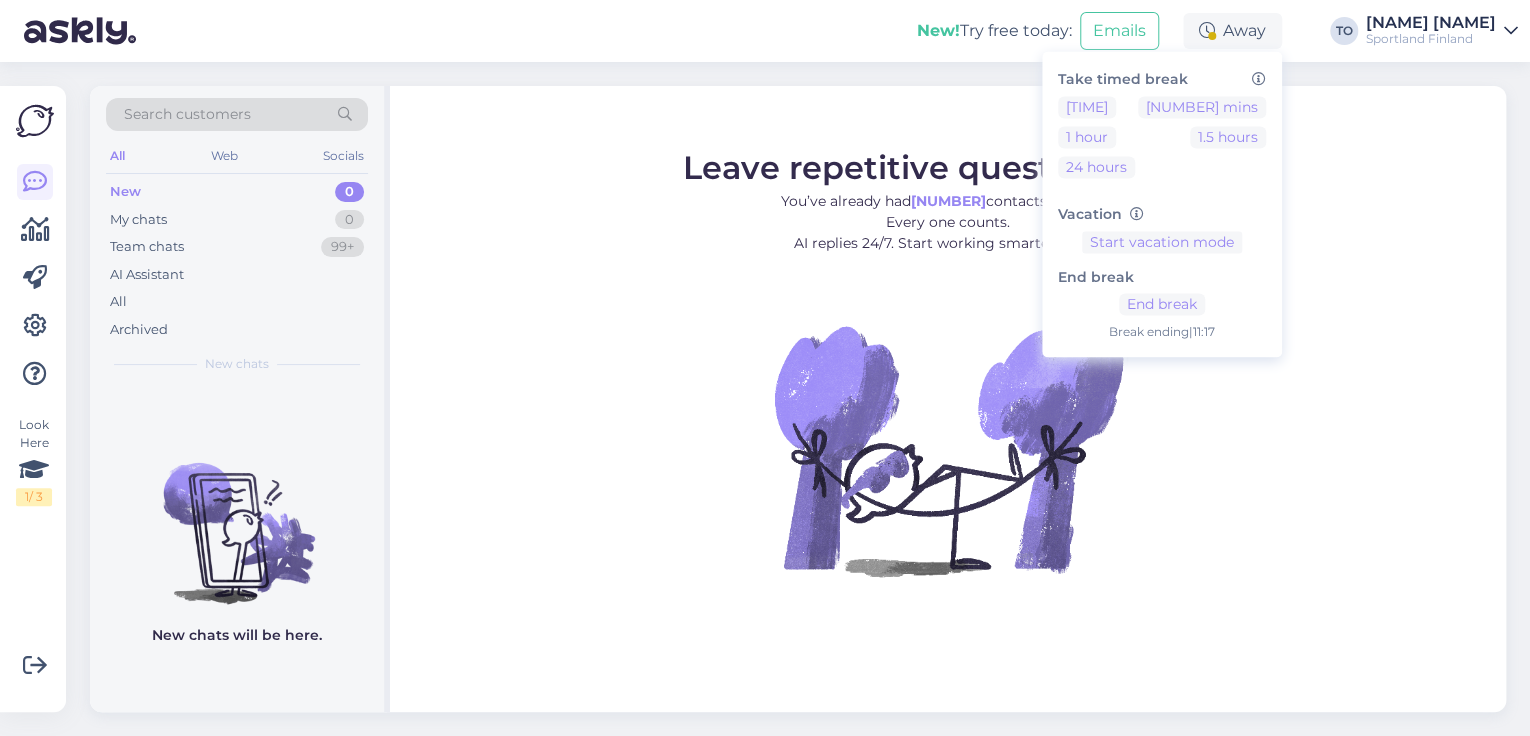 click on "New! Try free today: Emails Away Take timed break 15 mins 30 mins 1 hour 1.5 hours 24 hours Vacation Start vacation mode End break End break Break ending | 11:17 TO [PERSON] [LASTNAME]" at bounding box center (765, 31) 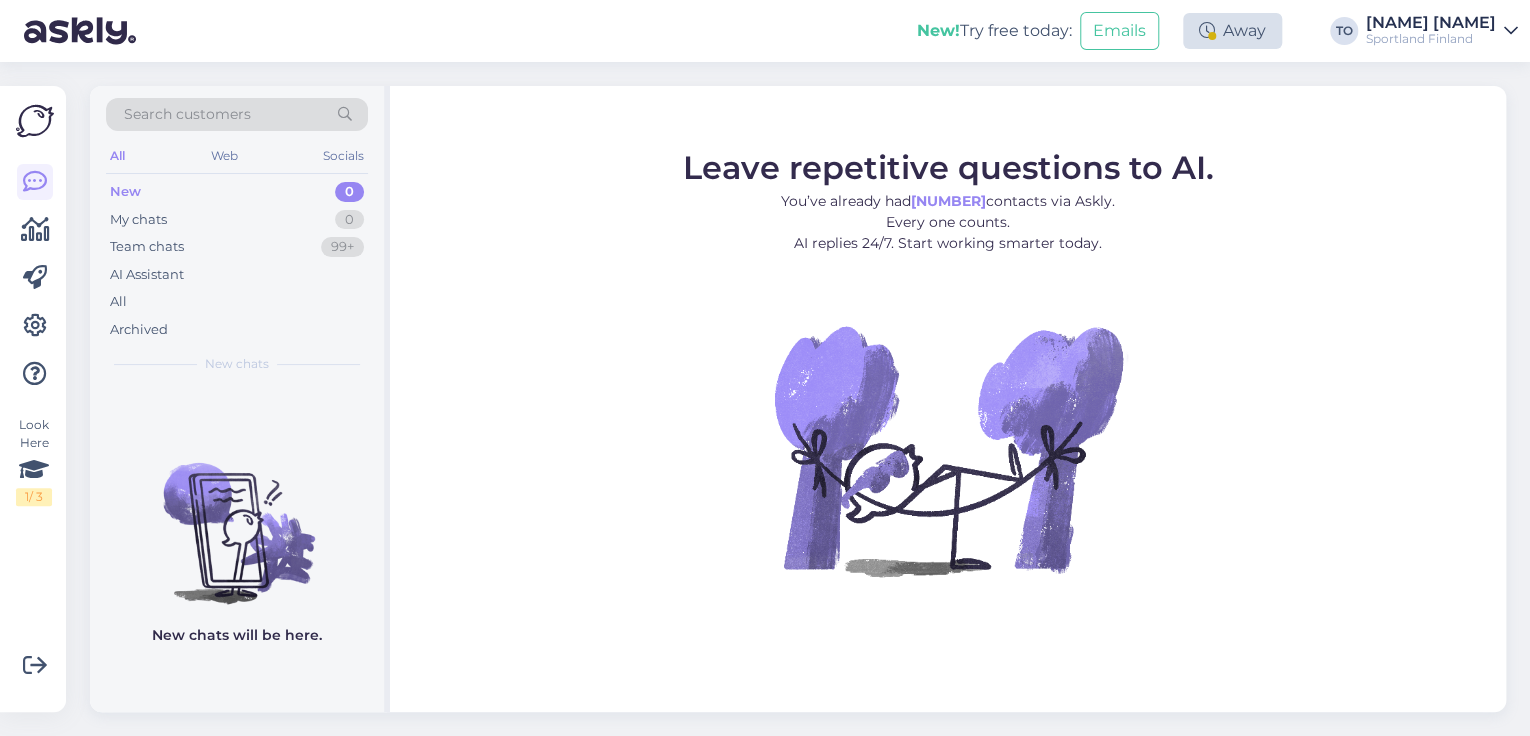 click at bounding box center (1207, 31) 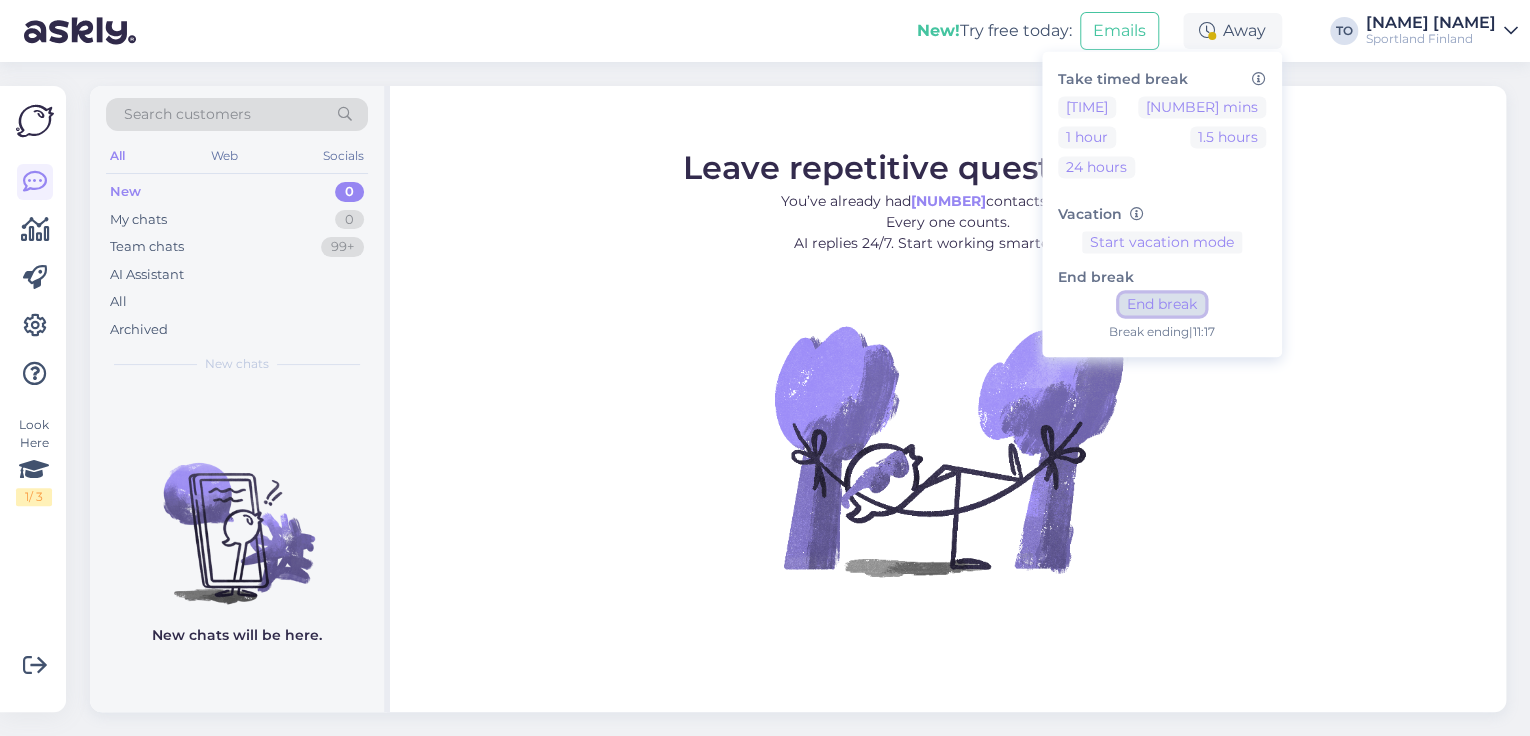 click on "End break" at bounding box center (1162, 305) 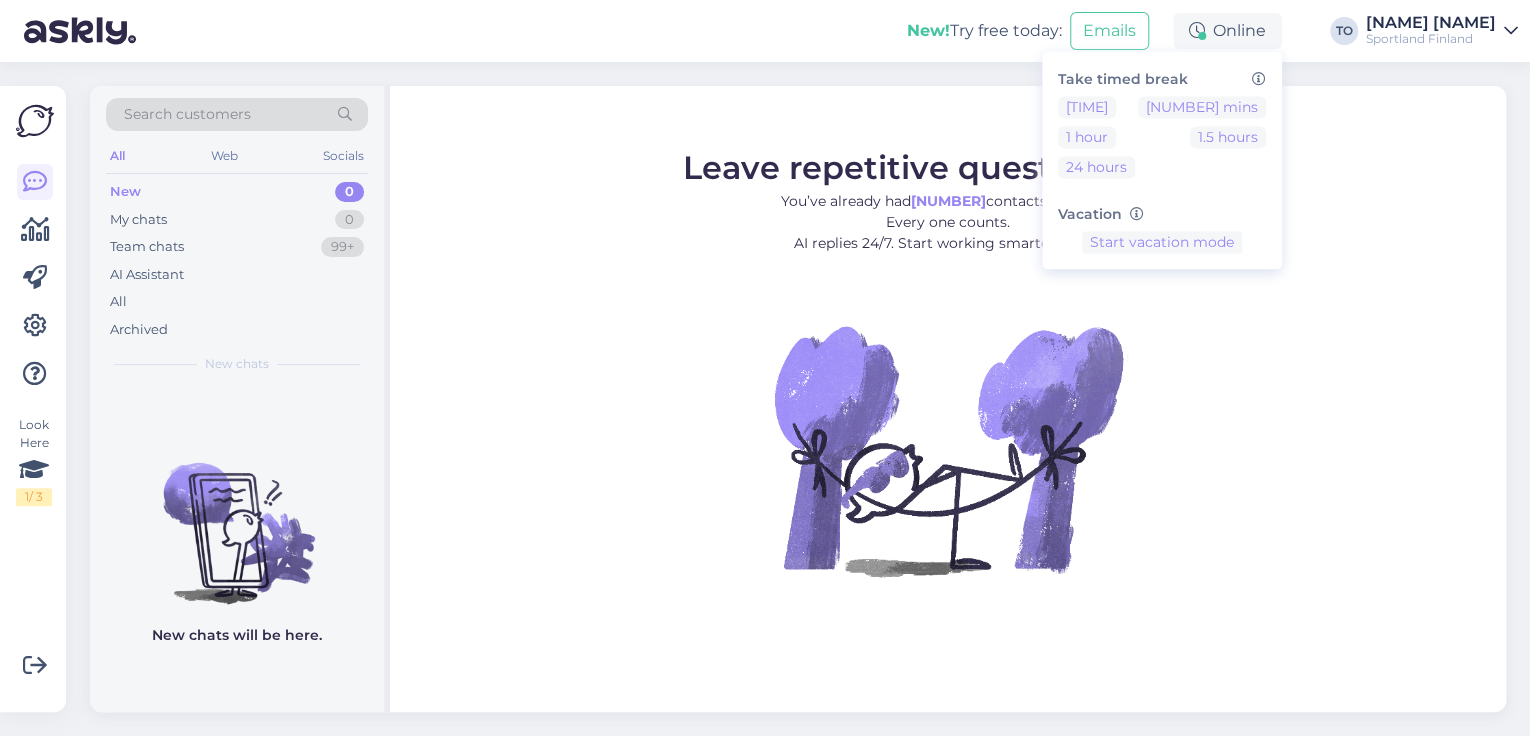 click on "Sportland Finland" at bounding box center [1431, 39] 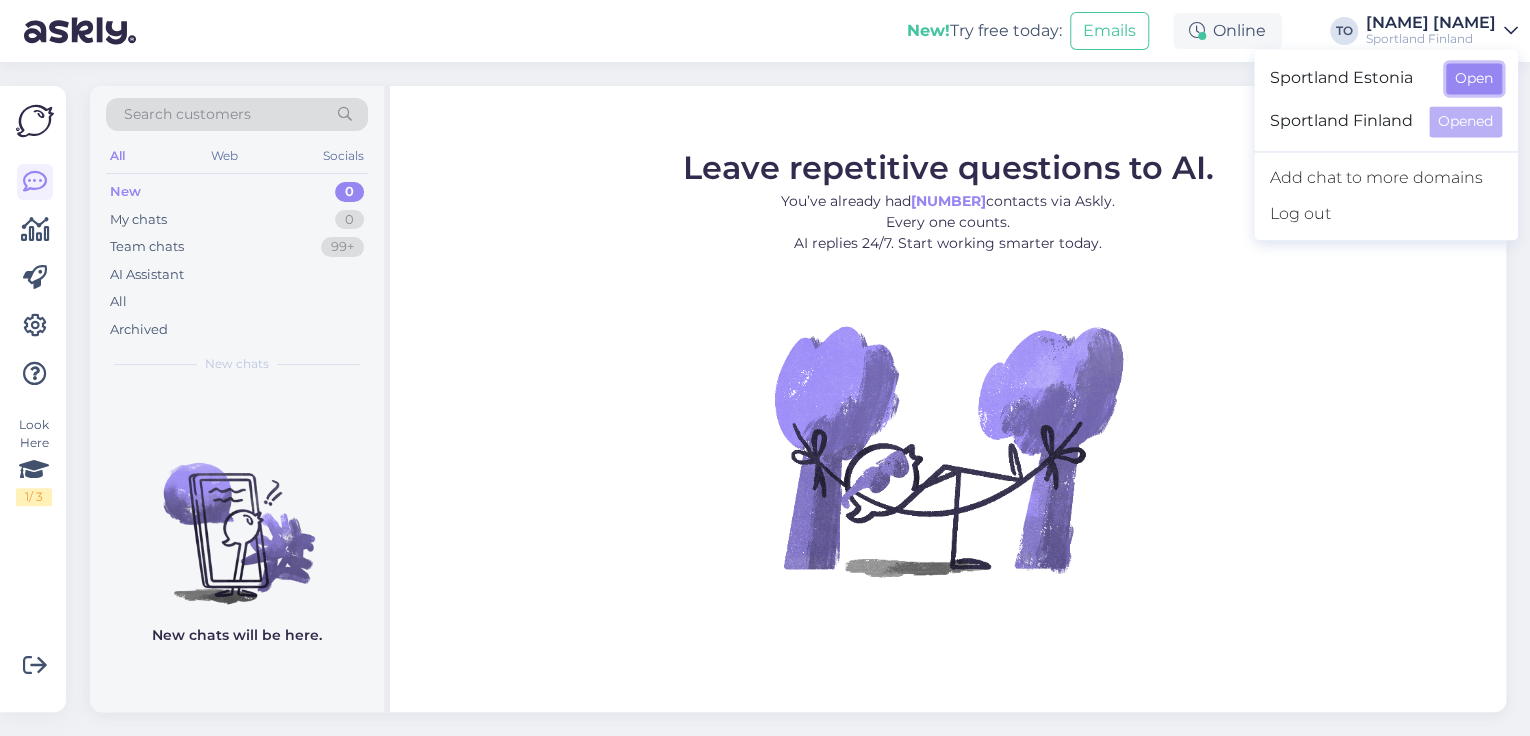 click on "Open" at bounding box center (1474, 78) 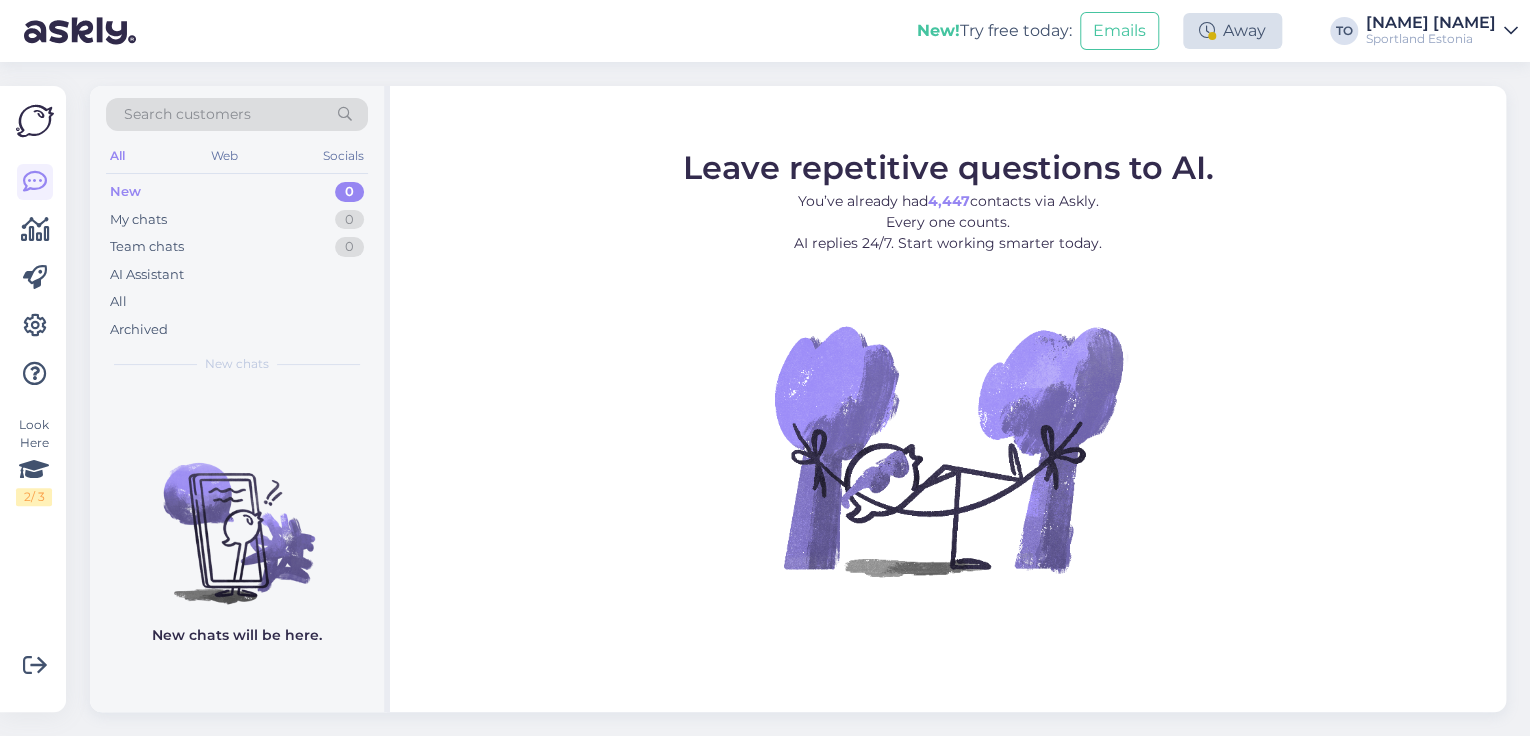 click on "Away" at bounding box center (1232, 31) 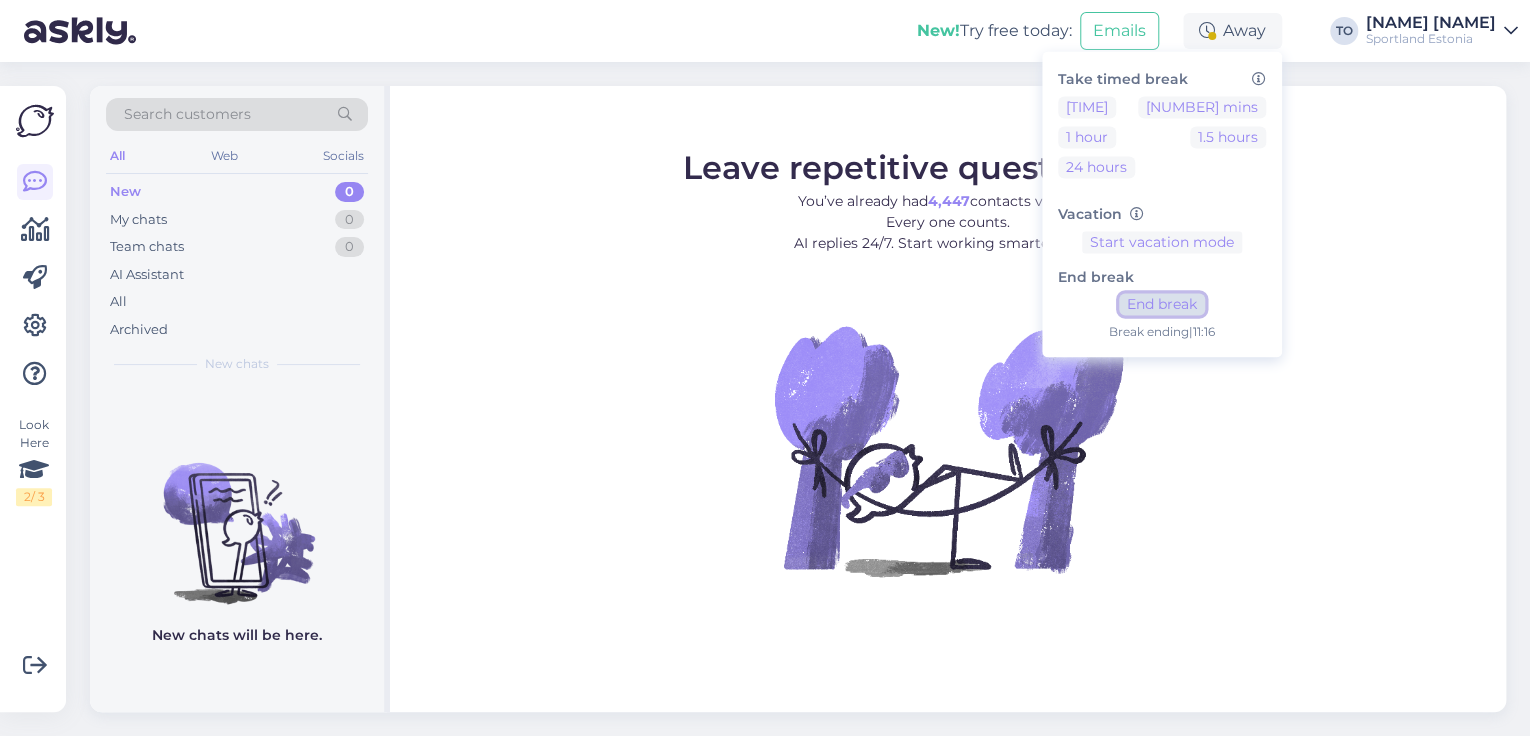 click on "End break" at bounding box center (1162, 305) 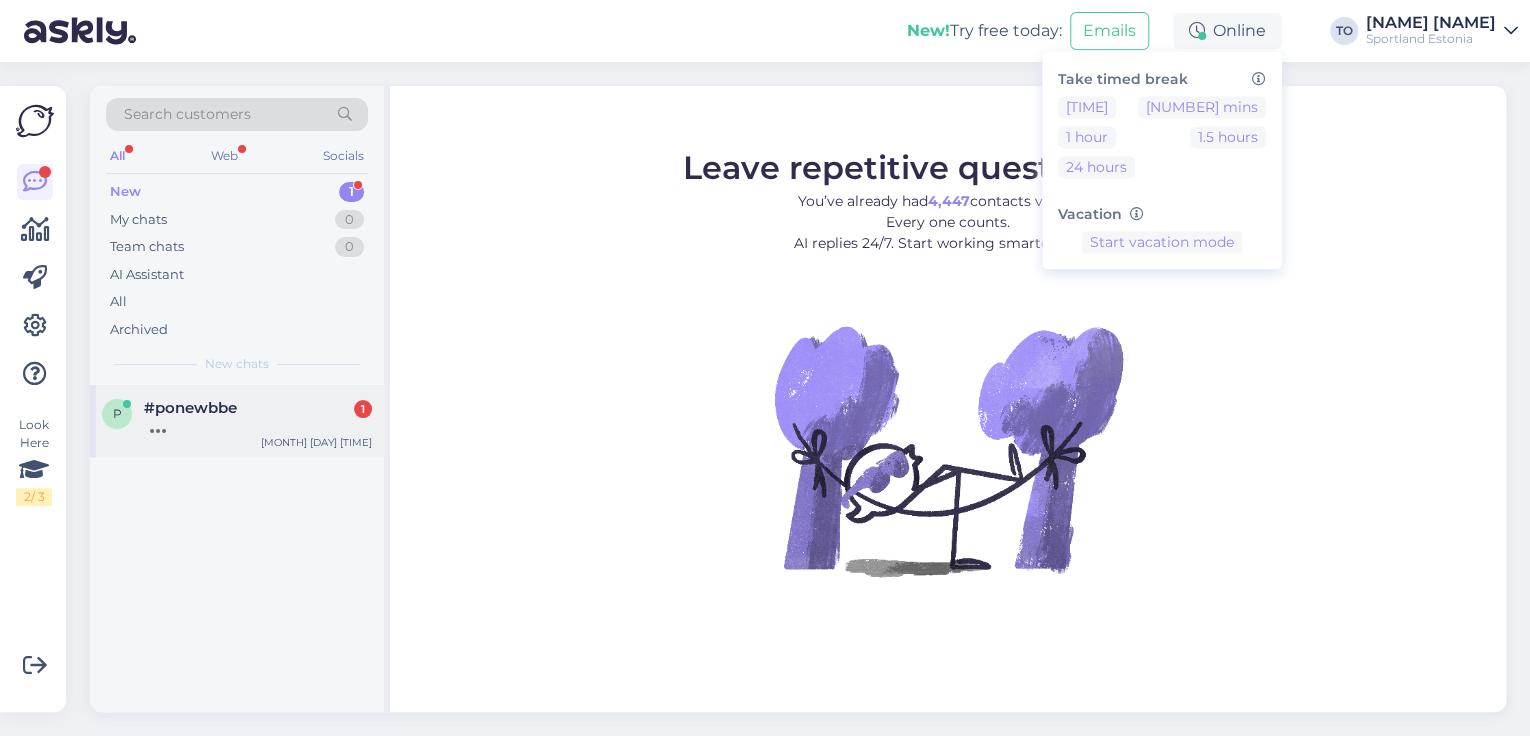 click on "#[HASH] 1" at bounding box center [258, 408] 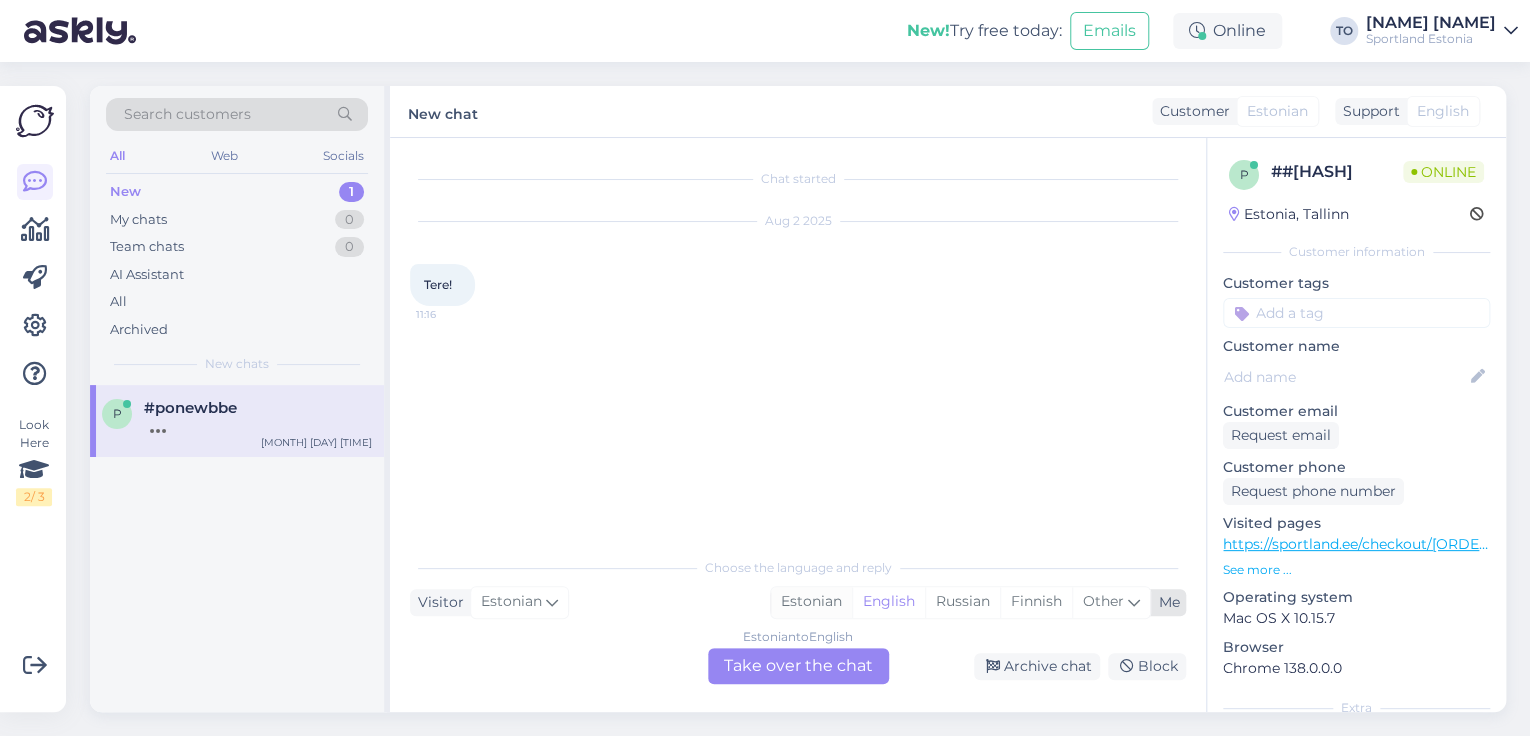click on "Estonian" at bounding box center [811, 602] 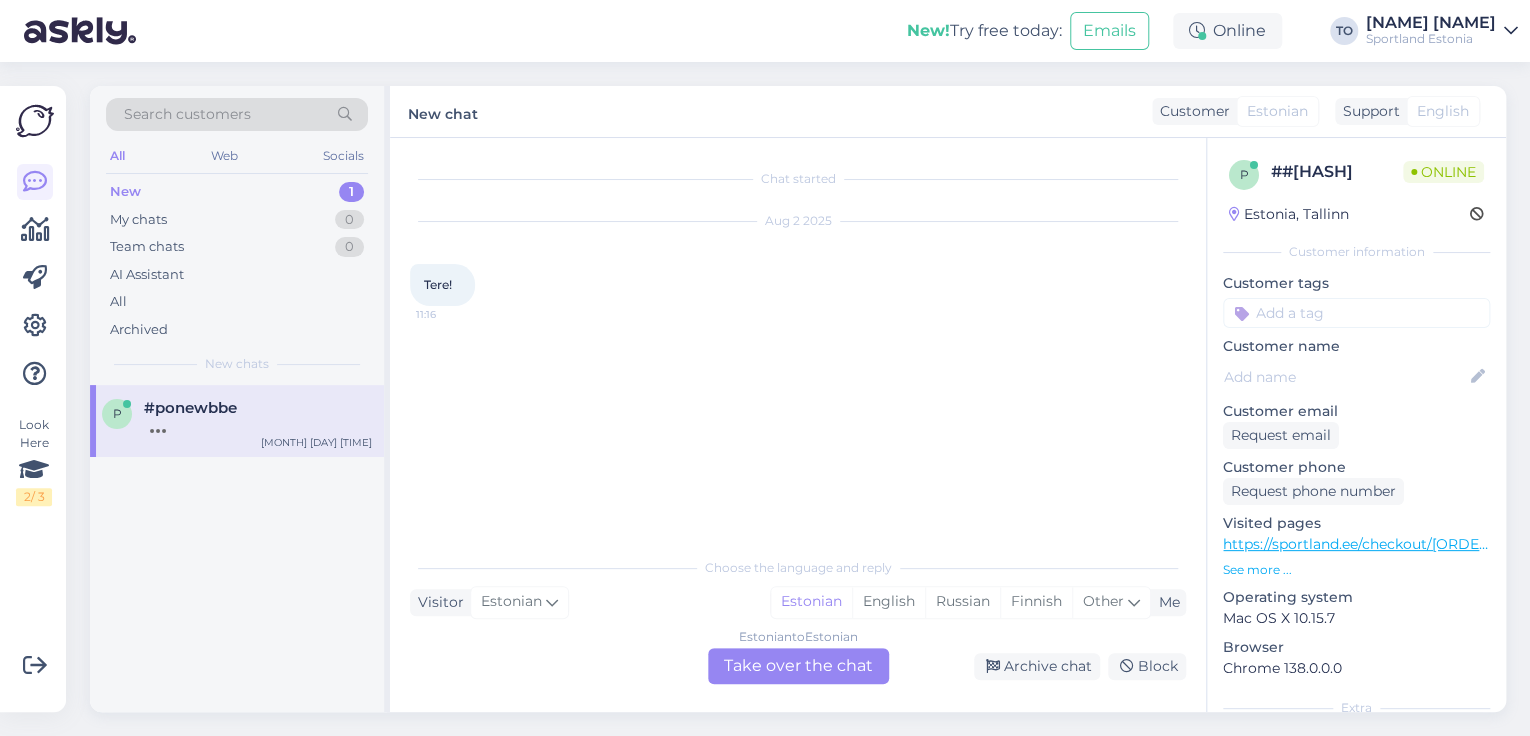 click on "Estonian  to  Estonian Take over the chat" at bounding box center [798, 666] 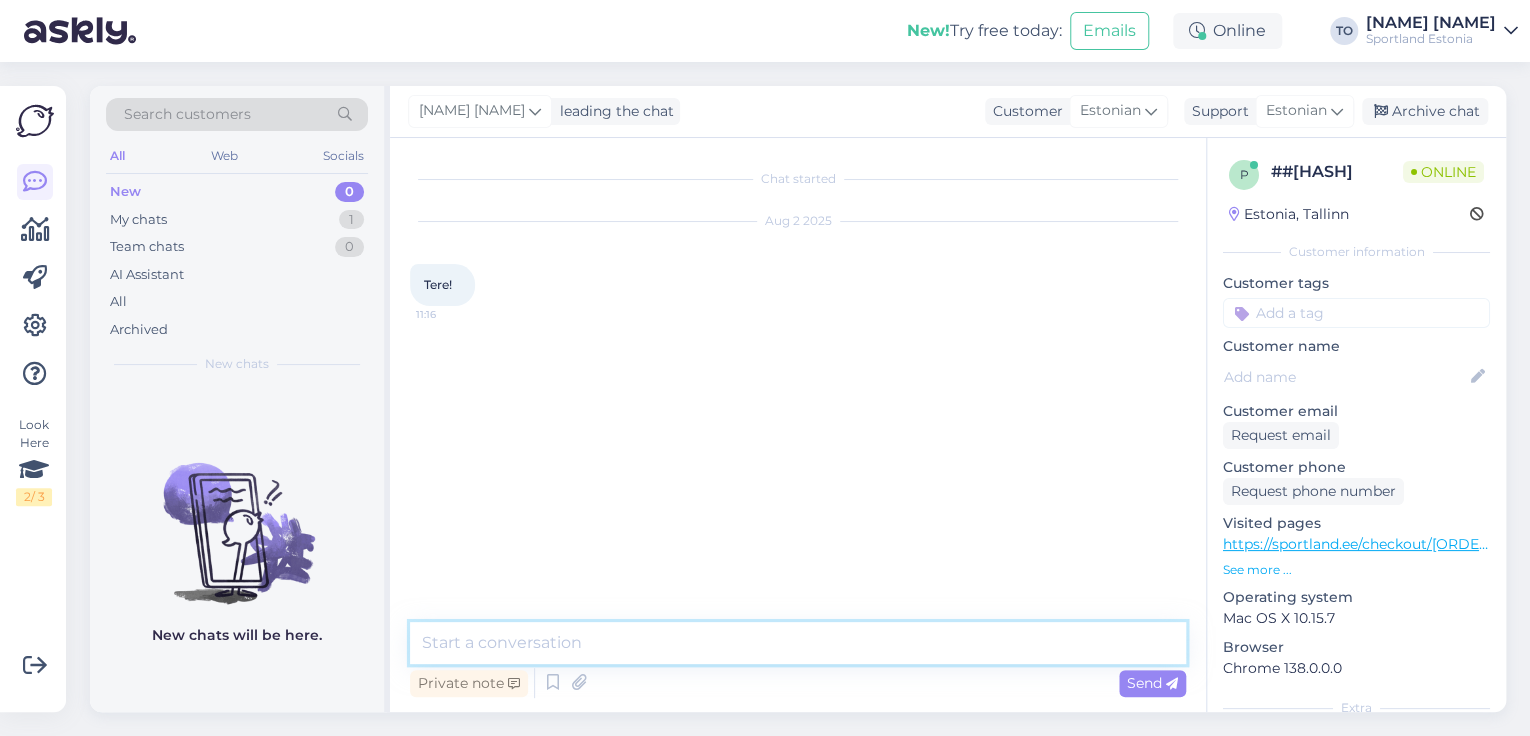click at bounding box center (798, 643) 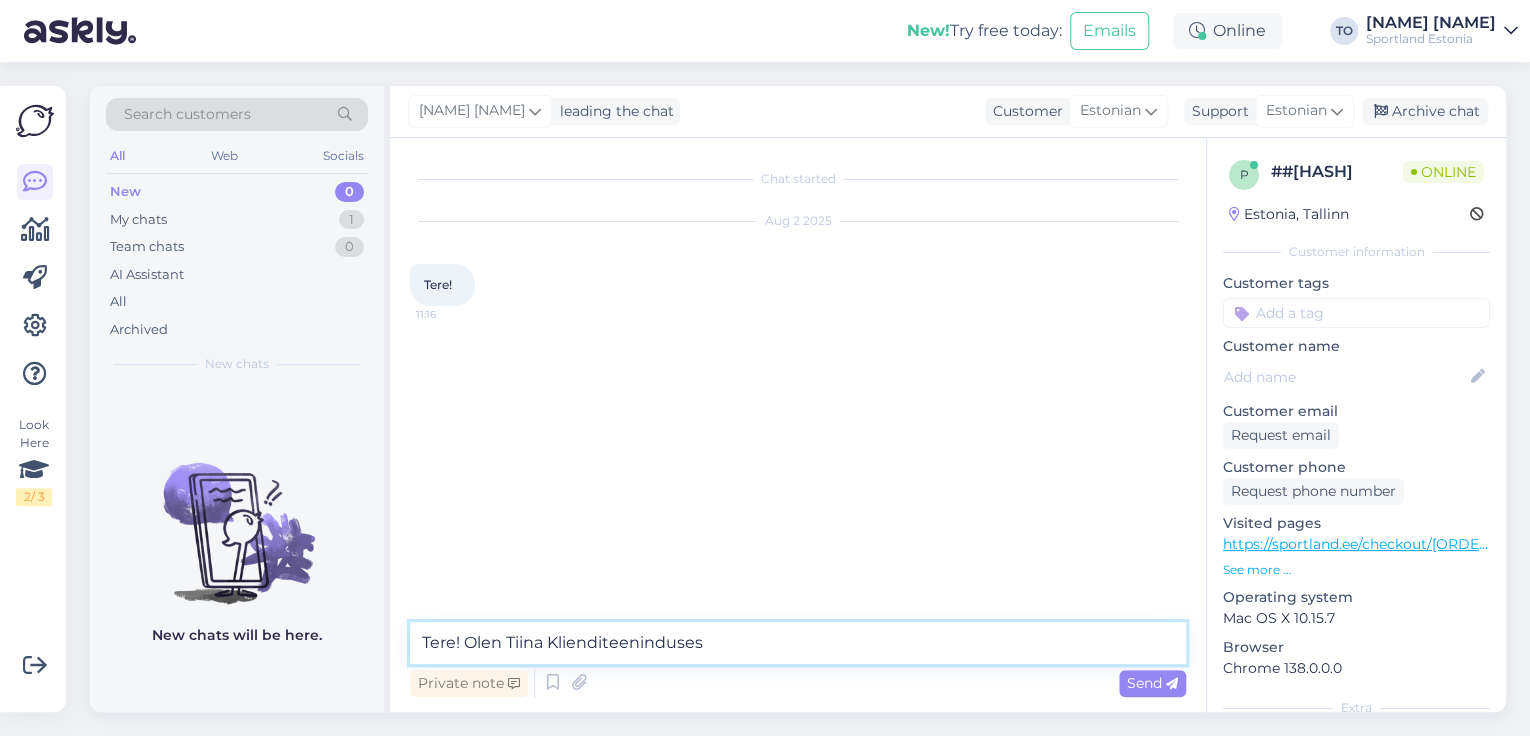 type on "Tere! Olen [FIRST] [LAST]" 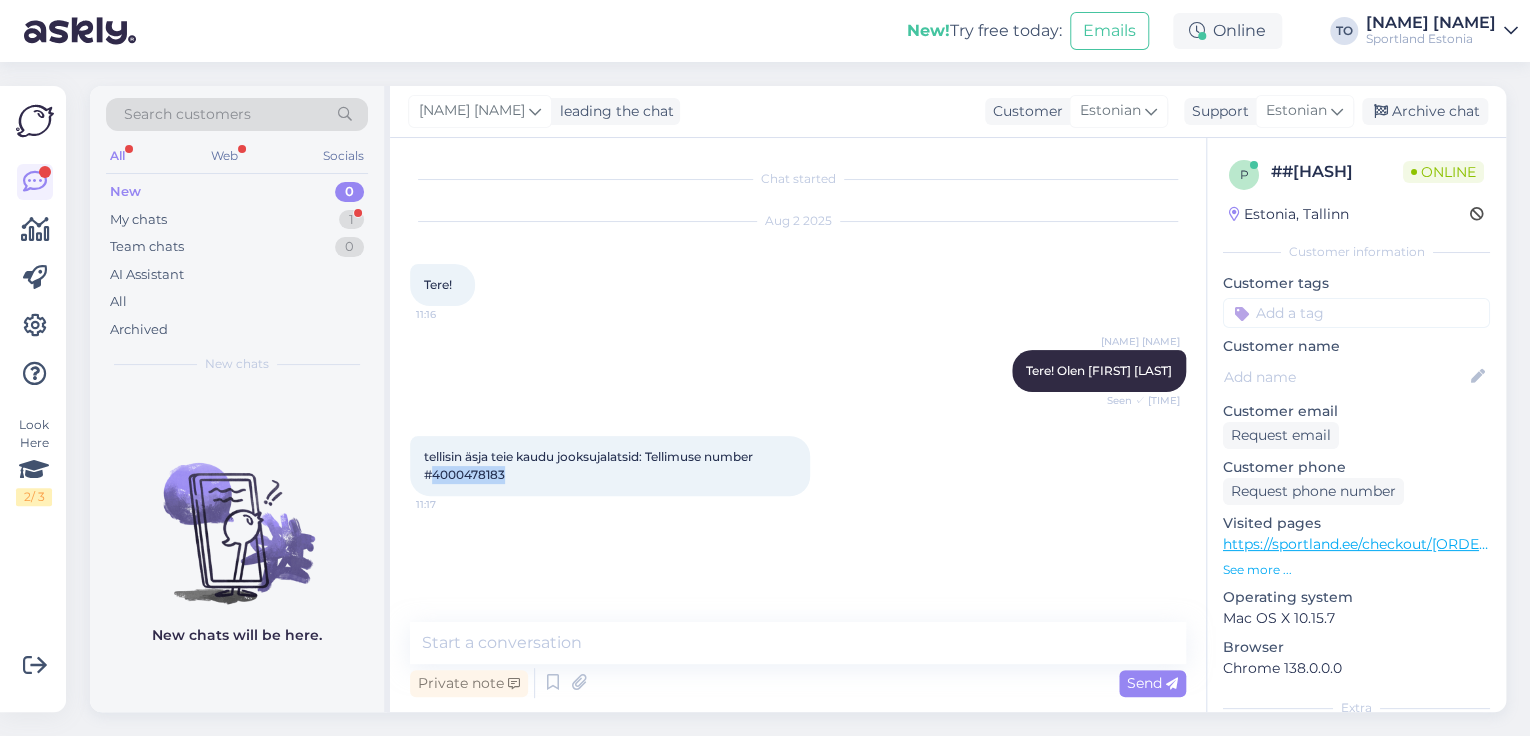 drag, startPoint x: 433, startPoint y: 475, endPoint x: 504, endPoint y: 475, distance: 71 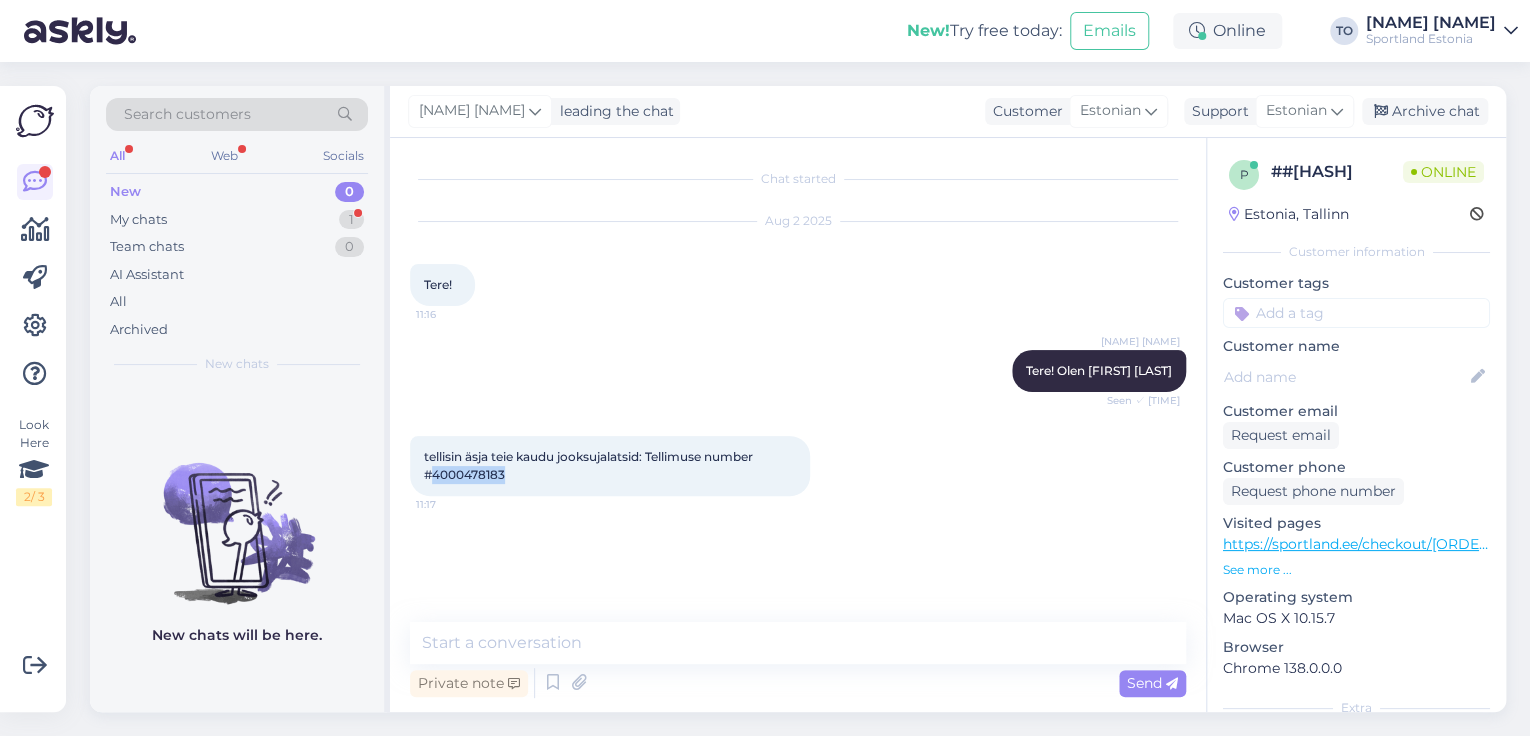 copy on "4000478183" 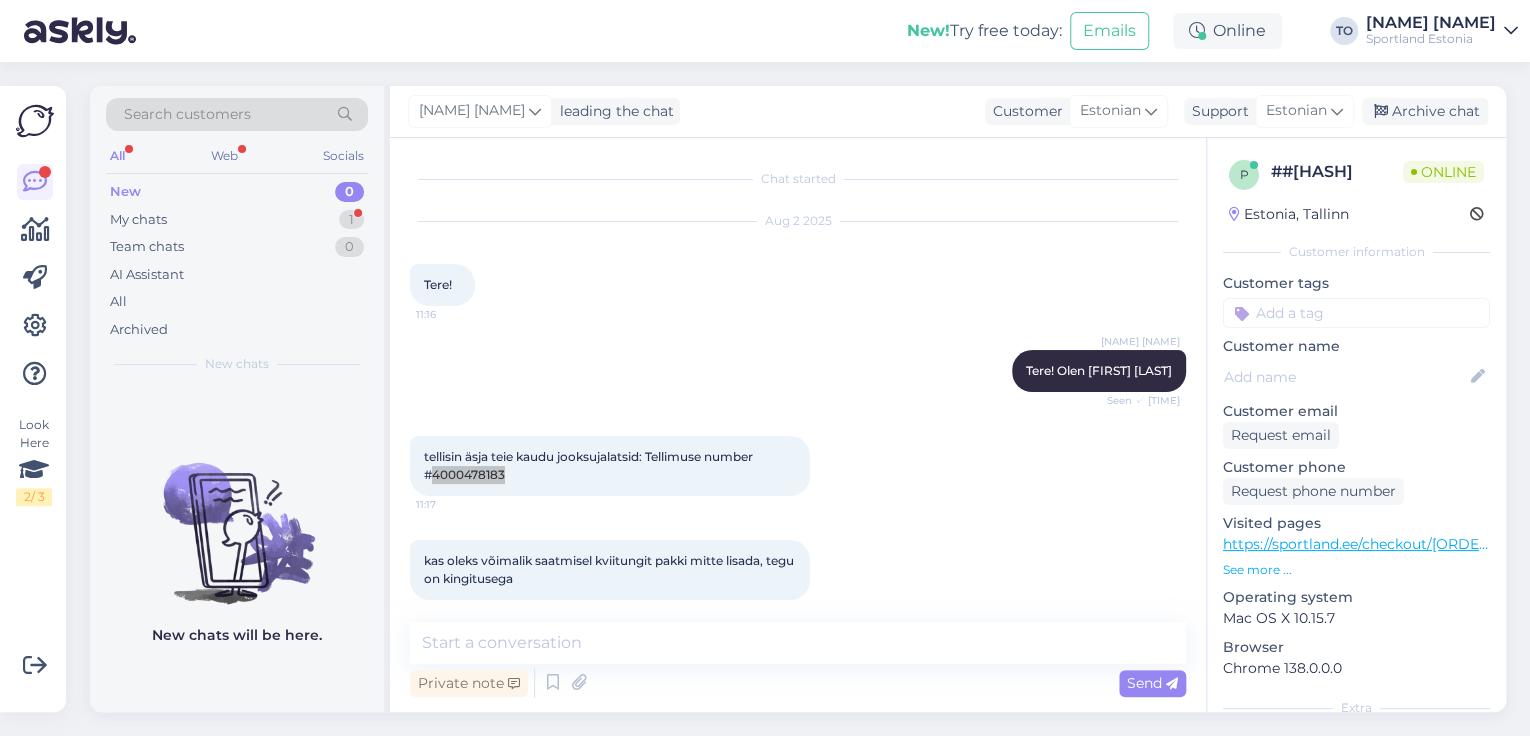 scroll, scrollTop: 17, scrollLeft: 0, axis: vertical 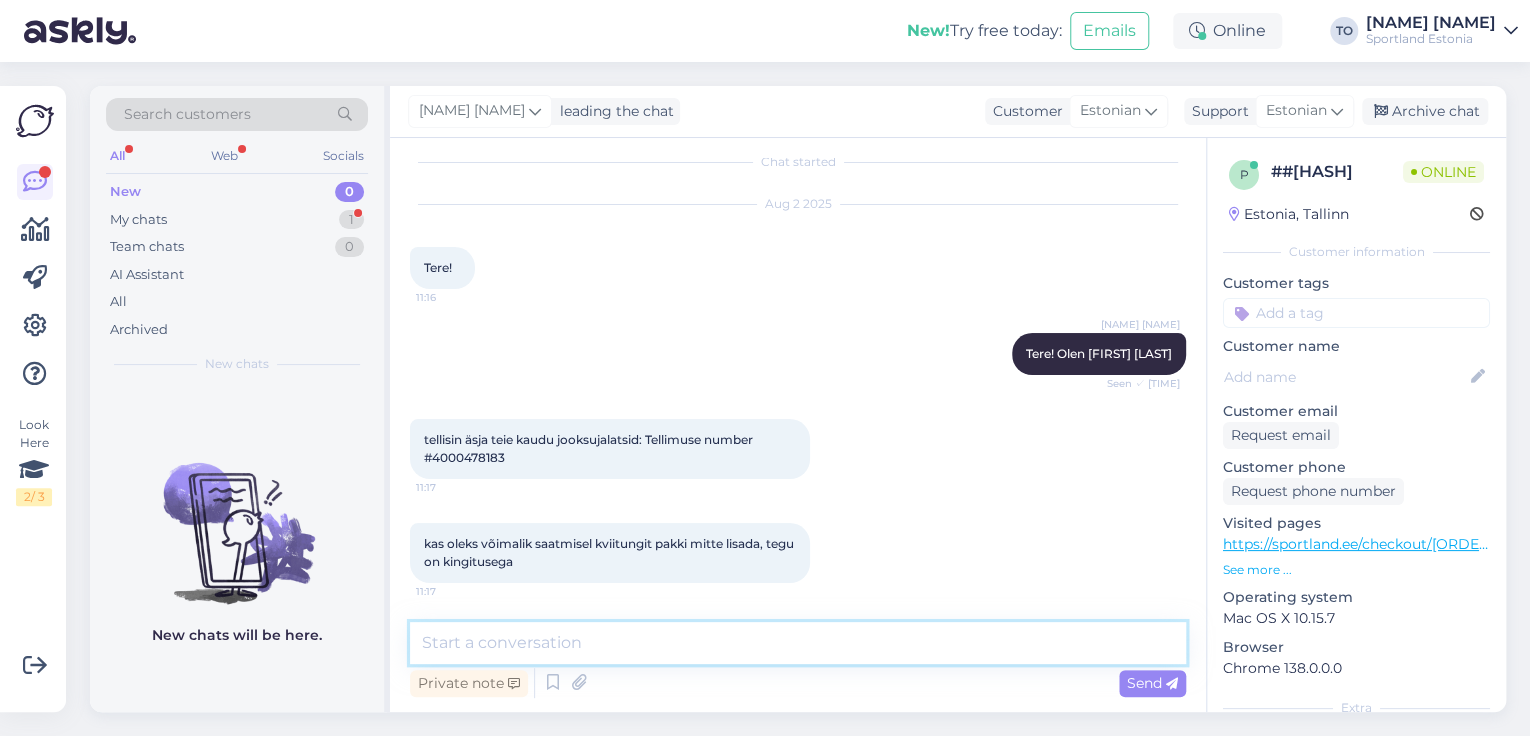 click at bounding box center [798, 643] 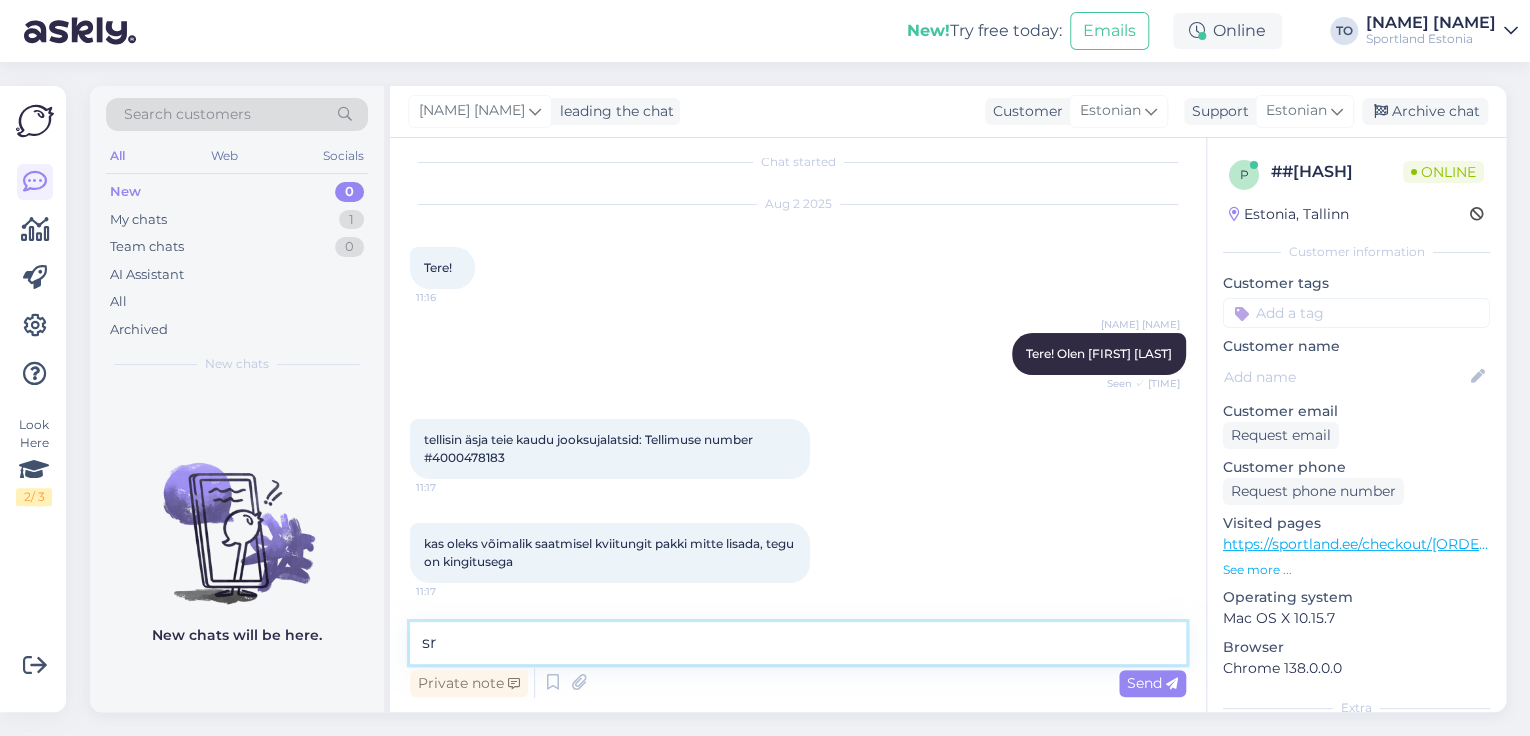 type on "s" 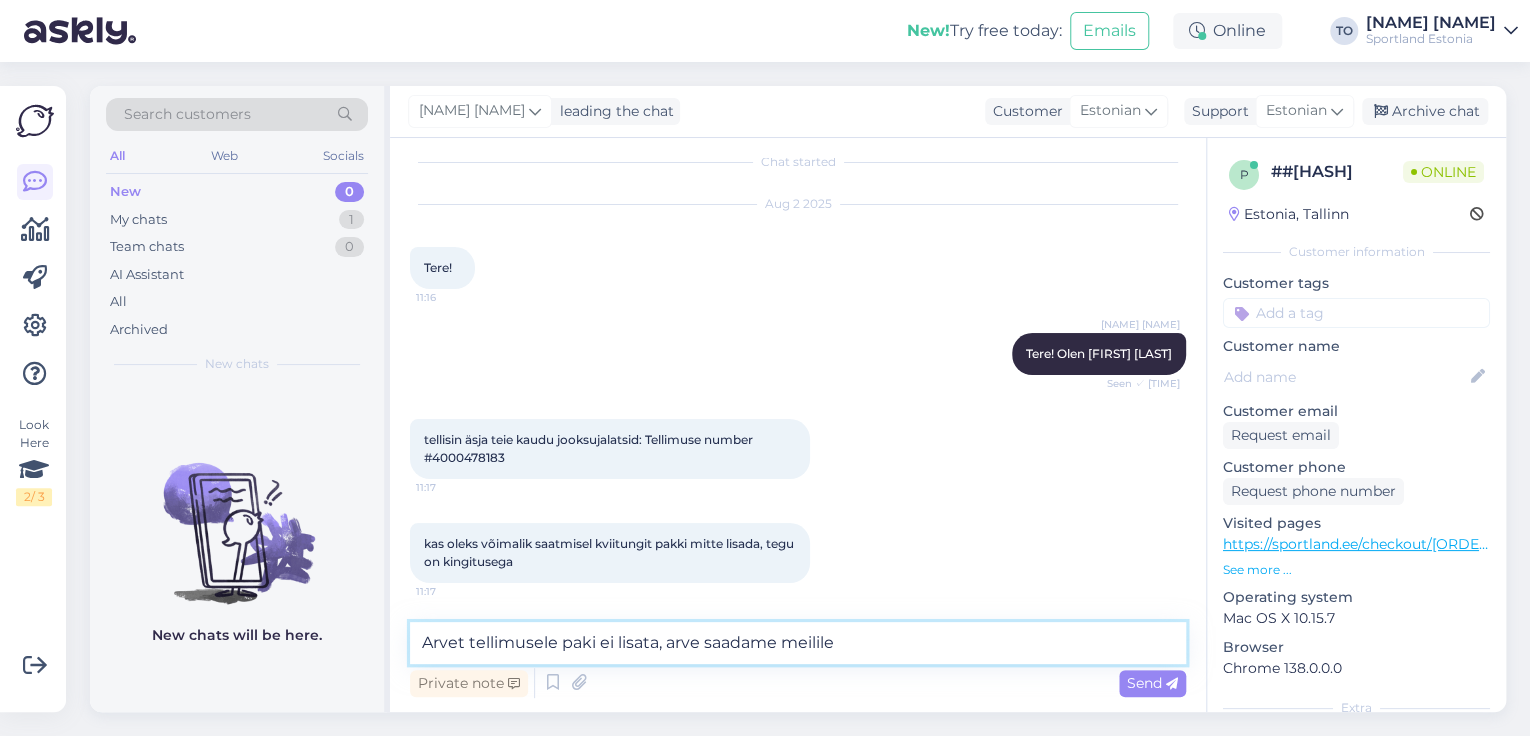 click on "Arvet tellimusele paki ei lisata, arve saadame meilile" at bounding box center (798, 643) 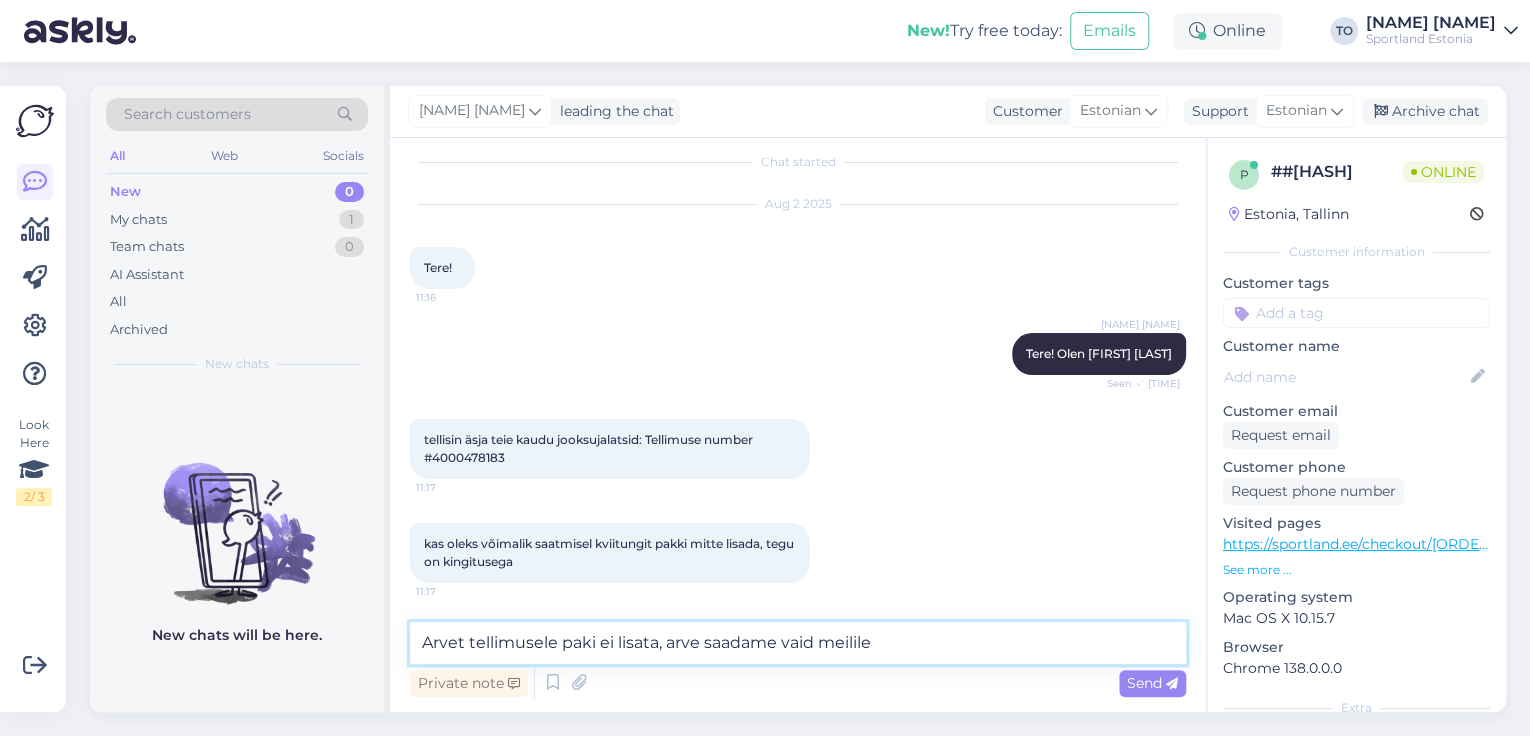 click on "Arvet tellimusele paki ei lisata, arve saadame vaid meilile" at bounding box center [798, 643] 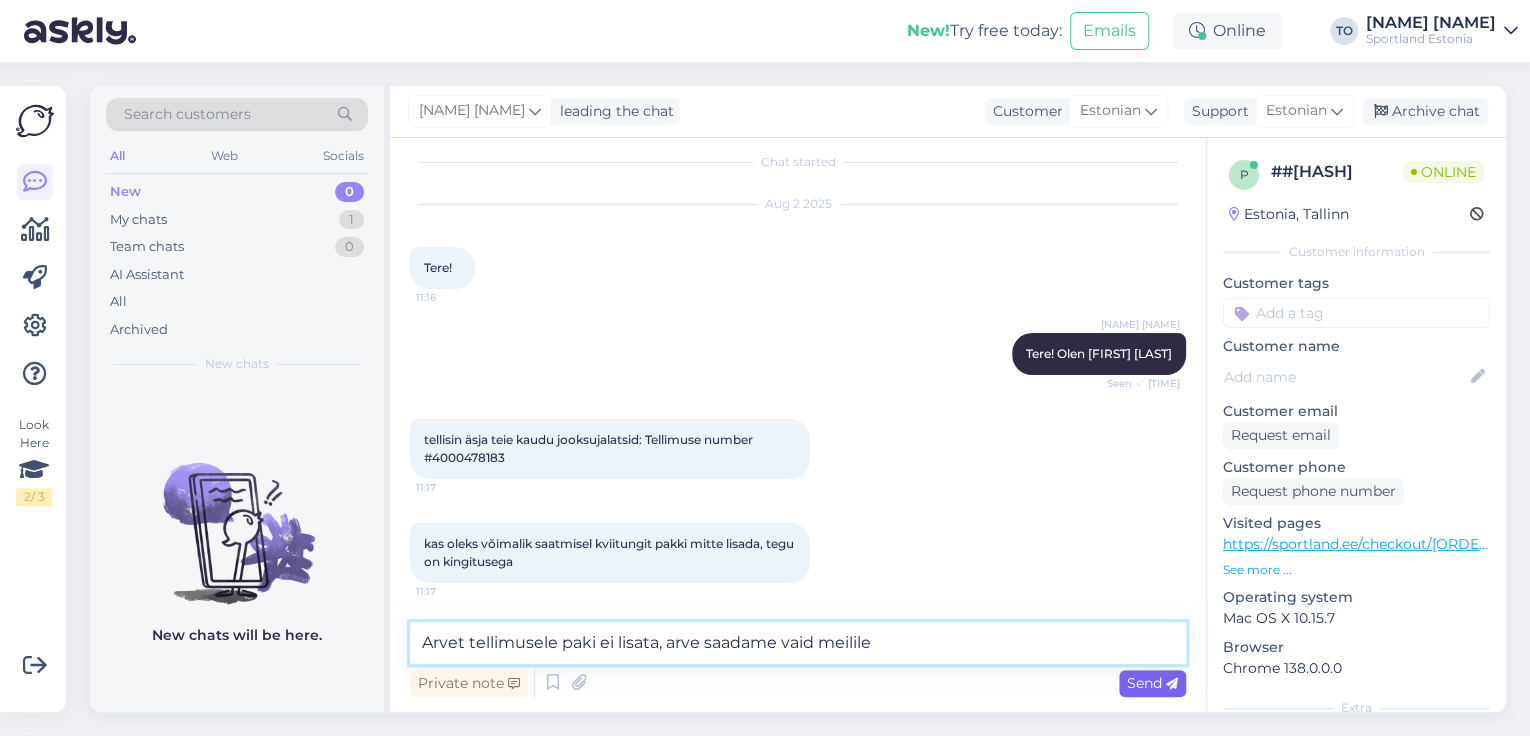 type on "Arvet tellimusele paki ei lisata, arve saadame vaid meilile" 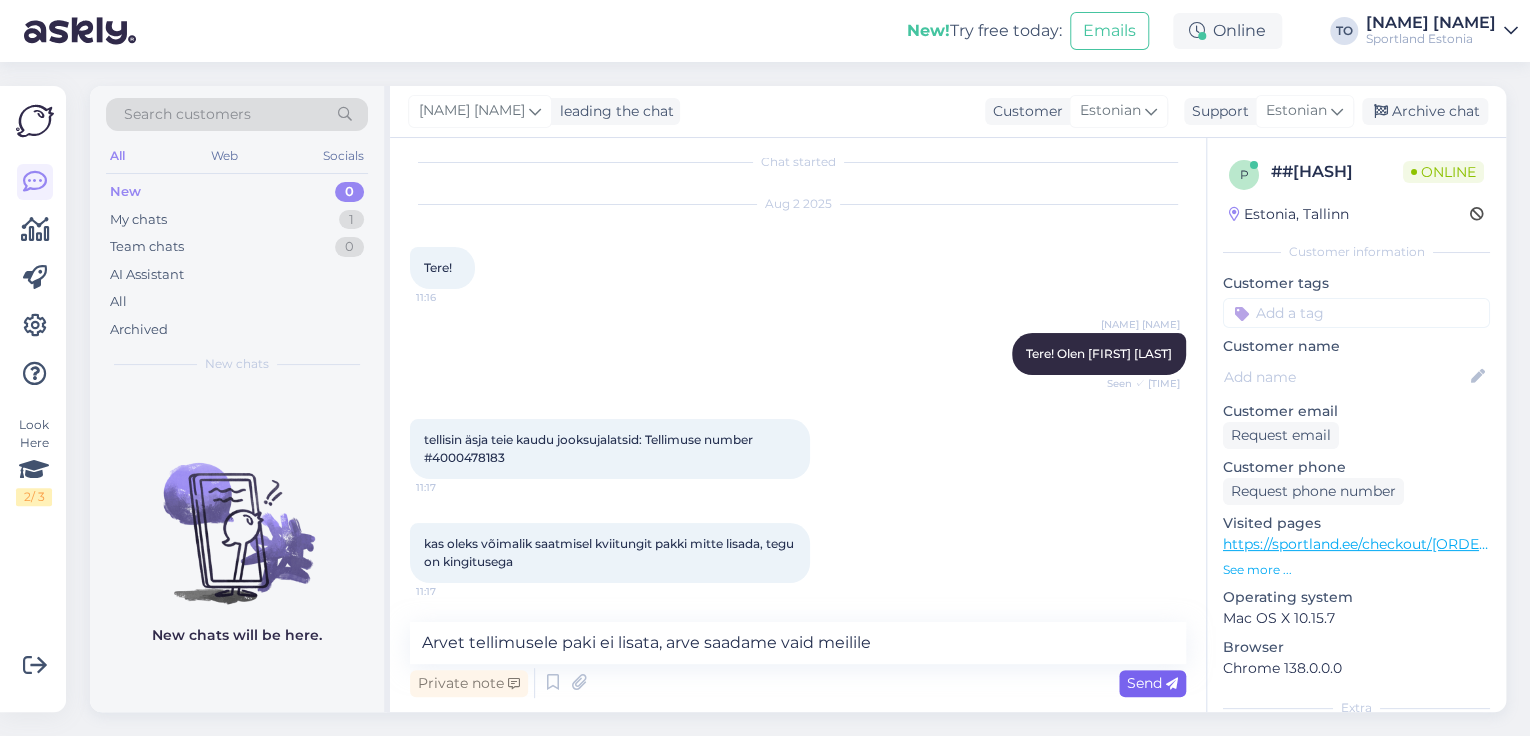 click on "Send" at bounding box center (1152, 683) 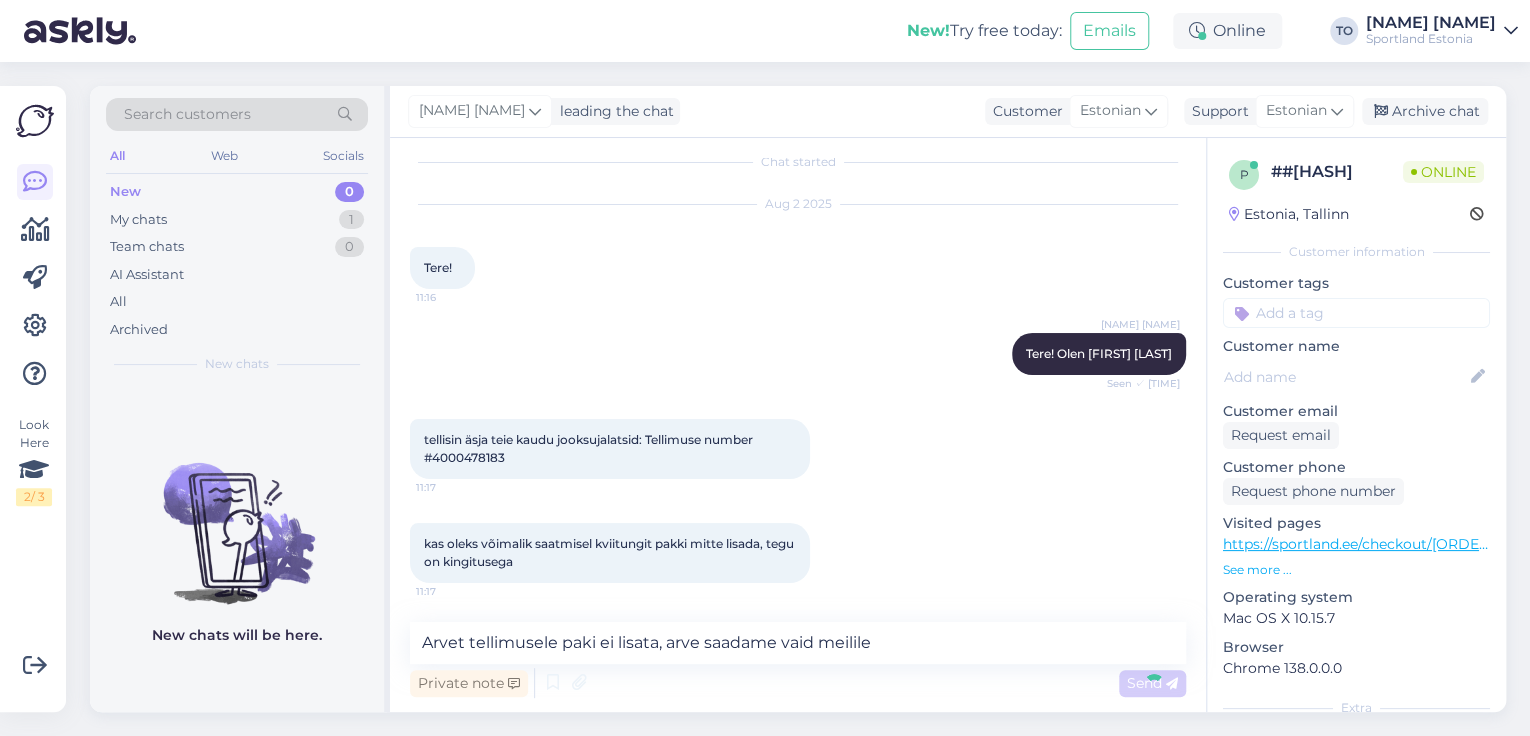 type 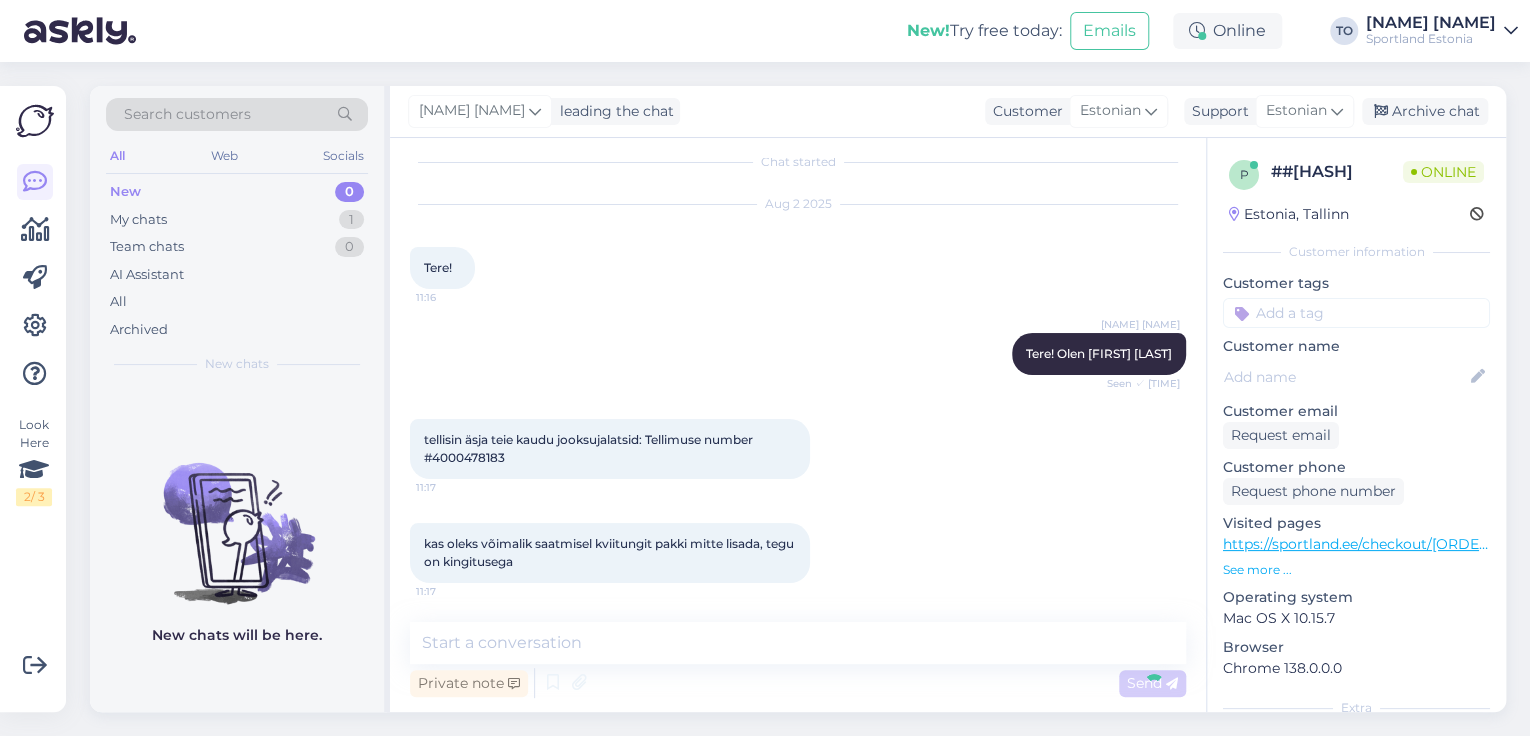 scroll, scrollTop: 104, scrollLeft: 0, axis: vertical 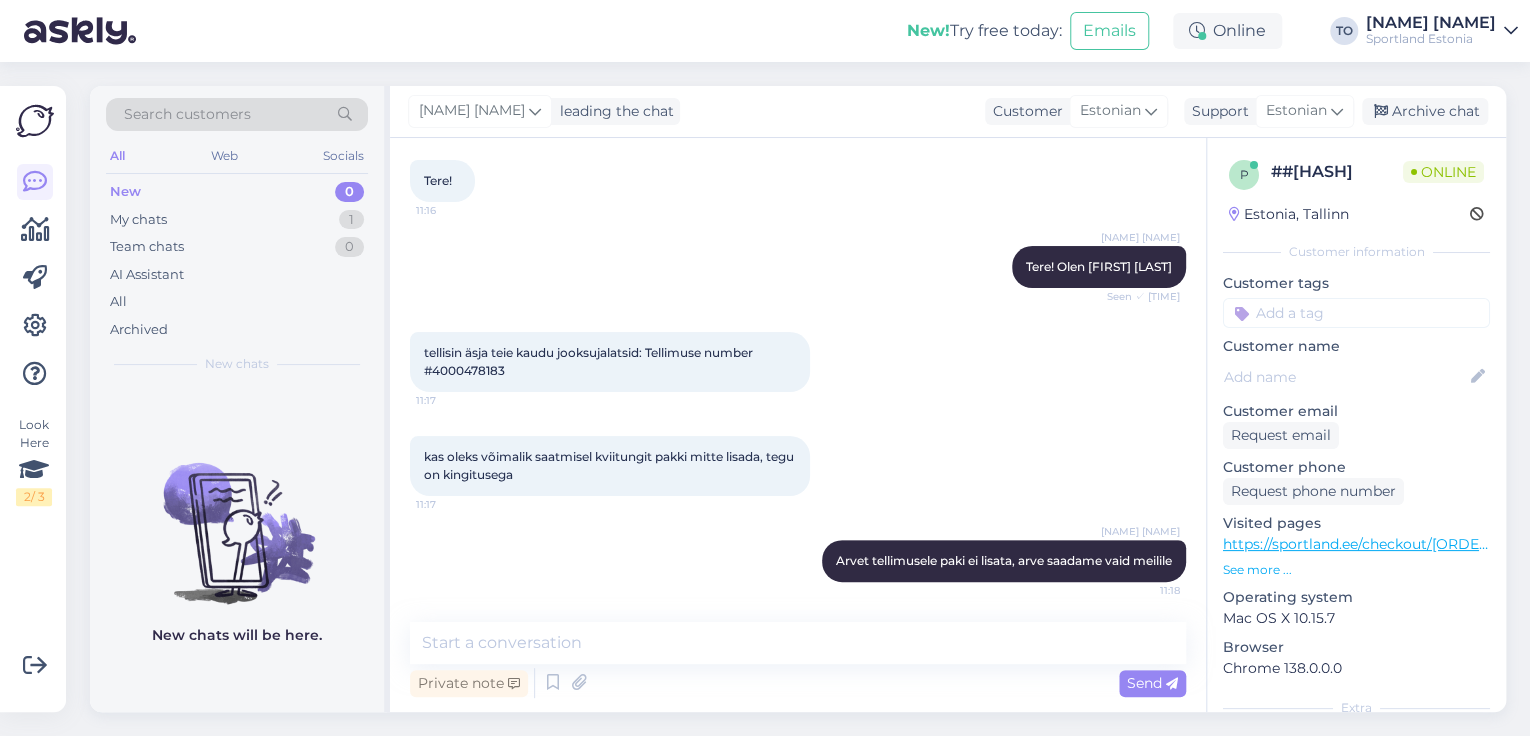 click at bounding box center (1356, 313) 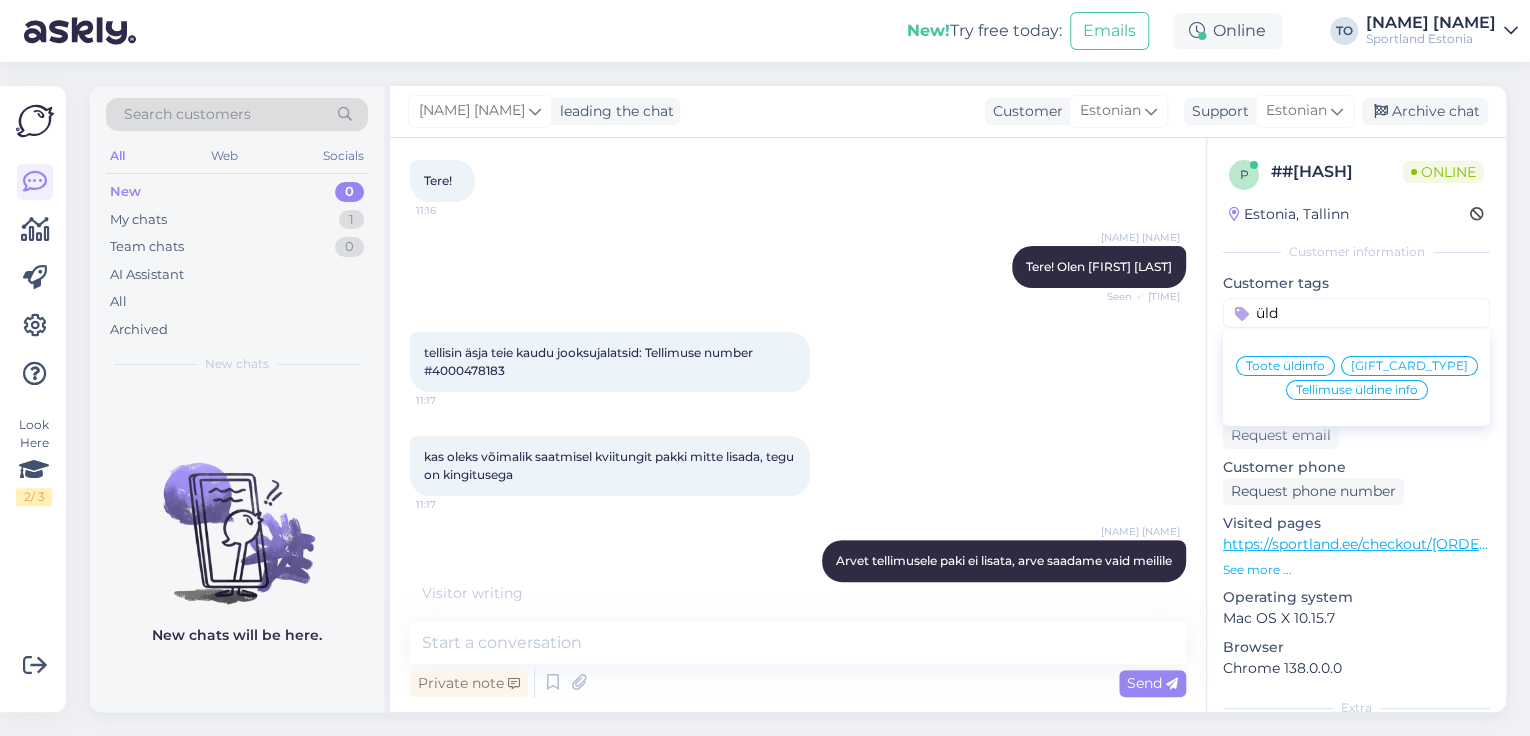 type on "üld" 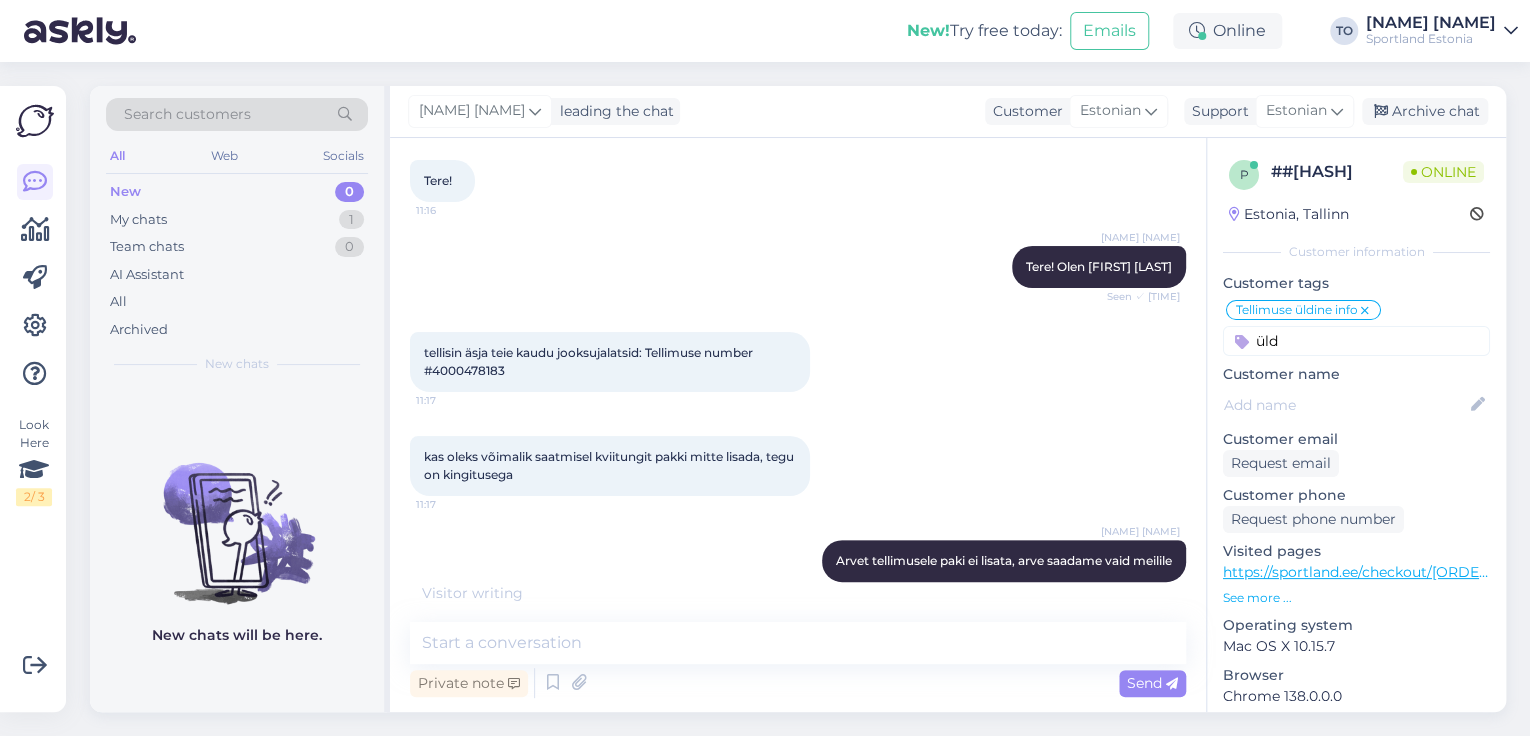 type 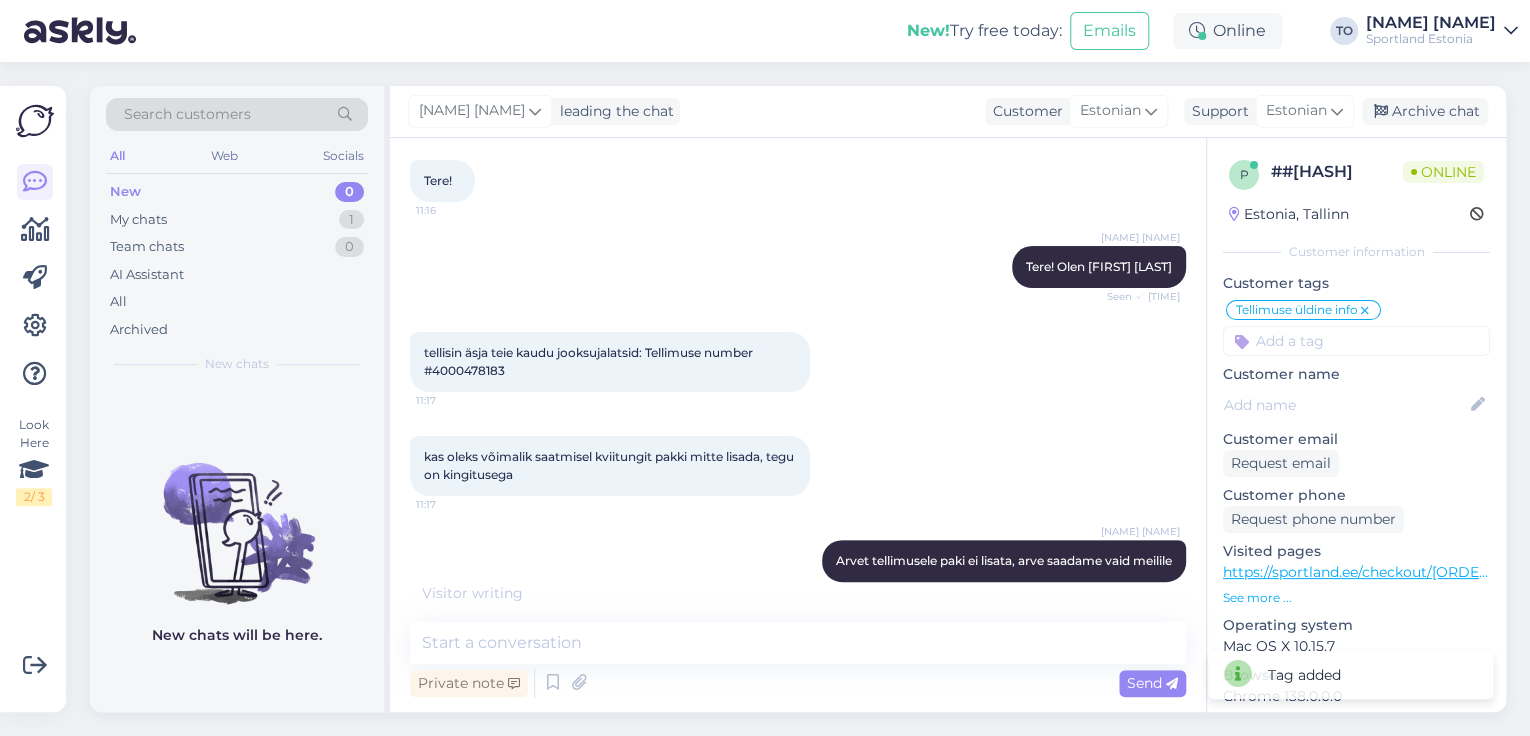 scroll, scrollTop: 189, scrollLeft: 0, axis: vertical 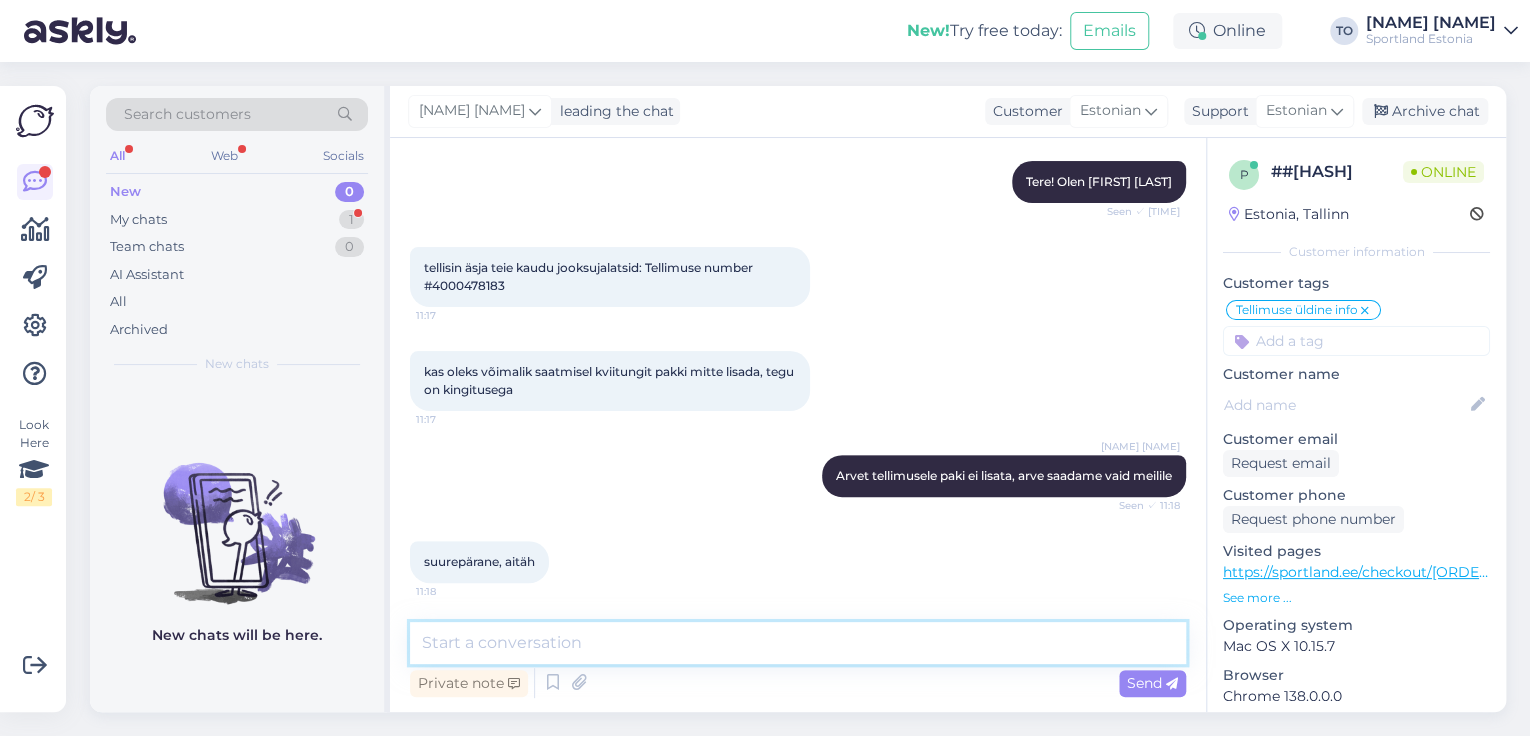 click at bounding box center (798, 643) 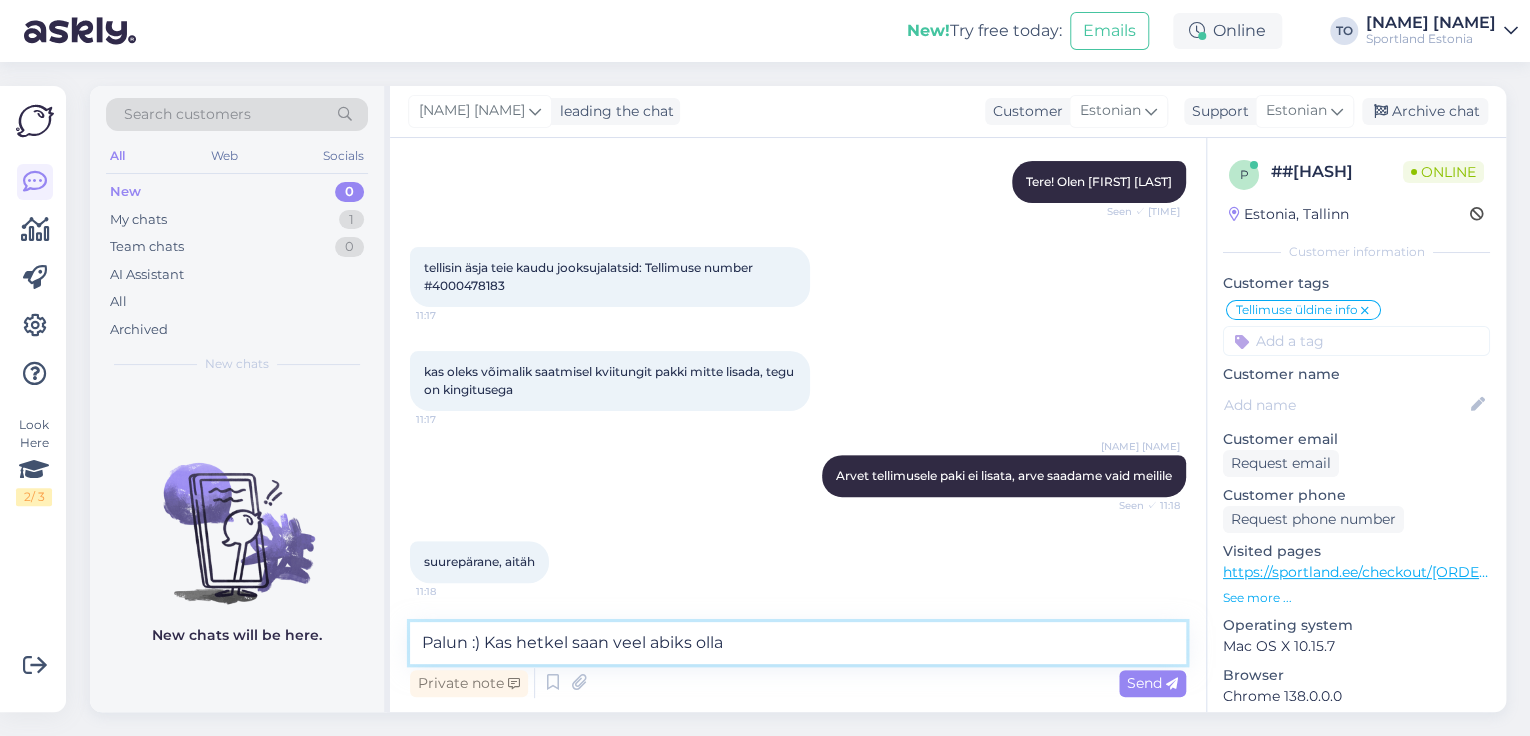 type on "Palun :) Kas hetkel saan veel abiks olla?" 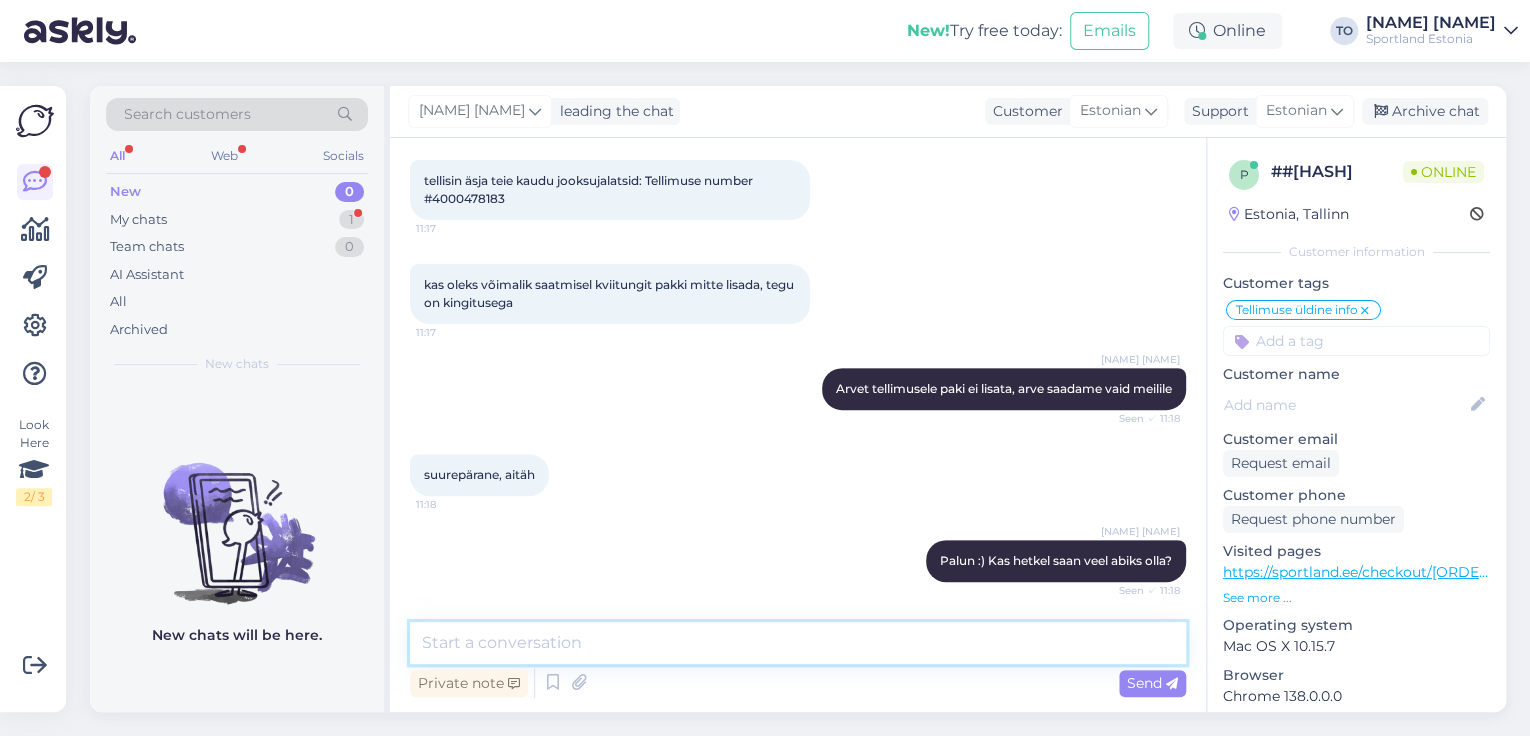 scroll, scrollTop: 361, scrollLeft: 0, axis: vertical 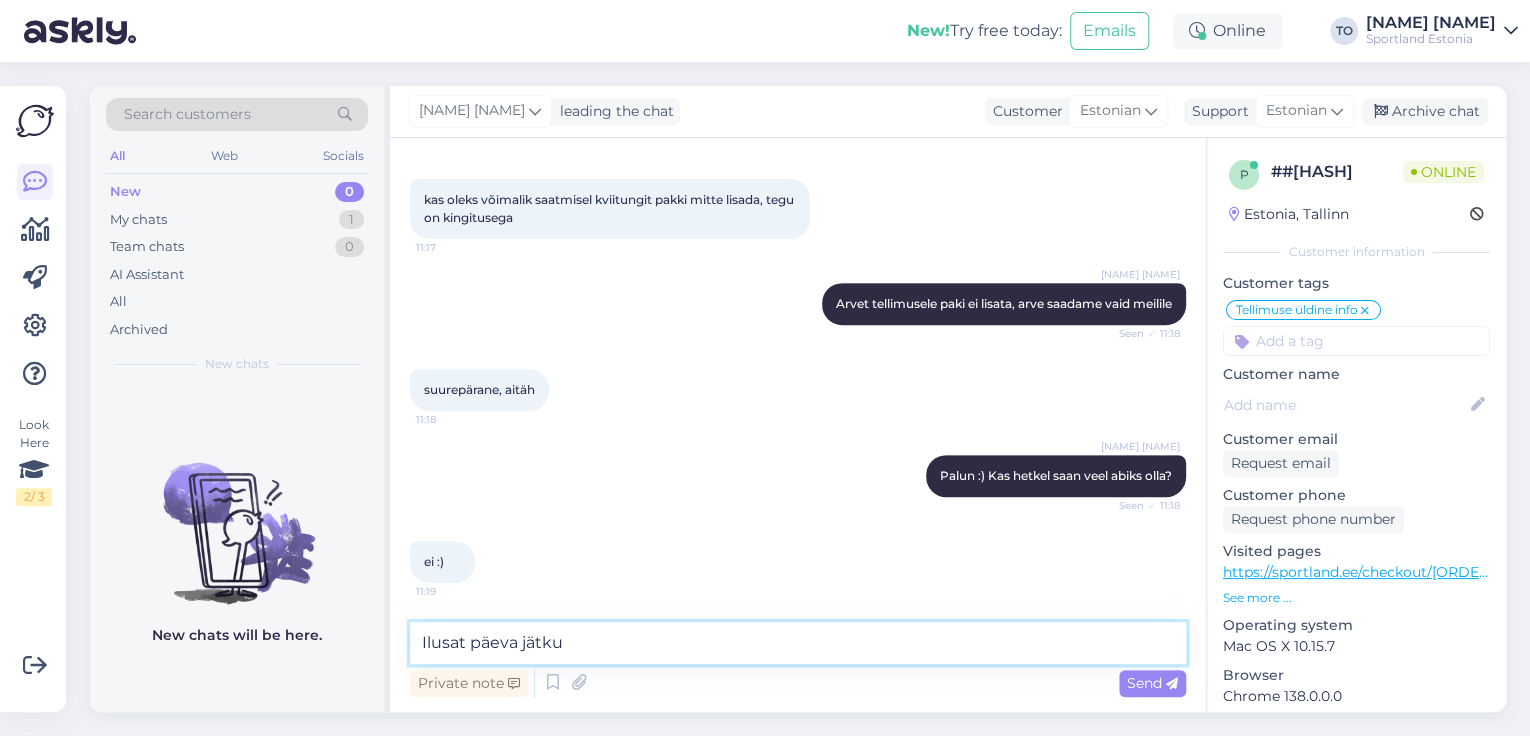 type on "Ilusat päeva jätku!" 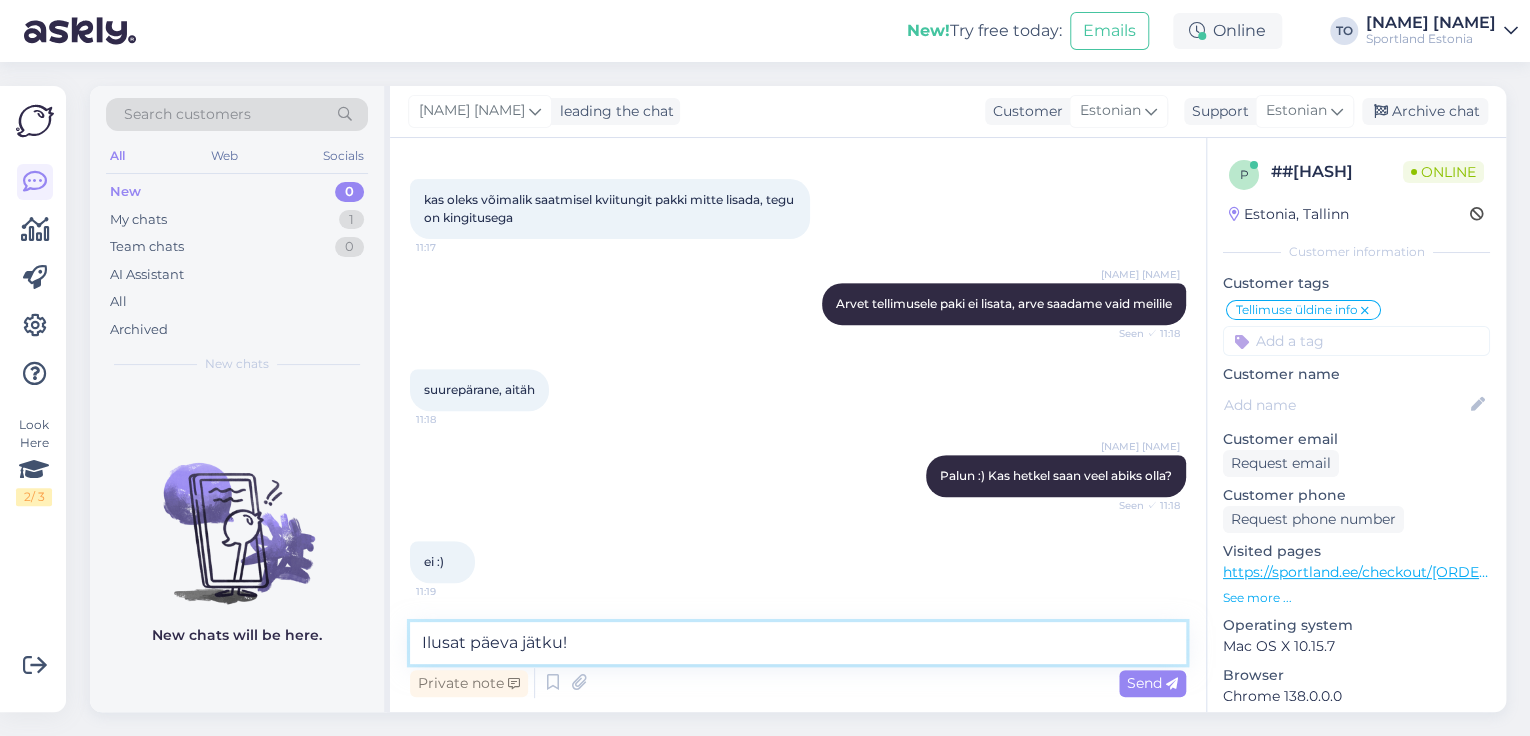 type 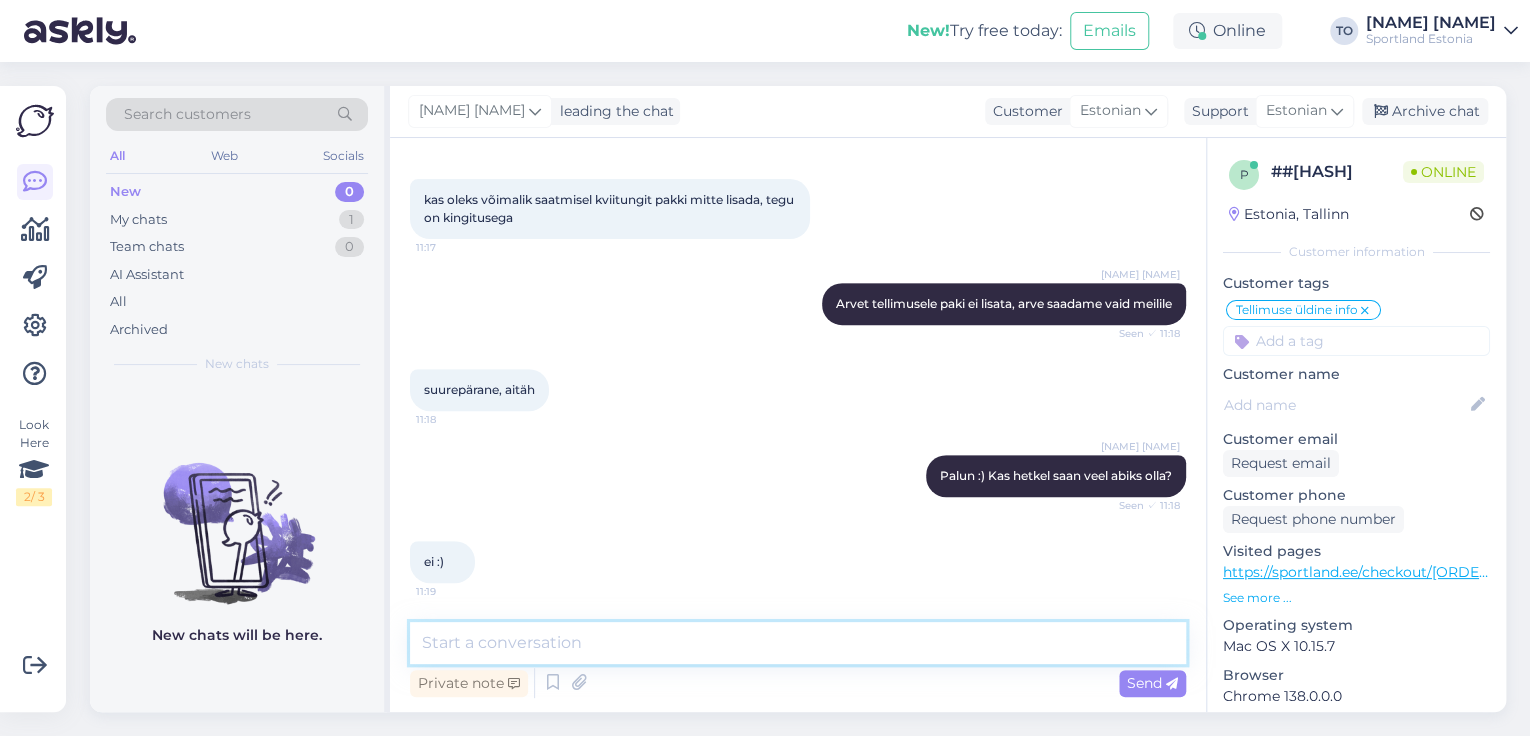 scroll, scrollTop: 448, scrollLeft: 0, axis: vertical 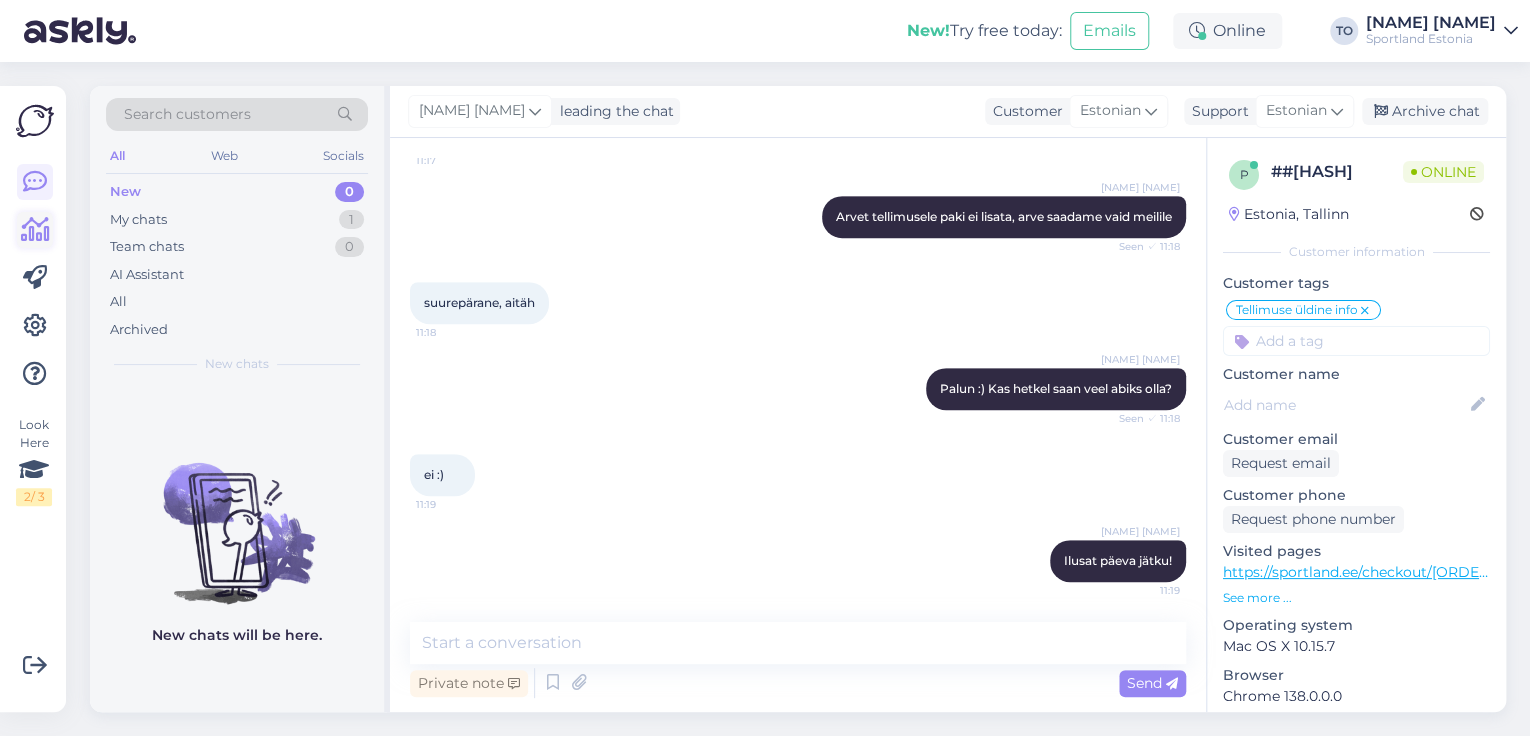 click at bounding box center (35, 230) 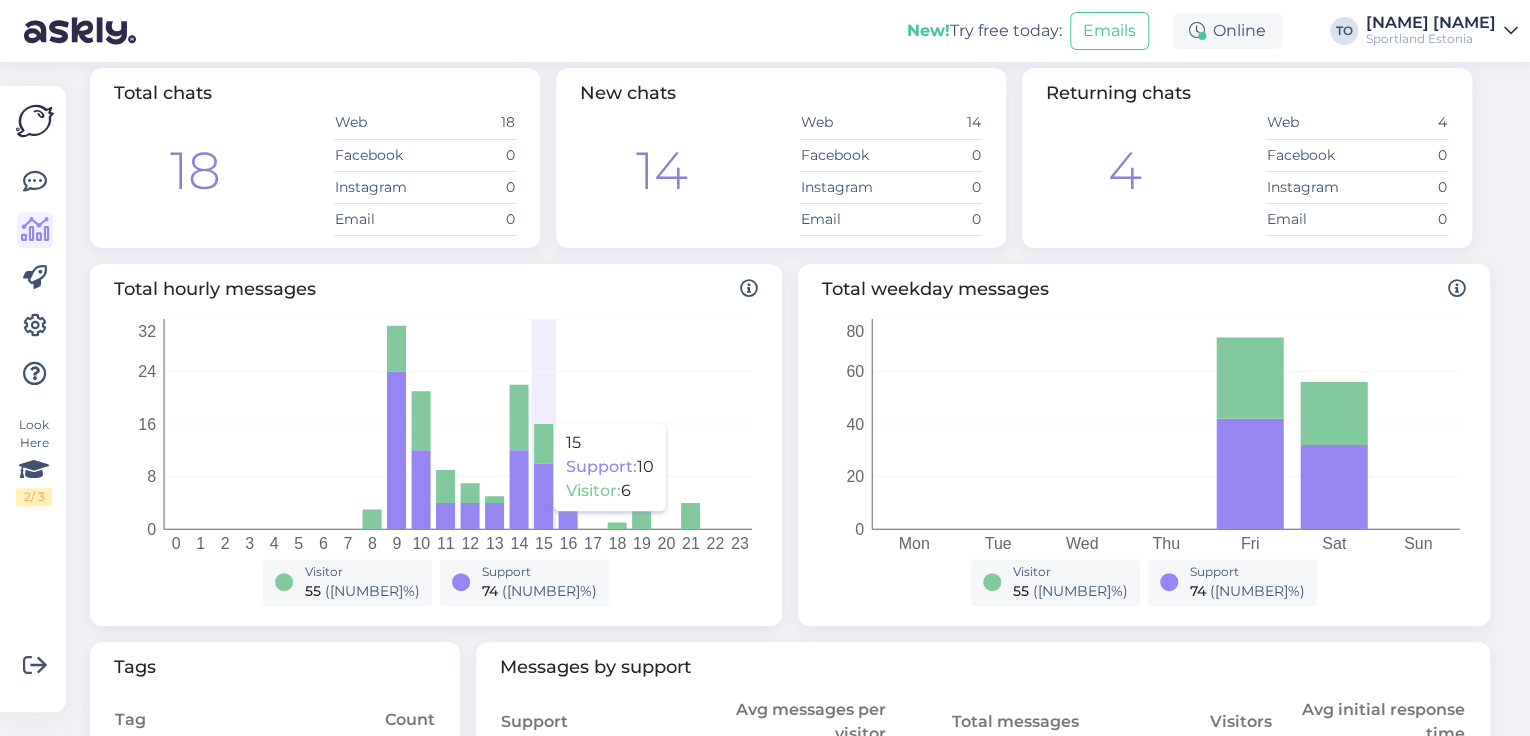 scroll, scrollTop: 0, scrollLeft: 0, axis: both 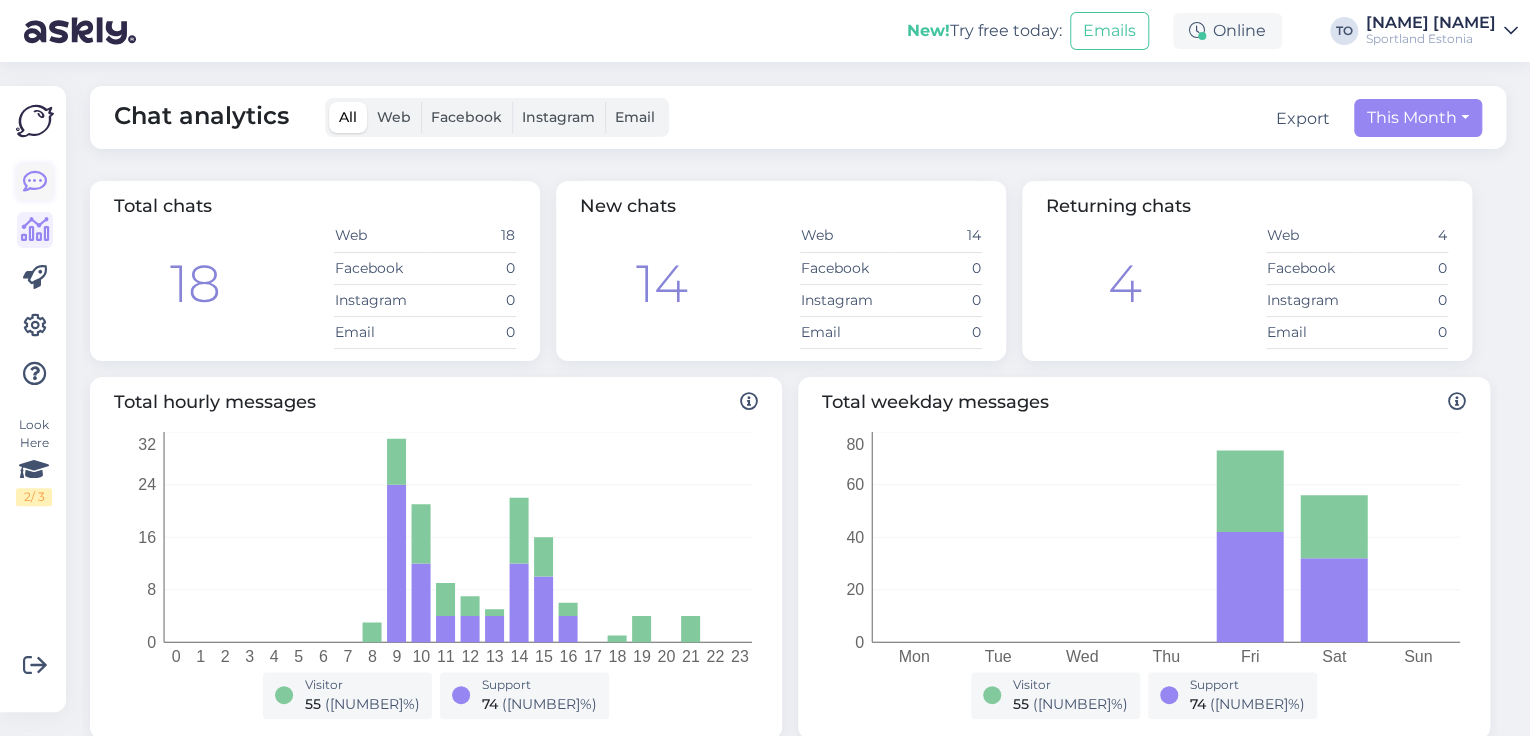 click at bounding box center (35, 182) 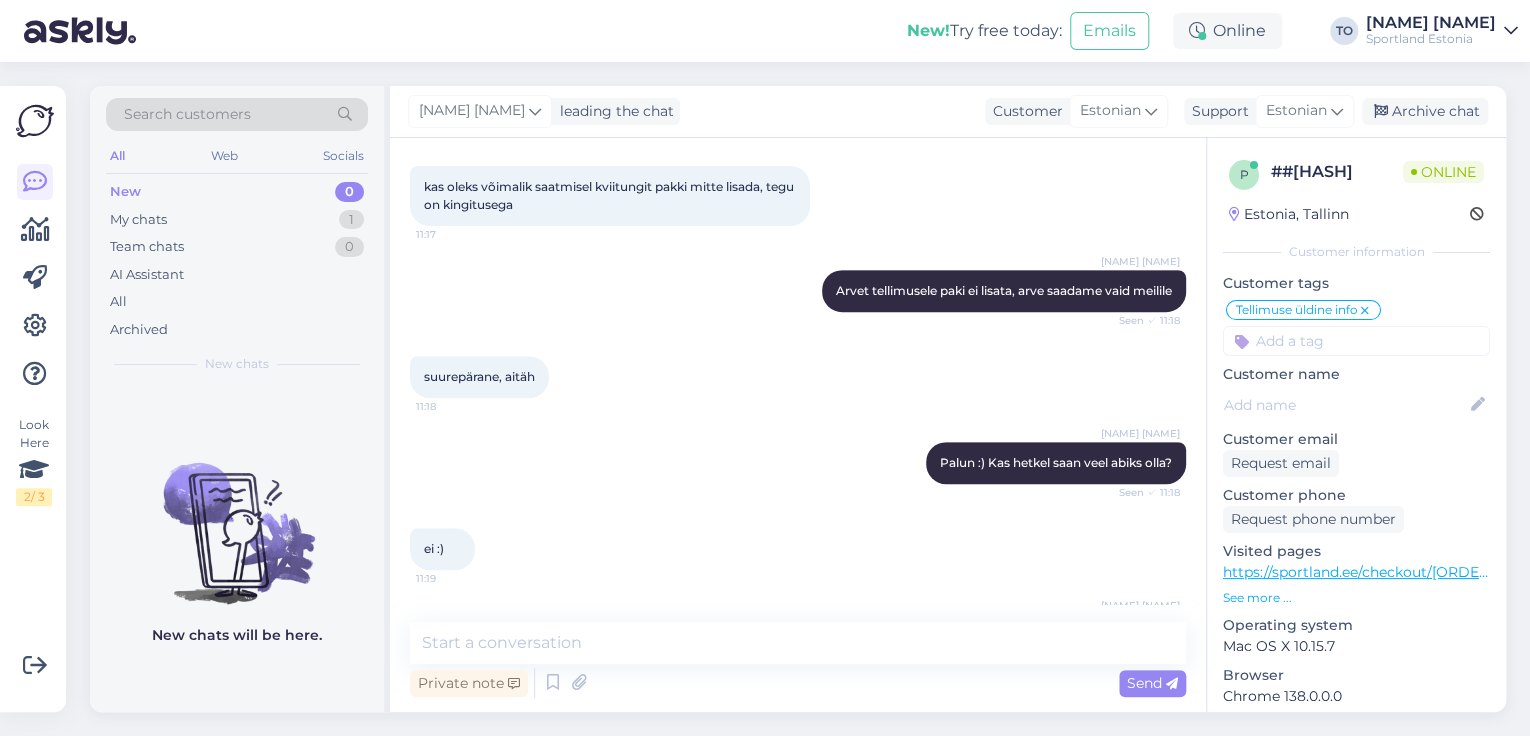 scroll, scrollTop: 448, scrollLeft: 0, axis: vertical 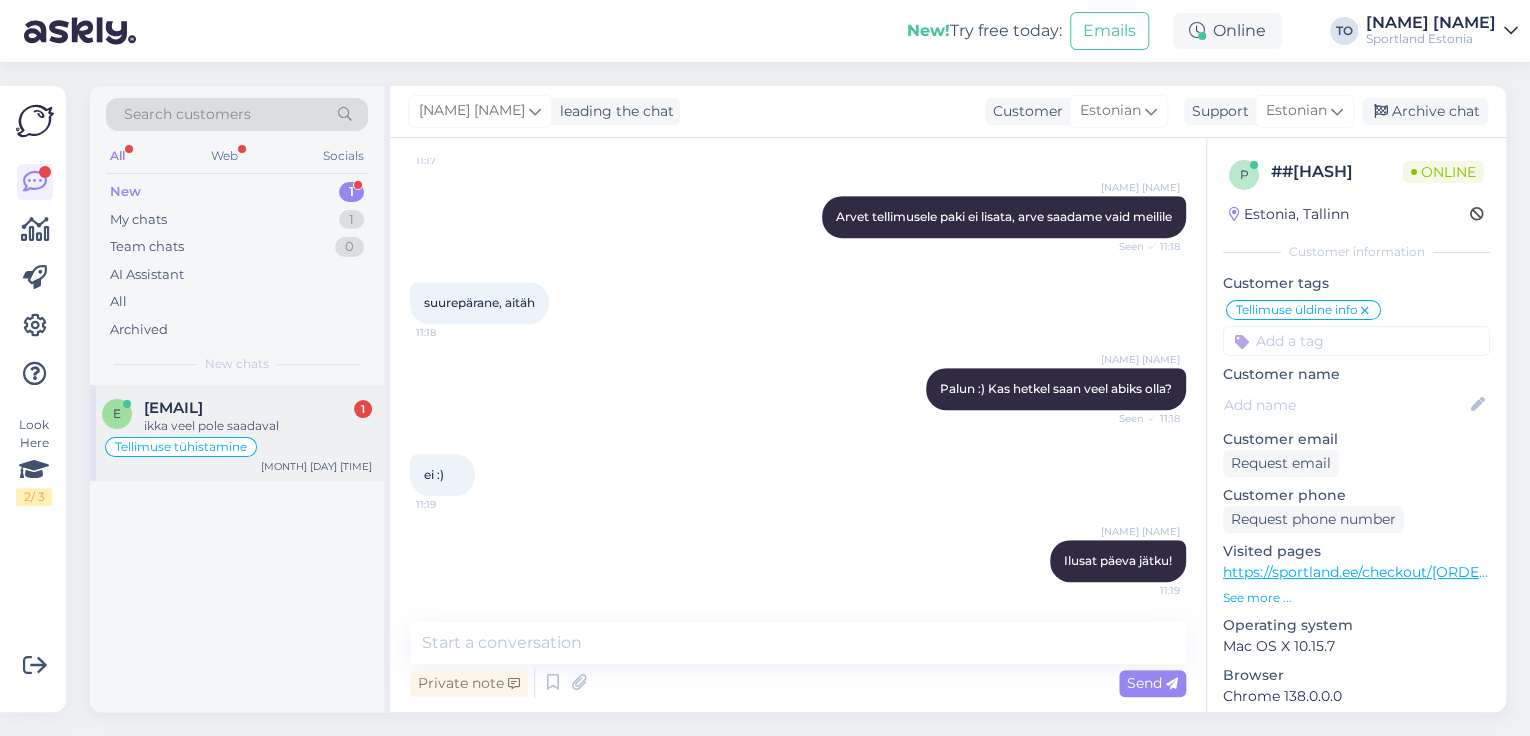 click on "[EMAIL]" at bounding box center [173, 408] 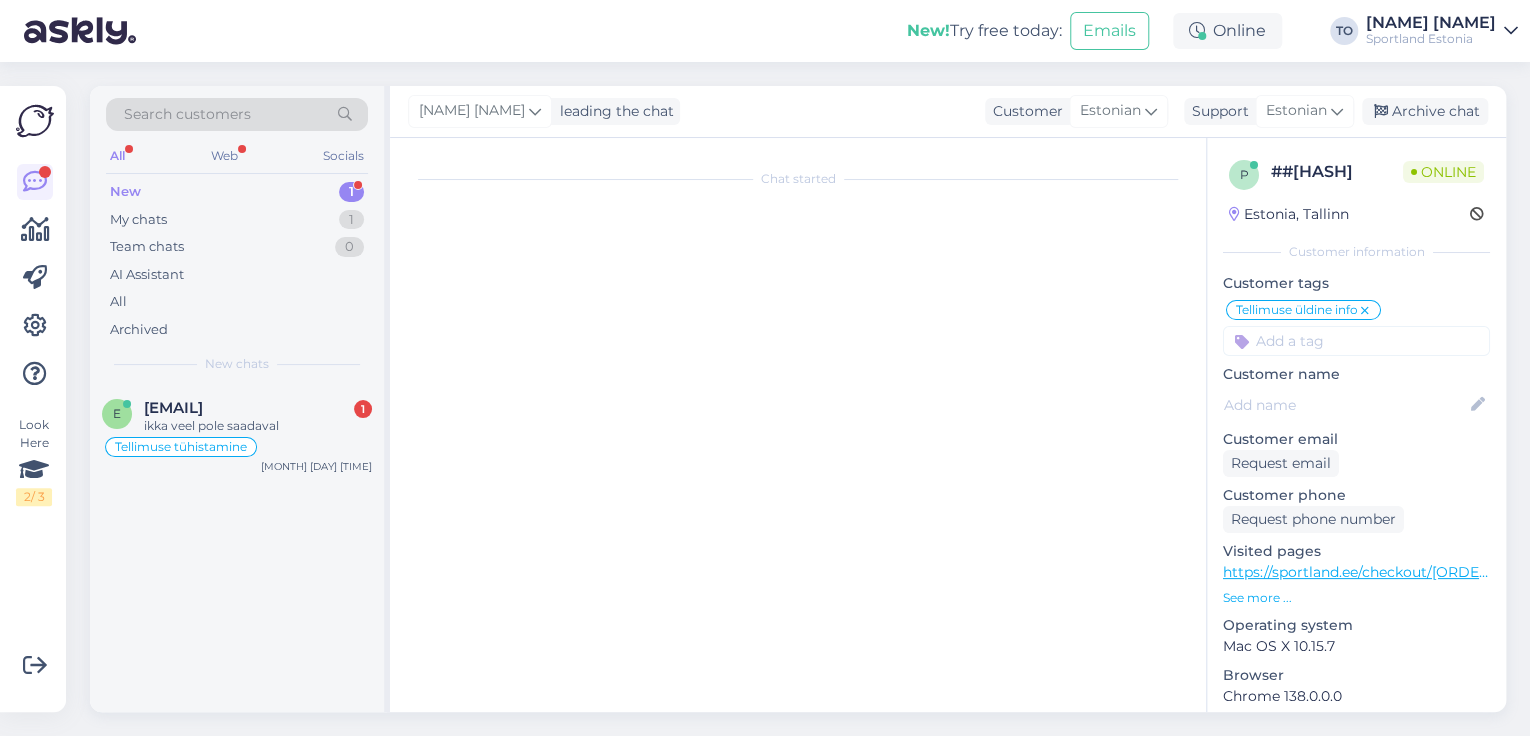 scroll, scrollTop: 1060, scrollLeft: 0, axis: vertical 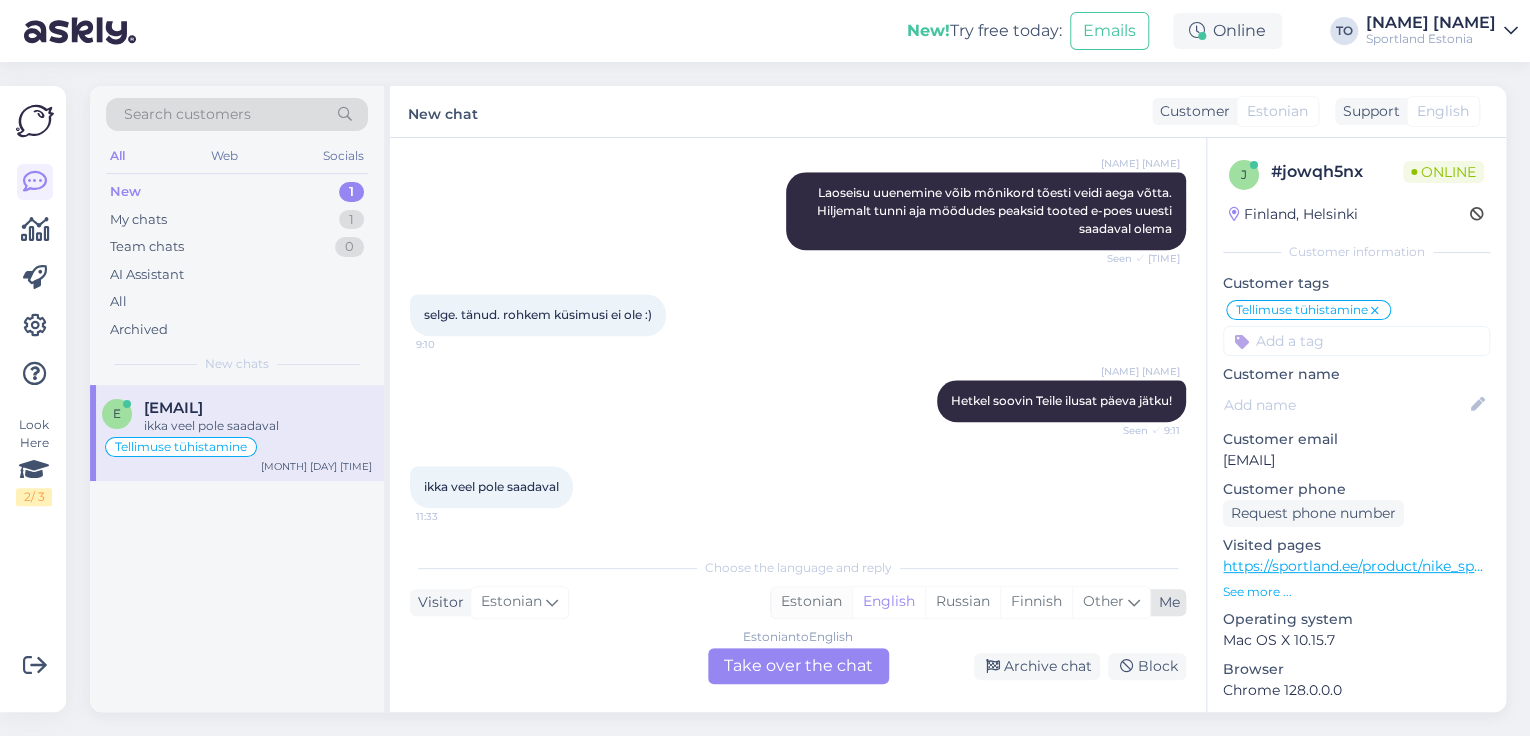 click on "Estonian" at bounding box center [811, 602] 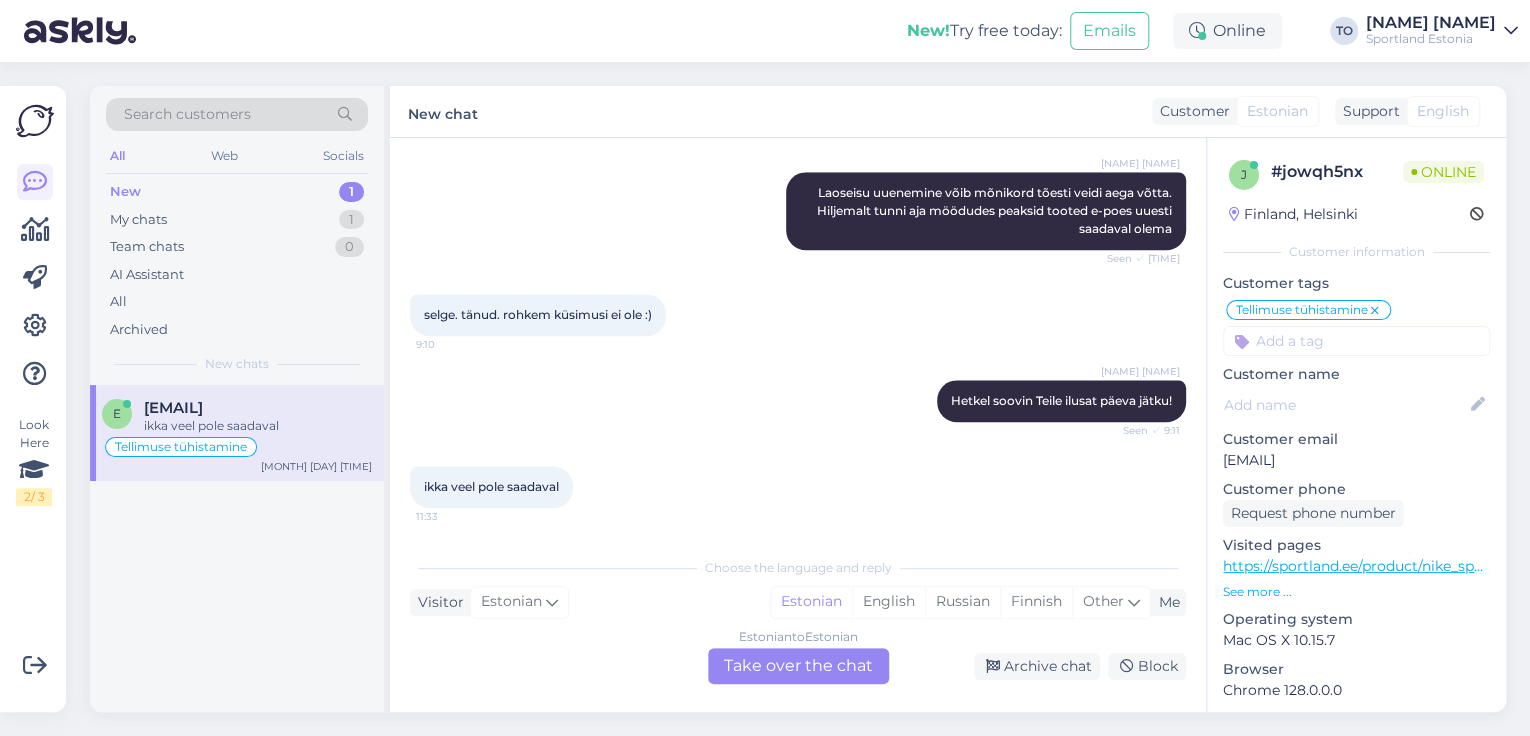 click on "Estonian  to  Estonian Take over the chat" at bounding box center (798, 666) 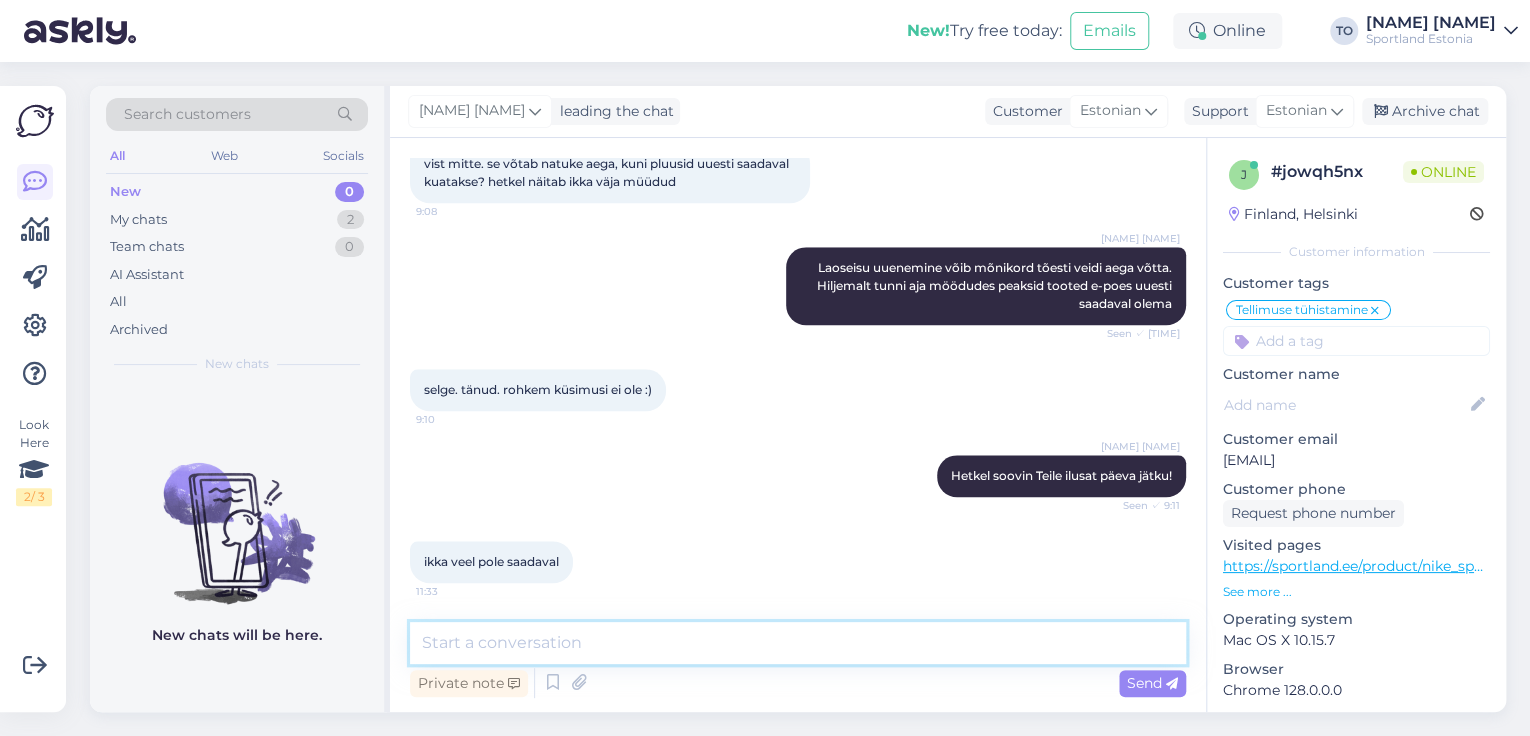 click at bounding box center (798, 643) 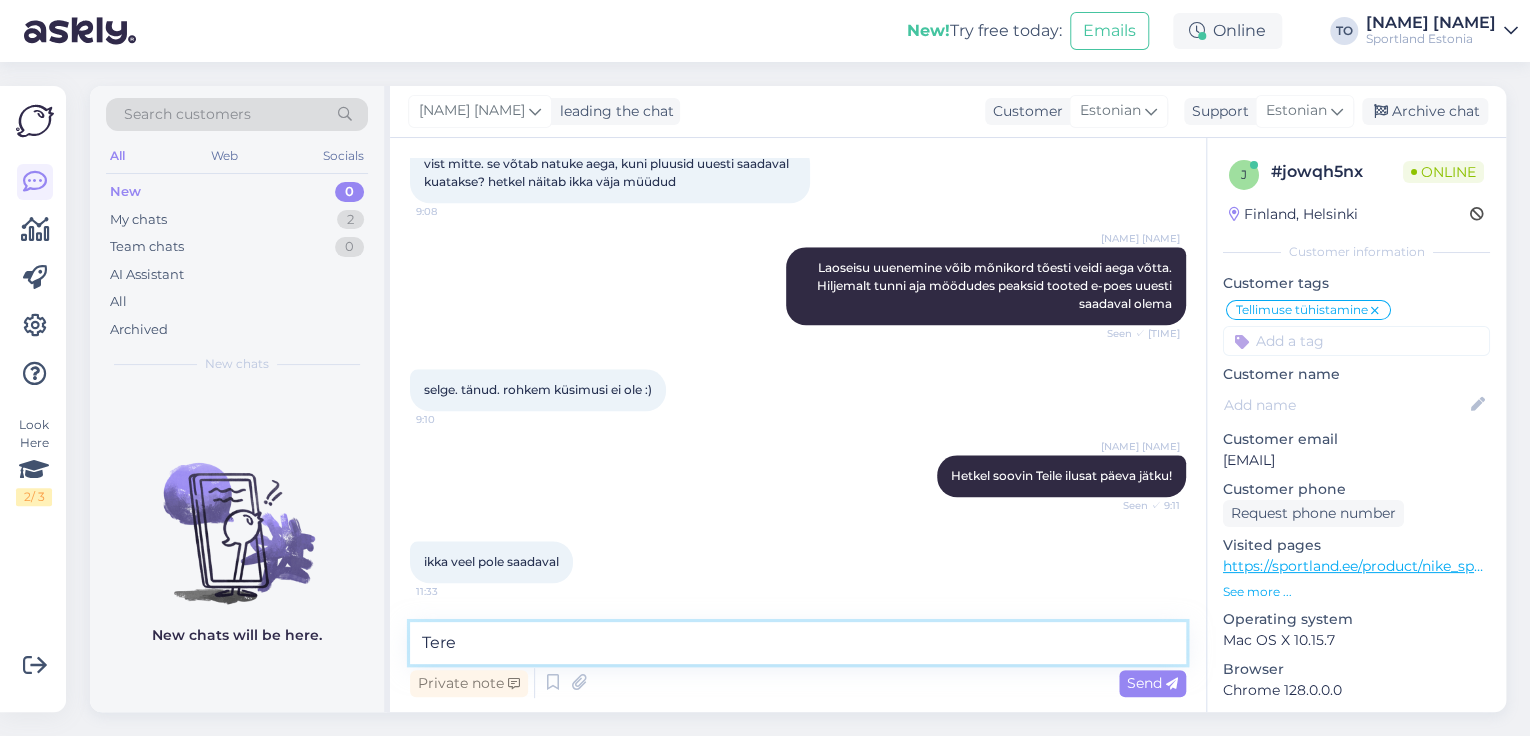 type on "Tere!" 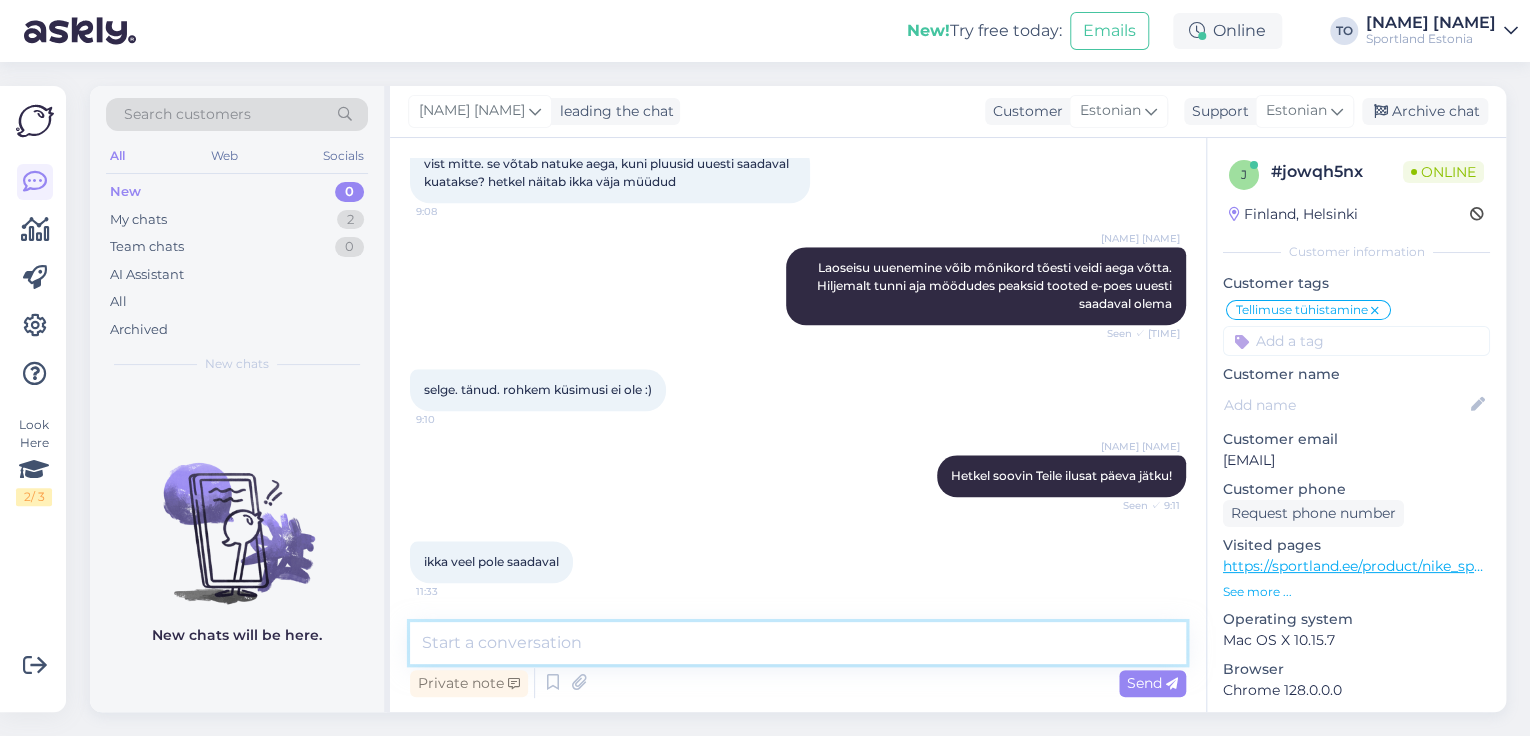 scroll, scrollTop: 1072, scrollLeft: 0, axis: vertical 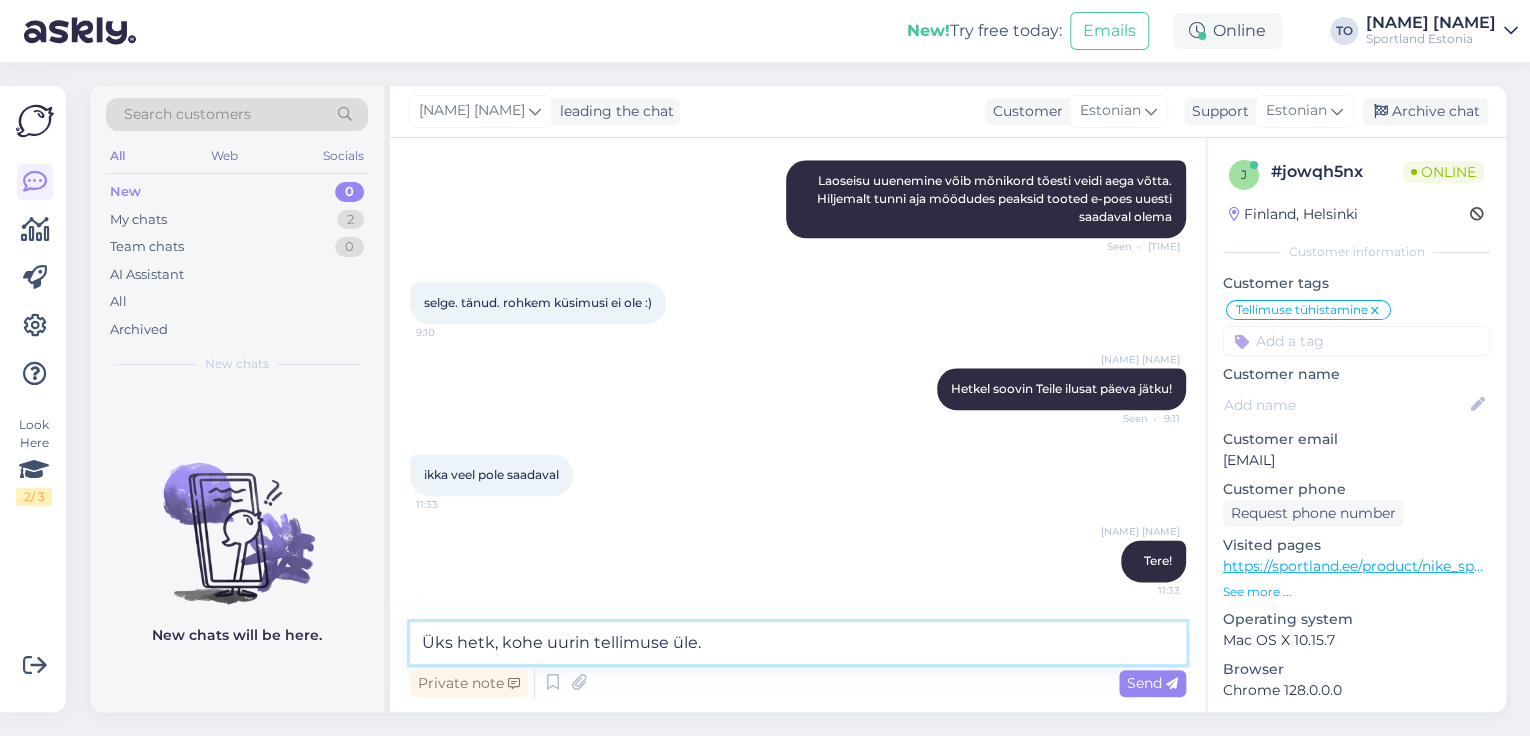 type on "Üks hetk, kohe uurin" 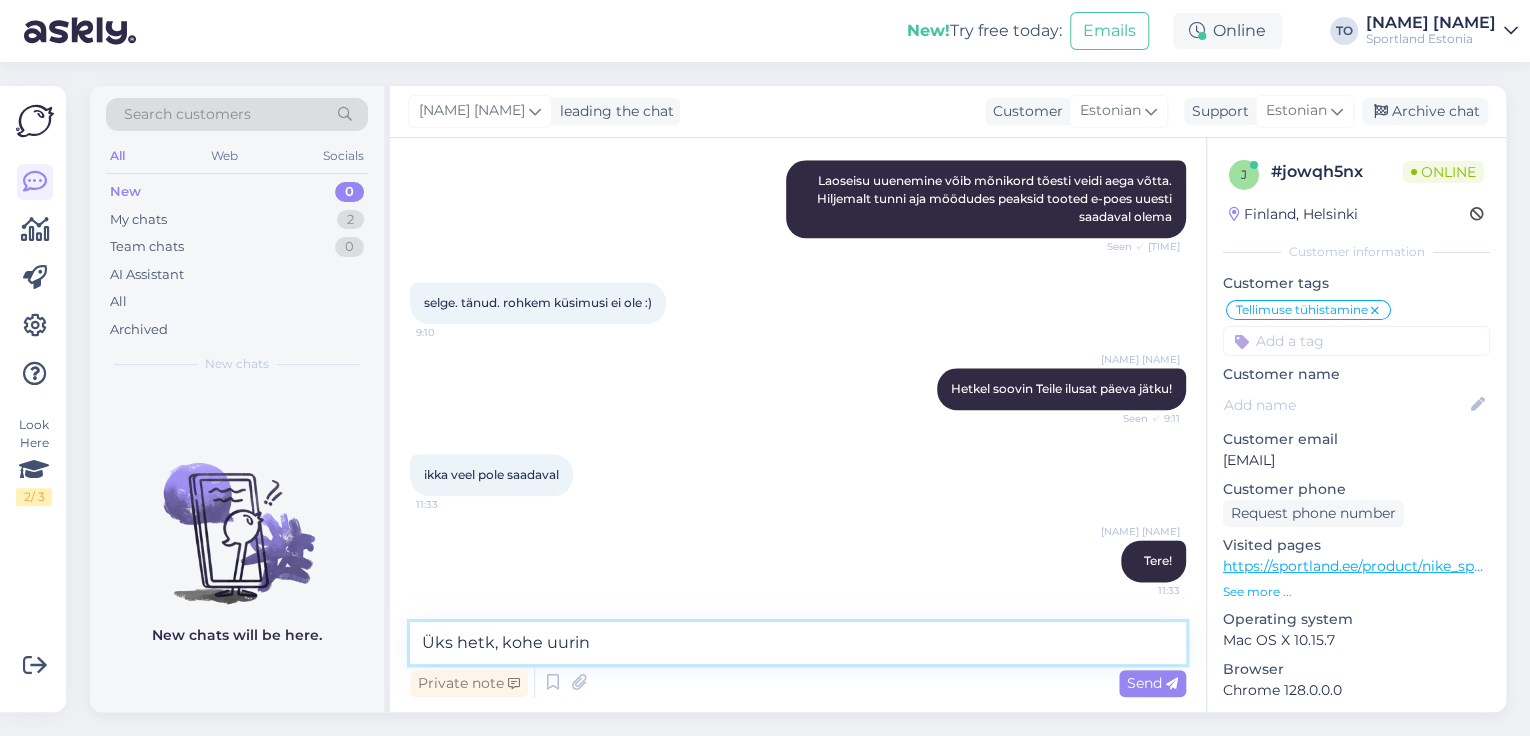 type 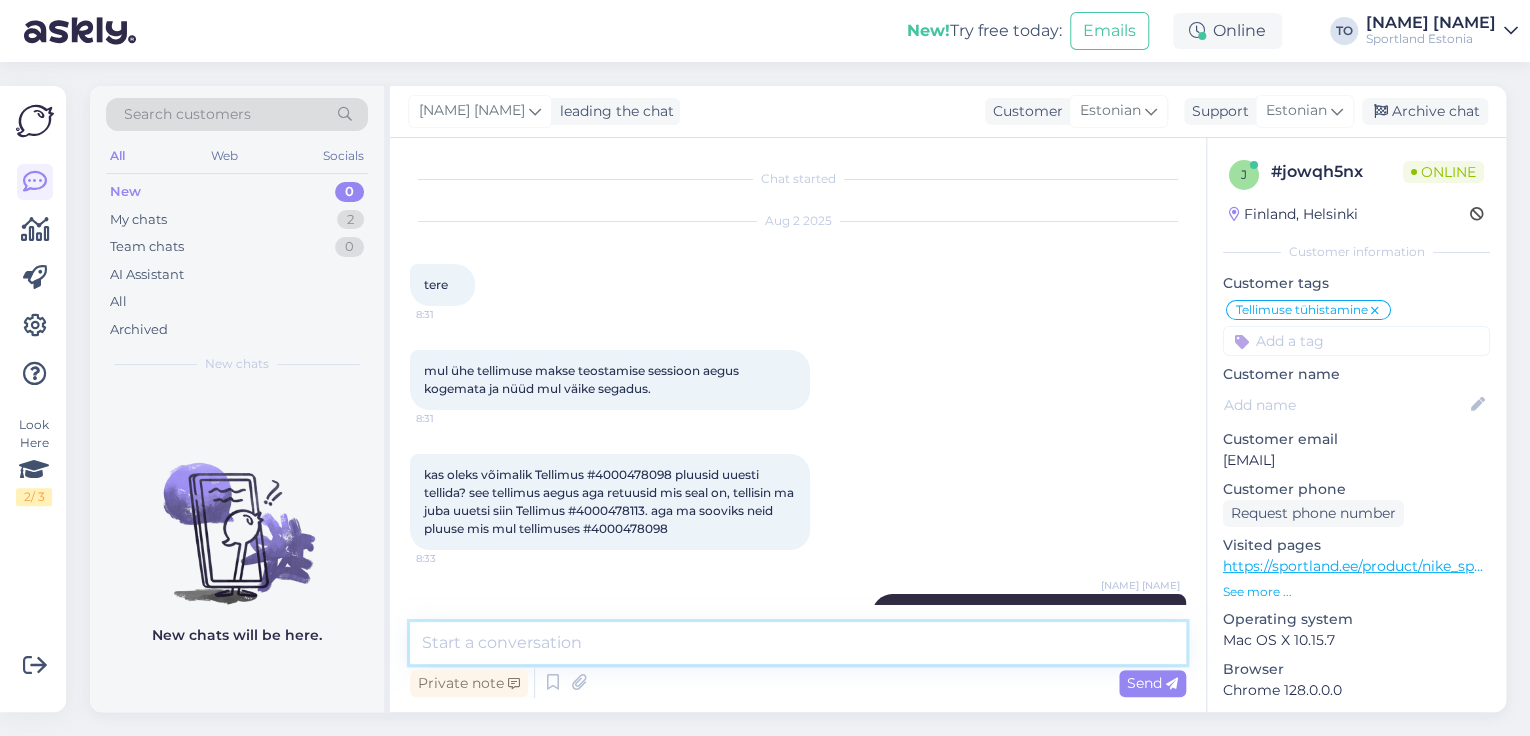 scroll, scrollTop: 80, scrollLeft: 0, axis: vertical 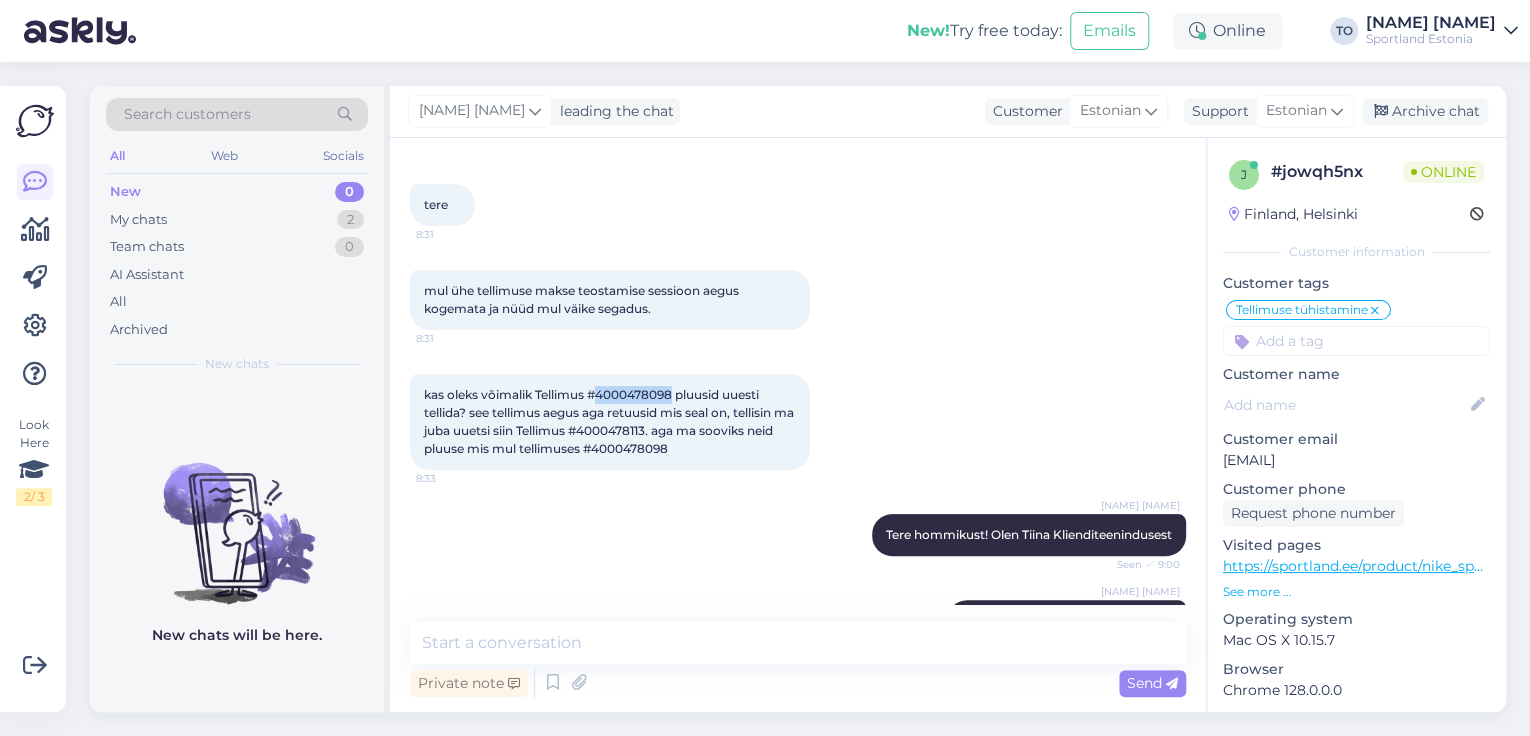 drag, startPoint x: 599, startPoint y: 400, endPoint x: 675, endPoint y: 394, distance: 76.23647 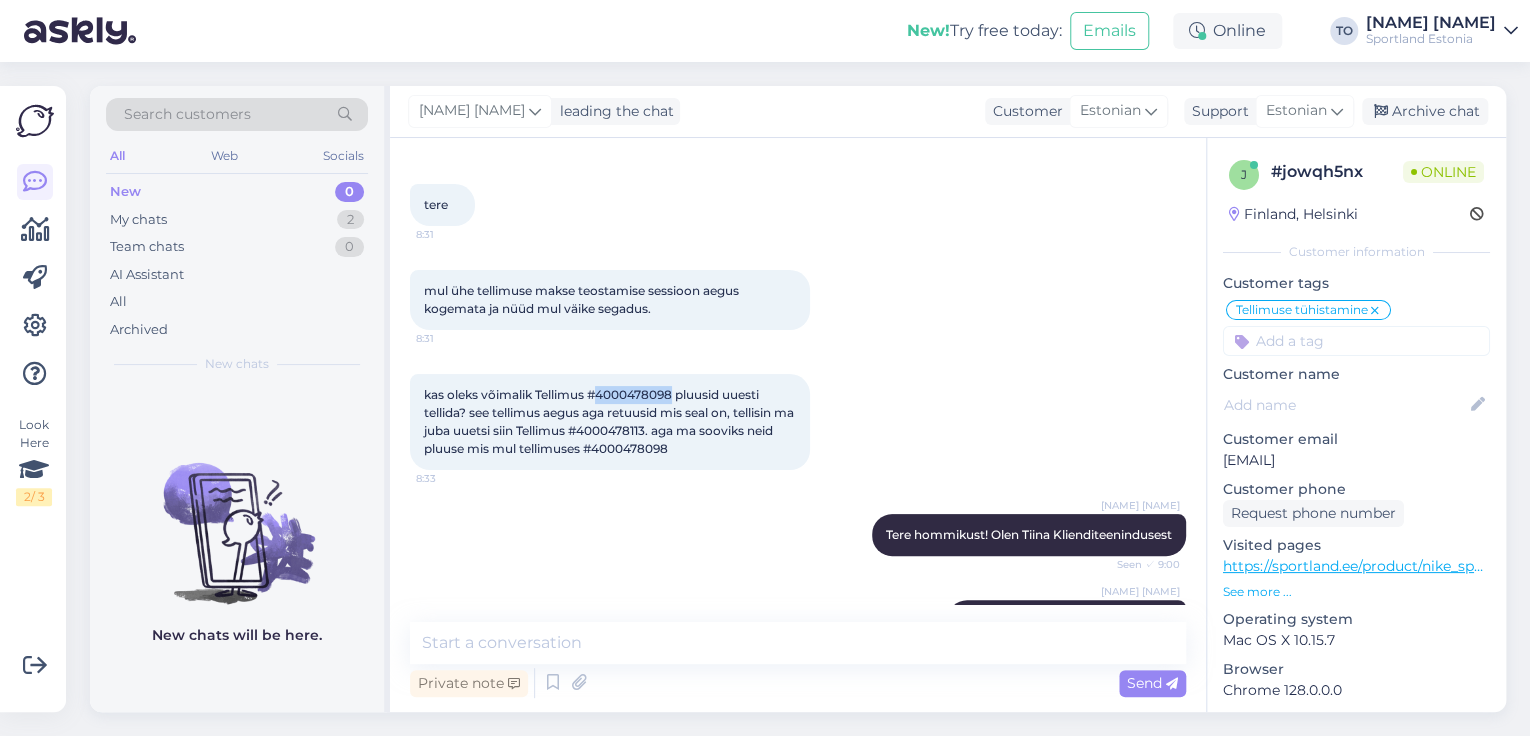 click on "kas oleks võimalik Tellimus #4000478098 pluusid uuesti tellida? see tellimus aegus aga retuusid mis seal on, tellisin ma juba uuetsi siin Tellimus #4000478113. aga ma sooviks neid pluuse mis mul tellimuses #4000478098" at bounding box center (610, 421) 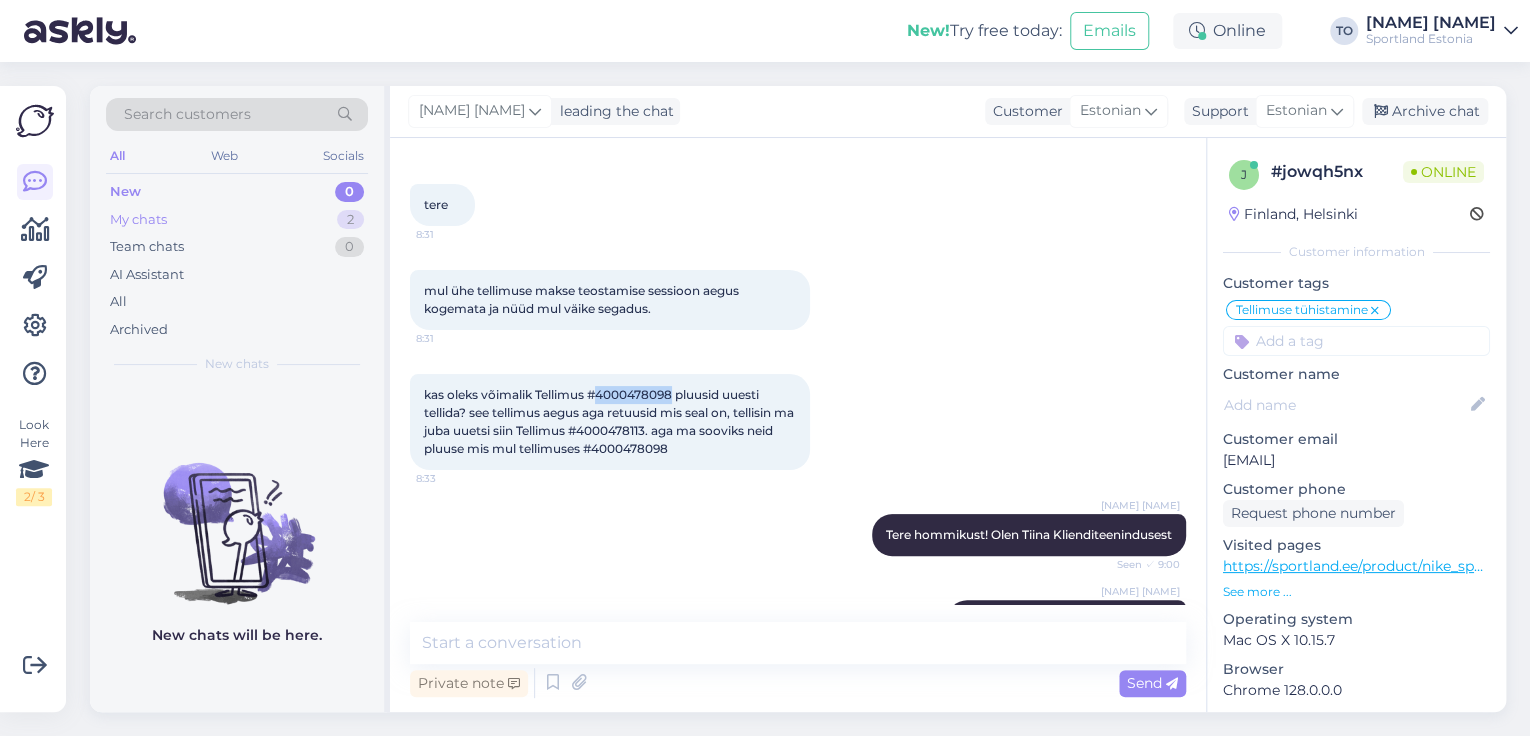 click on "2" at bounding box center (350, 220) 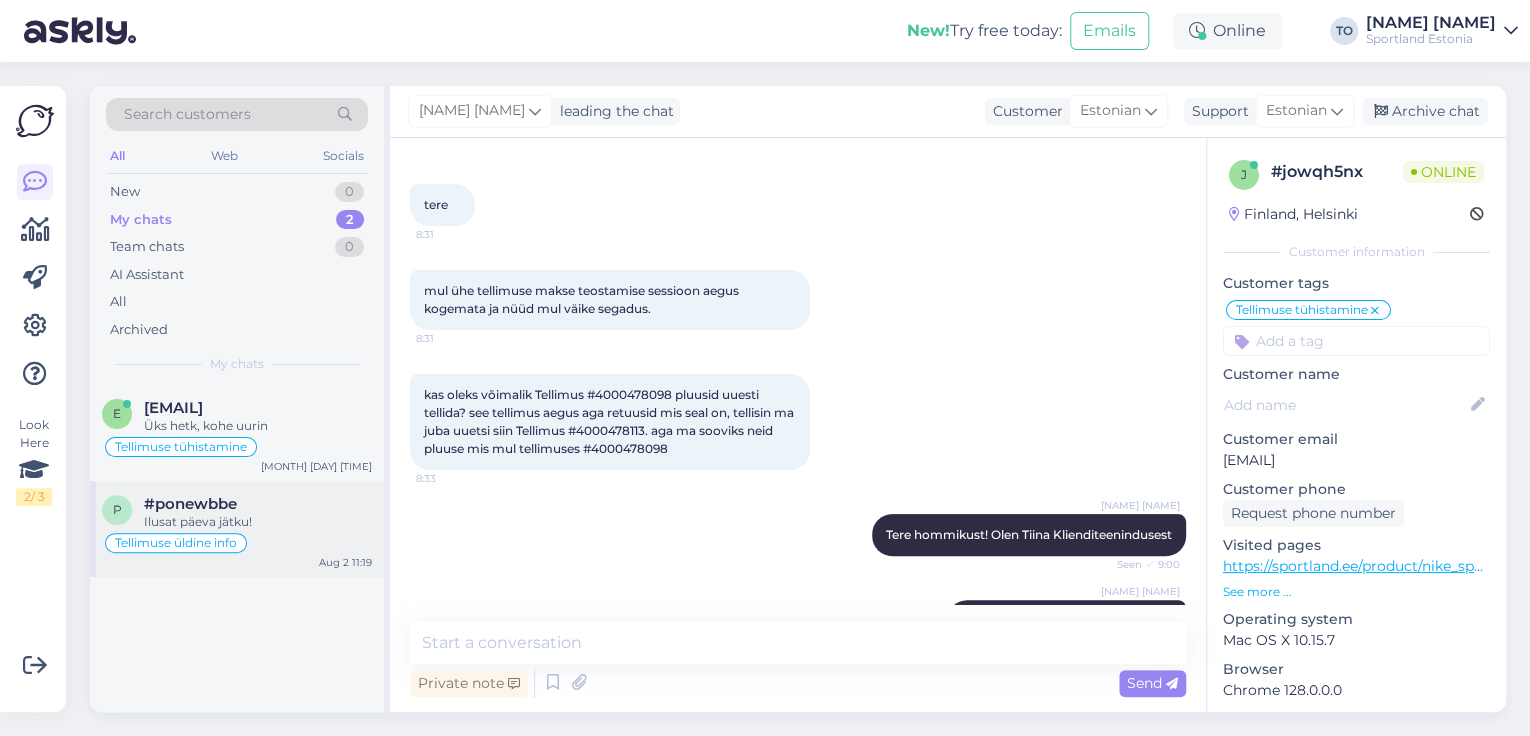 click on "Ilusat päeva jätku!" at bounding box center [258, 522] 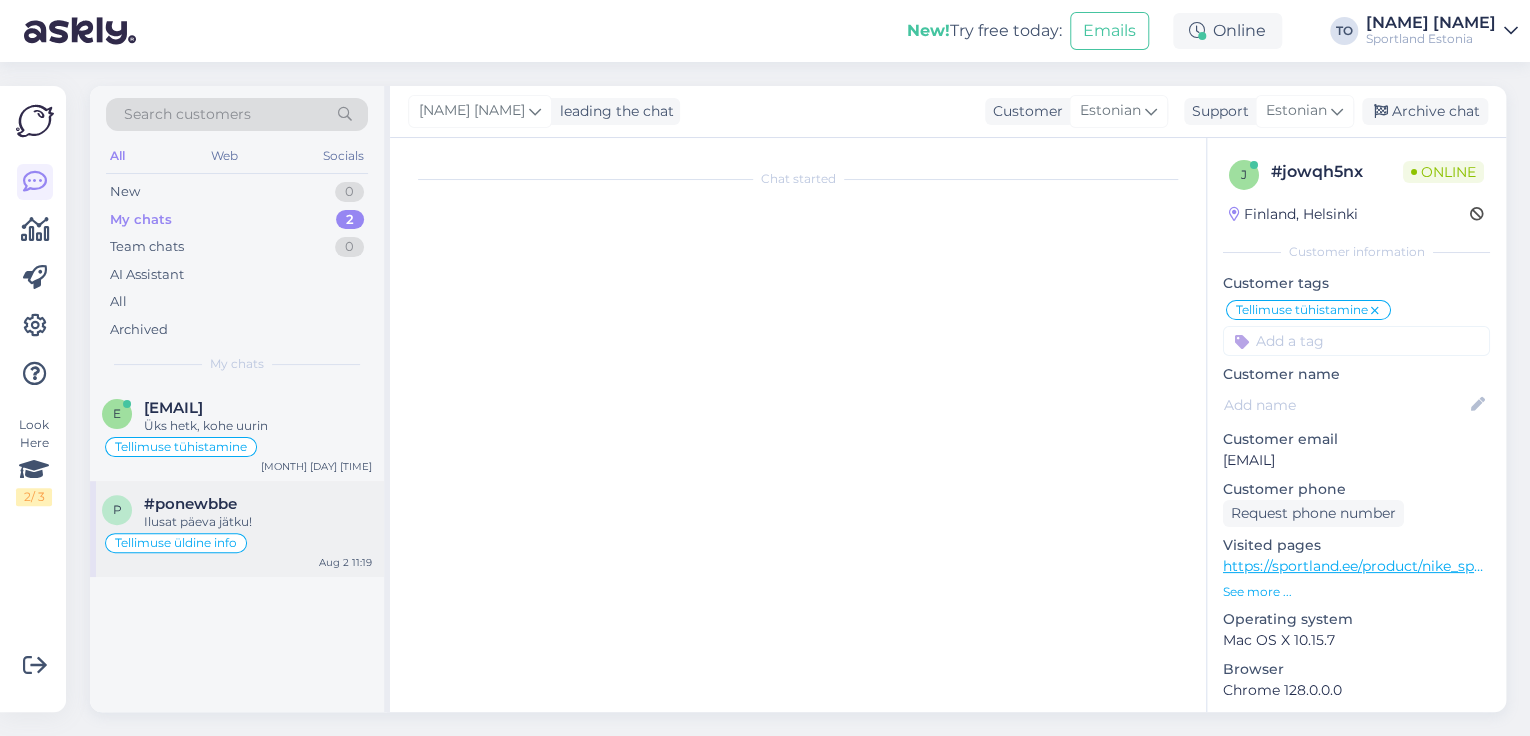 scroll, scrollTop: 448, scrollLeft: 0, axis: vertical 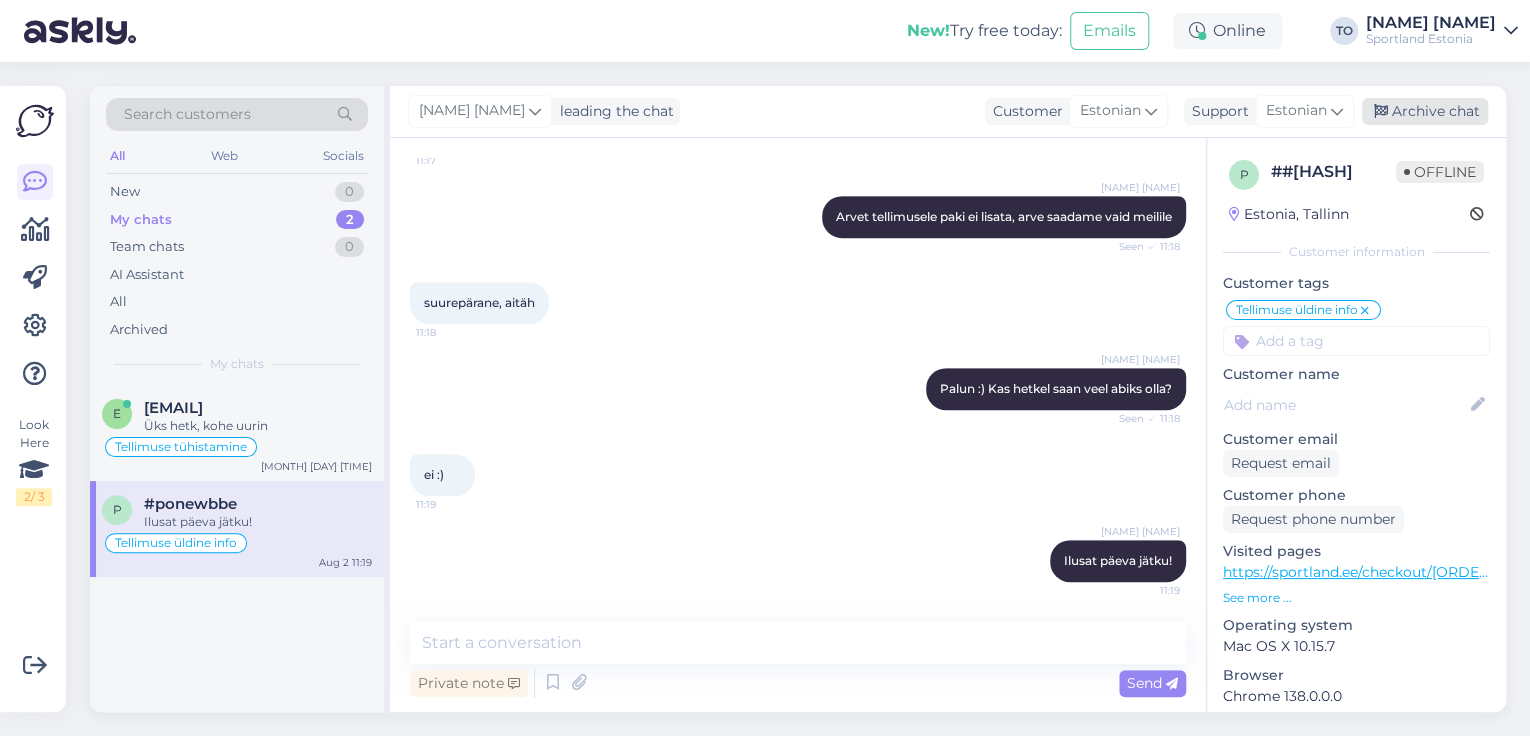 click on "Archive chat" at bounding box center (1425, 111) 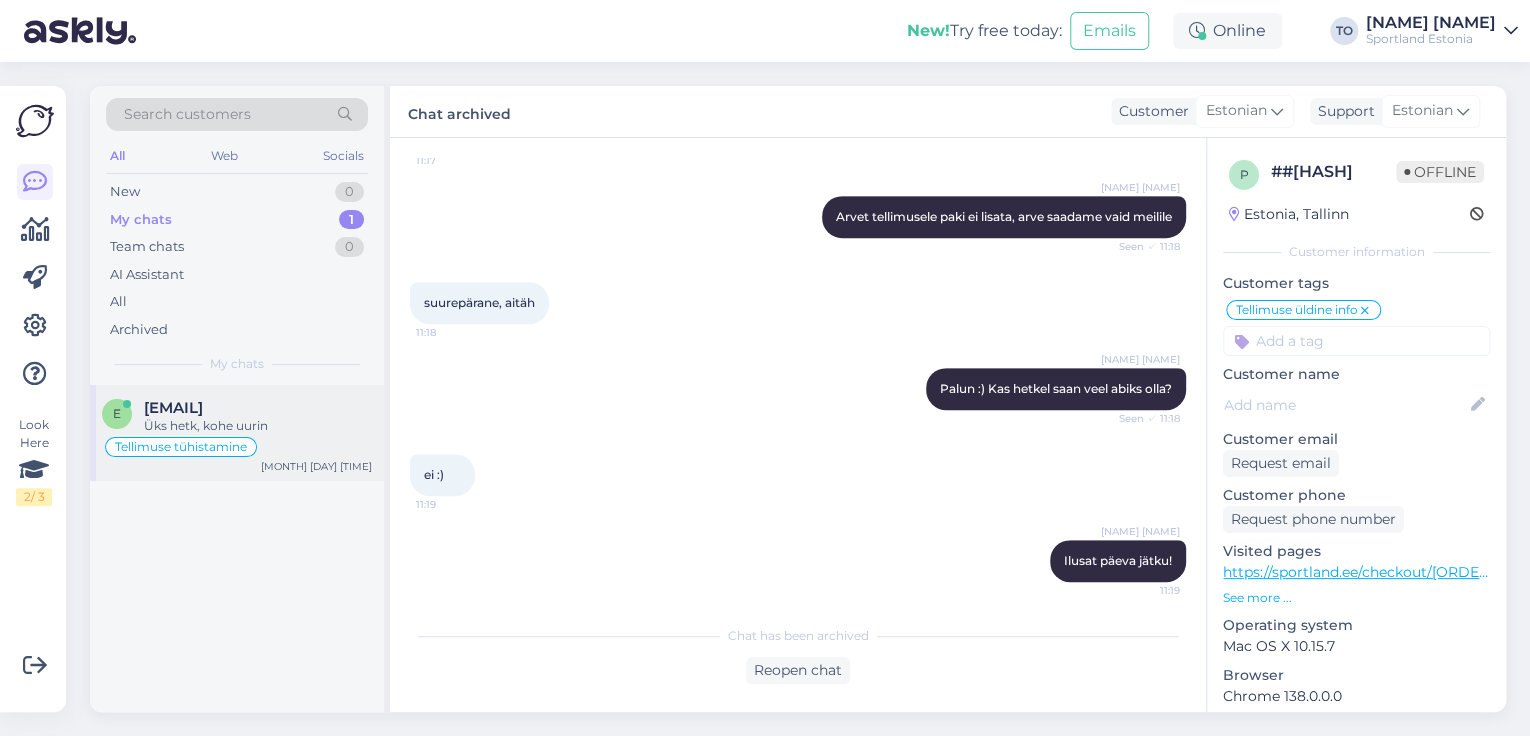 click on "Üks hetk, kohe uurin" at bounding box center [258, 426] 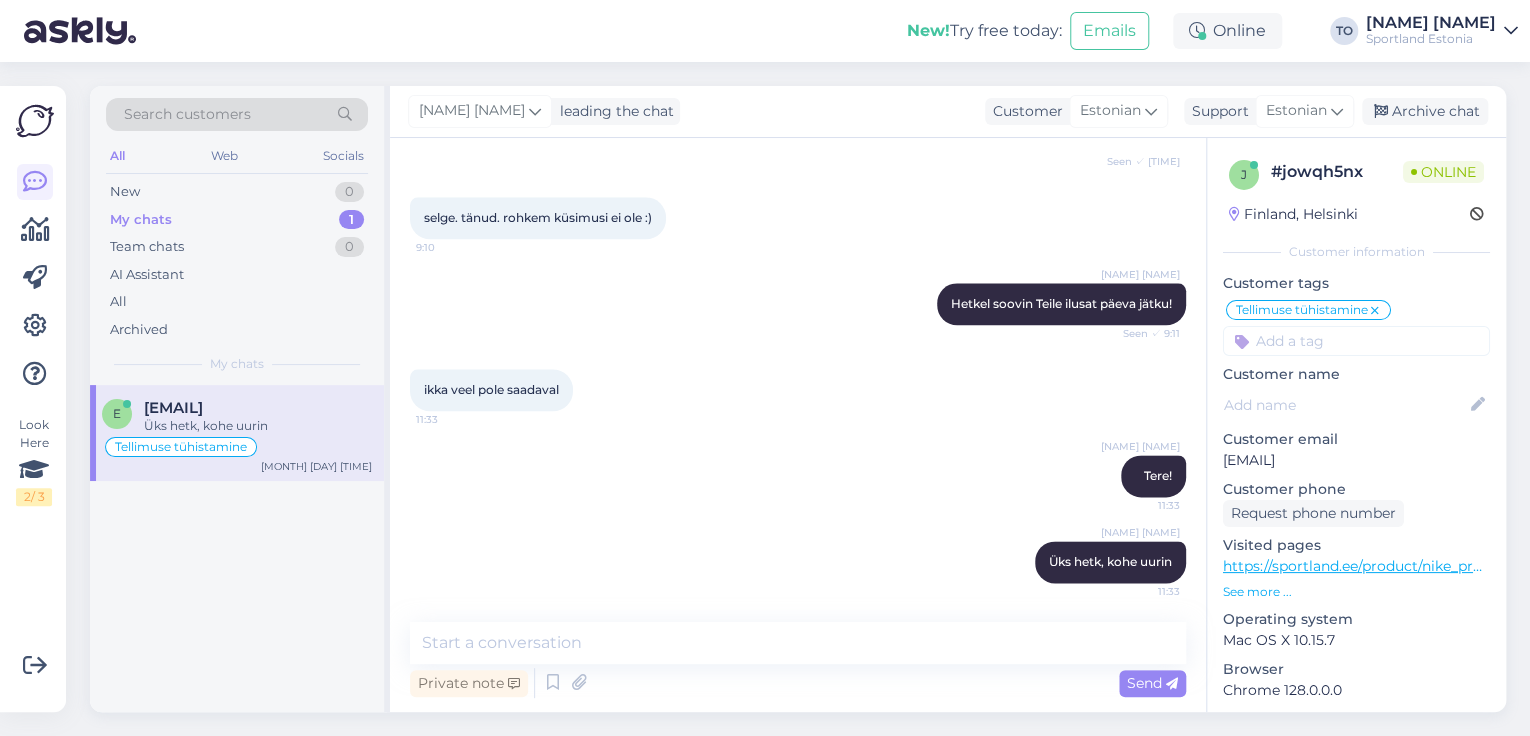 scroll, scrollTop: 1157, scrollLeft: 0, axis: vertical 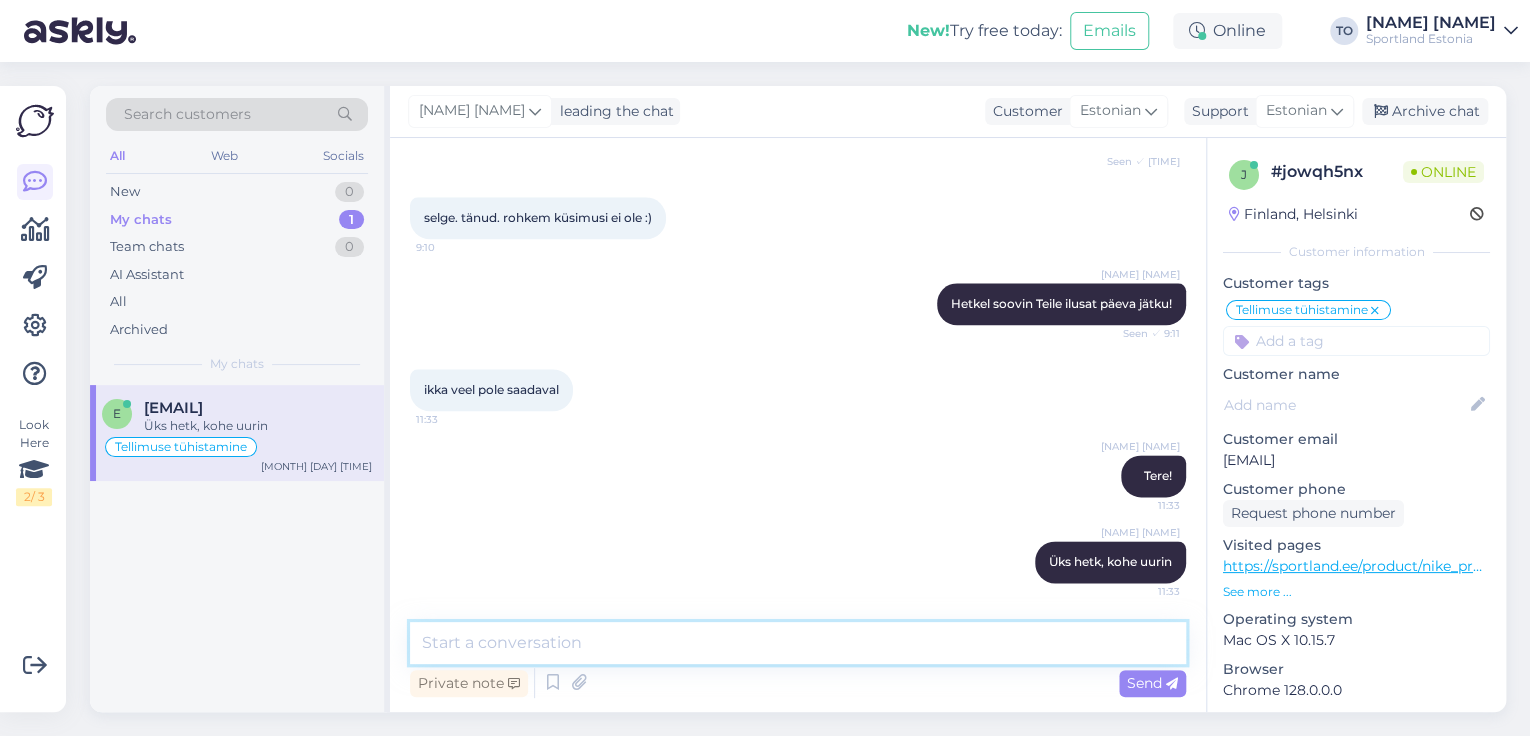 click at bounding box center [798, 643] 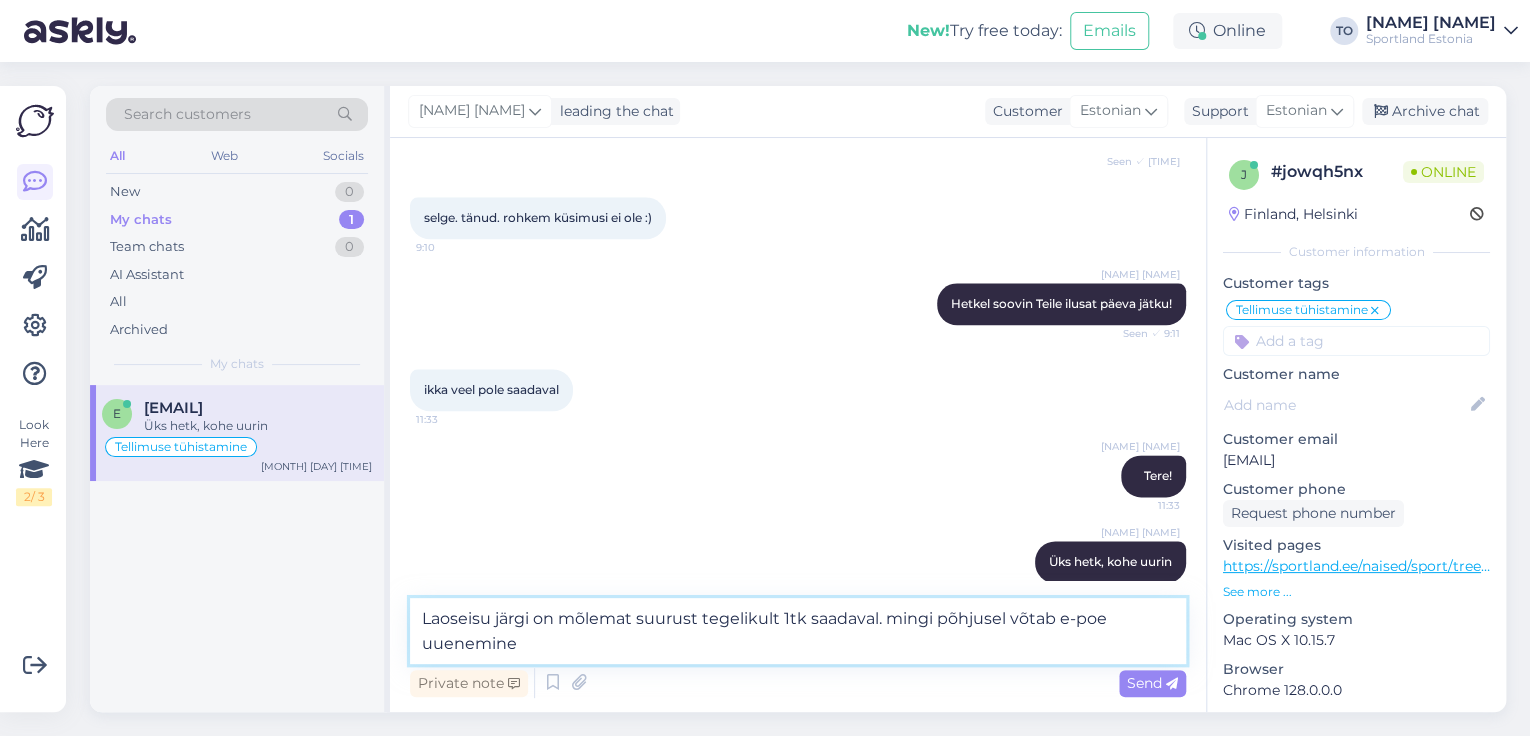click on "Laoseisu järgi on mõlemat suurust tegelikult 1tk saadaval. mingi põhjusel võtab e-poe uuenemine" at bounding box center (798, 631) 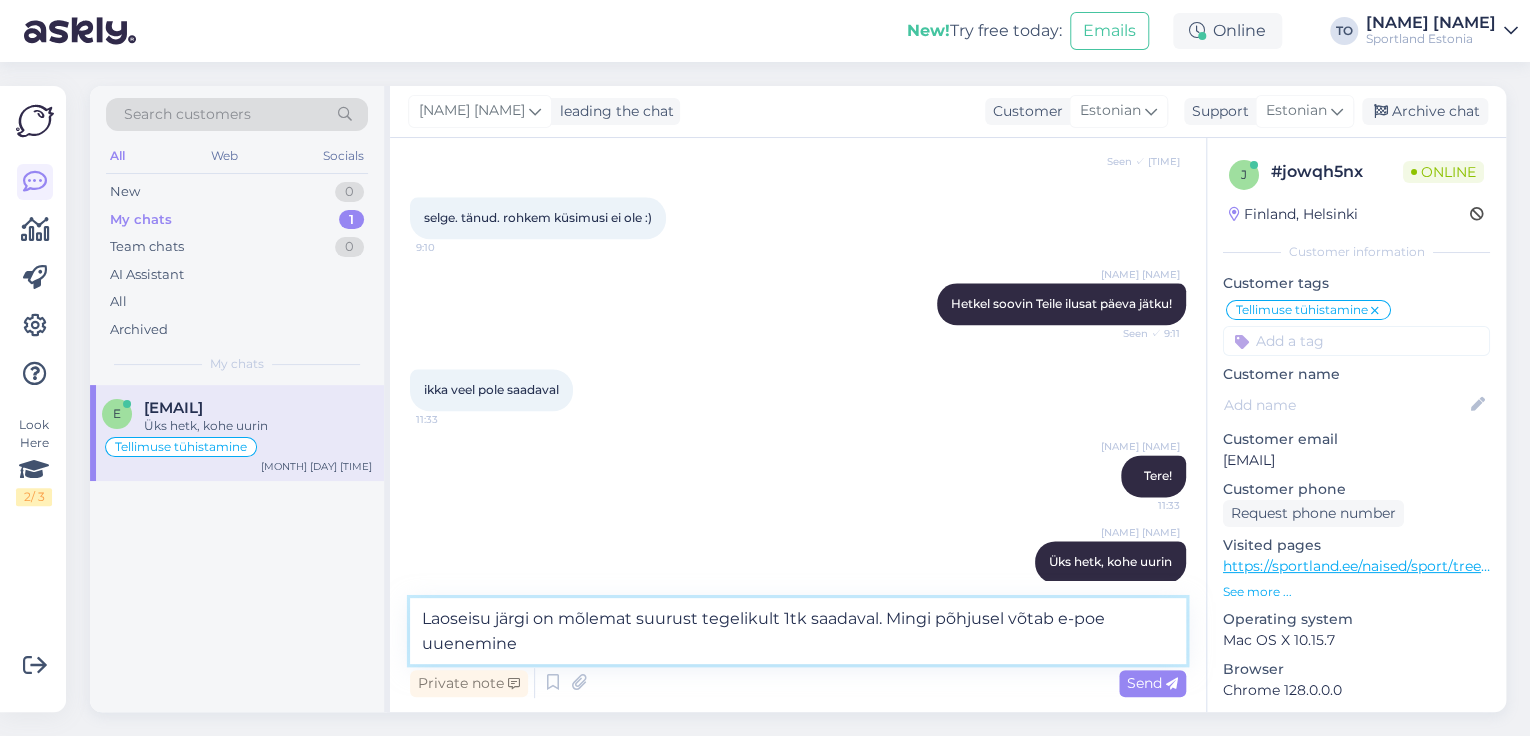click on "Laoseisu järgi on mõlemat suurust tegelikult 1tk saadaval. Mingi põhjusel võtab e-poe uuenemine" at bounding box center (798, 631) 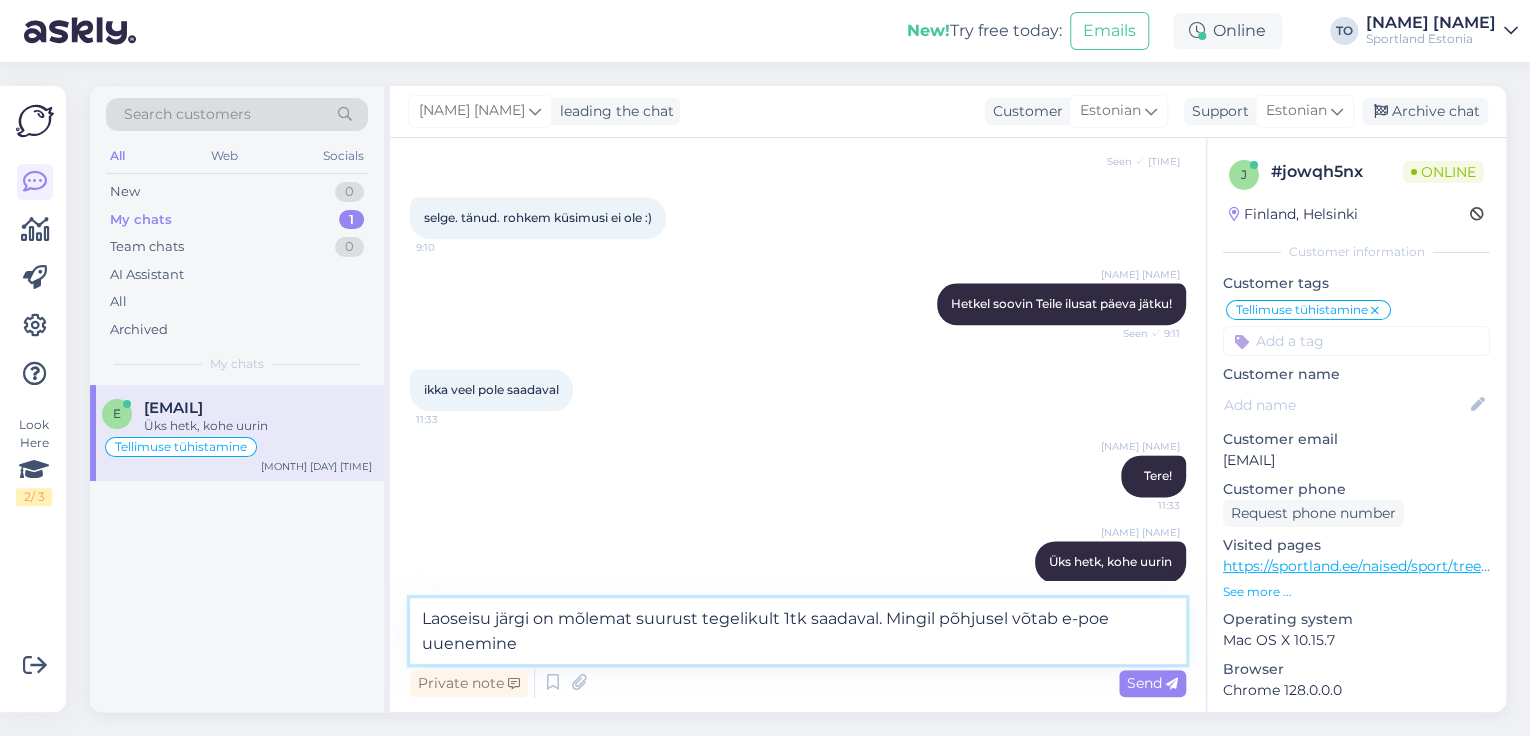 click on "Laoseisu järgi on mõlemat suurust tegelikult 1tk saadaval. Mingil põhjusel võtab e-poe uuenemine" at bounding box center (798, 631) 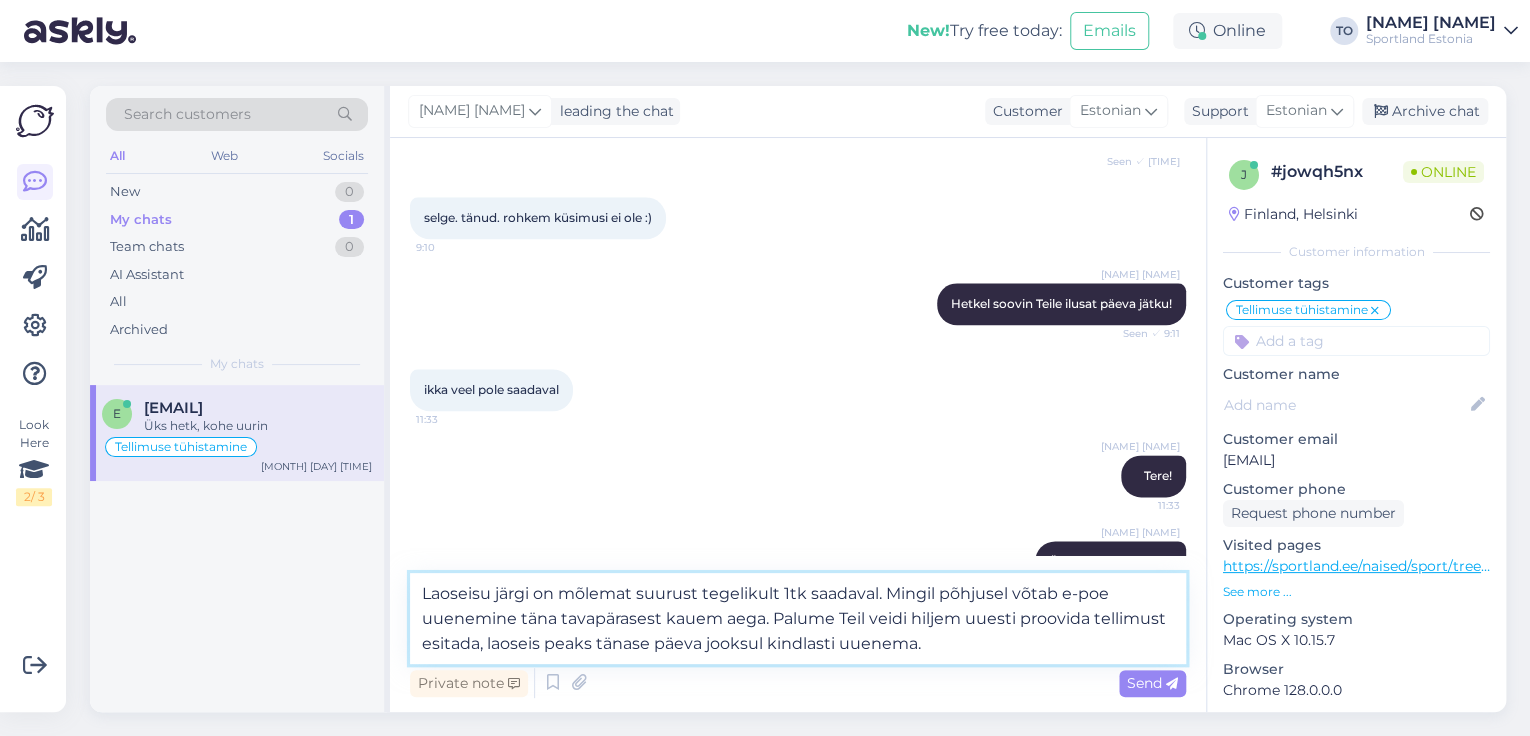 click on "Laoseisu järgi on mõlemat suurust tegelikult 1tk saadaval. Mingil põhjusel võtab e-poe uuenemine täna tavapärasest kauem aega. Palume Teil veidi hiljem uuesti proovida tellimust esitada, laoseis peaks tänase päeva jooksul kindlasti uuenema." at bounding box center [798, 618] 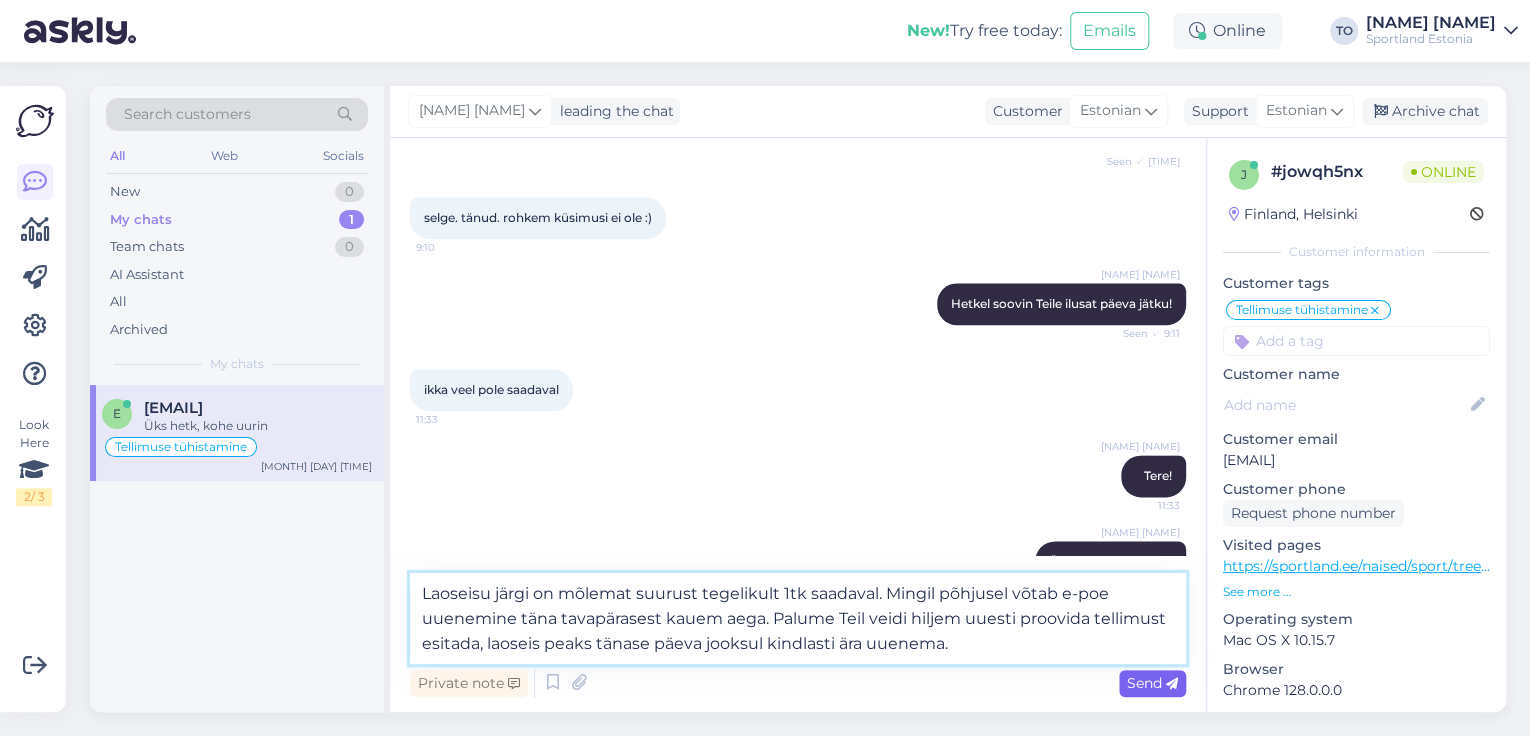 type on "Laoseisu järgi on mõlemat suurust tegelikult 1tk saadaval. Mingil põhjusel võtab e-poe uuenemine täna tavapärasest kauem aega. Palume Teil veidi hiljem uuesti proovida tellimust esitada, laoseis peaks tänase päeva jooksul kindlasti ära uuenema." 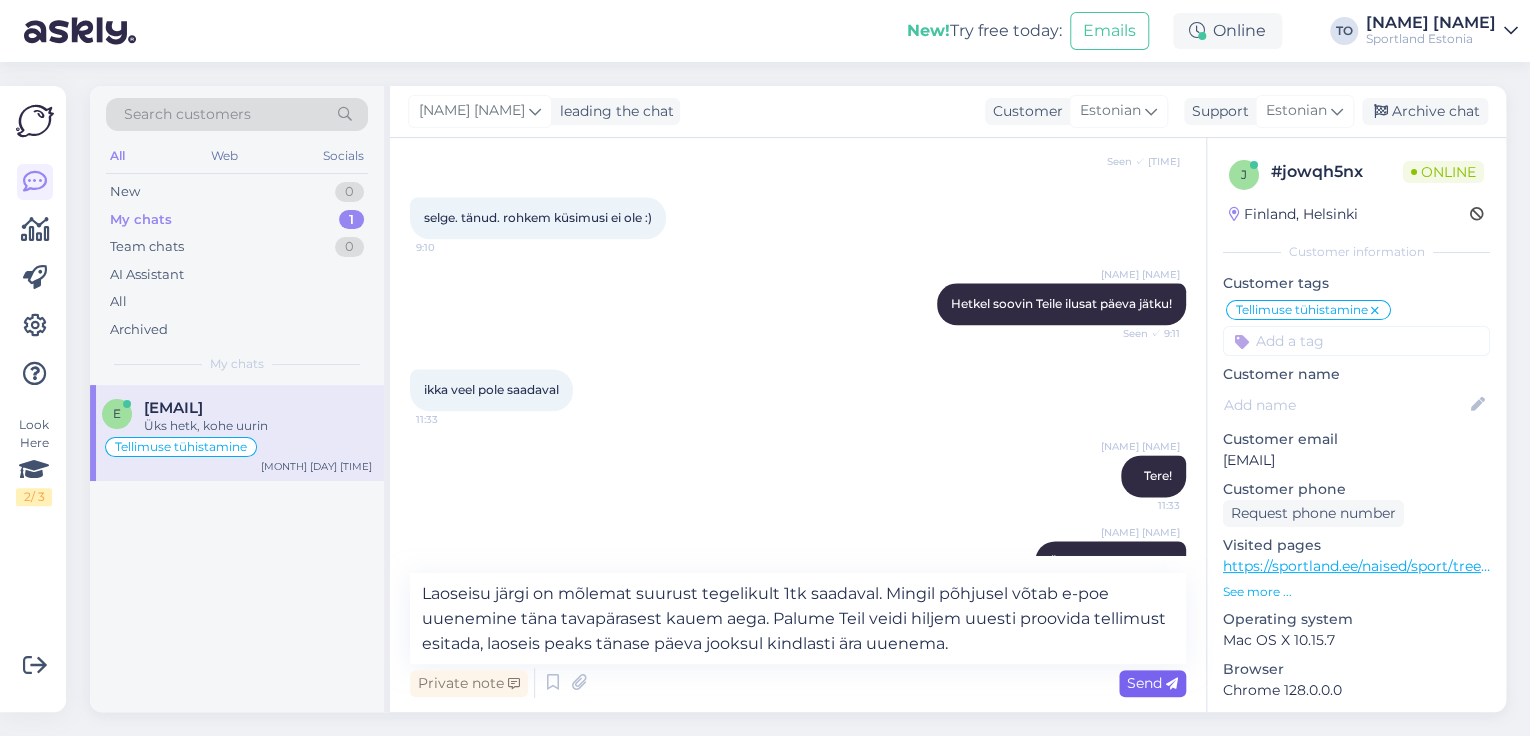 click on "Send" at bounding box center [1152, 683] 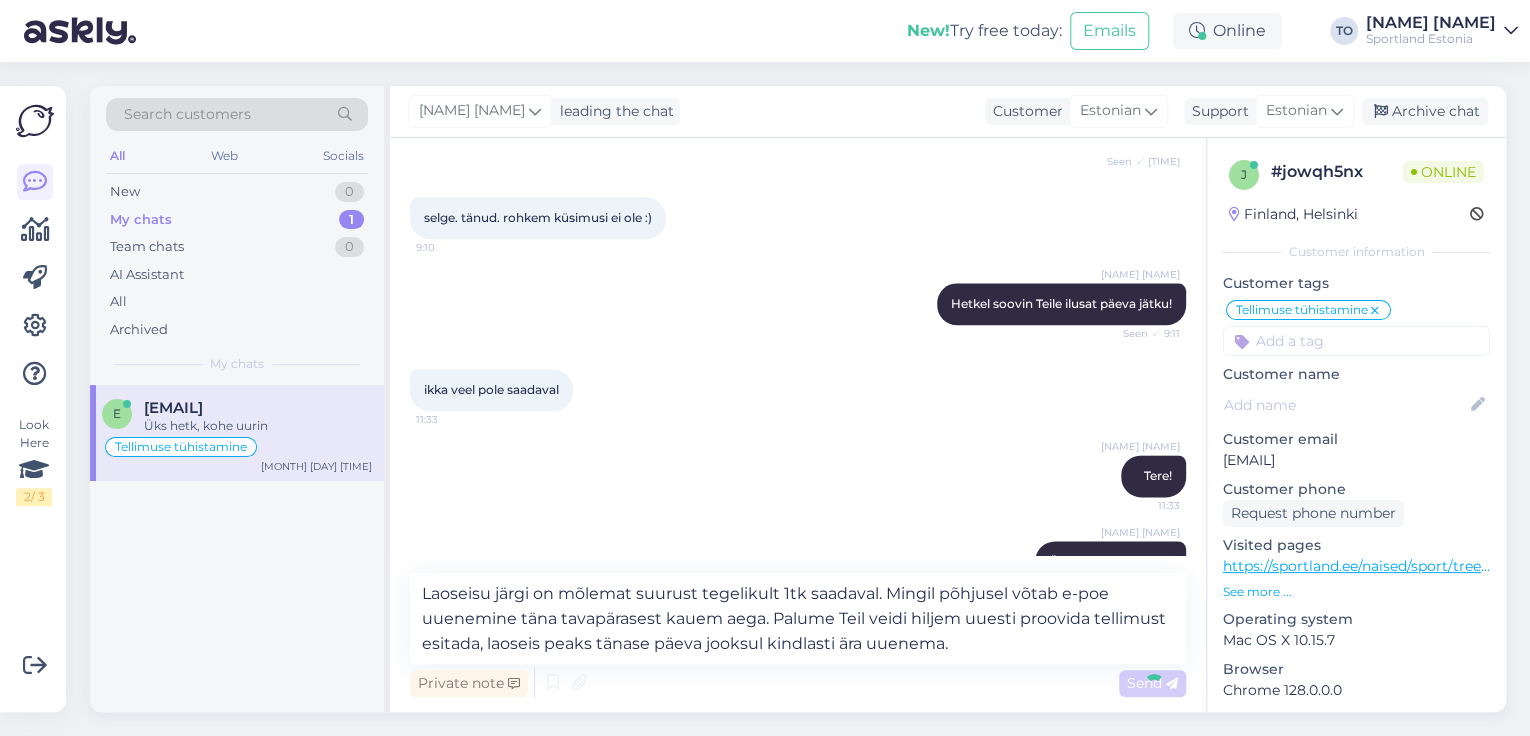type 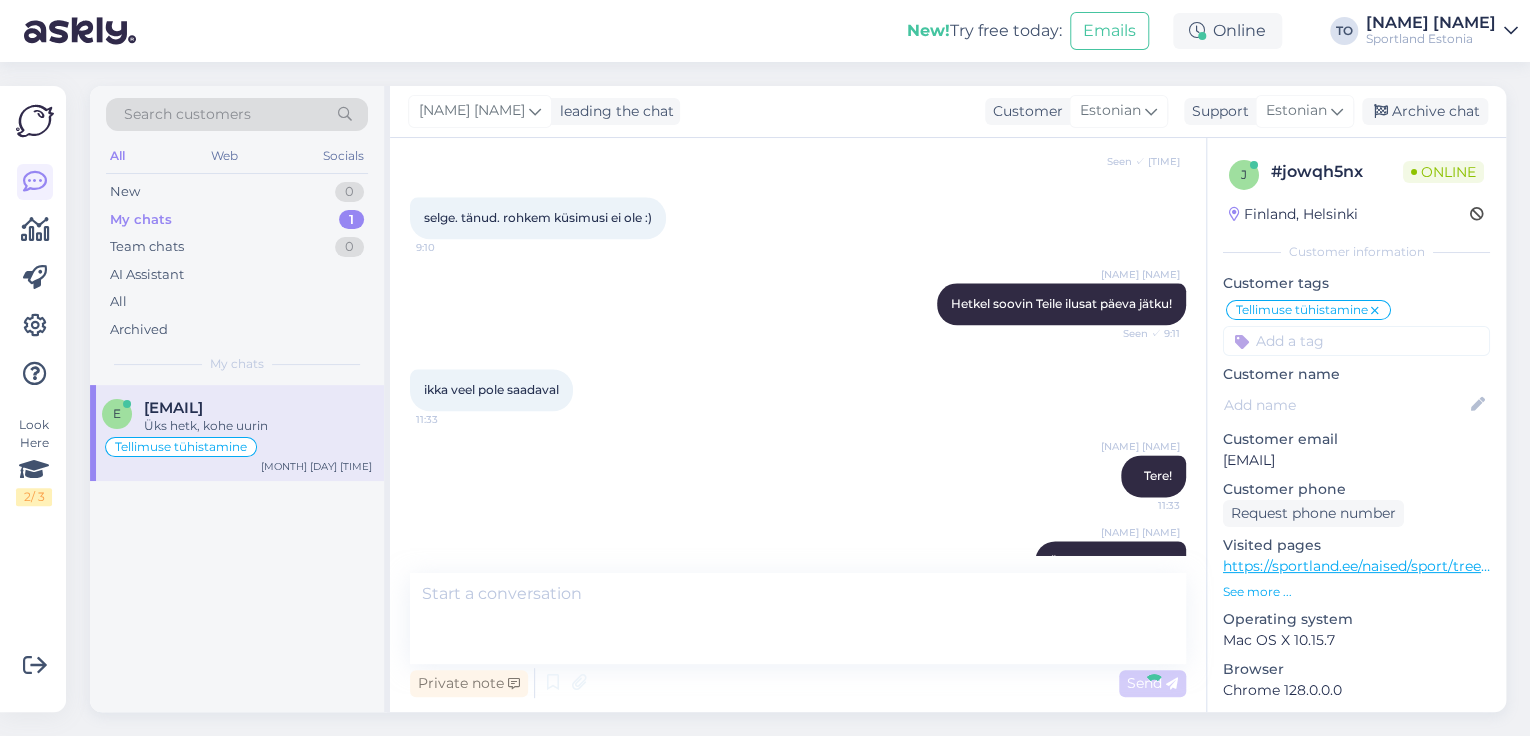 scroll, scrollTop: 1316, scrollLeft: 0, axis: vertical 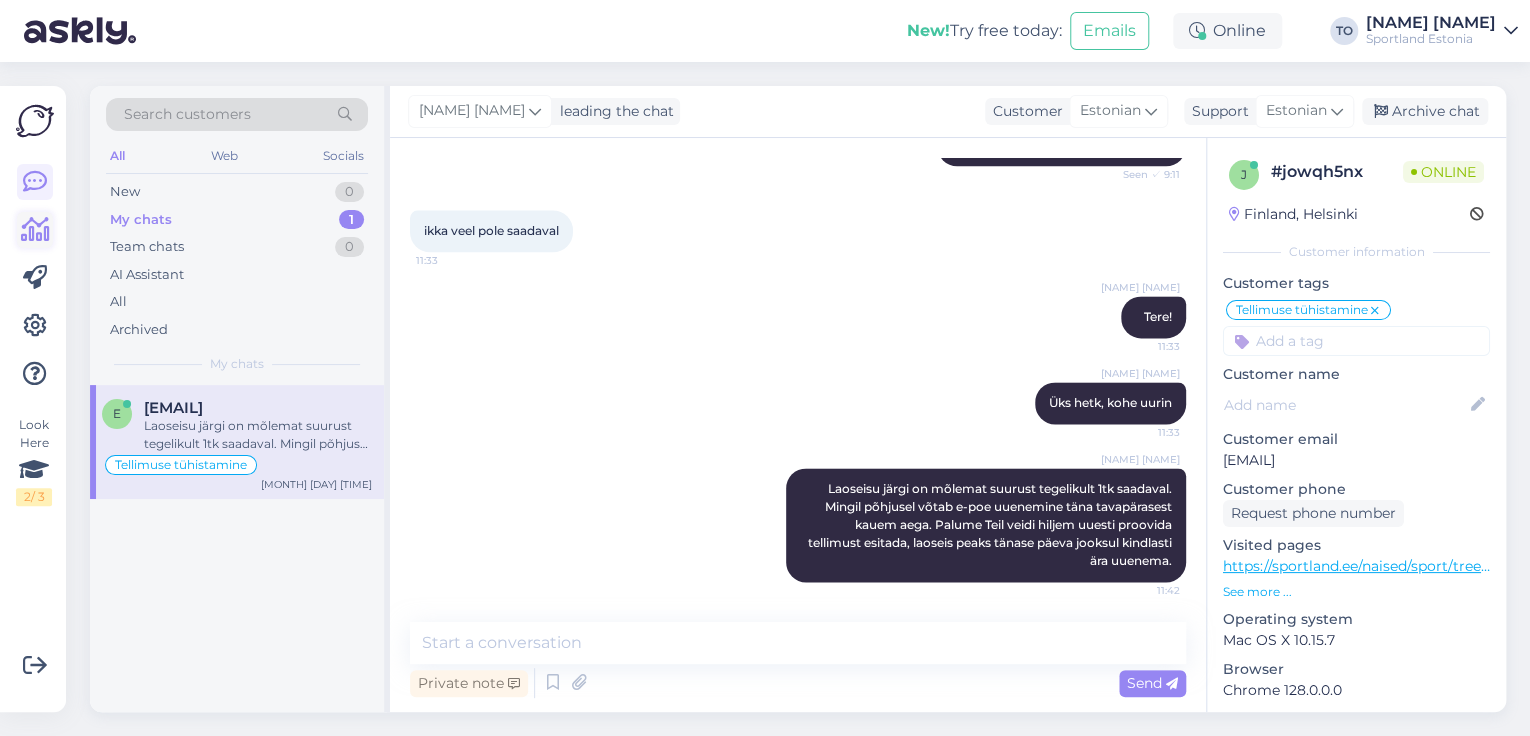 click at bounding box center [35, 230] 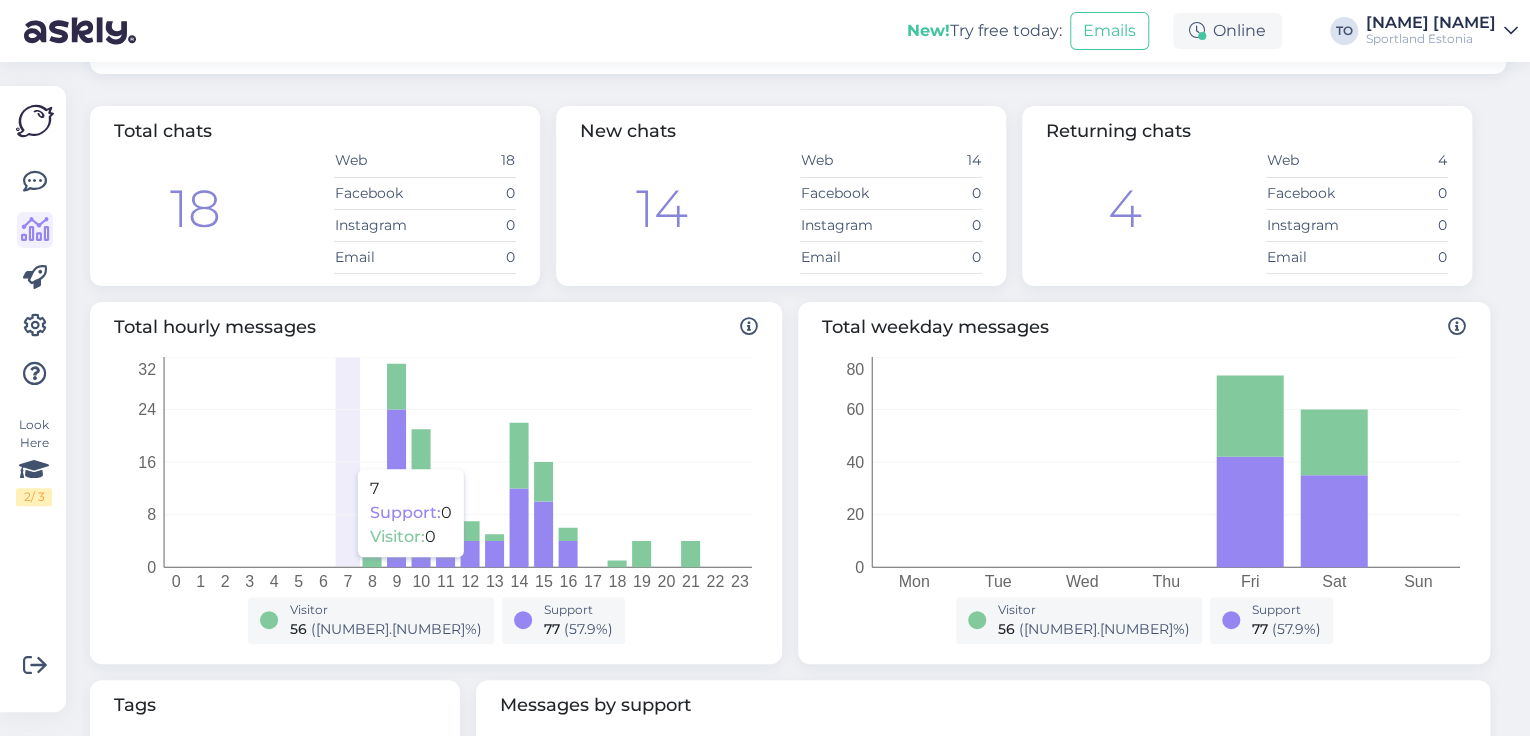 scroll, scrollTop: 0, scrollLeft: 0, axis: both 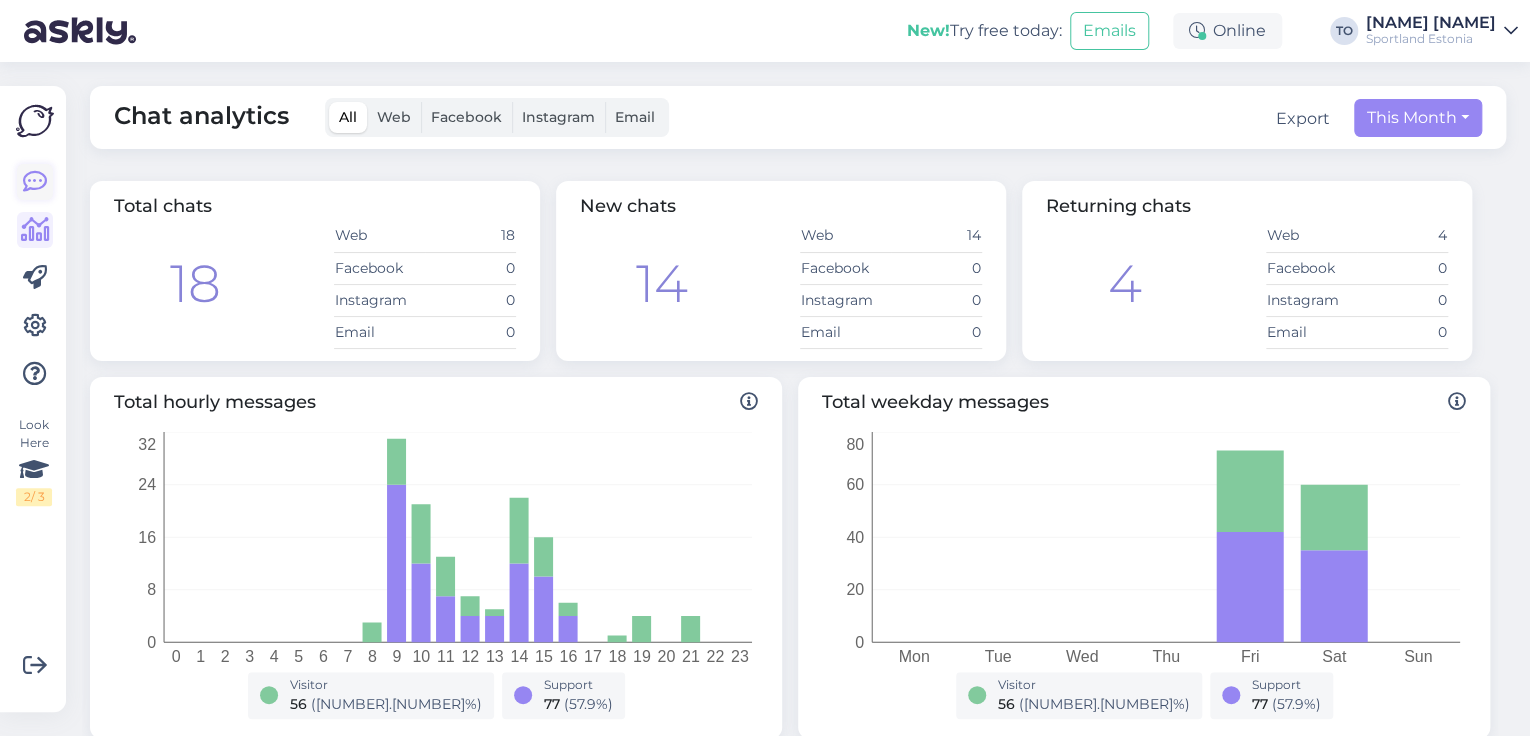 click at bounding box center (35, 182) 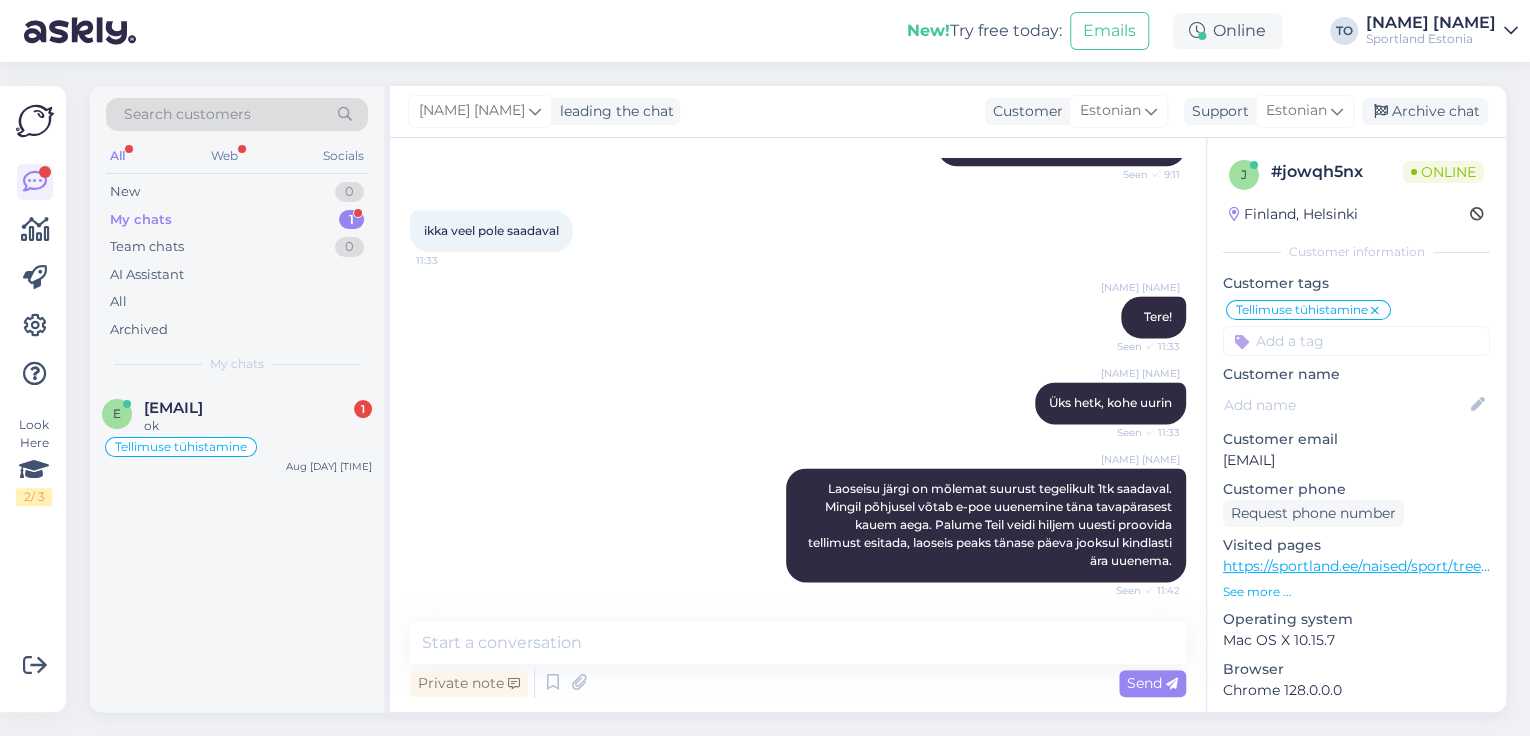 scroll, scrollTop: 1401, scrollLeft: 0, axis: vertical 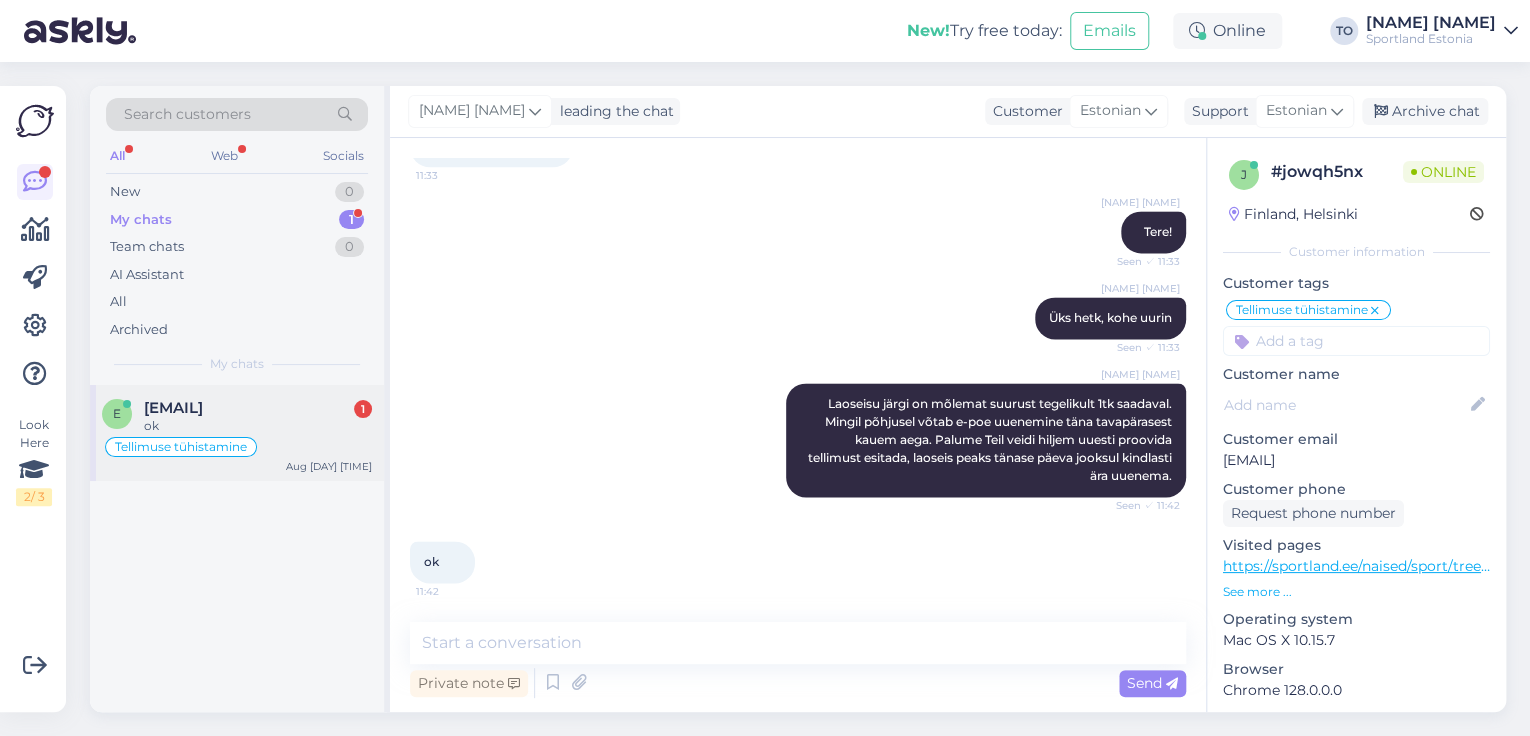 click on "ok" at bounding box center [258, 426] 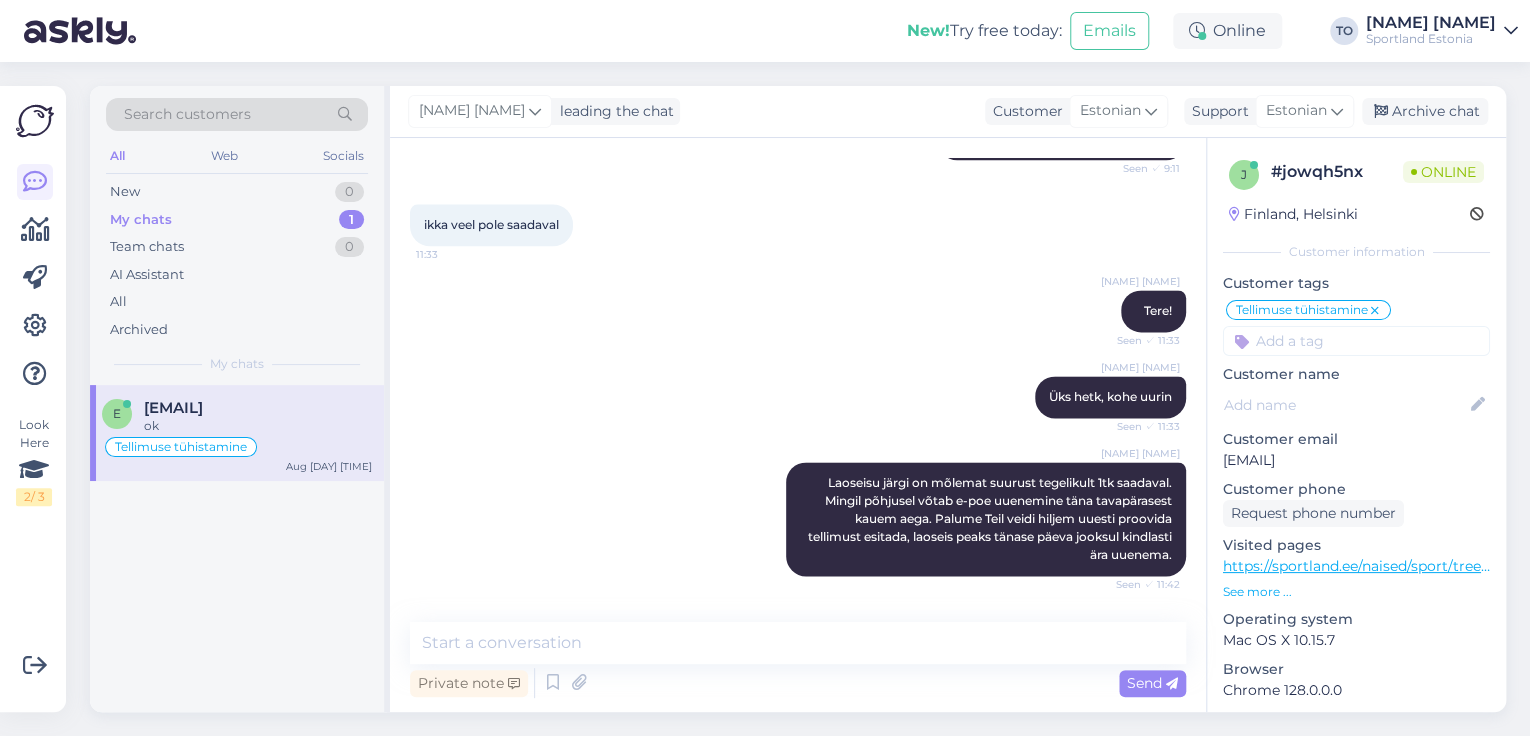 scroll, scrollTop: 1401, scrollLeft: 0, axis: vertical 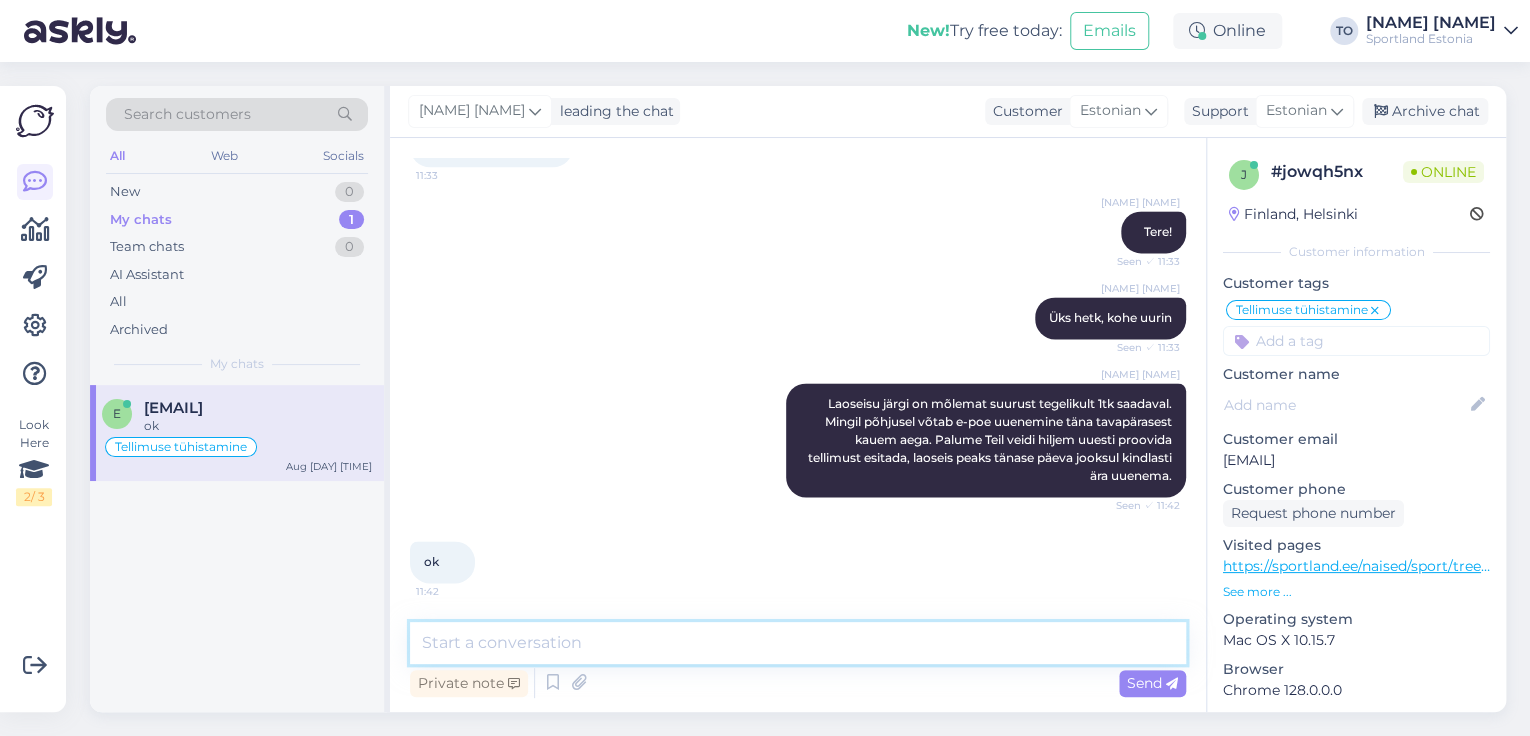 click at bounding box center (798, 643) 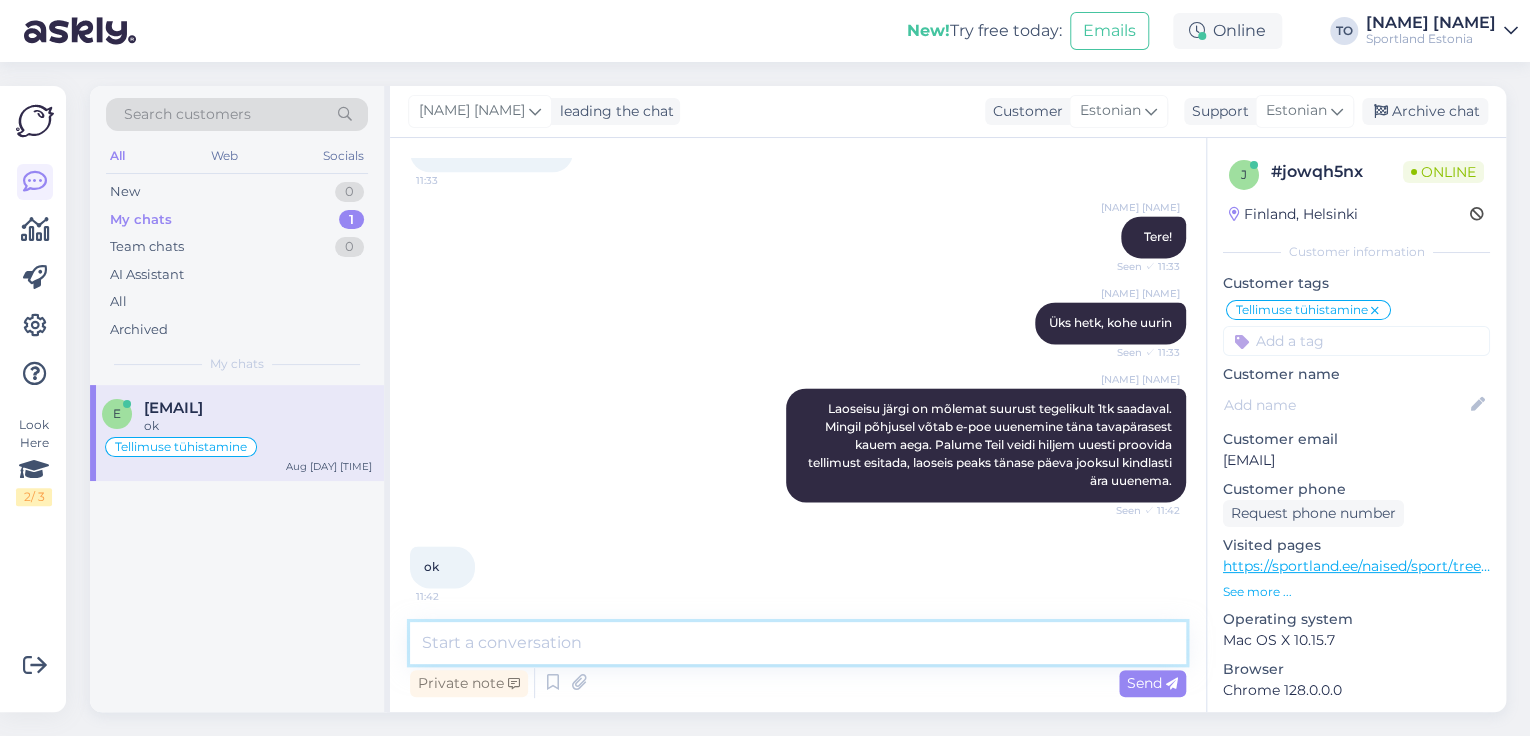 scroll, scrollTop: 1401, scrollLeft: 0, axis: vertical 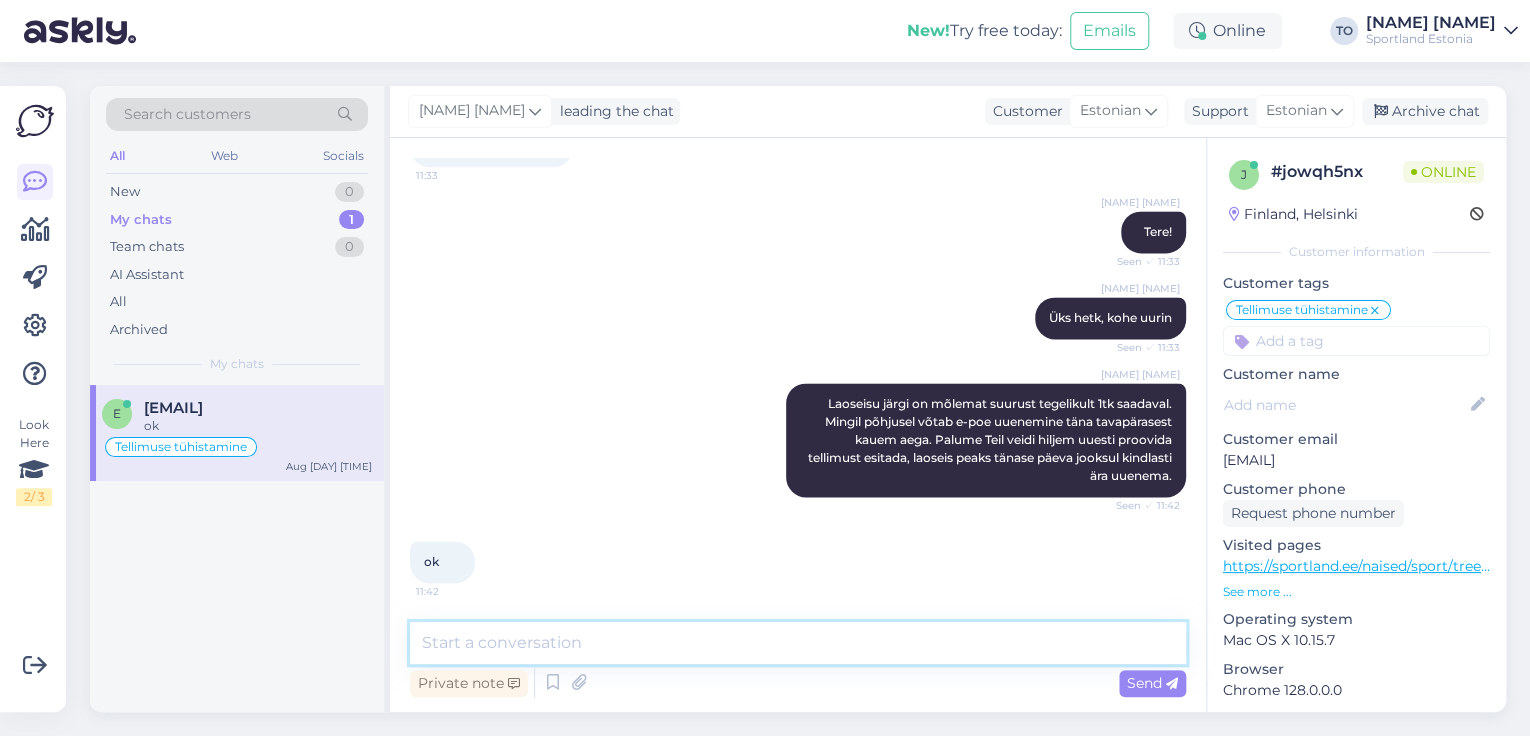 click at bounding box center [798, 643] 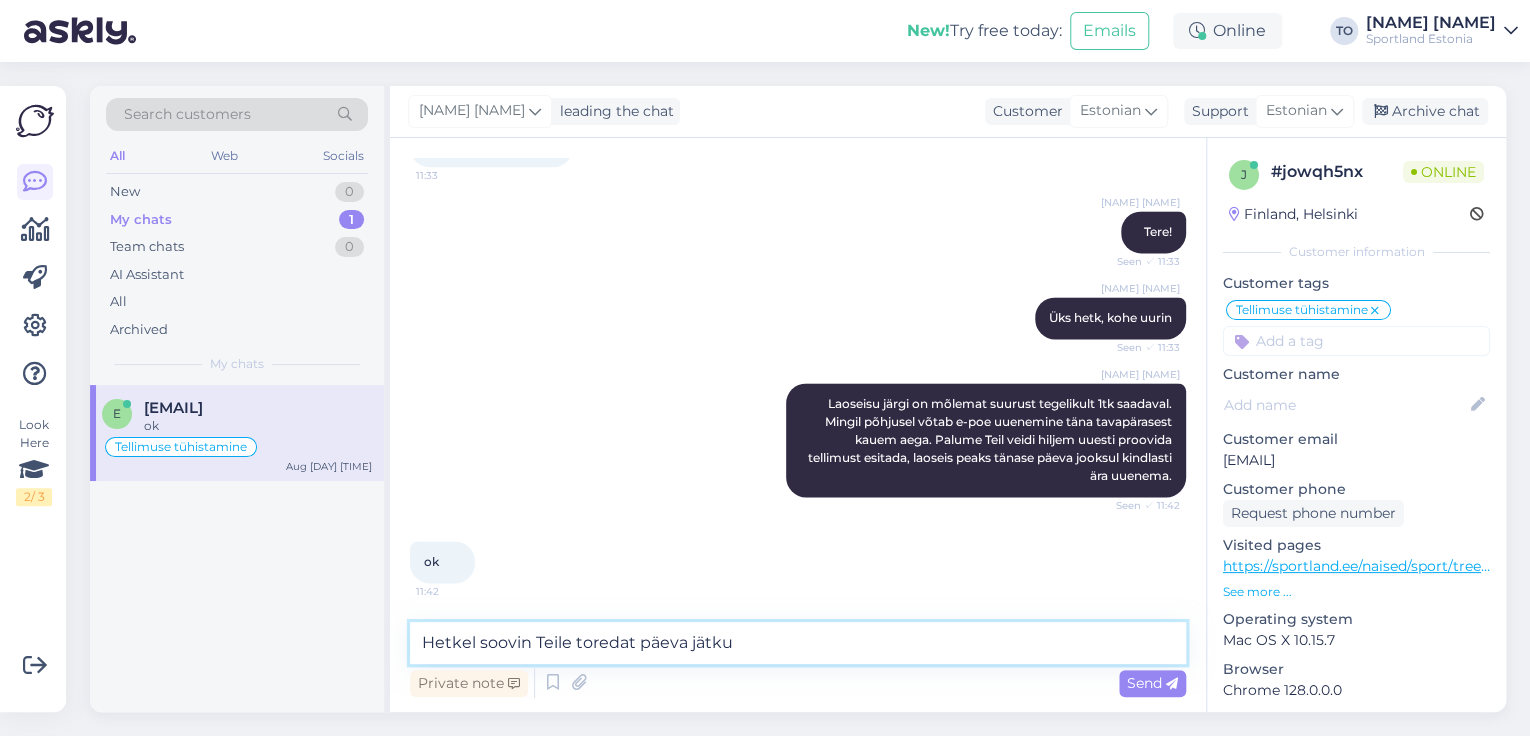 type on "Hetkel soovin Teile toredat päeva jätku!" 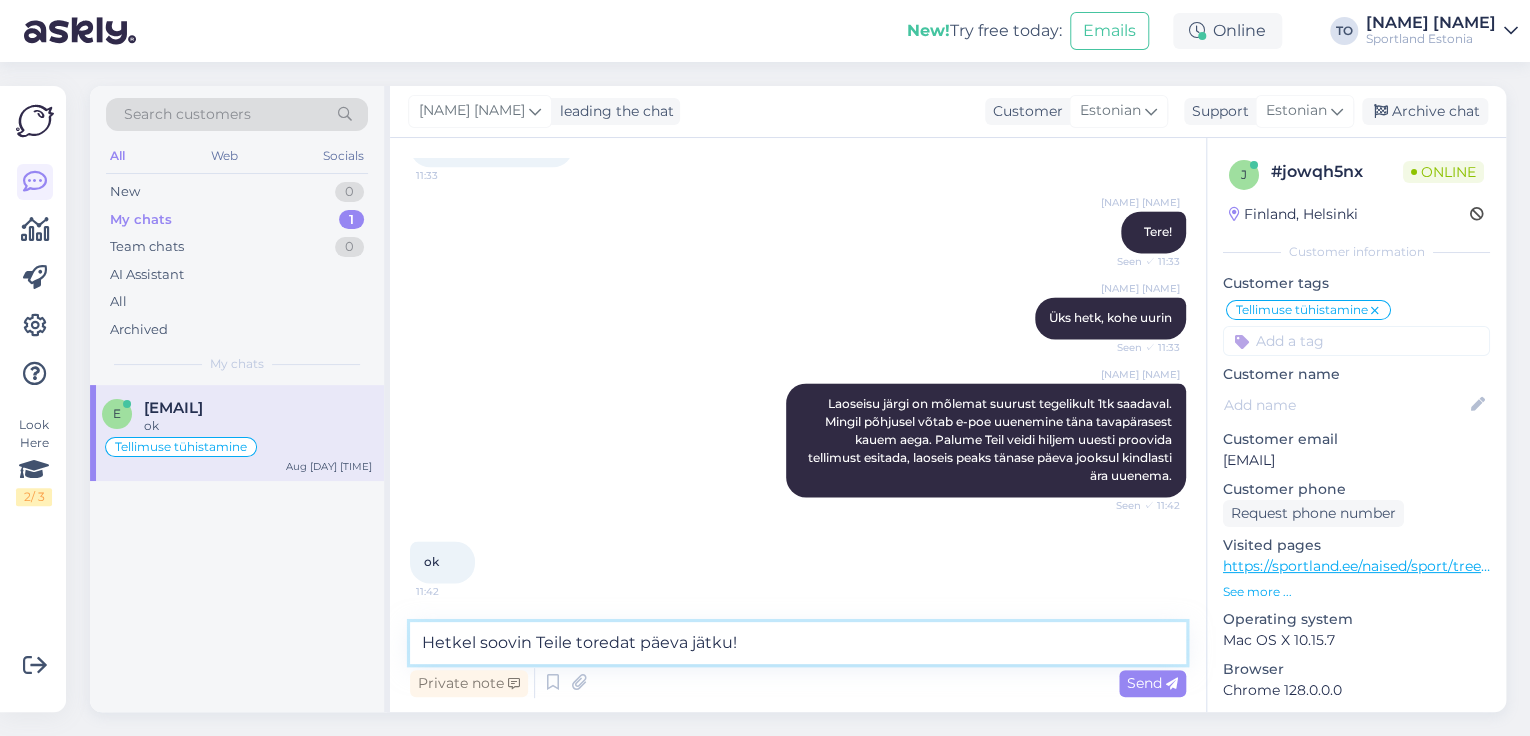 type 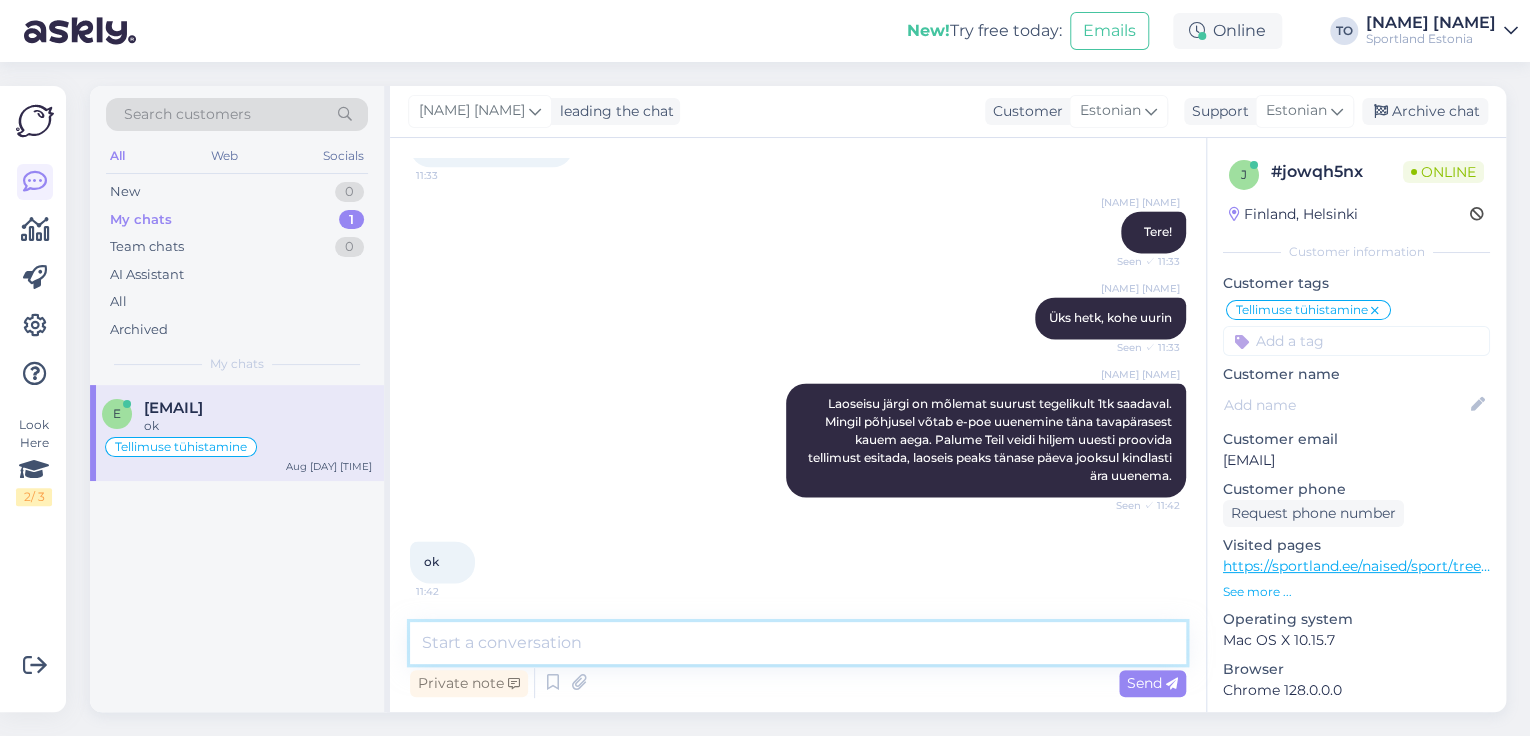 scroll, scrollTop: 1488, scrollLeft: 0, axis: vertical 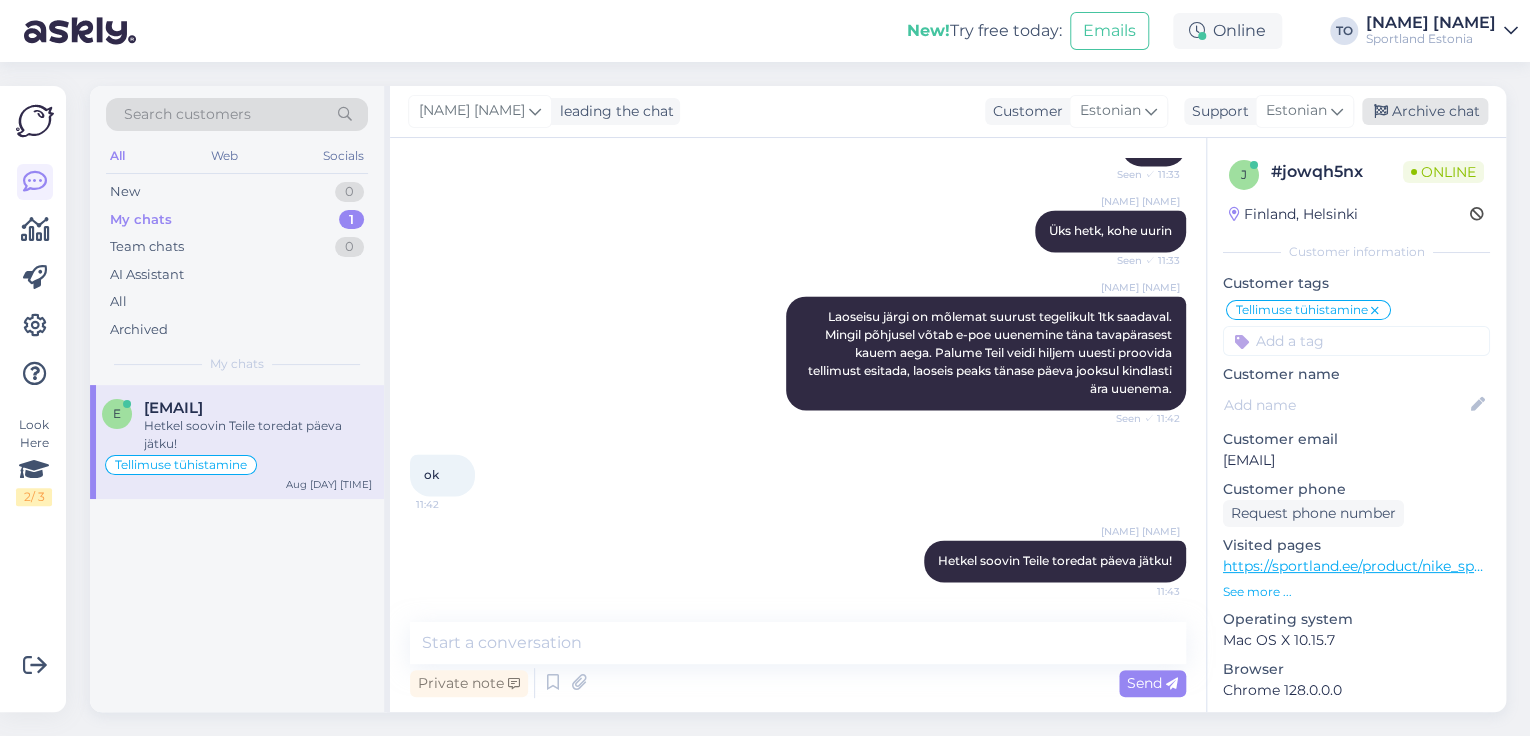 click on "Archive chat" at bounding box center (1425, 111) 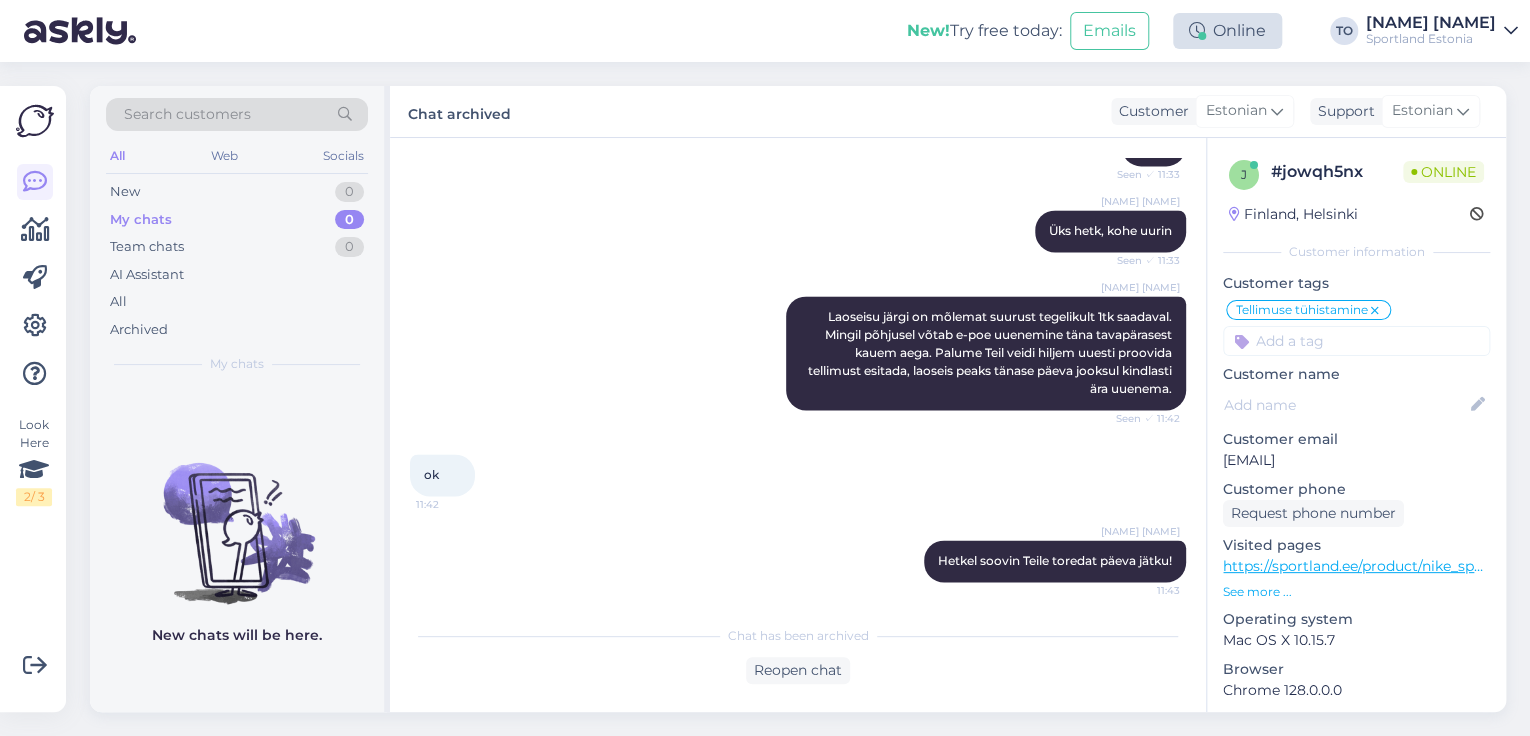 click on "Online" at bounding box center (1227, 31) 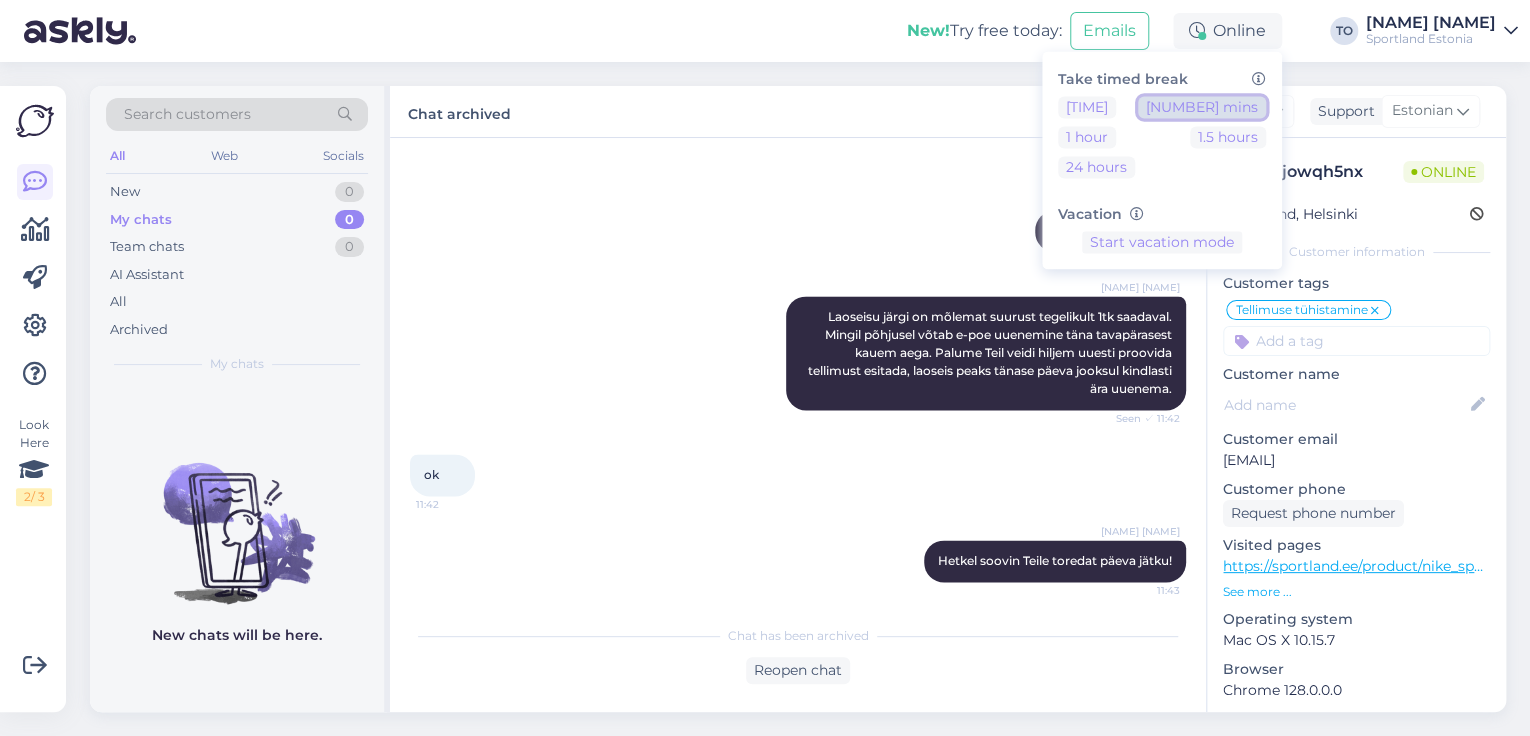 click on "[NUMBER] mins" at bounding box center (1202, 107) 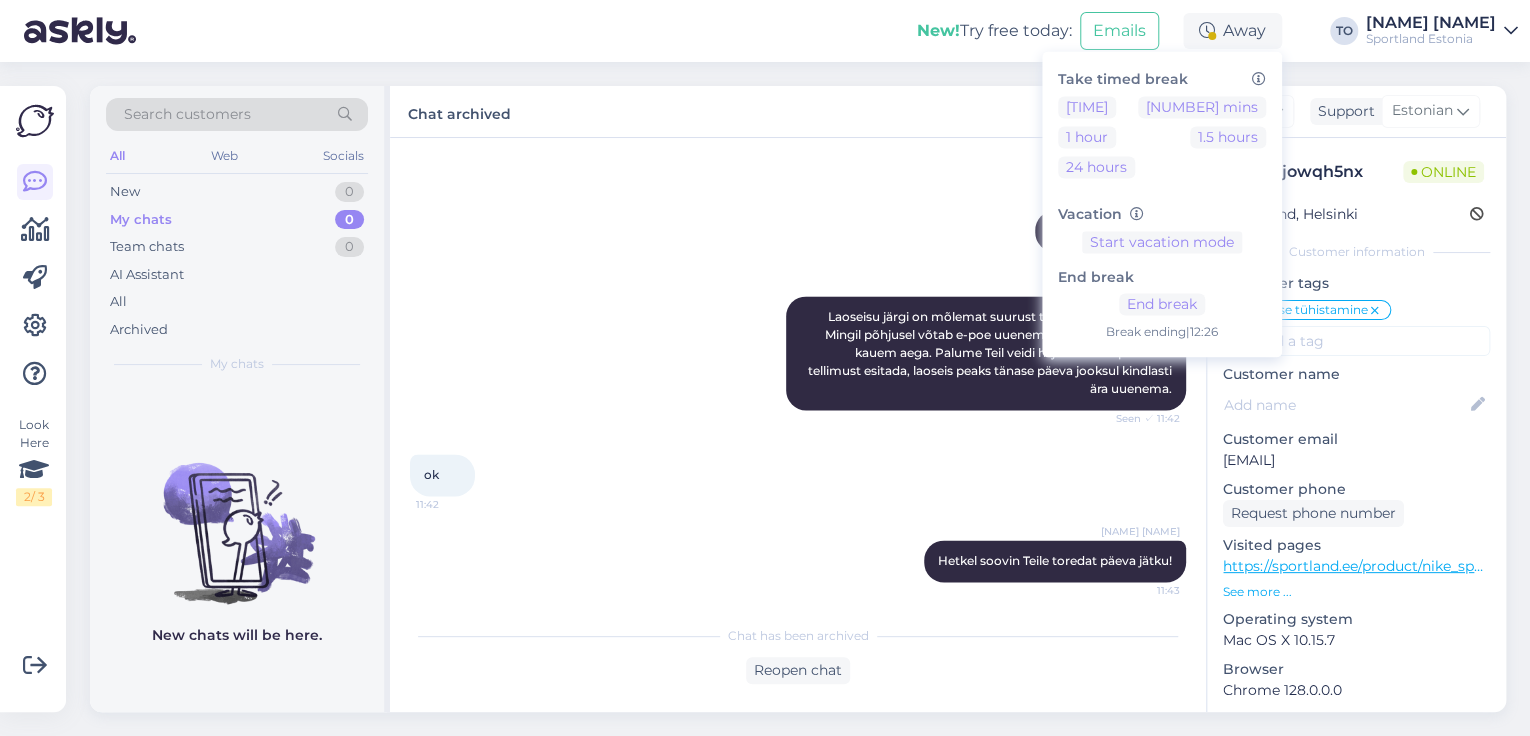 click on "[NAME] [NAME]" at bounding box center [1431, 23] 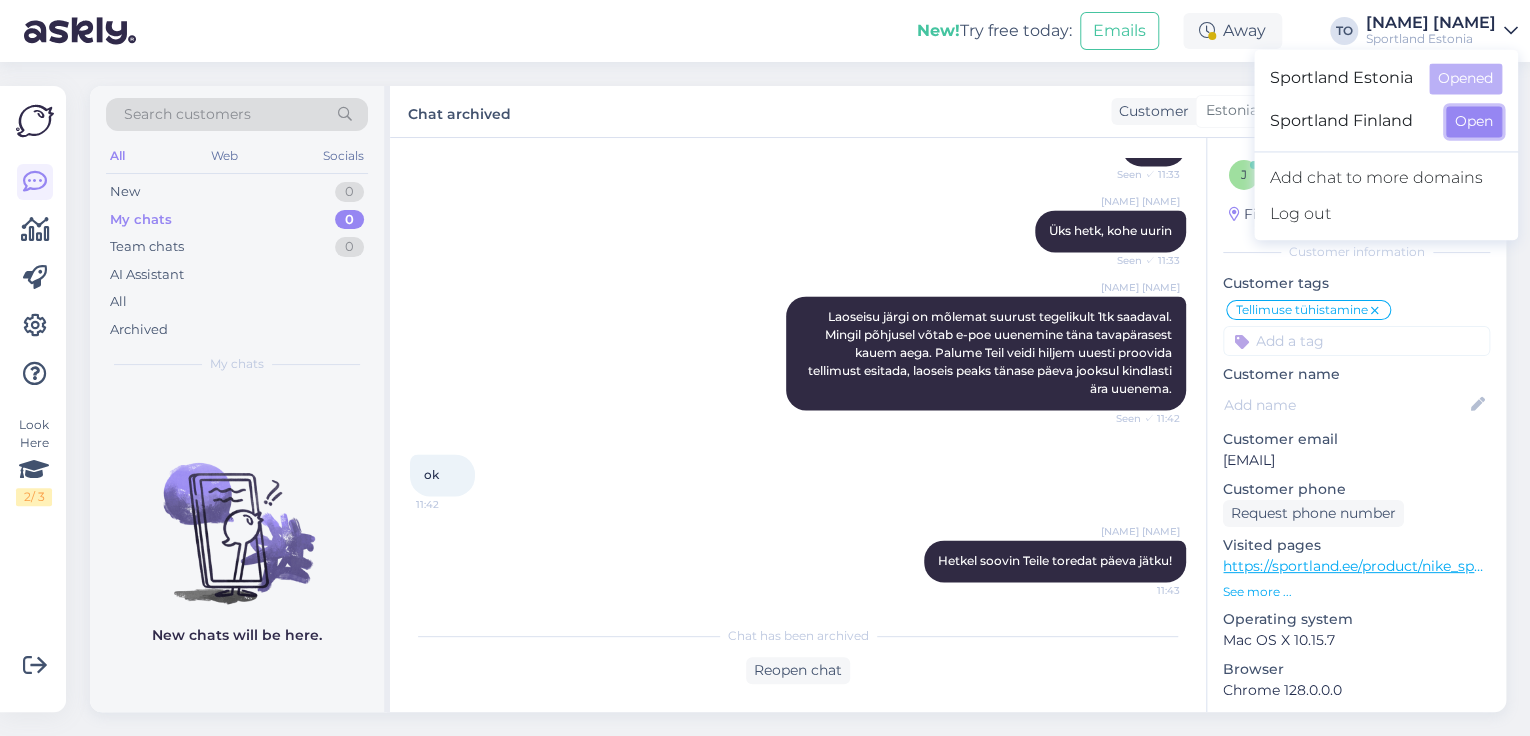 click on "Open" at bounding box center (1474, 121) 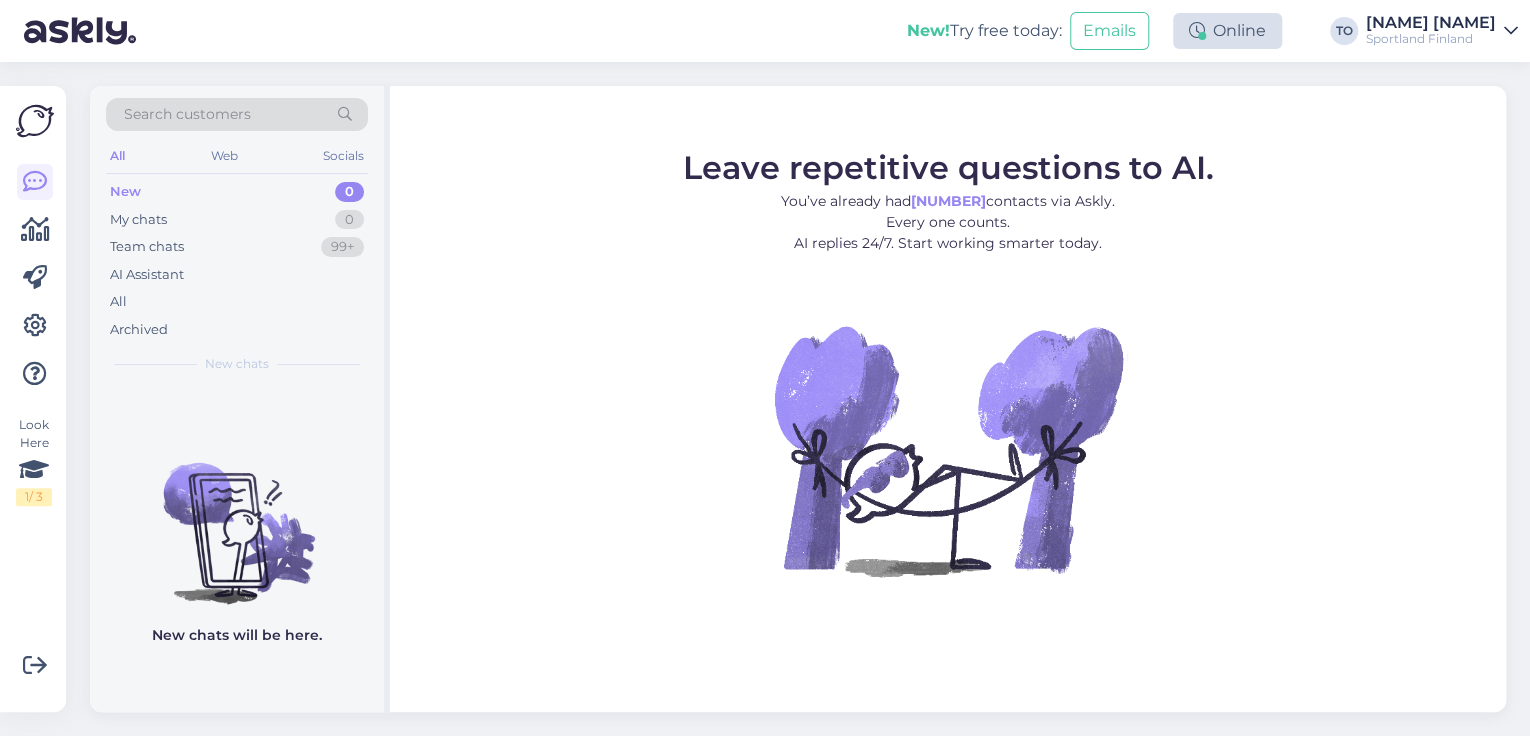 click on "Online" at bounding box center [1227, 31] 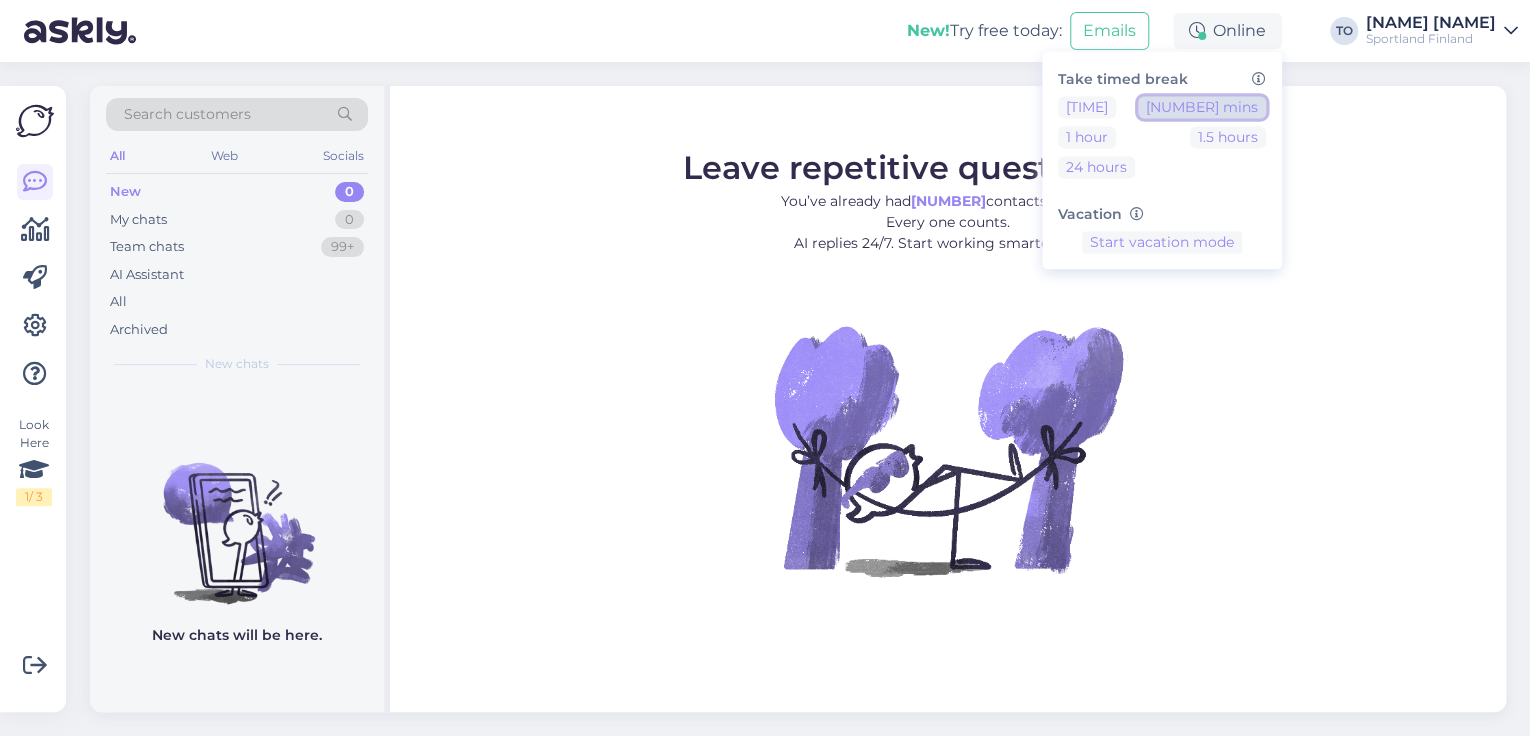 click on "[NUMBER] mins" at bounding box center [1202, 107] 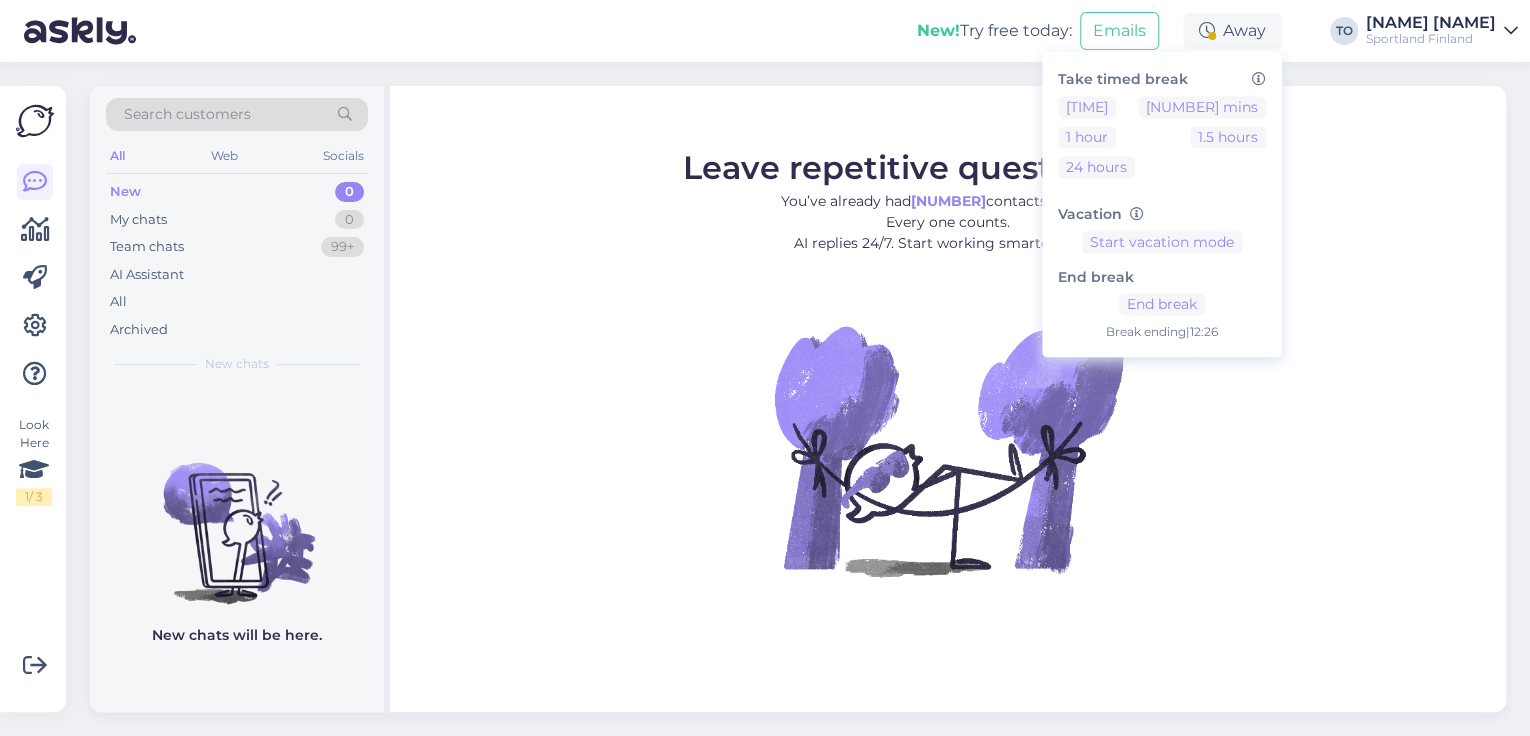click on "New! Try free today: Emails Away Take timed break 15 mins 30 mins 1 hour 1.5 hours 24 hours Vacation Start vacation mode End break End break Break ending | 12:26 TO [FIRST_NAME] [LAST_NAME] [COMPANY_NAME]" at bounding box center [765, 31] 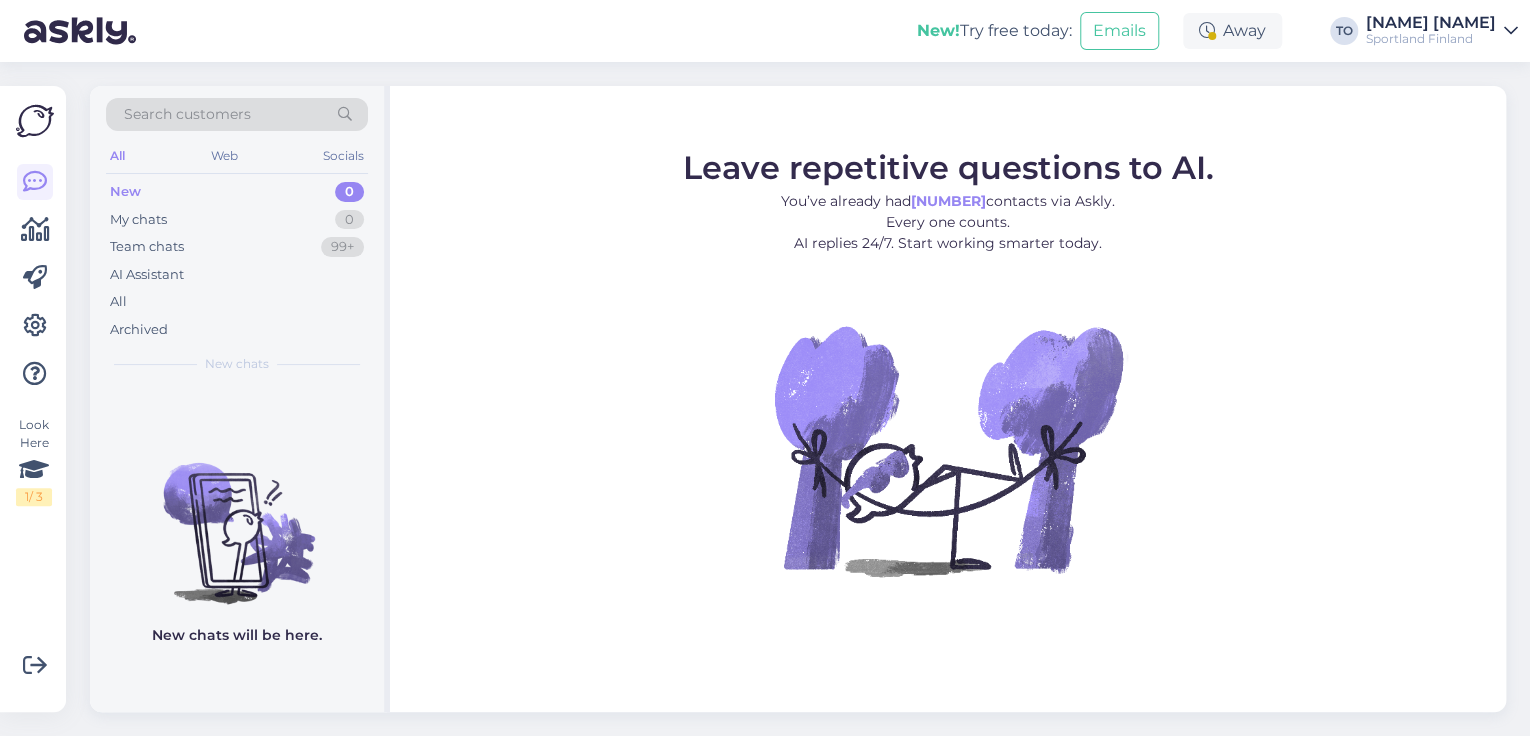 click on "Sportland Finland" at bounding box center [1431, 39] 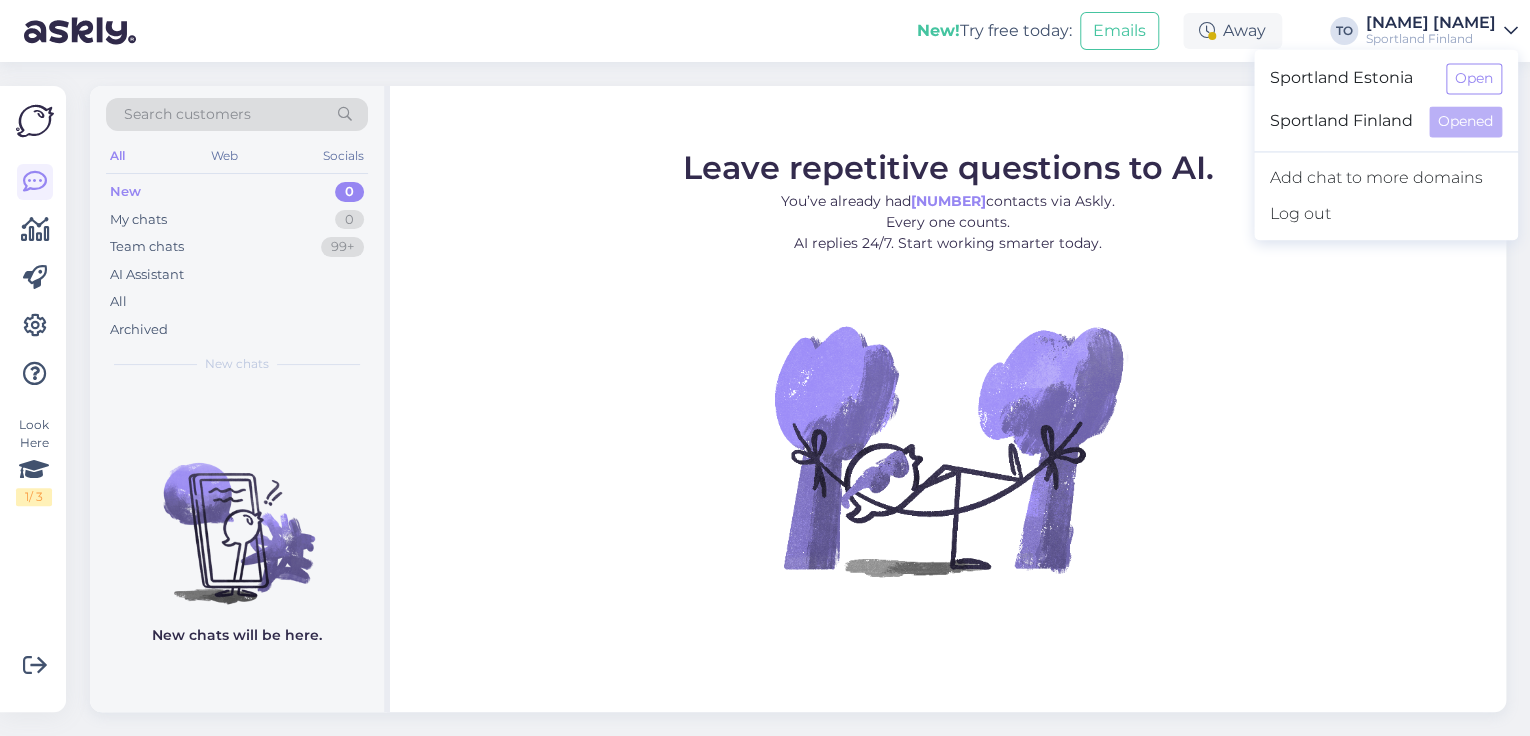 click on "New! Try free today: Emails Away Take timed break 15 mins 30 mins 1 hour 1.5 hours 24 hours Vacation Start vacation mode End break End break Break ending | [TIME] TO [FIRST] [LAST] Sportland Finland Sportland Estonia Open Sportland Finland Opened Add chat to more domains Log out" at bounding box center [765, 31] 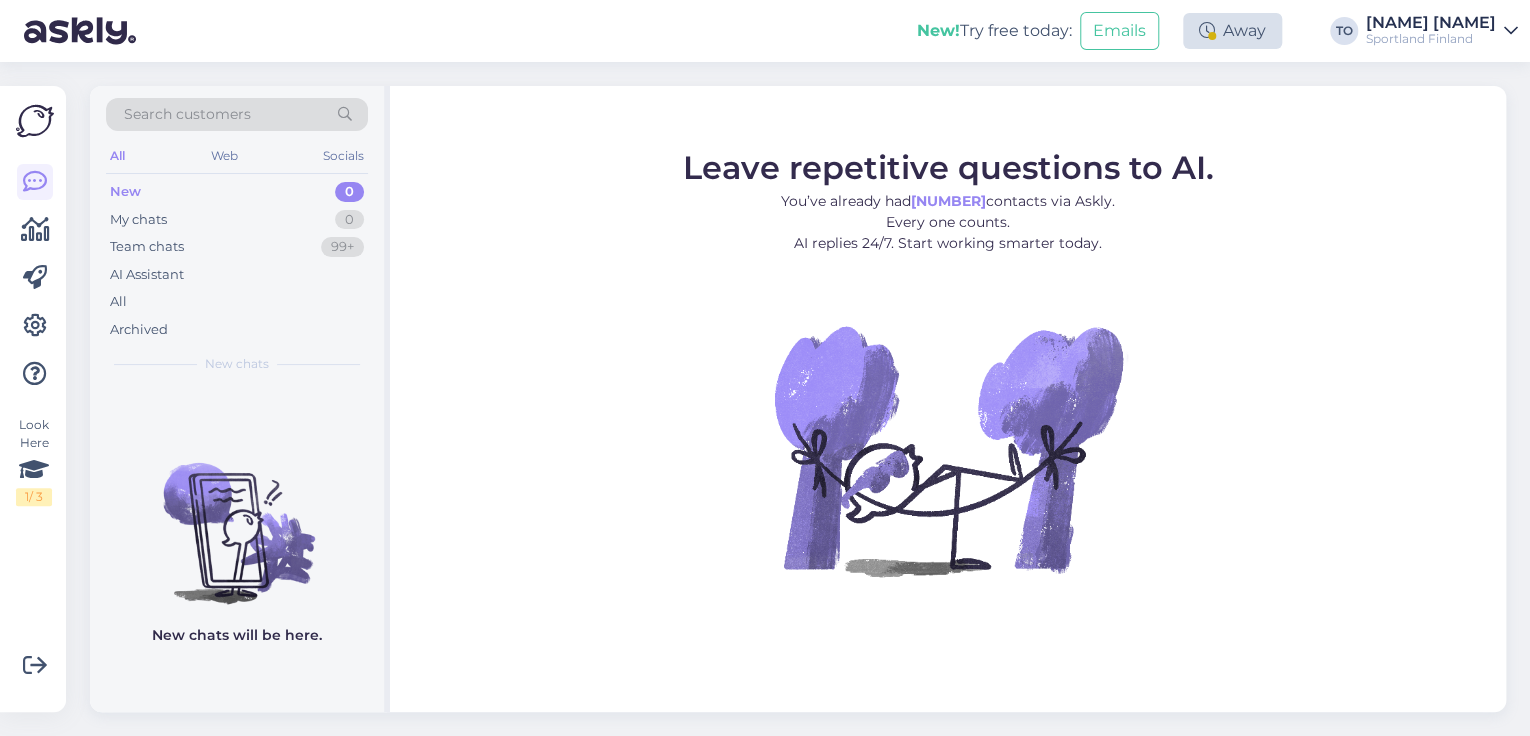 click on "Away" at bounding box center [1232, 31] 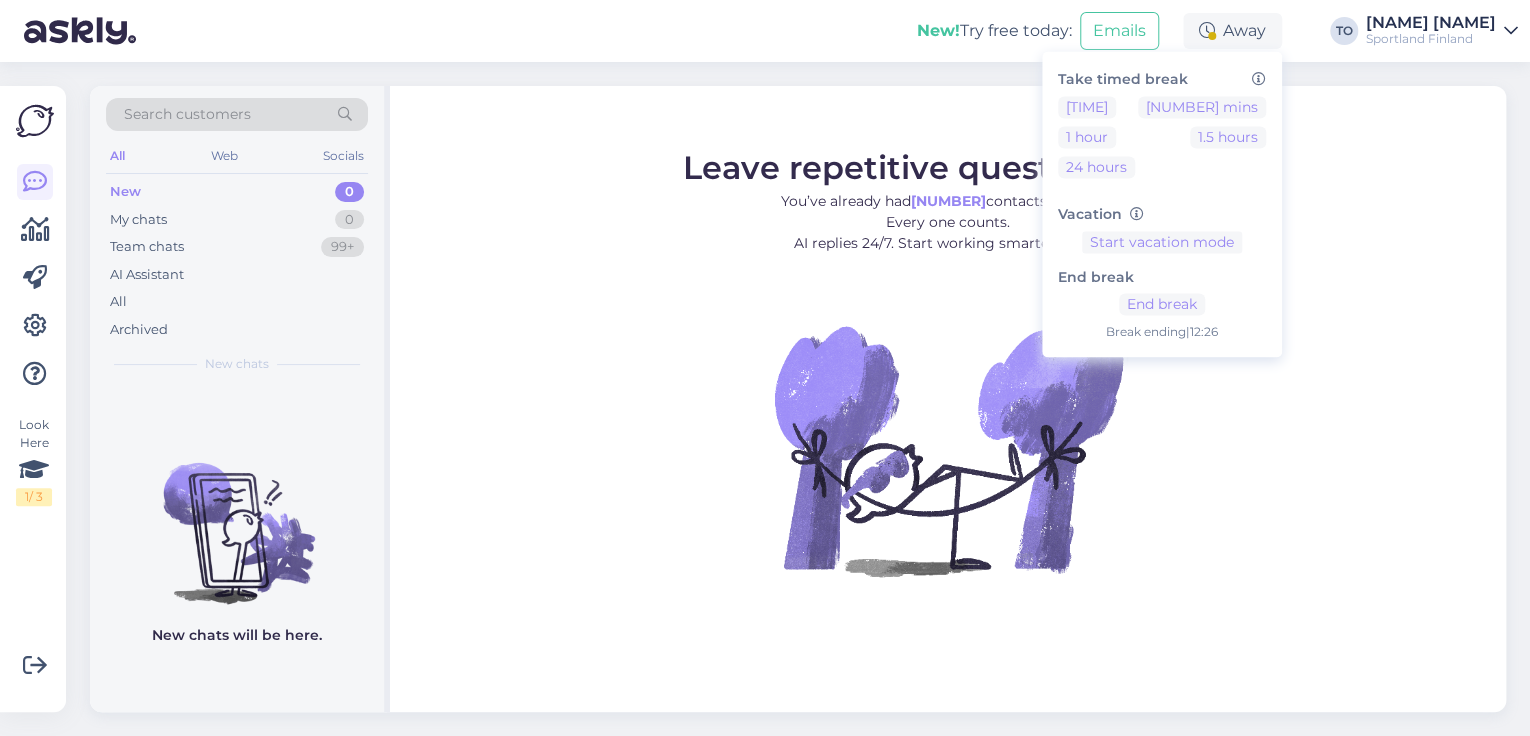 click on "New! Try free today: Emails Away Take timed break 15 mins 30 mins 1 hour 1.5 hours 24 hours Vacation Start vacation mode End break End break Break ending | [TIME] TO [FIRST] [LAST] Sportland Finland Sportland Estonia Open Sportland Finland Opened Add chat to more domains Log out" at bounding box center (765, 31) 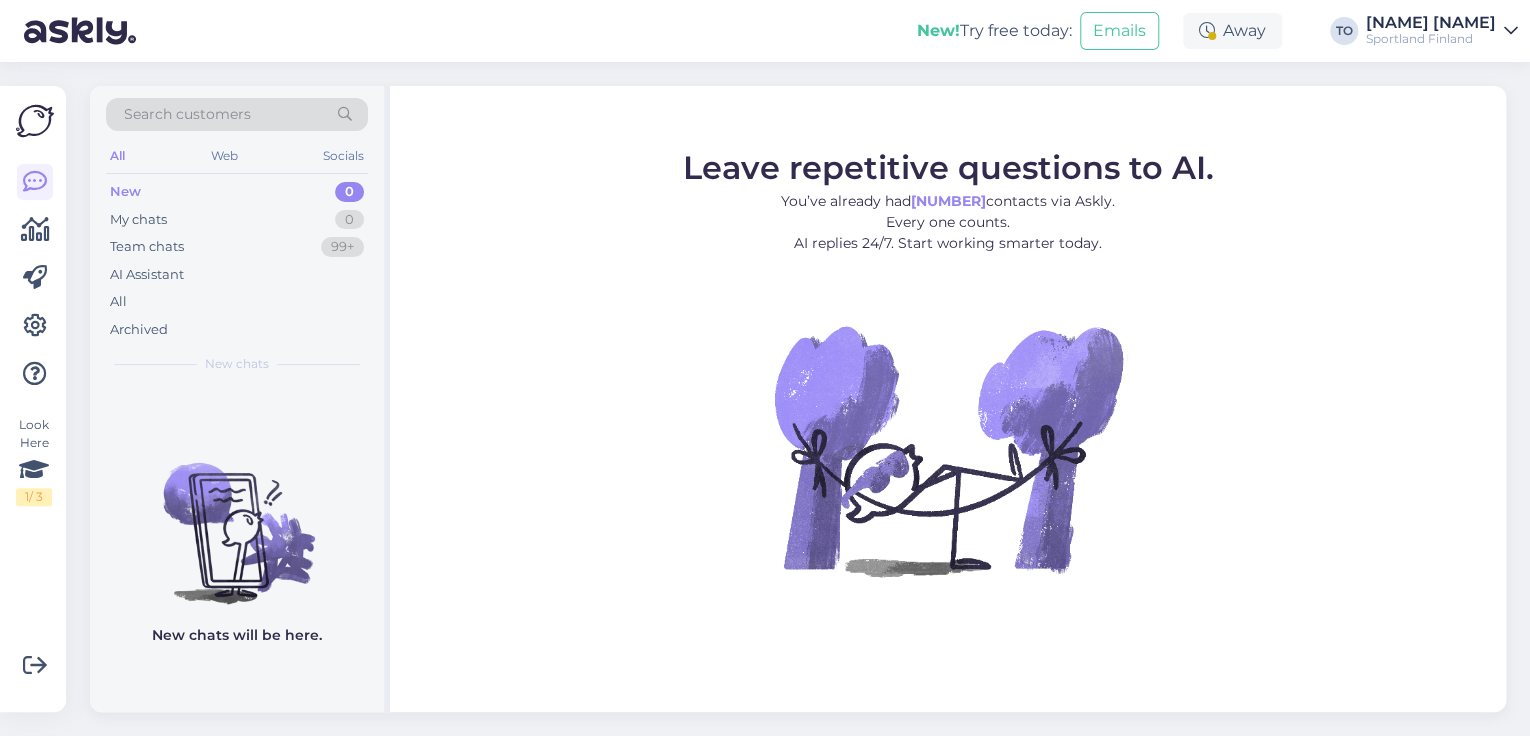 click on "Sportland Finland" at bounding box center (1431, 39) 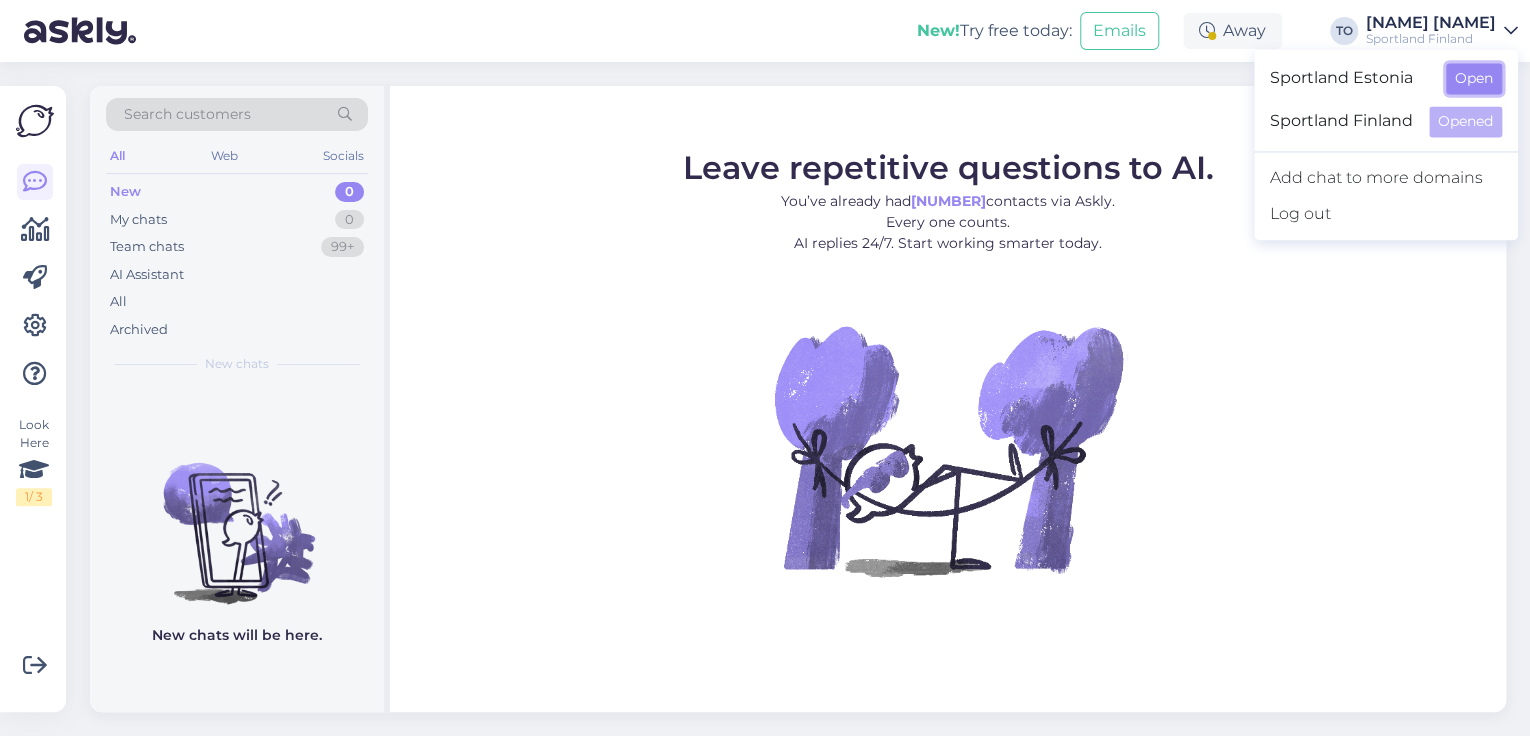 click on "Open" at bounding box center [1474, 78] 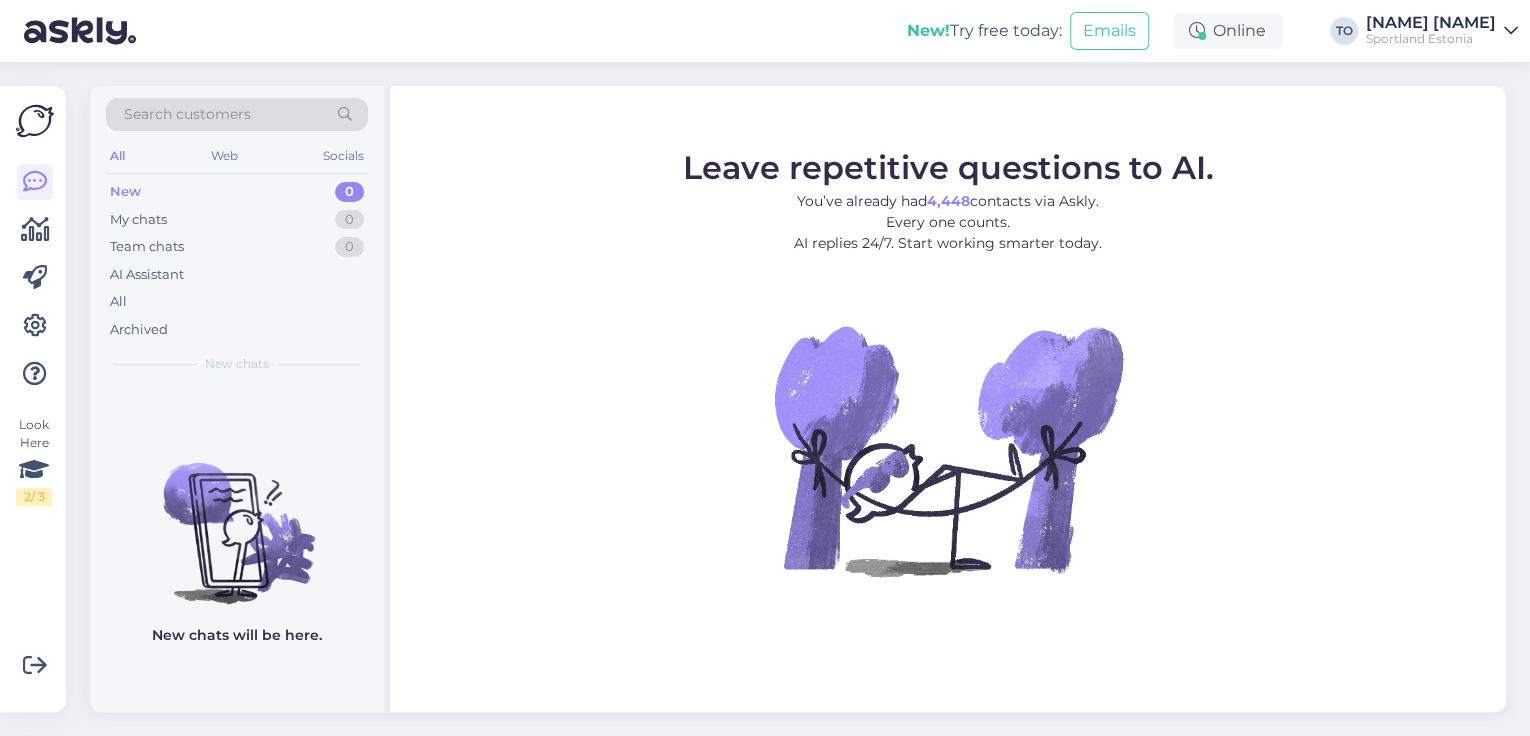click on "Sportland Estonia" at bounding box center [1431, 39] 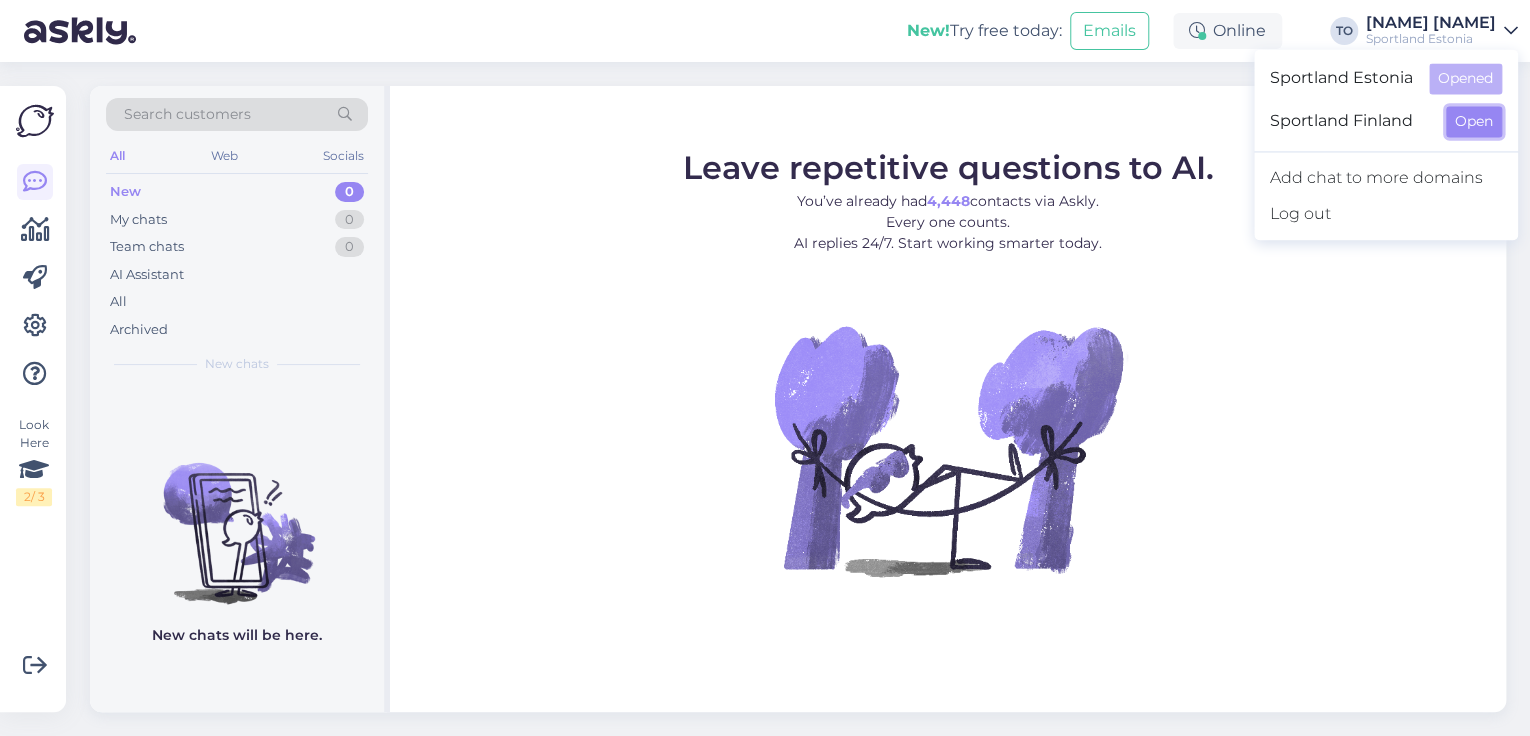 click on "Open" at bounding box center (1474, 121) 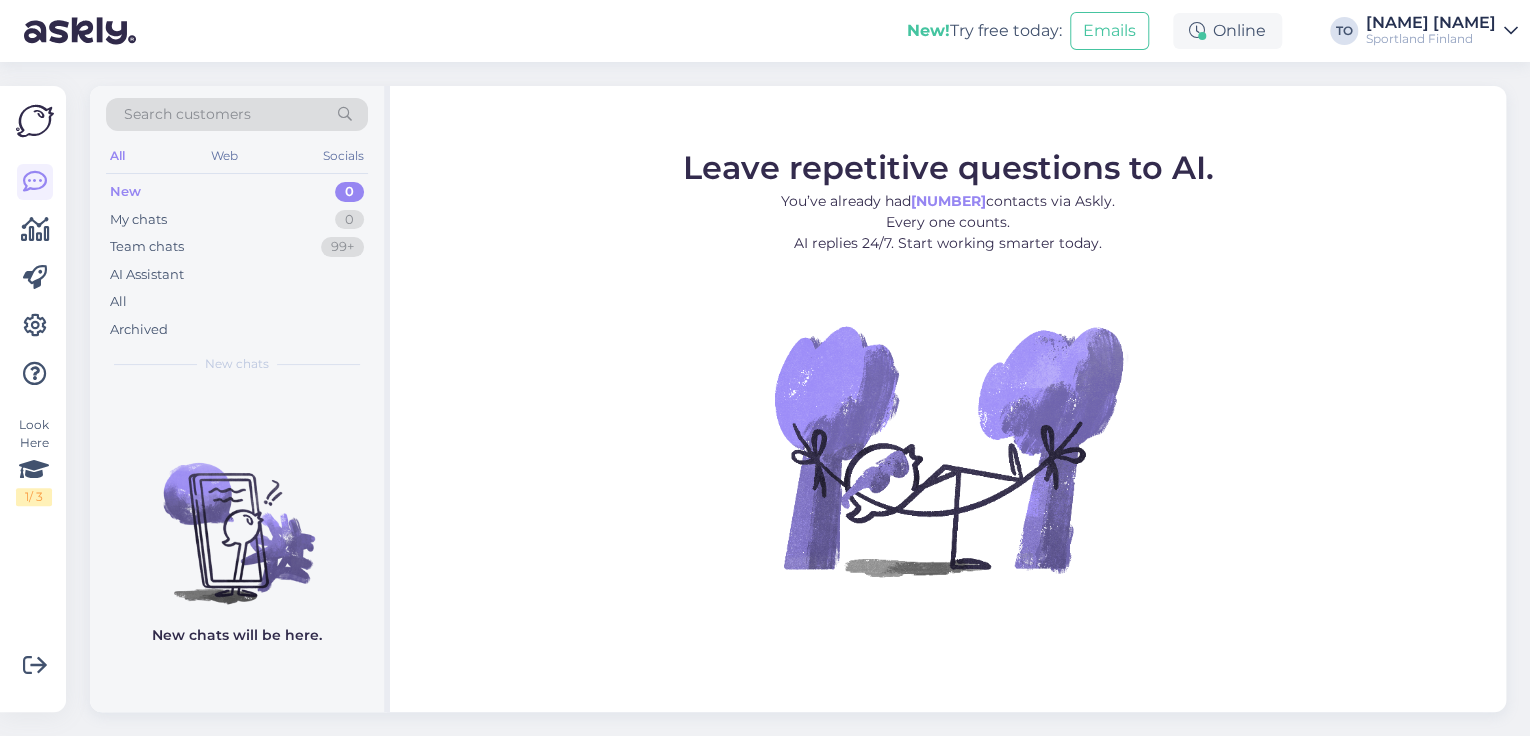 click on "Sportland Finland" at bounding box center (1431, 39) 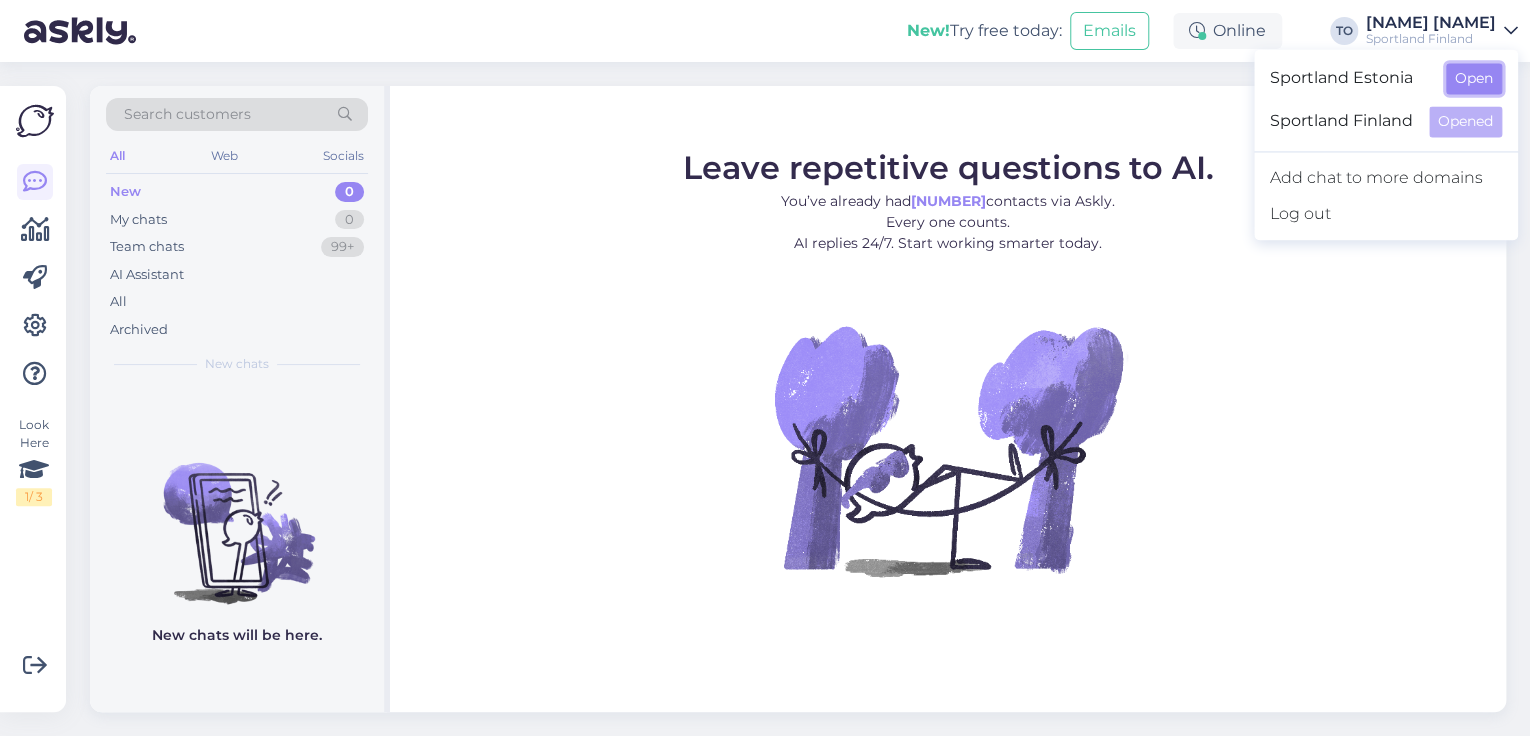 click on "Open" at bounding box center (1474, 78) 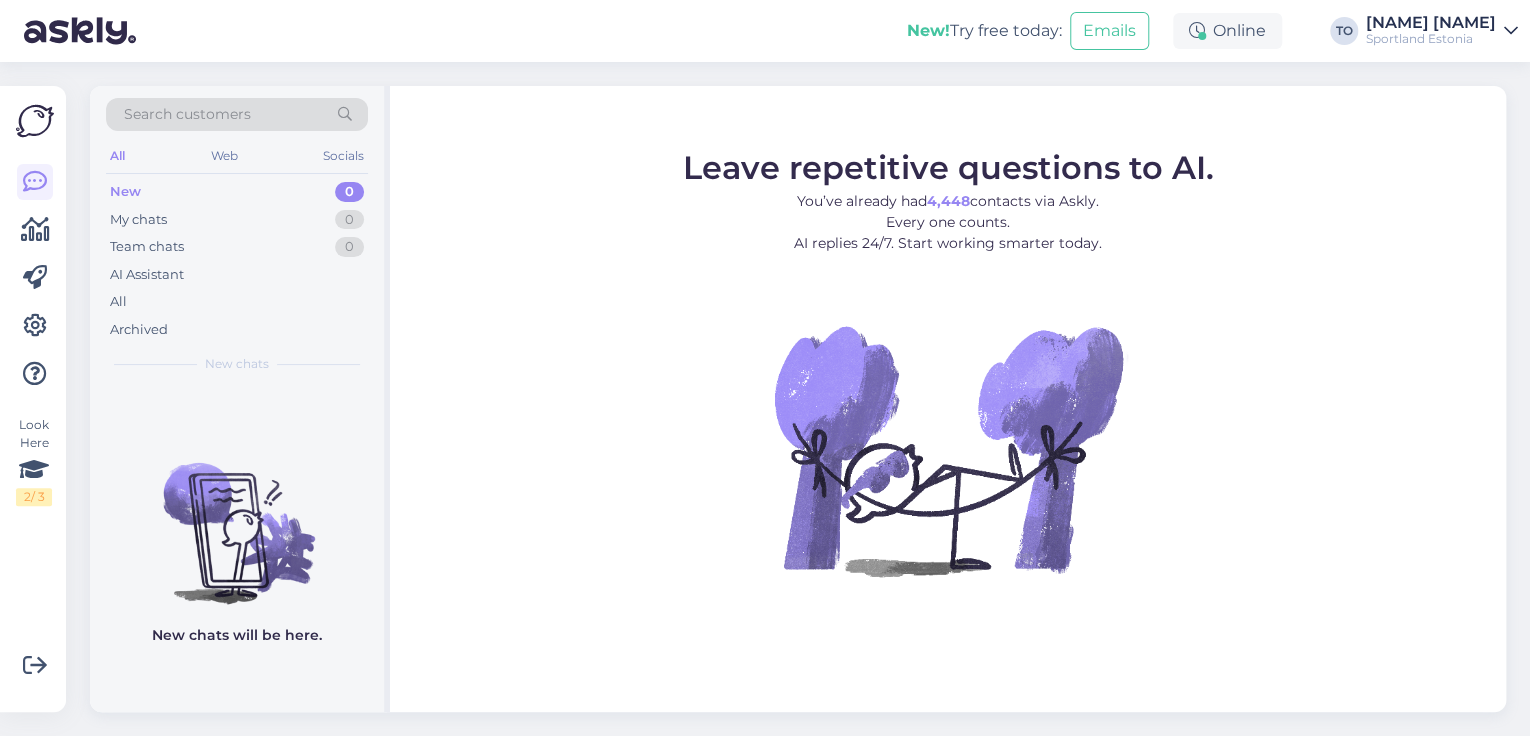 click on "[NAME] [NAME]" at bounding box center [1431, 23] 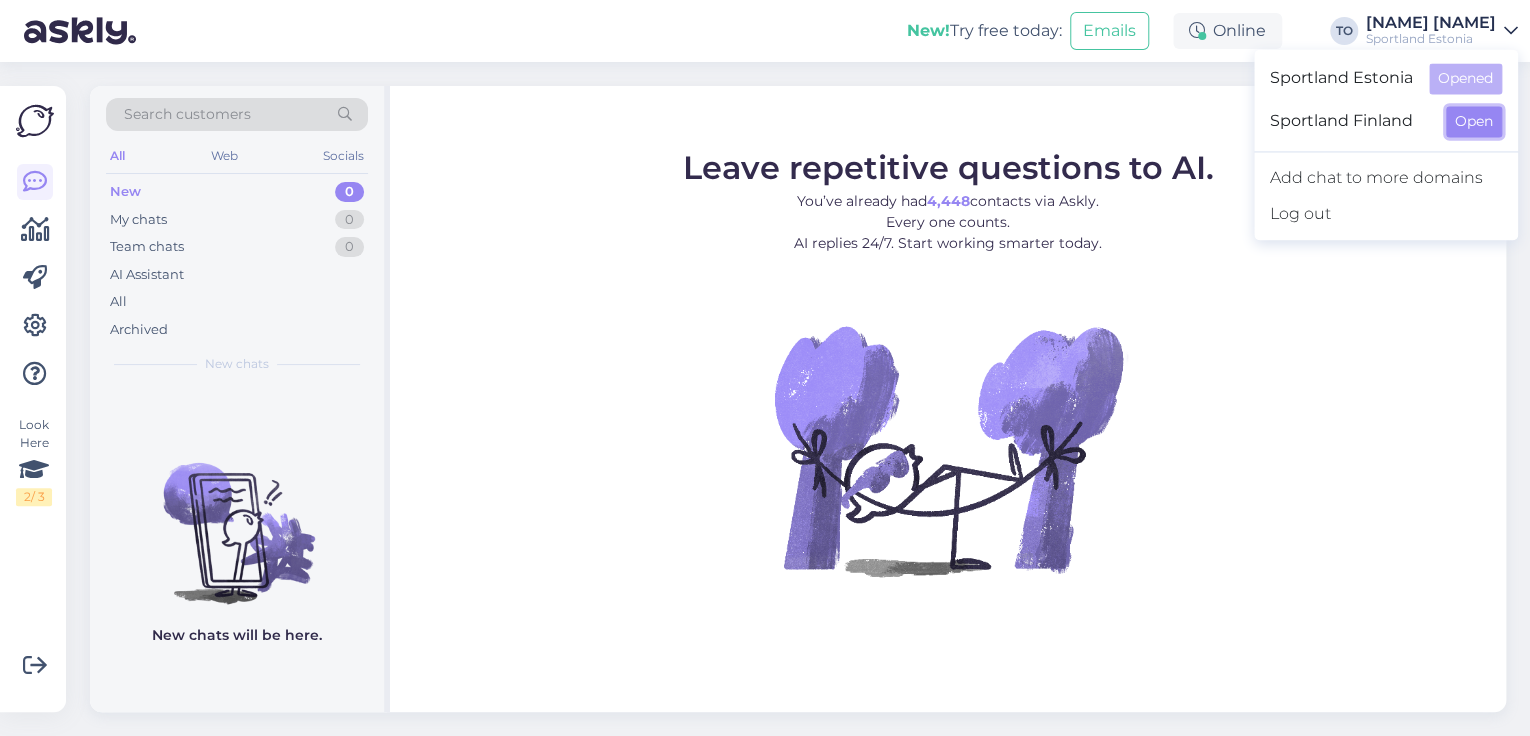 click on "Open" at bounding box center (1474, 121) 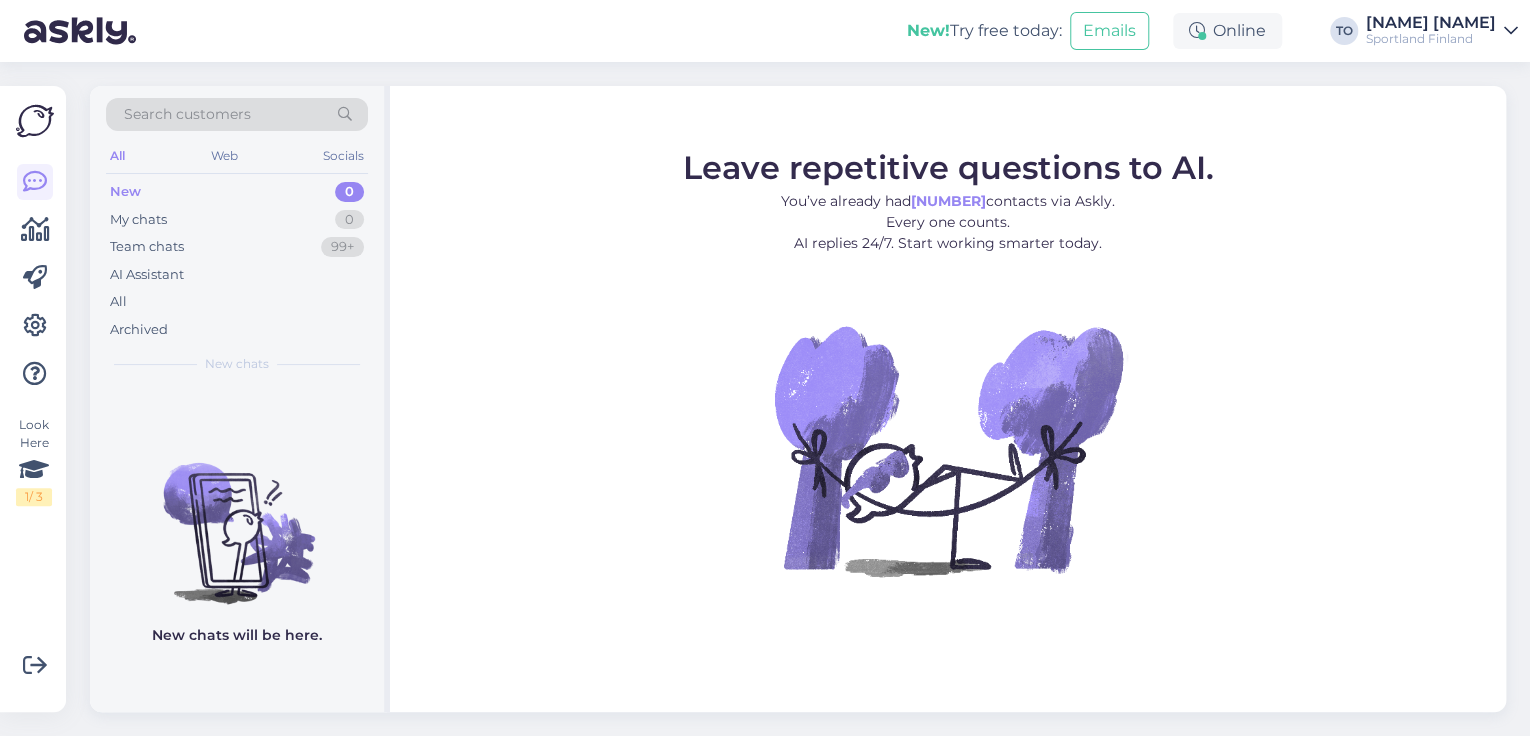 click on "[NAME] [NAME]" at bounding box center (1431, 23) 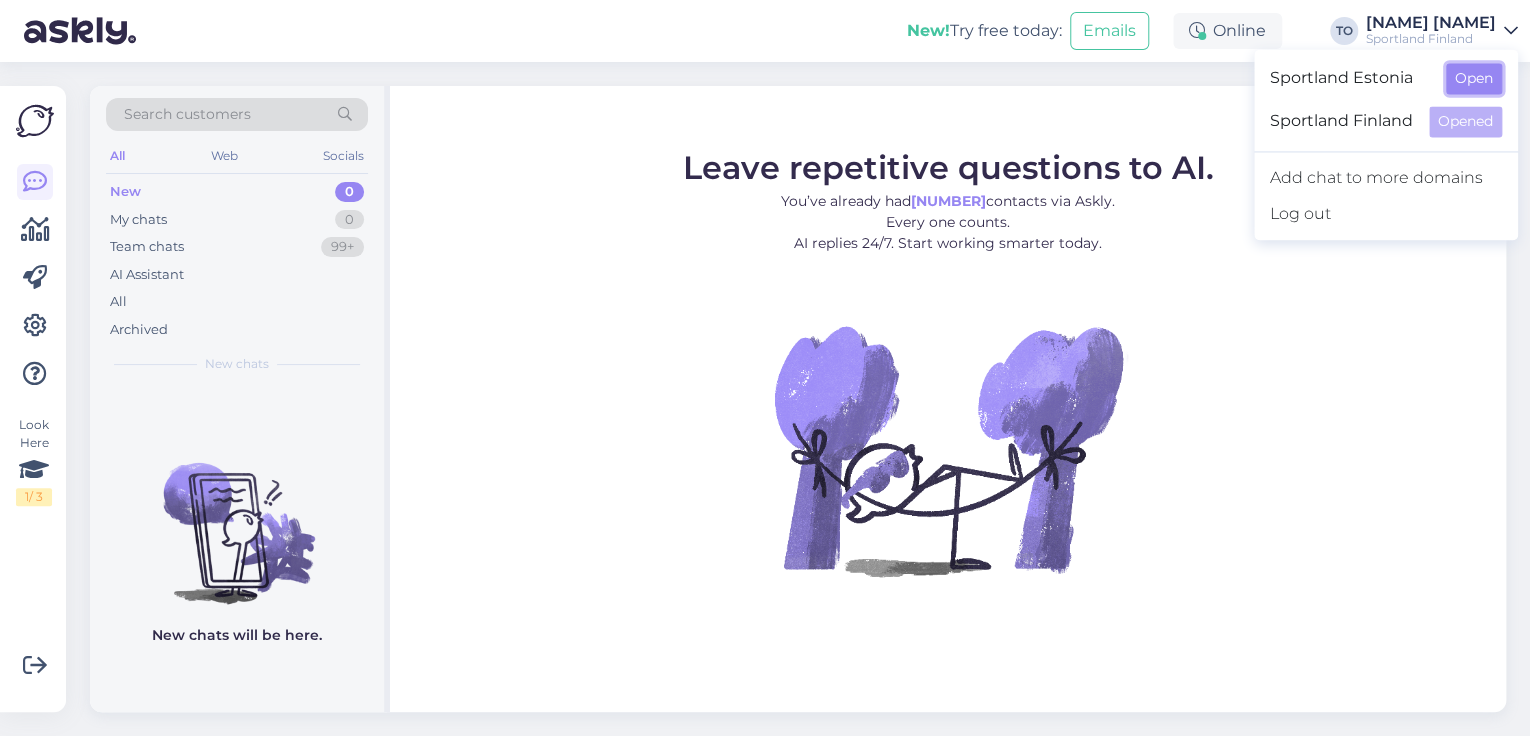 click on "Open" at bounding box center (1474, 78) 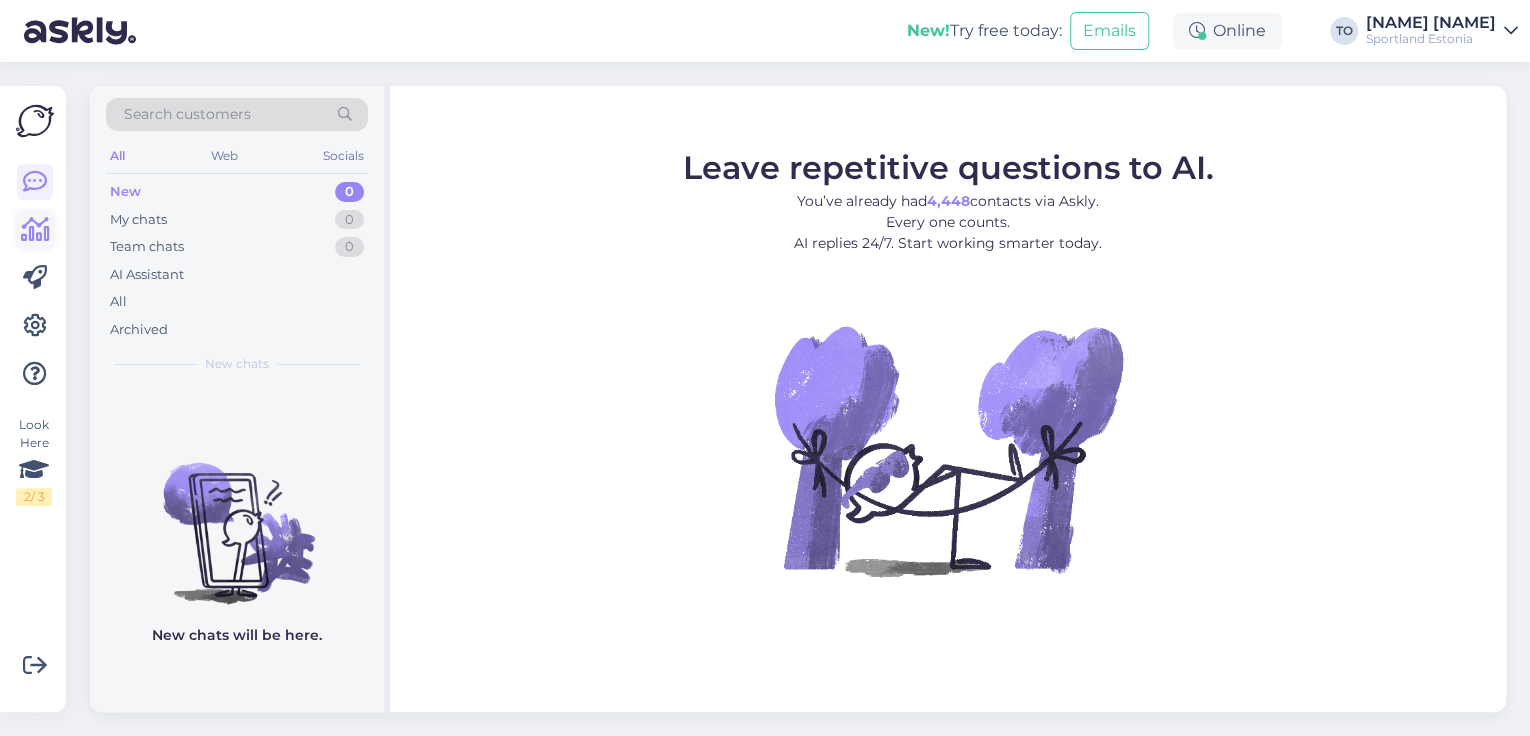 click at bounding box center (35, 230) 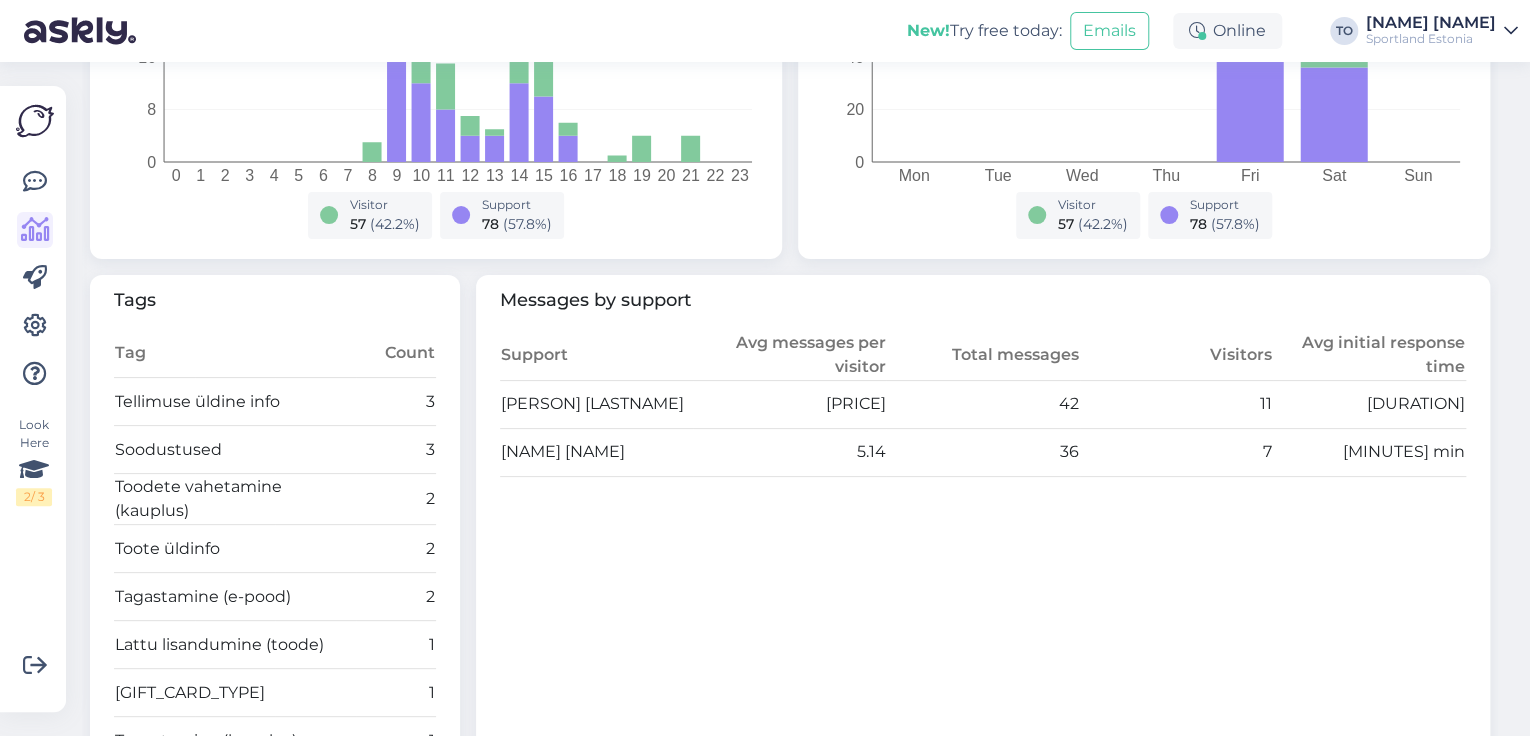scroll, scrollTop: 0, scrollLeft: 0, axis: both 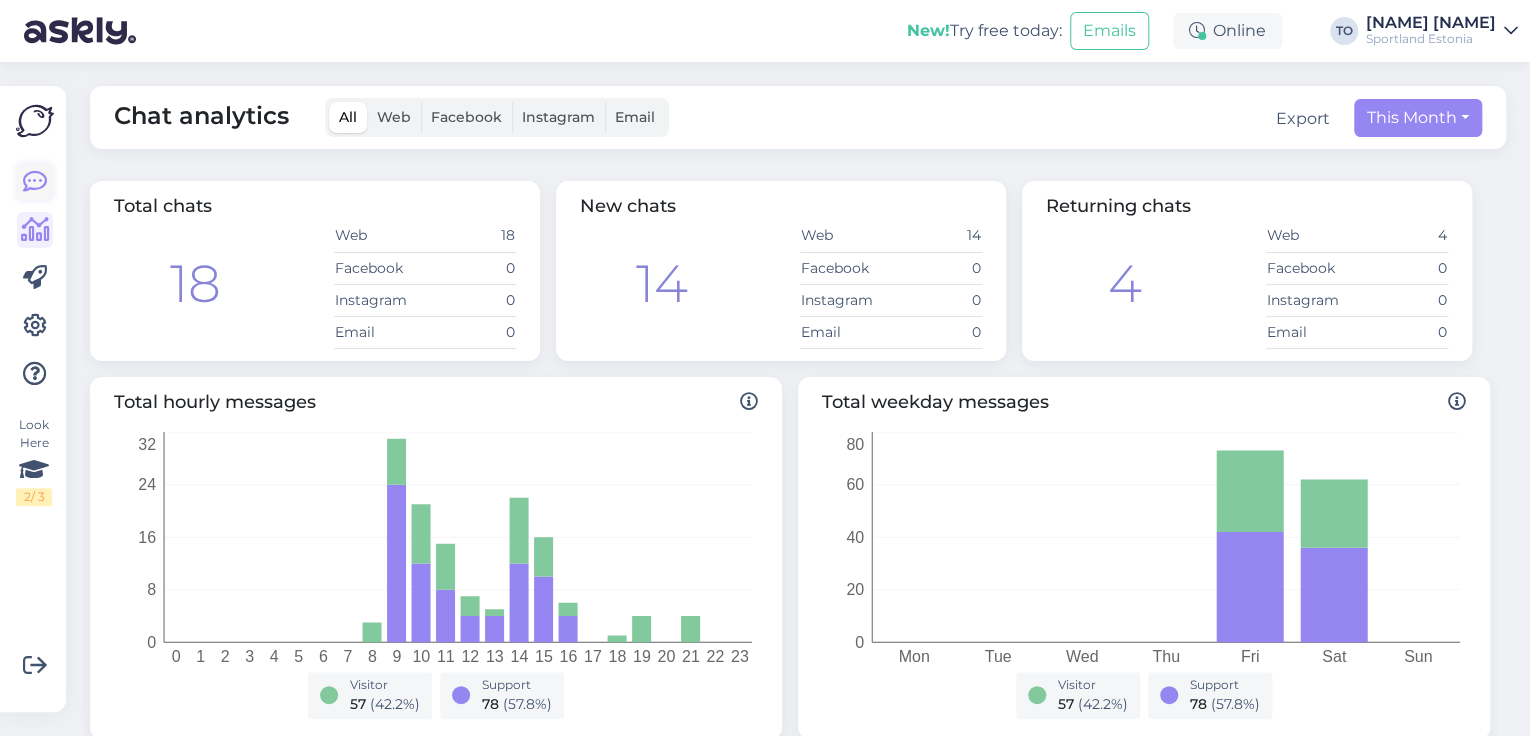 click at bounding box center [35, 182] 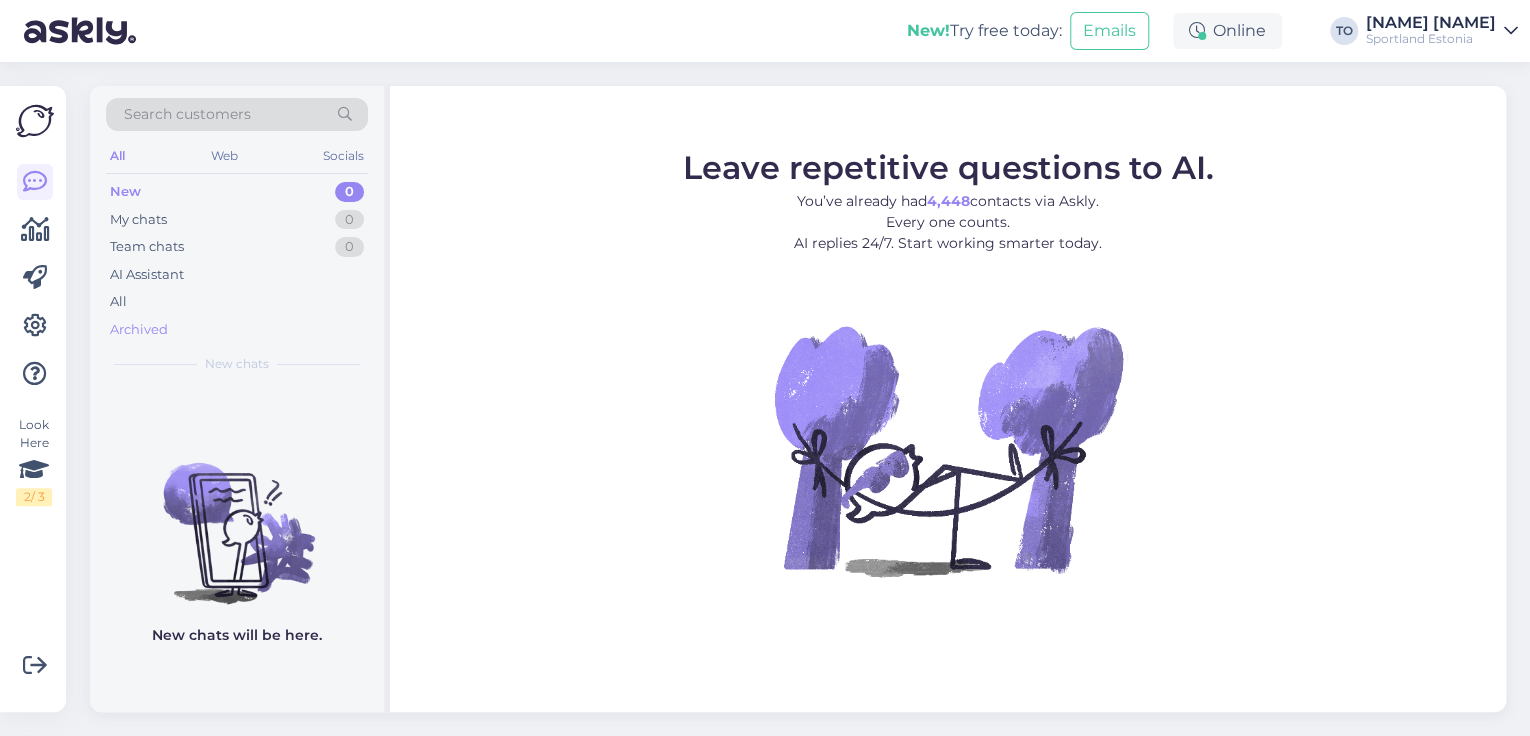 click on "Archived" at bounding box center (237, 330) 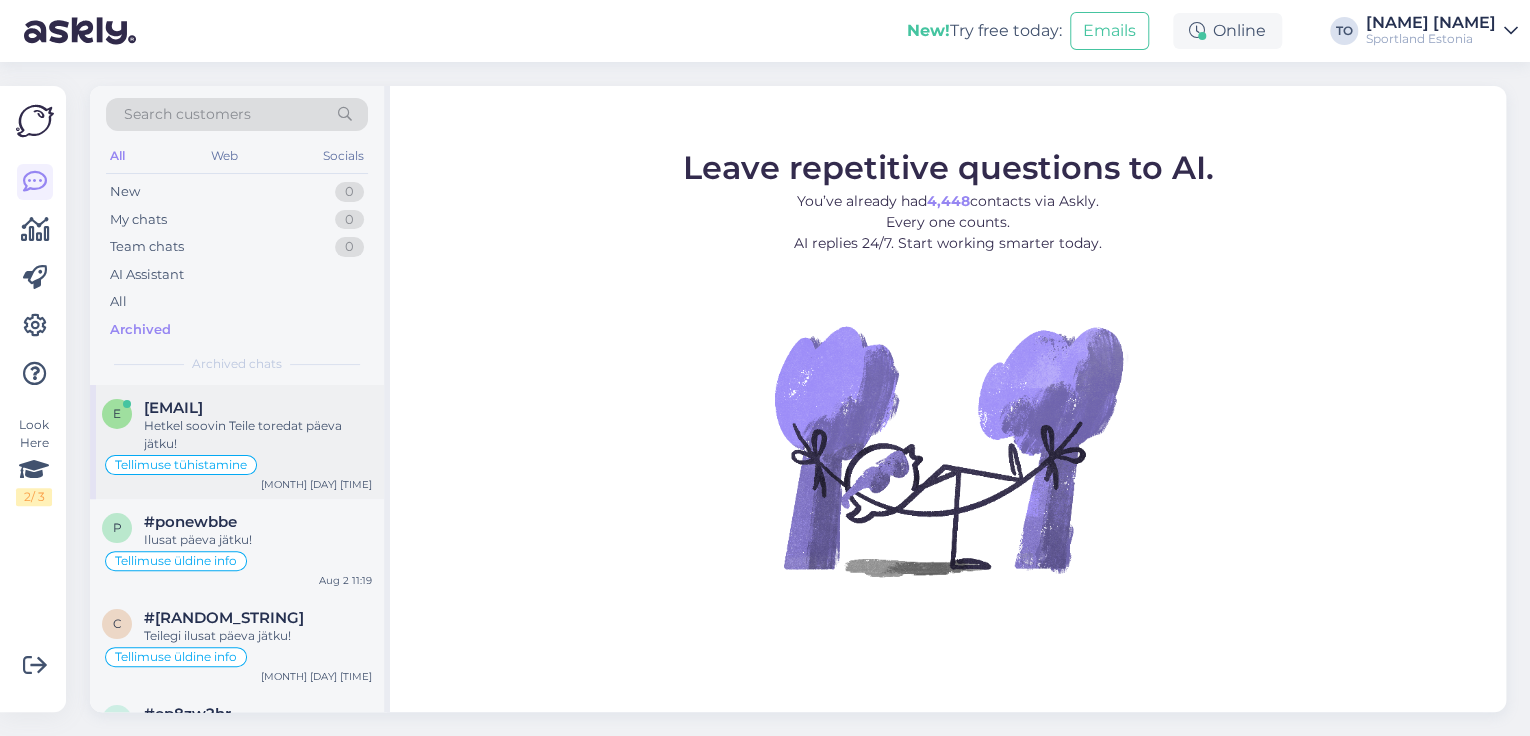 click on "Hetkel soovin Teile toredat päeva jätku!" at bounding box center (258, 435) 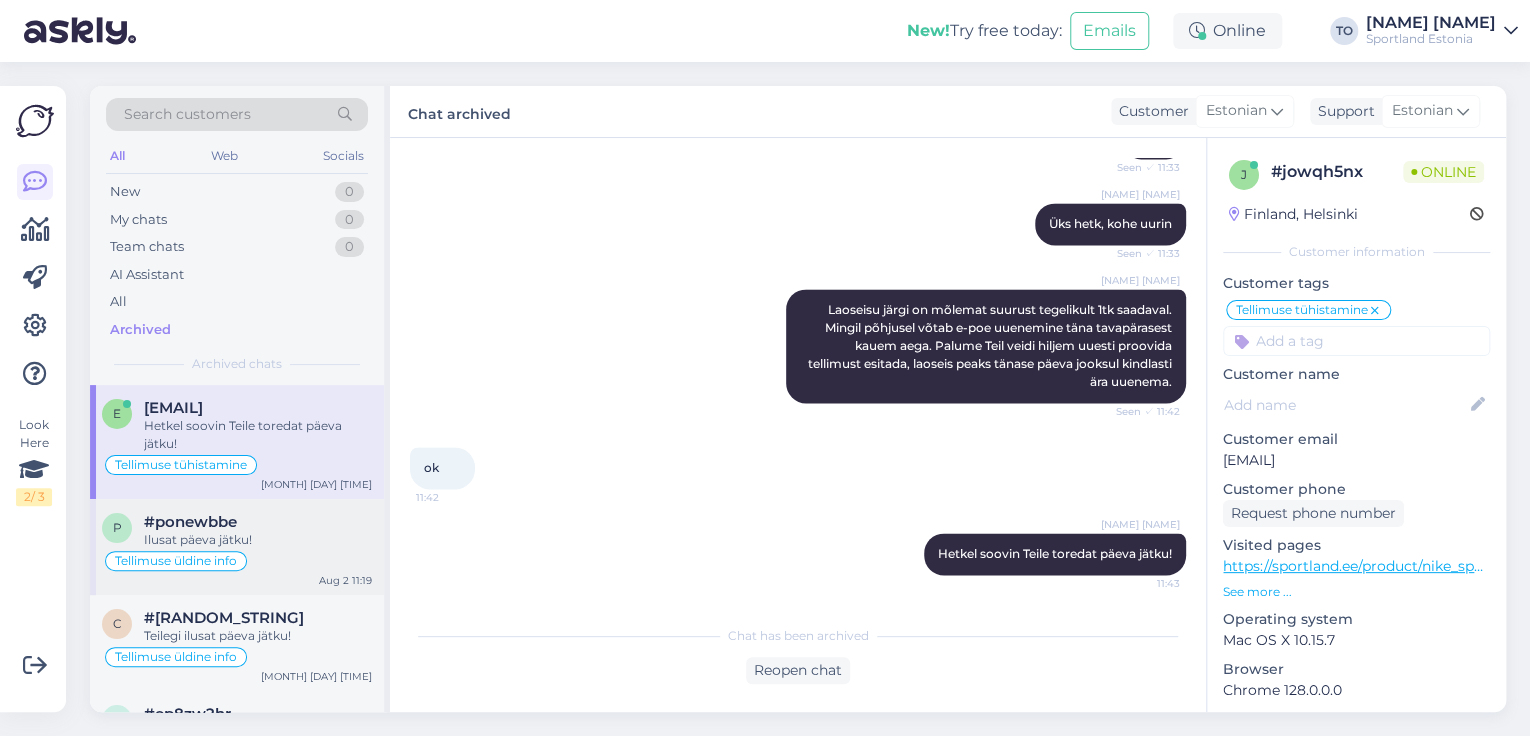 click on "Tellimuse üldine info" at bounding box center (237, 561) 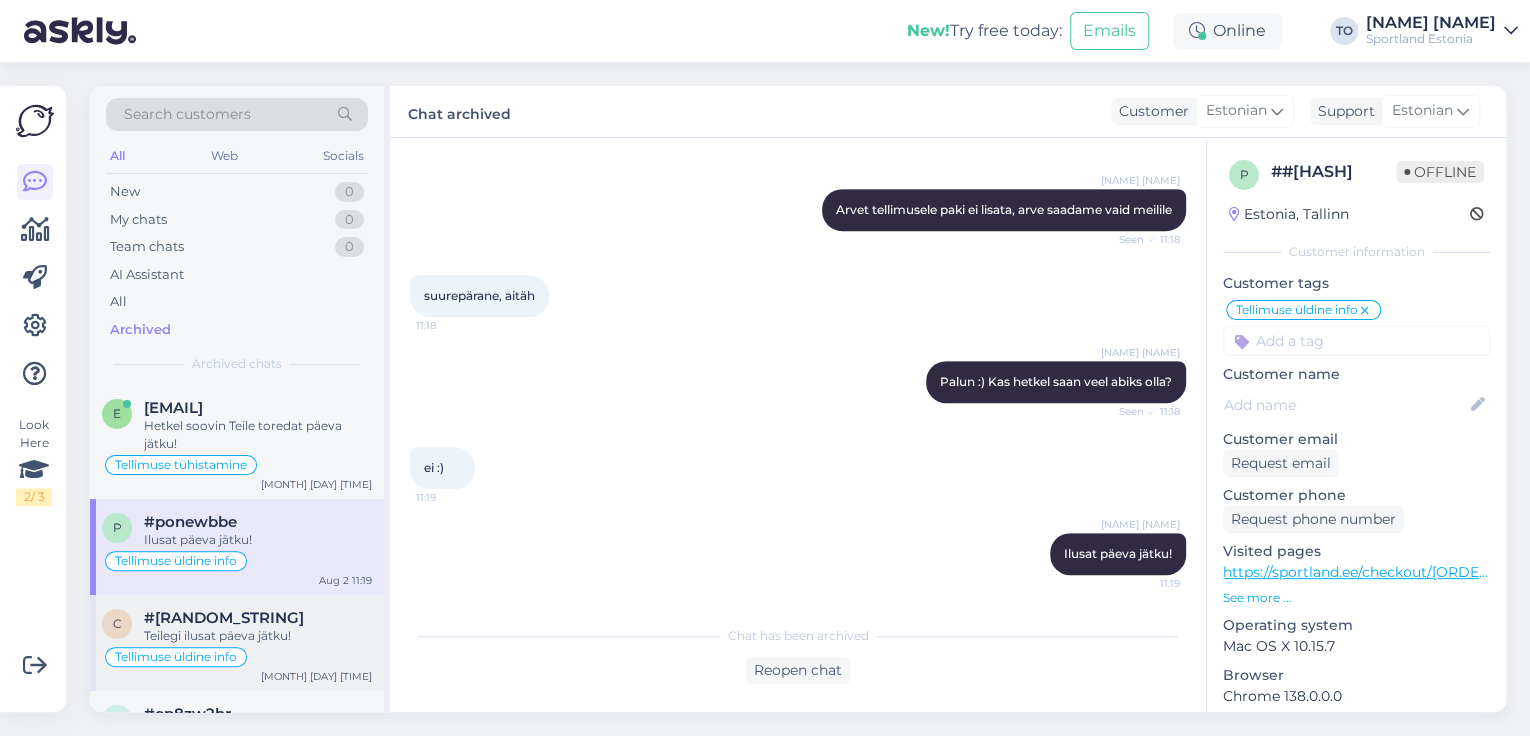 click on "Teilegi ilusat päeva jätku!" at bounding box center [258, 636] 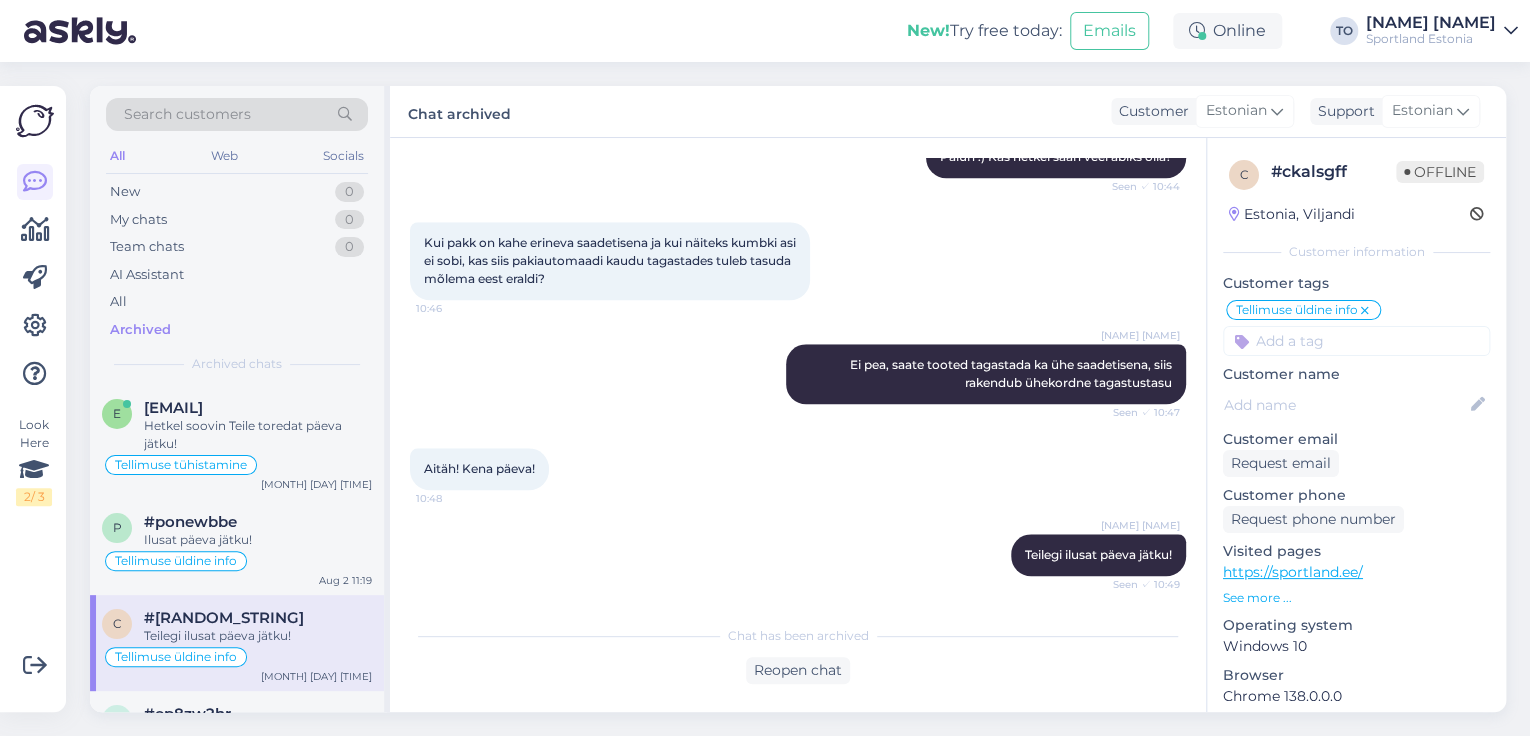 scroll, scrollTop: 160, scrollLeft: 0, axis: vertical 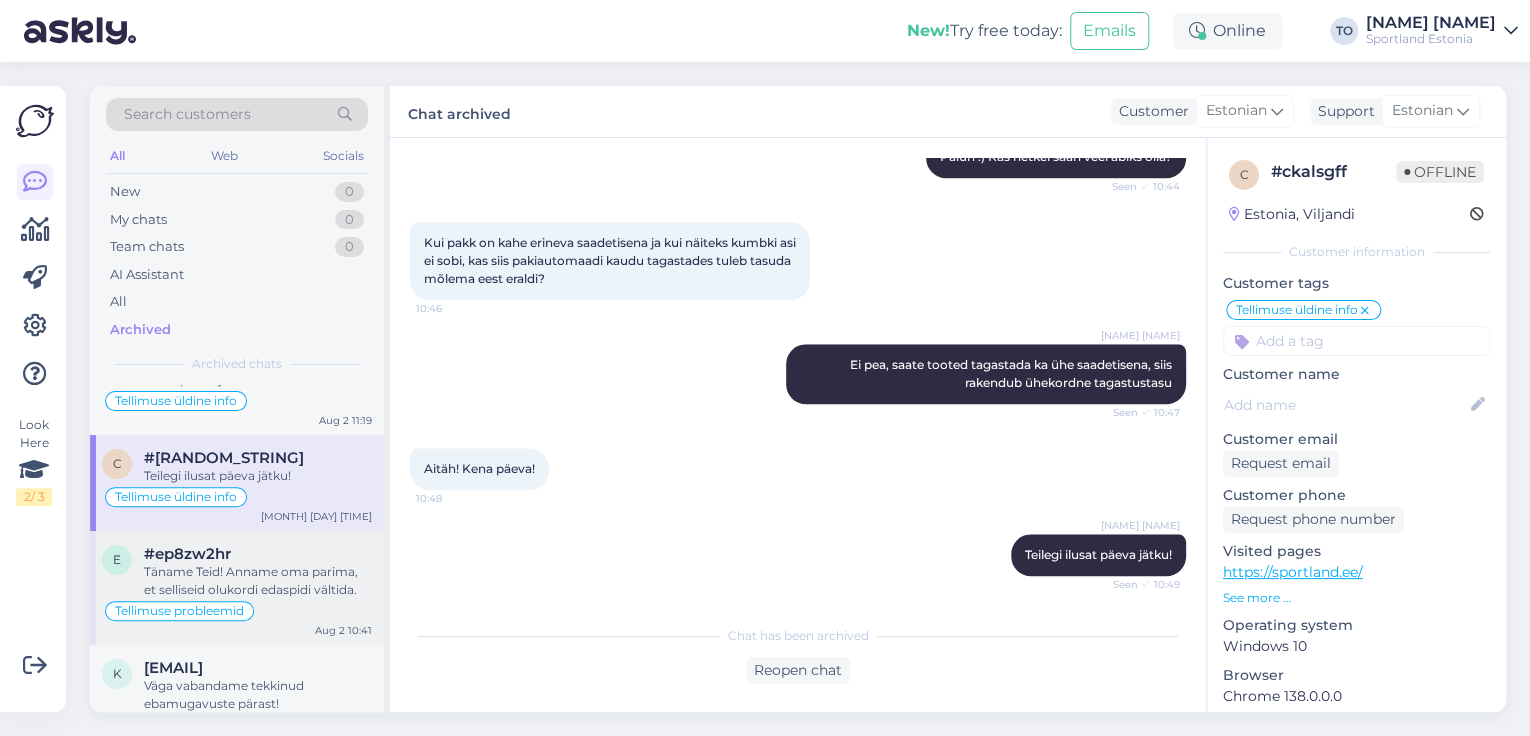 click on "Täname Teid! Anname oma parima, et selliseid olukordi edaspidi vältida." at bounding box center (258, 581) 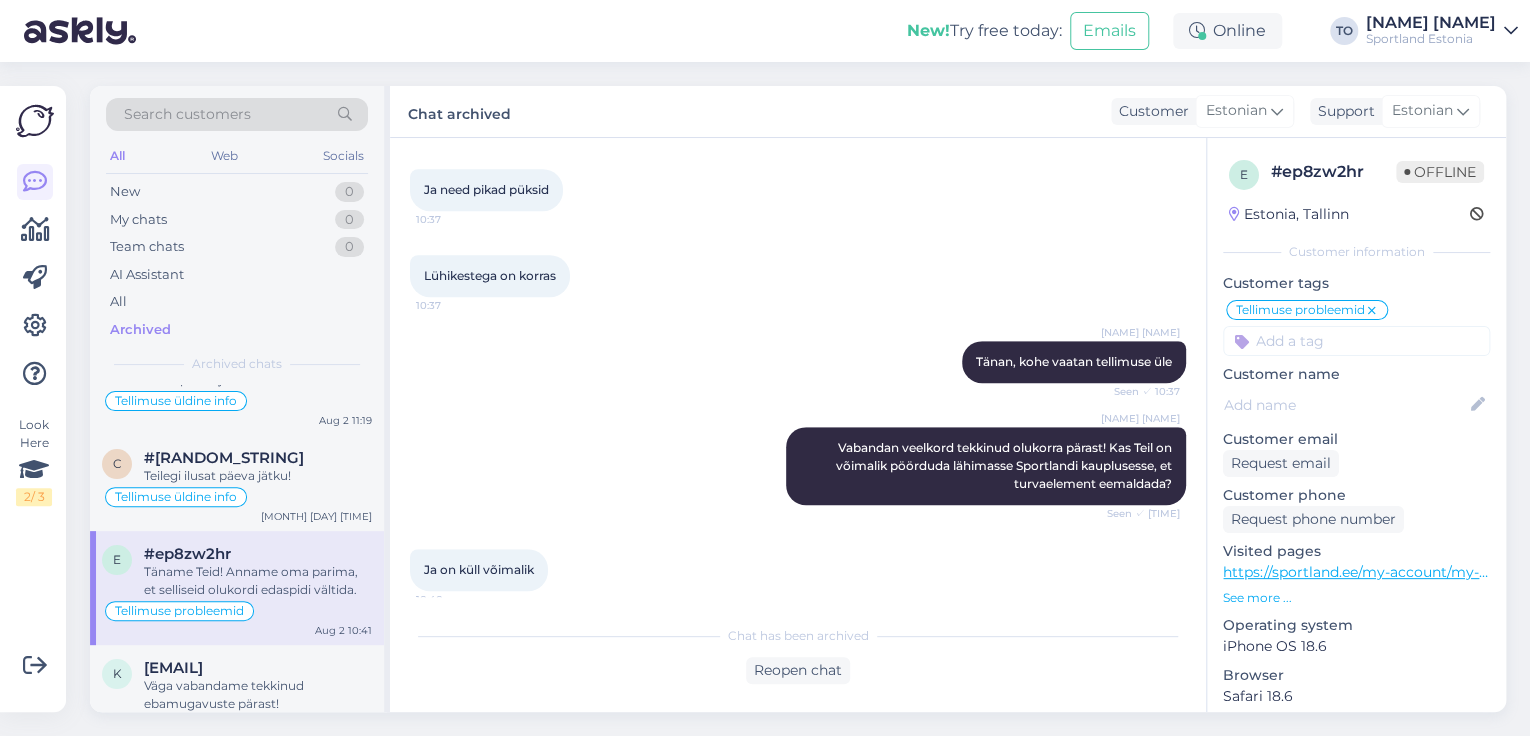 scroll, scrollTop: 360, scrollLeft: 0, axis: vertical 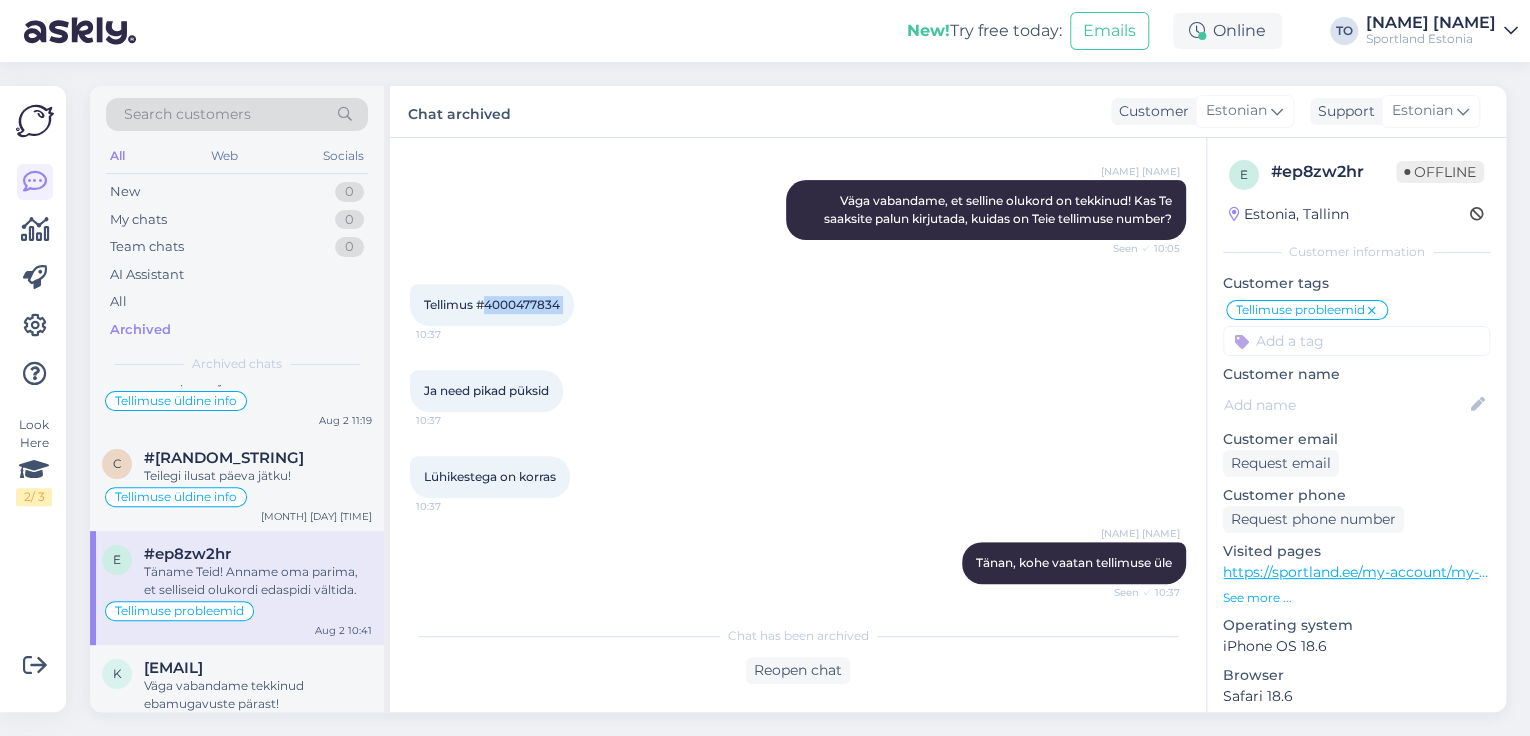 drag, startPoint x: 488, startPoint y: 296, endPoint x: 582, endPoint y: 307, distance: 94.641426 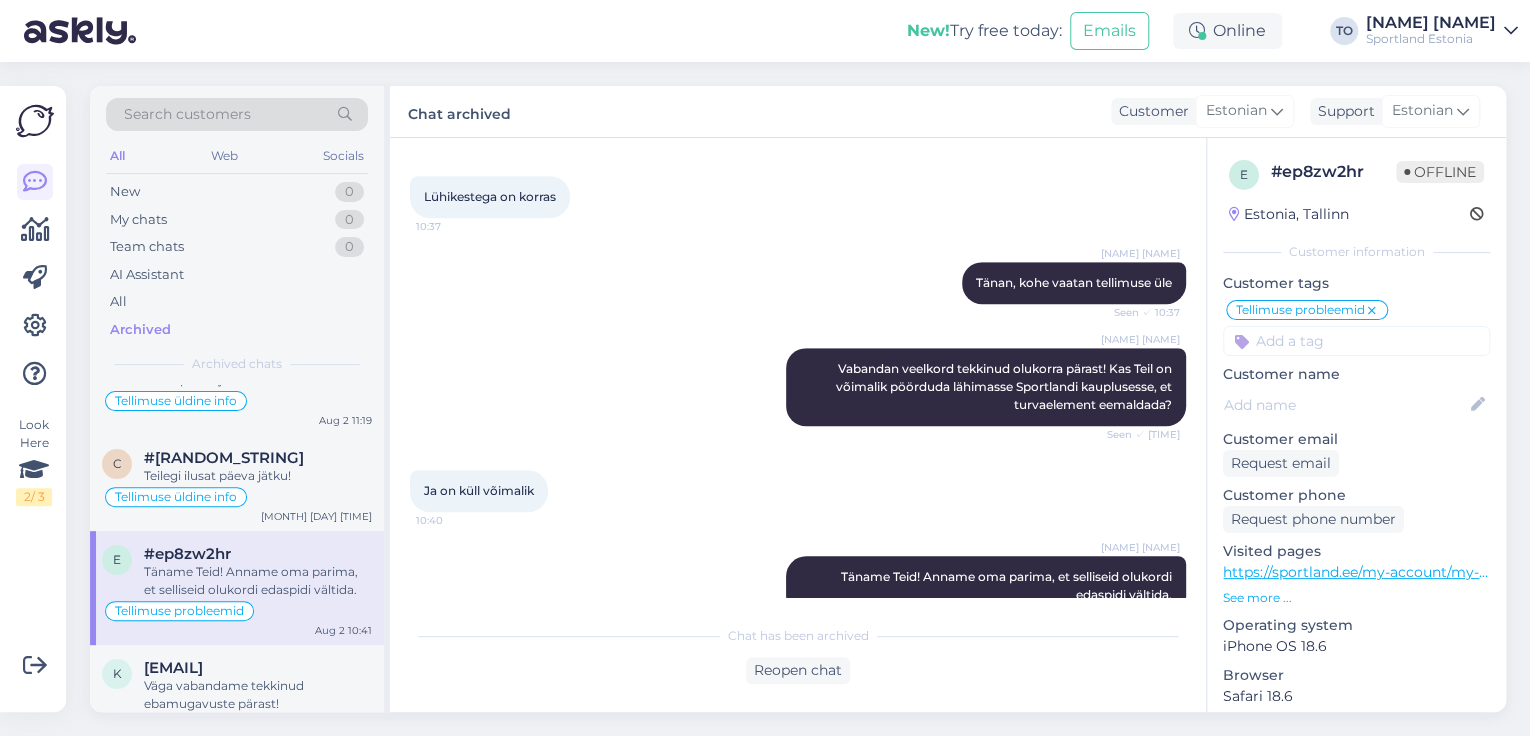 scroll, scrollTop: 680, scrollLeft: 0, axis: vertical 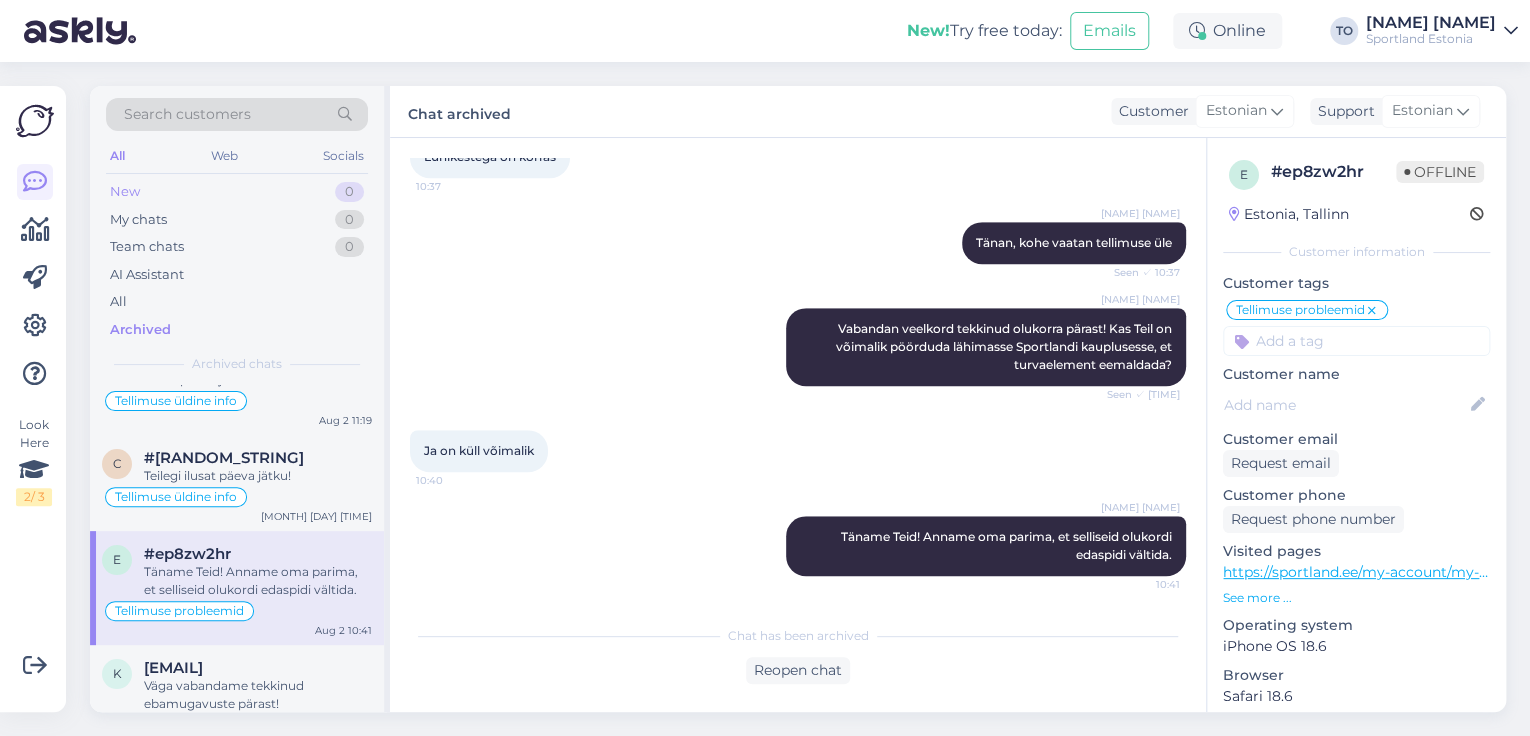 click on "New 0" at bounding box center (237, 192) 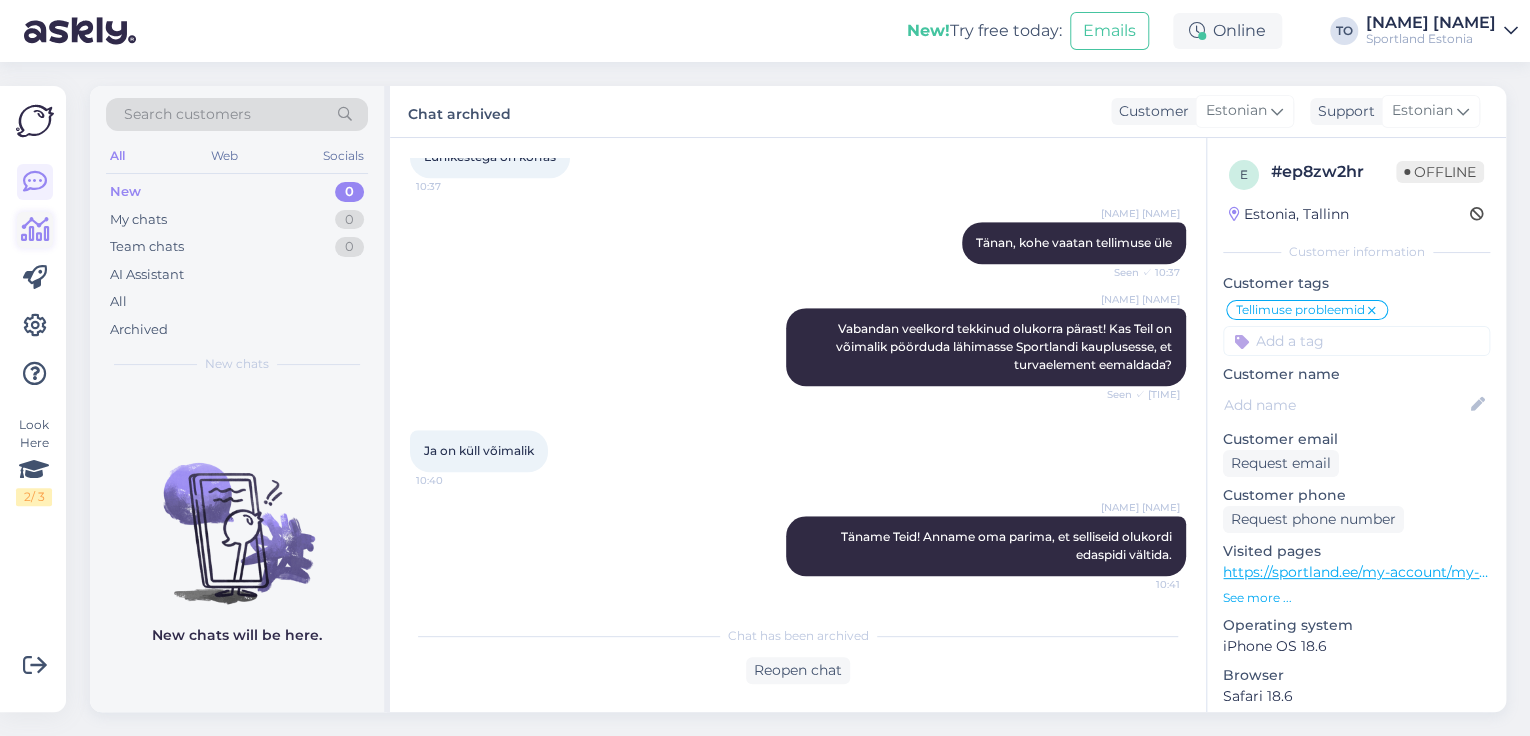 click at bounding box center (35, 230) 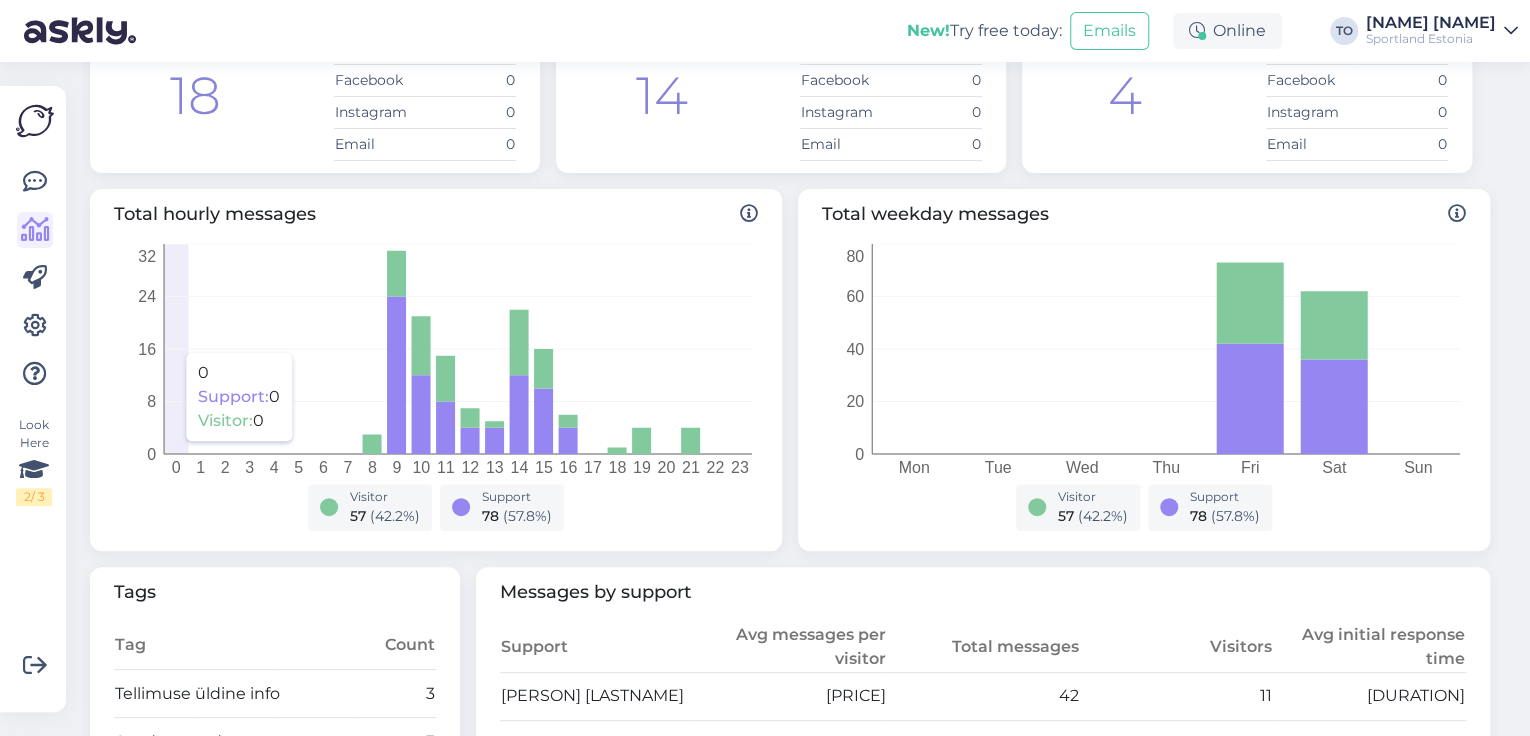 scroll, scrollTop: 160, scrollLeft: 0, axis: vertical 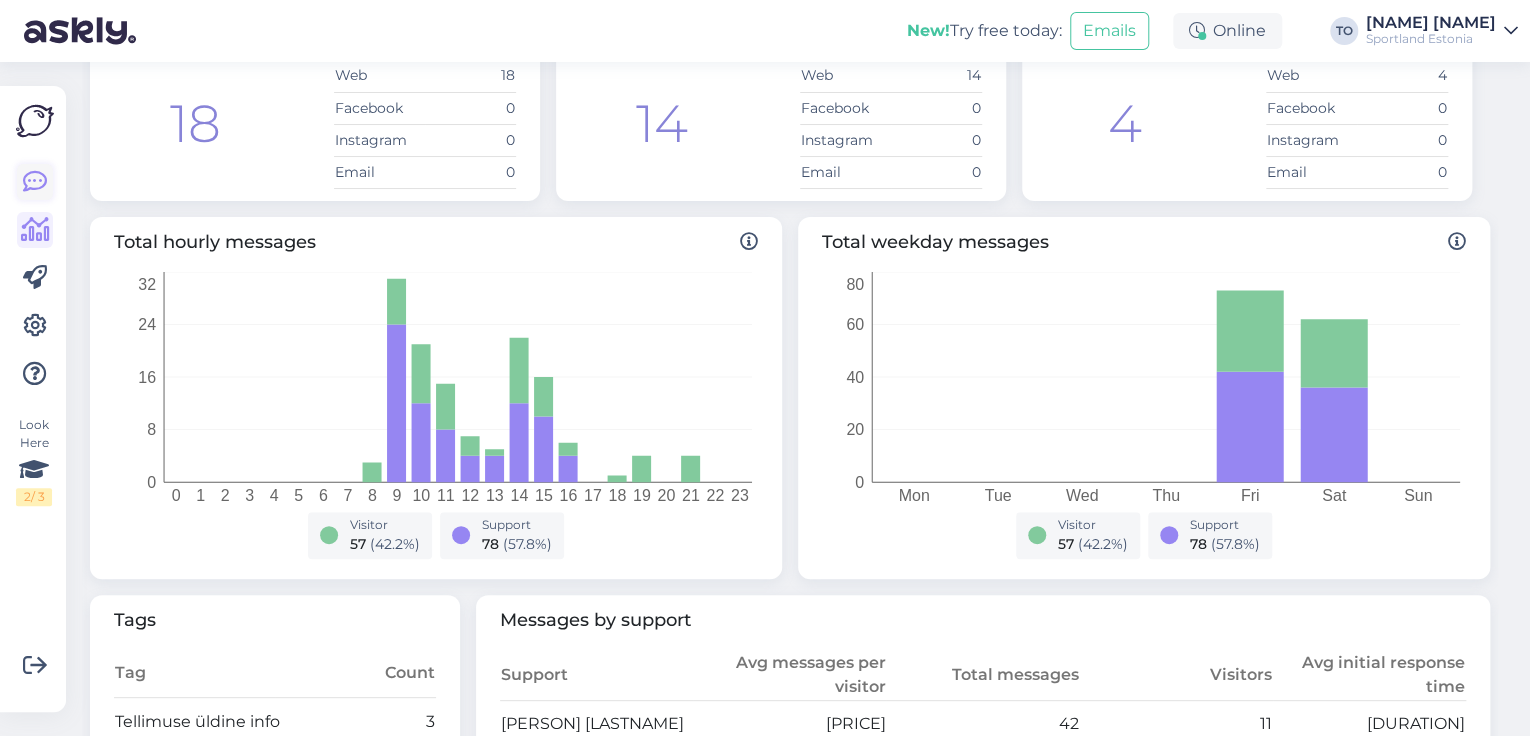 click at bounding box center (35, 182) 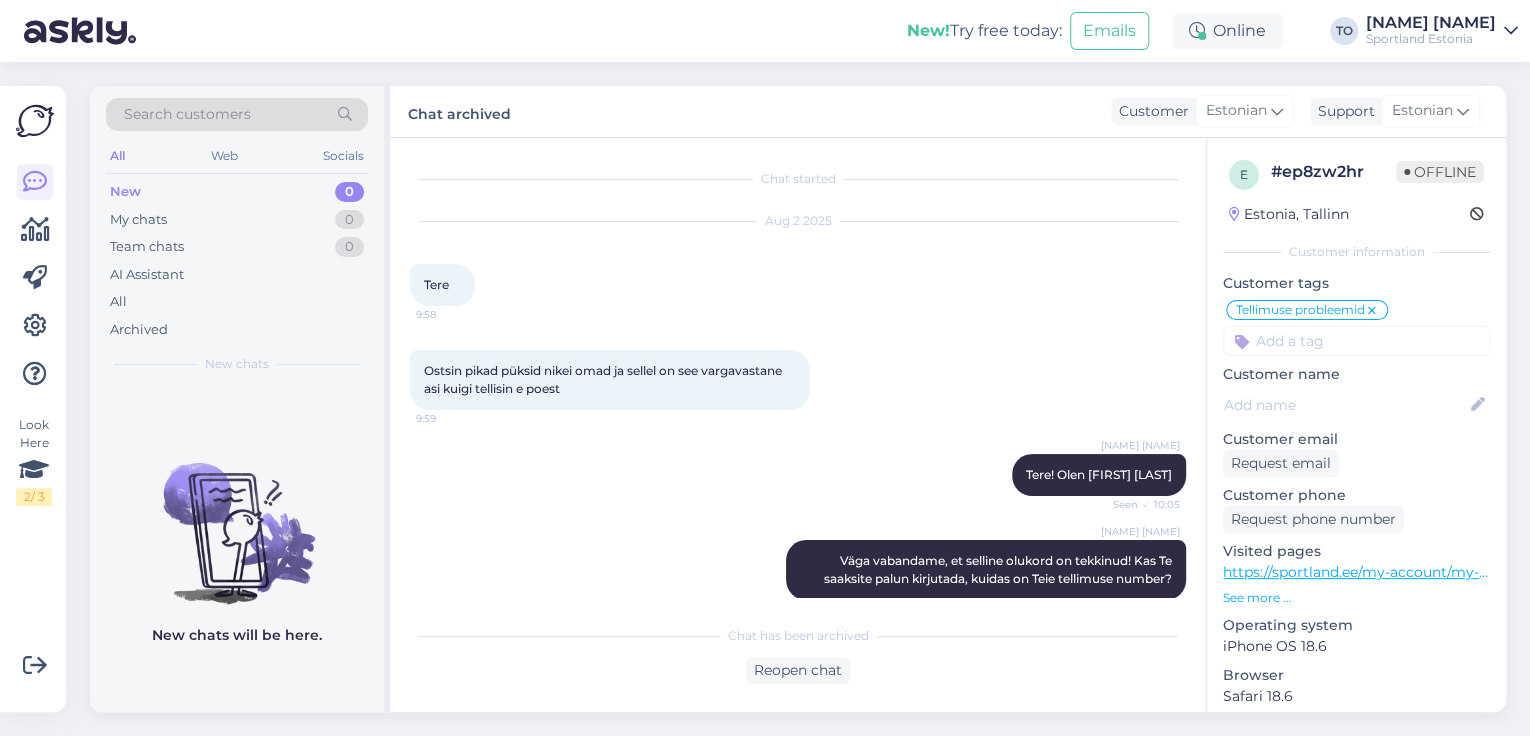scroll, scrollTop: 680, scrollLeft: 0, axis: vertical 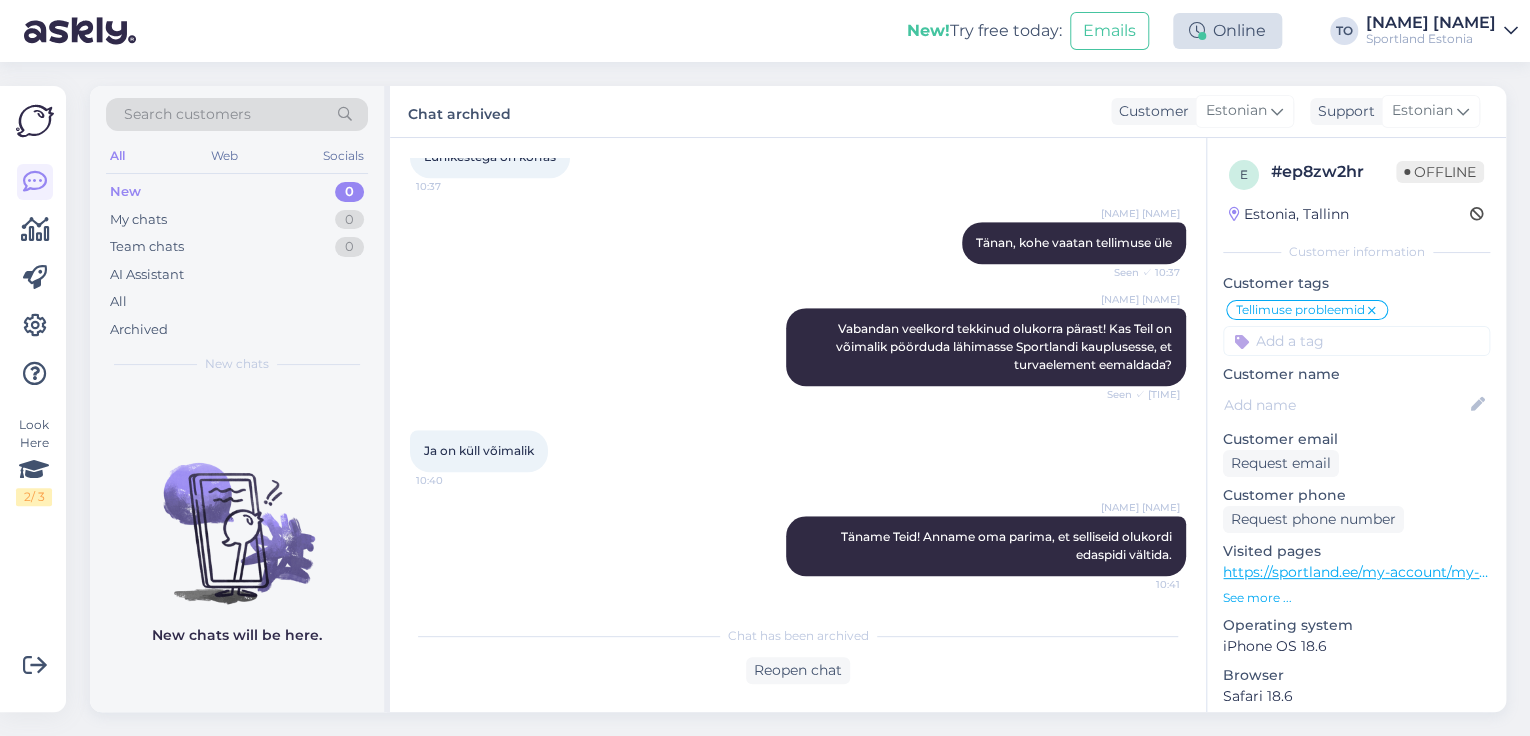 click on "Online" at bounding box center [1227, 31] 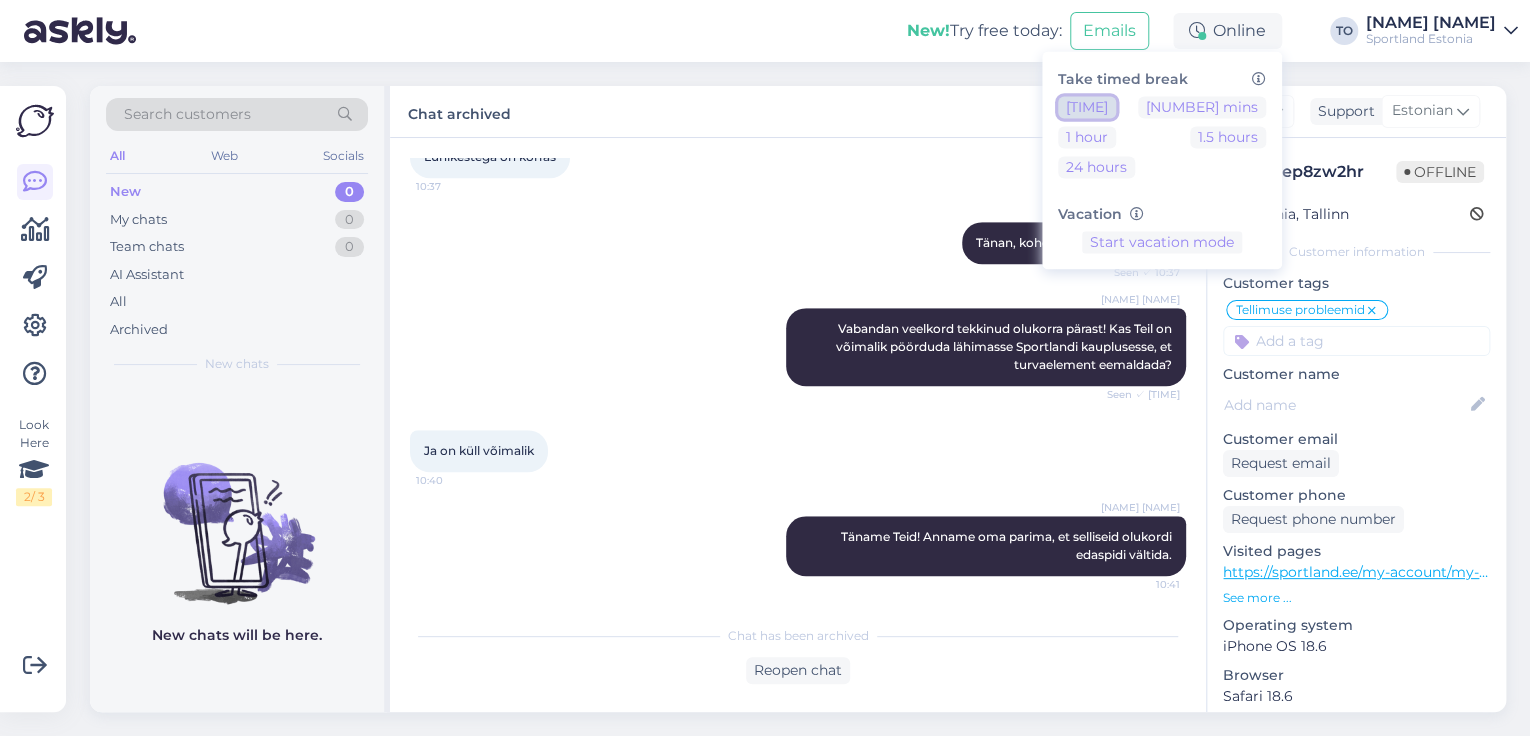 click on "[TIME]" at bounding box center (1087, 107) 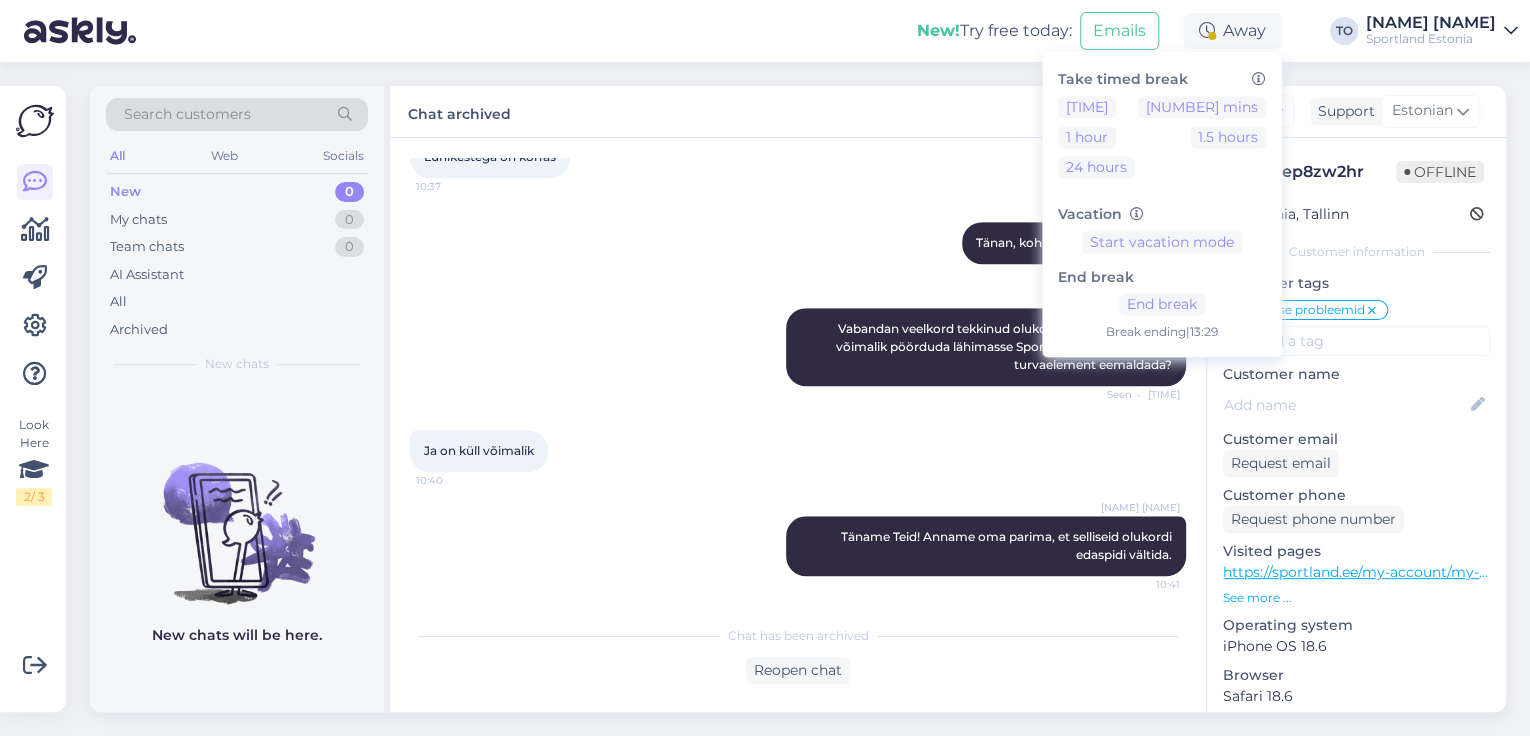 click on "Sportland Estonia" at bounding box center [1431, 39] 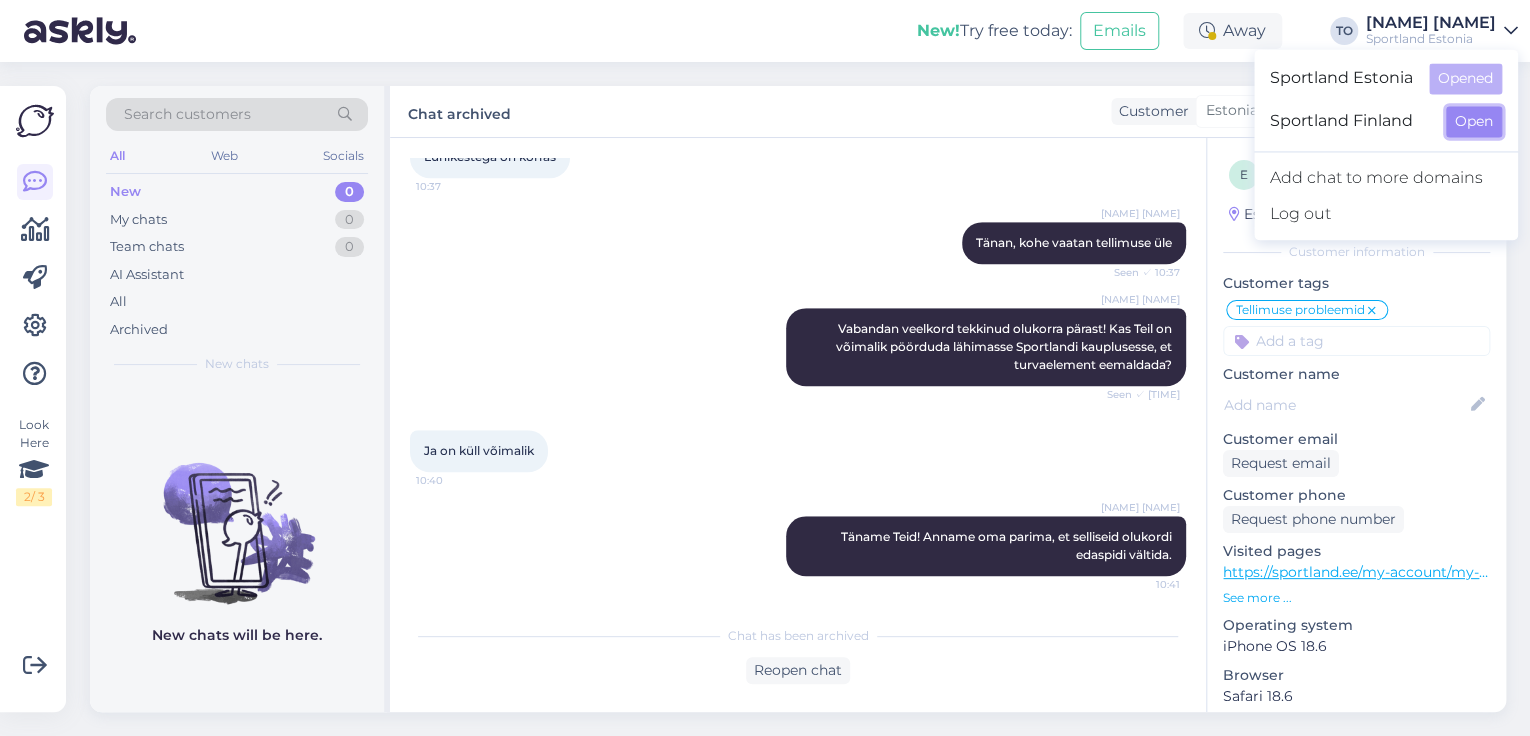 click on "Open" at bounding box center (1474, 121) 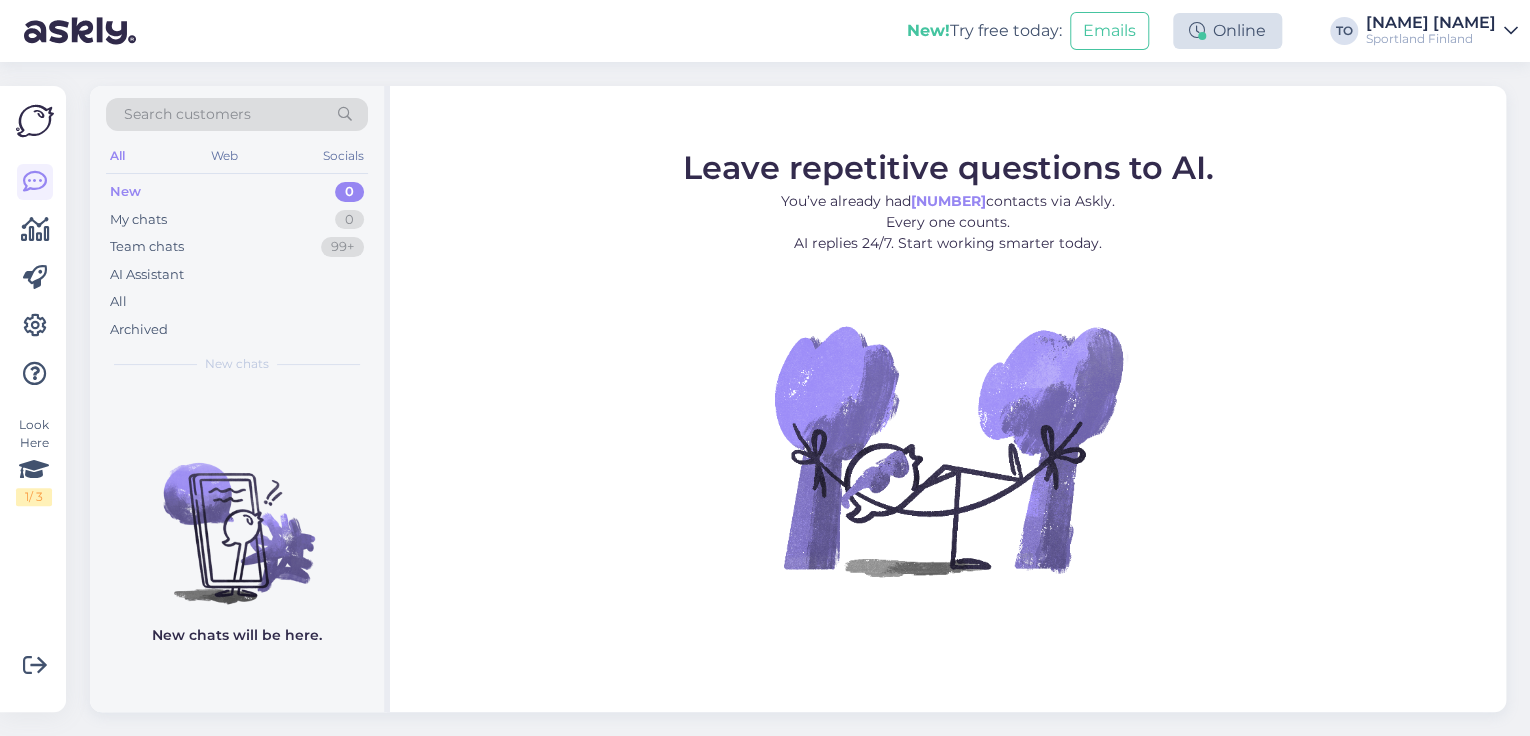 click on "Online" at bounding box center (1227, 31) 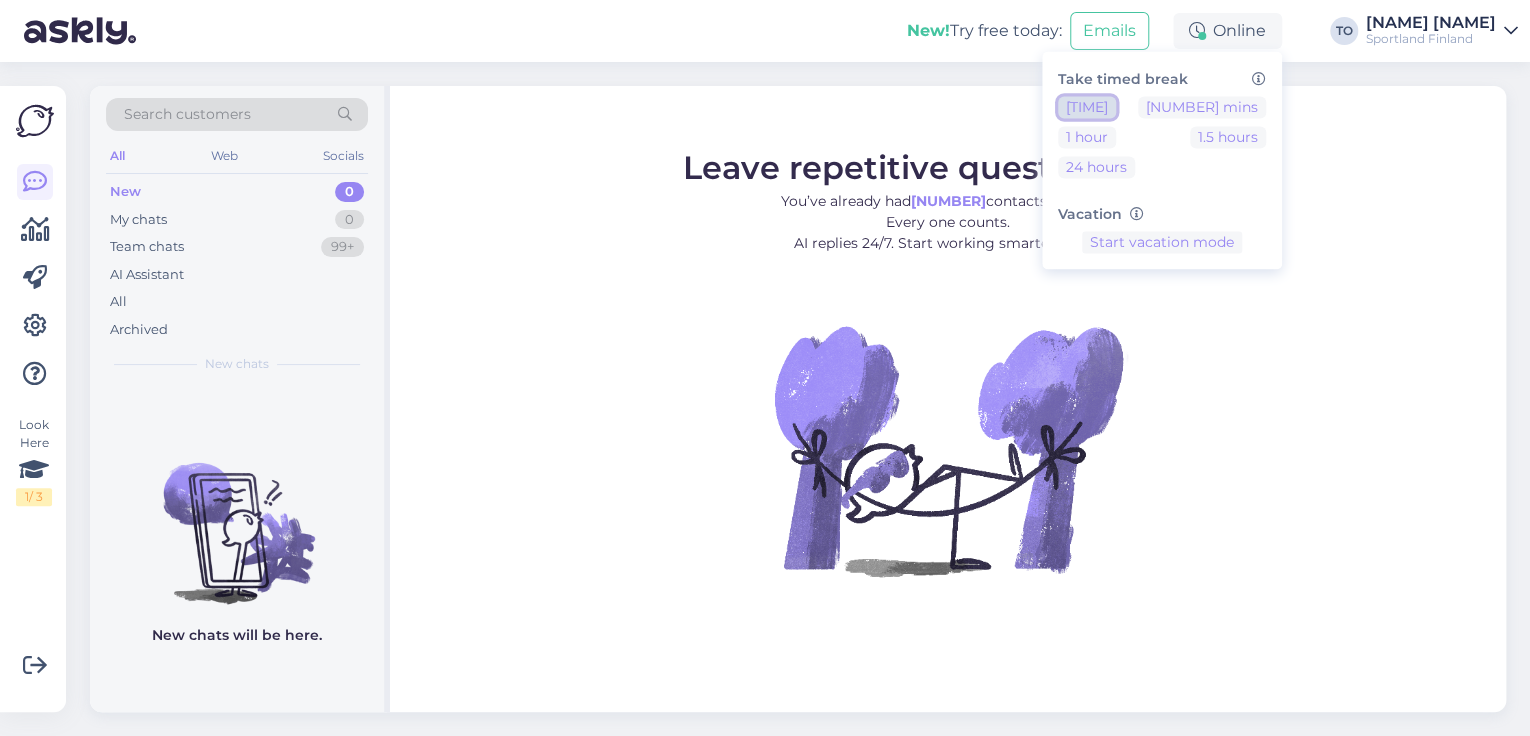 click on "[TIME]" at bounding box center (1087, 107) 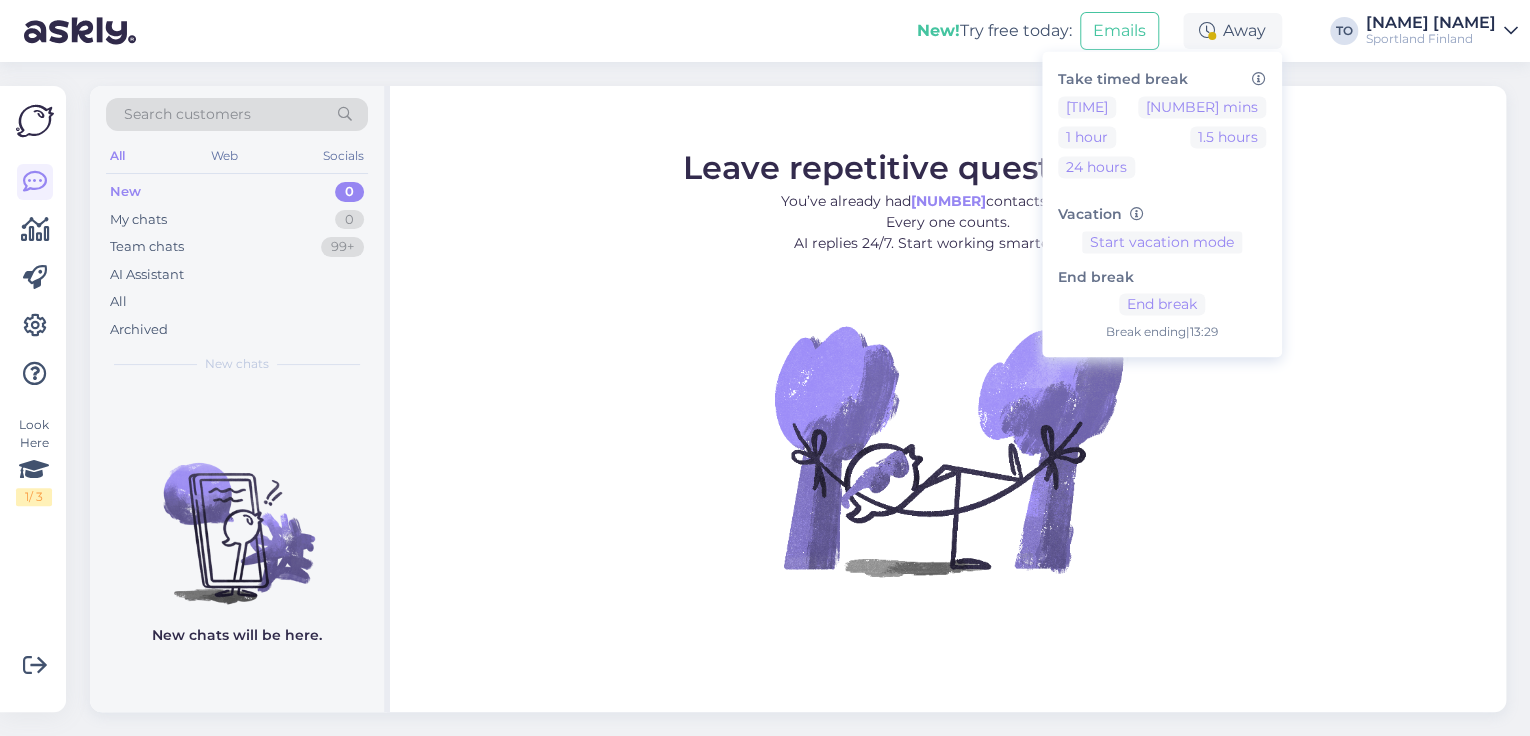 click on "New! Try free today: Emails Away Take timed break 15 mins 30 mins 1 hour 1.5 hours 24 hours Vacation Start vacation mode End break End break Break ending | [TIME] TO [PERSON_NAME] Sportland Finland" at bounding box center (765, 31) 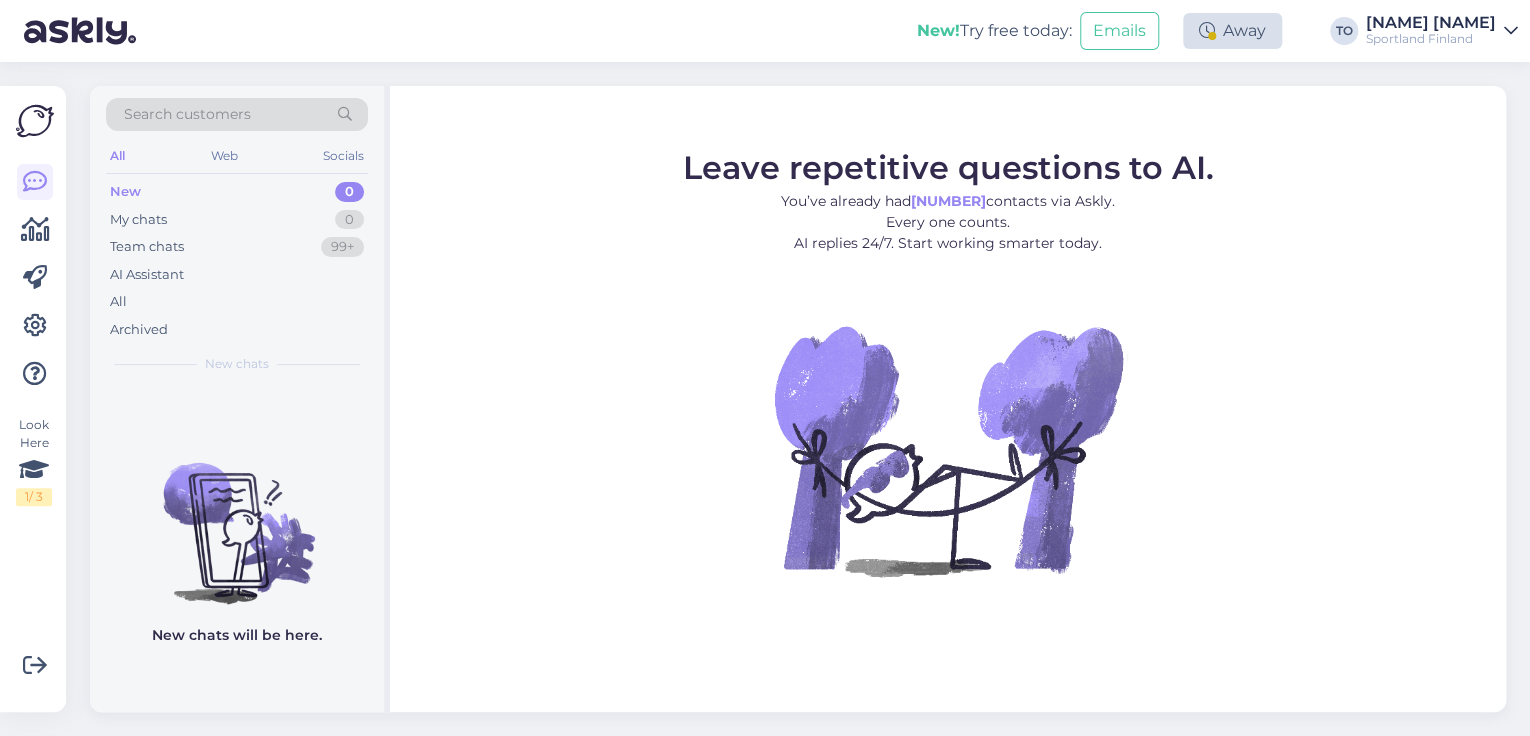 click on "Away" at bounding box center [1232, 31] 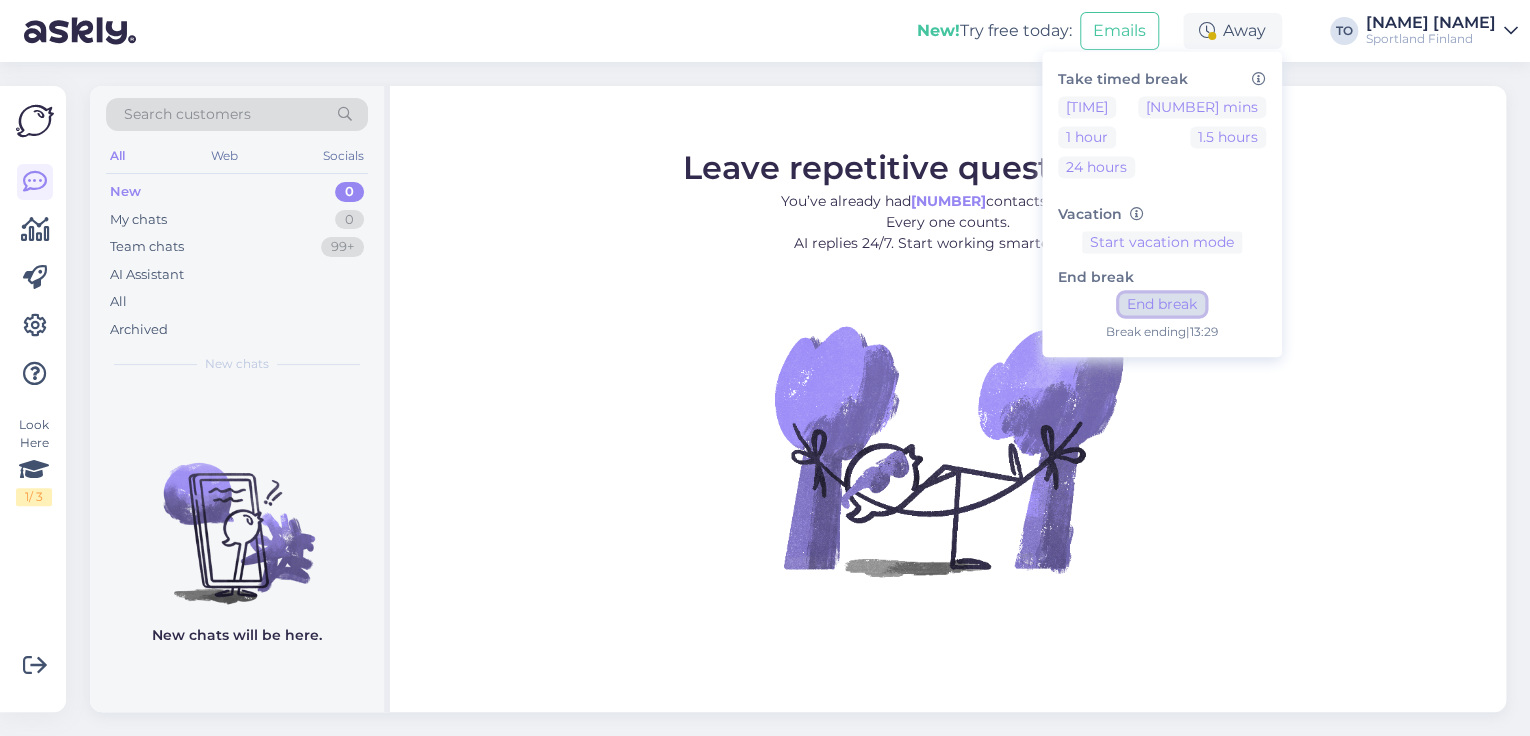 click on "End break" at bounding box center (1162, 305) 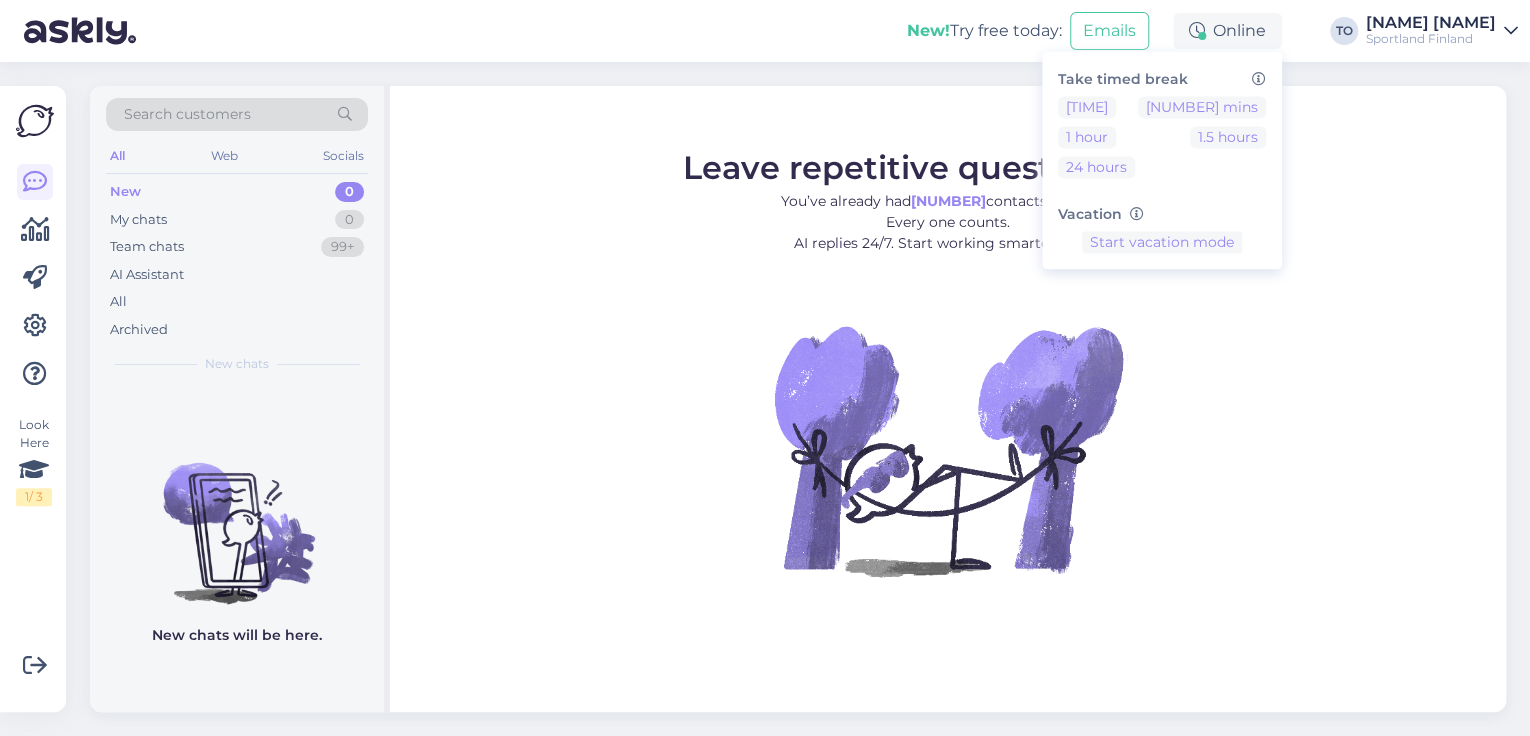 click on "Sportland Finland" at bounding box center (1431, 39) 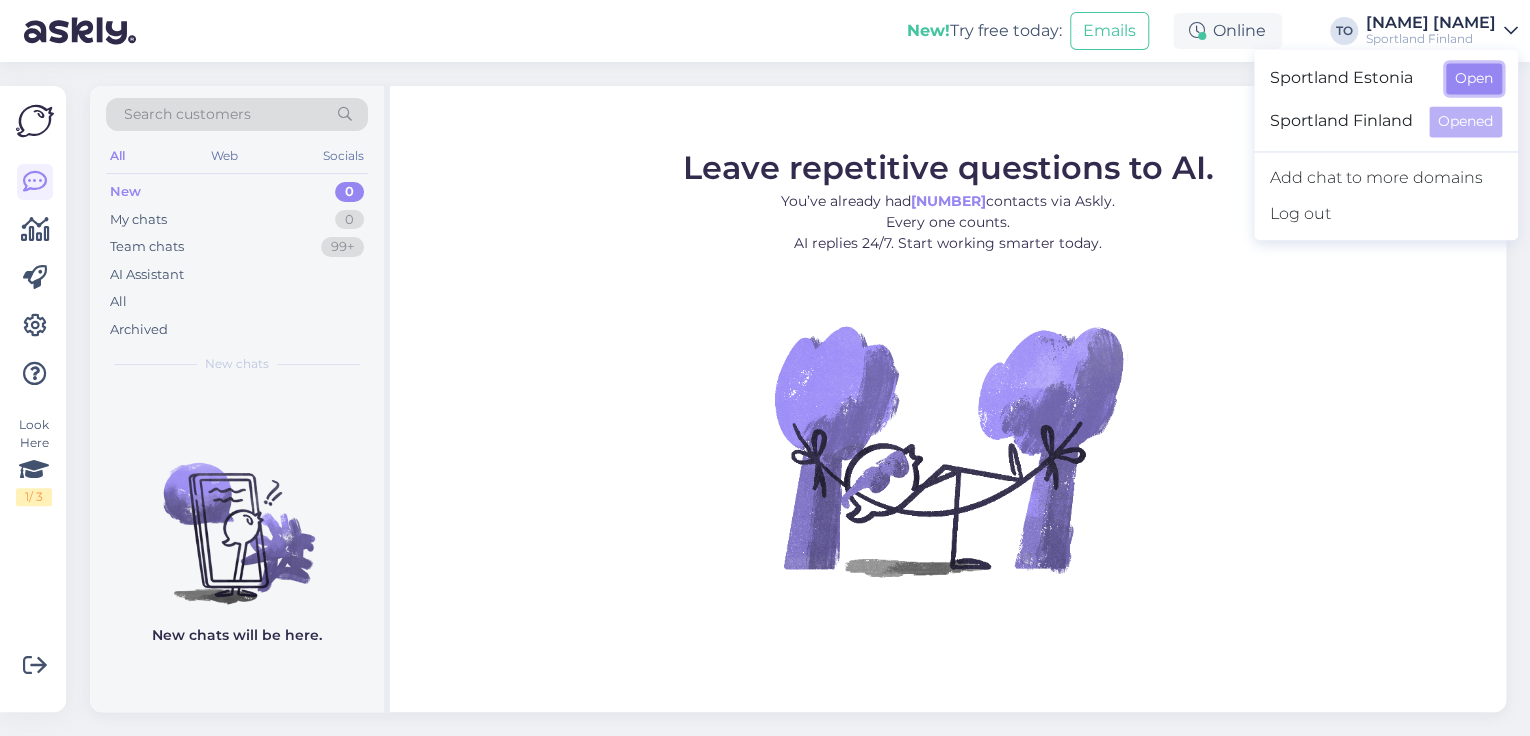 click on "Open" at bounding box center [1474, 78] 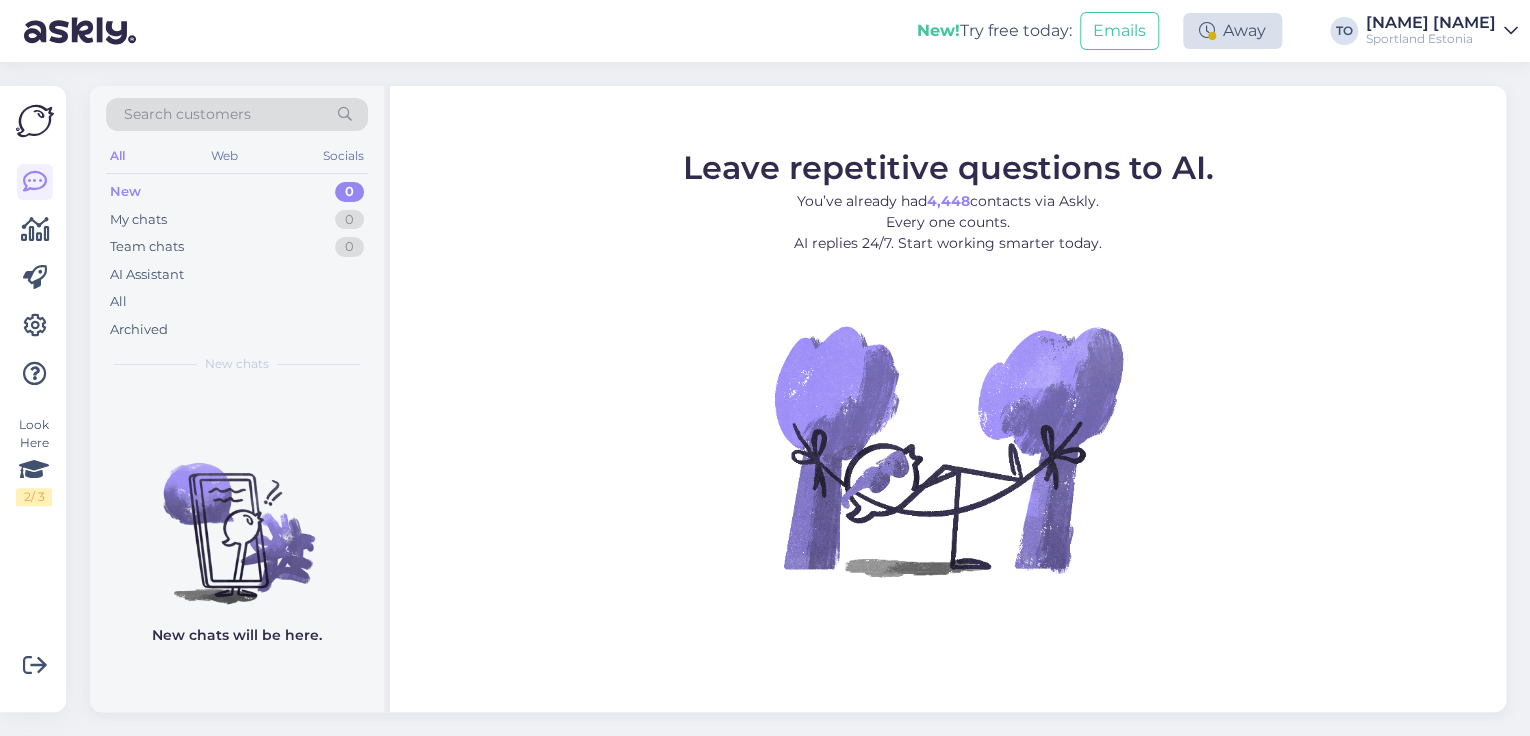 click at bounding box center (1212, 36) 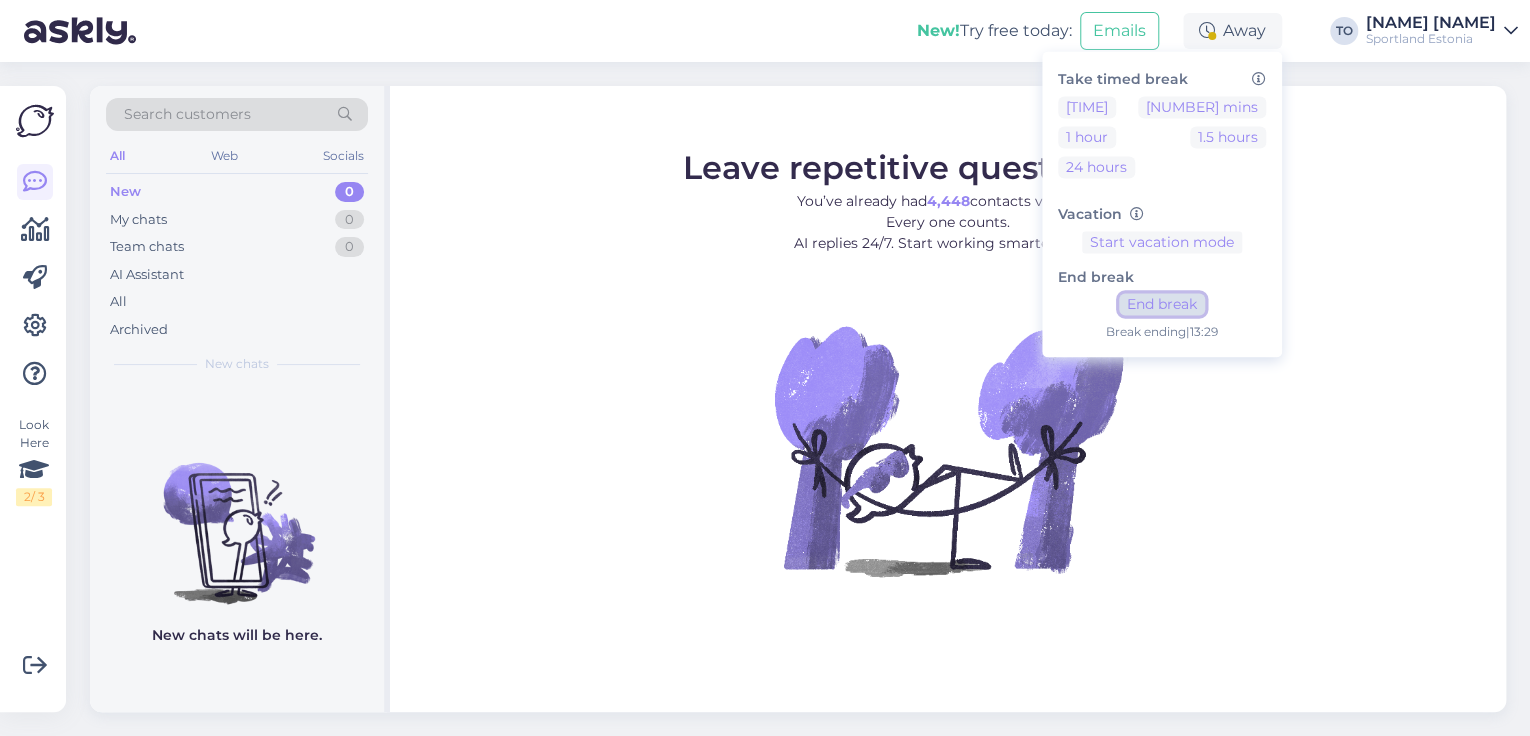 click on "End break" at bounding box center [1162, 305] 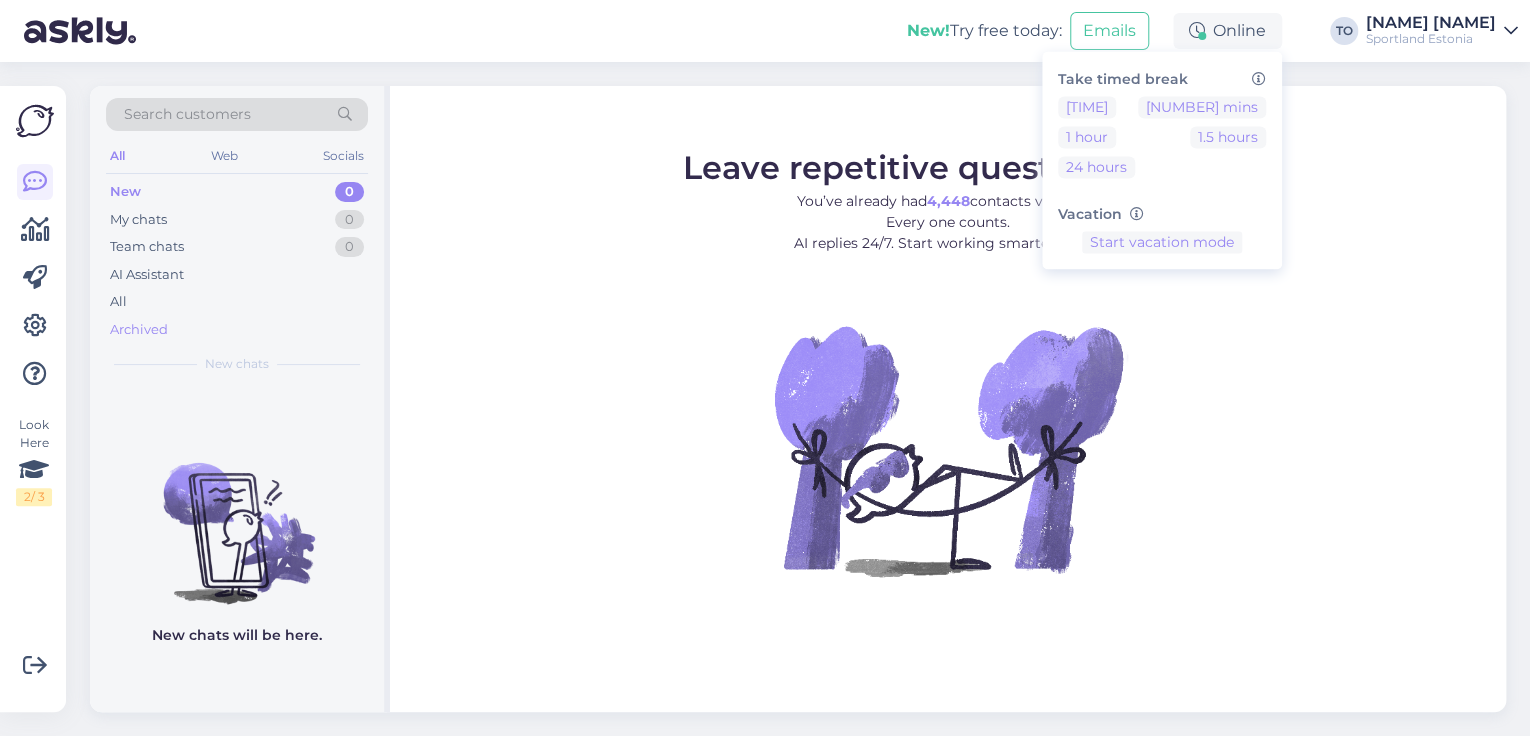 click on "Archived" at bounding box center [237, 330] 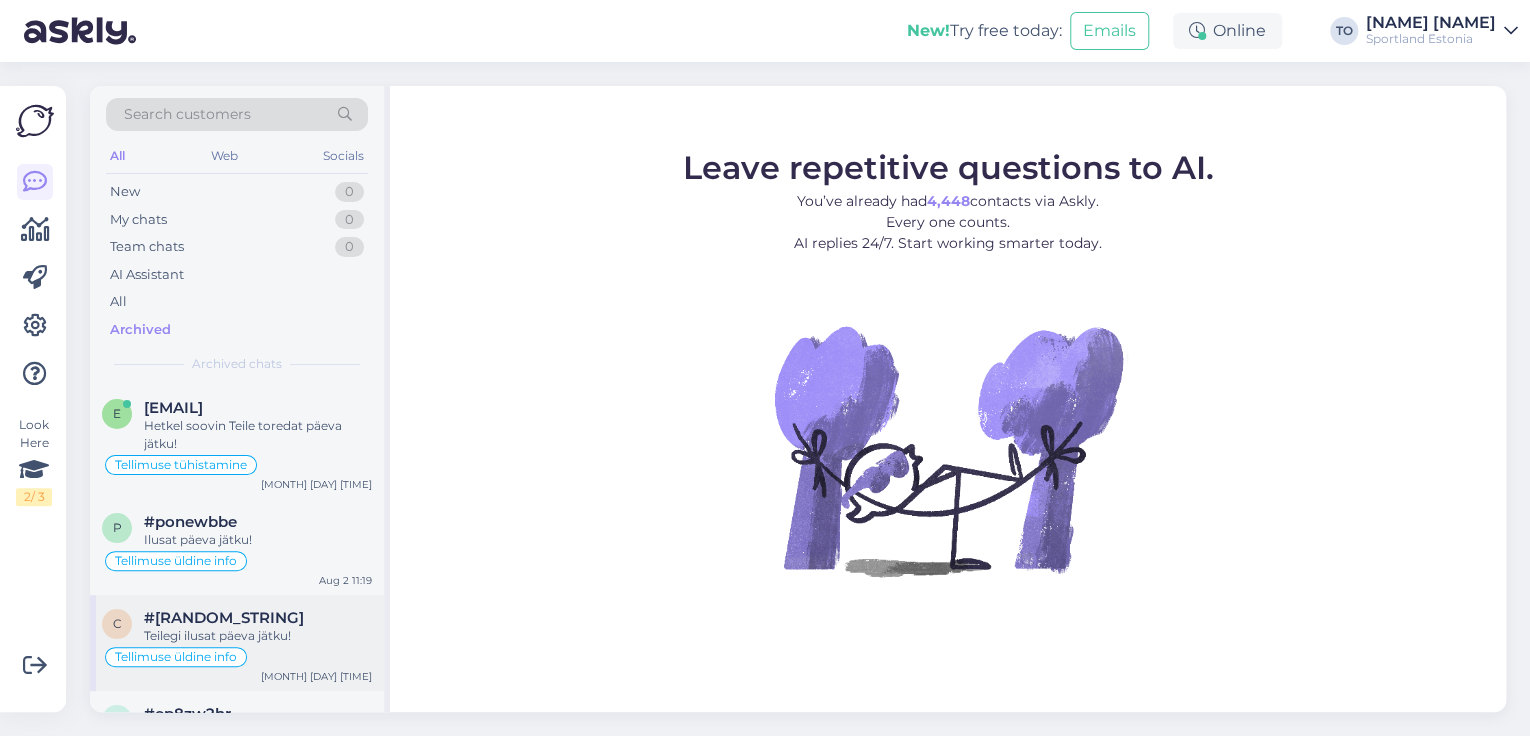 click on "Teilegi ilusat päeva jätku!" at bounding box center [258, 636] 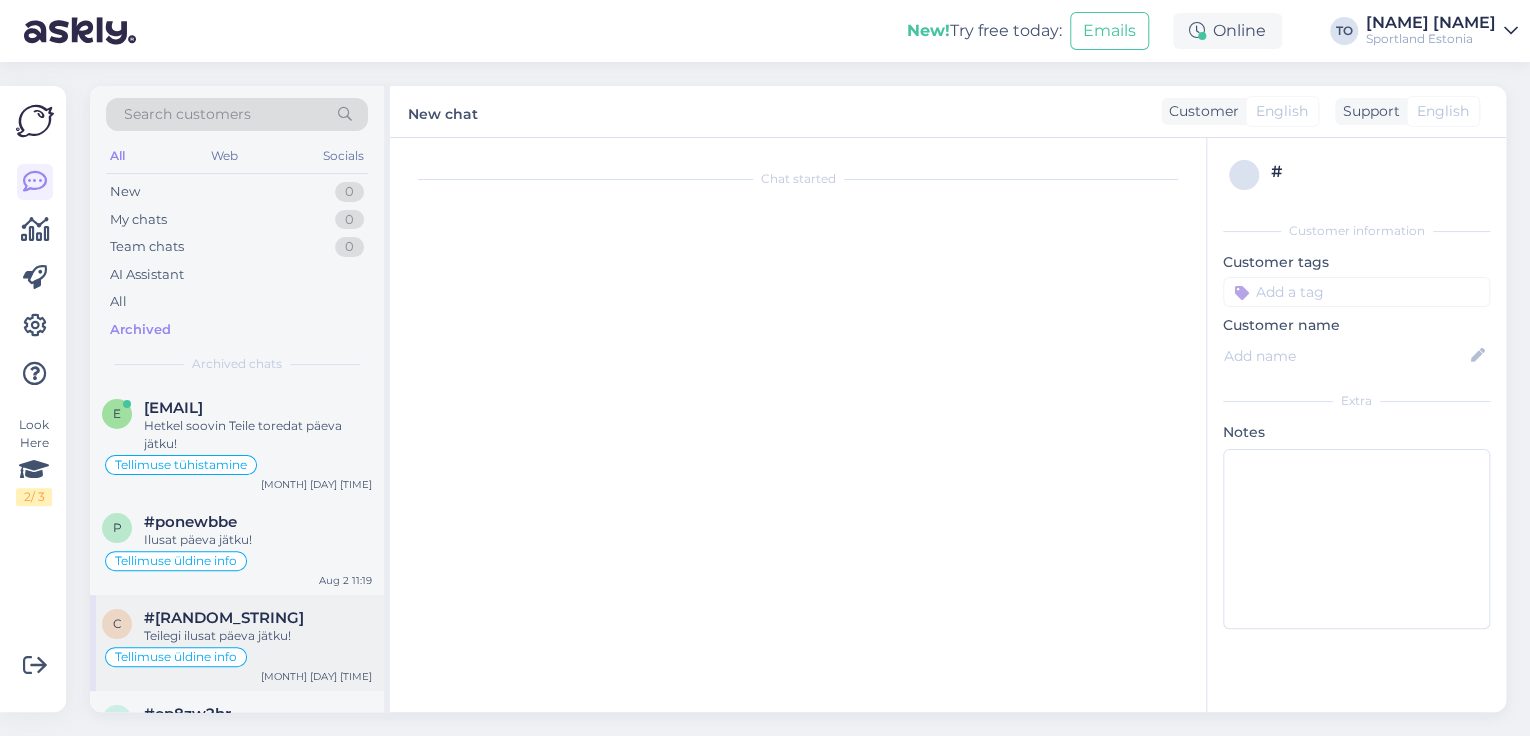 scroll, scrollTop: 856, scrollLeft: 0, axis: vertical 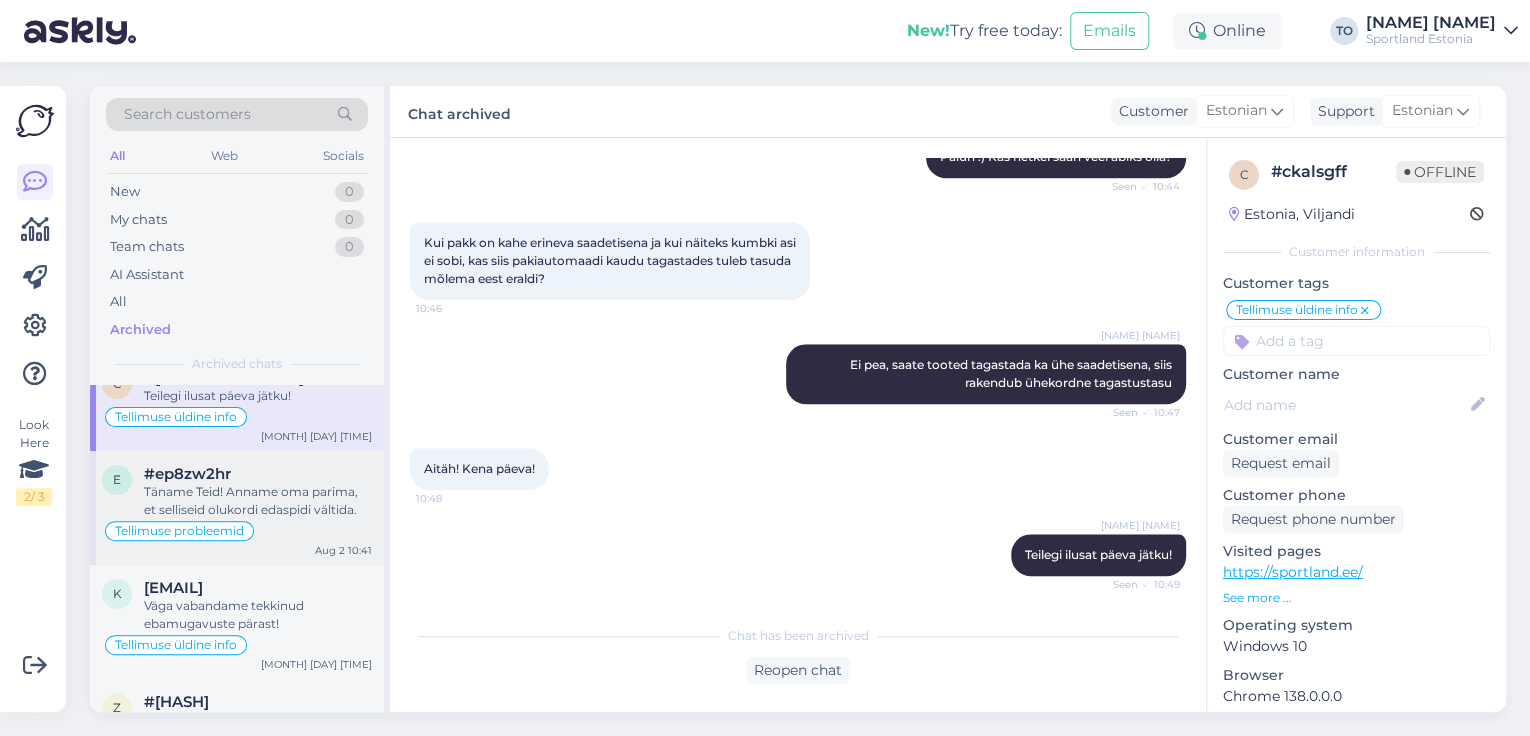 click on "Täname Teid! Anname oma parima, et selliseid olukordi edaspidi vältida." at bounding box center [258, 501] 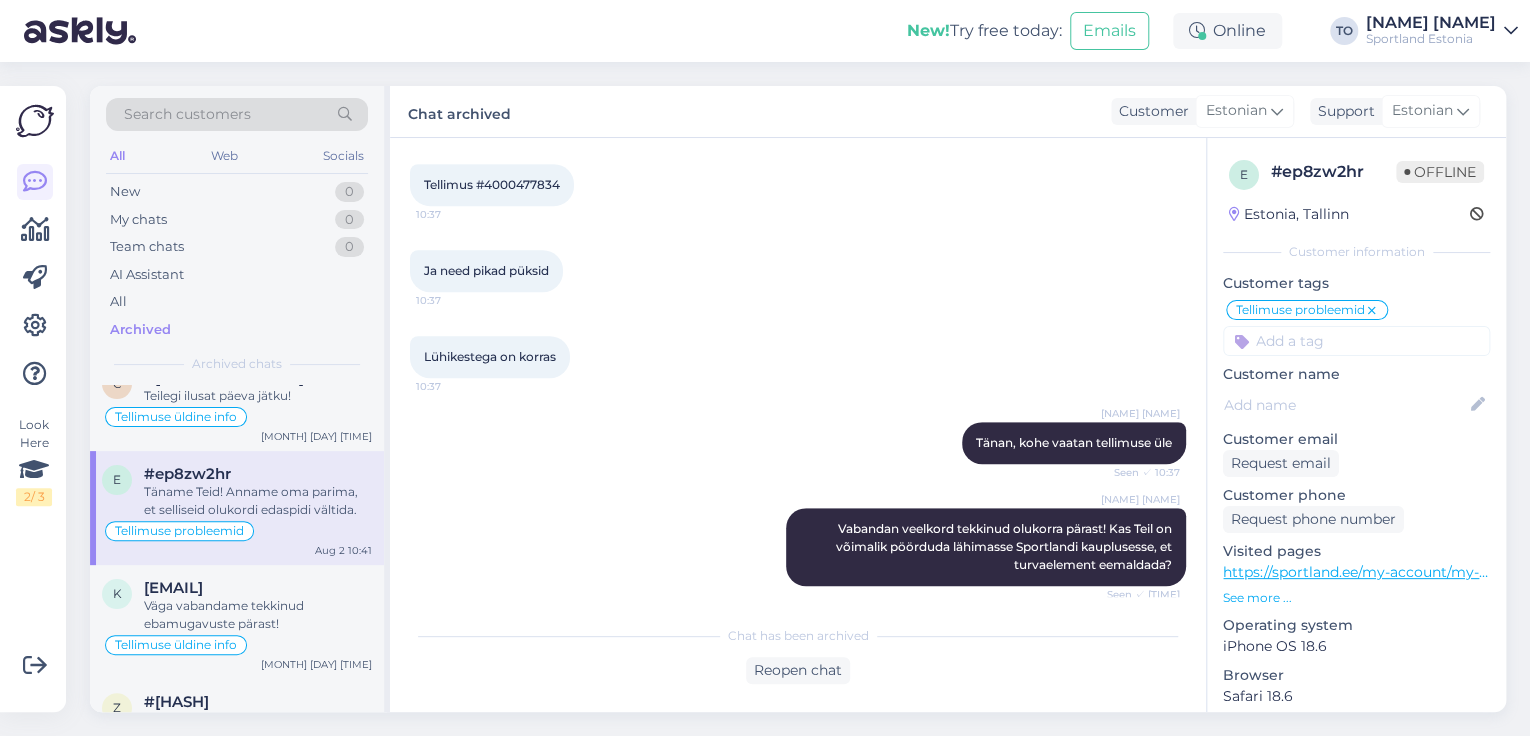 scroll, scrollTop: 280, scrollLeft: 0, axis: vertical 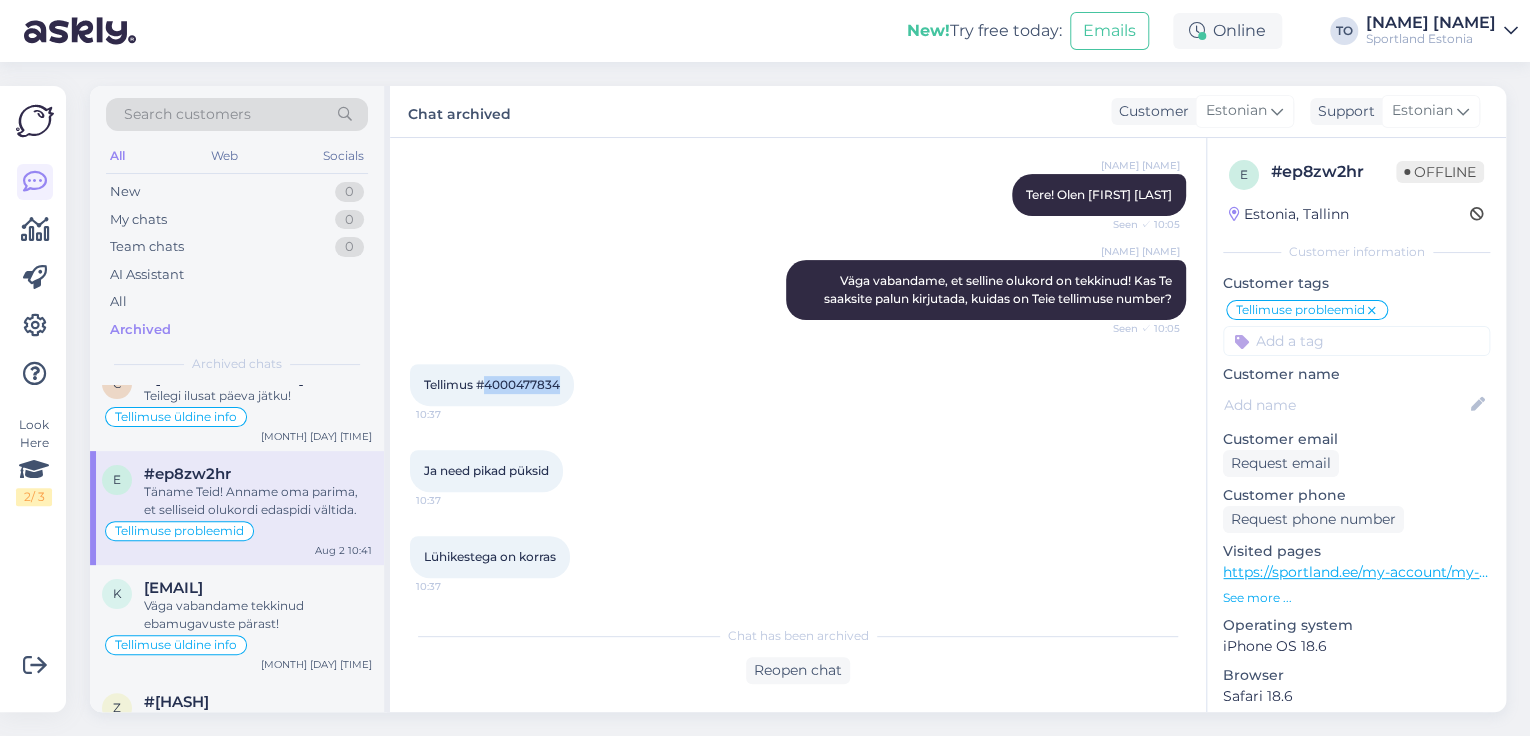 drag, startPoint x: 488, startPoint y: 382, endPoint x: 562, endPoint y: 382, distance: 74 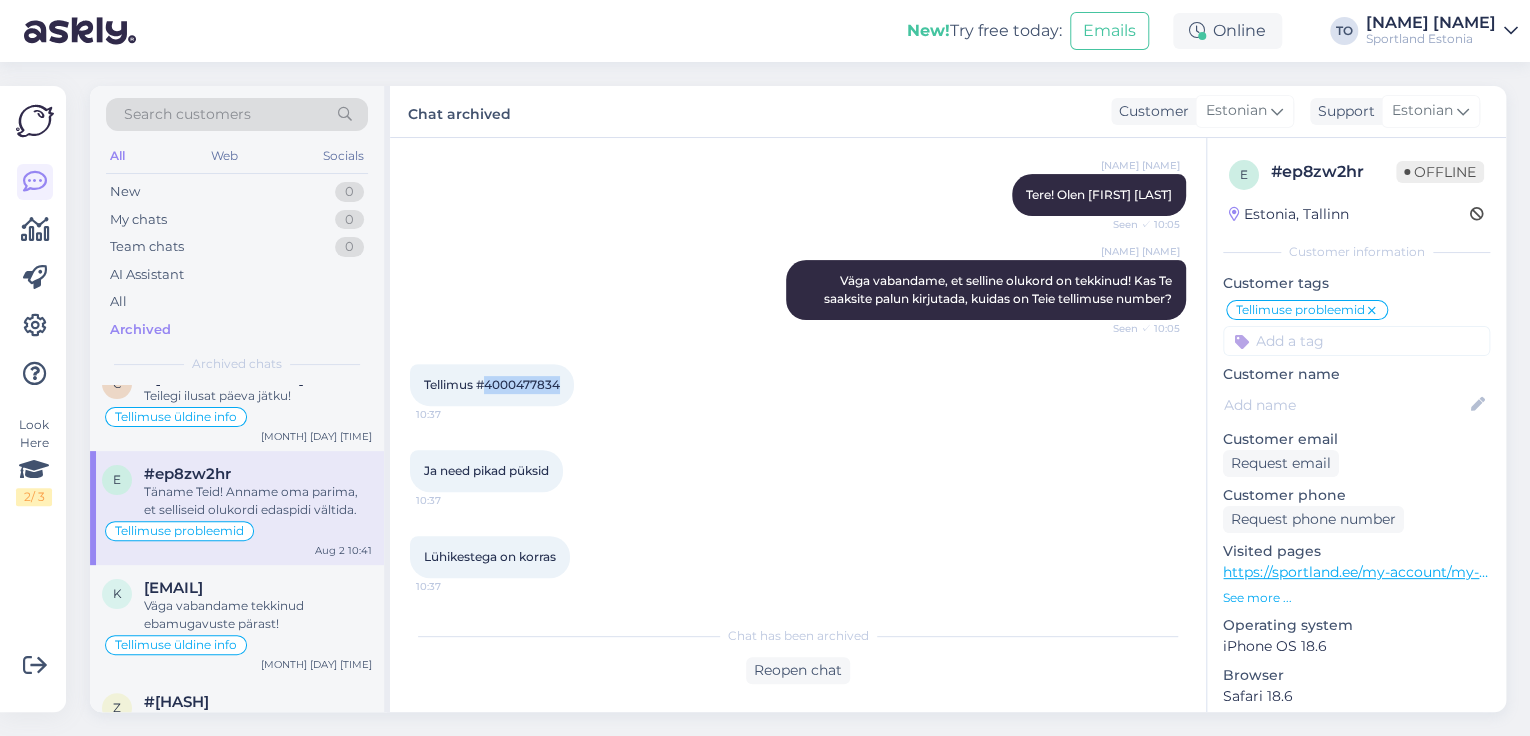 click on "Tellimus #4000477834" at bounding box center [492, 384] 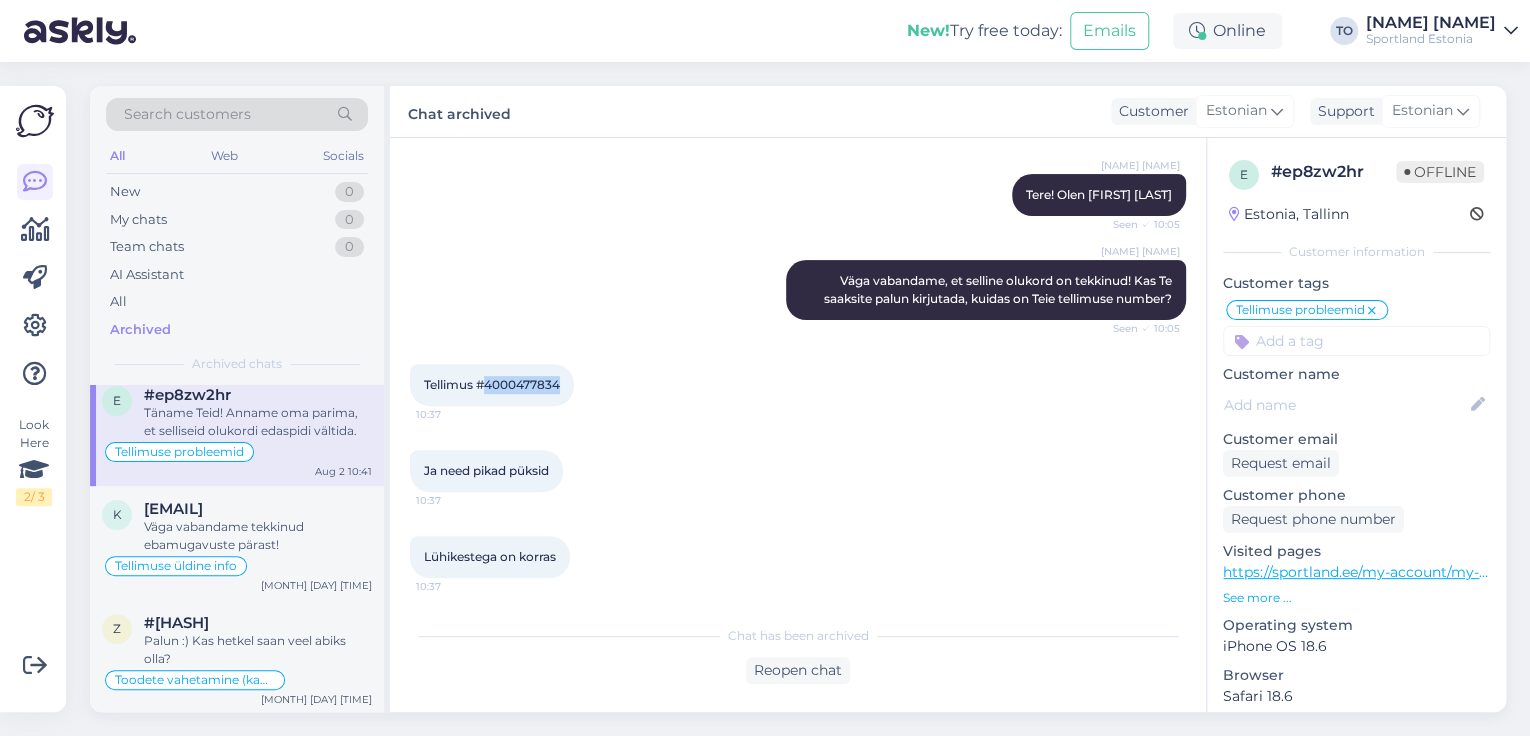 scroll, scrollTop: 0, scrollLeft: 0, axis: both 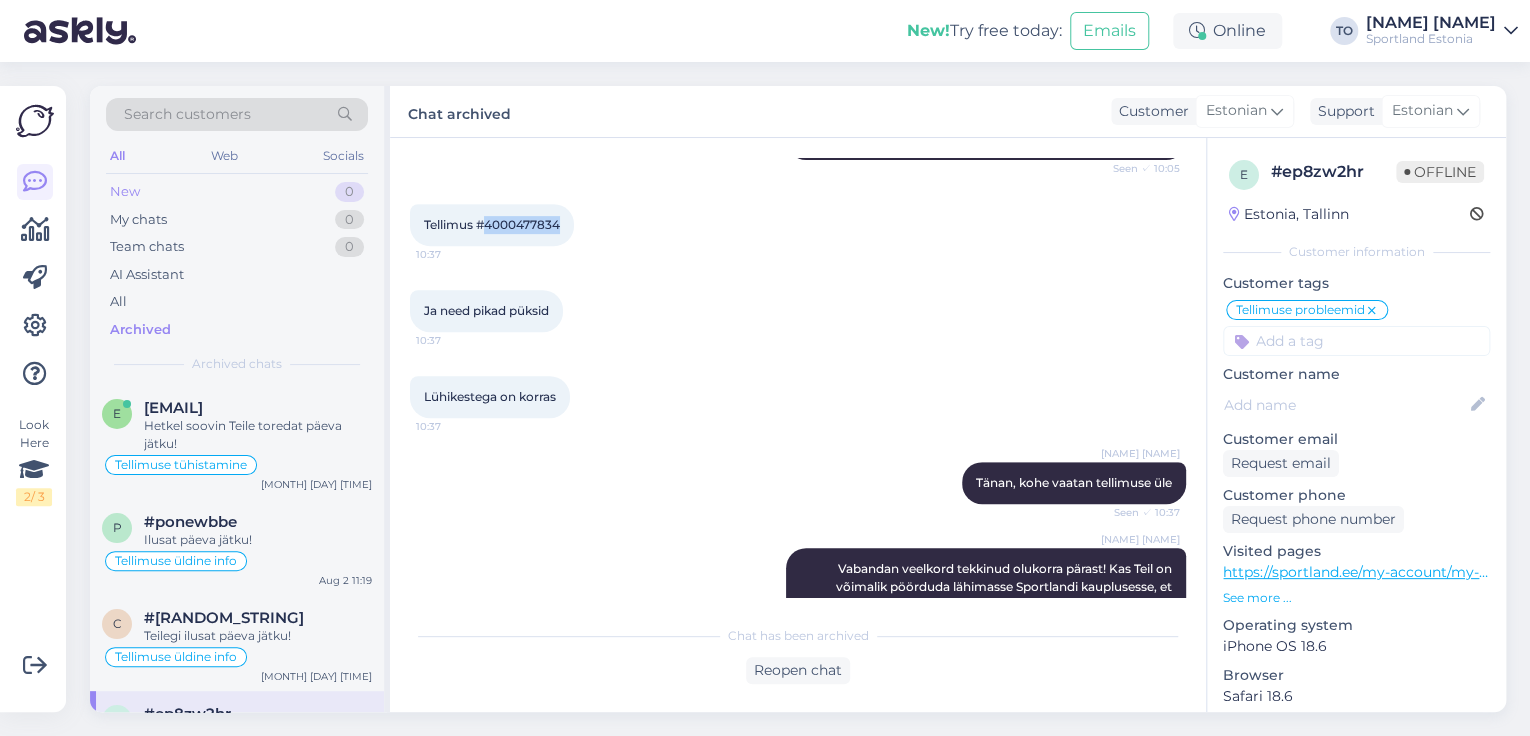 click on "New 0" at bounding box center (237, 192) 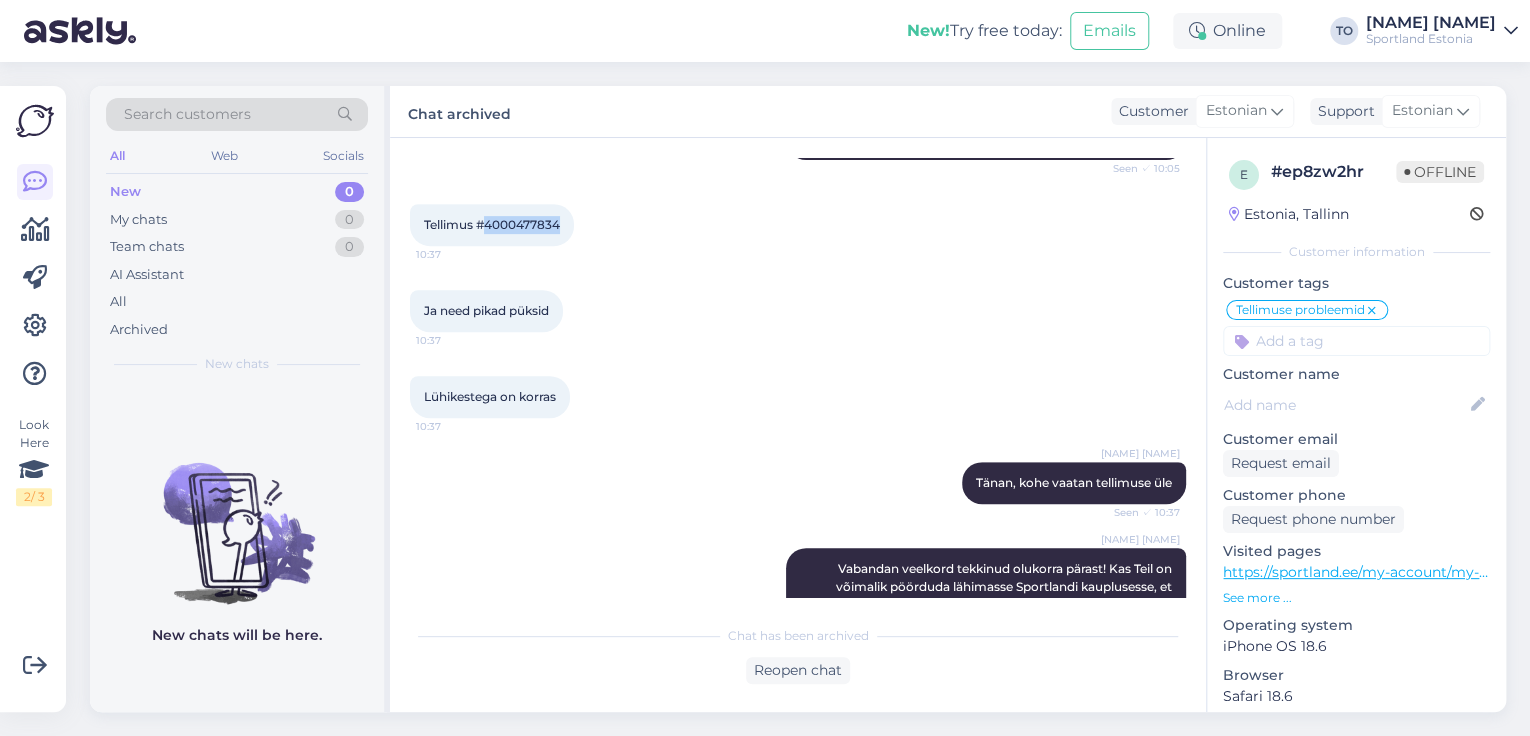 click on "Sportland Estonia" at bounding box center (1431, 39) 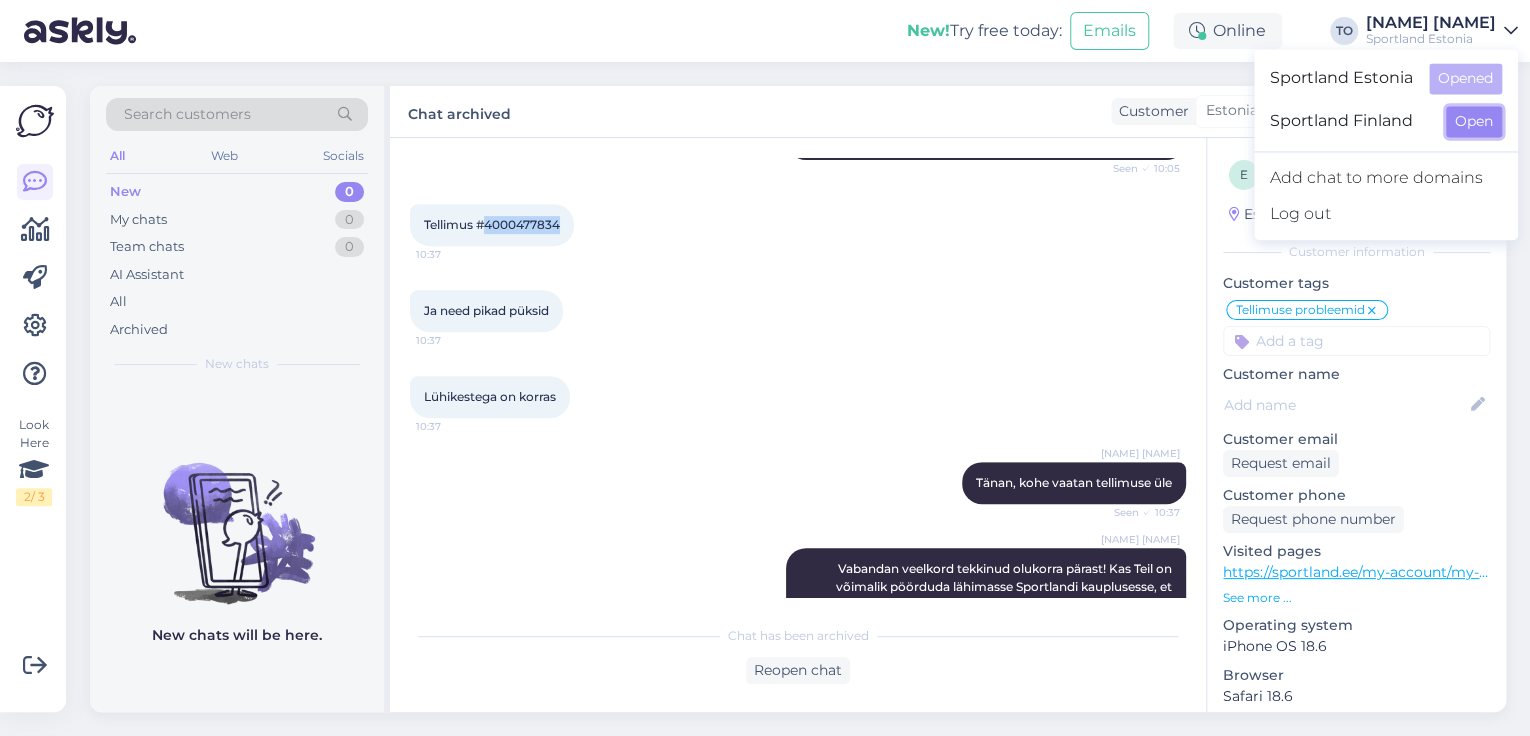 click on "Open" at bounding box center (1474, 121) 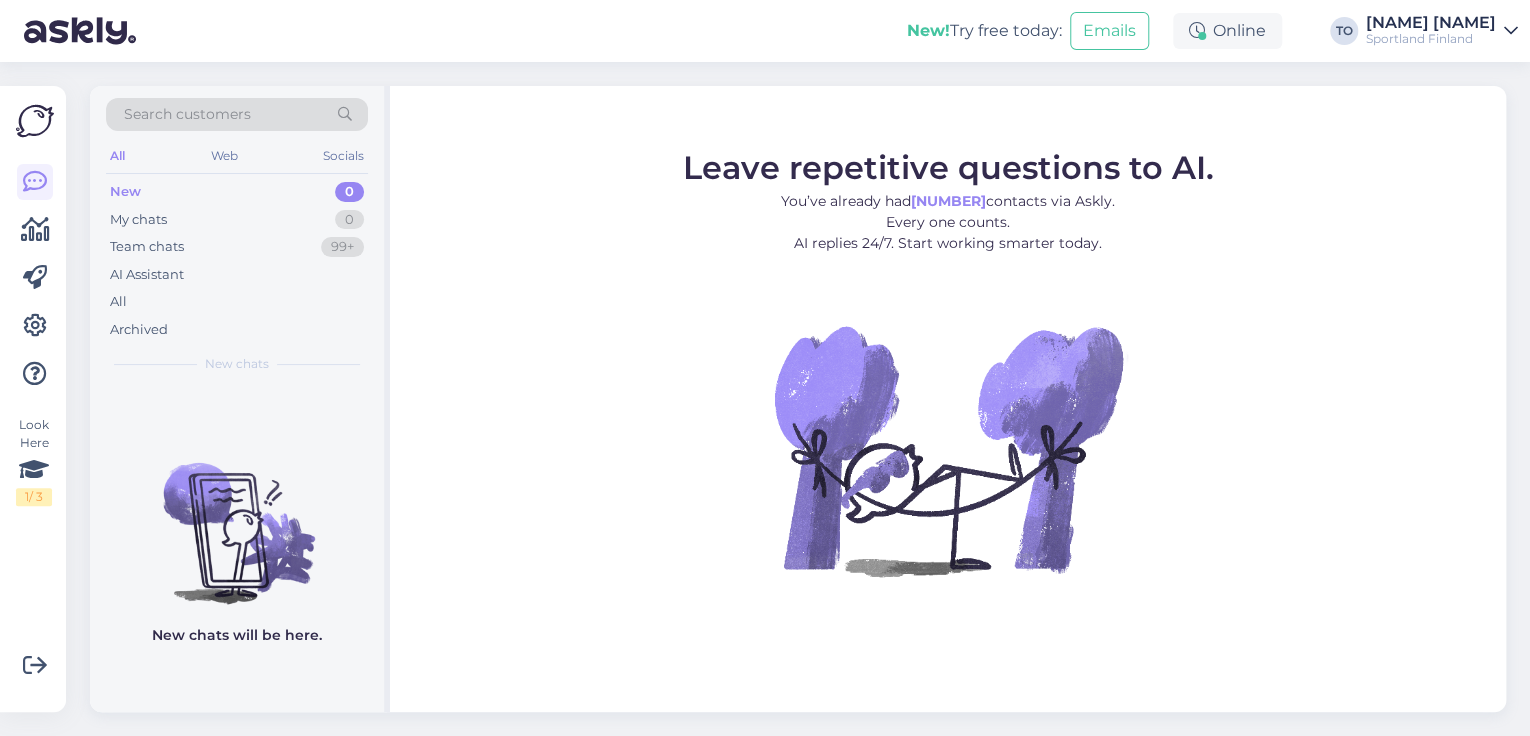 click on "Sportland Finland" at bounding box center (1431, 39) 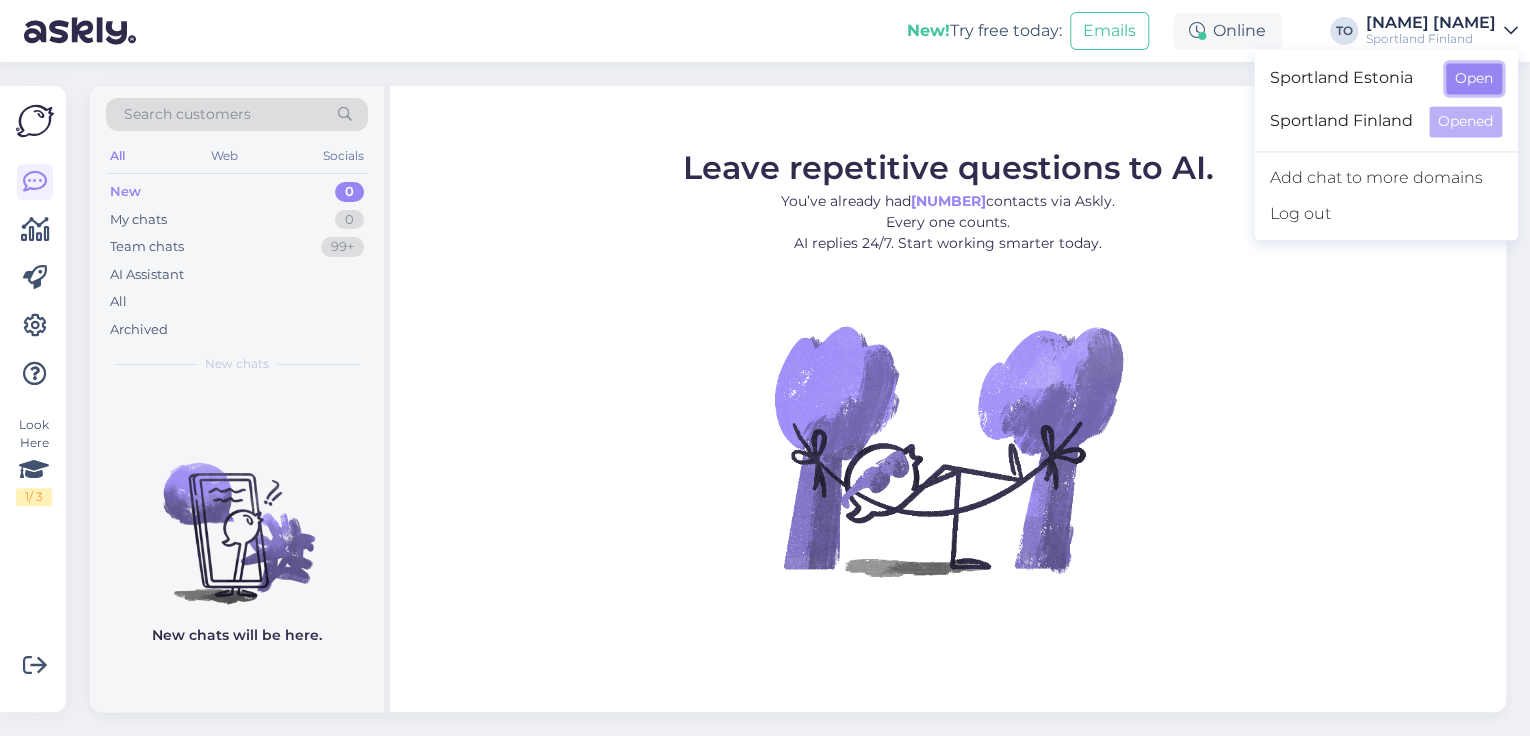 click on "Open" at bounding box center [1474, 78] 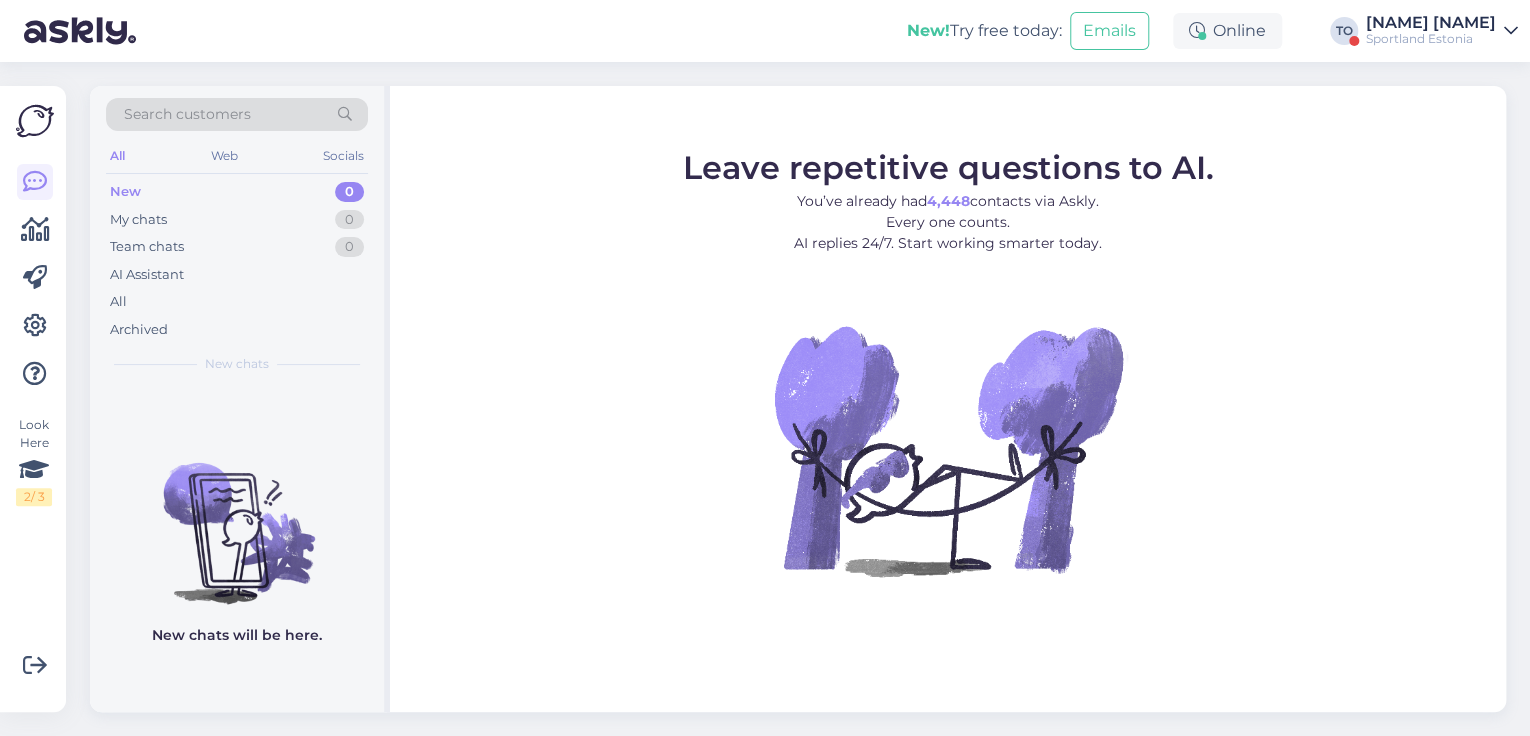 click on "Sportland Estonia" at bounding box center [1431, 39] 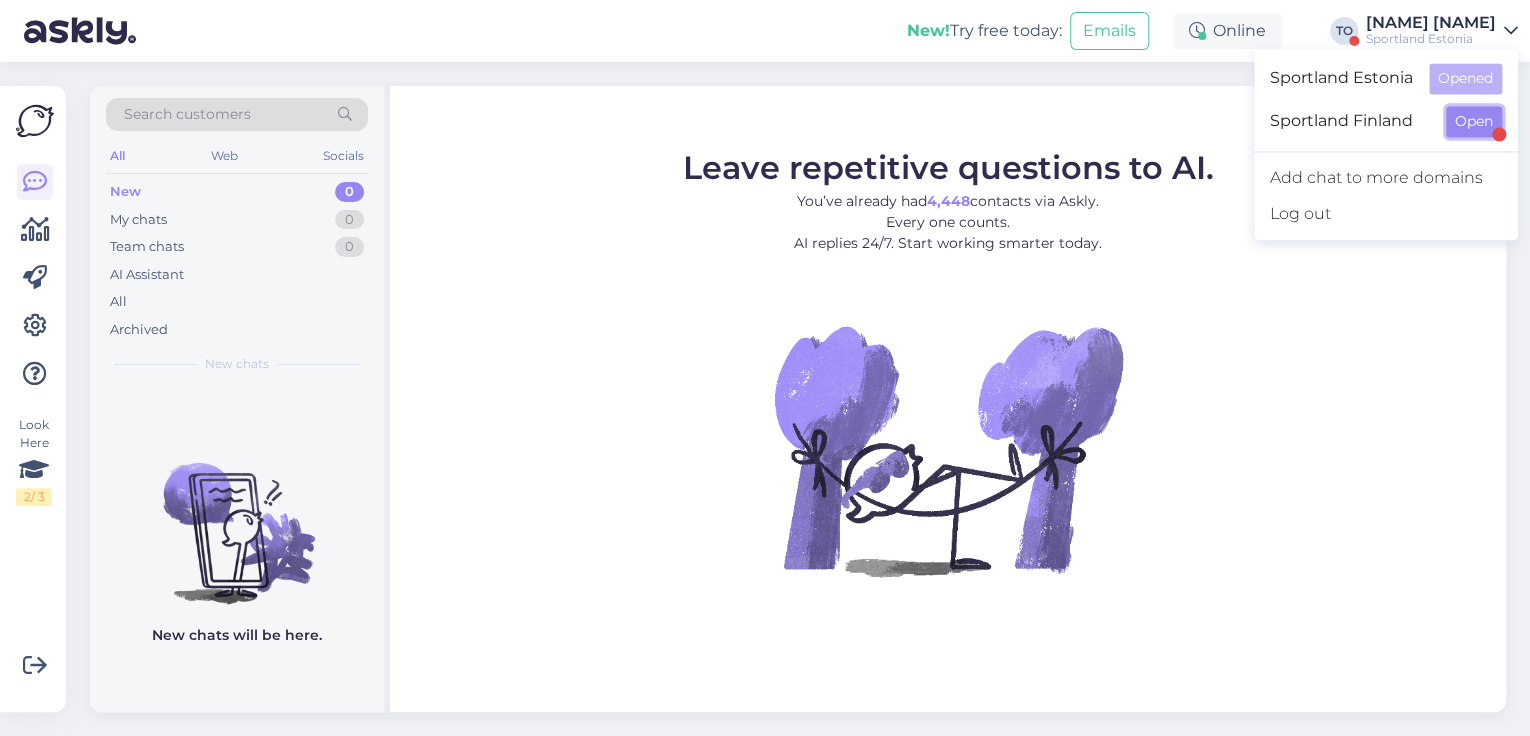 click on "Open" at bounding box center (1474, 121) 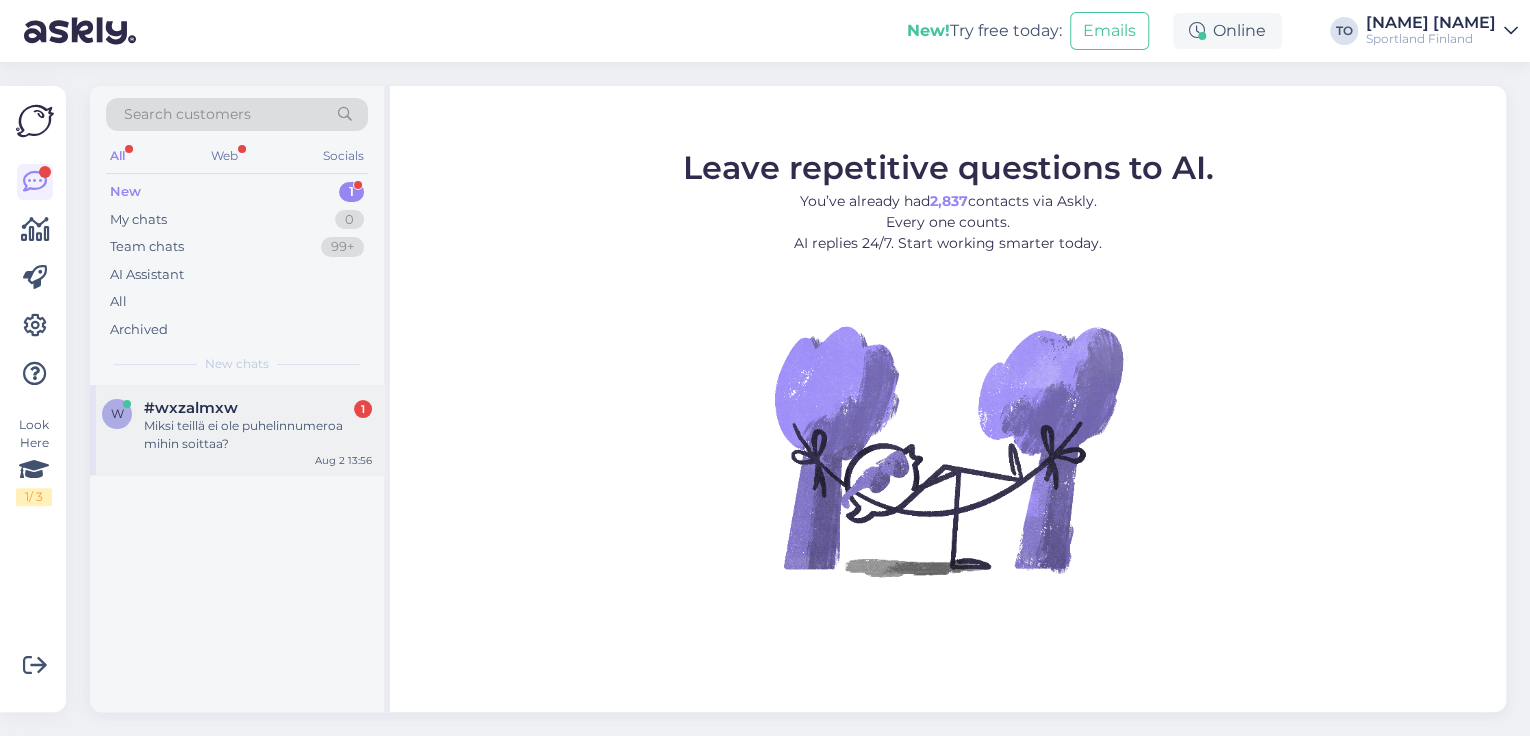 click on "Miksi teillä ei ole puhelinnumeroa mihin soittaa?" at bounding box center (258, 435) 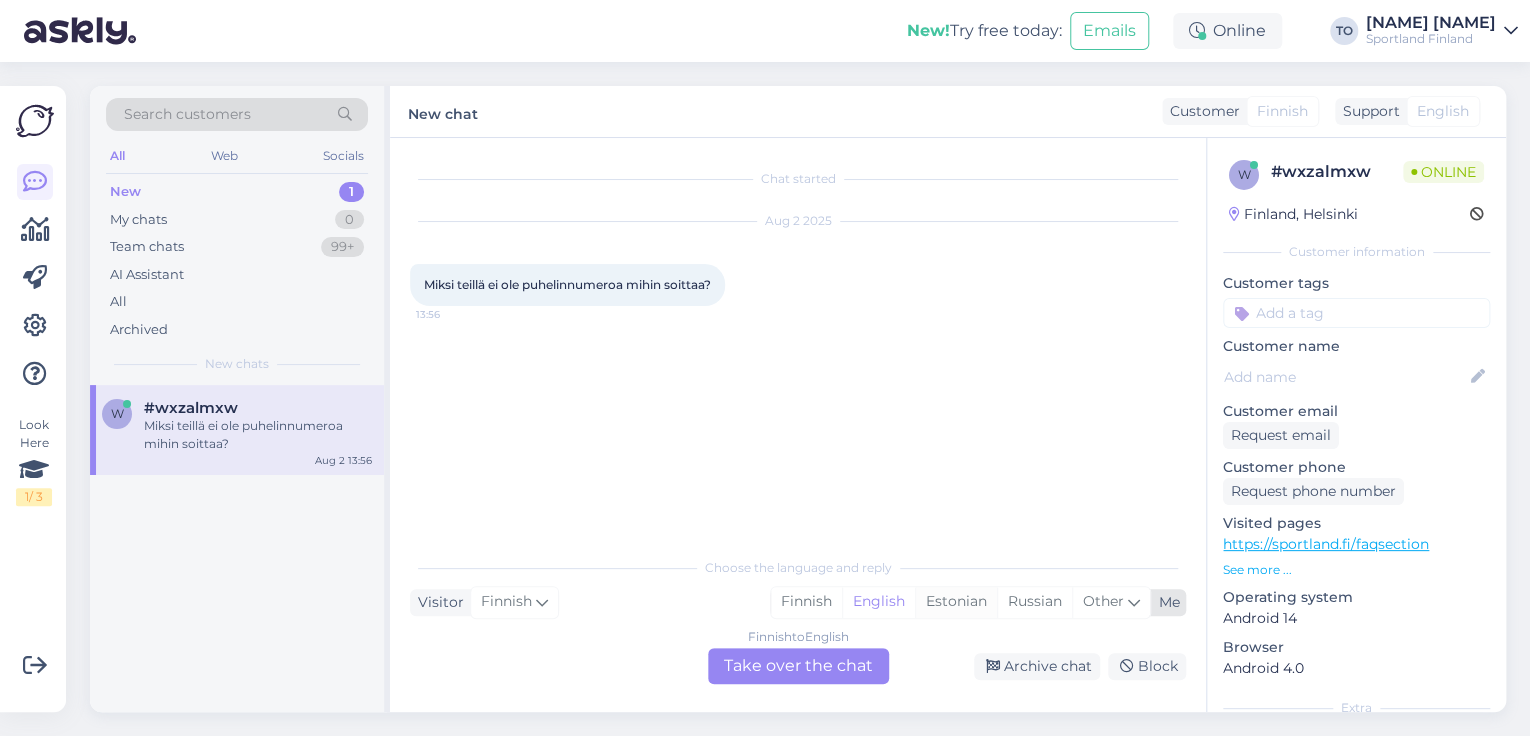 click on "Estonian" at bounding box center [956, 602] 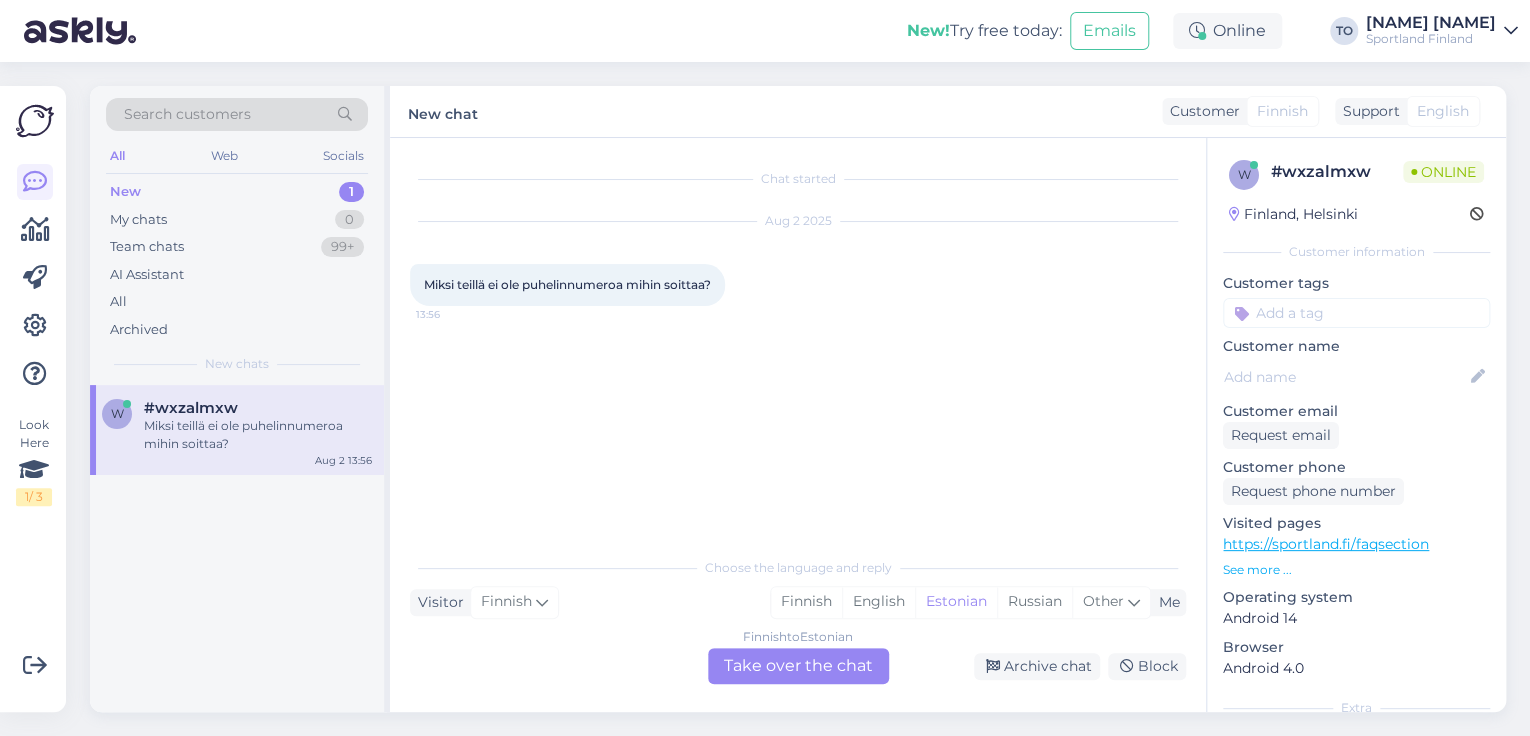 click on "Finnish  to  Estonian Take over the chat" at bounding box center [798, 666] 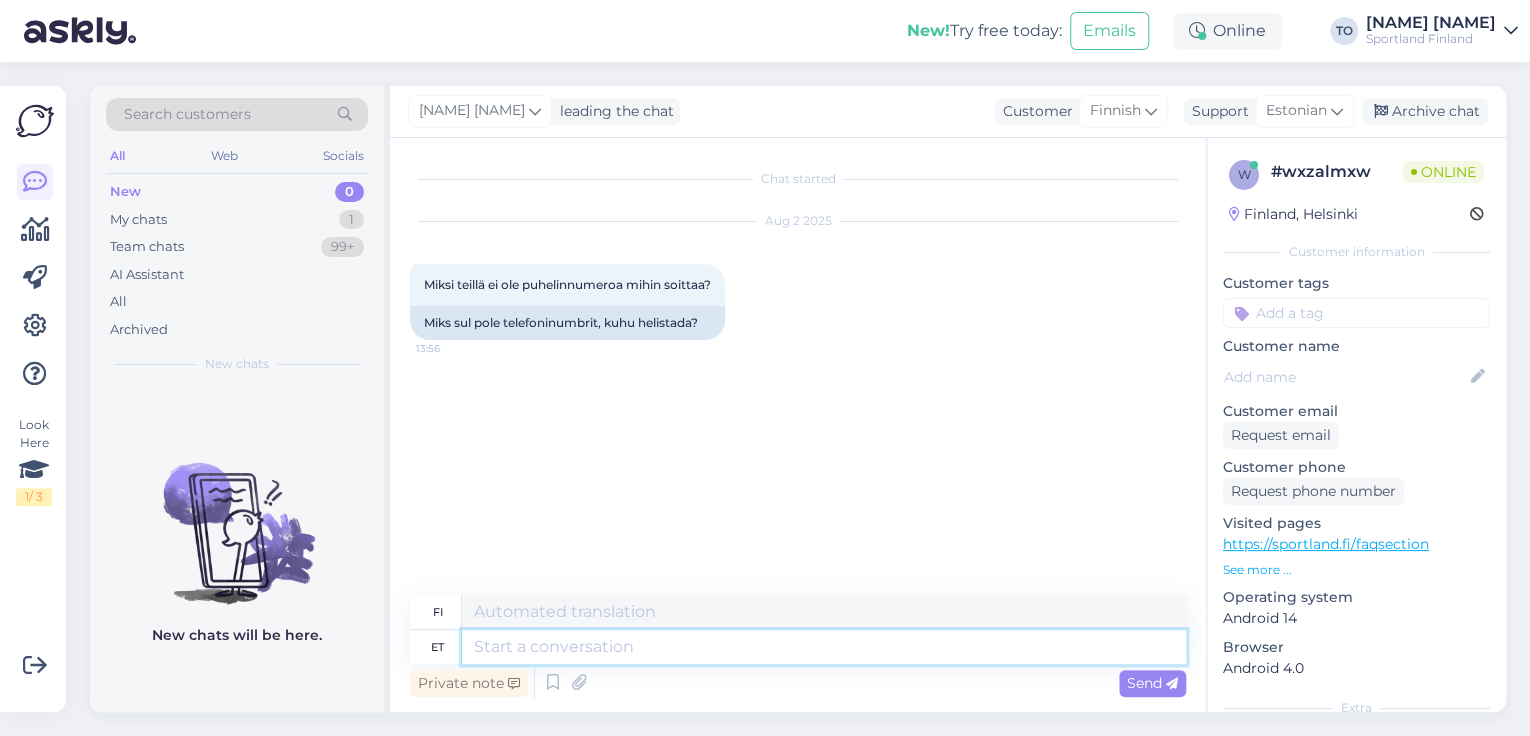 click at bounding box center [824, 647] 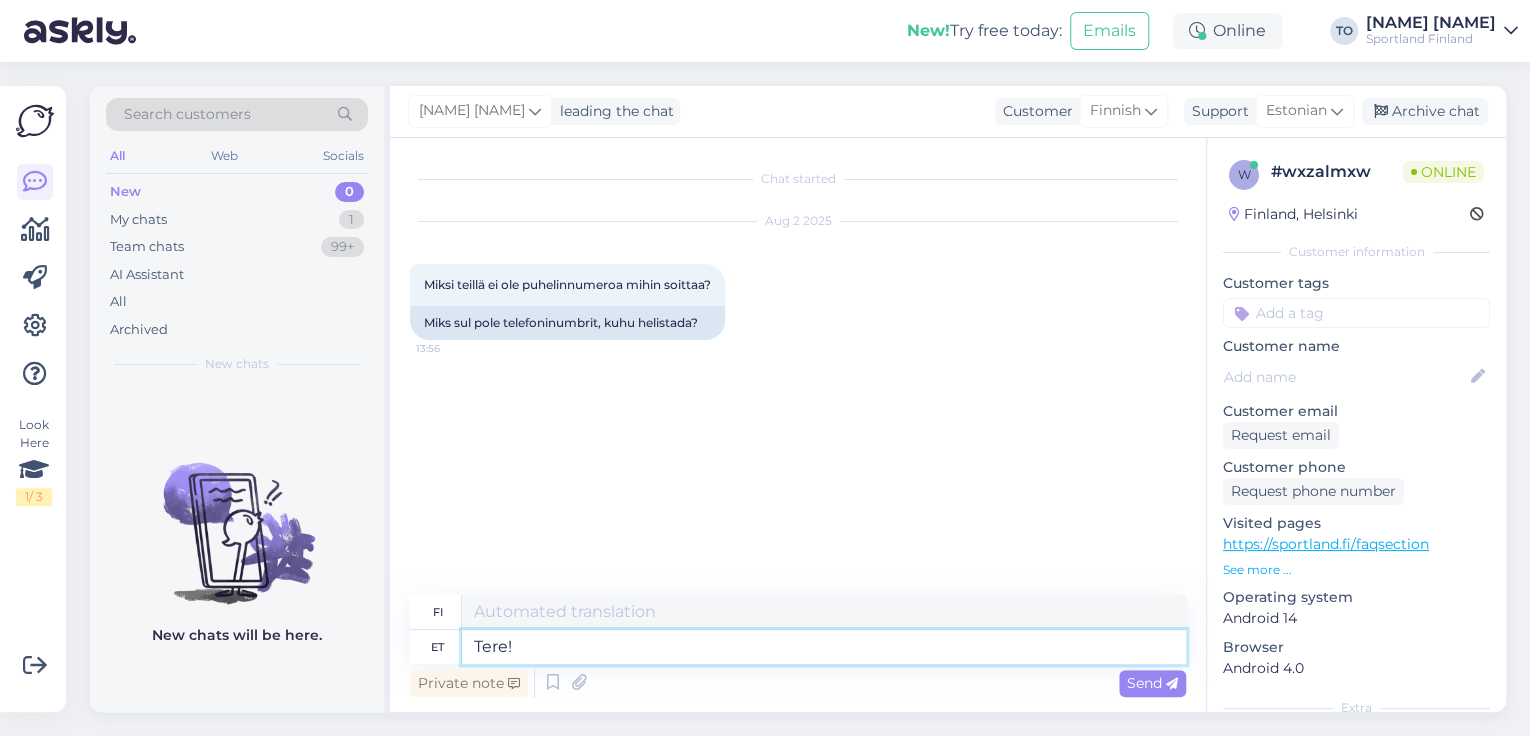 type on "Tere!" 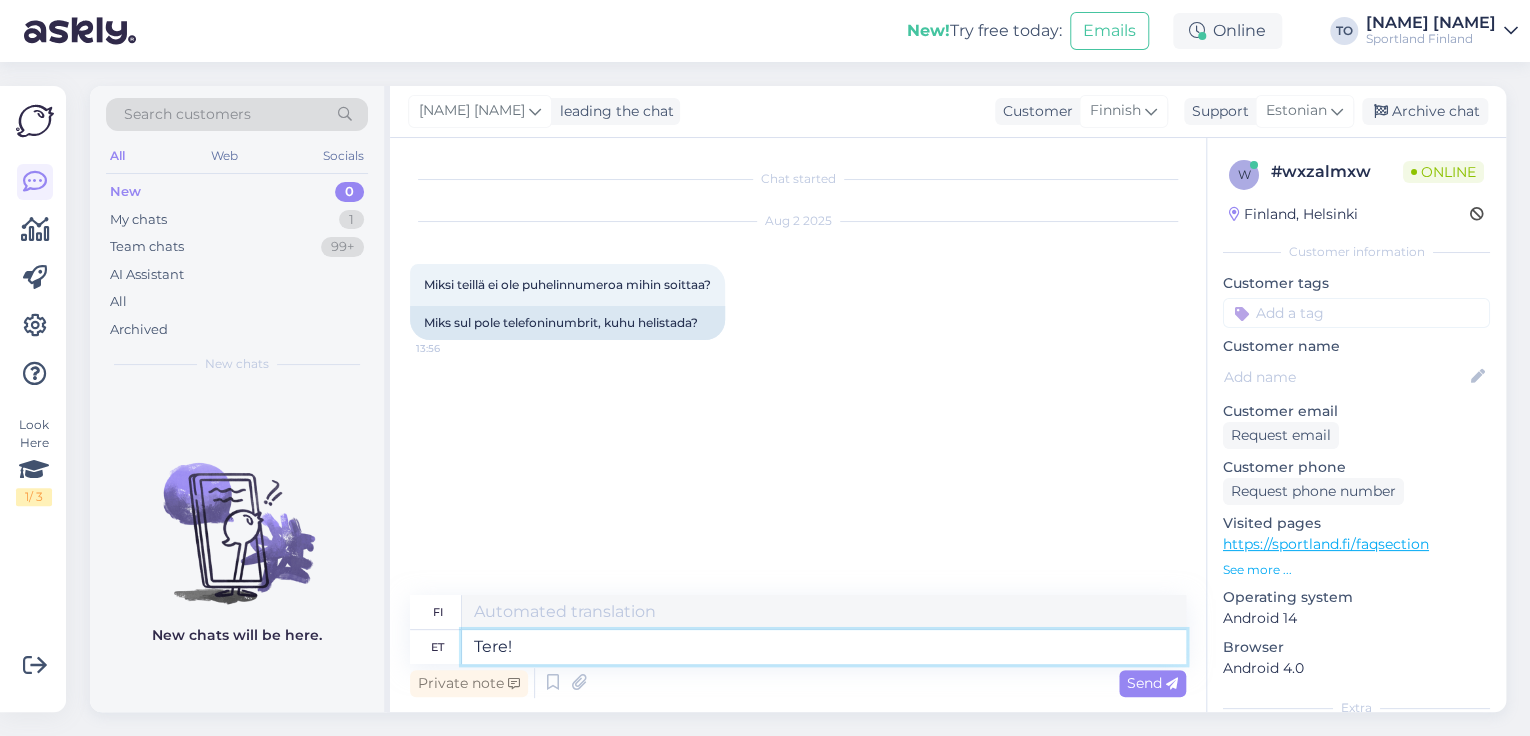 type on "Hei!" 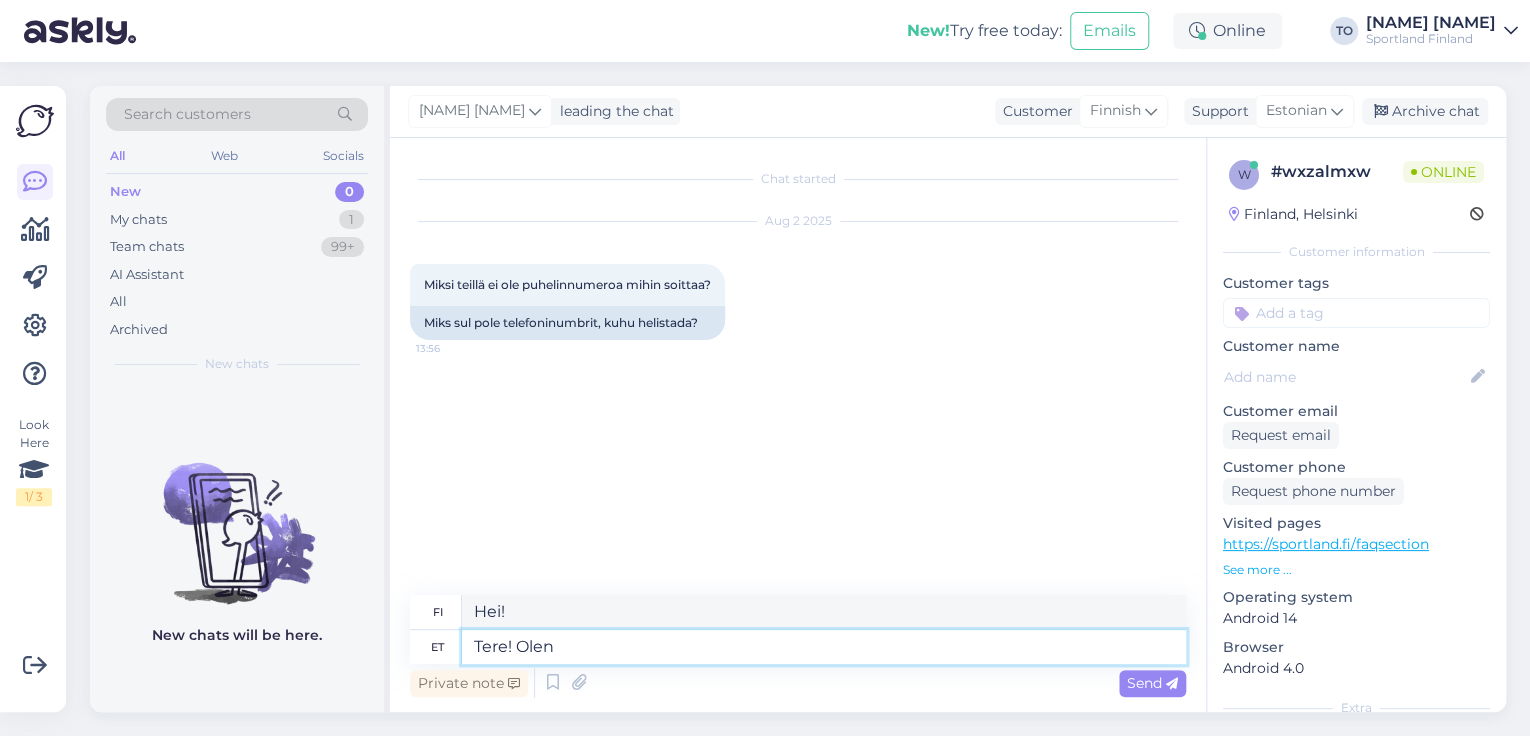 type on "Tere! Olen" 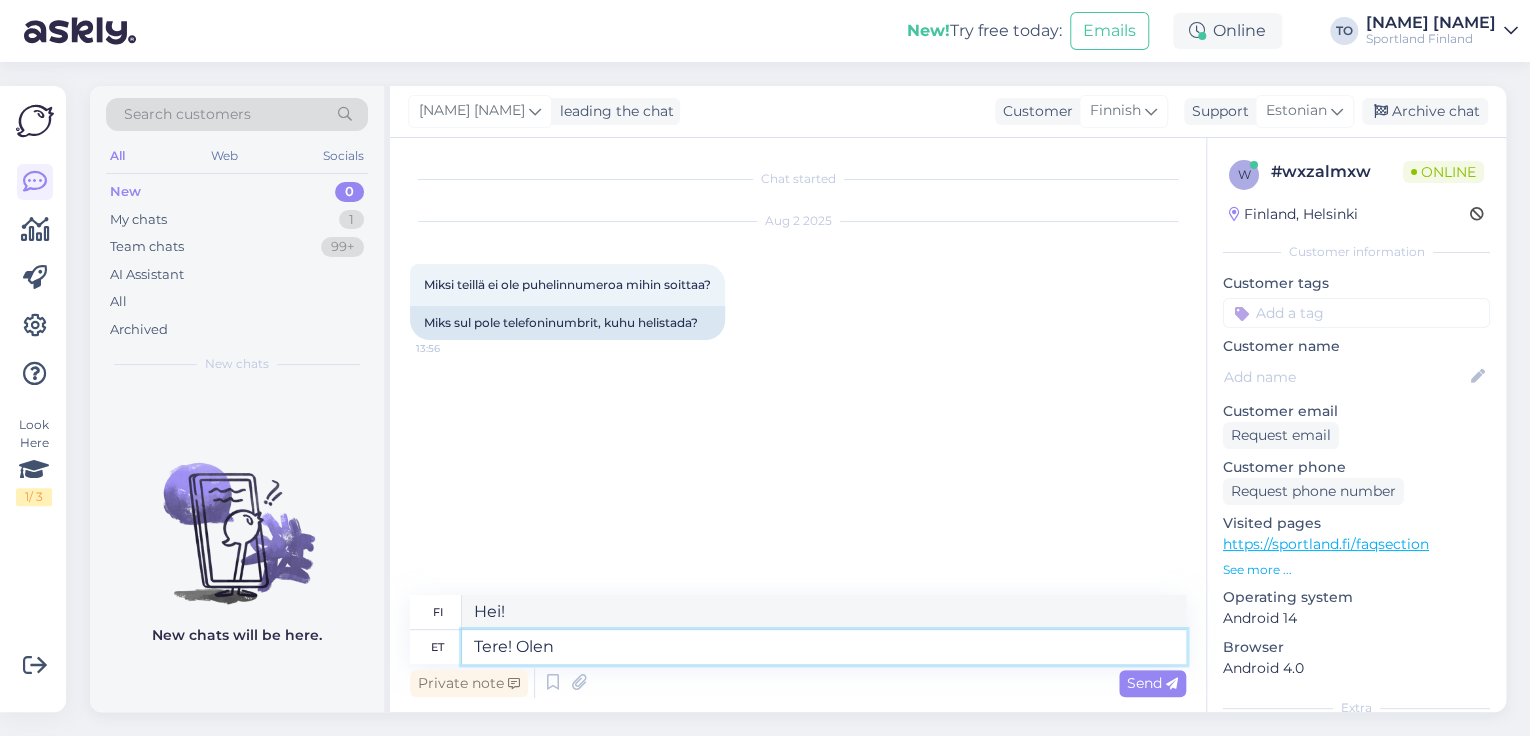 type on "Hei! Olen" 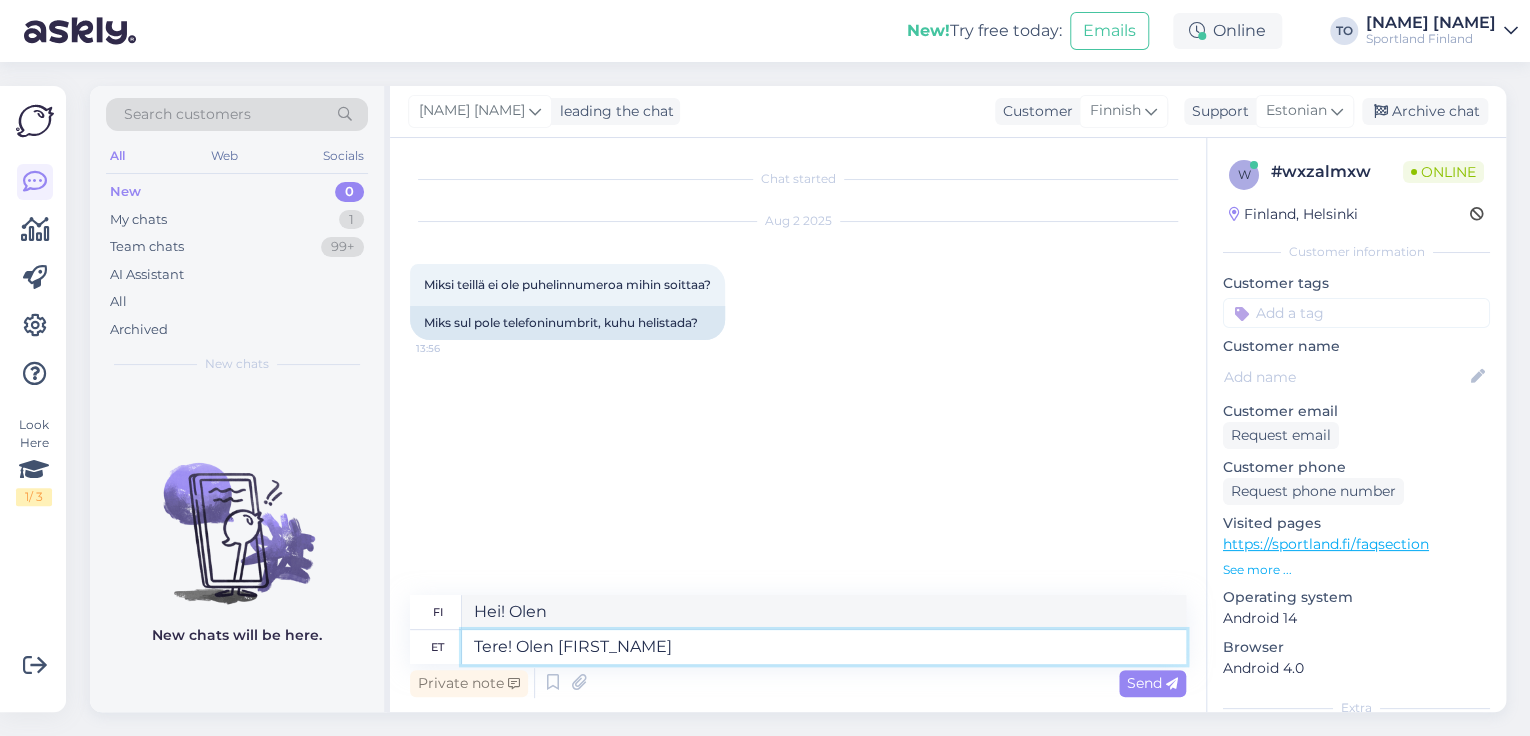 type on "Tere! Olen [FIRST_NAME]" 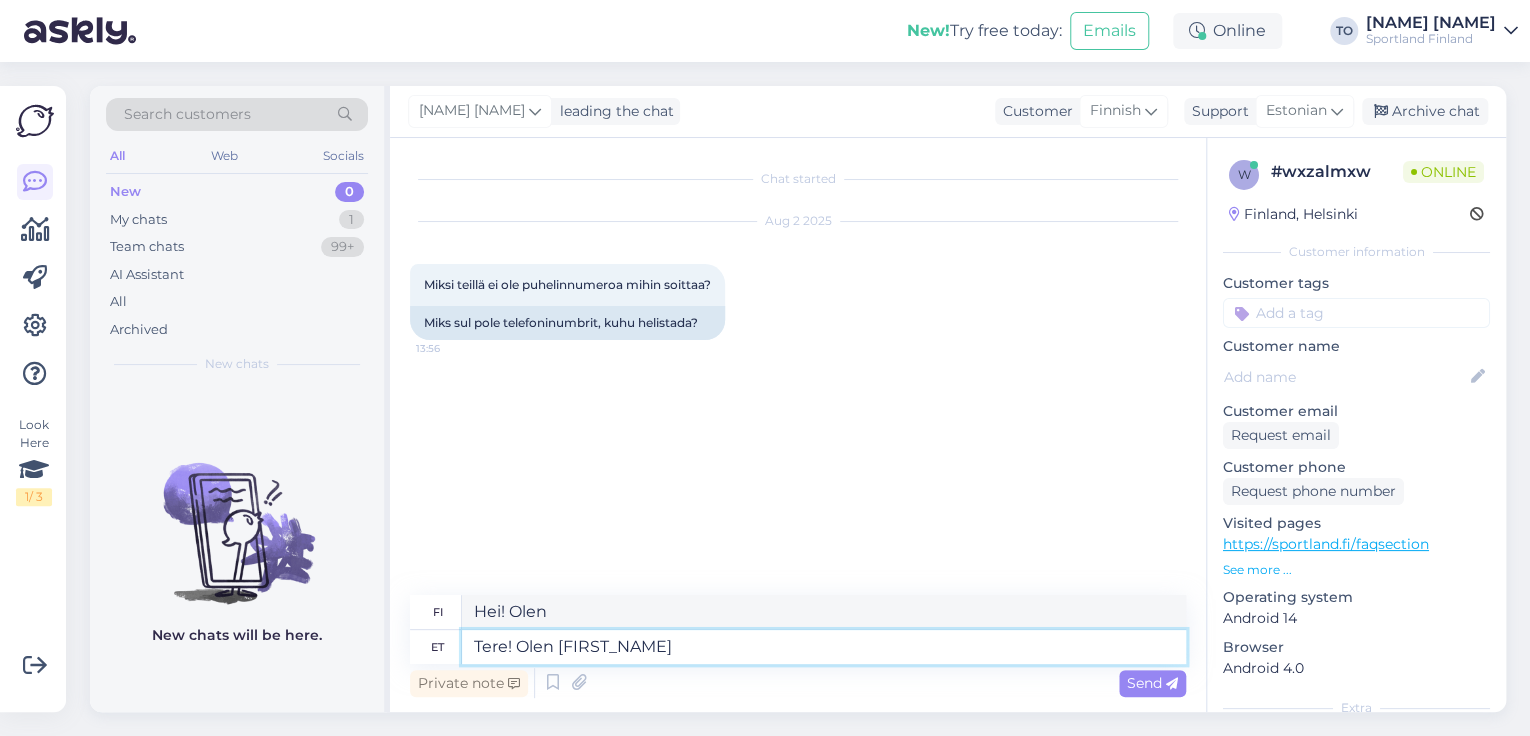 type on "Hei! Olen [FIRST]" 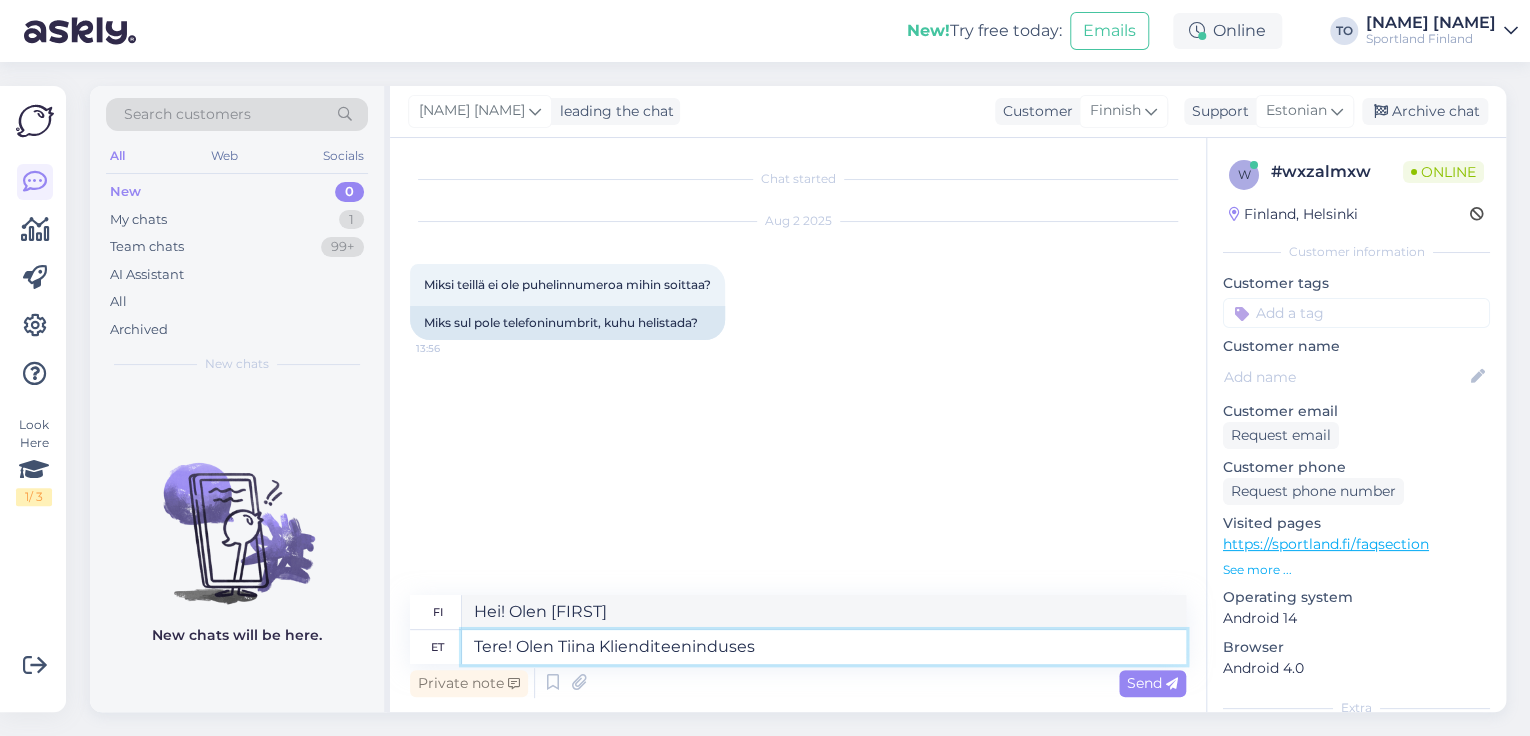 type on "Tere! Olen [FIRST] [LAST]" 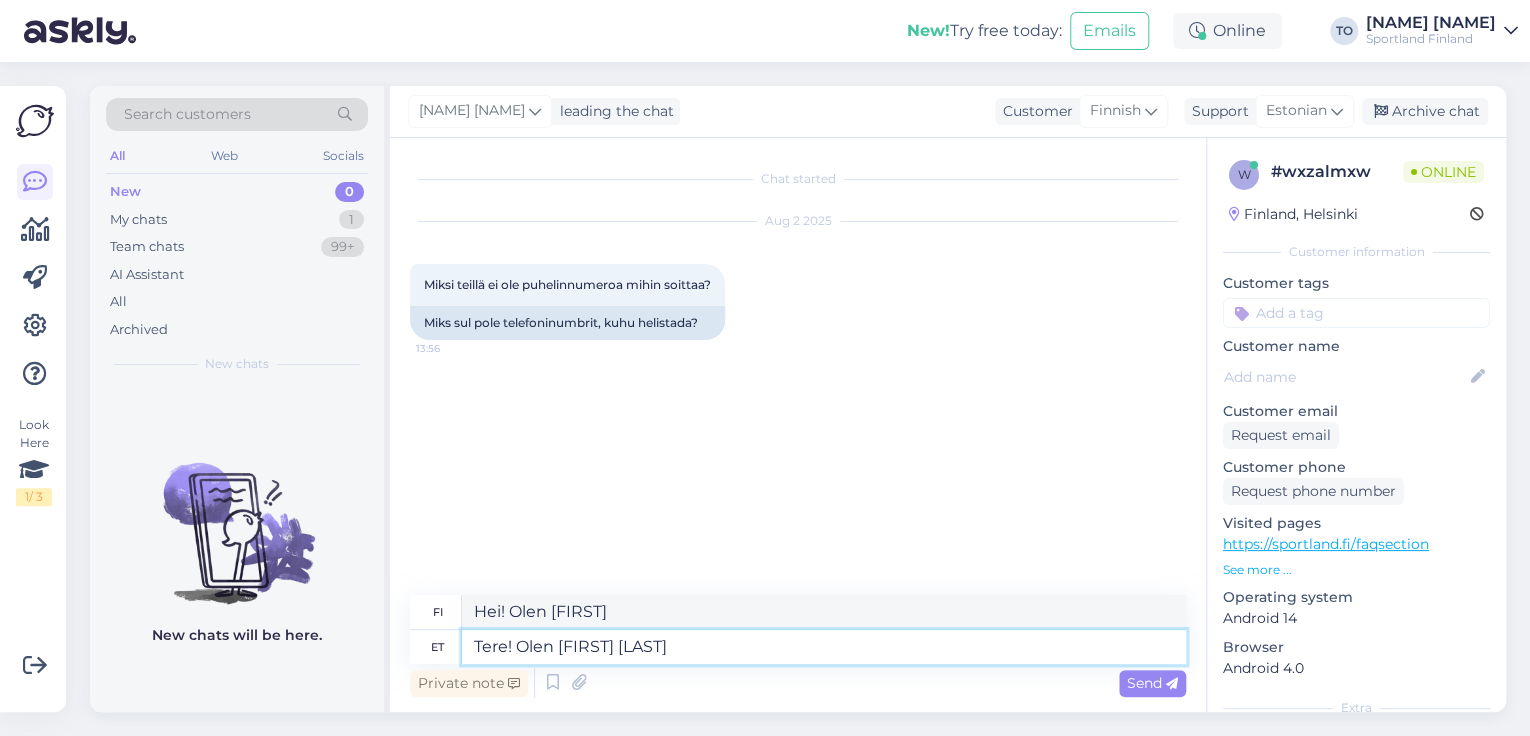 type on "Hei! Olen [PERSON_NAME] asiakaspalvelusta" 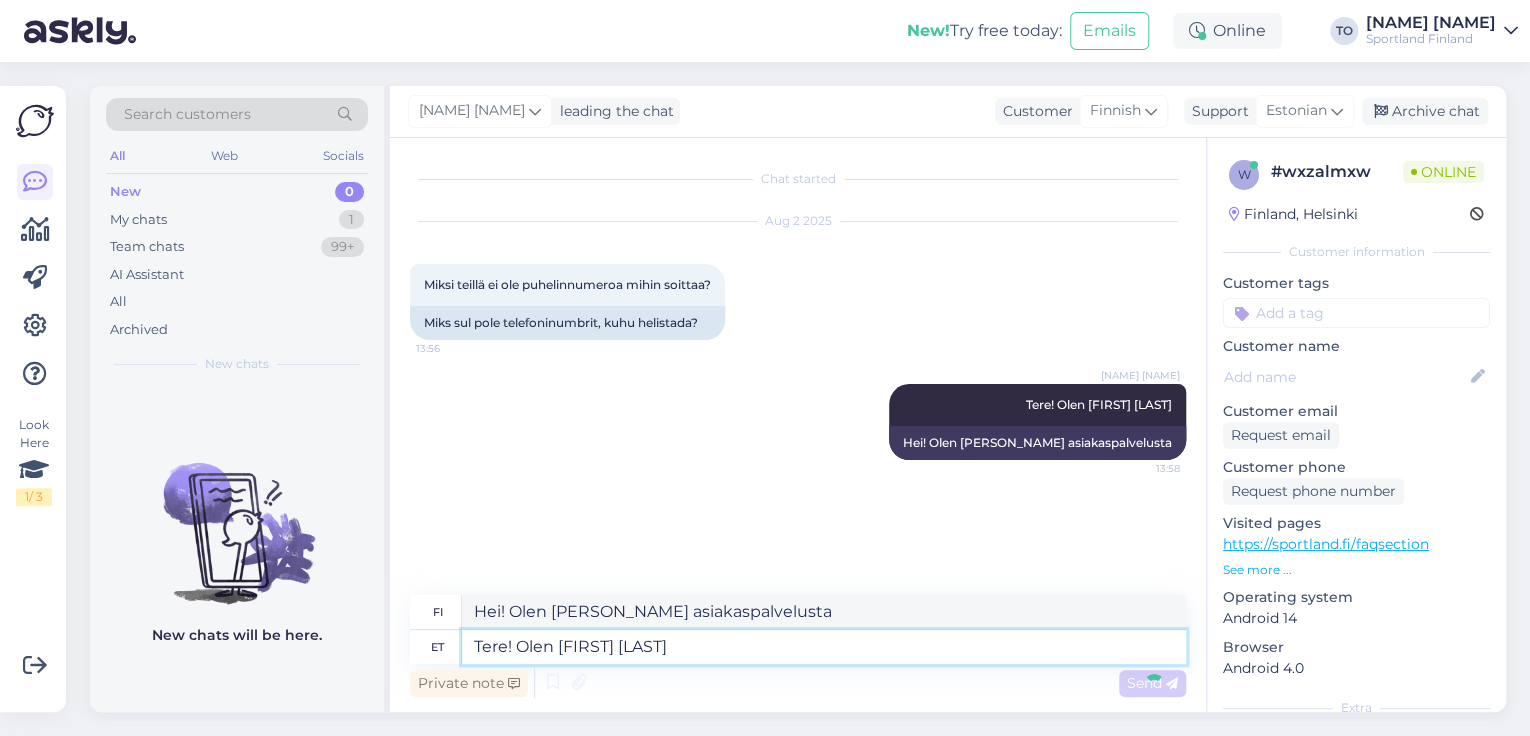 type 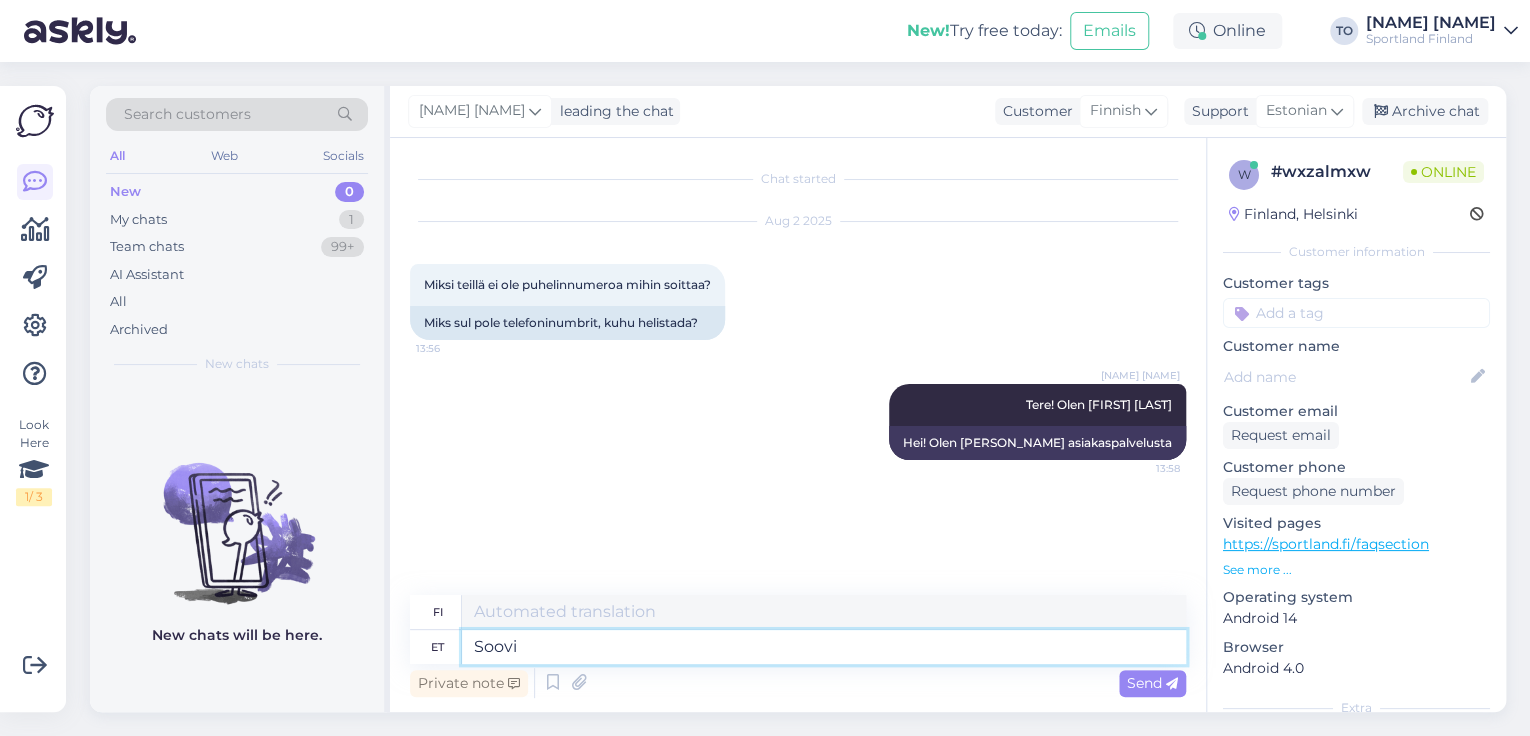 type on "Soovi" 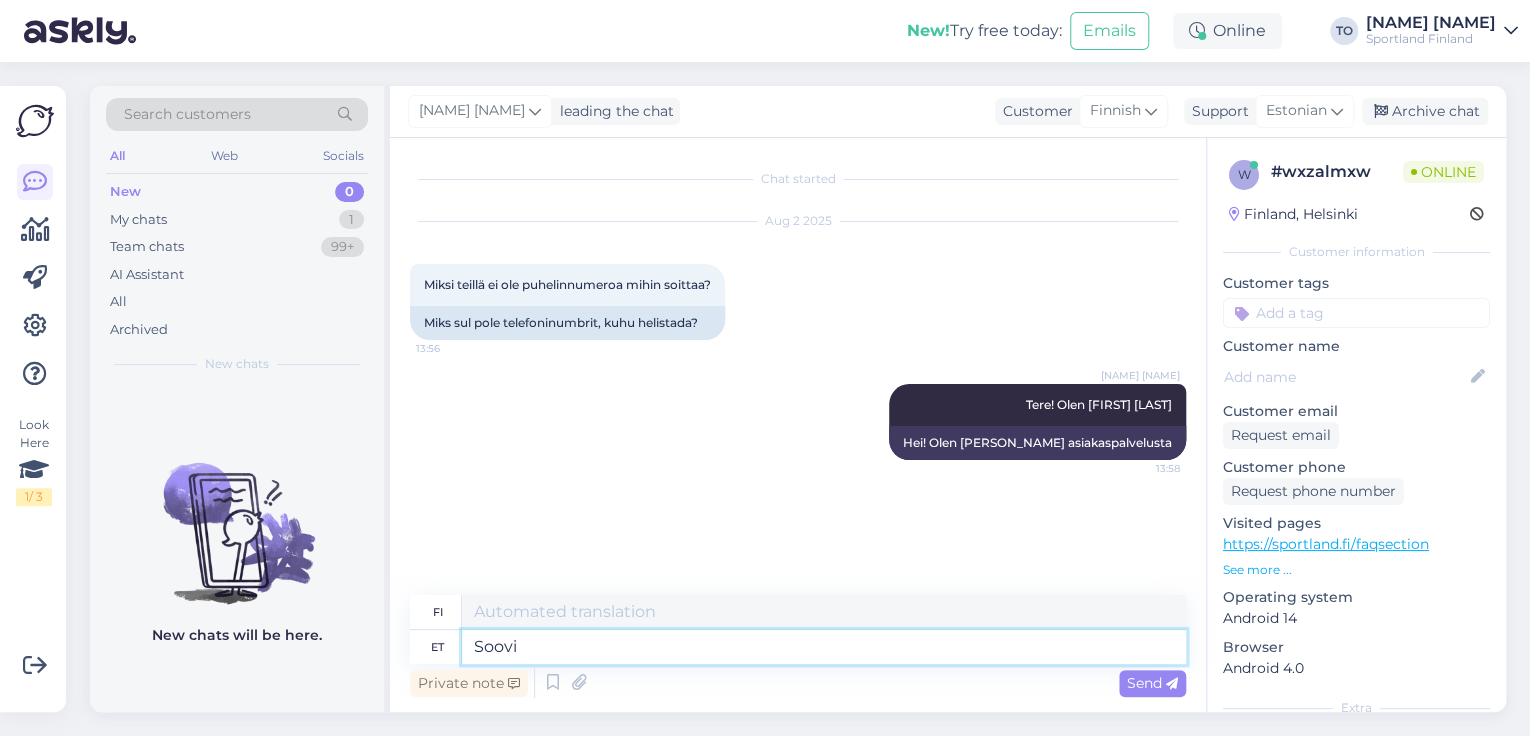 type on "Toive" 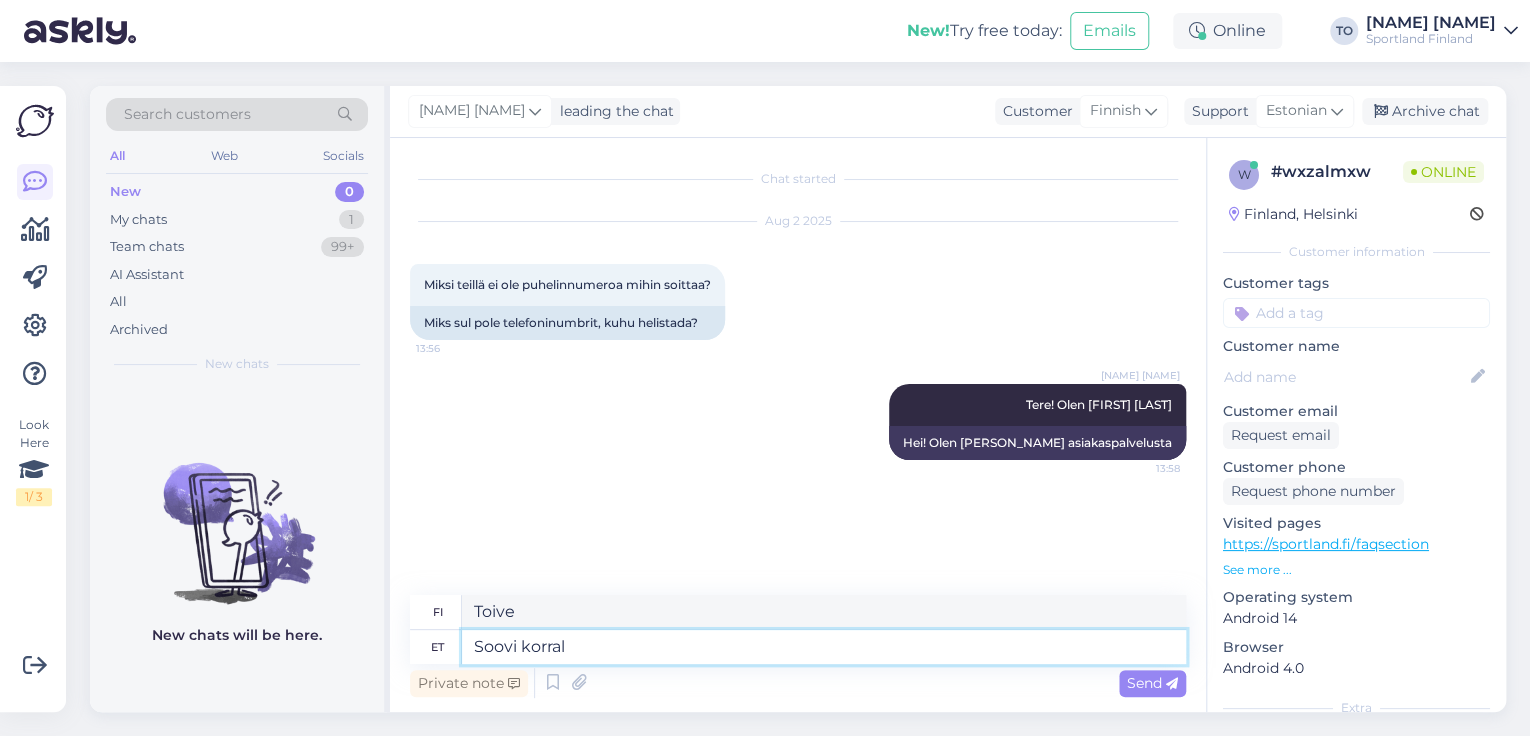 type on "Soovi korral s" 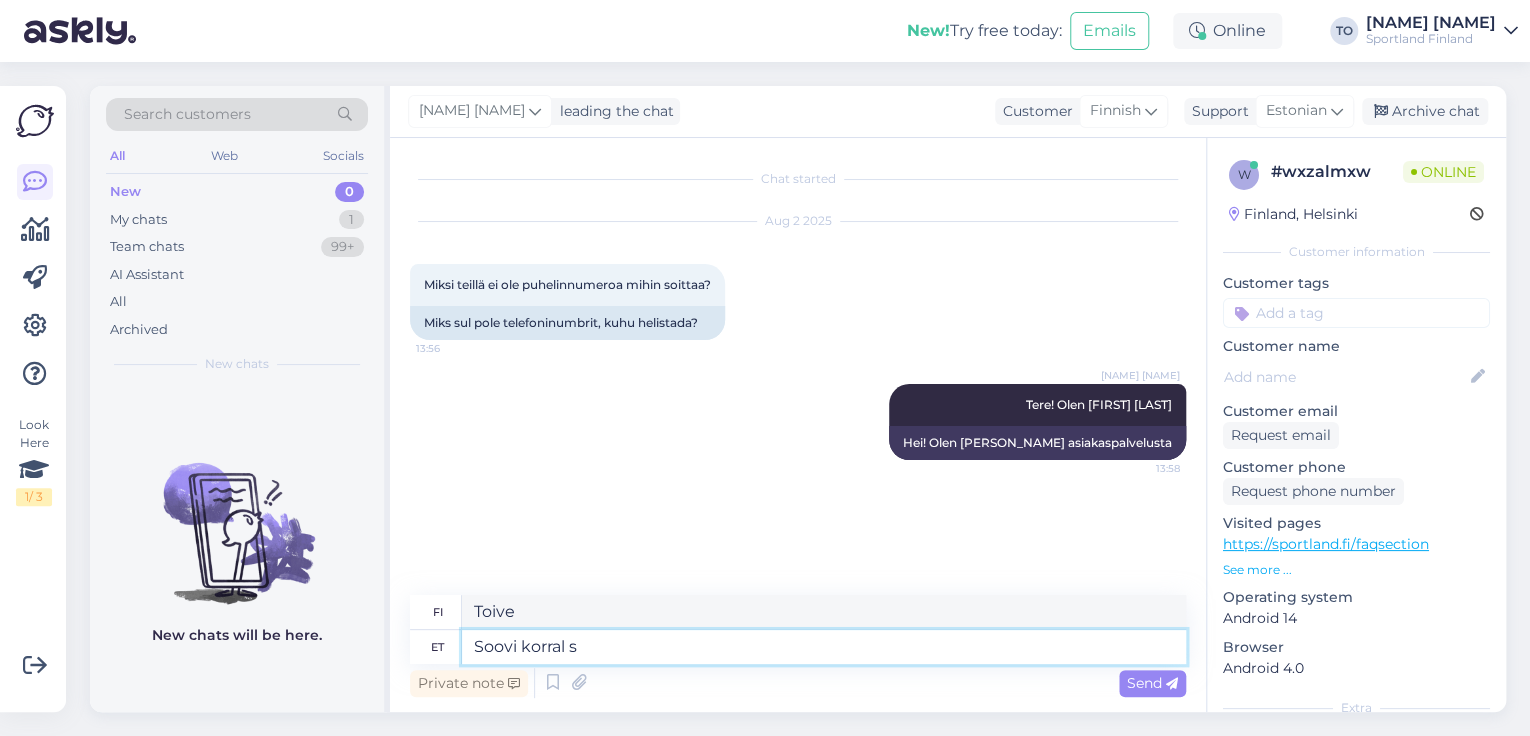 type on "Haluttaessa" 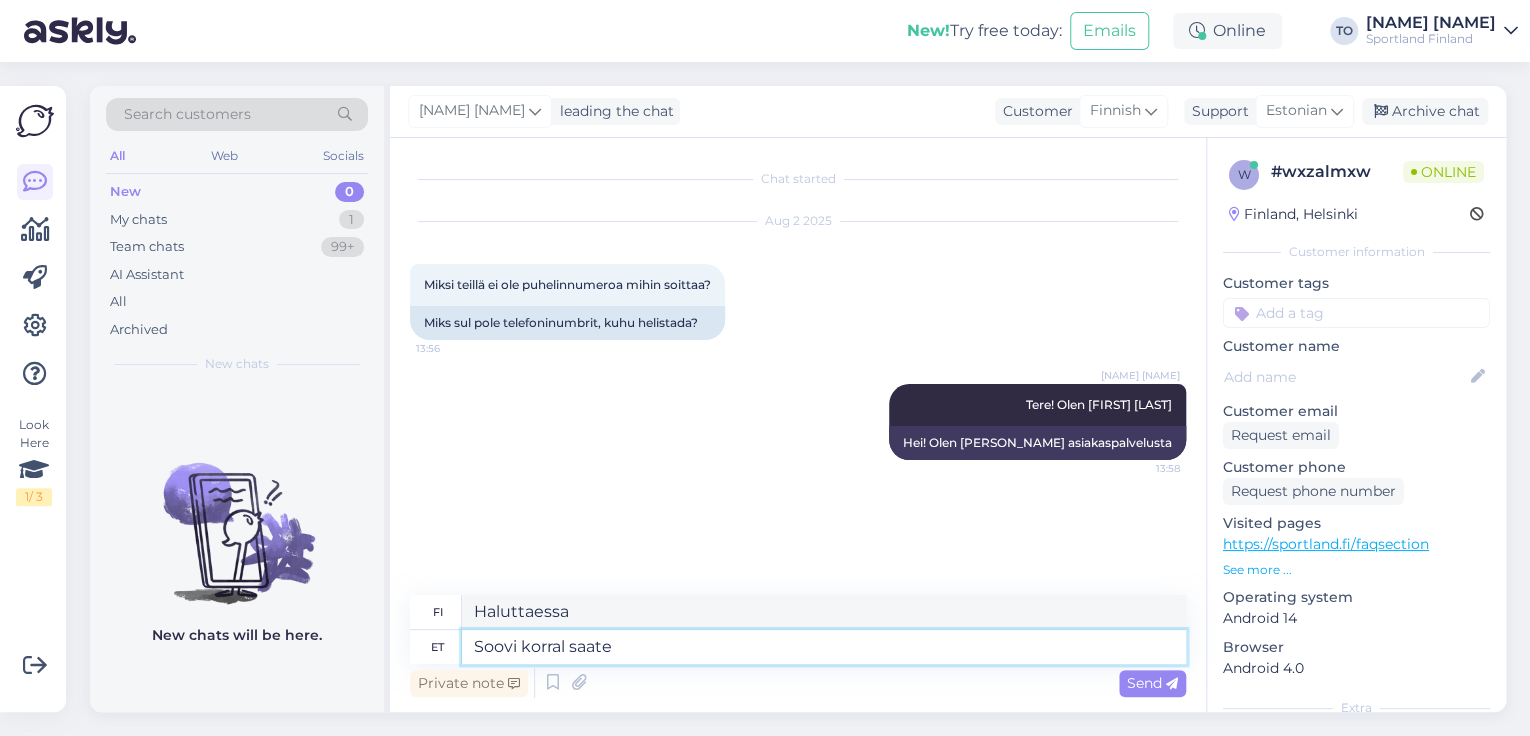 type on "Soovi korral saate" 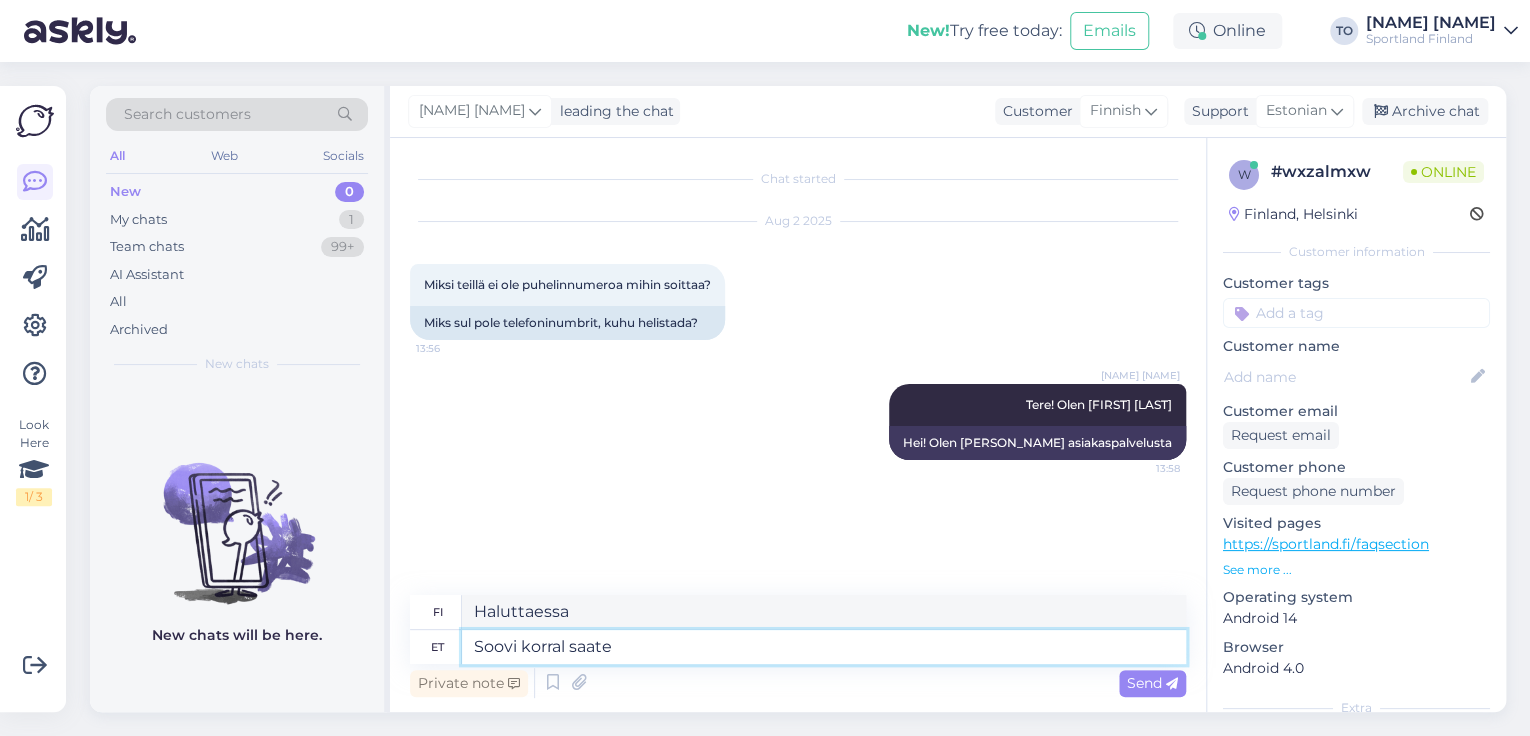 type on "Jos haluat, voit" 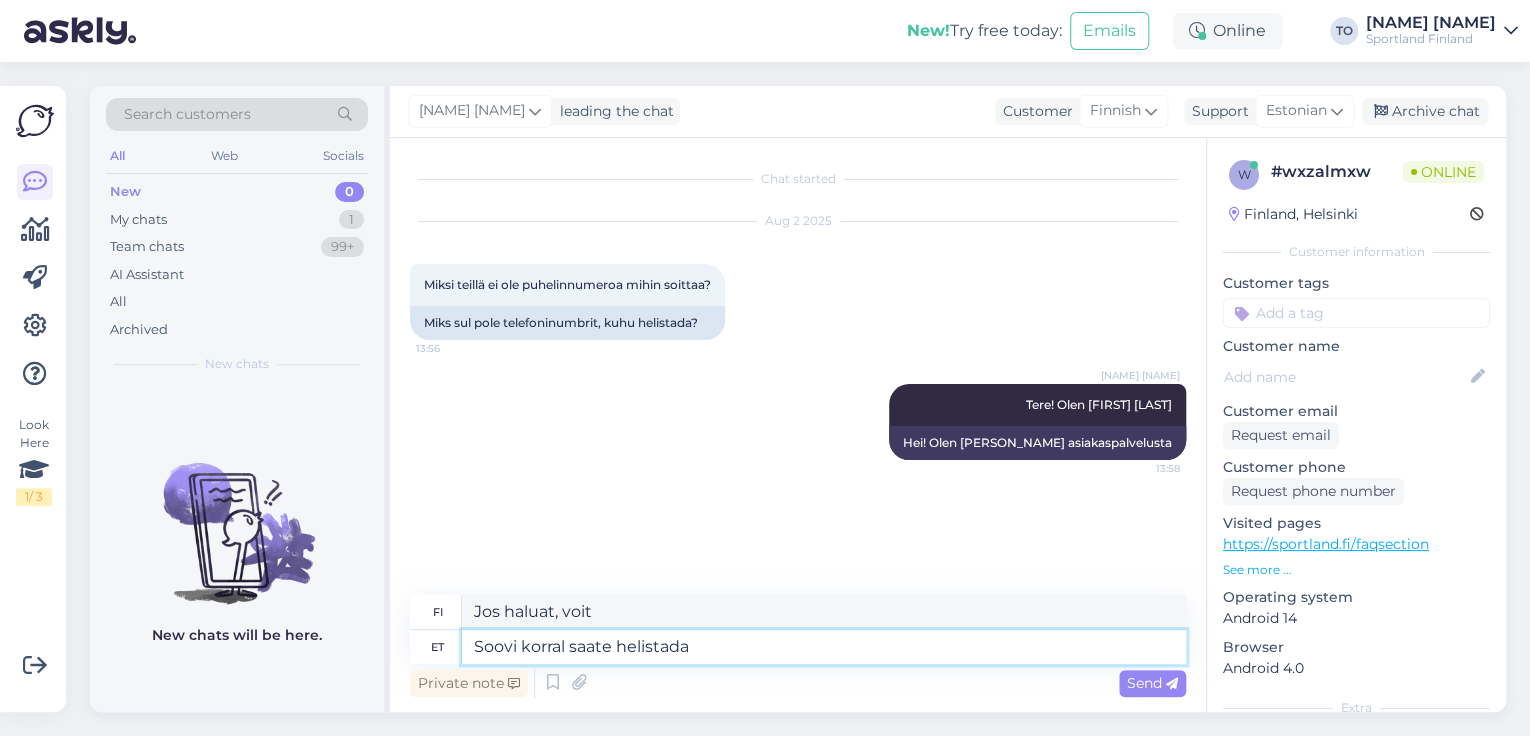 type on "Soovi korral saate helistada" 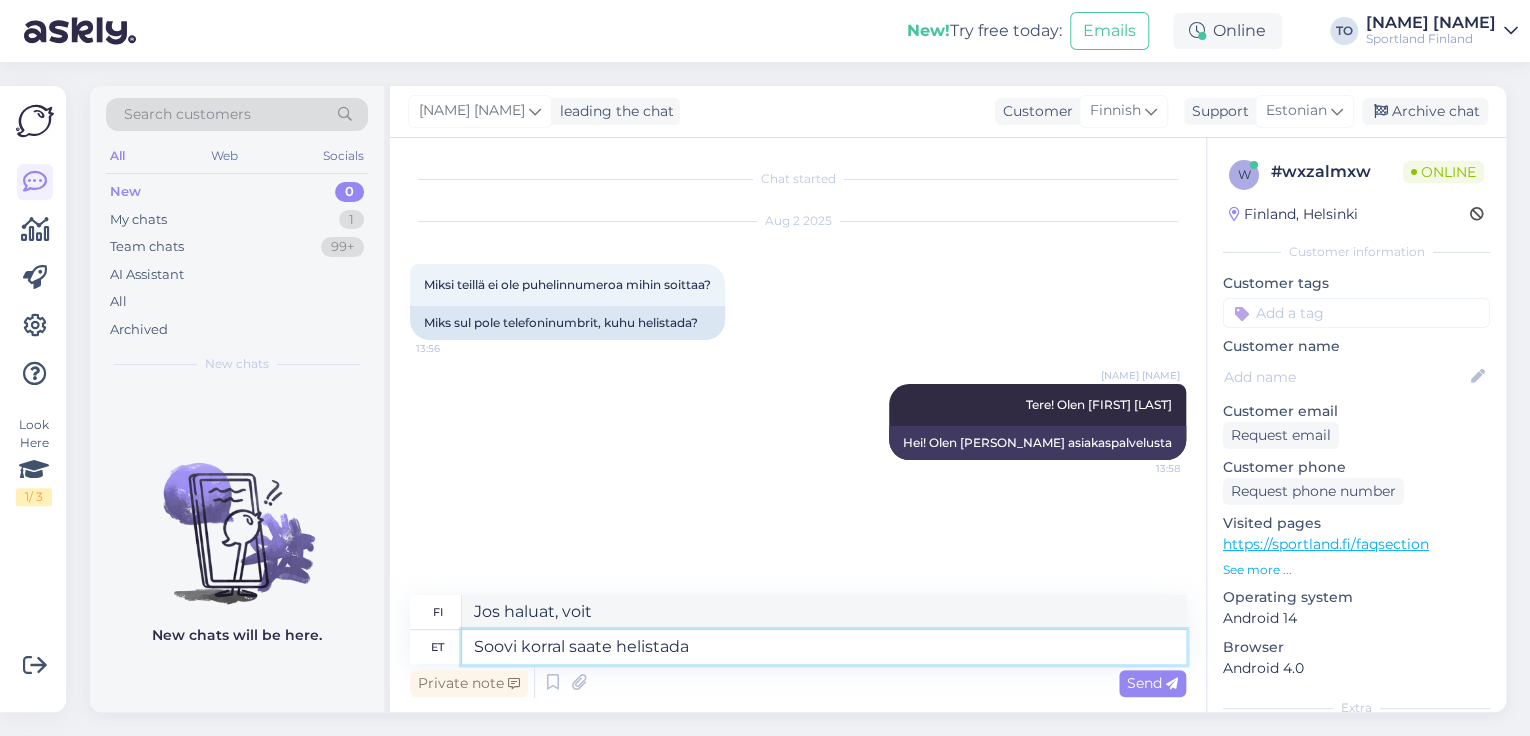 type on "Voit soittaa, jos haluat." 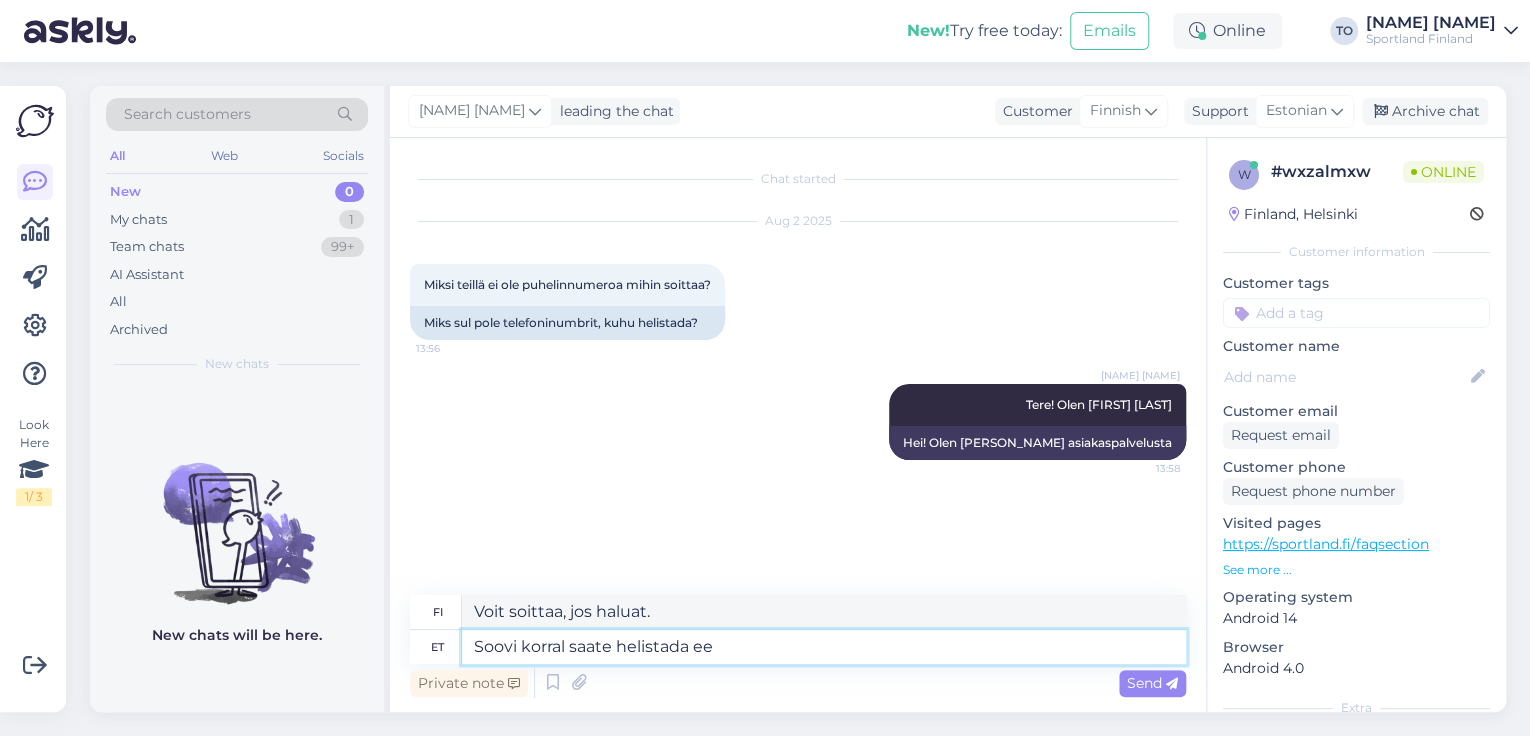 type on "Soovi korral saate helistada e" 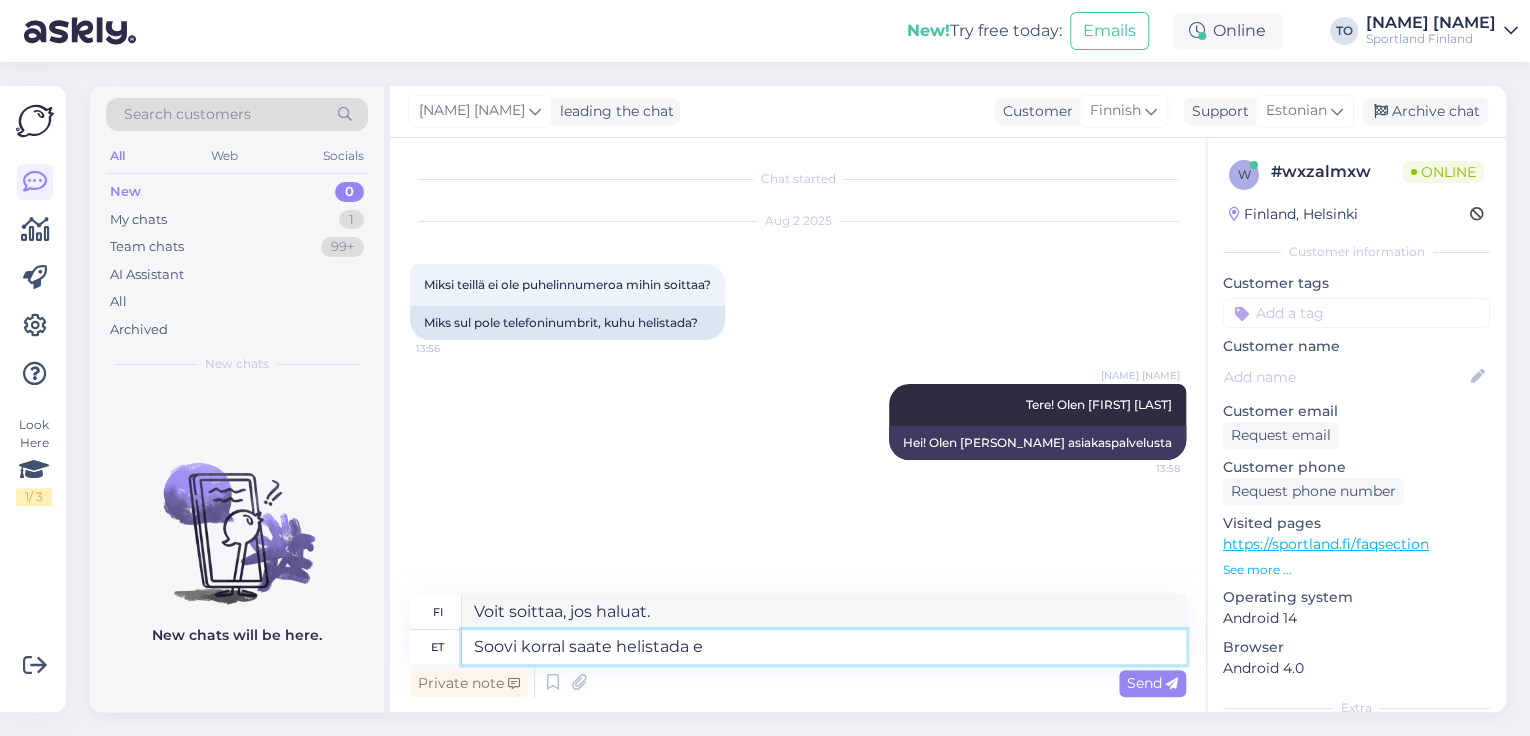 type on "Voit halutessasi soittaa meille numeroon" 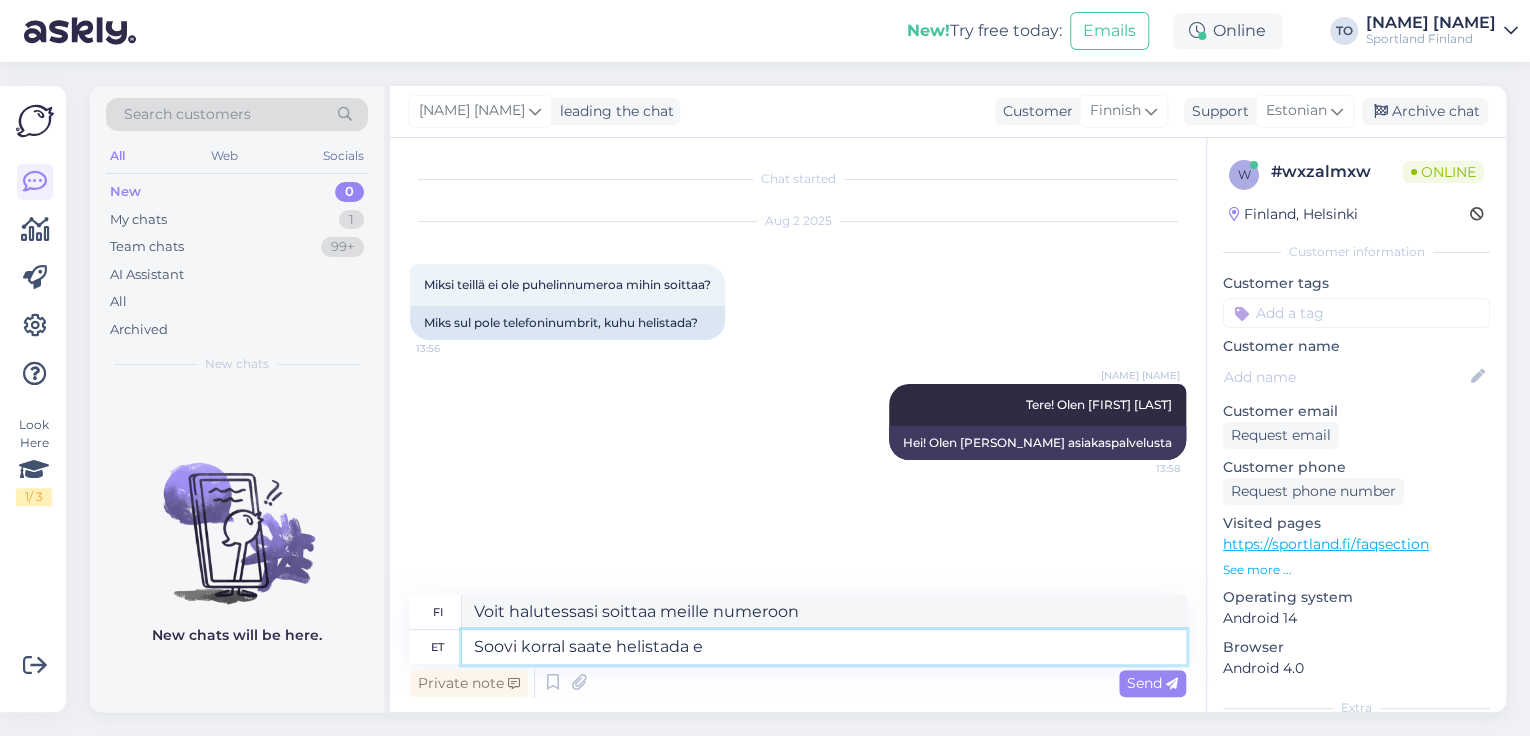 type on "Soovi korral saate helistada" 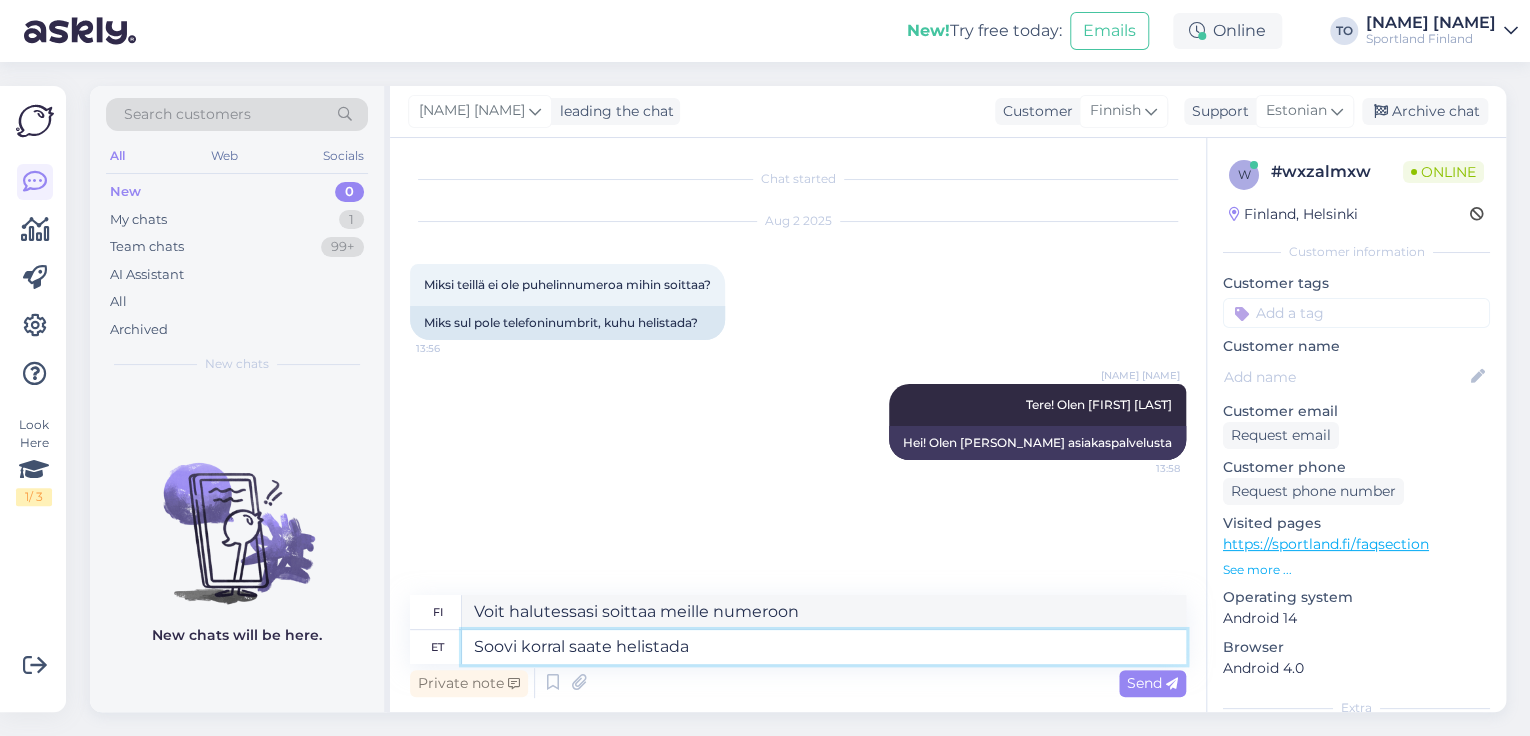 type on "Voit soittaa, jos haluat." 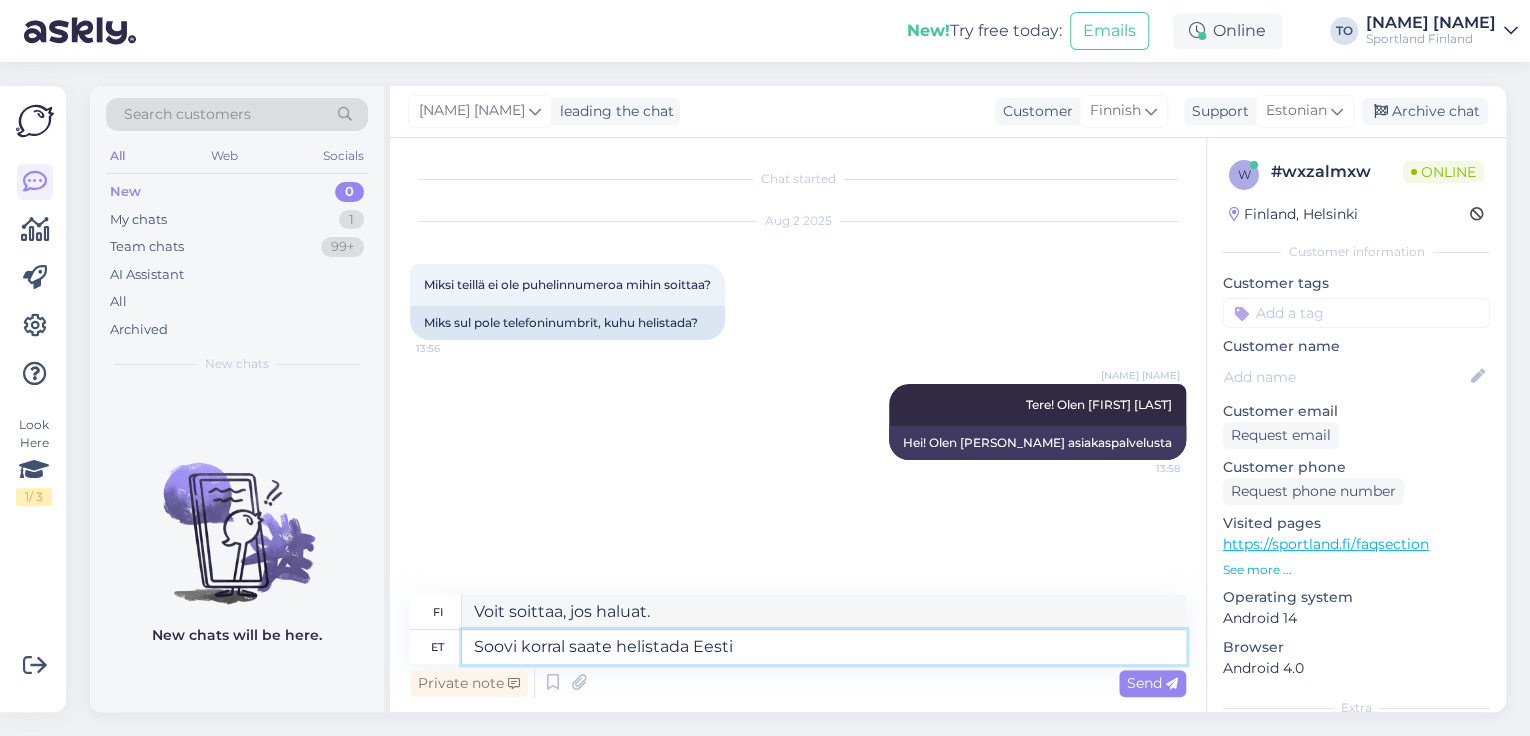 type on "Soovi korral saate helistada Eesti" 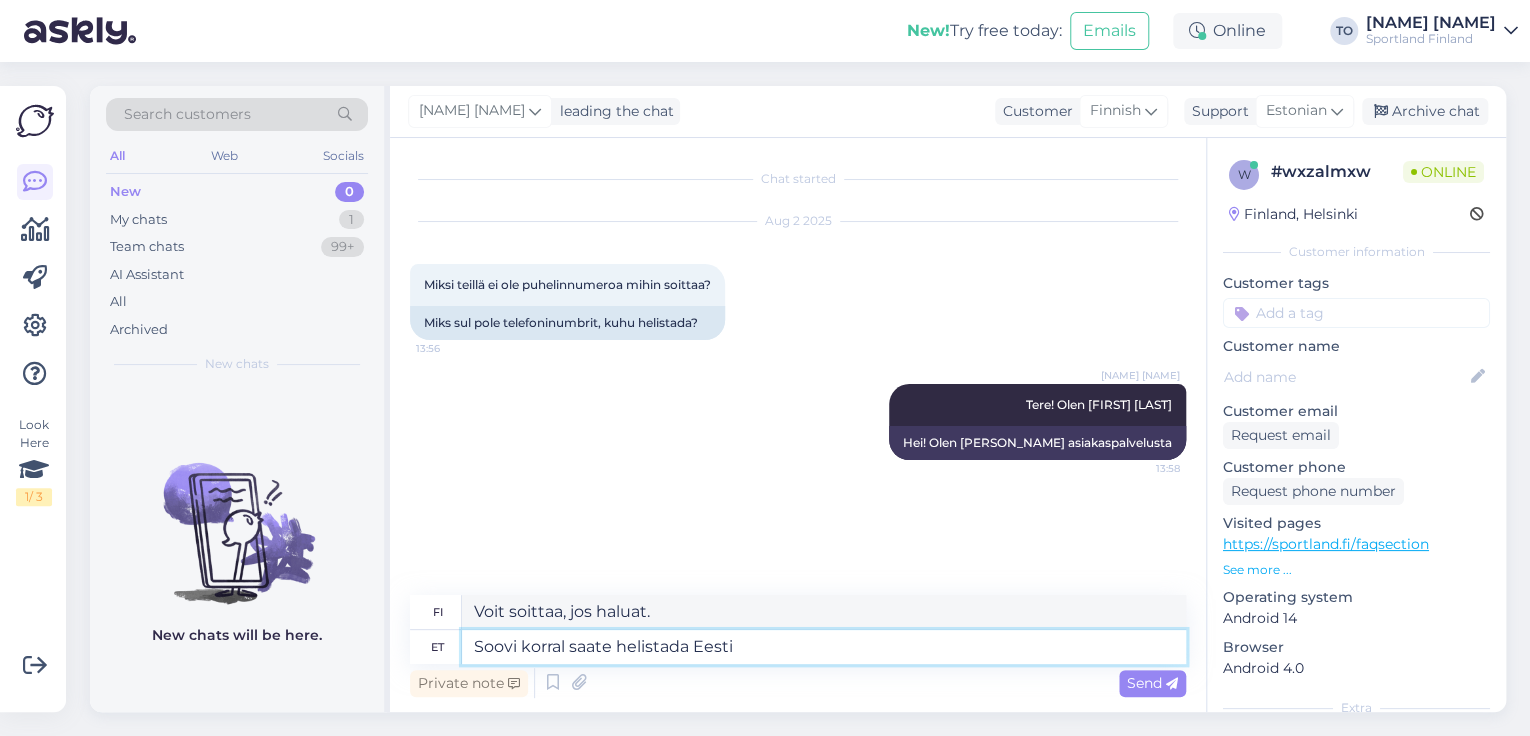 type on "Jos haluat, voit soittaa Viroon" 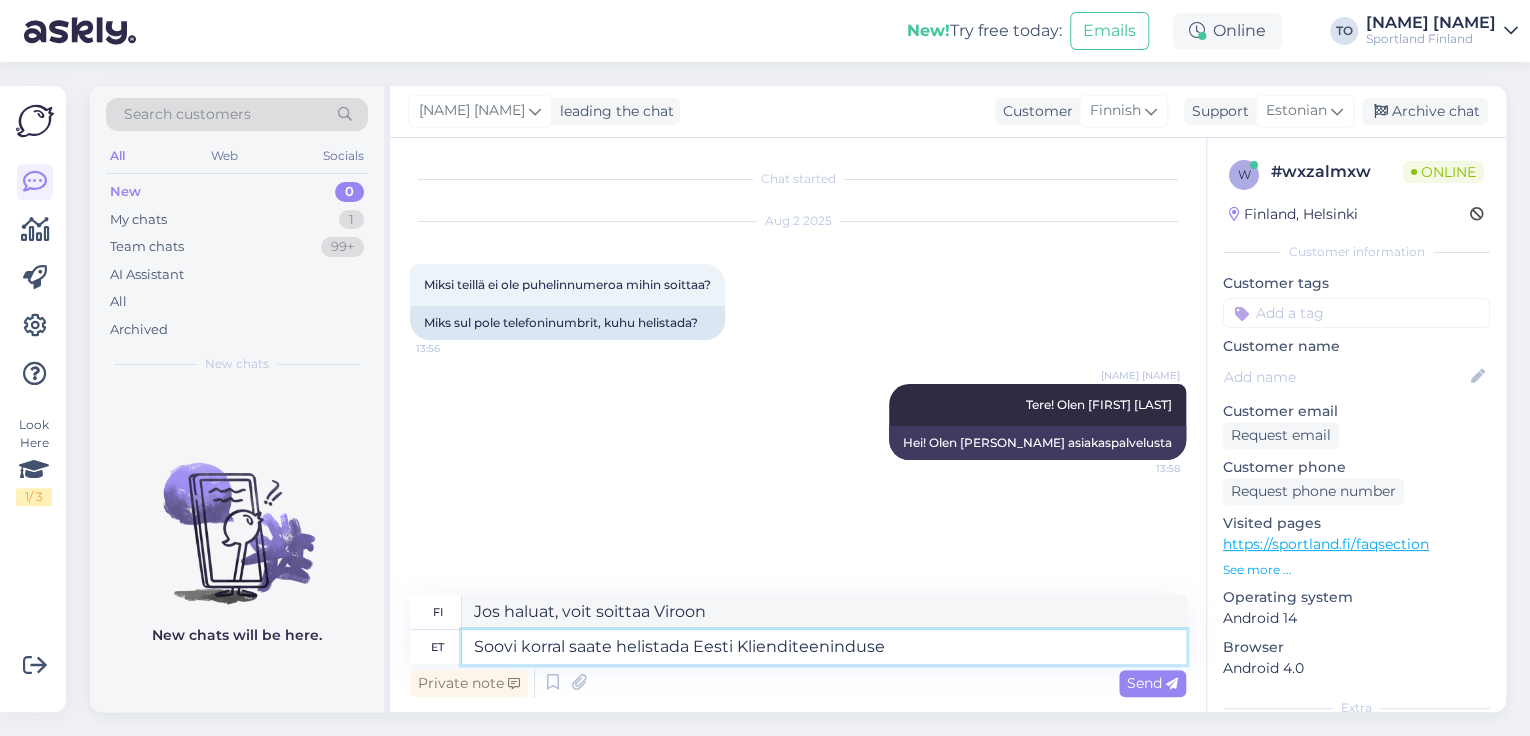 type on "Soovi korral saate helistada Eesti Klienditeeninduse" 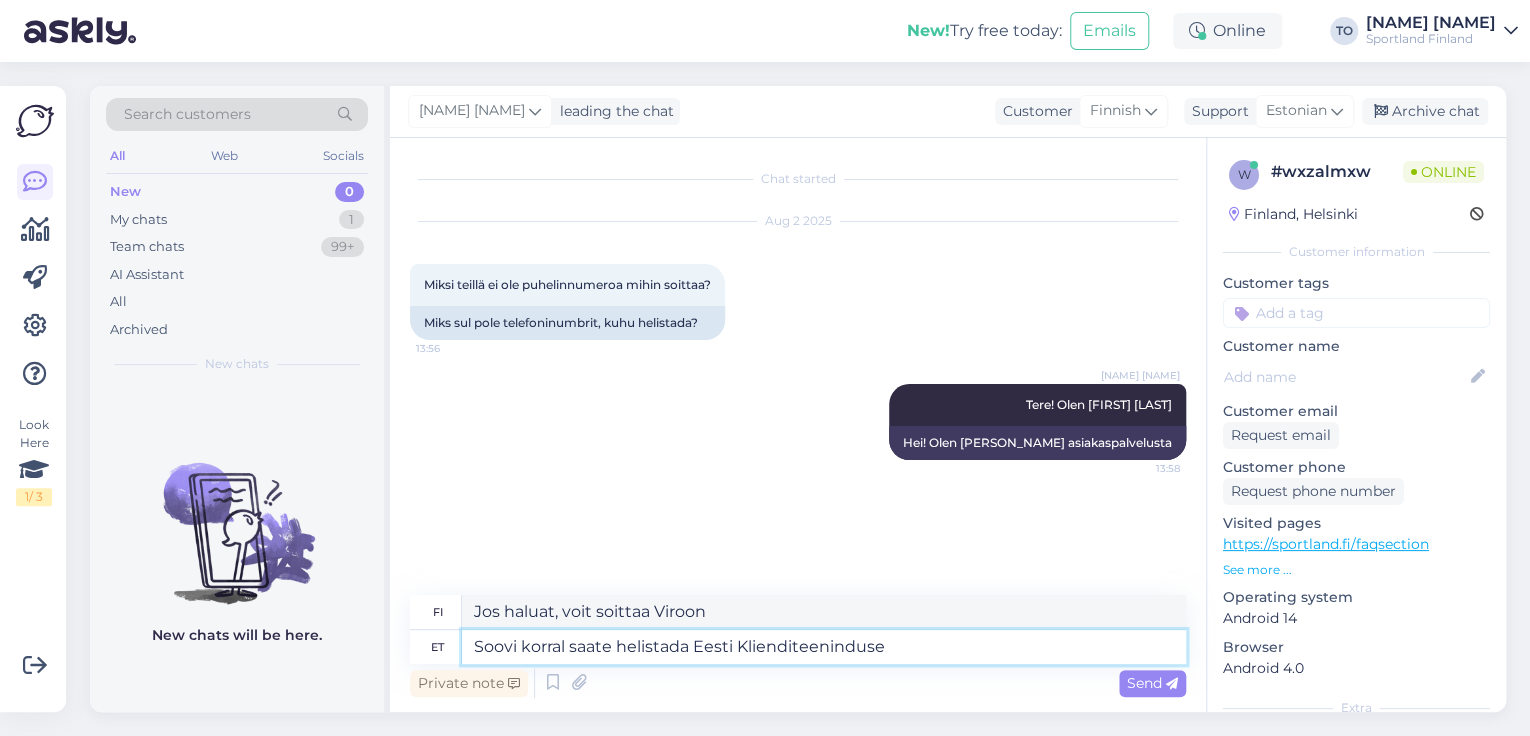 type on "Voit halutessasi soittaa Viron asiakaspalveluun." 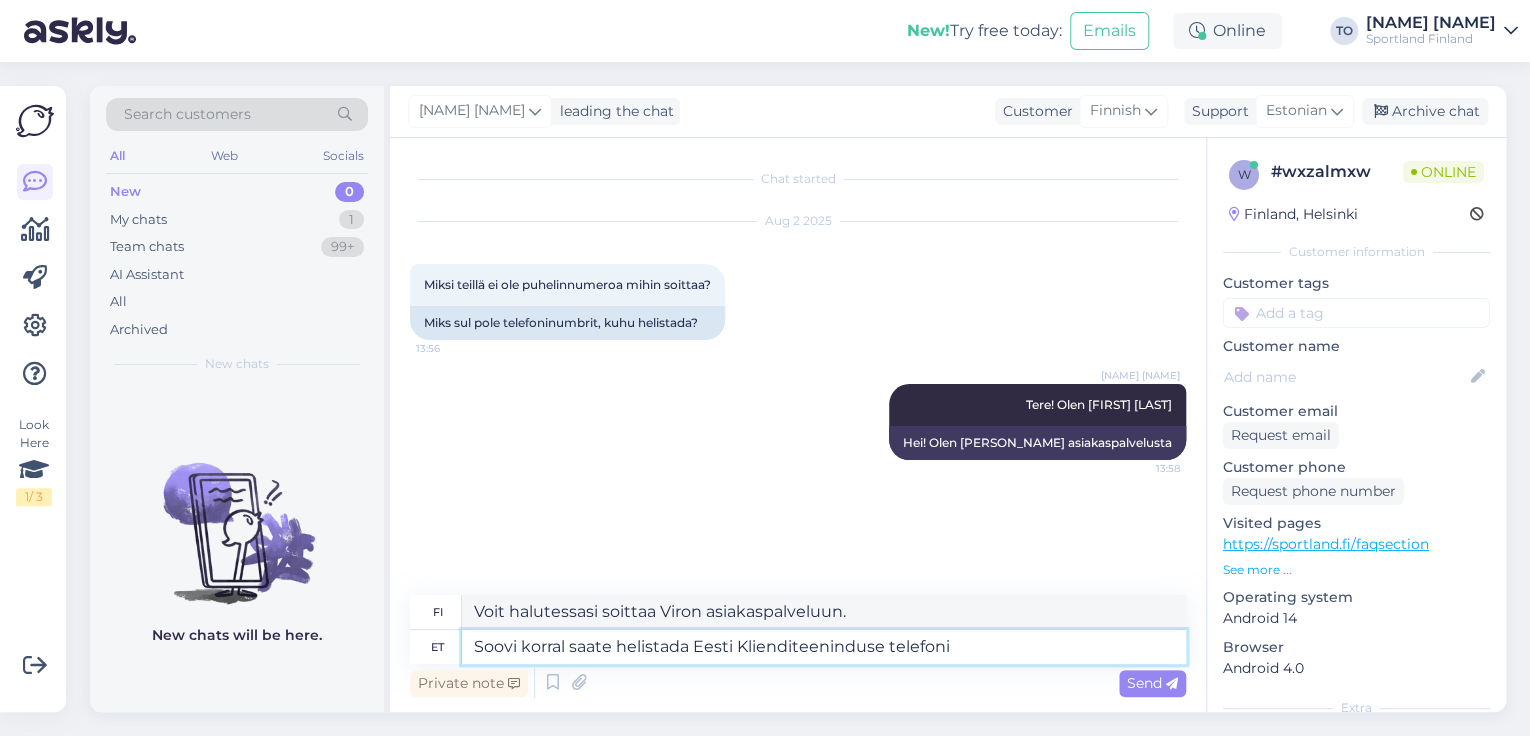 type on "Soovi korral saate helistada Eesti Klienditeeninduse telefonin" 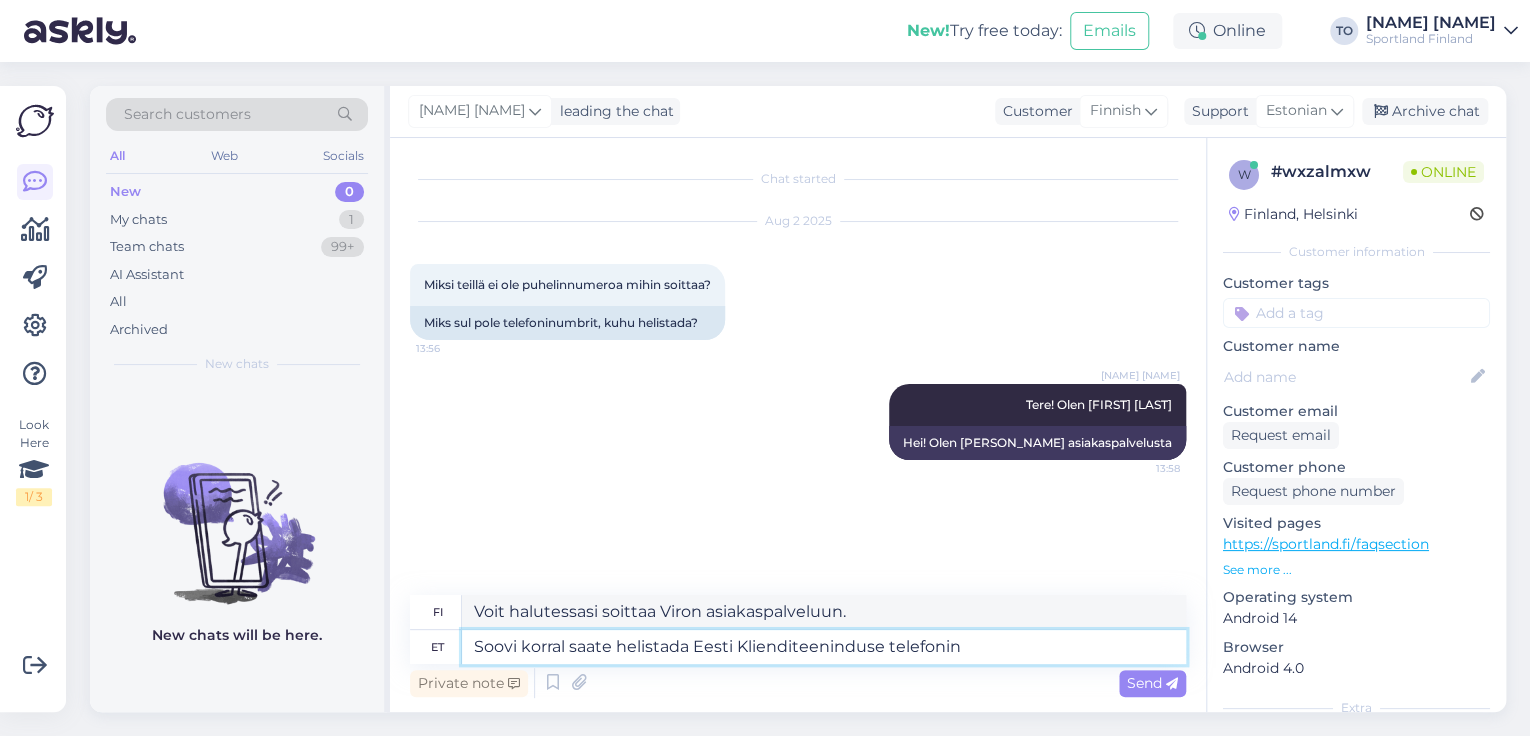 type on "Voit halutessasi soittaa Viron asiakaspalvelunumeroon." 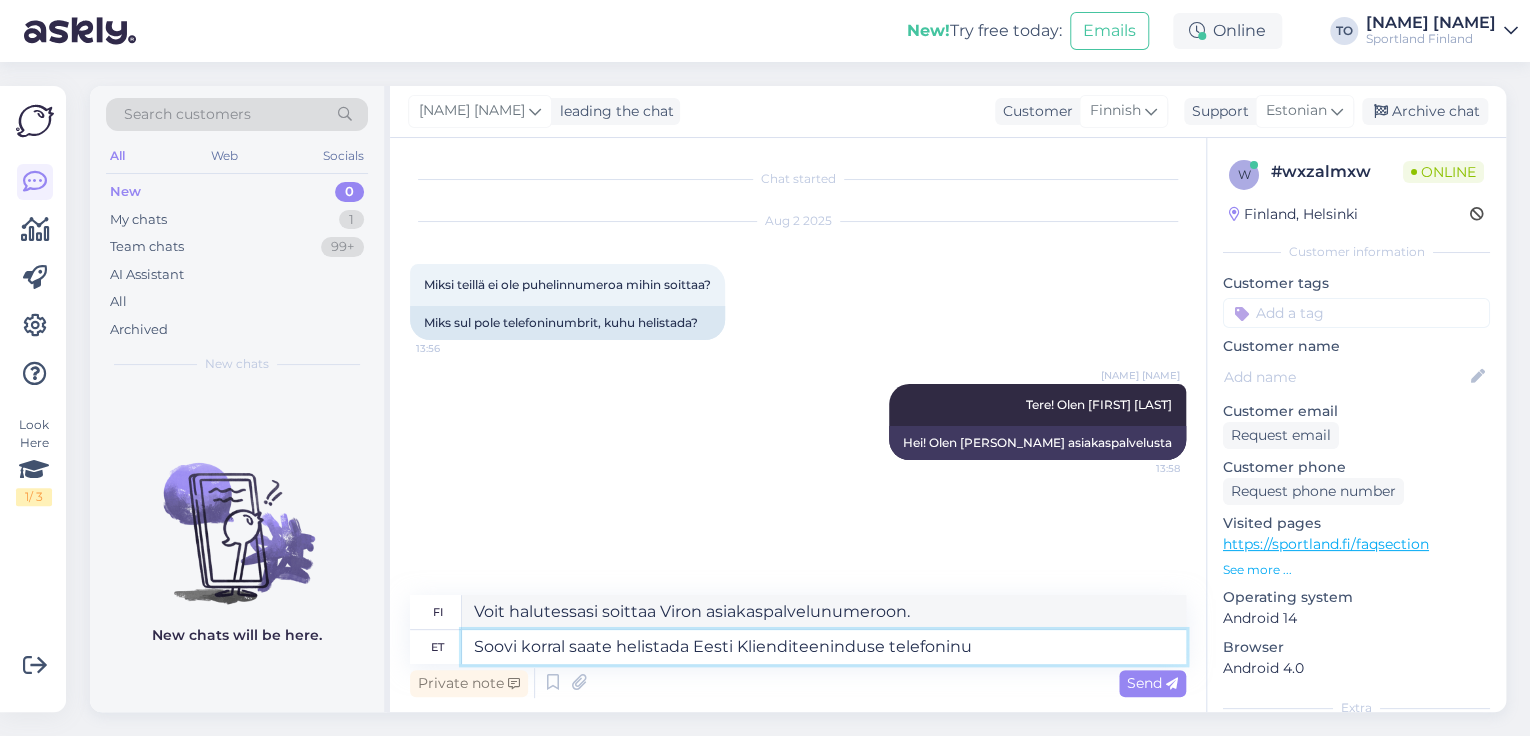 type on "Soovi korral saate helistada Eesti Klienditeeninduse telefoninum" 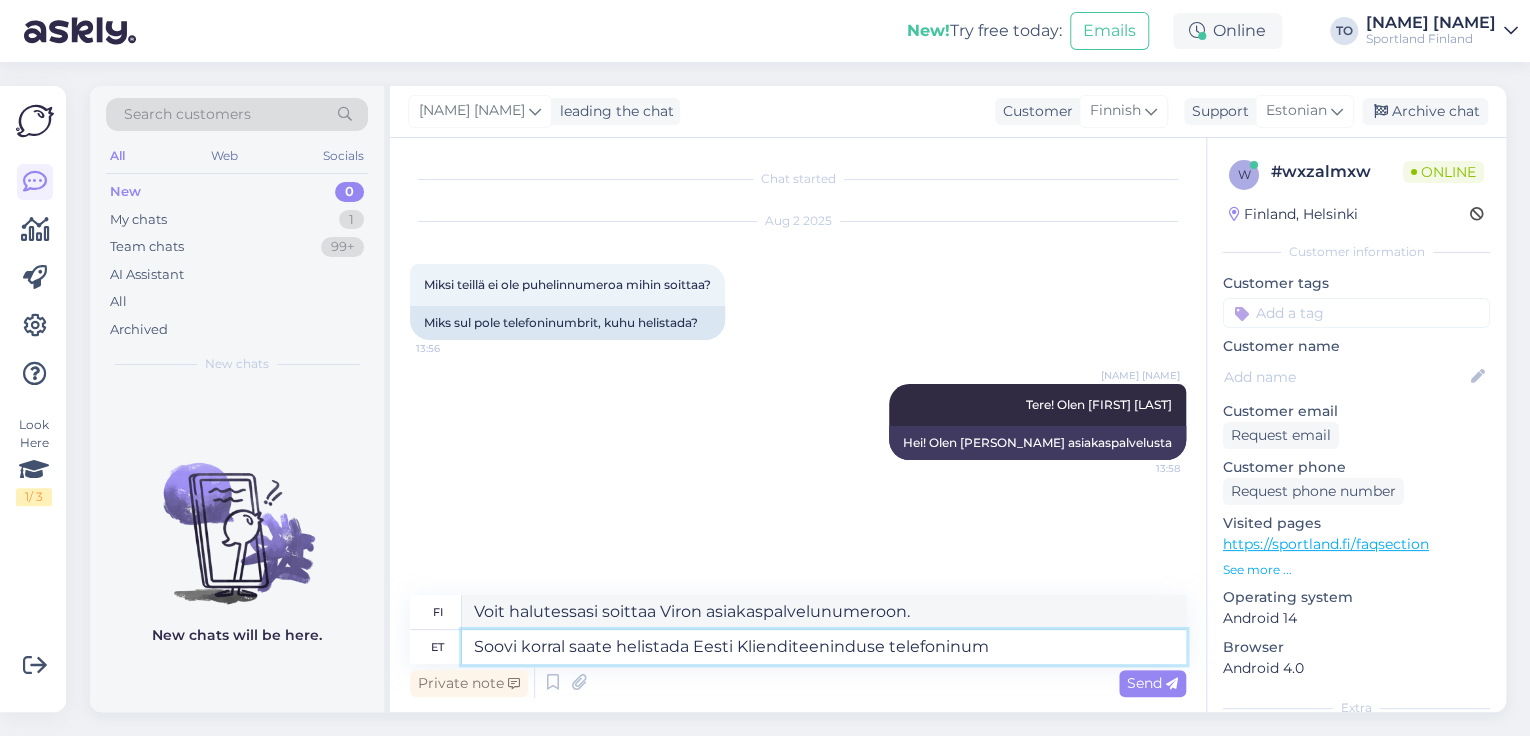 type on "Voit halutessasi soittaa Viron asiakaspalvelun puhelinnumeroon." 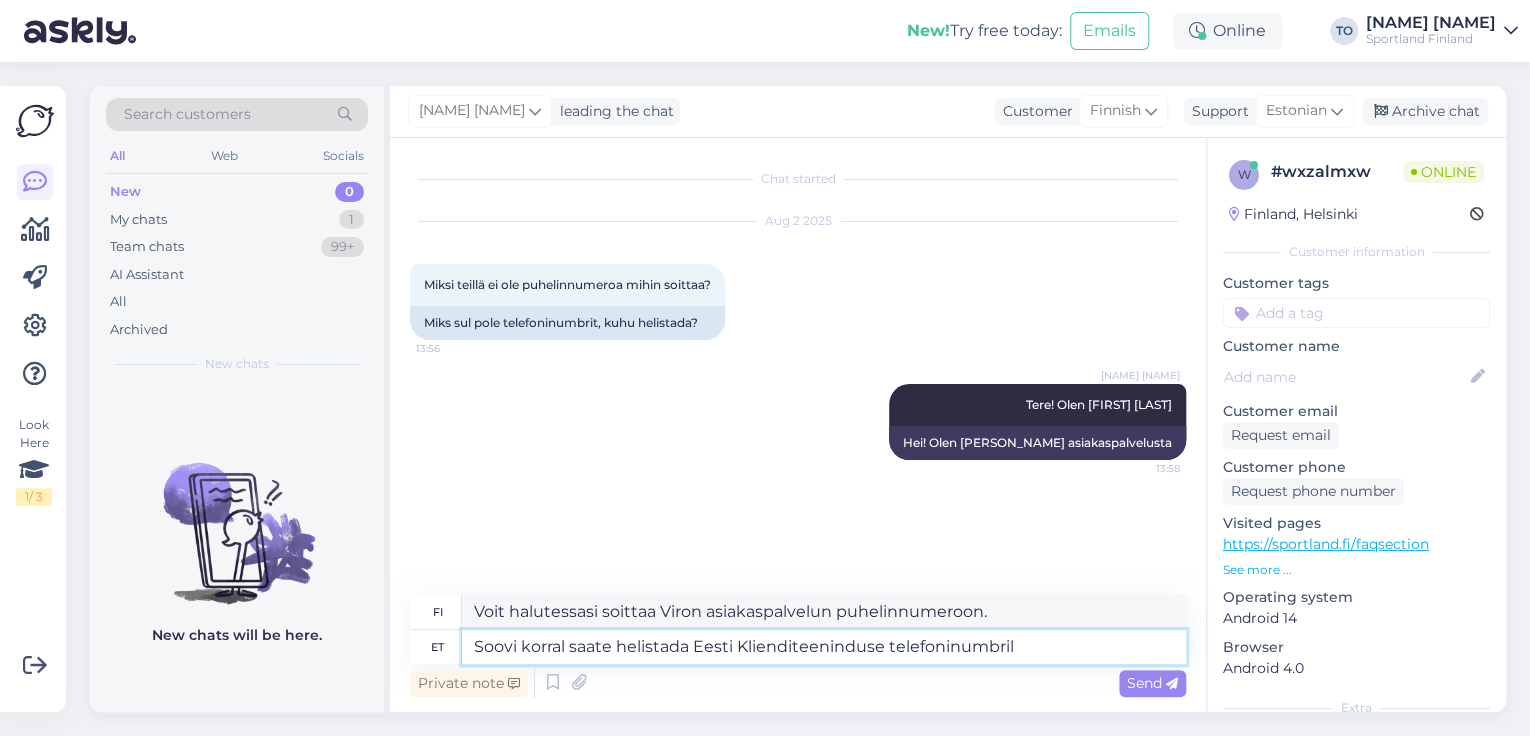 click on "Soovi korral saate helistada Eesti Klienditeeninduse telefoninumbril" at bounding box center [824, 647] 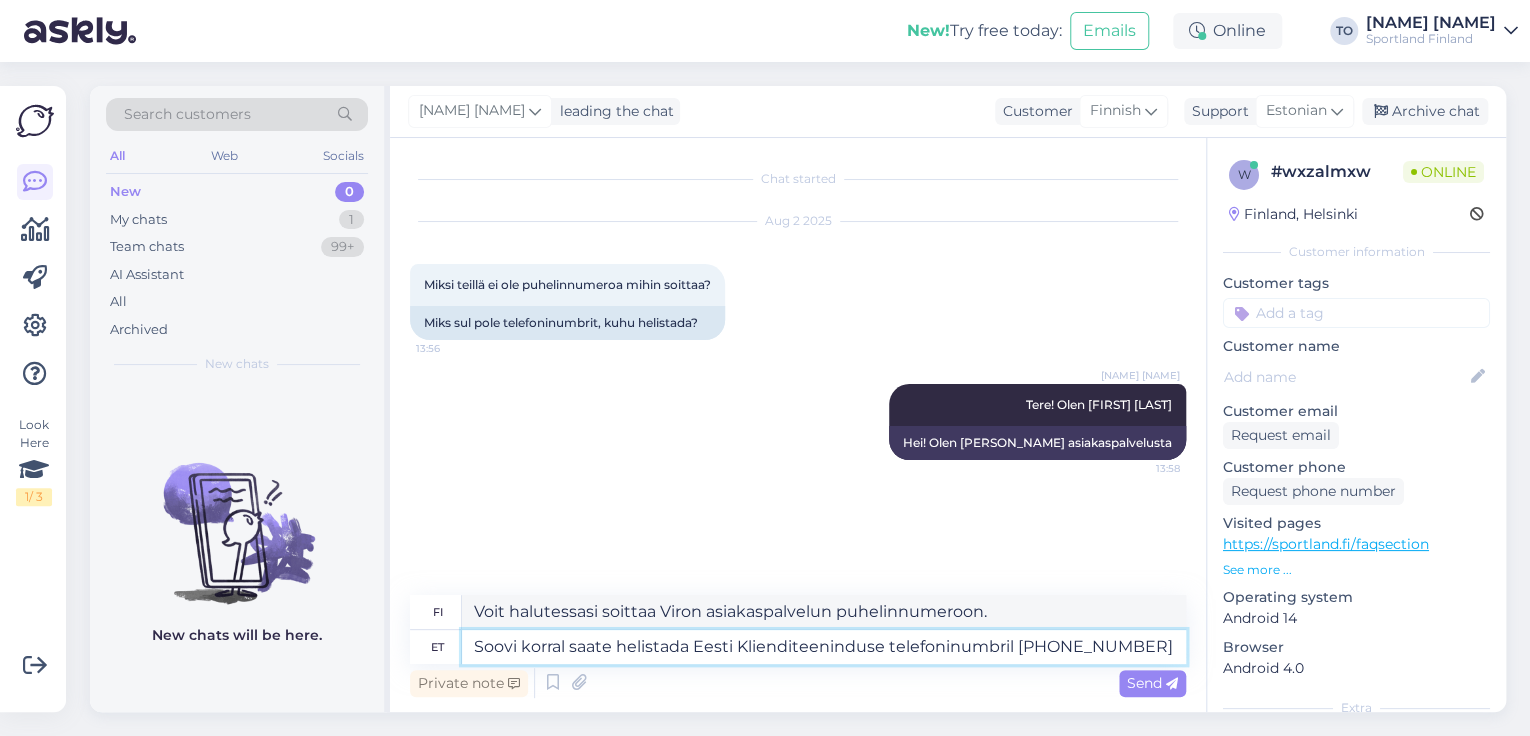 type on "Voit halutessasi soittaa Viron asiakaspalveluun numeroon +37258868609." 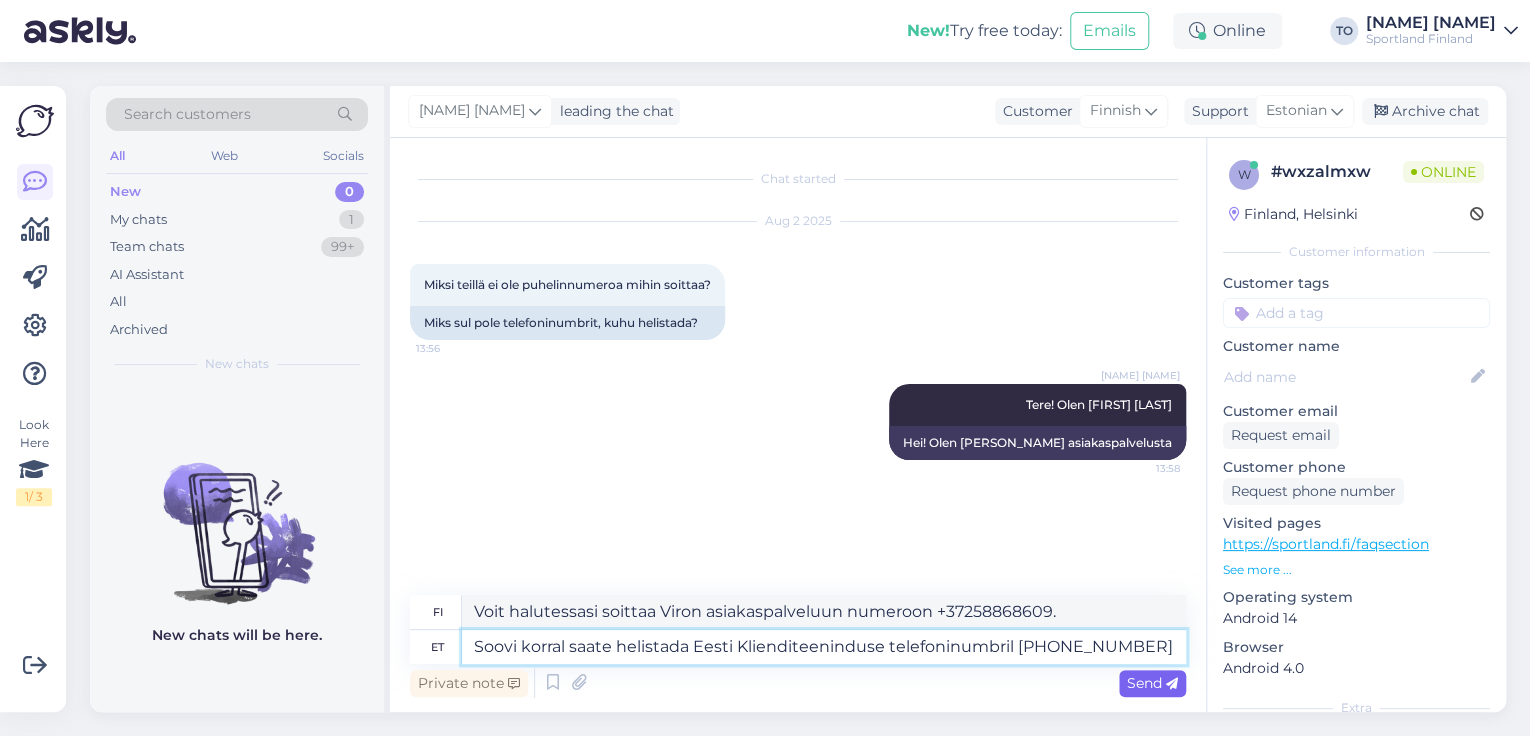 type on "Soovi korral saate helistada Eesti Klienditeeninduse telefoninumbril [PHONE_NUMBER]" 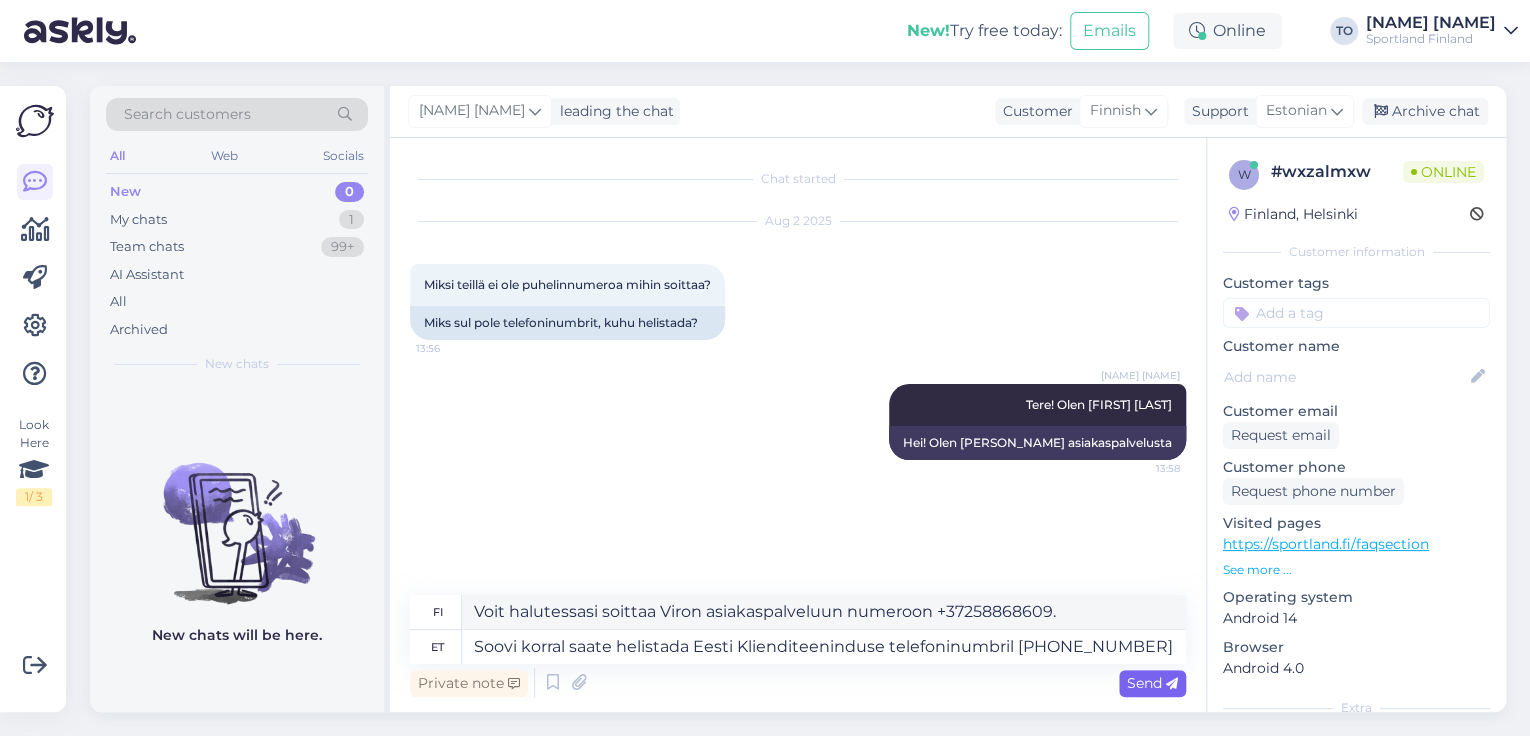 click on "Send" at bounding box center [1152, 683] 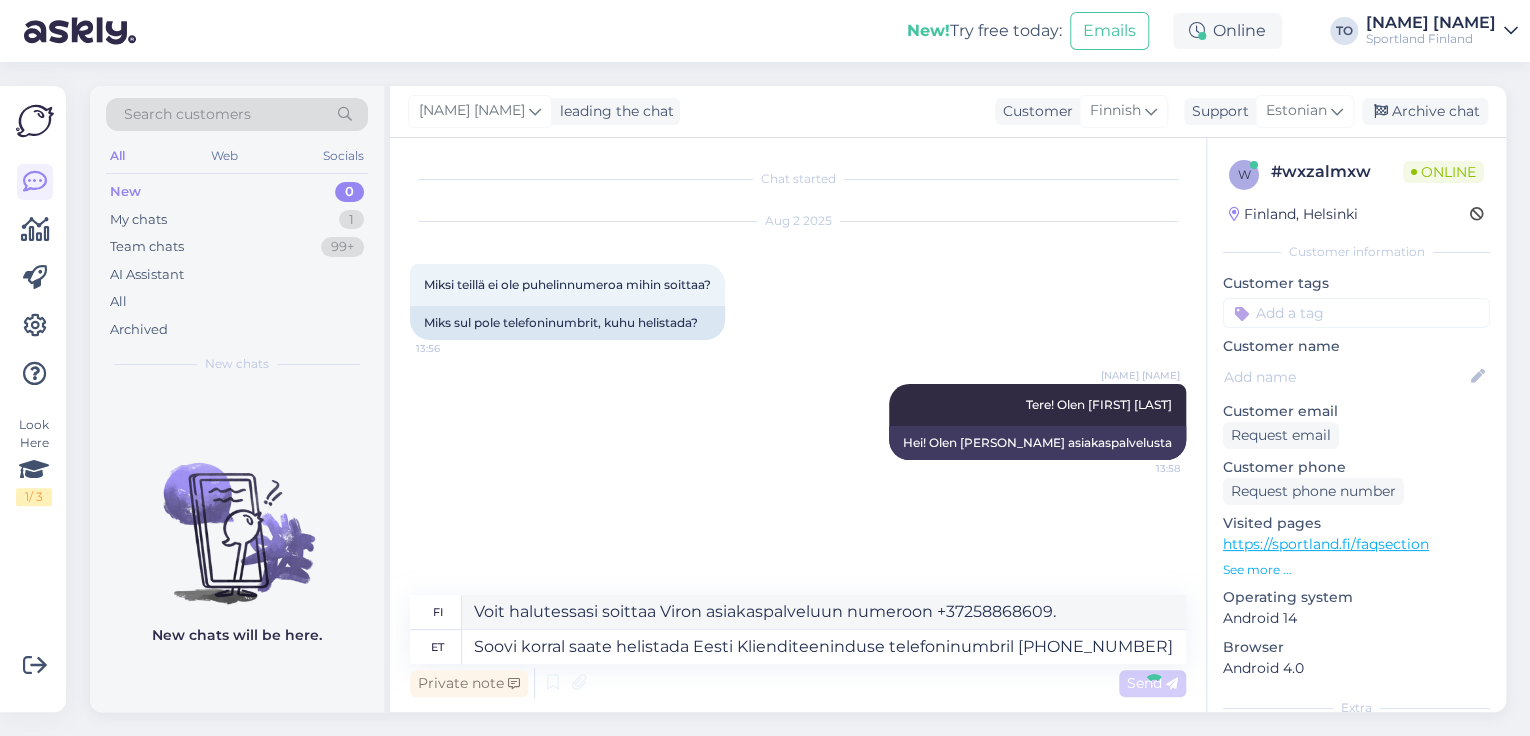 type 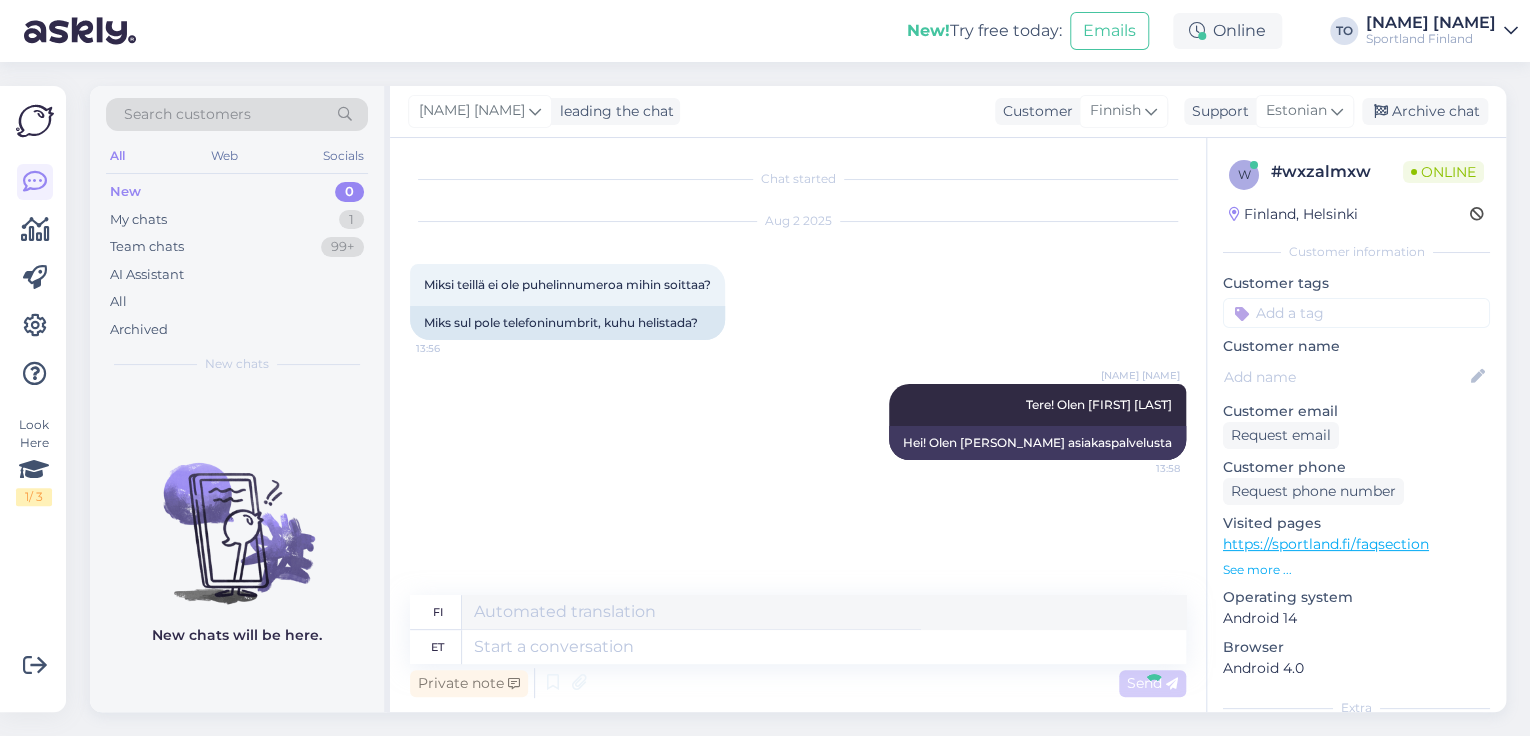 scroll, scrollTop: 60, scrollLeft: 0, axis: vertical 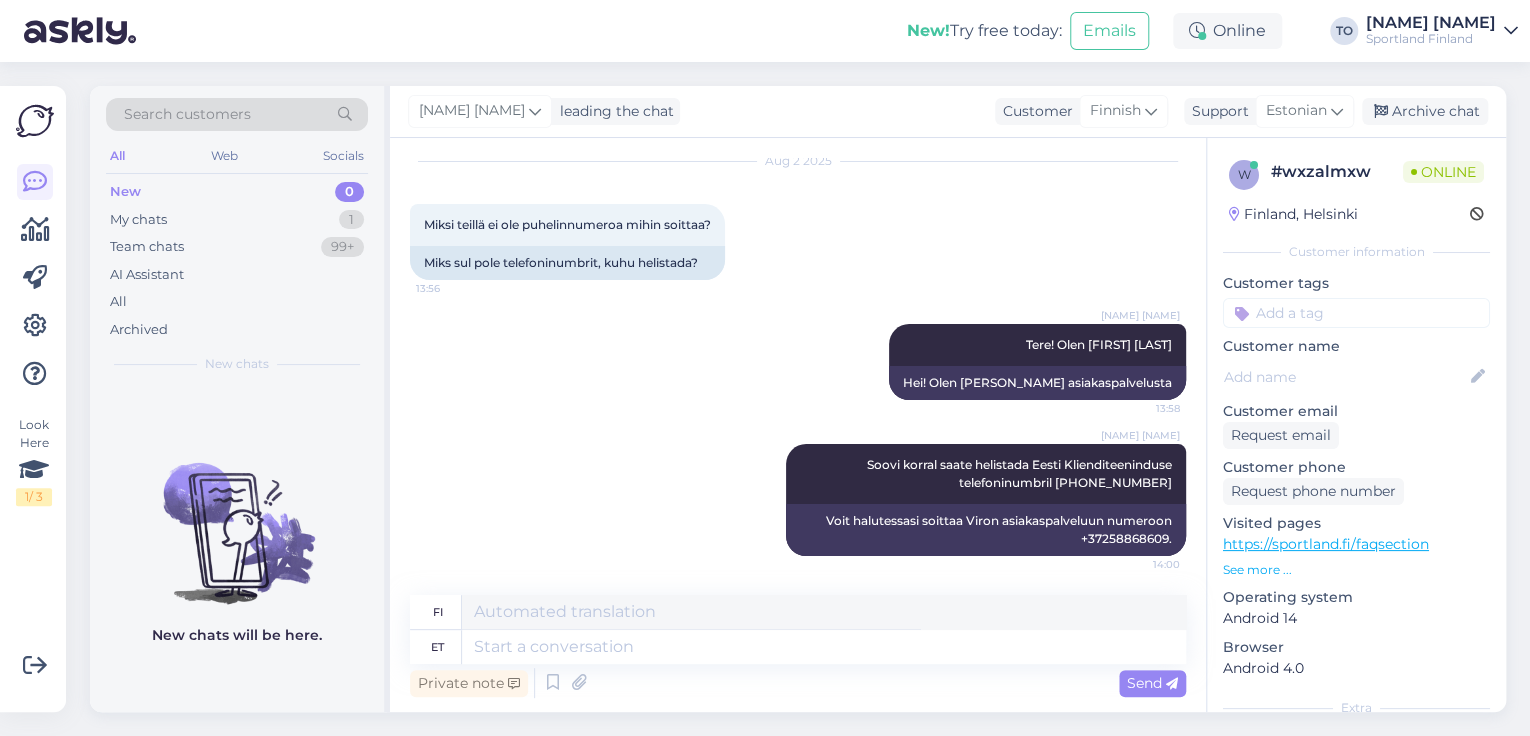 click at bounding box center [1356, 313] 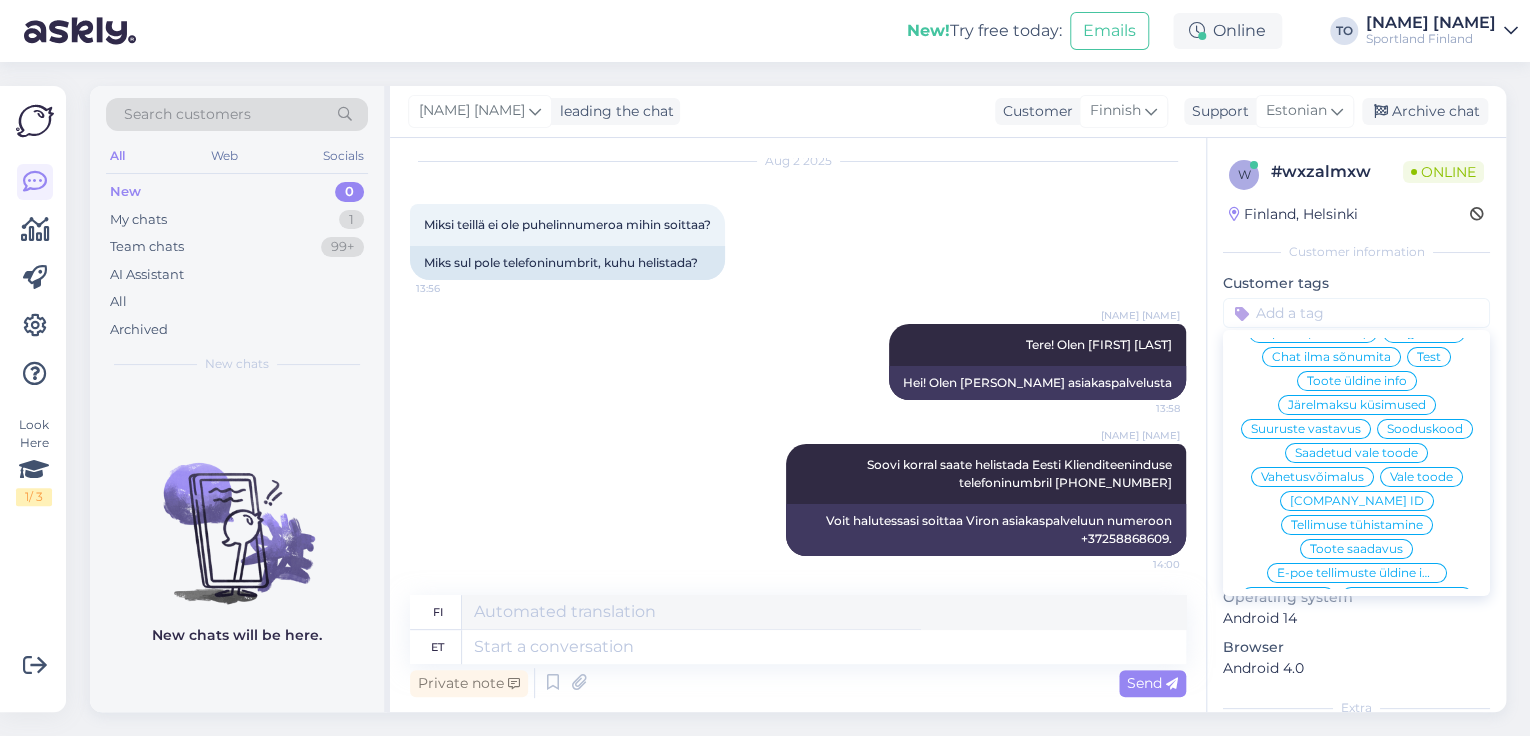 scroll, scrollTop: 160, scrollLeft: 0, axis: vertical 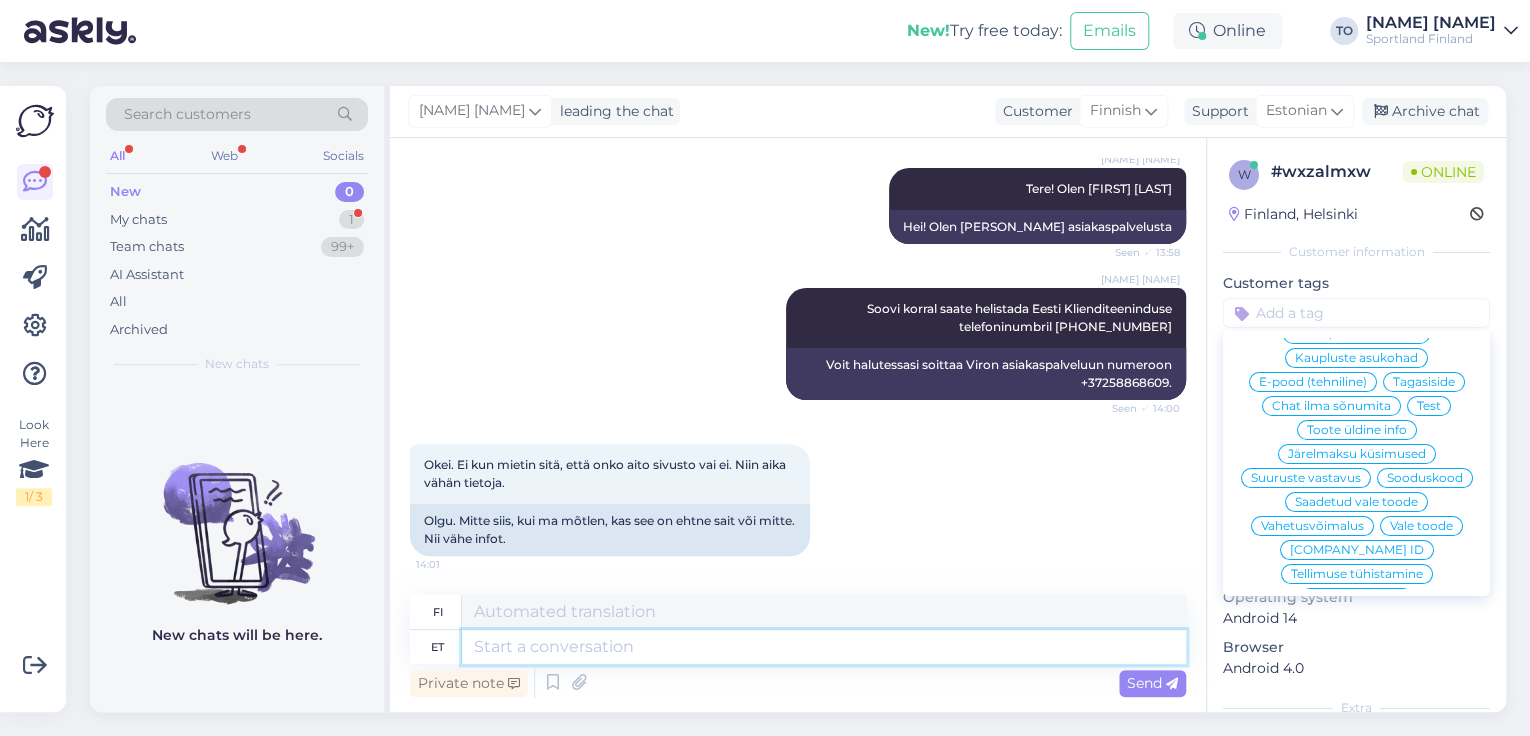 click at bounding box center [824, 647] 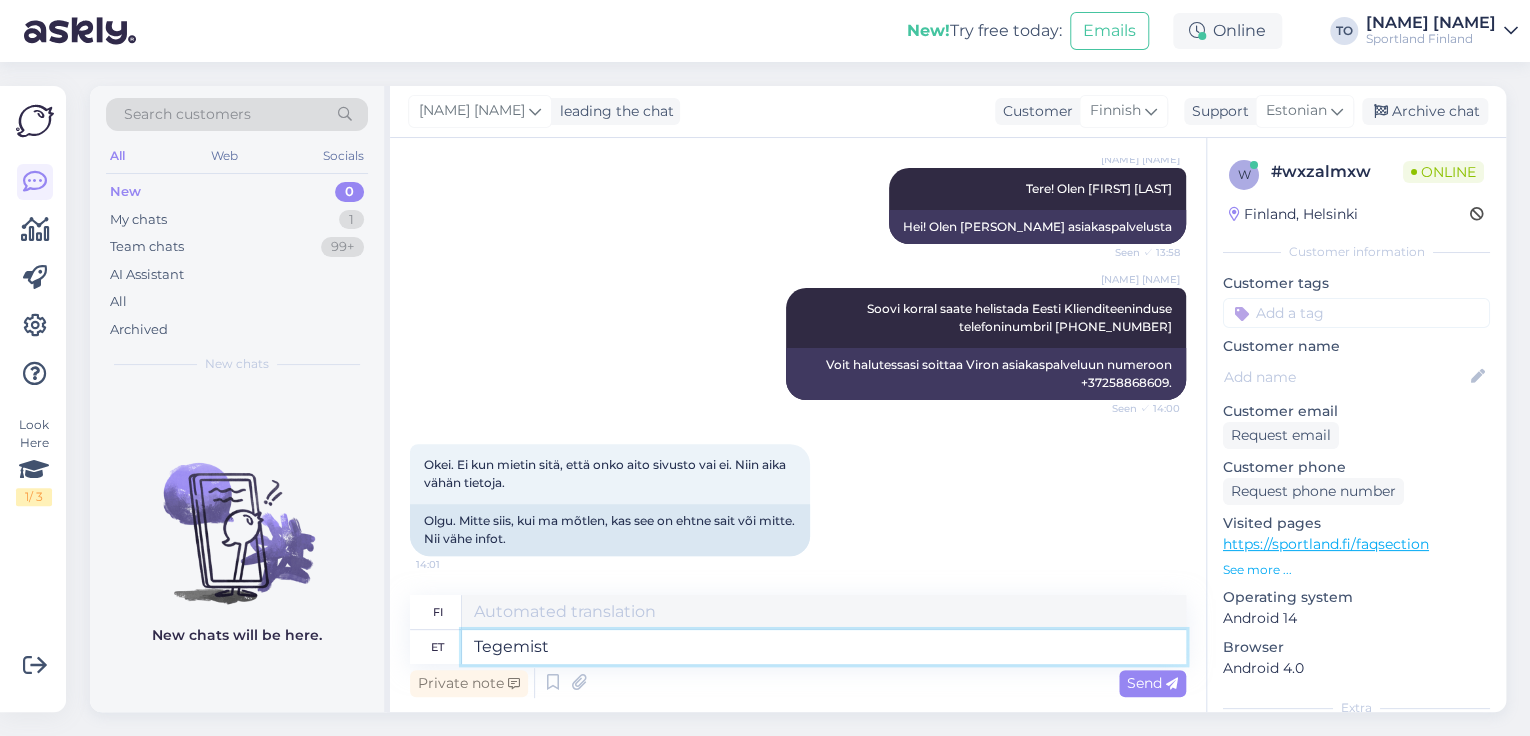 type on "Tegemist" 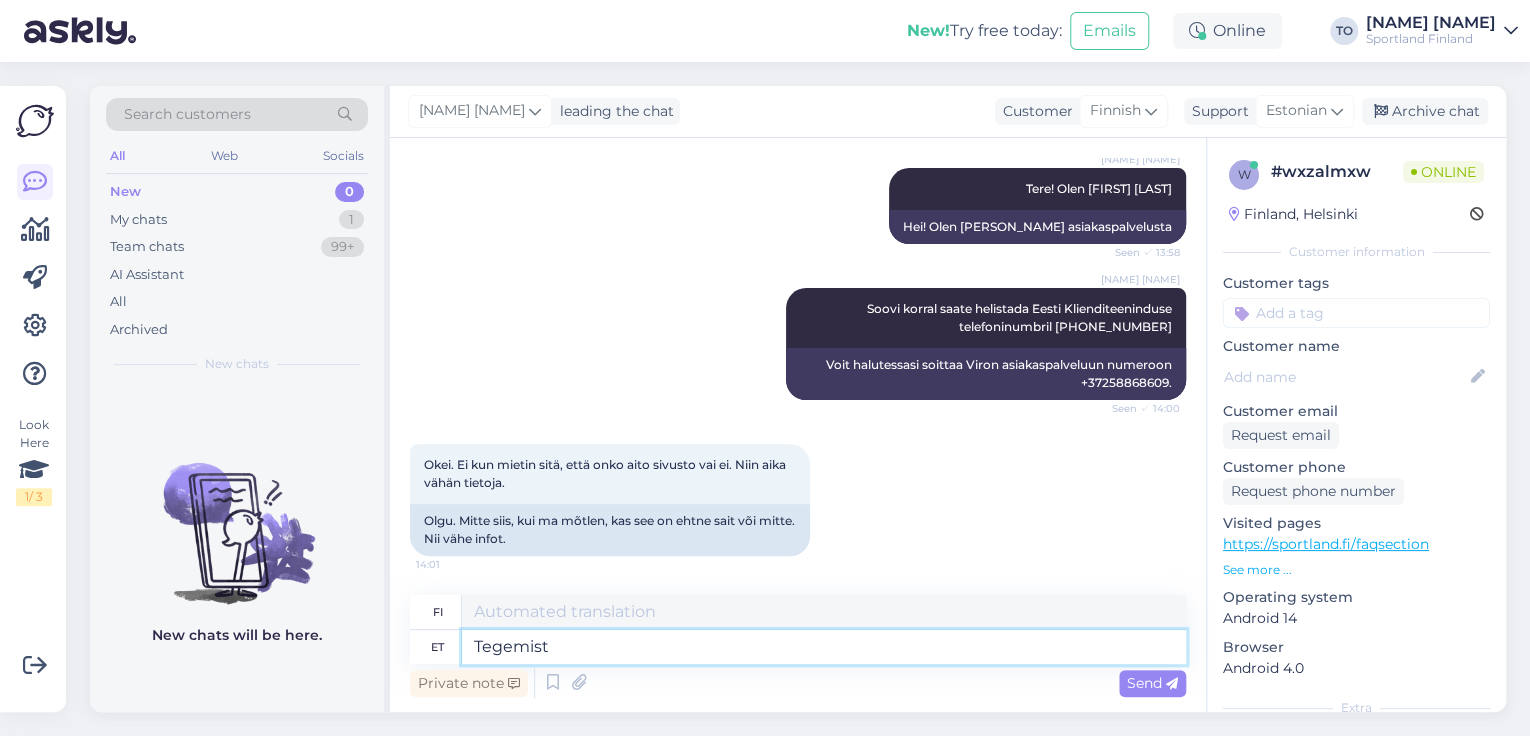 type on "Tekemässä" 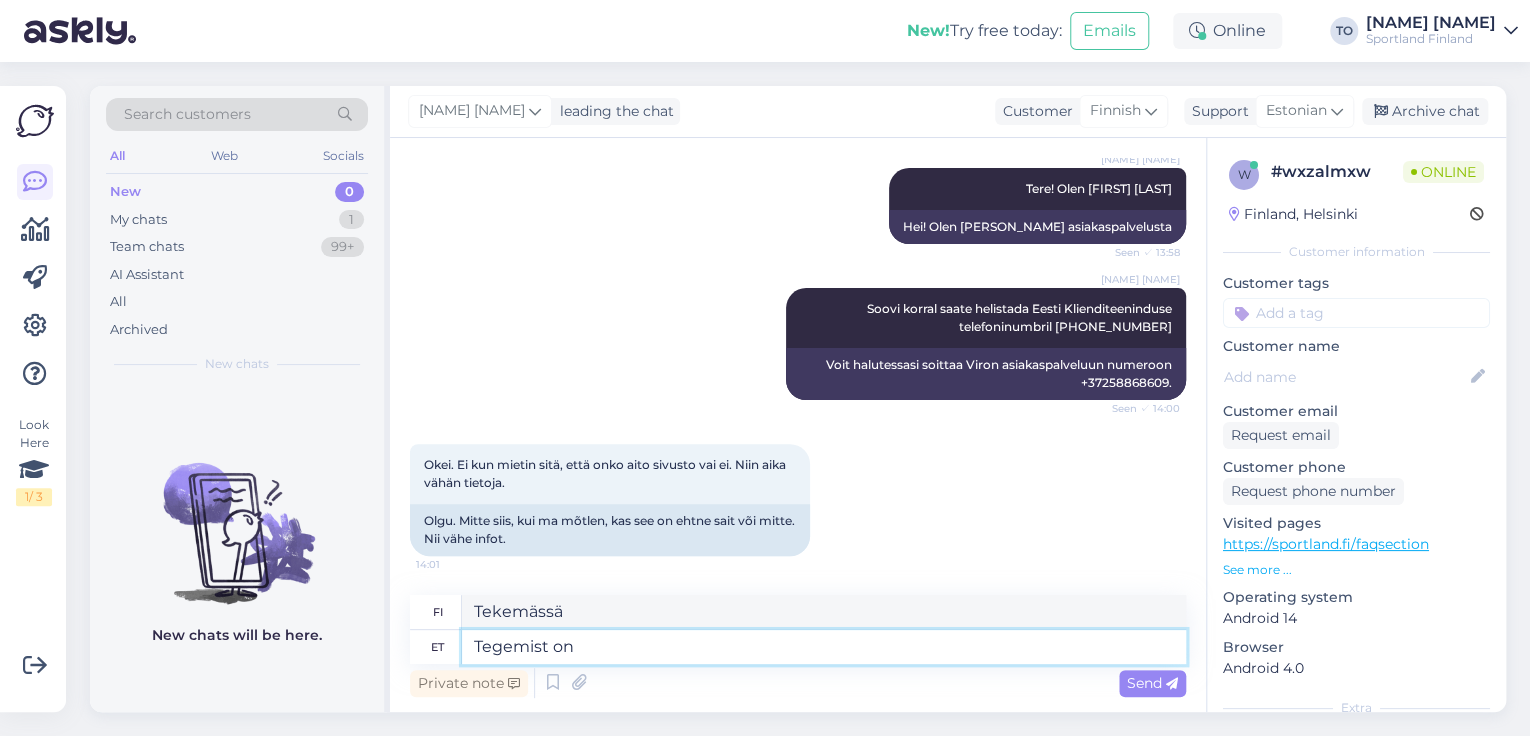 type on "Tegemist on m" 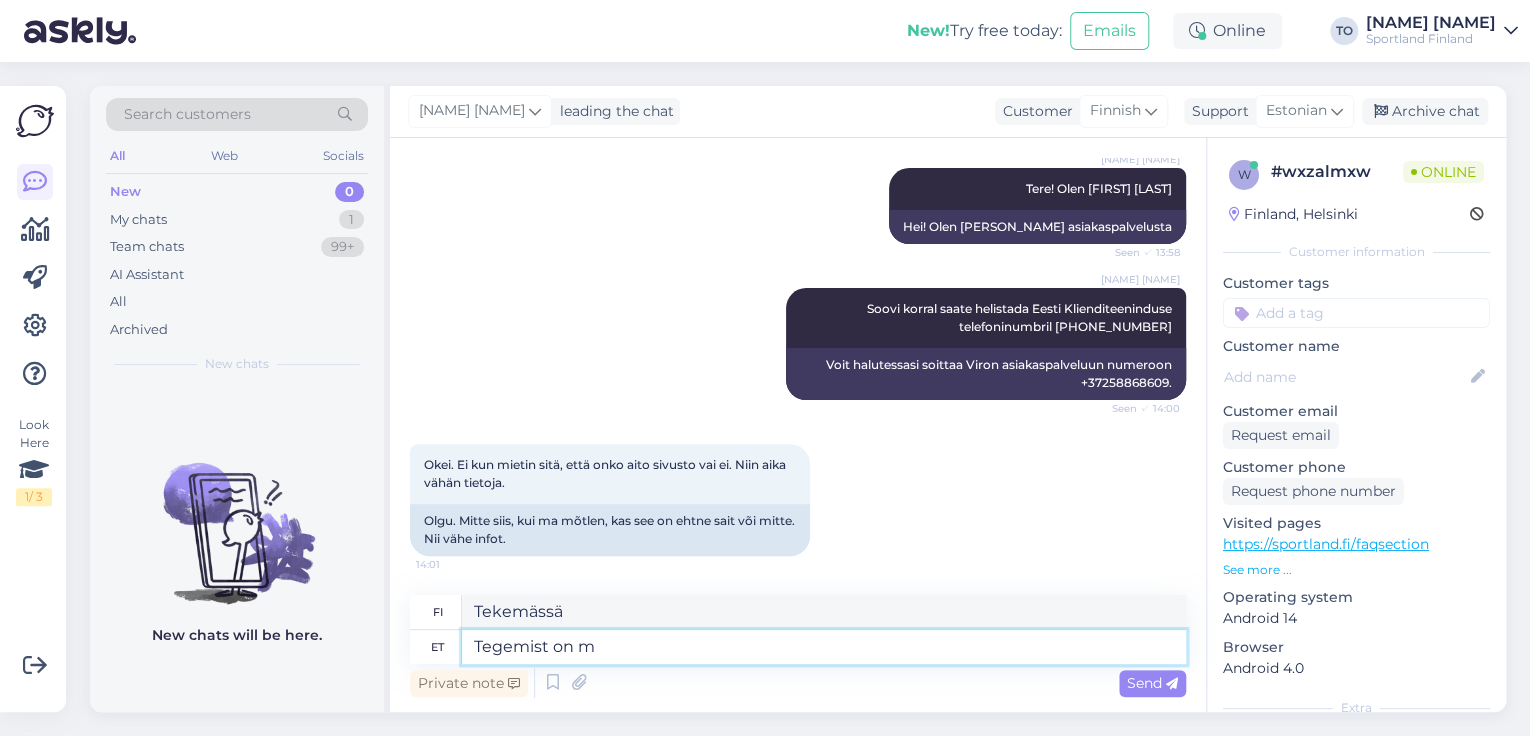 type on "Se on" 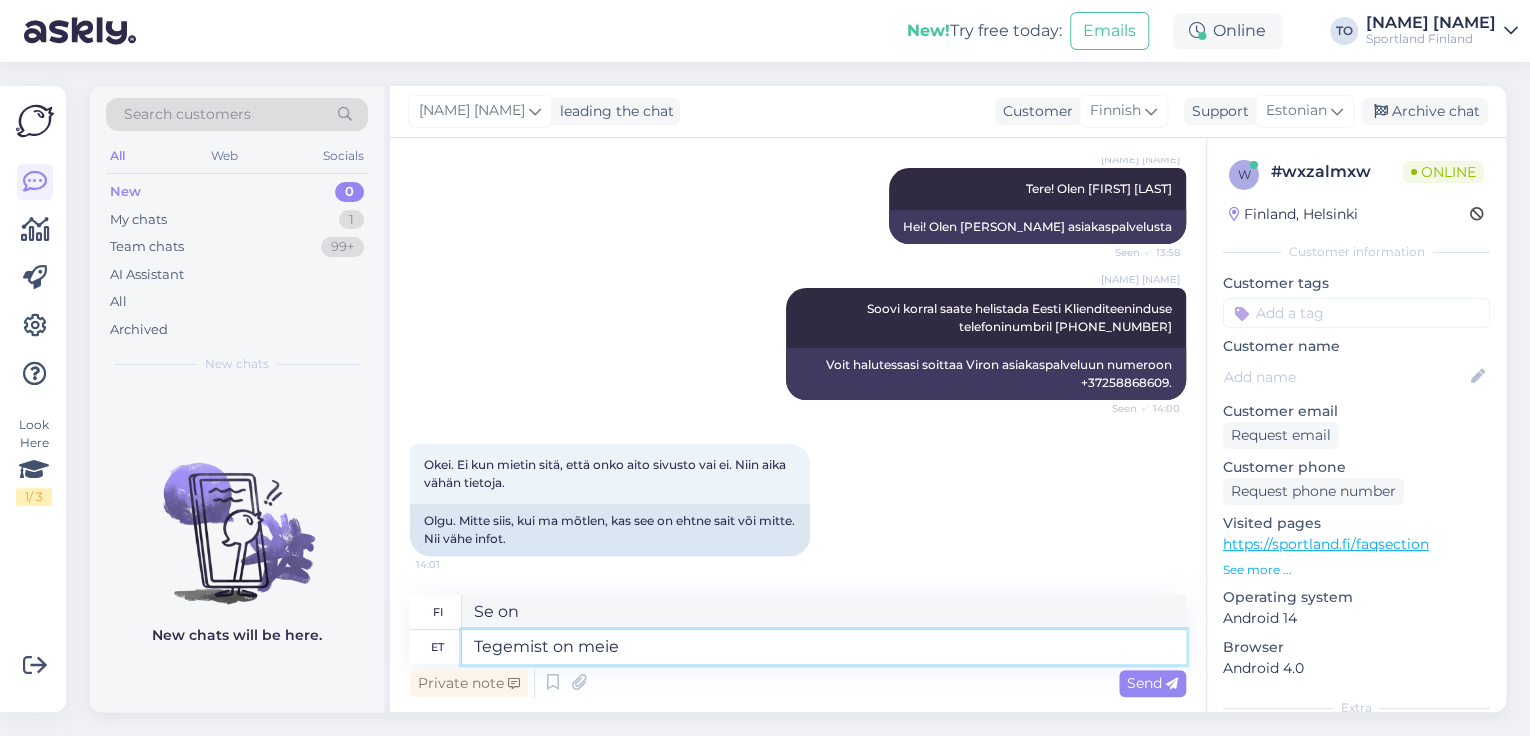 type on "Tegemist on meie" 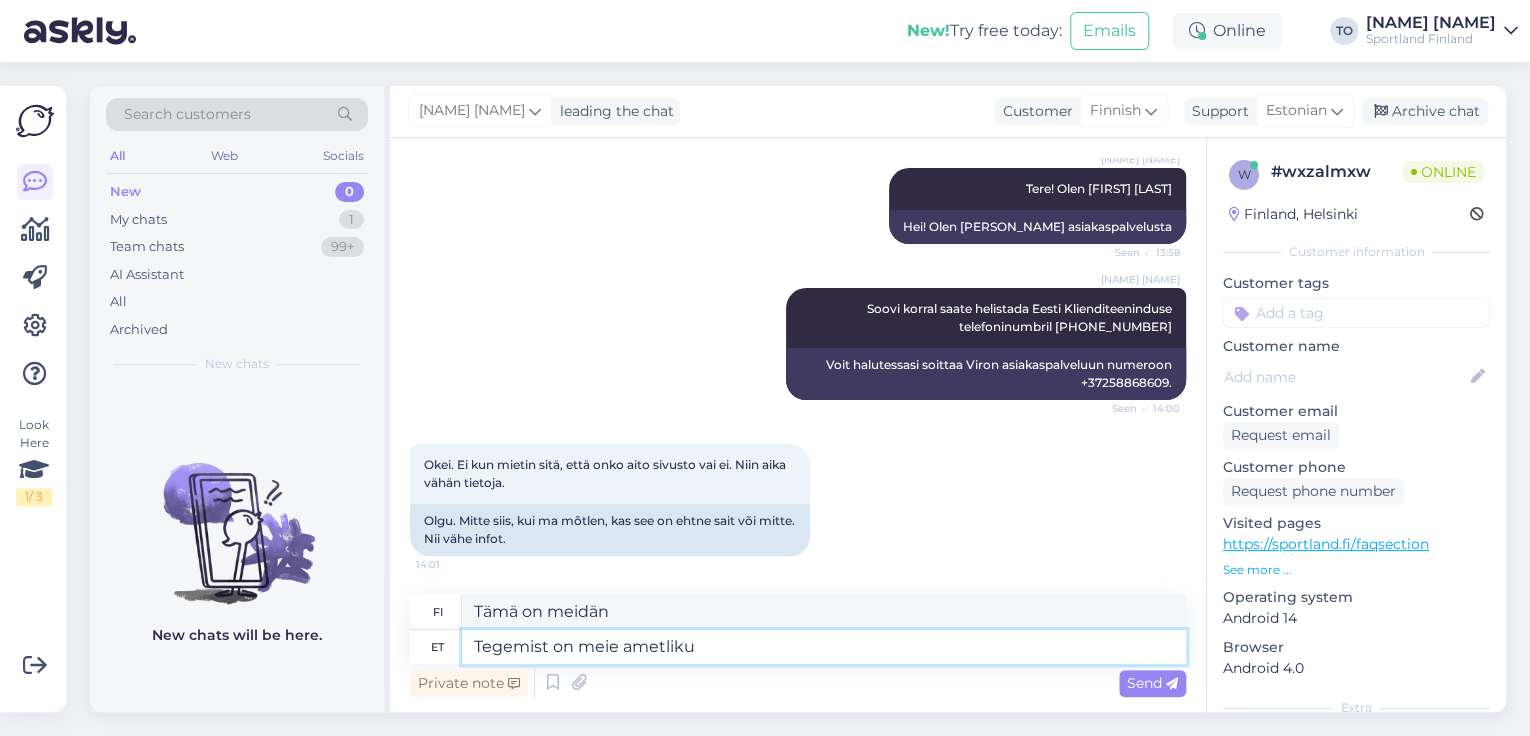 type on "Tegemist on meie ametliku" 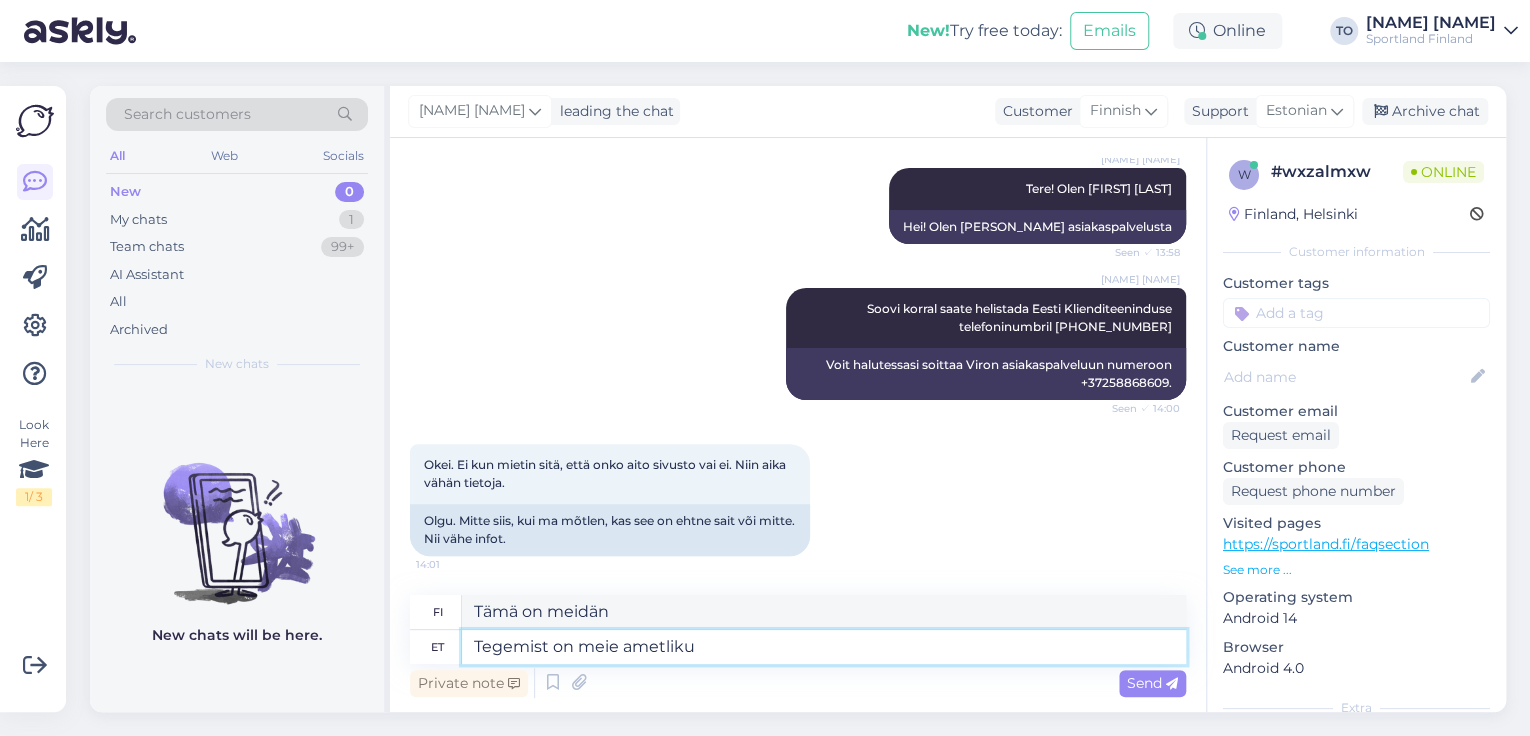 type on "Tämä on virallinen" 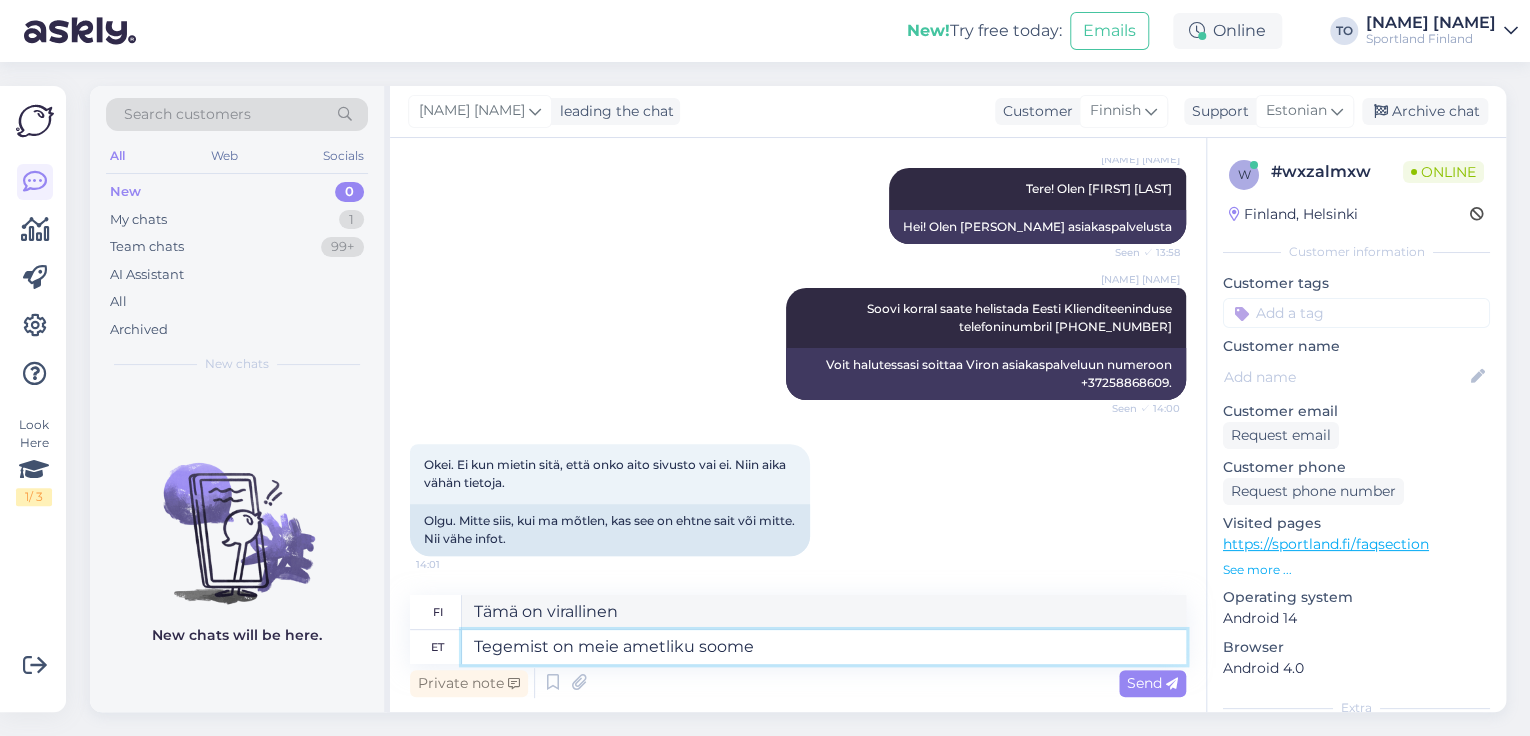 type on "Tegemist on meie ametliku soome" 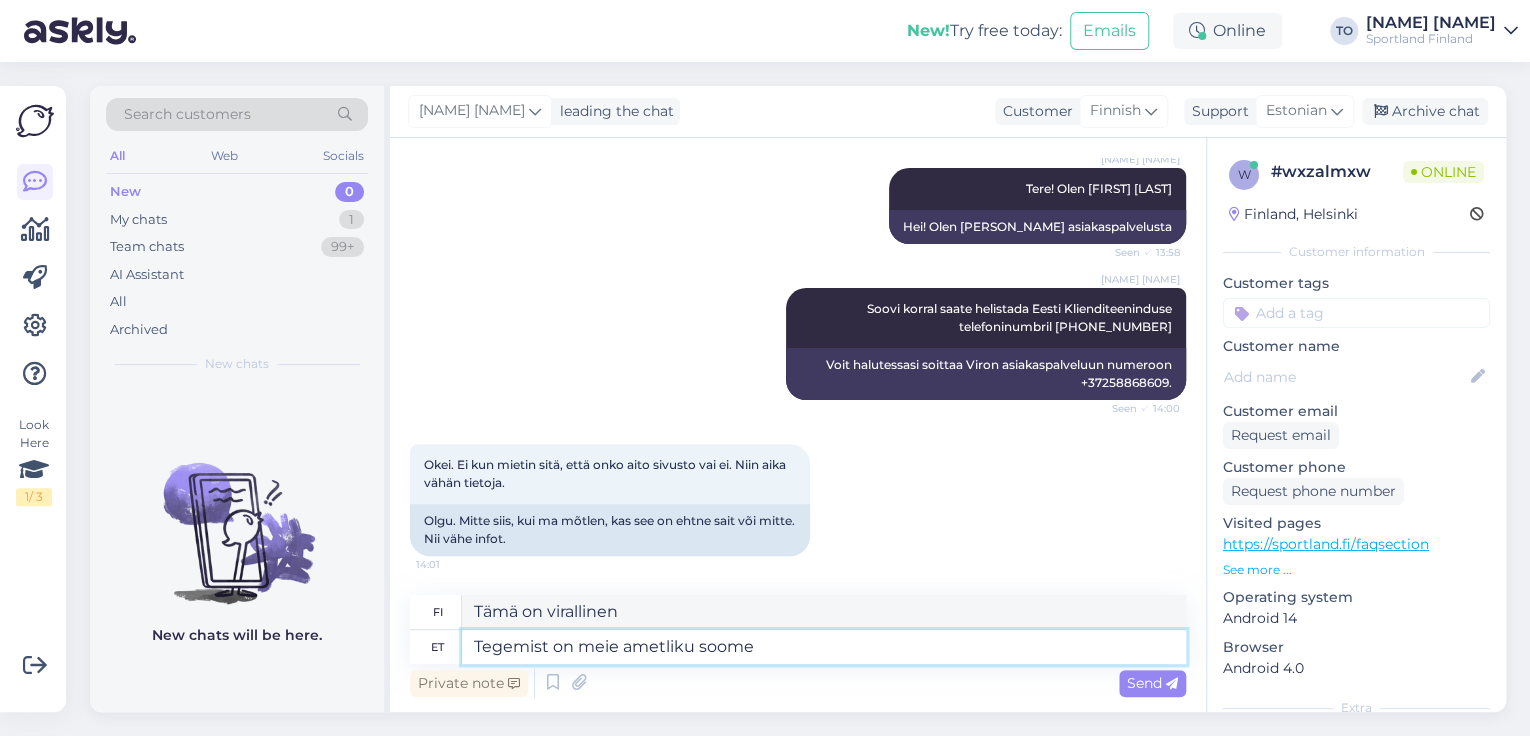 type on "Tämä on virallinen suomenkielemme." 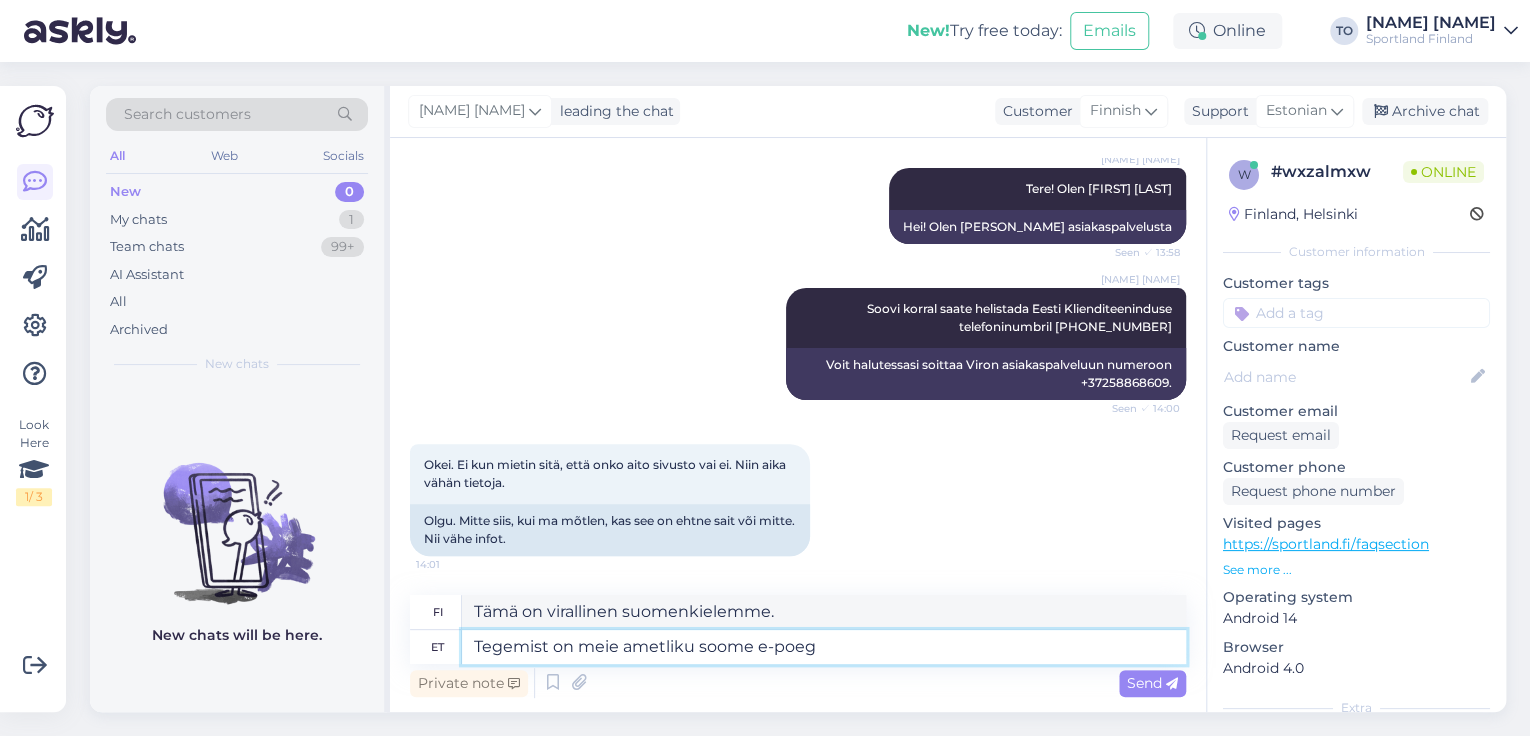 type on "Tegemist on meie  ametliku soome e-poega" 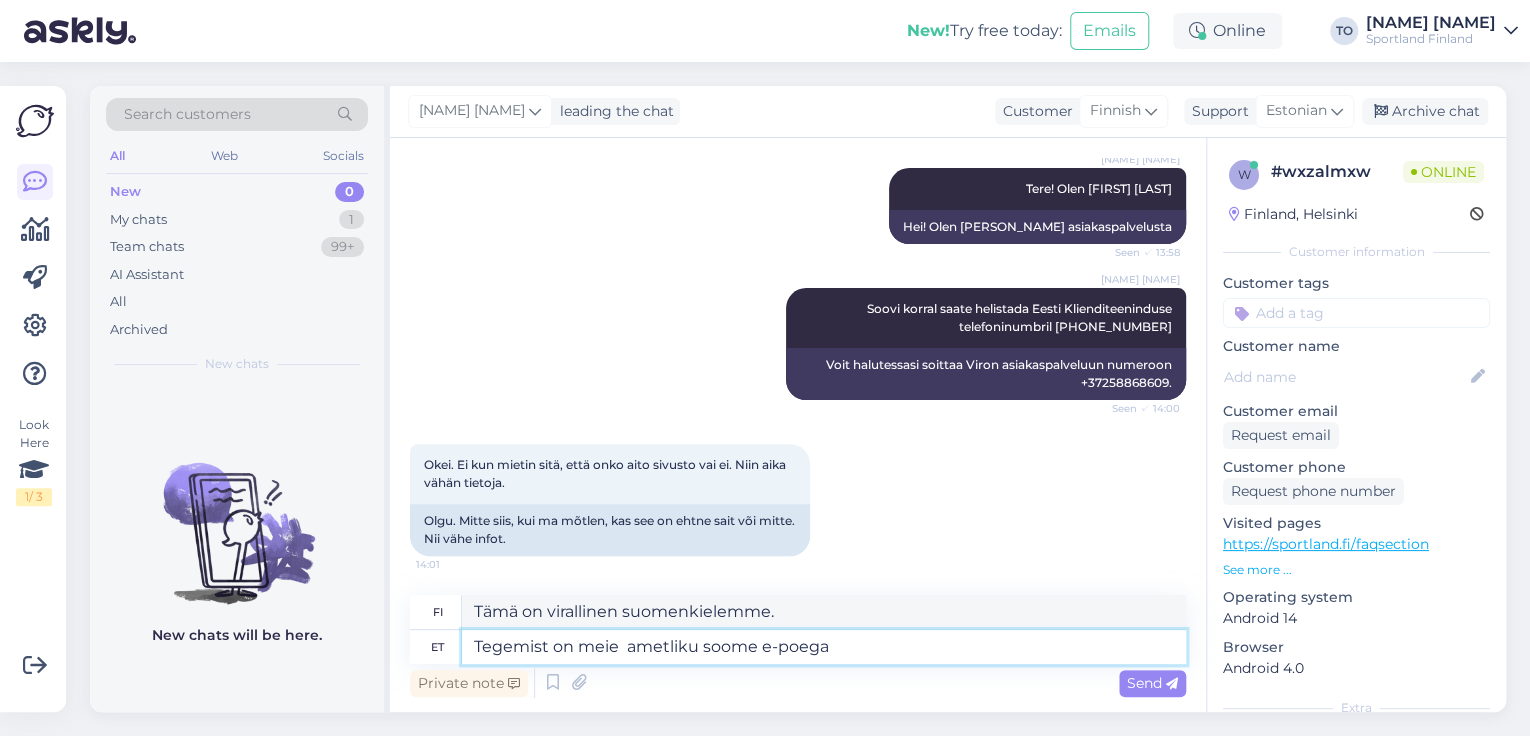 type on "Tämä on virallinen suomalainen verkkokauppamme." 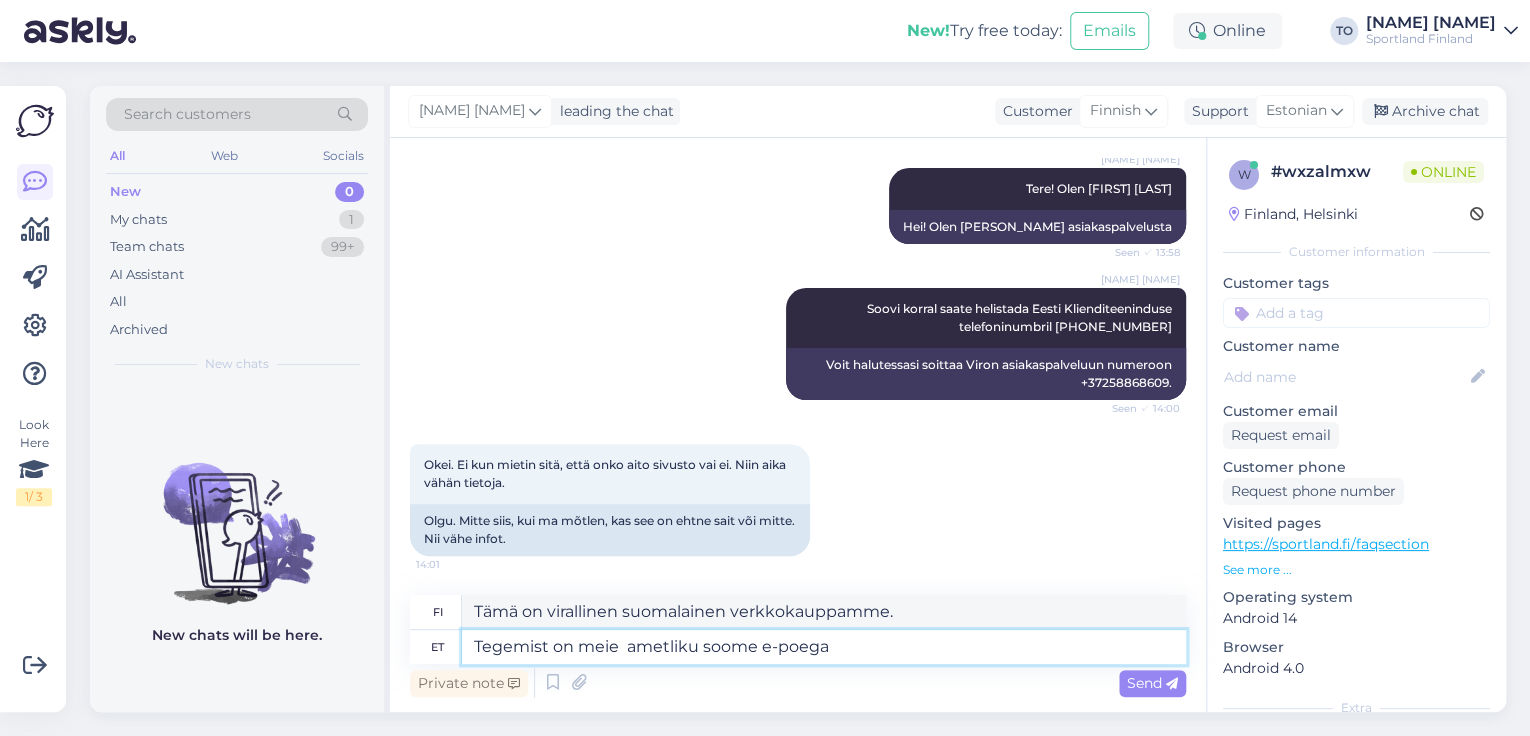 type 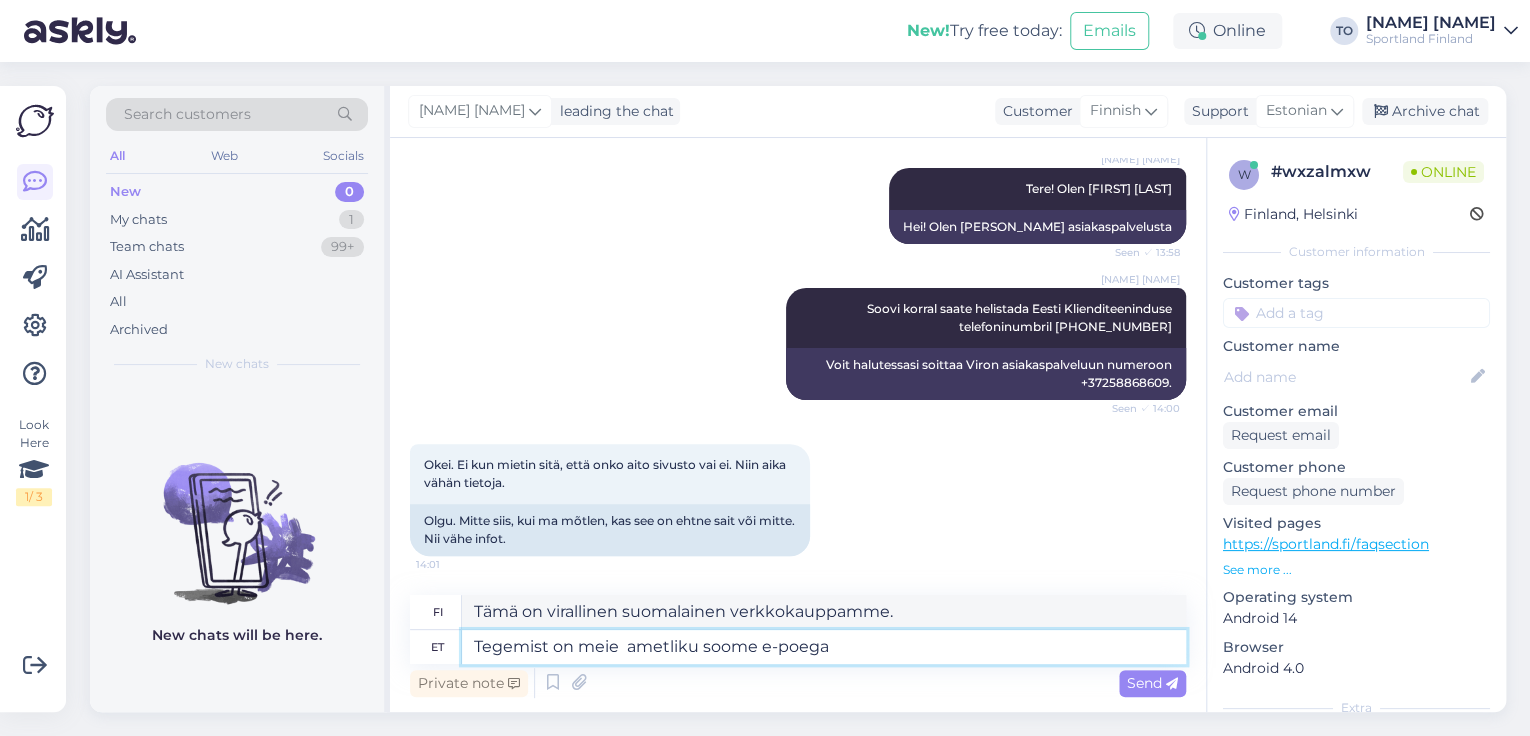 type 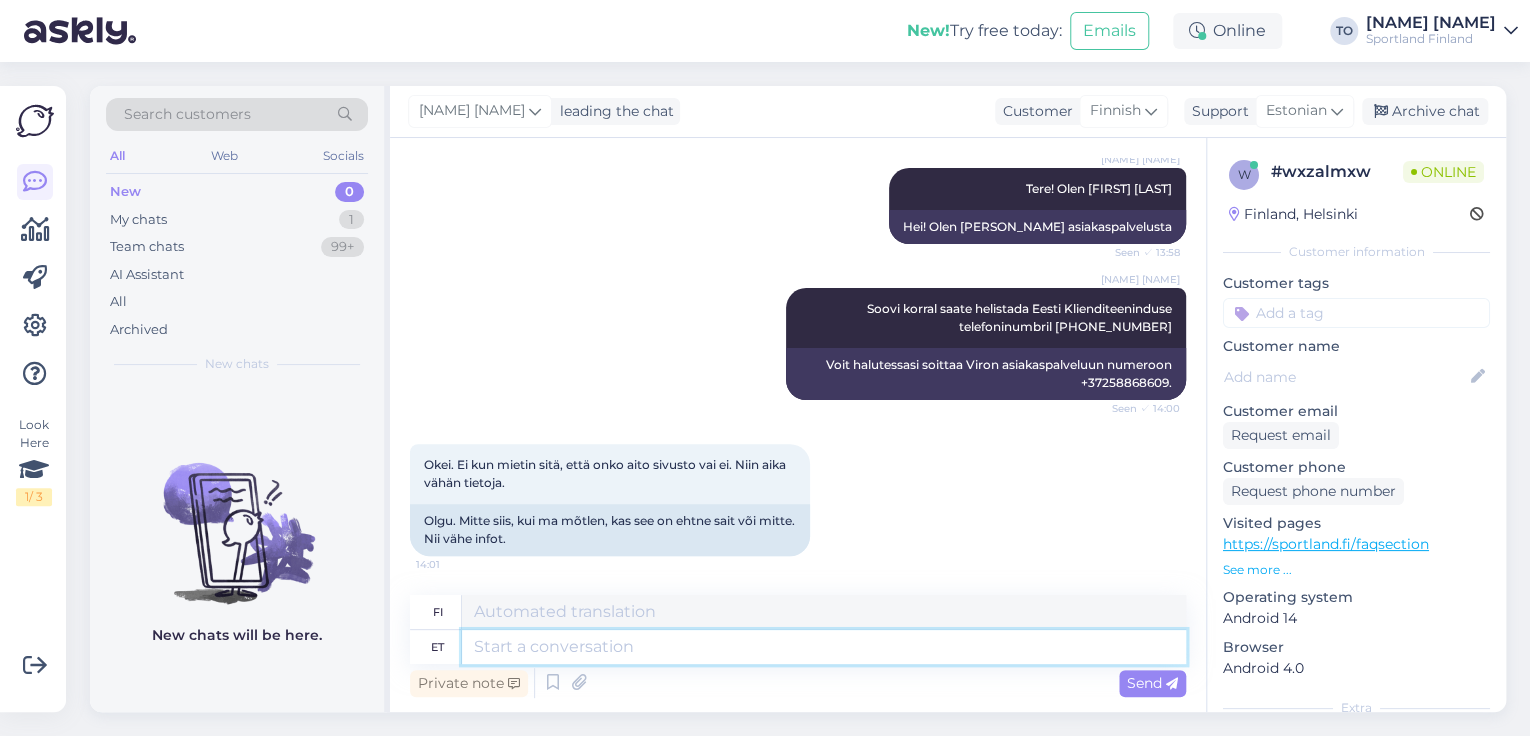 scroll, scrollTop: 336, scrollLeft: 0, axis: vertical 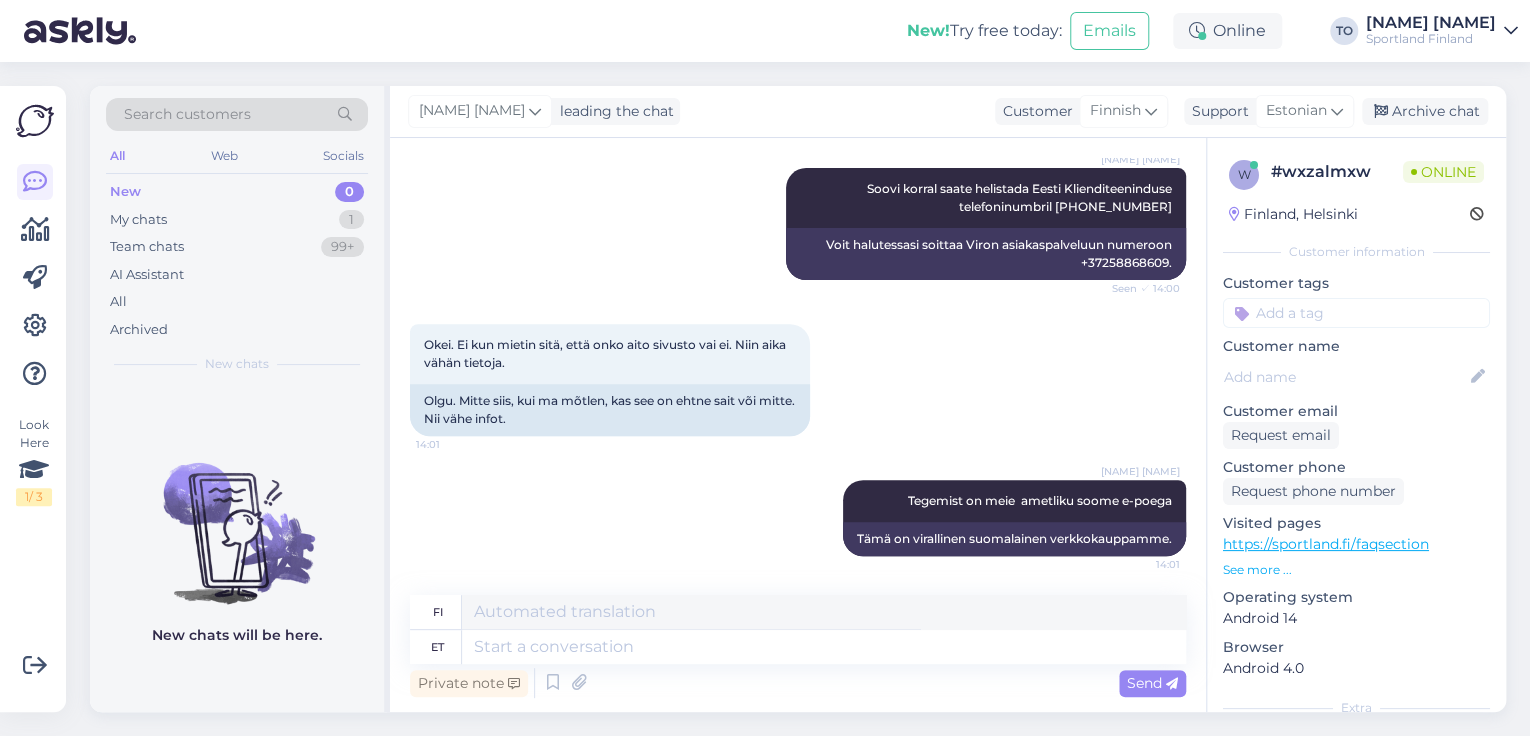click at bounding box center [1356, 313] 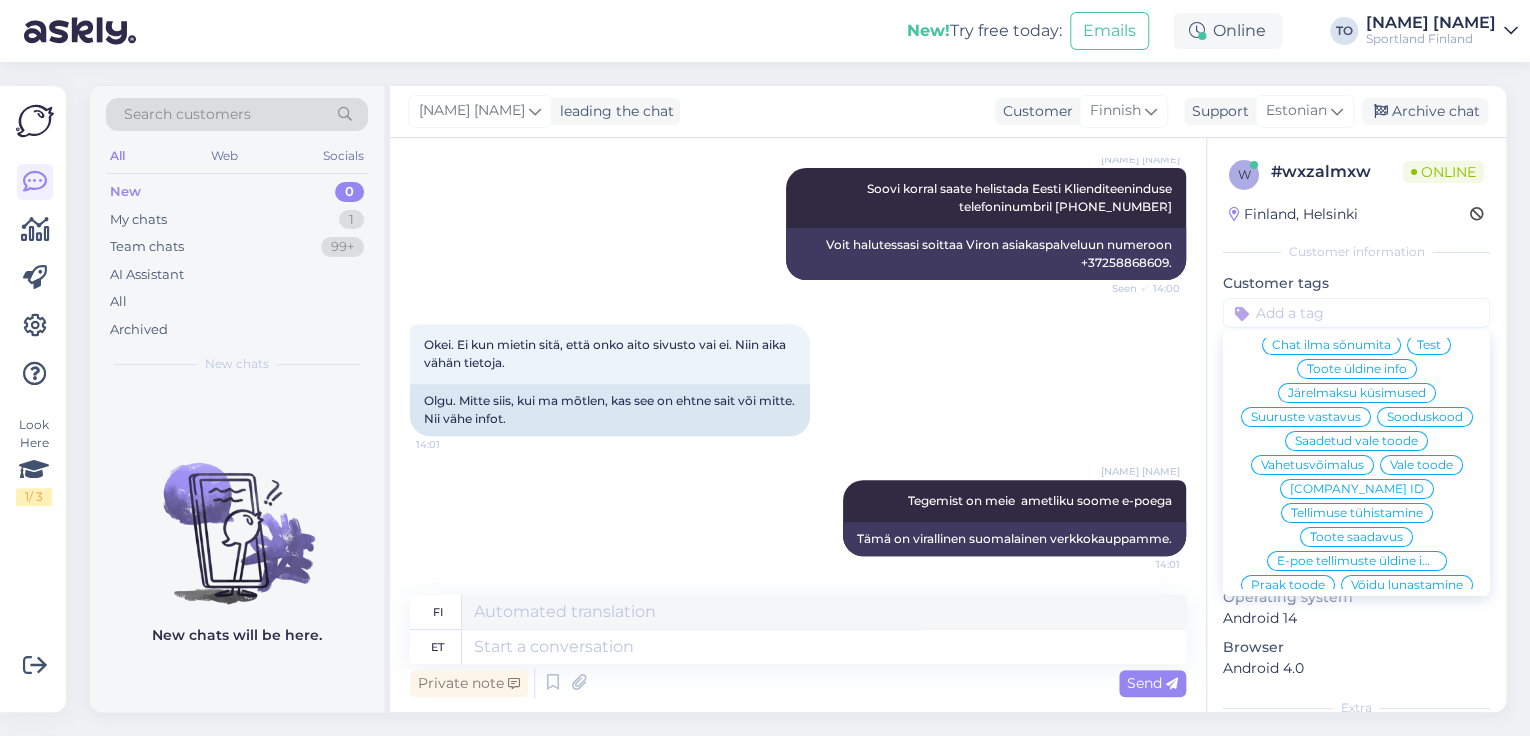 scroll, scrollTop: 253, scrollLeft: 0, axis: vertical 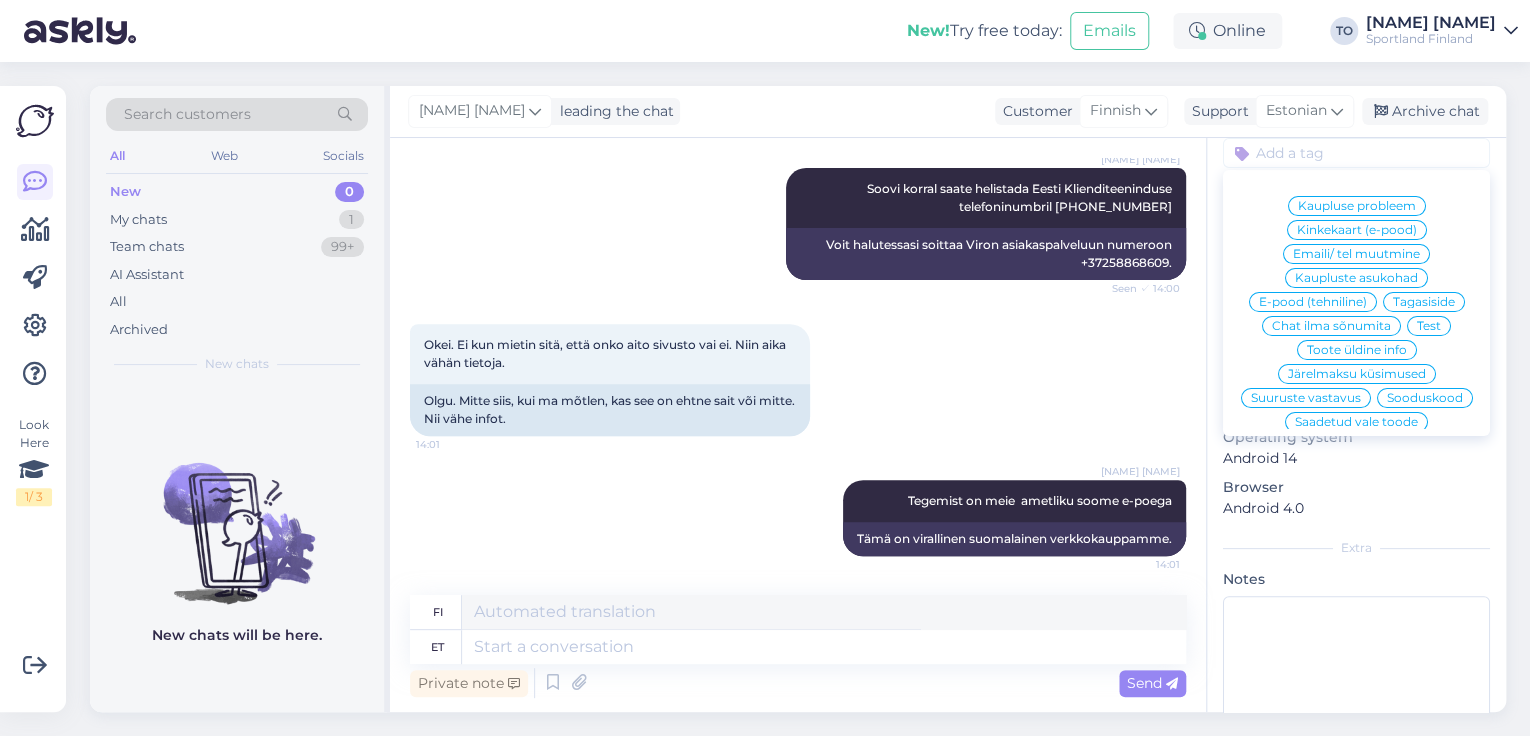 click on "E-pood (tehniline)" at bounding box center [1313, 302] 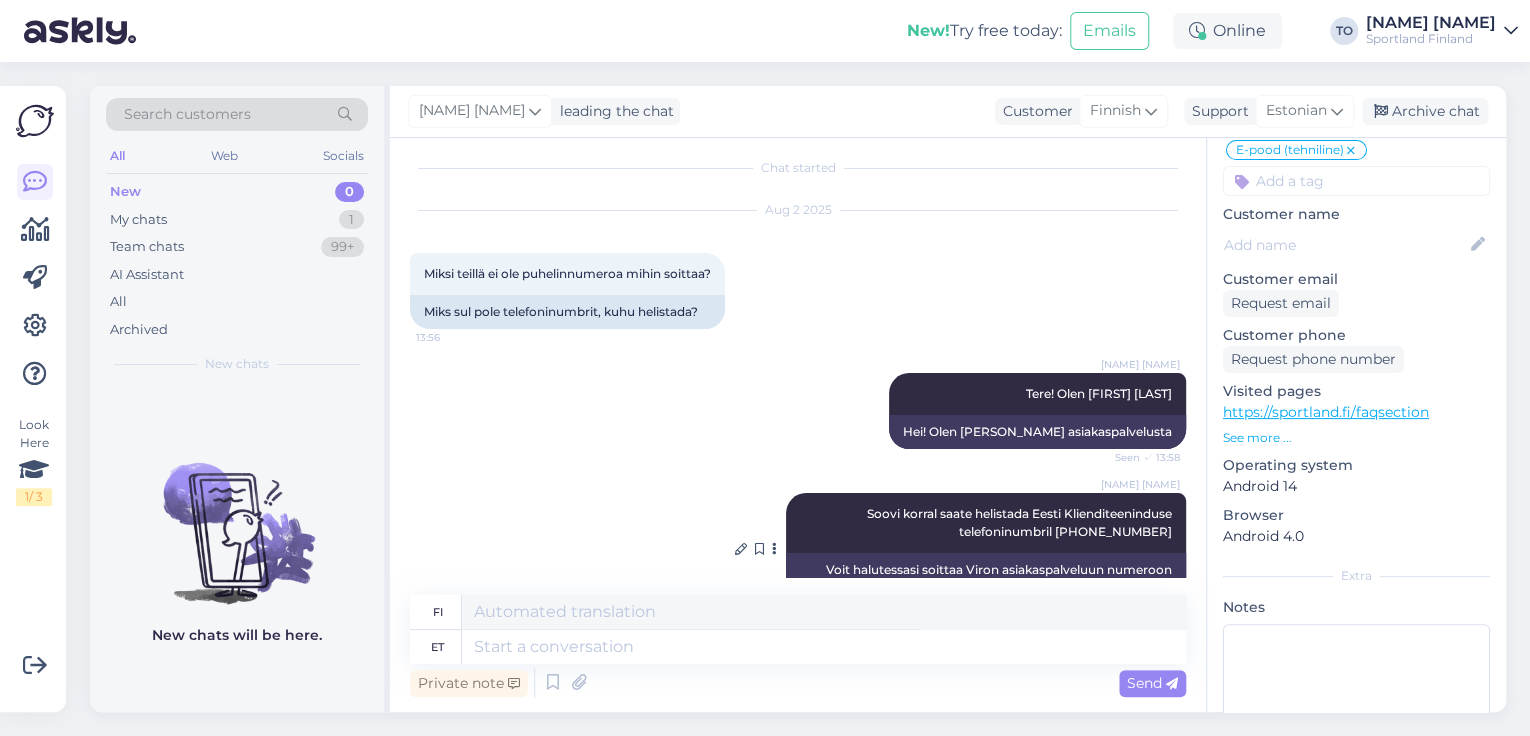 scroll, scrollTop: 0, scrollLeft: 0, axis: both 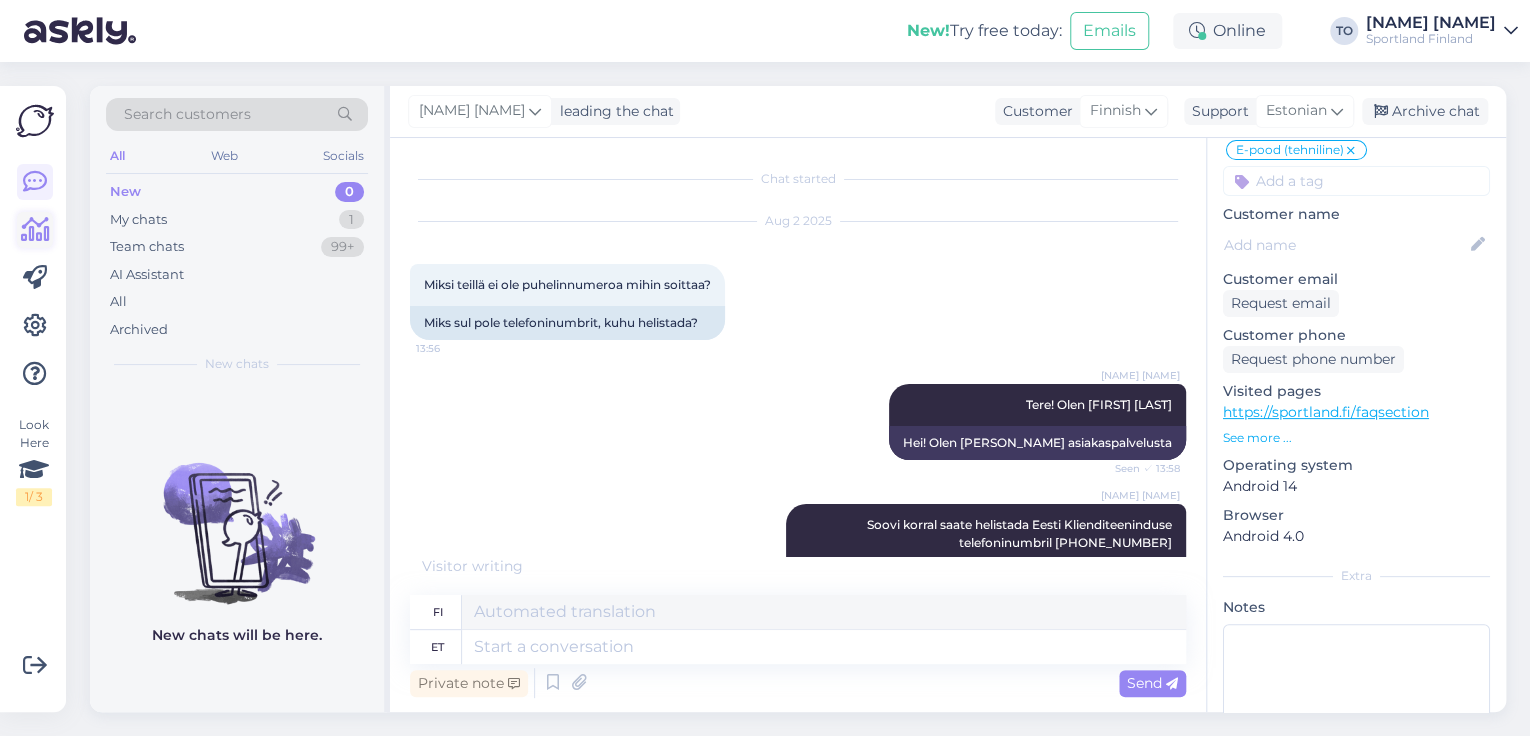 click at bounding box center [35, 230] 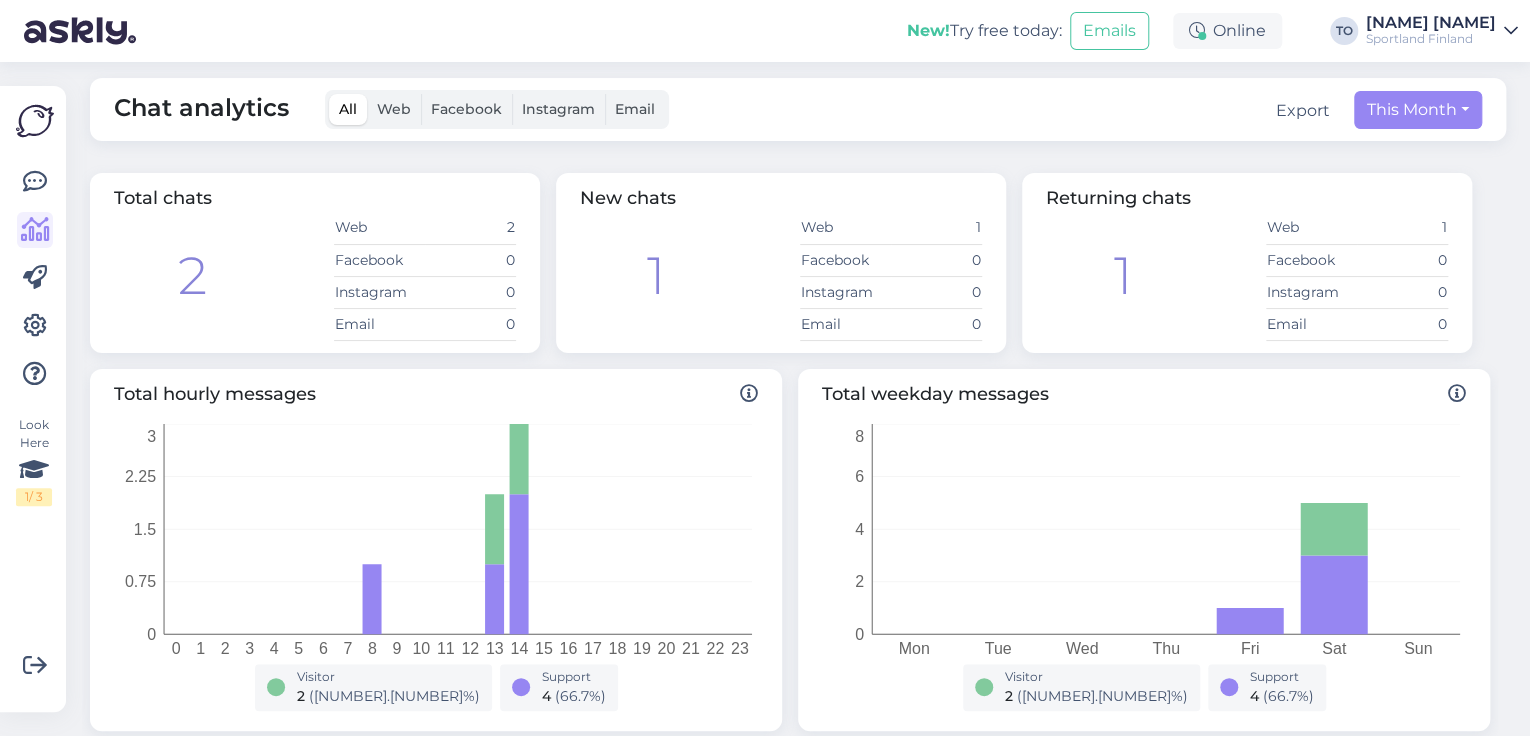 scroll, scrollTop: 0, scrollLeft: 0, axis: both 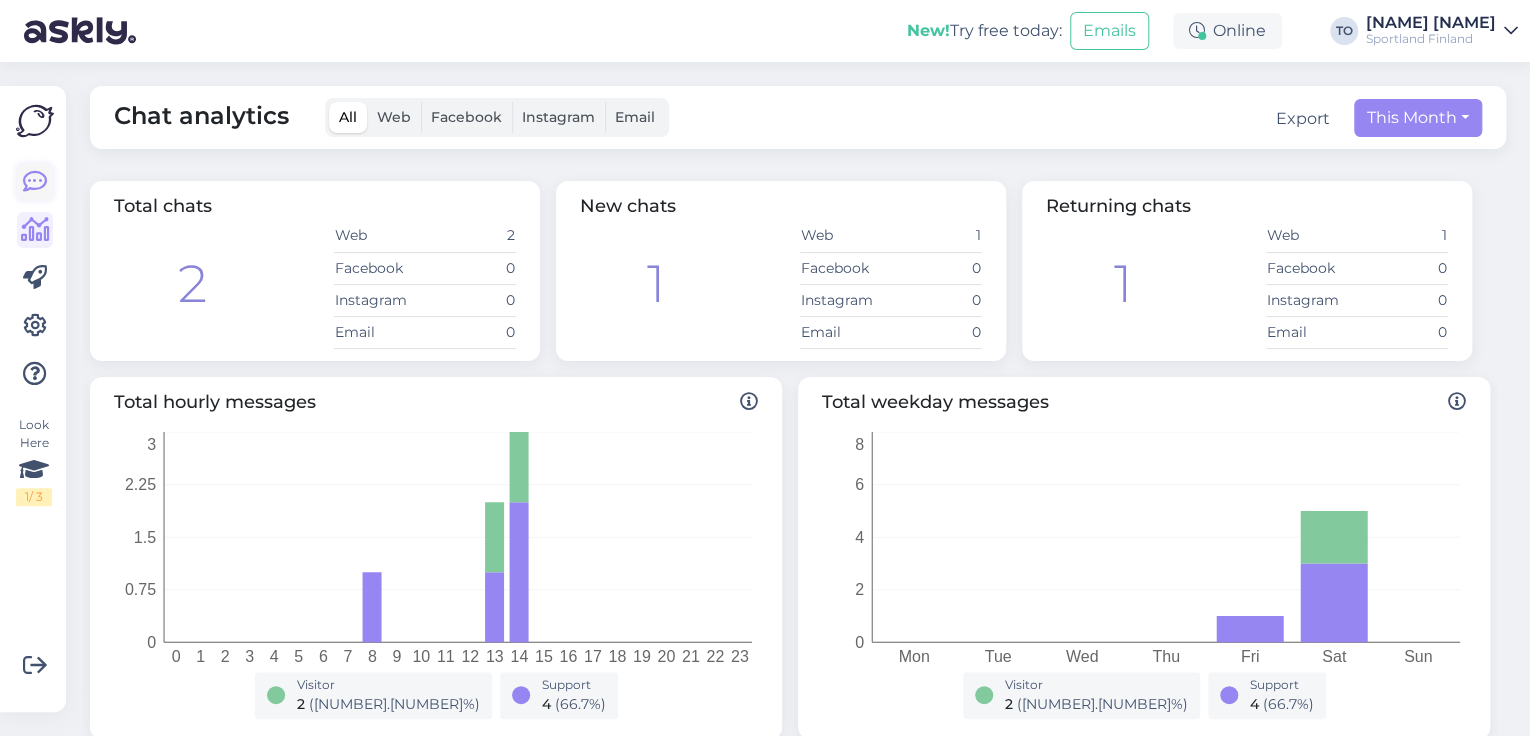 click at bounding box center [35, 182] 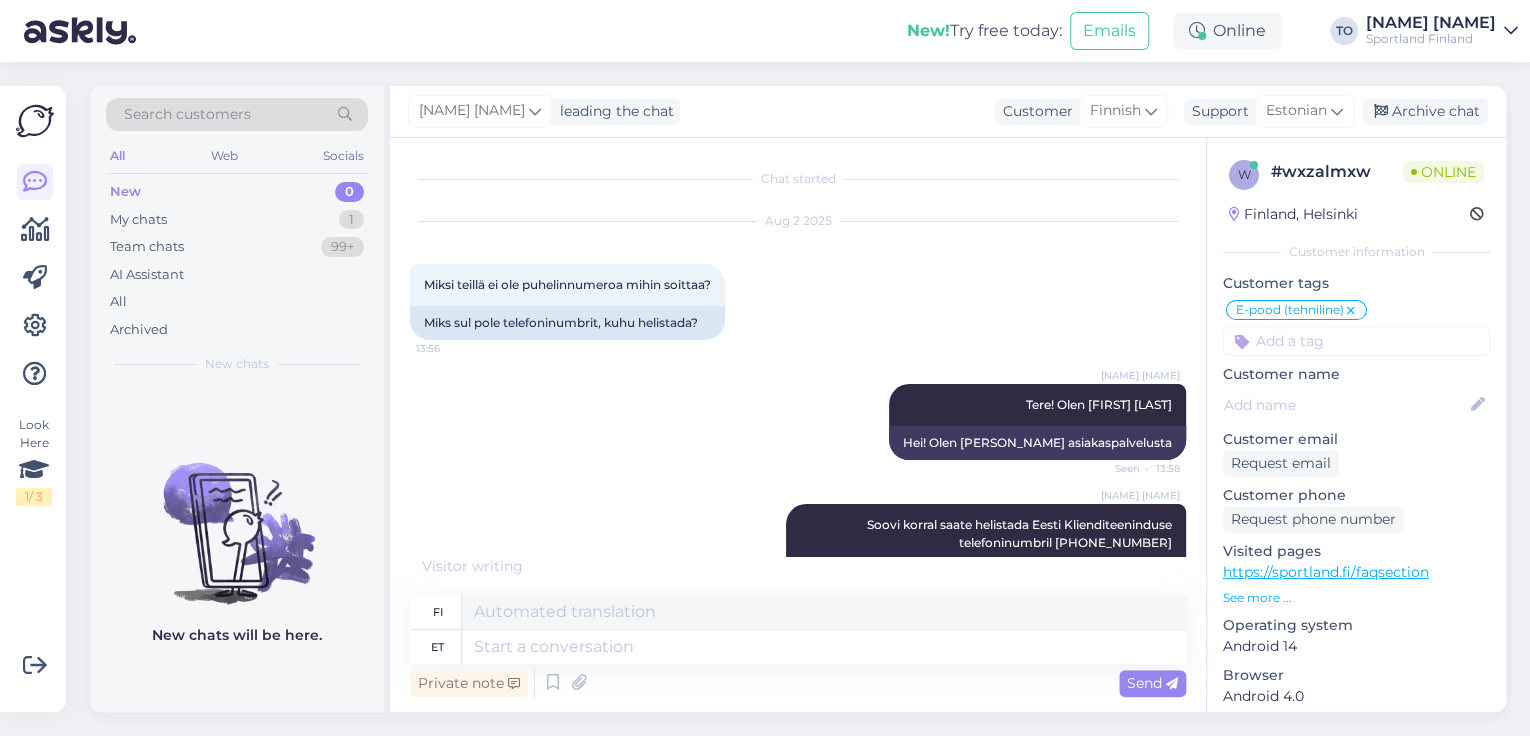 scroll, scrollTop: 42, scrollLeft: 0, axis: vertical 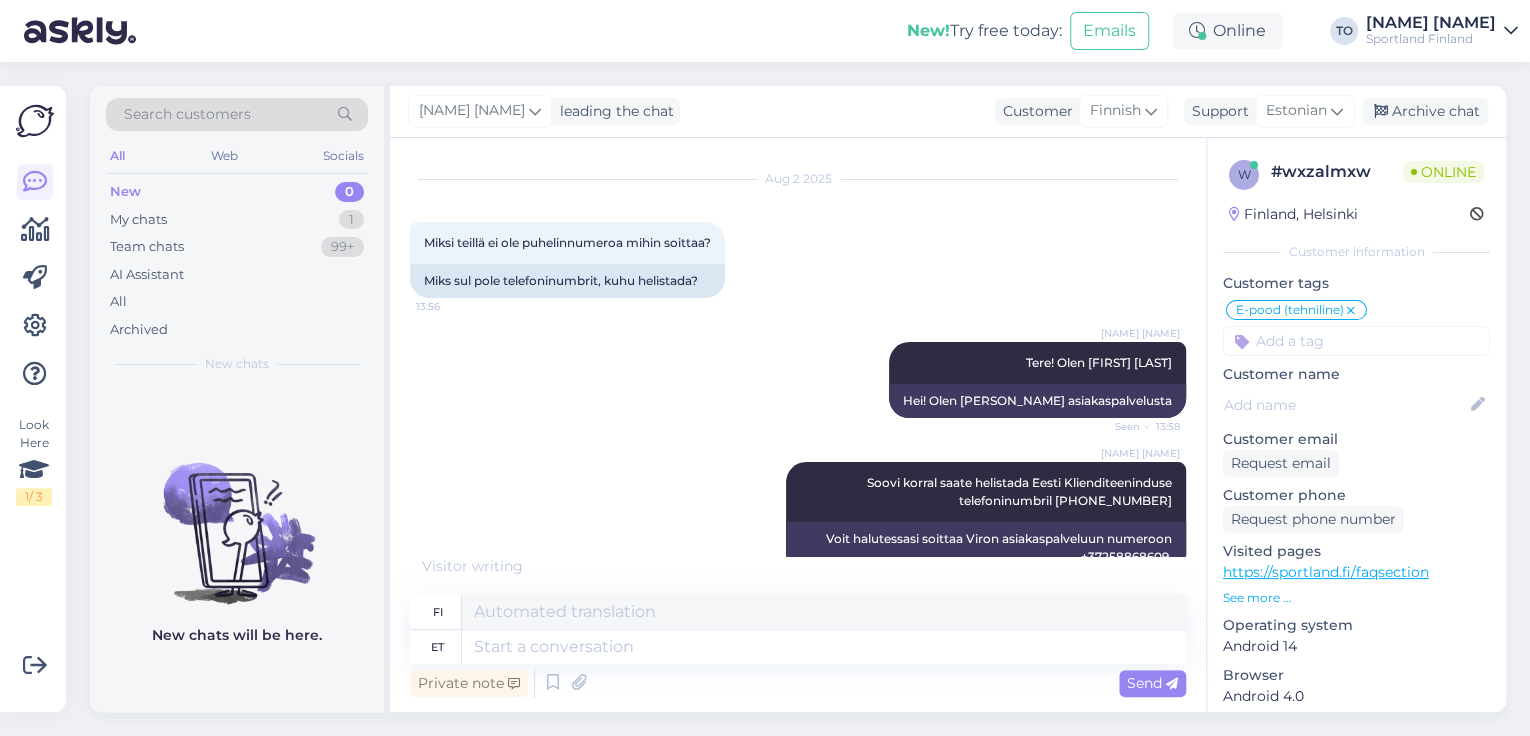 click on "Sportland Finland" at bounding box center (1431, 39) 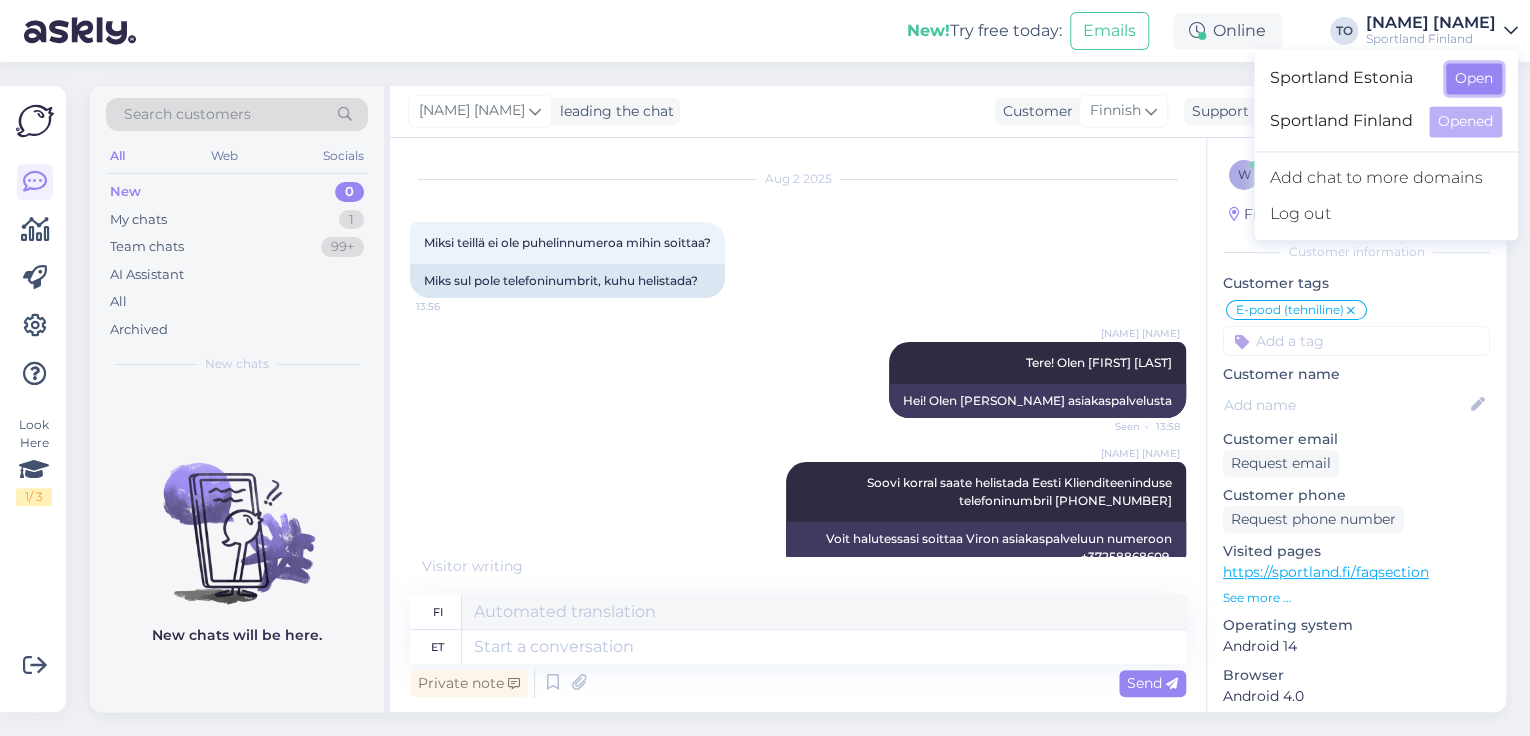click on "Open" at bounding box center [1474, 78] 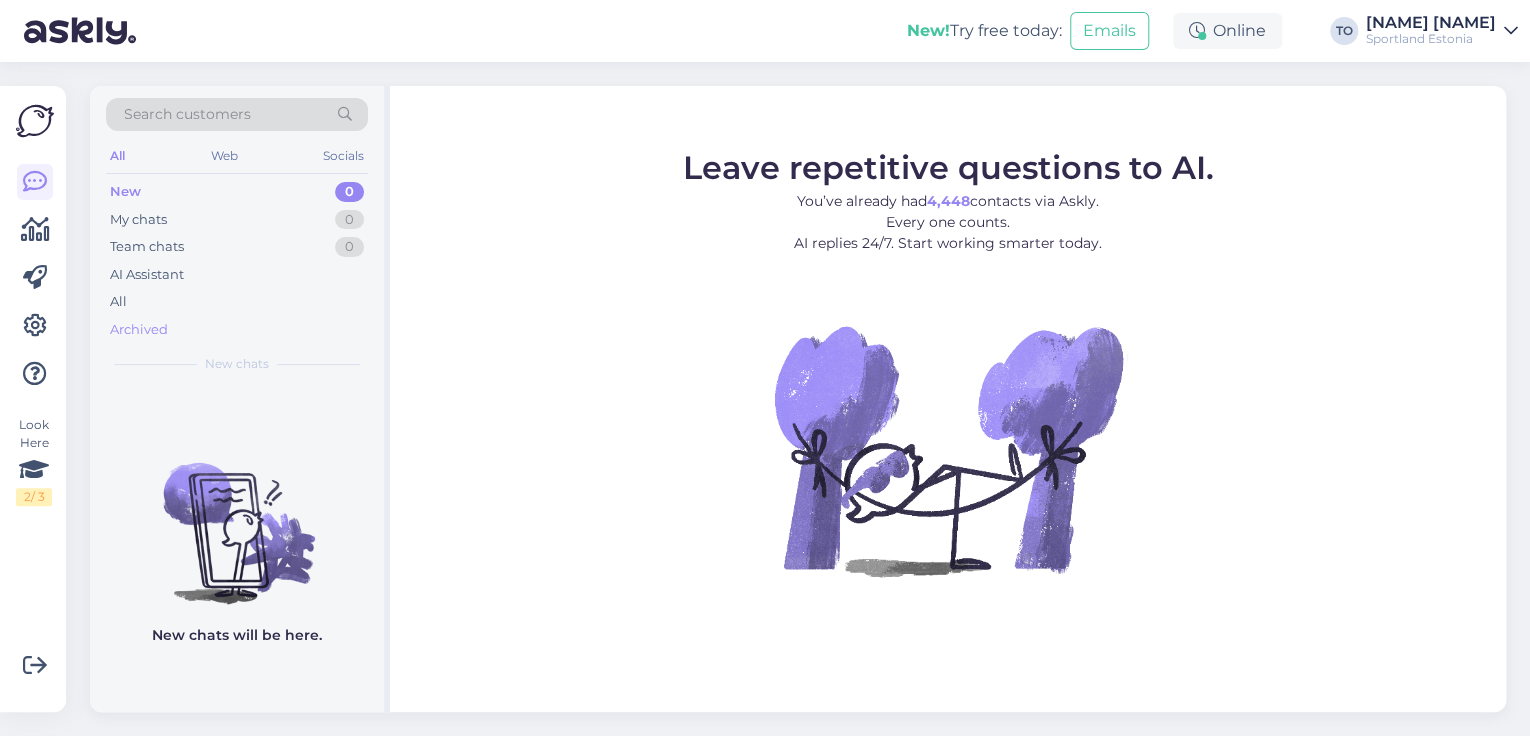 click on "Archived" at bounding box center [237, 330] 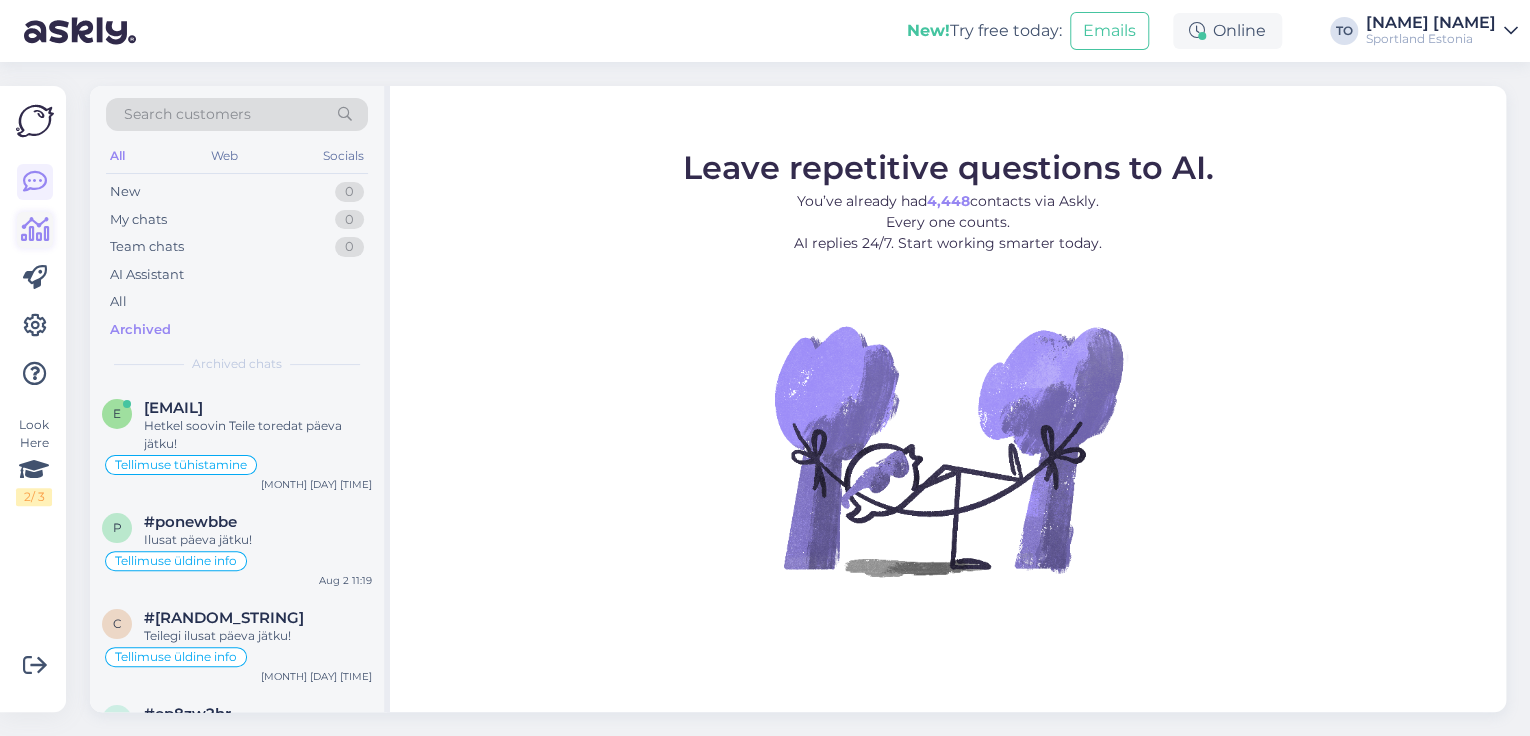 click at bounding box center [35, 230] 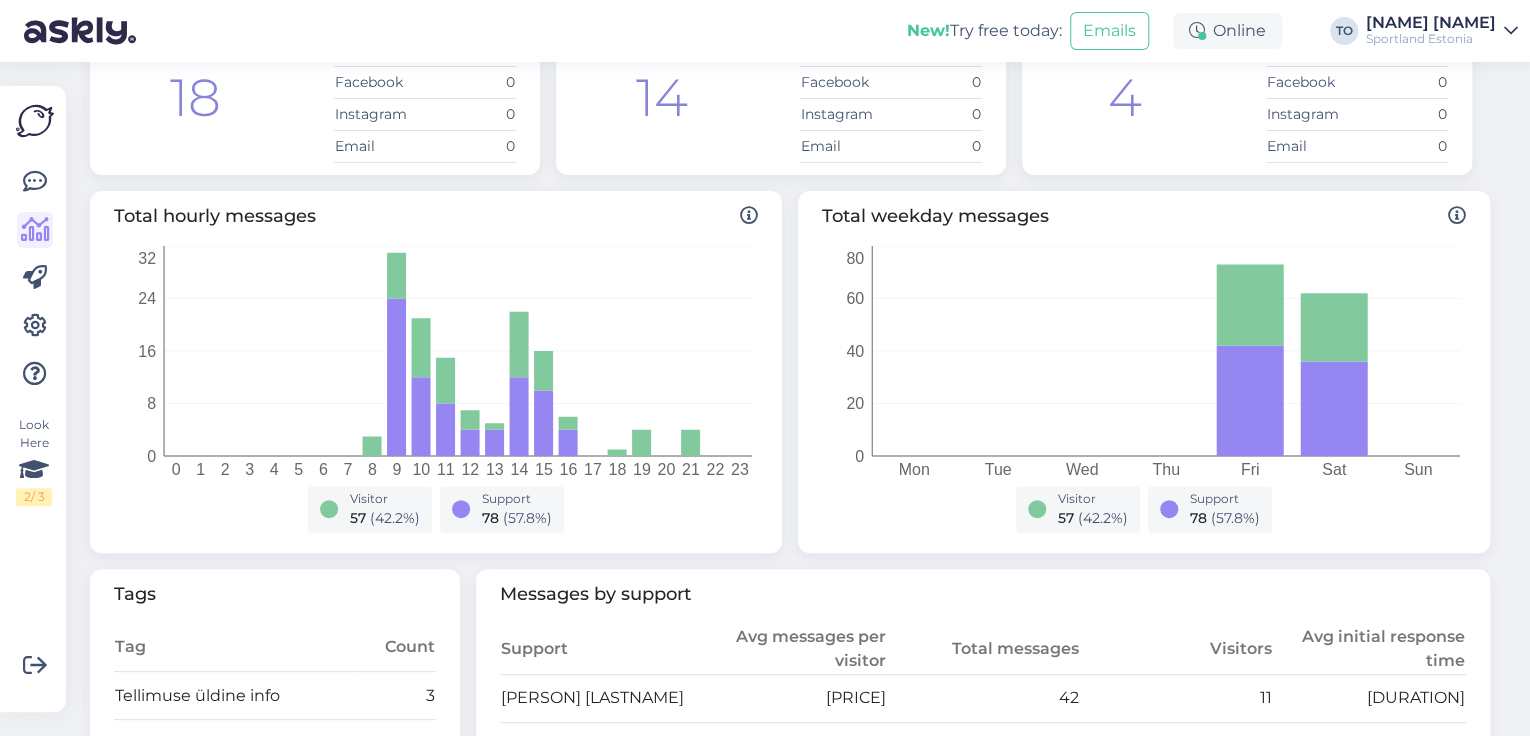 scroll, scrollTop: 0, scrollLeft: 0, axis: both 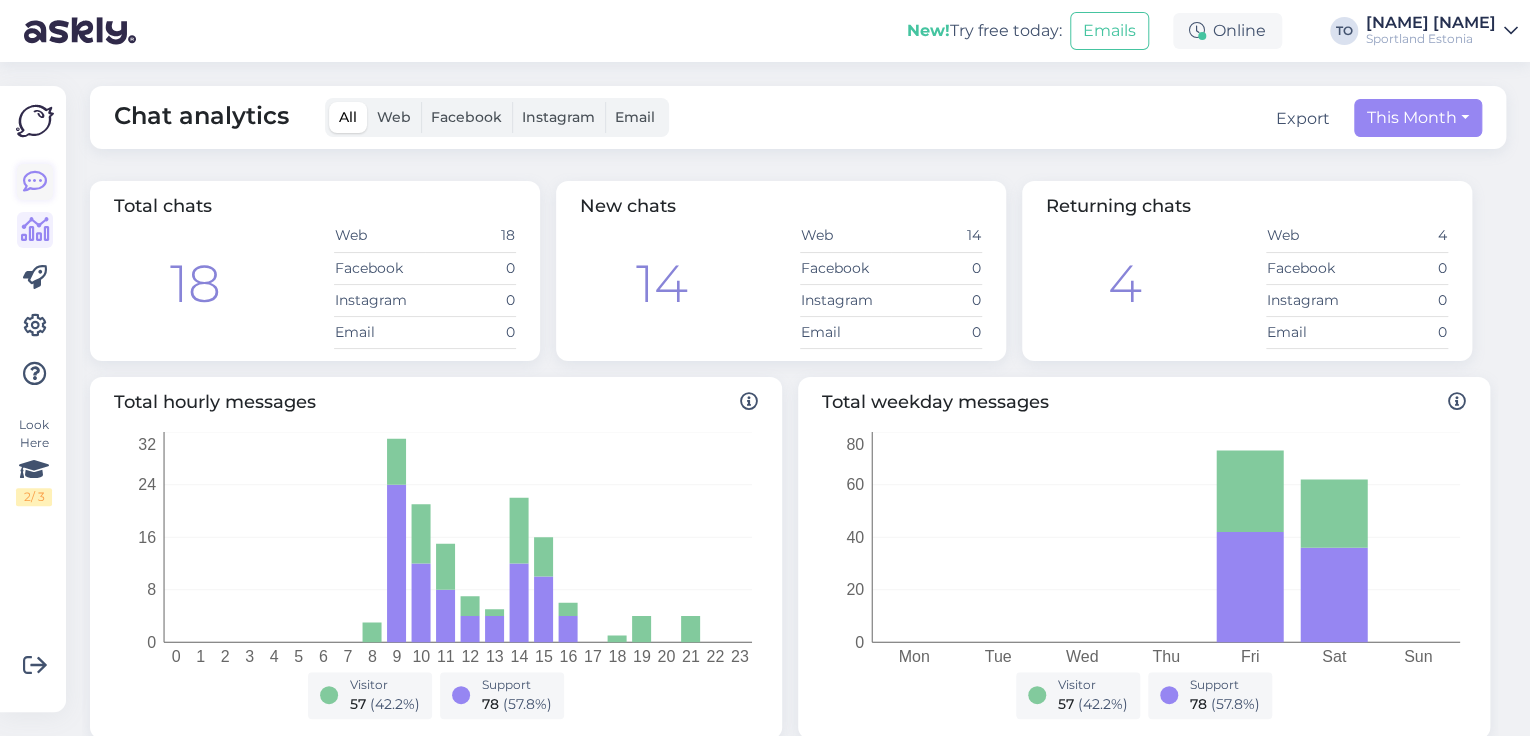 click at bounding box center [35, 182] 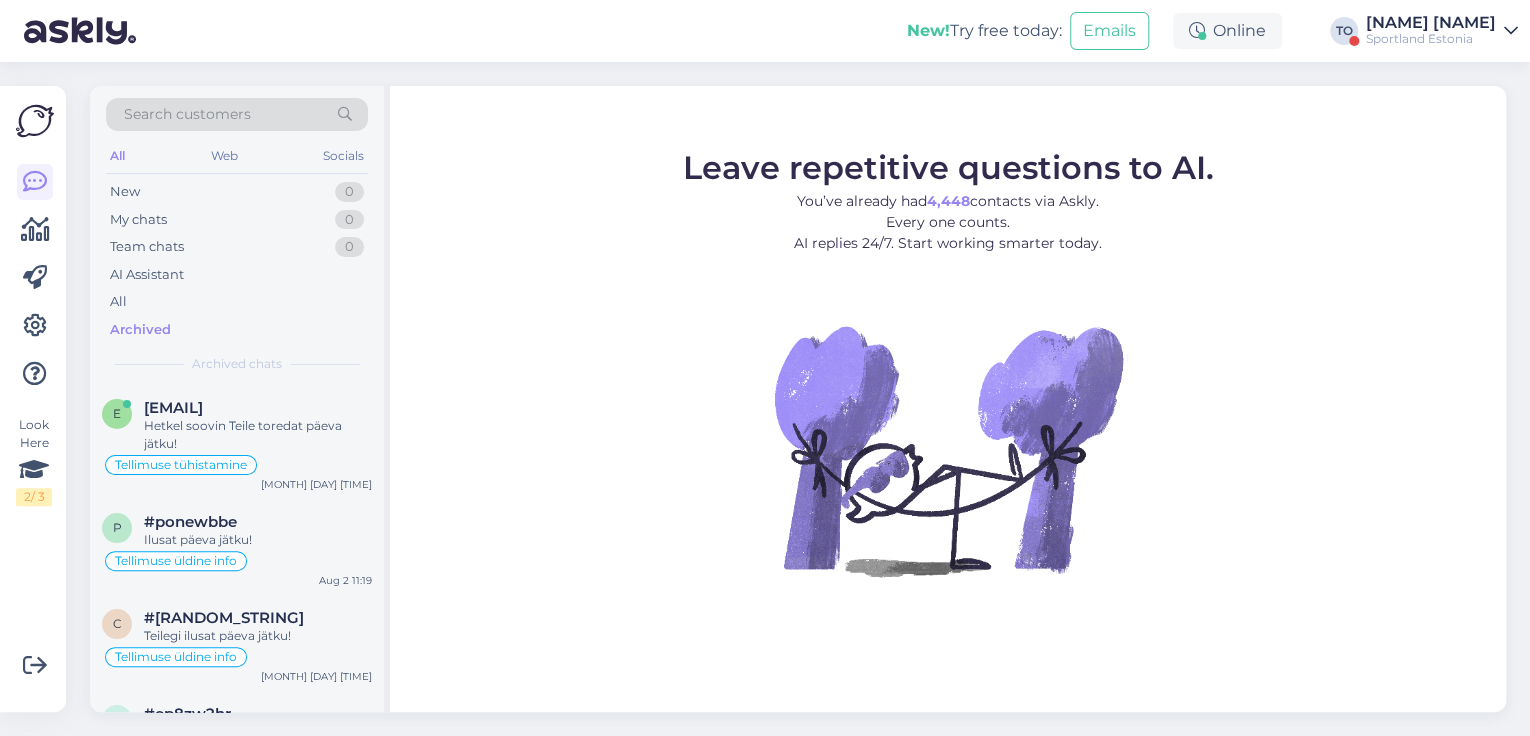 click on "Sportland Estonia" at bounding box center [1431, 39] 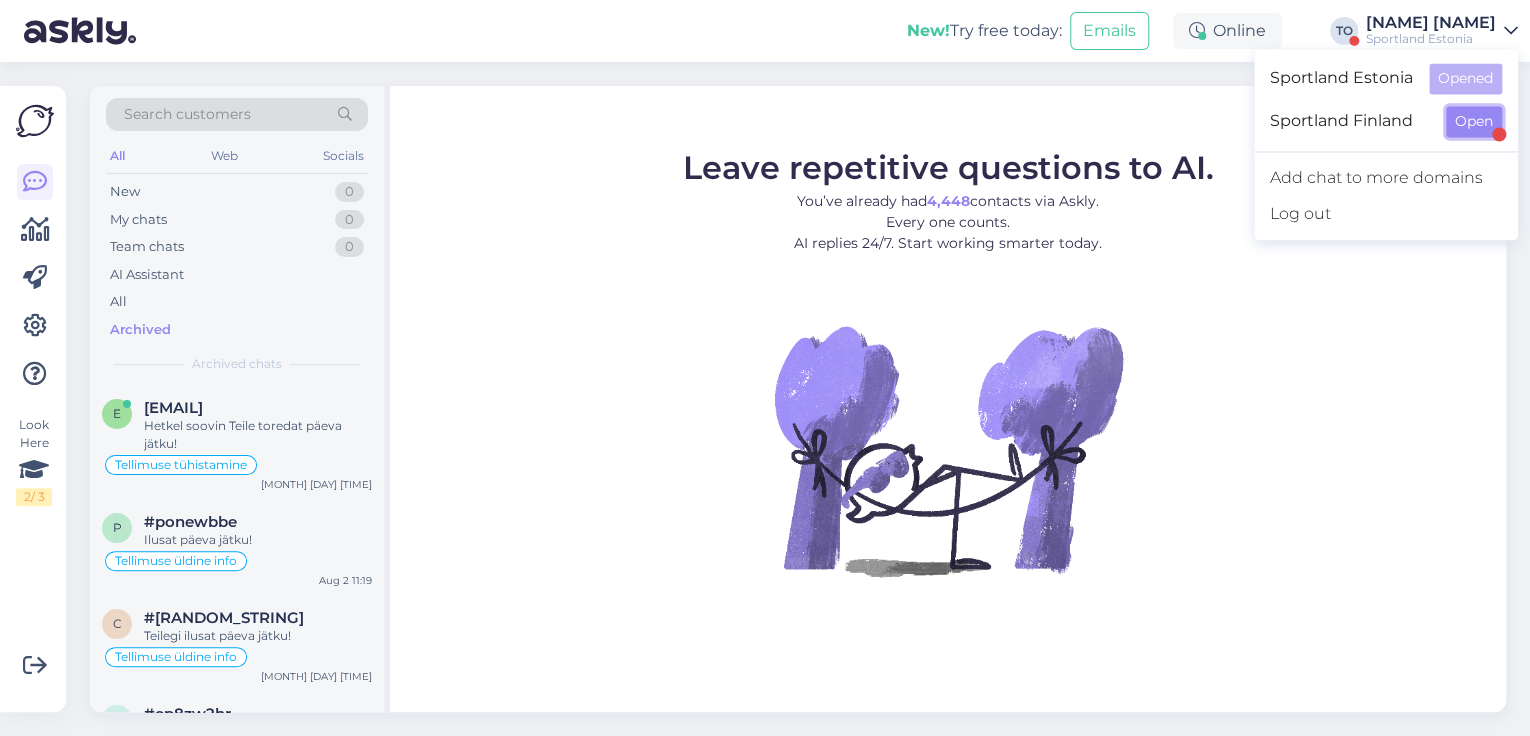 click on "Open" at bounding box center [1474, 121] 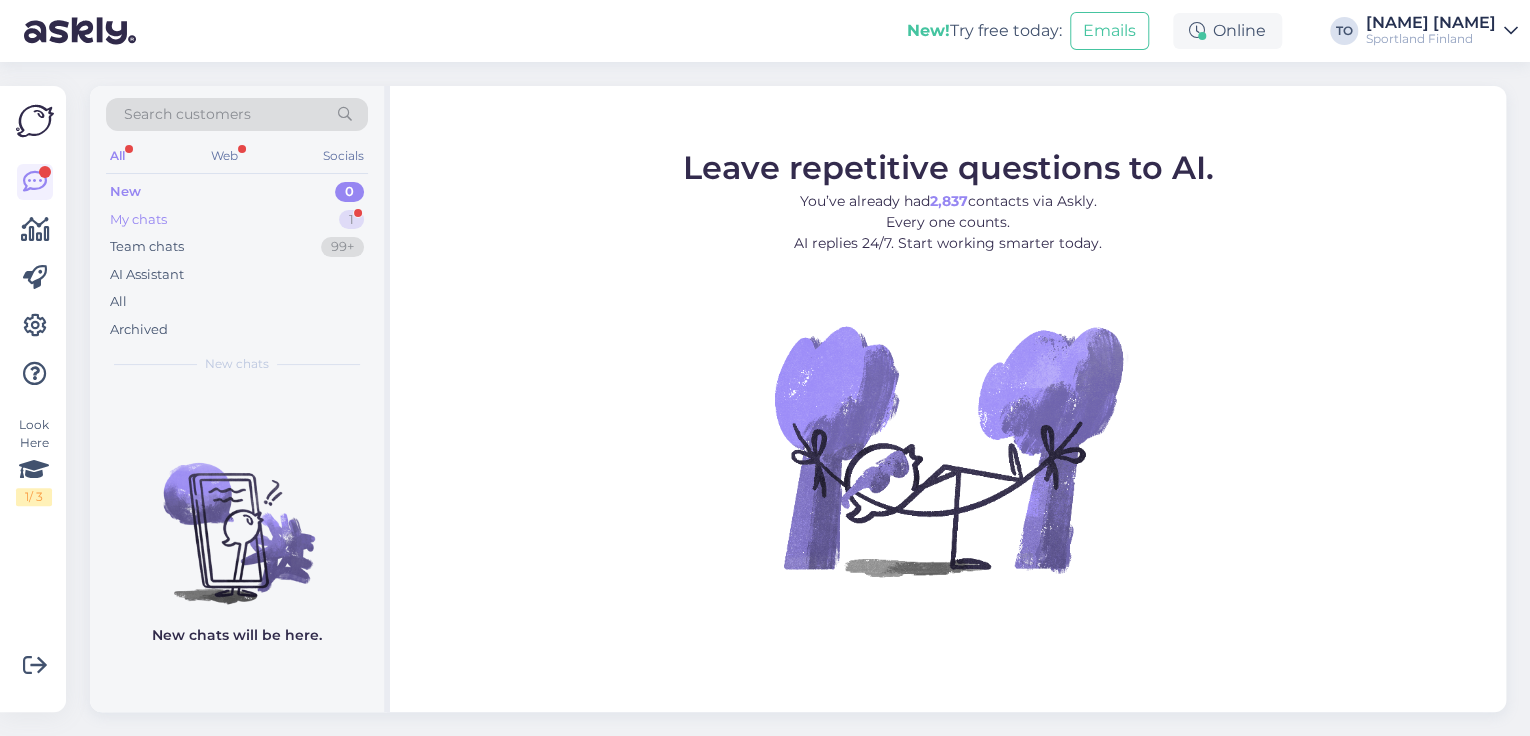 click on "My chats 1" at bounding box center (237, 220) 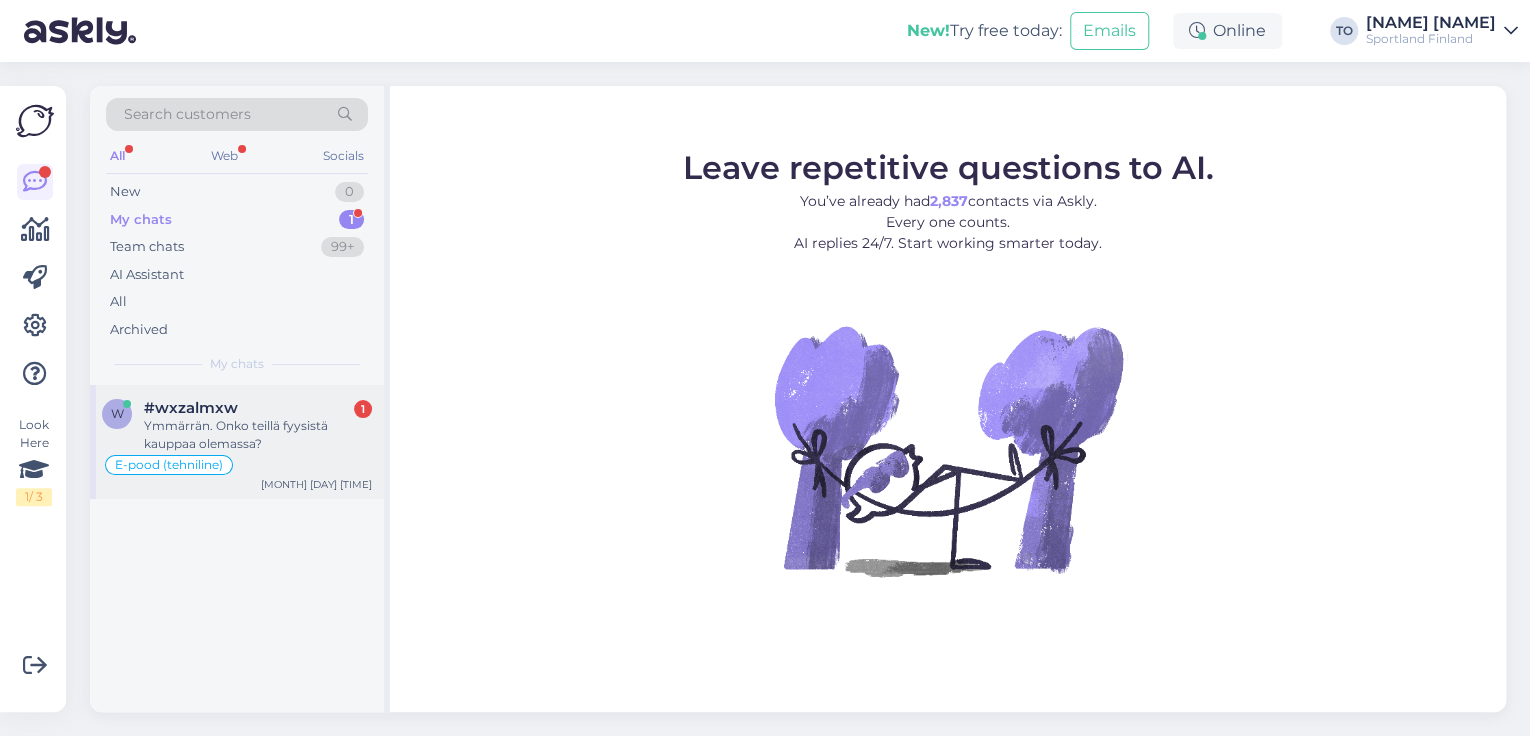 click on "#wxzalmxw 1" at bounding box center (258, 408) 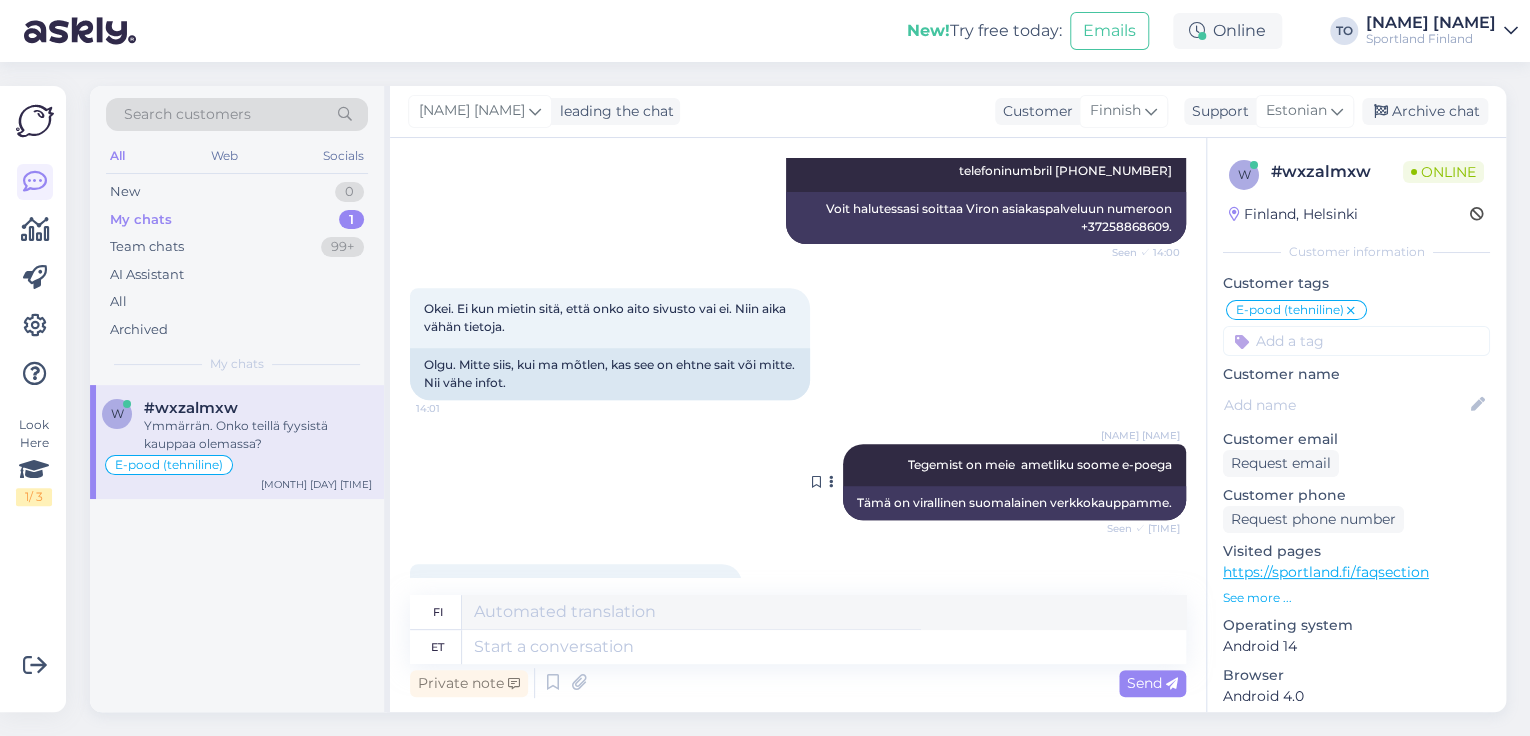 scroll, scrollTop: 456, scrollLeft: 0, axis: vertical 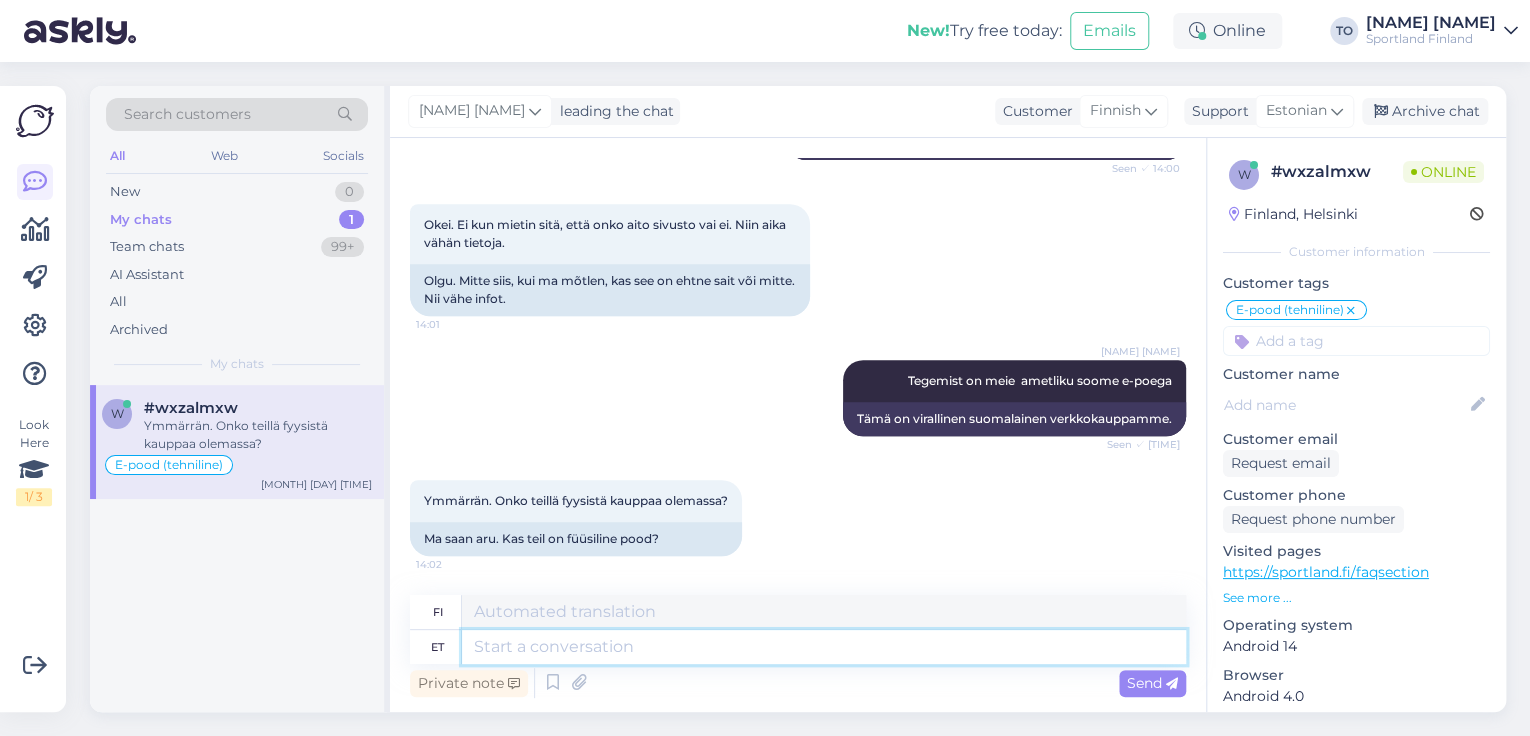 click at bounding box center (824, 647) 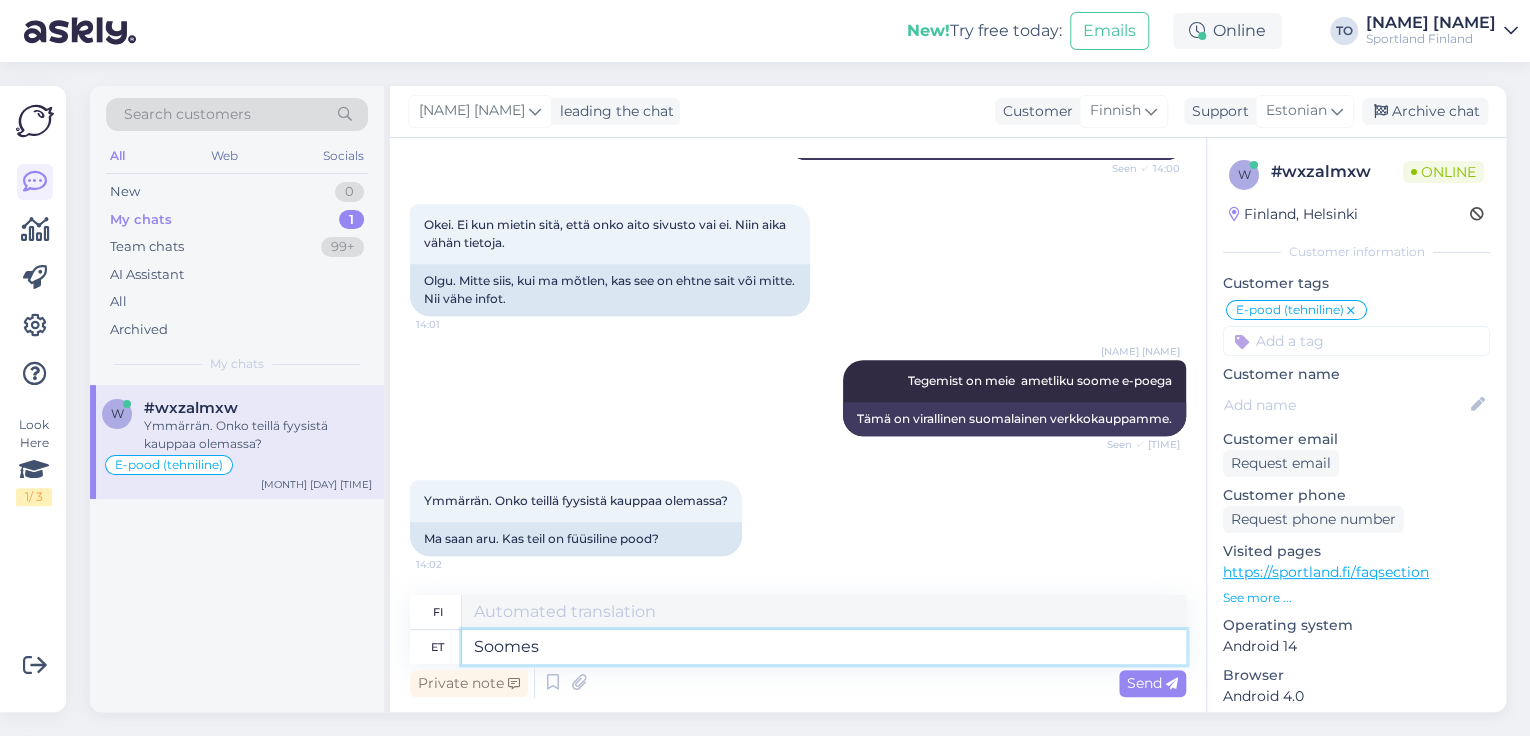 type on "Soomes" 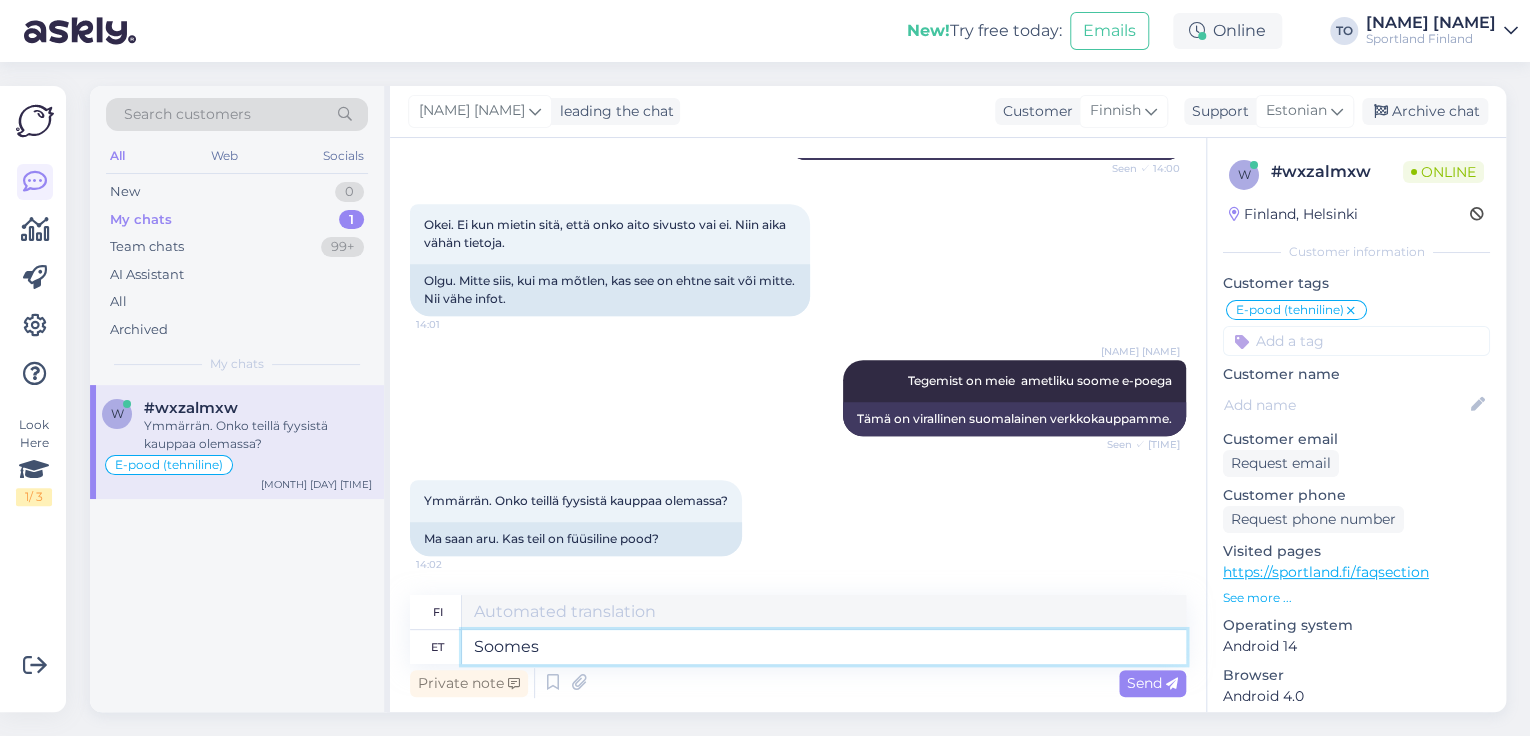 type on "[COUNTRY]" 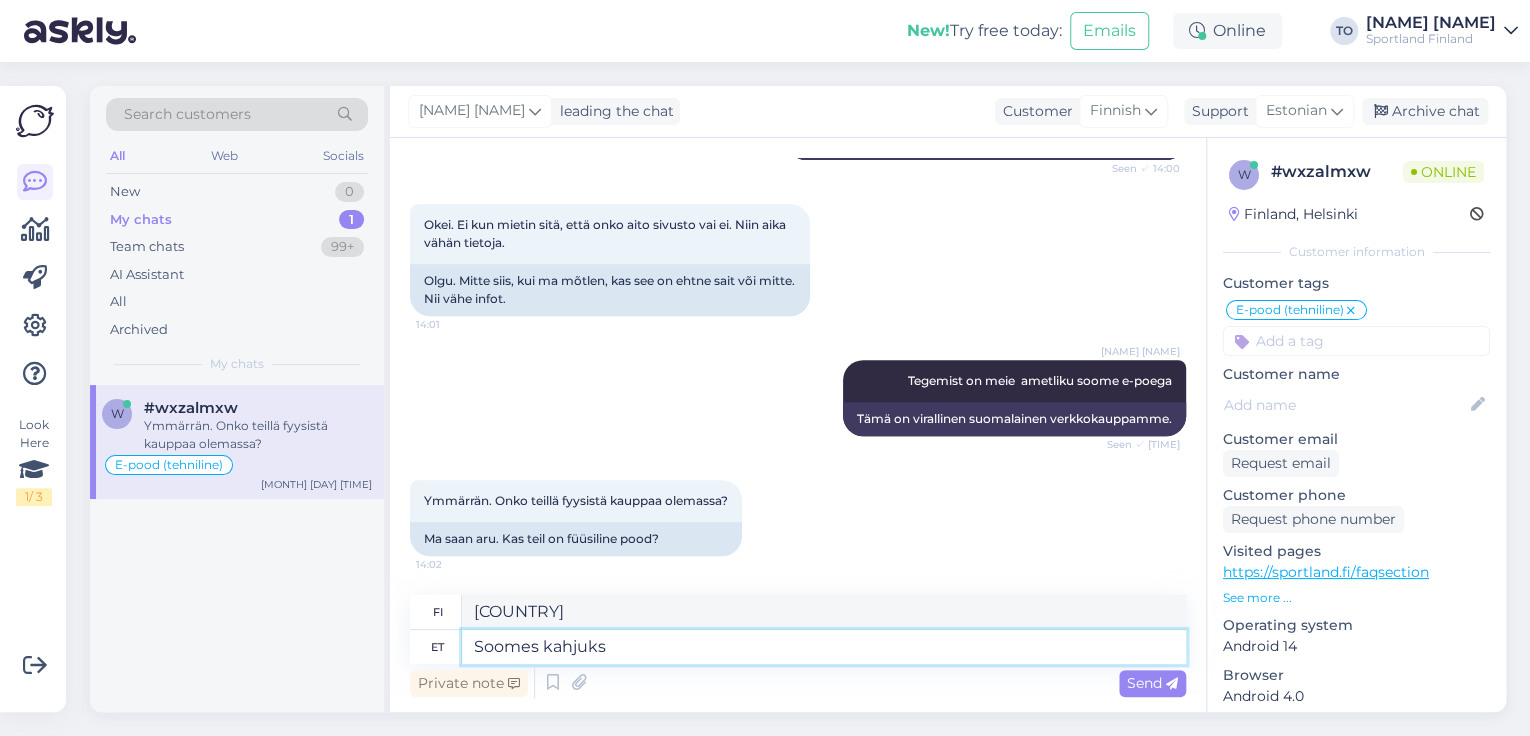 type on "Soomes kahjuks" 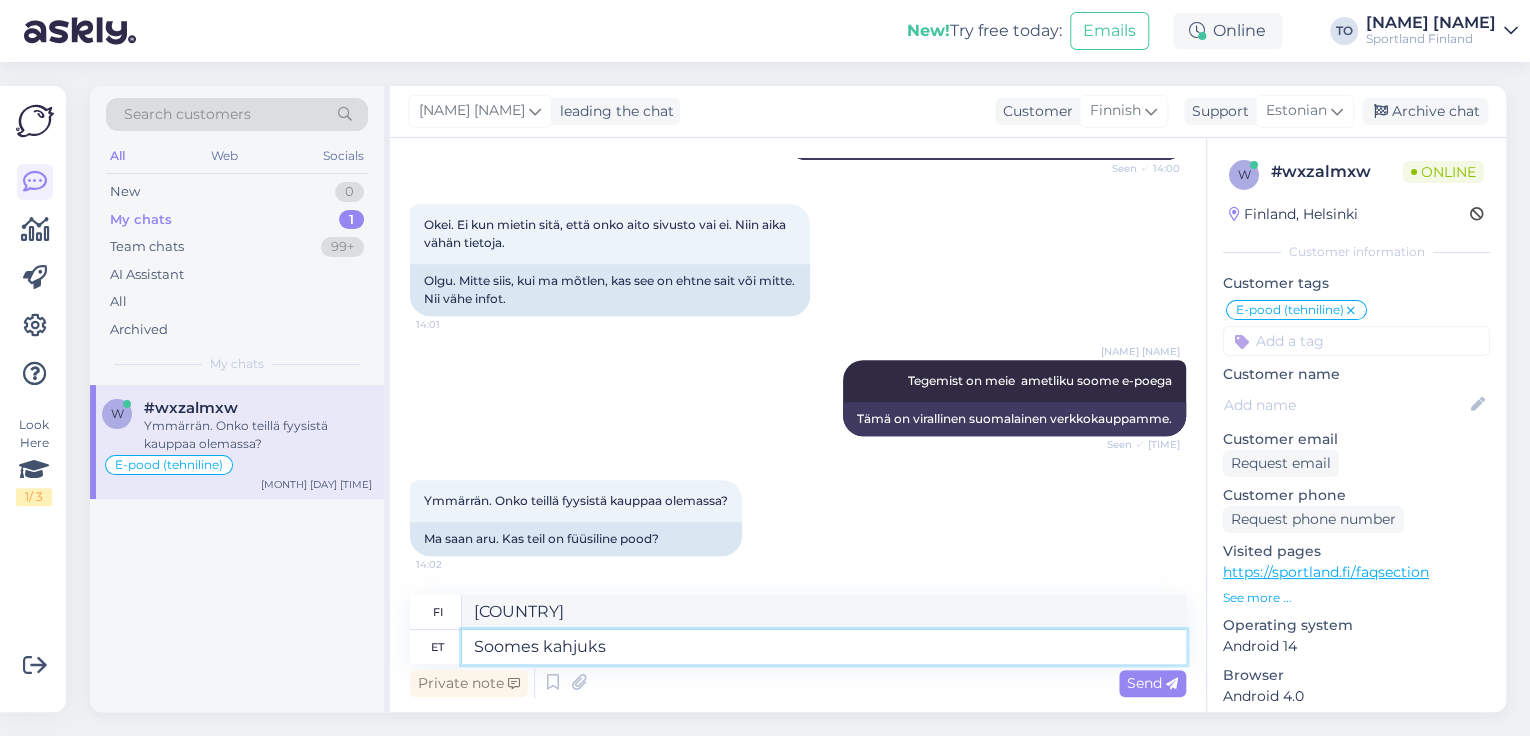 type on "Valitettavasti Suomessa" 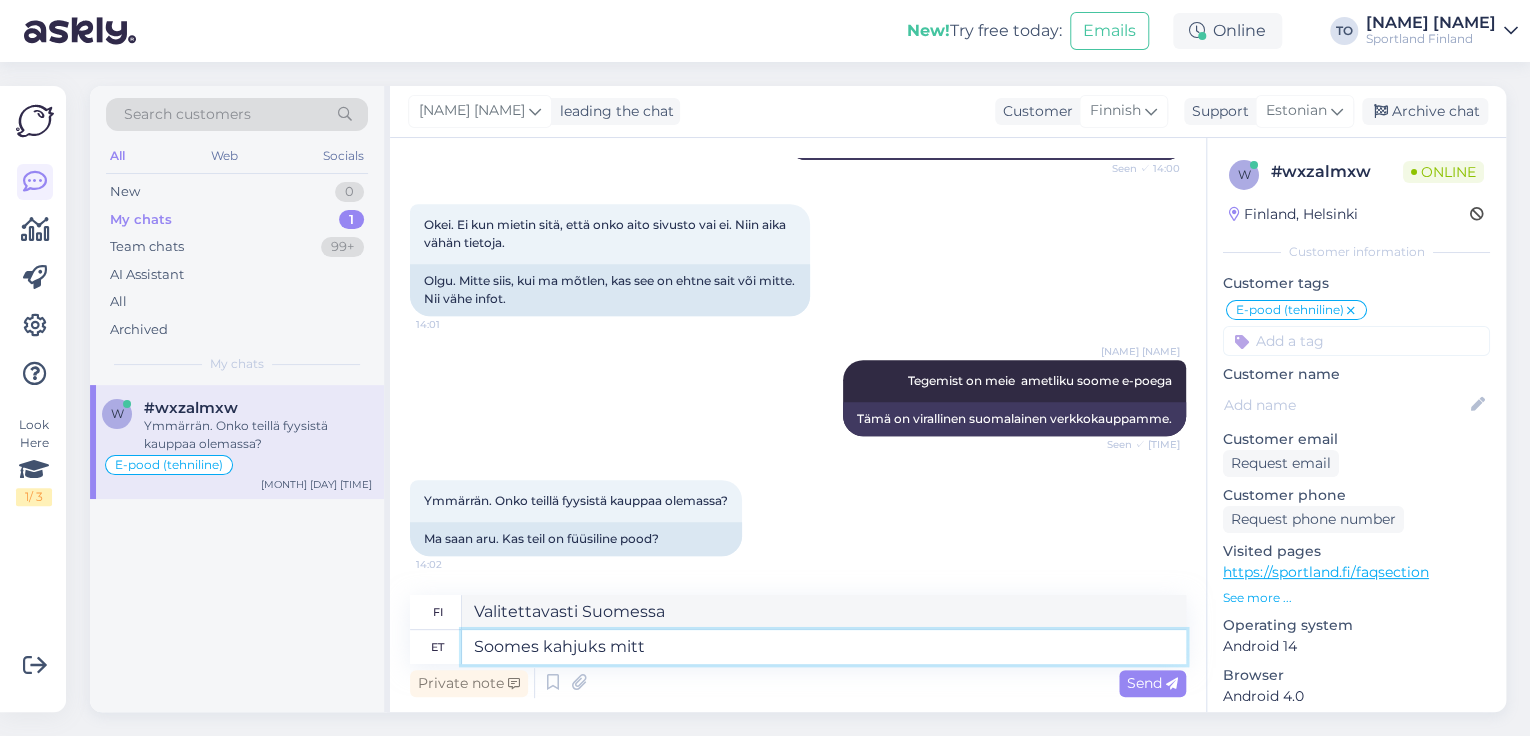 type on "Soomes kahjuks mitte" 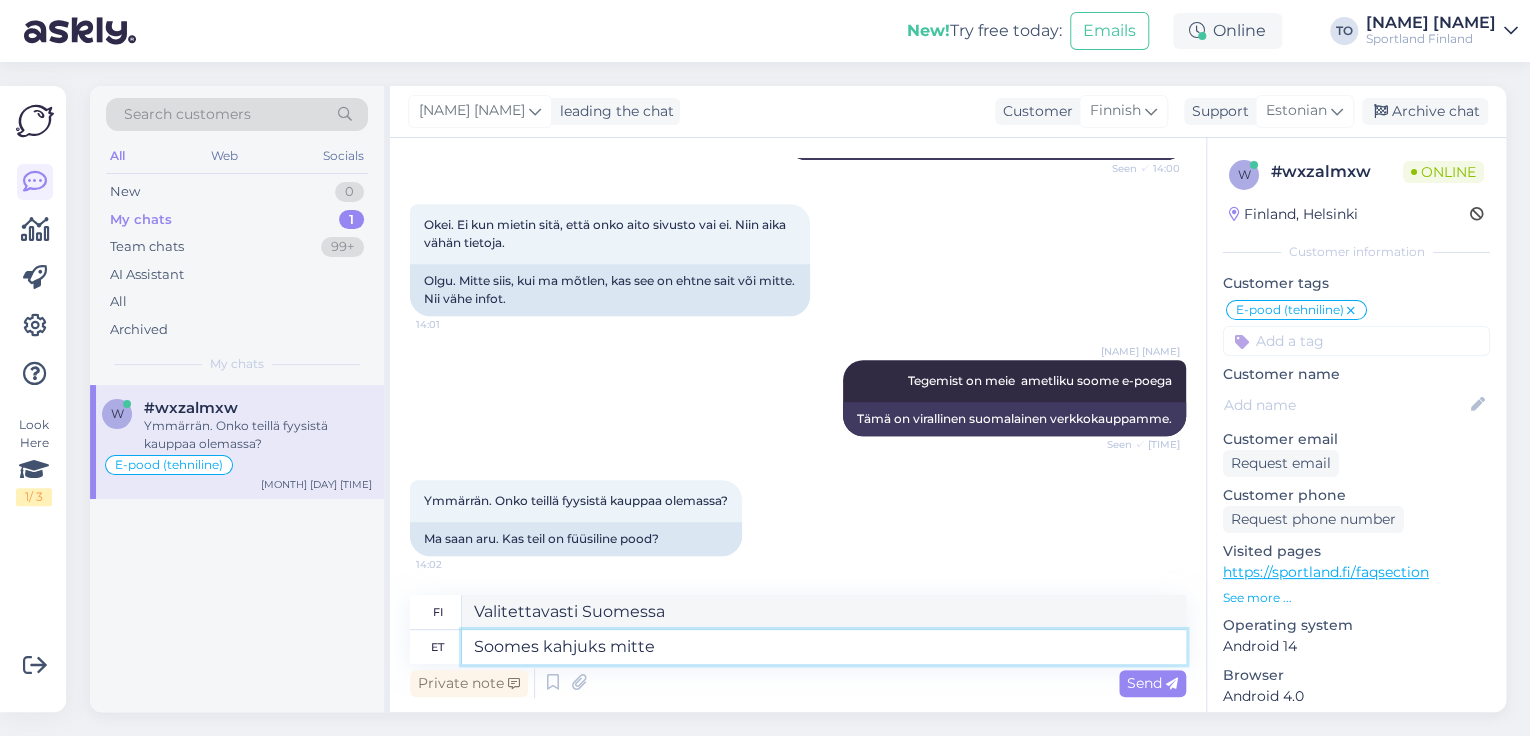 type on "Valitettavasti ei Suomessa." 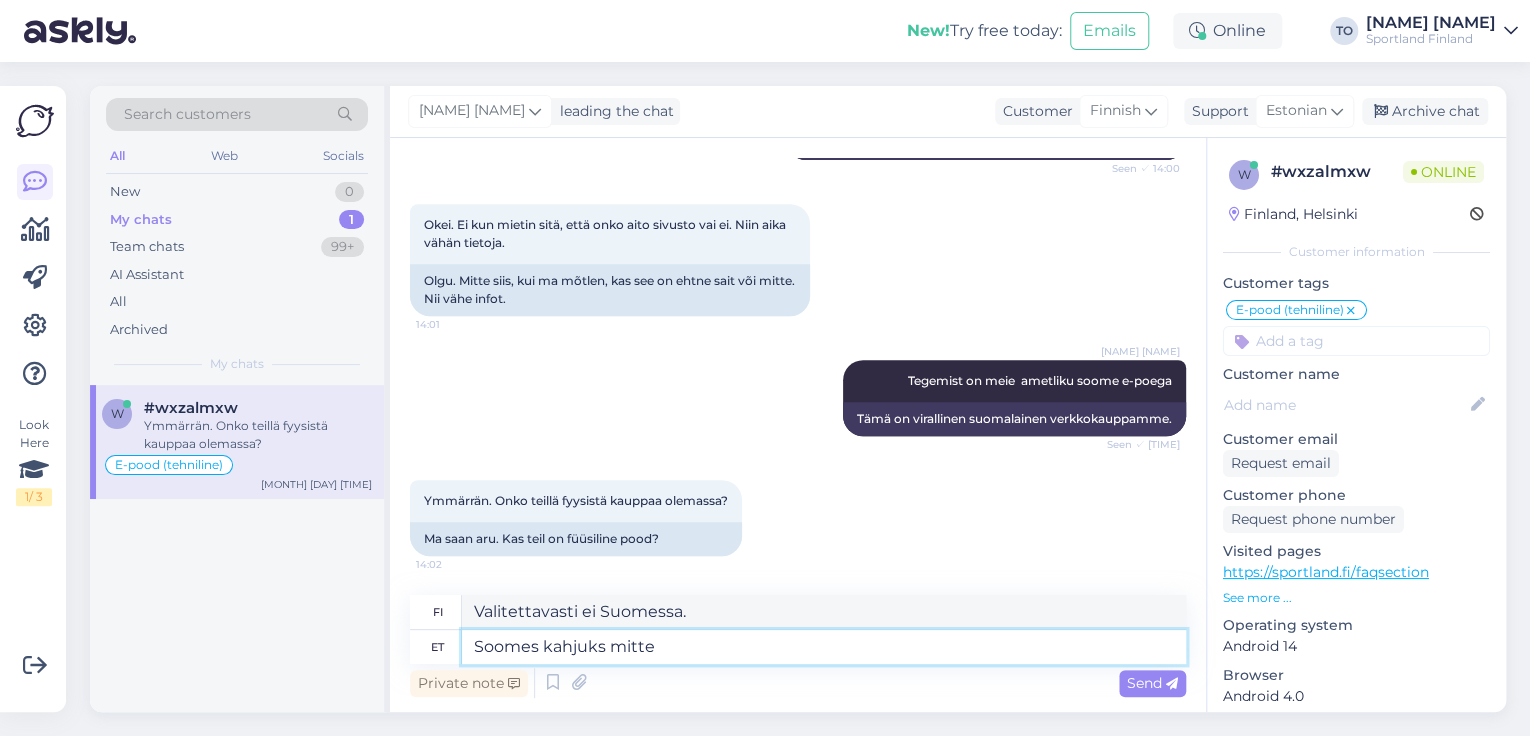 type 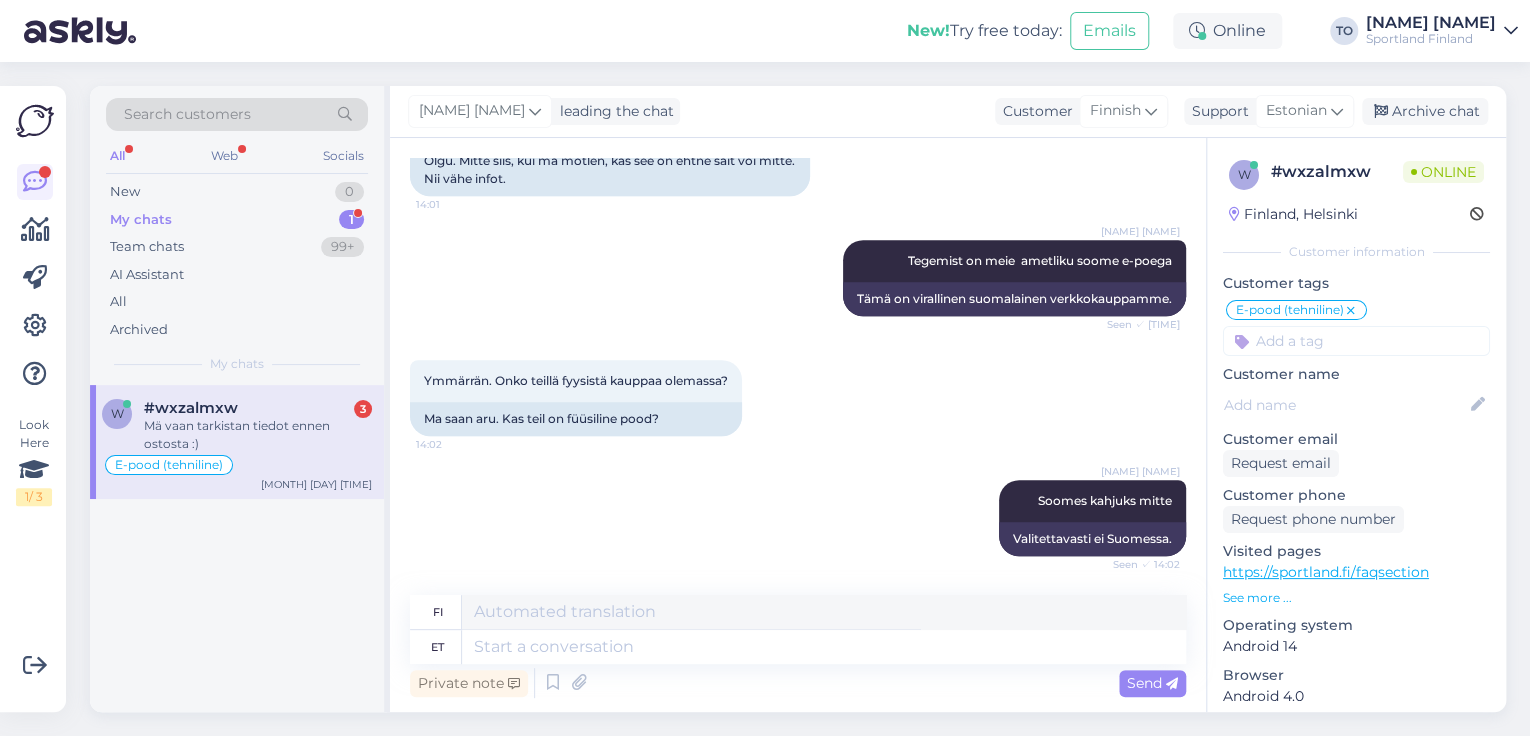 scroll, scrollTop: 972, scrollLeft: 0, axis: vertical 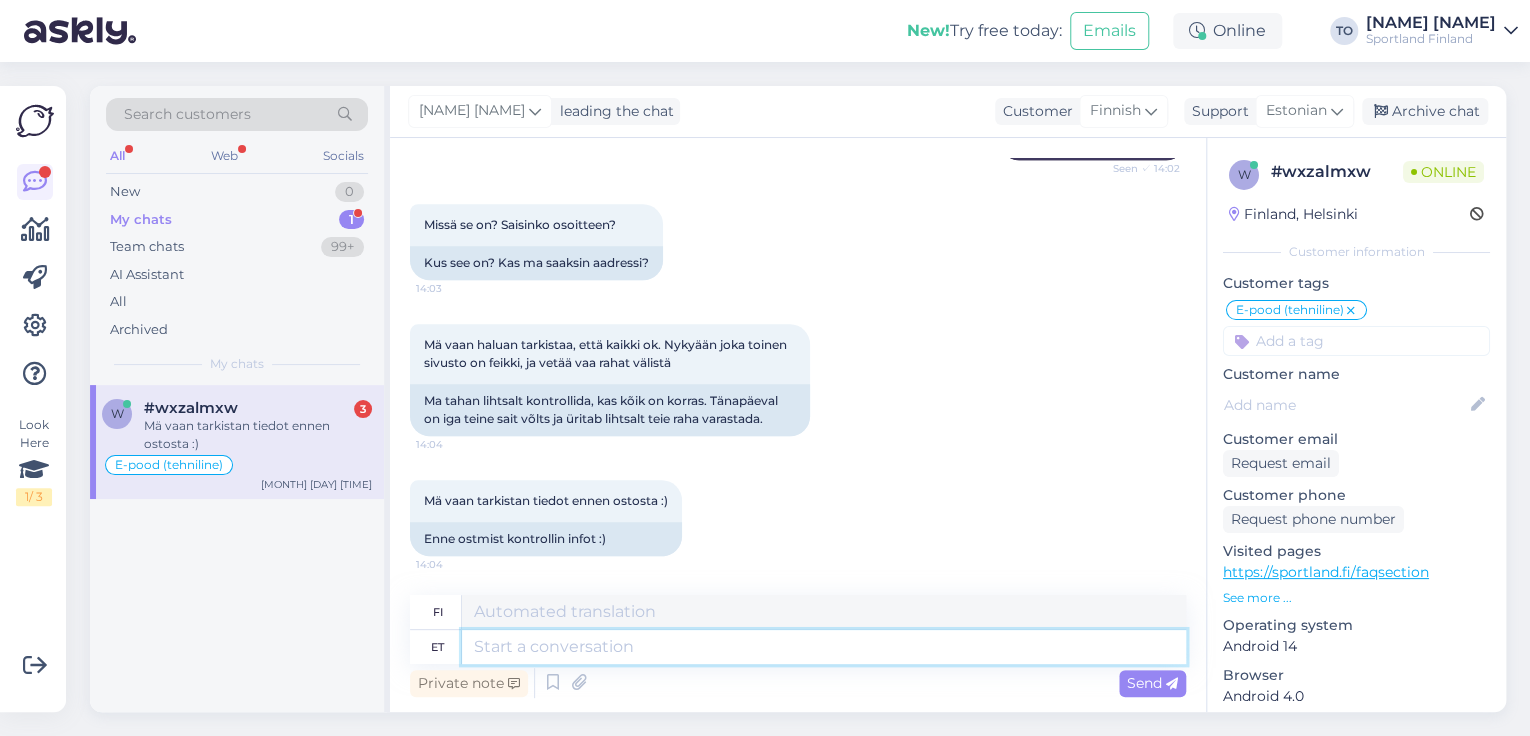 click at bounding box center [824, 647] 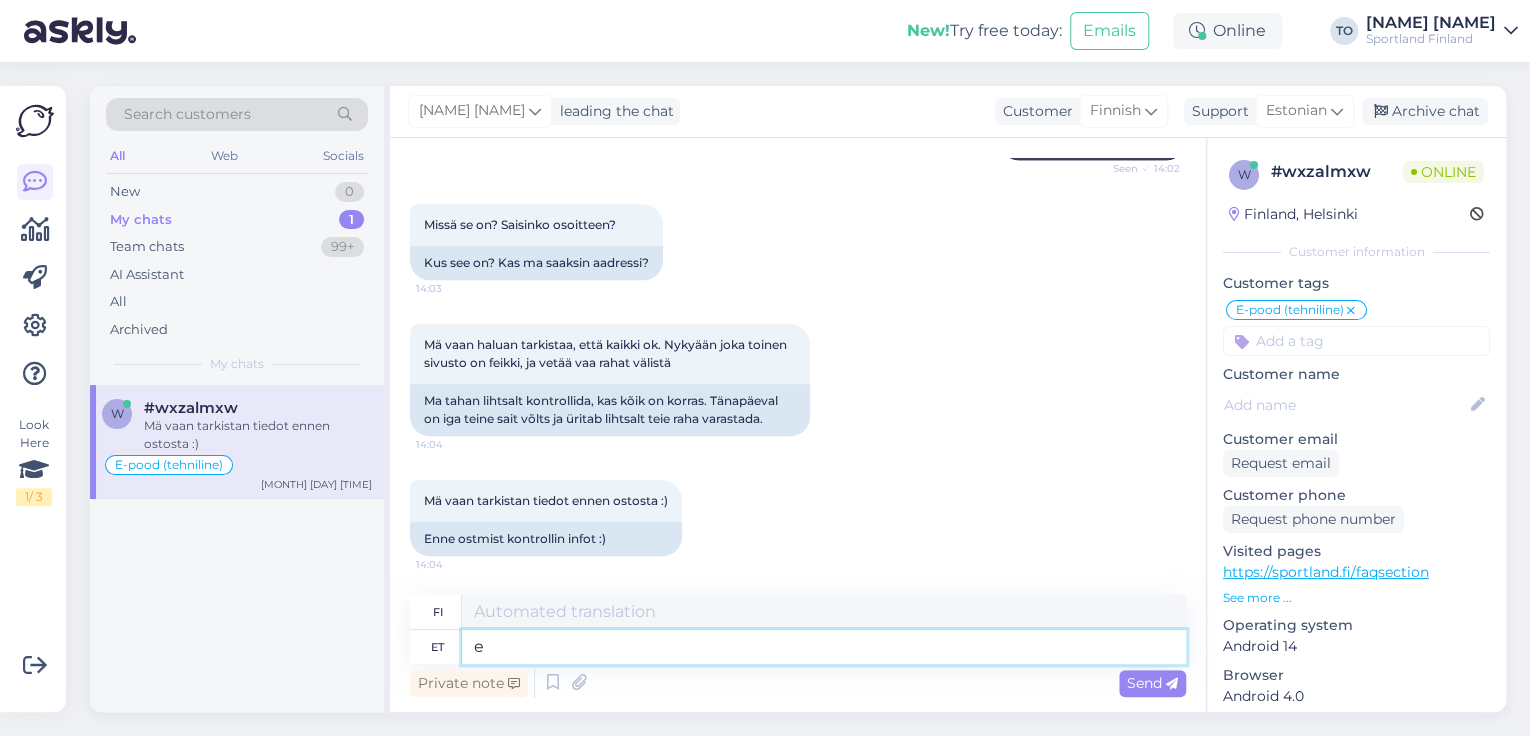 type on "ee" 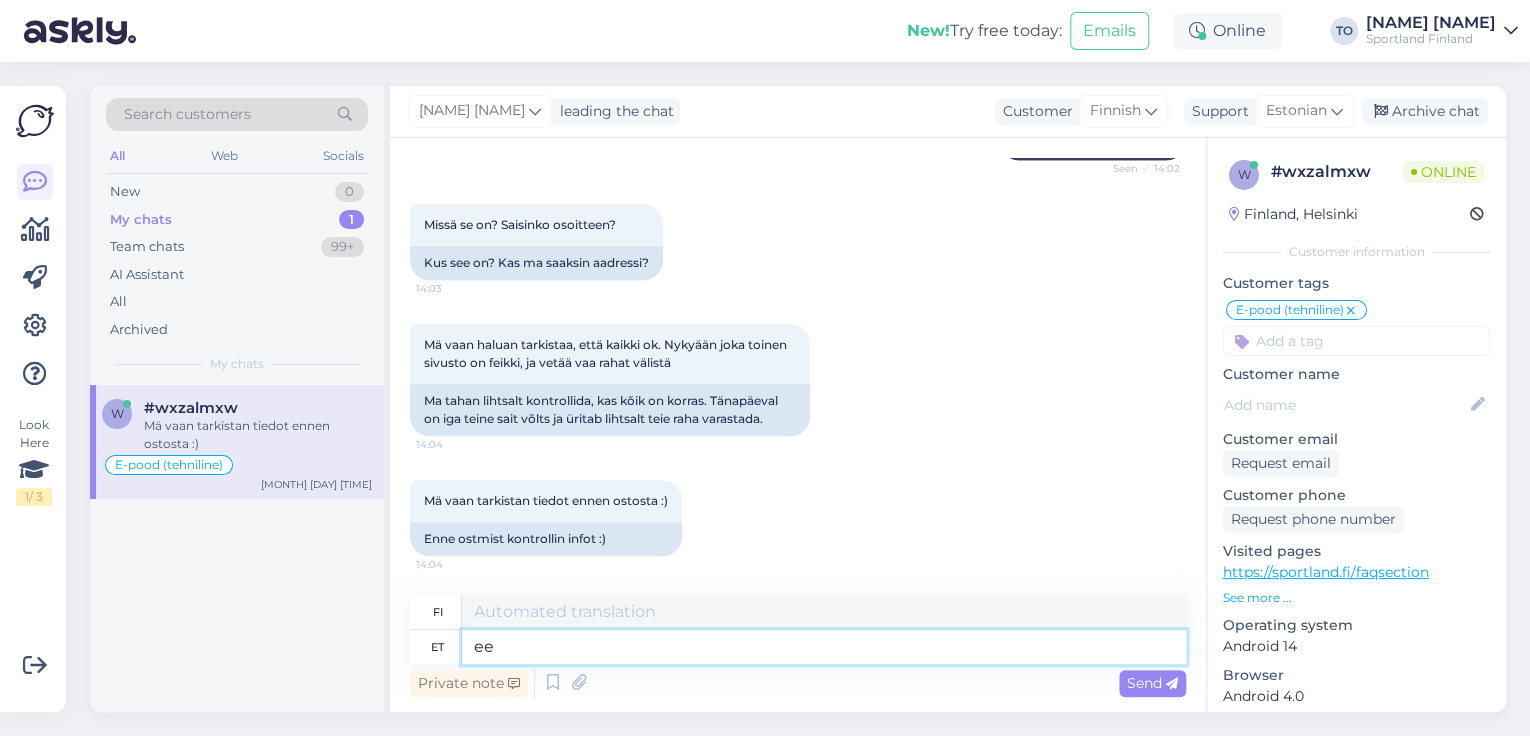 type on "ee" 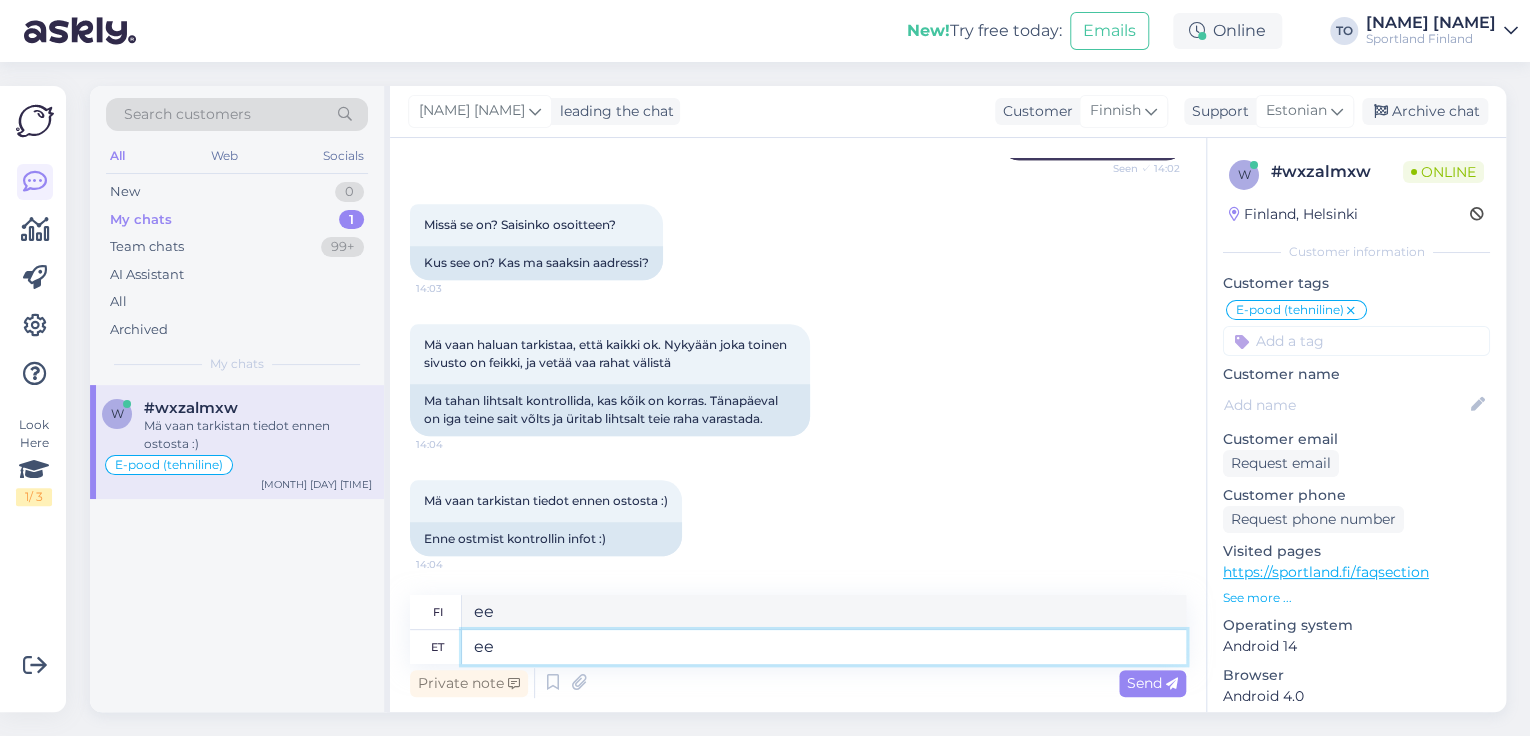 type on "e" 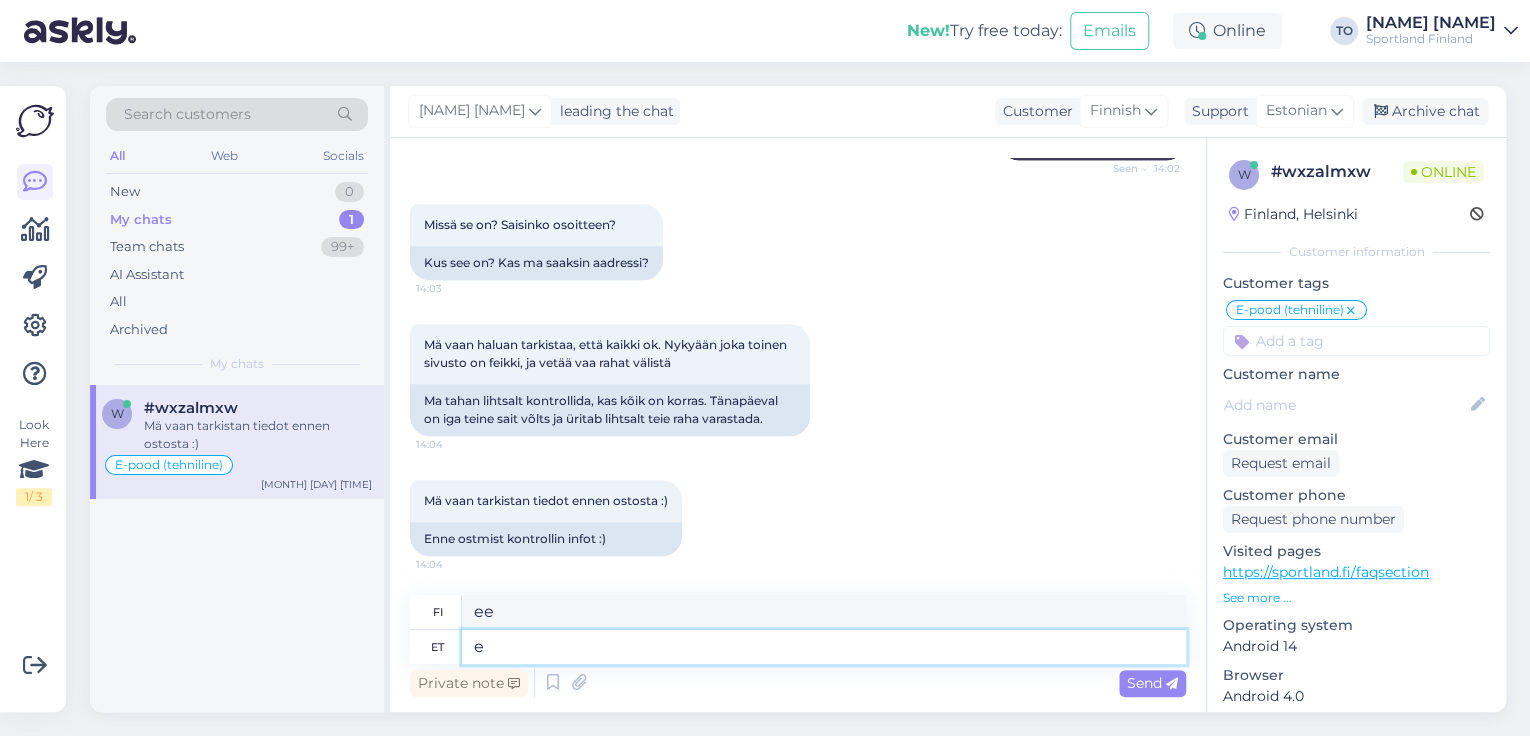 type 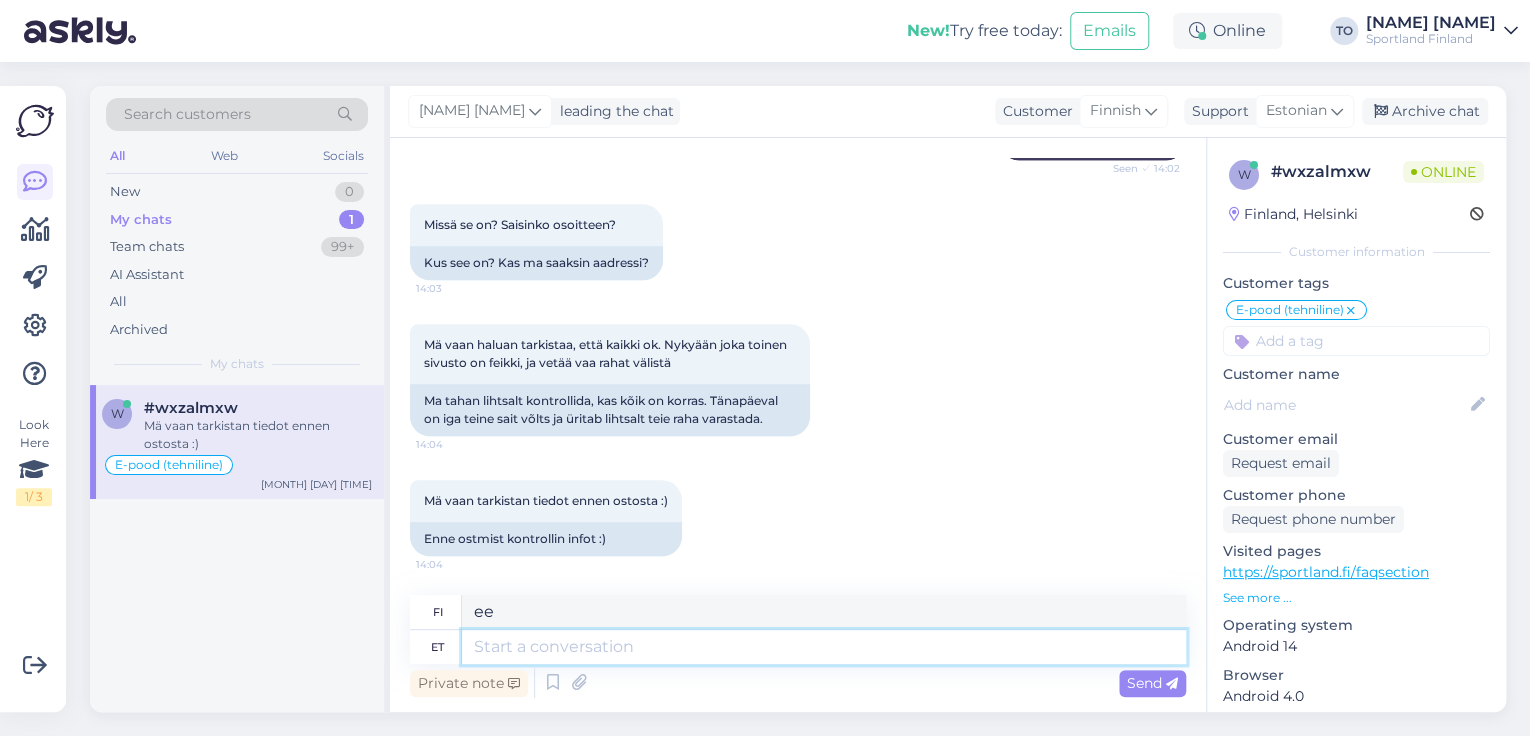 type 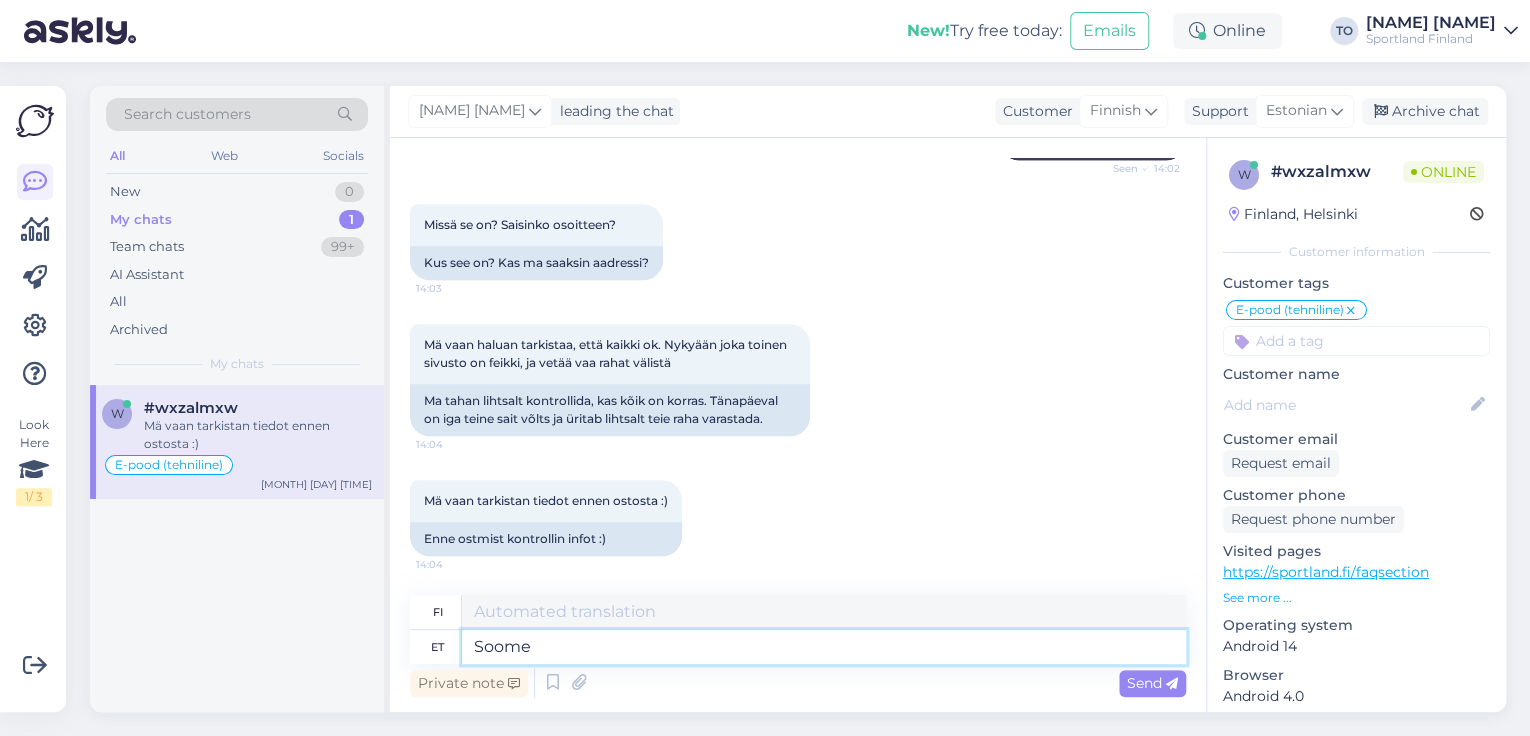 type on "Soome" 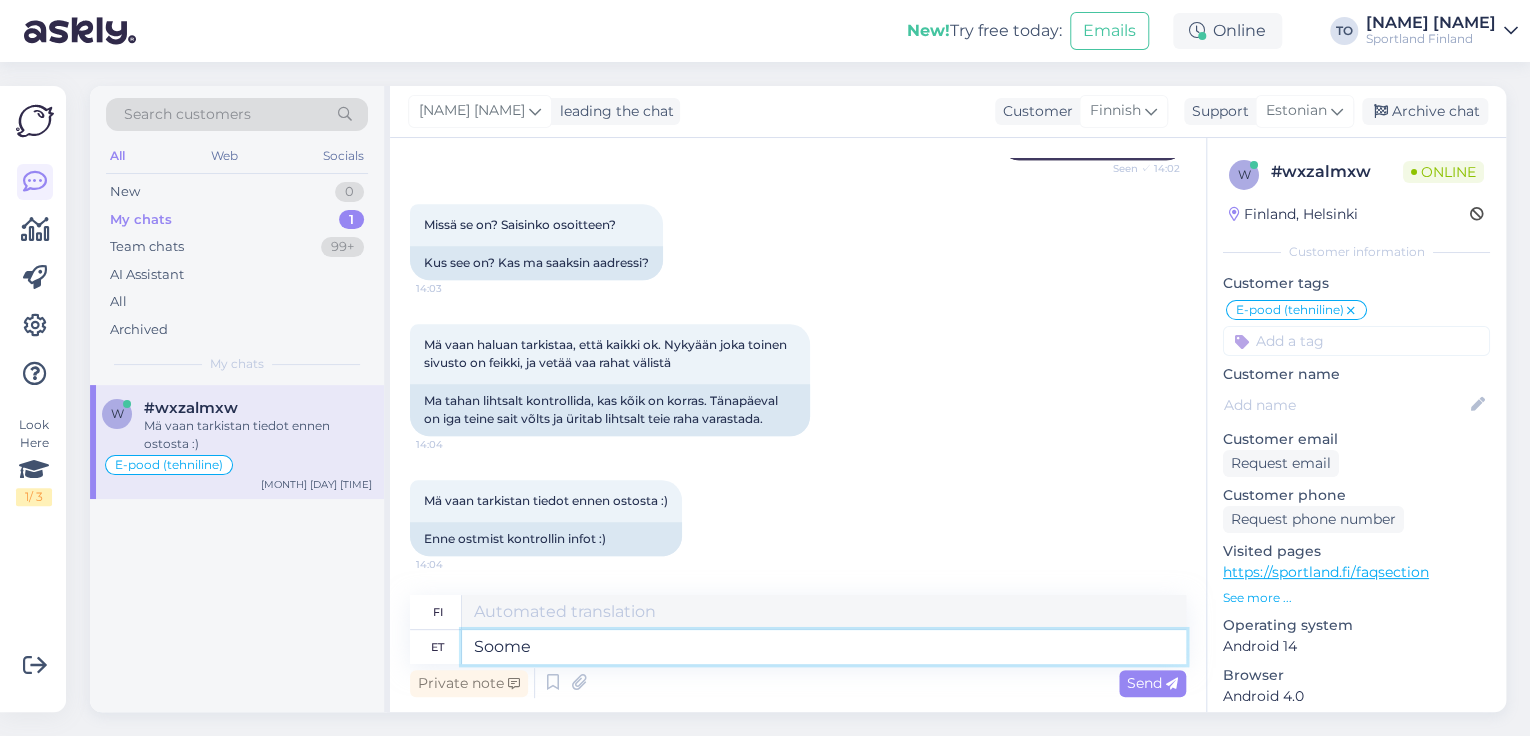 type on "Suomi" 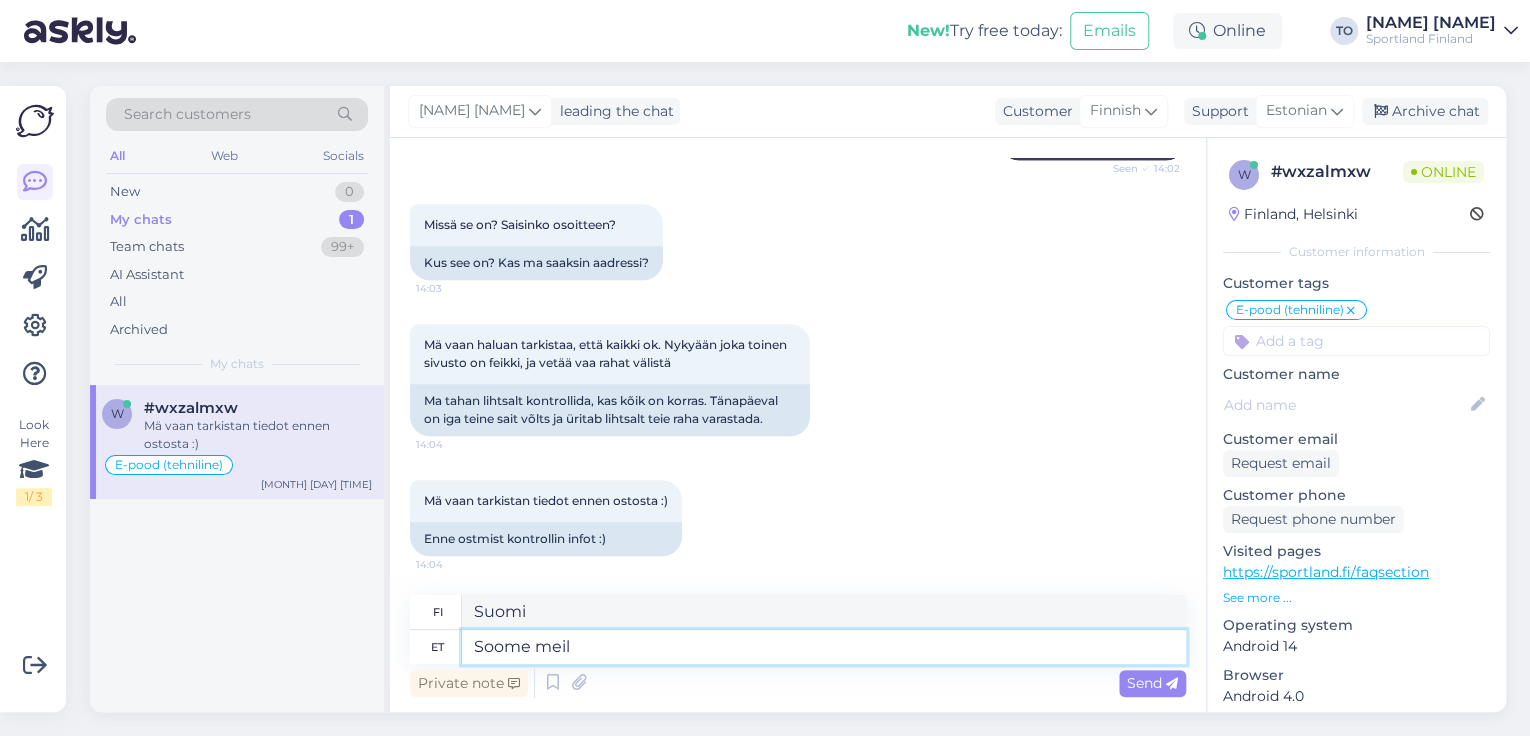 type on "Soome meil" 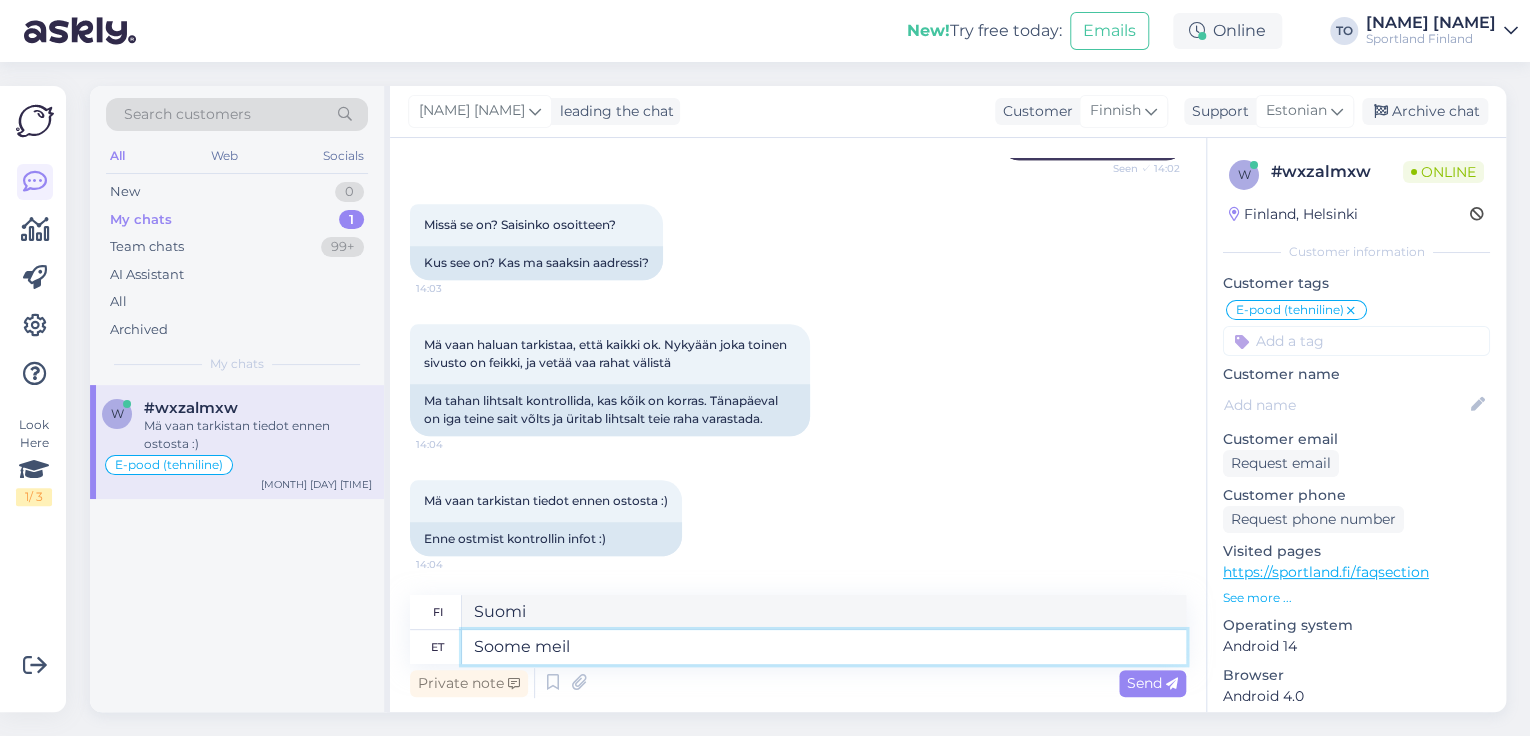 type on "Suomalainen sähköposti" 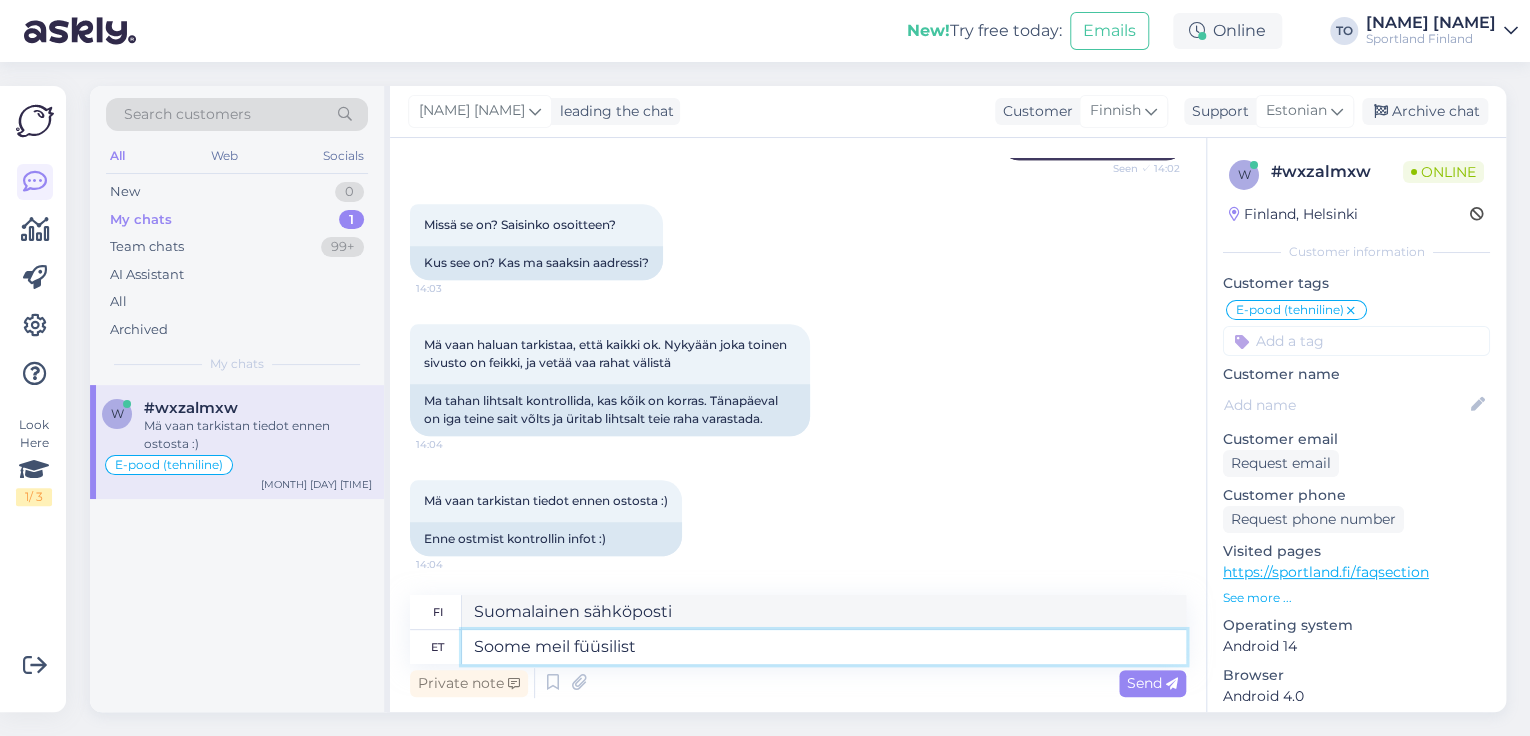 type on "Soome meil füüsilist" 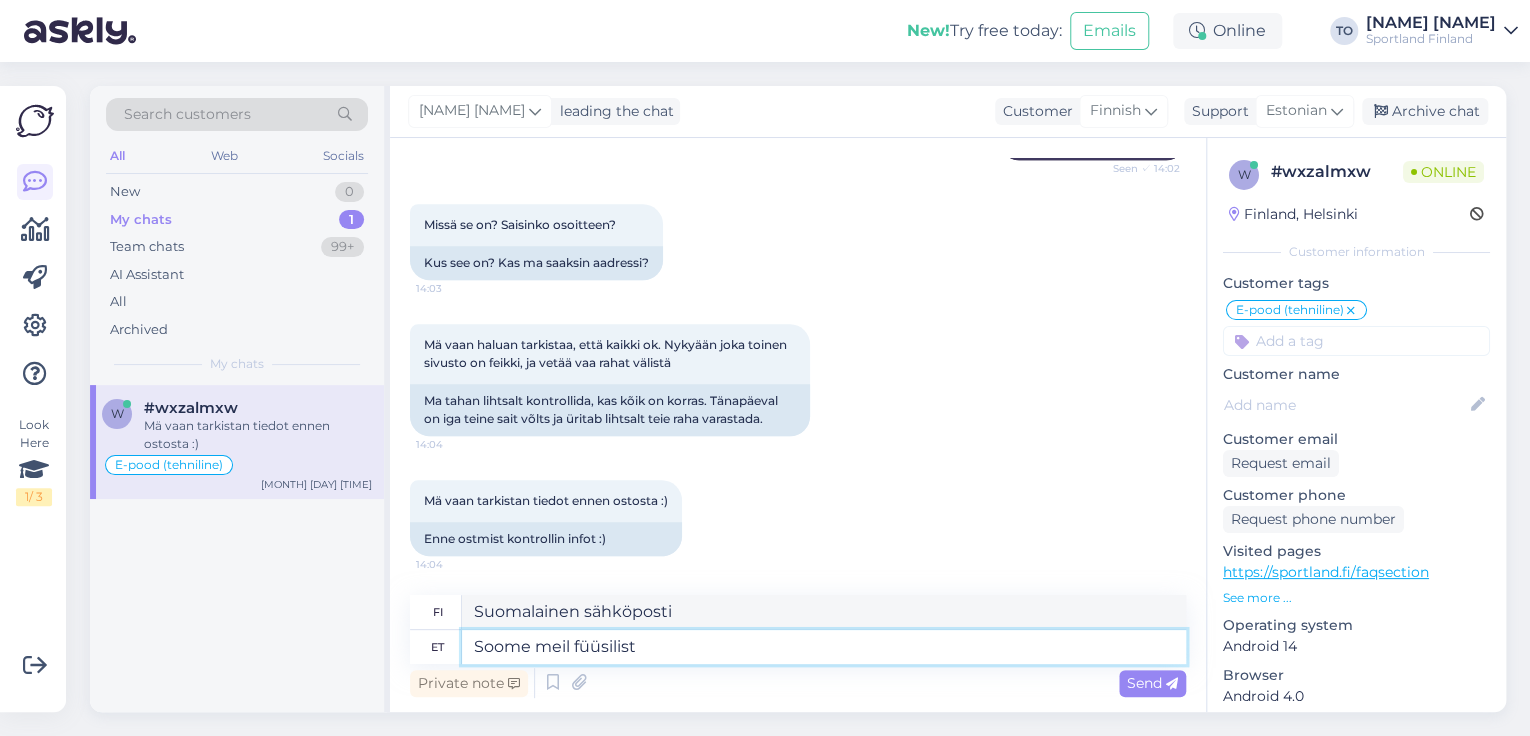 type on "Suomessa meillä on fyysinen" 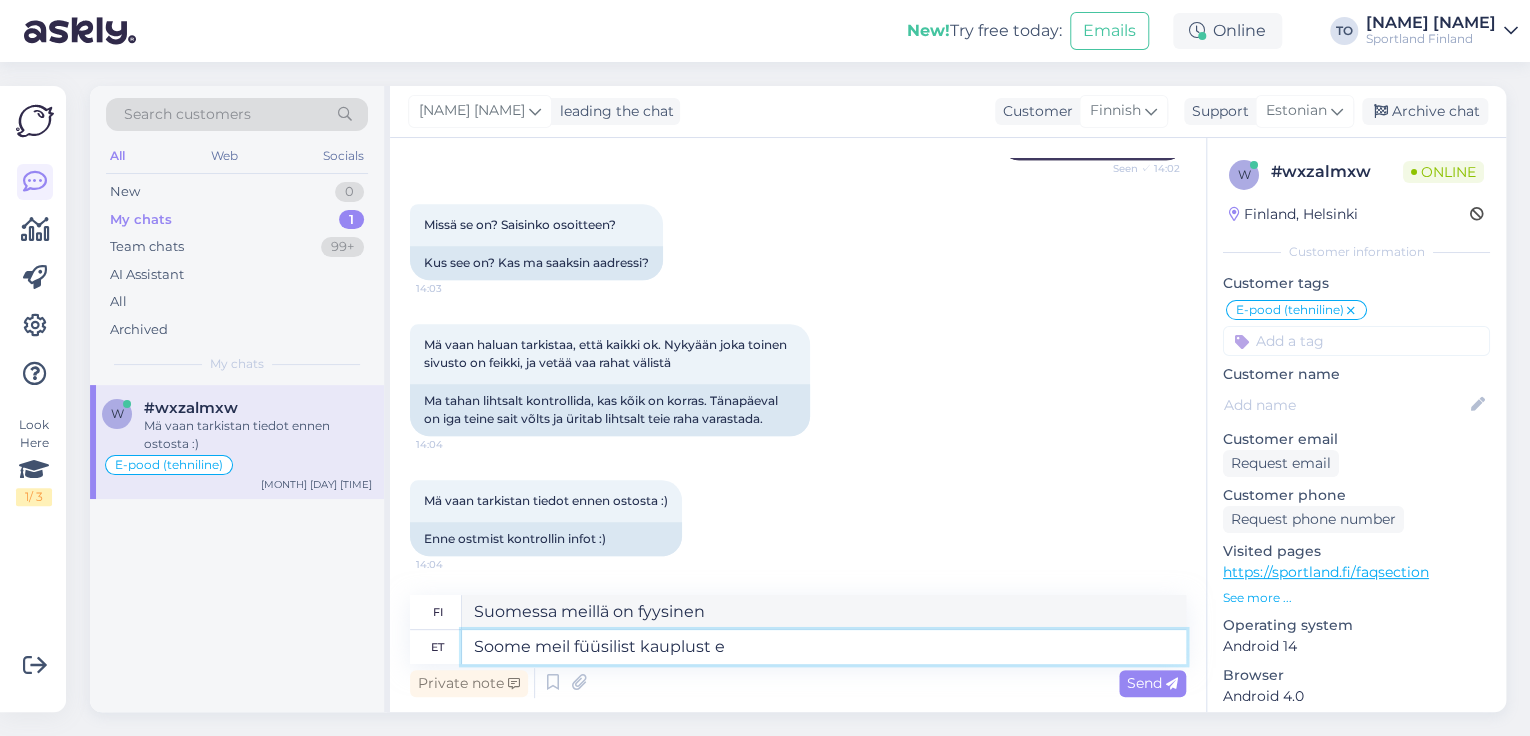 type on "Soome meil füüsilist kauplust ei" 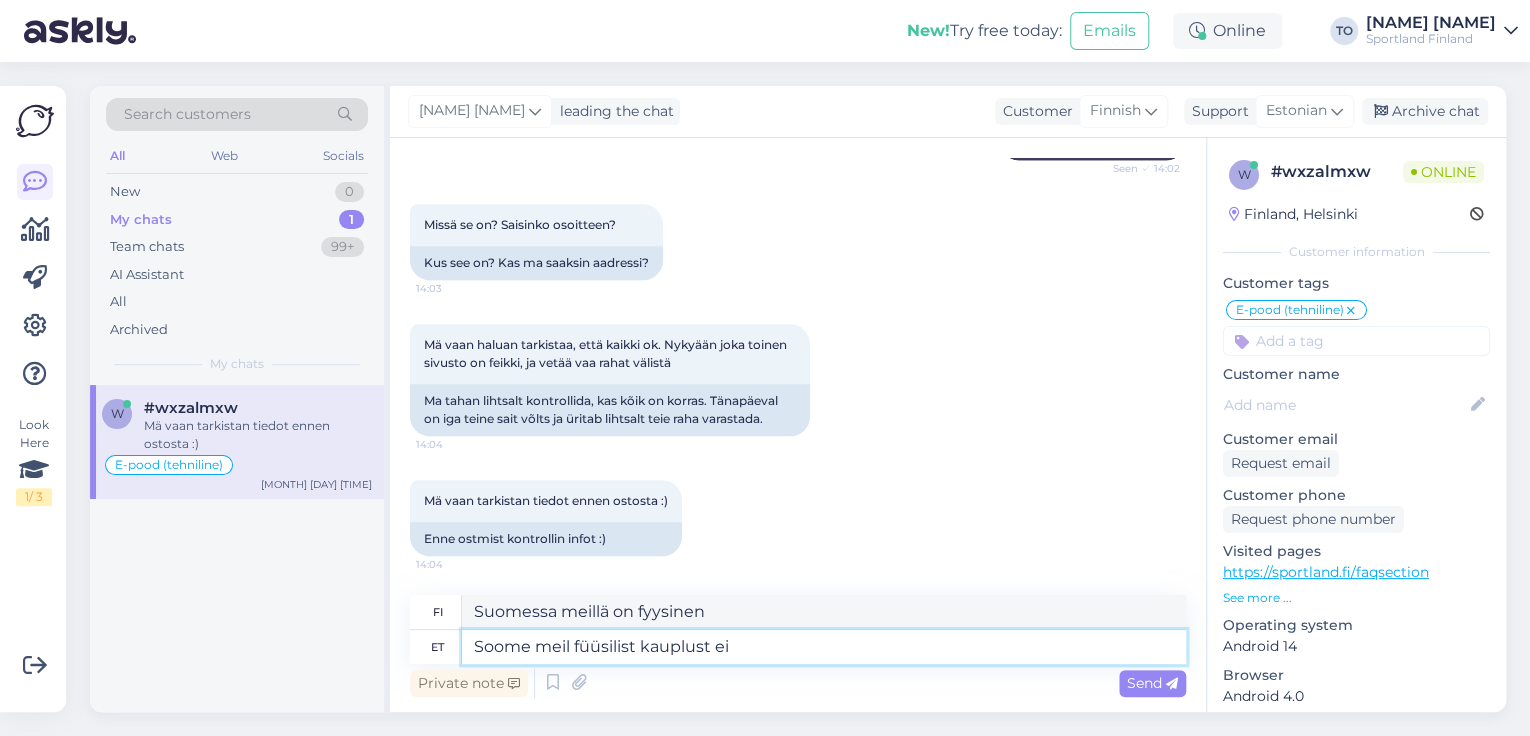 type on "Meillä on fyysinen myymälä Suomessa." 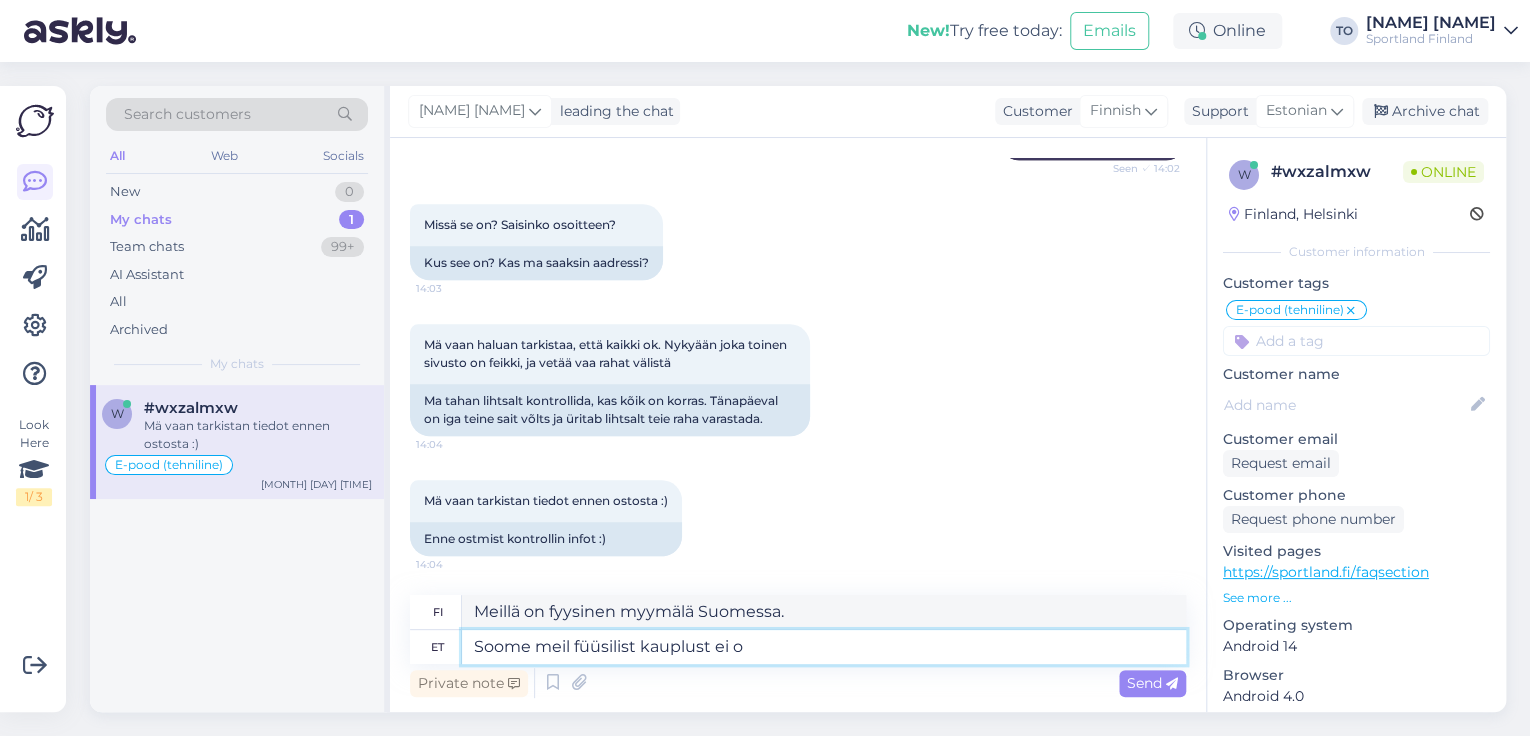 type on "Soome meil füüsilist kauplust ei ol" 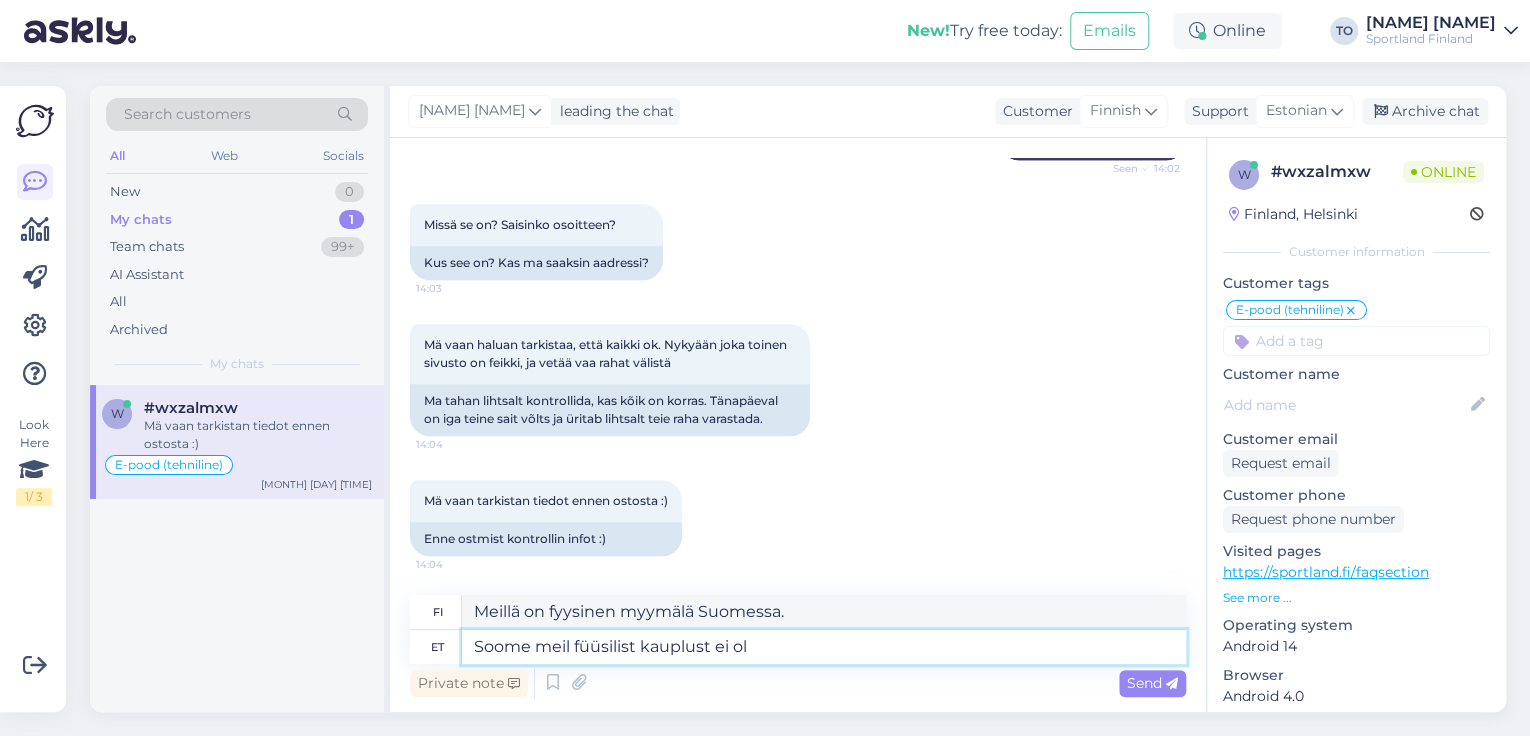 type on "Meillä ei ole fyysistä myymälää Suomessa." 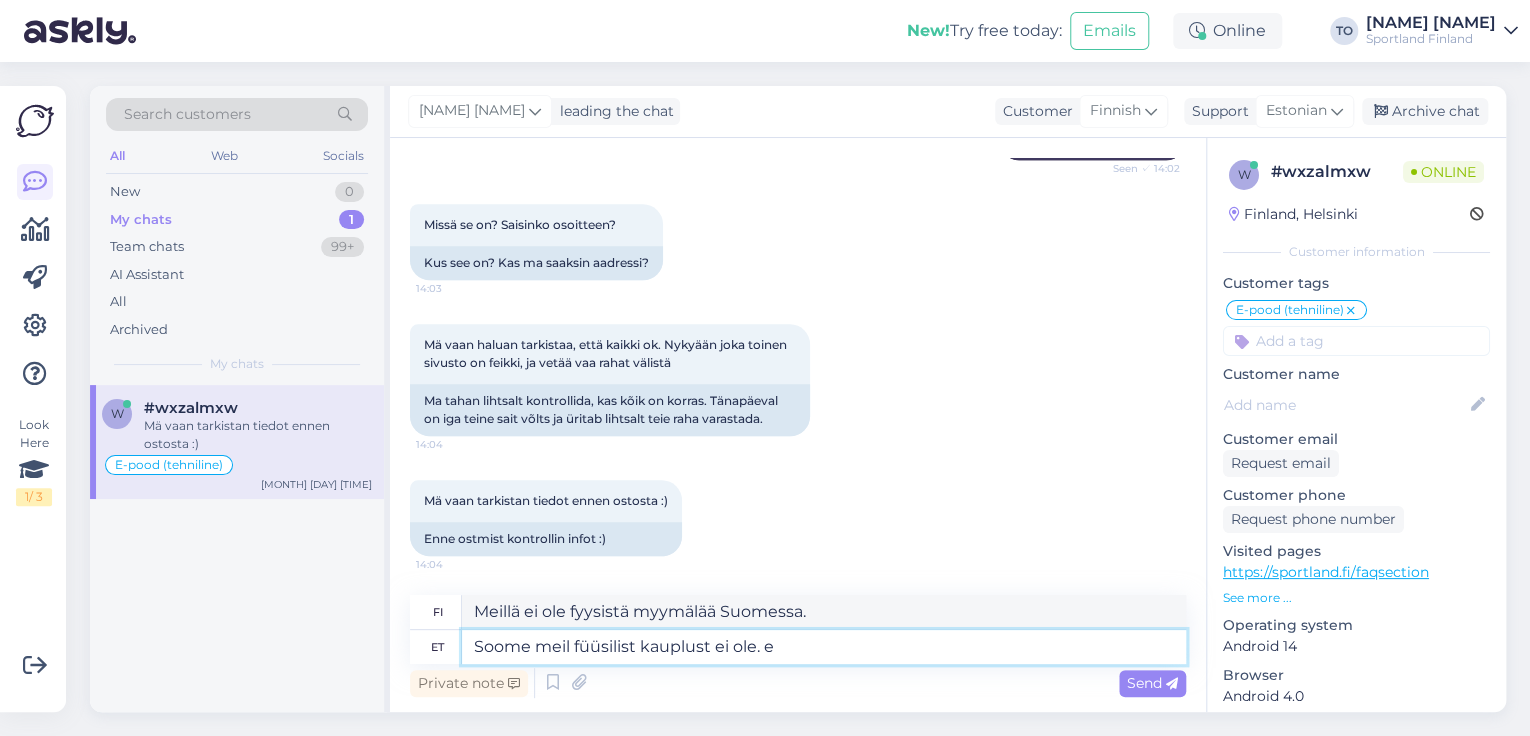type on "Soome meil füüsilist kauplust ei ole. ee" 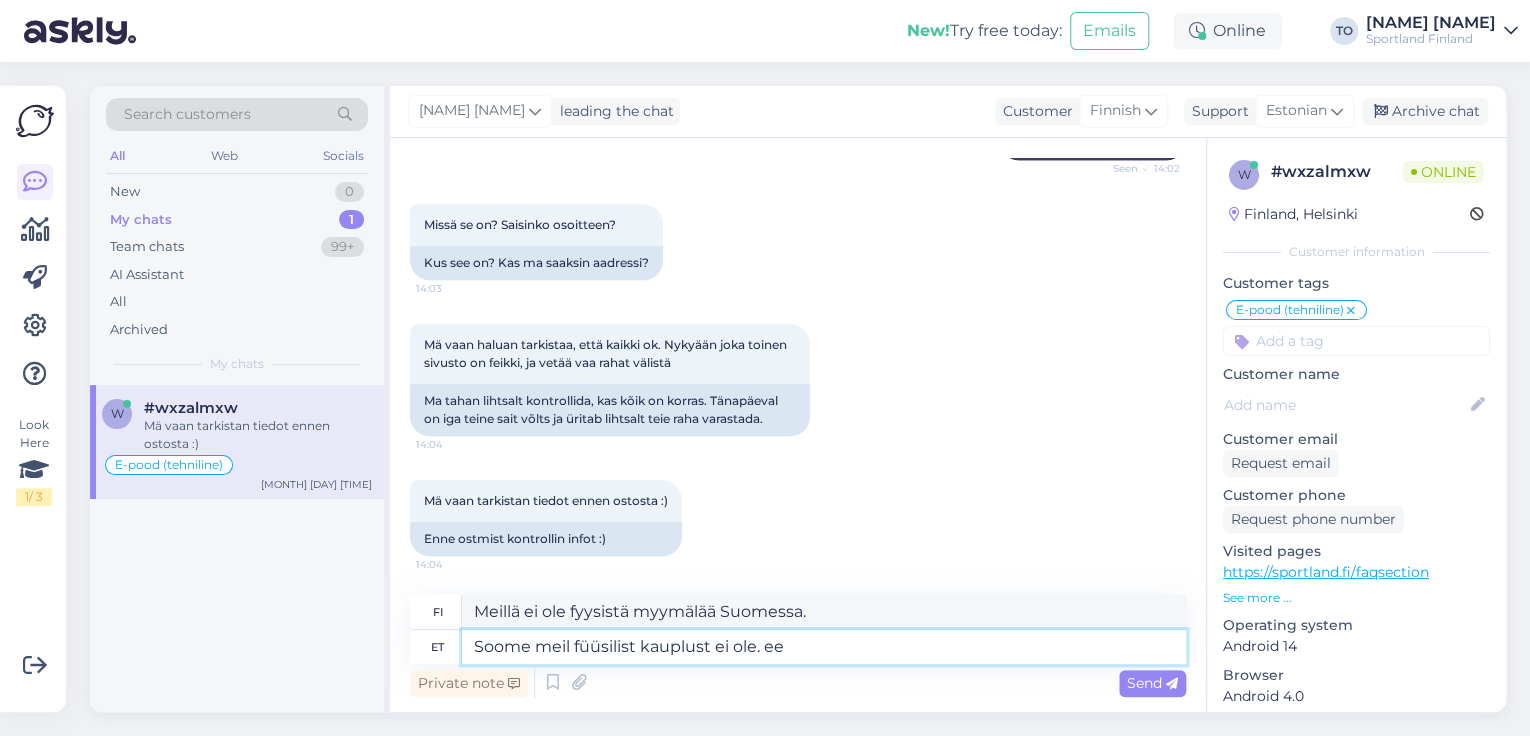 type on "Meillä ei ole fyysistä myymälää Suomessa. ee" 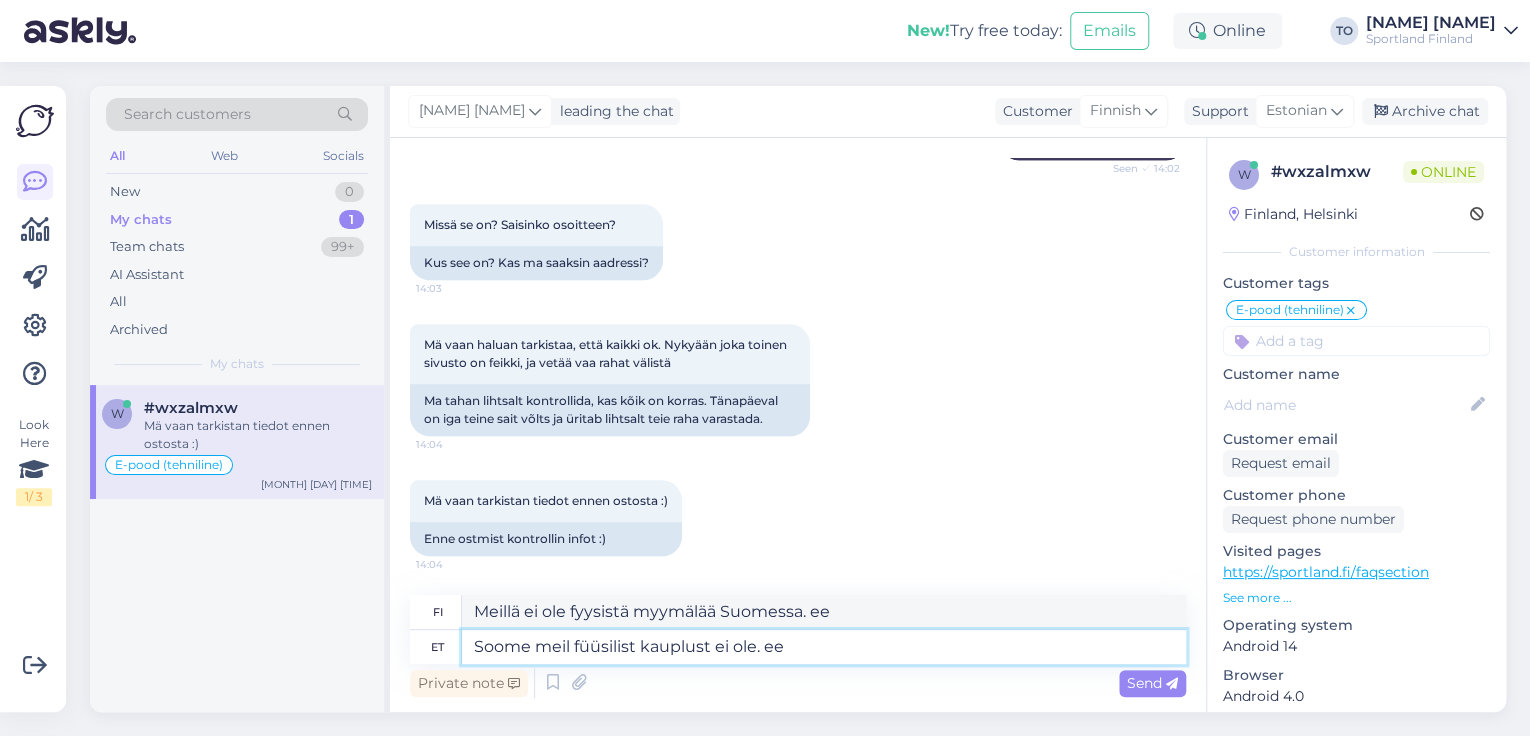 scroll, scrollTop: 972, scrollLeft: 0, axis: vertical 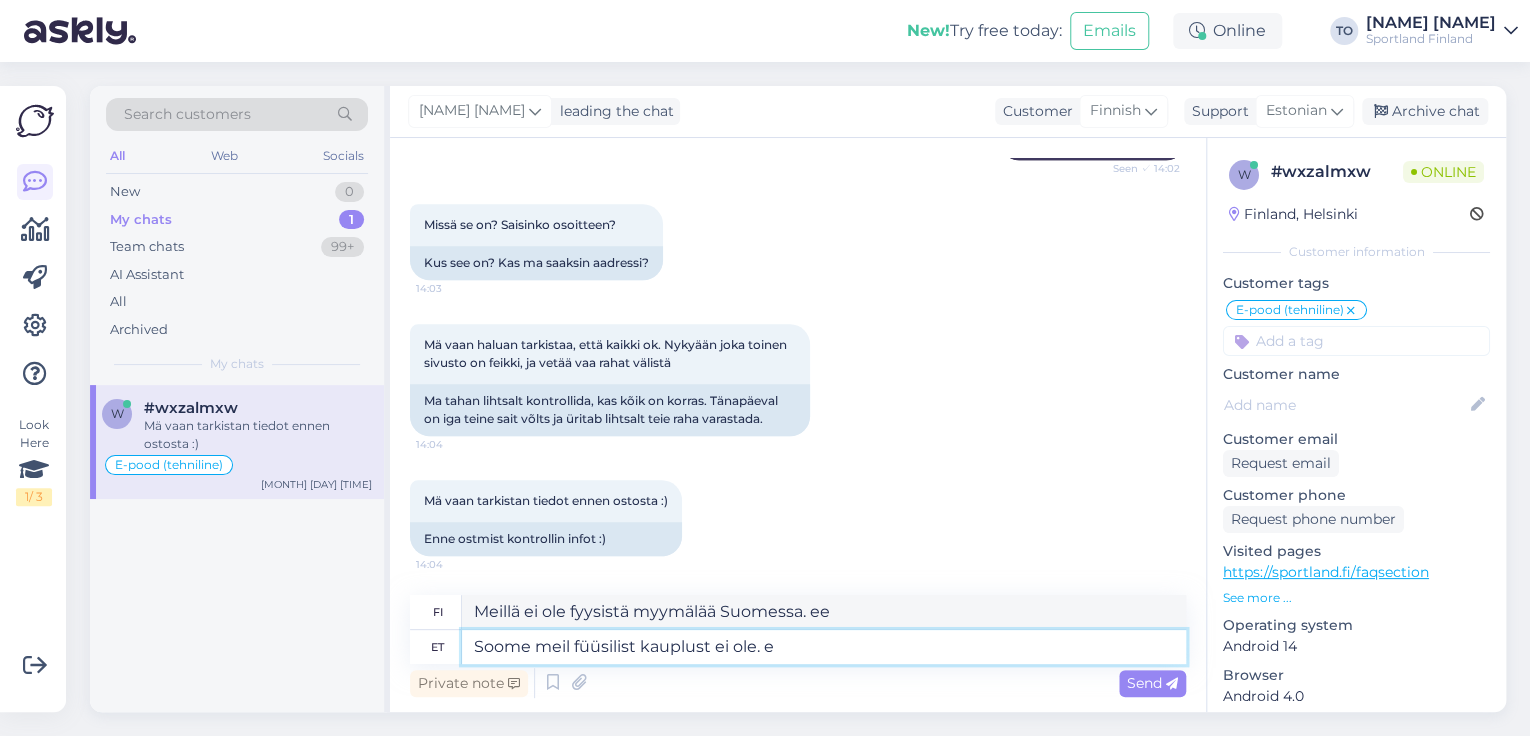 type on "Soome meil füüsilist kauplust ei ole." 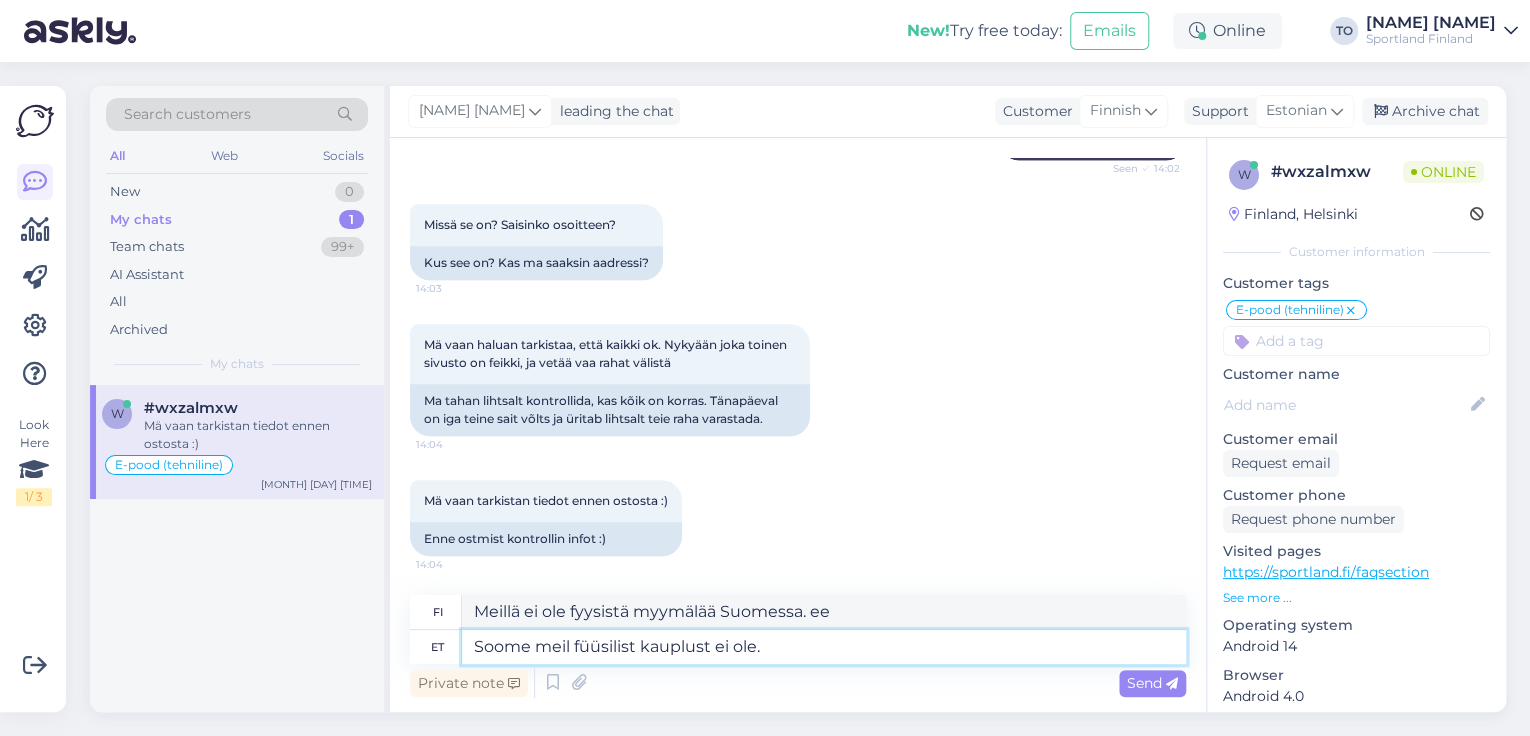 type on "Meillä ei ole fyysistä myymälää Suomessa." 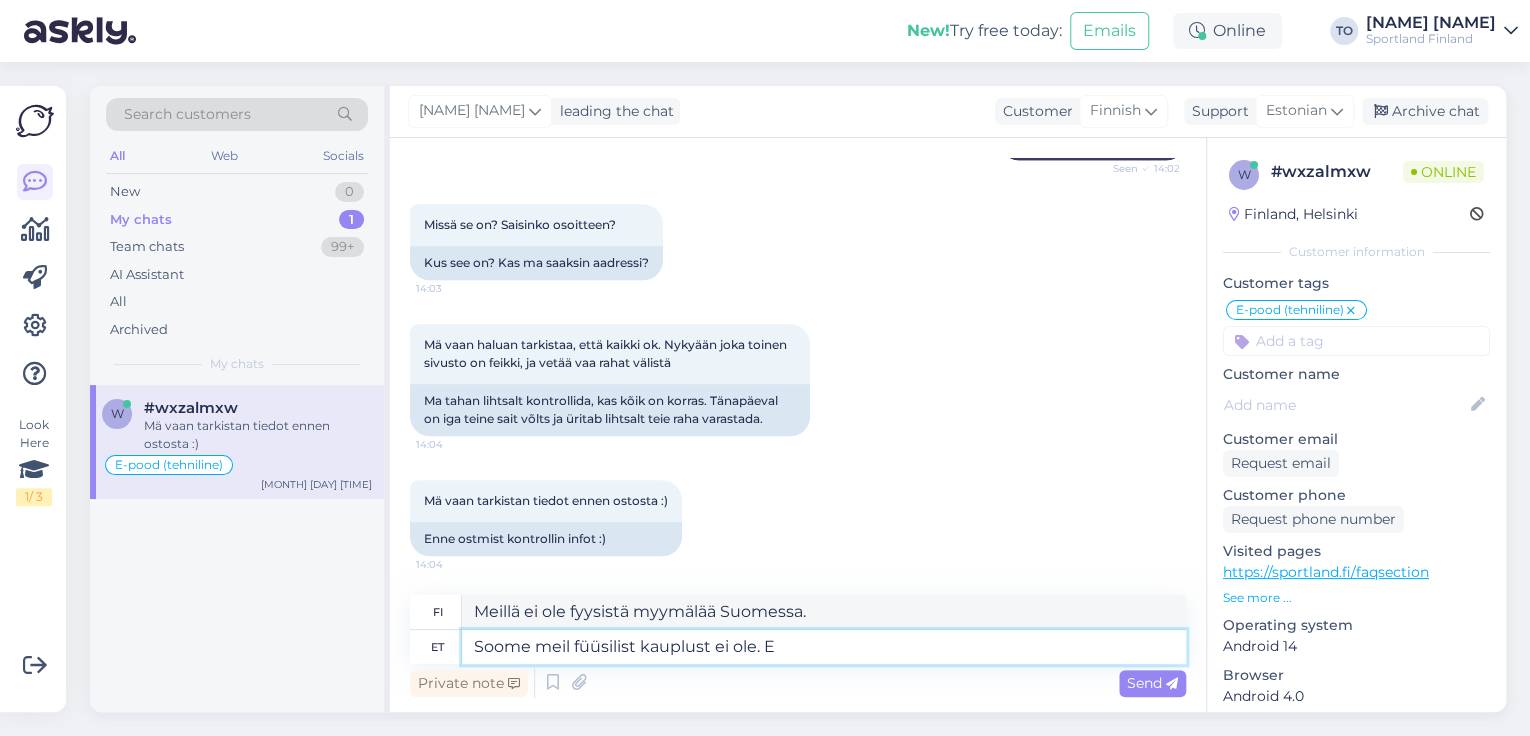 type on "Soome meil füüsilist kauplust ei ole. EE" 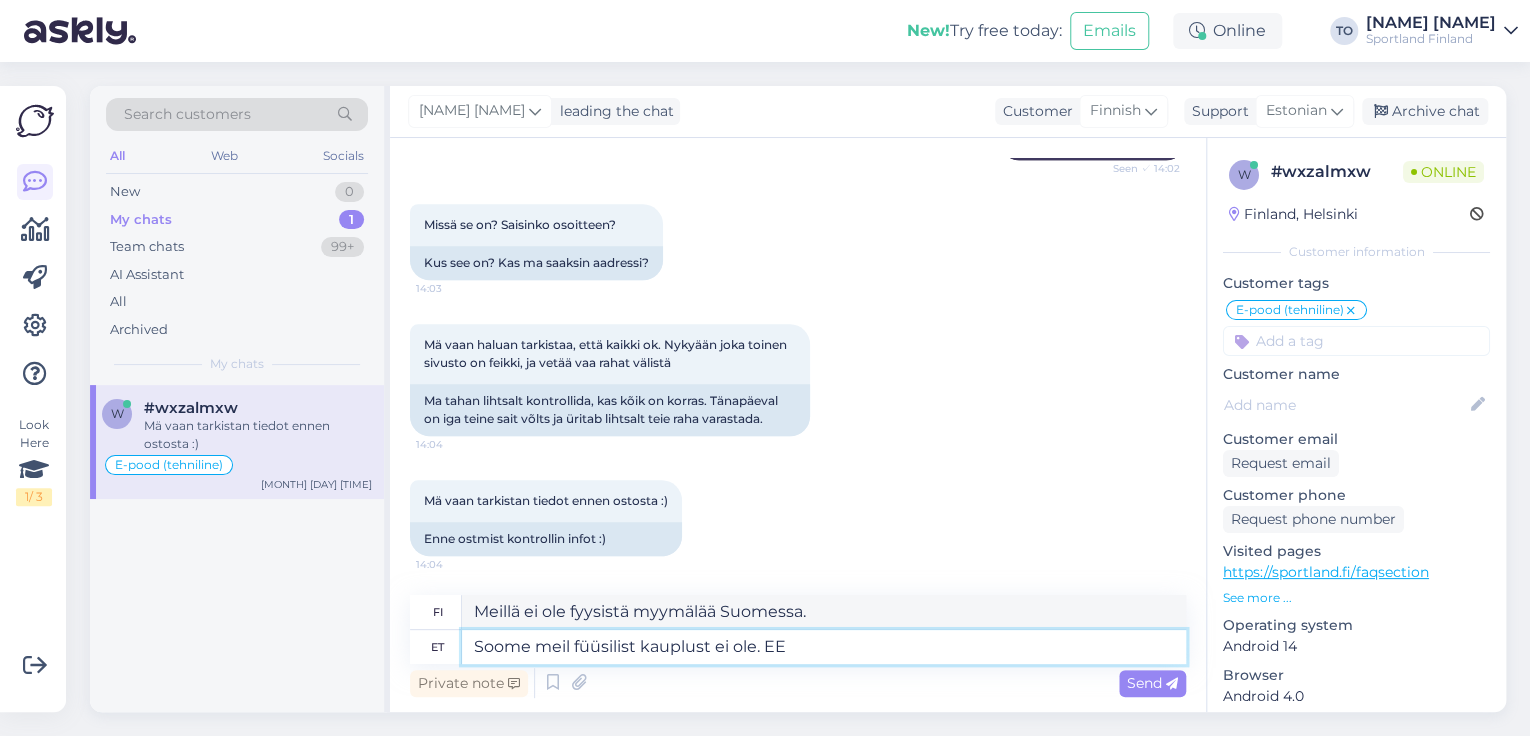 type on "Meillä ei ole fyysistä myymälää Suomessa. EE" 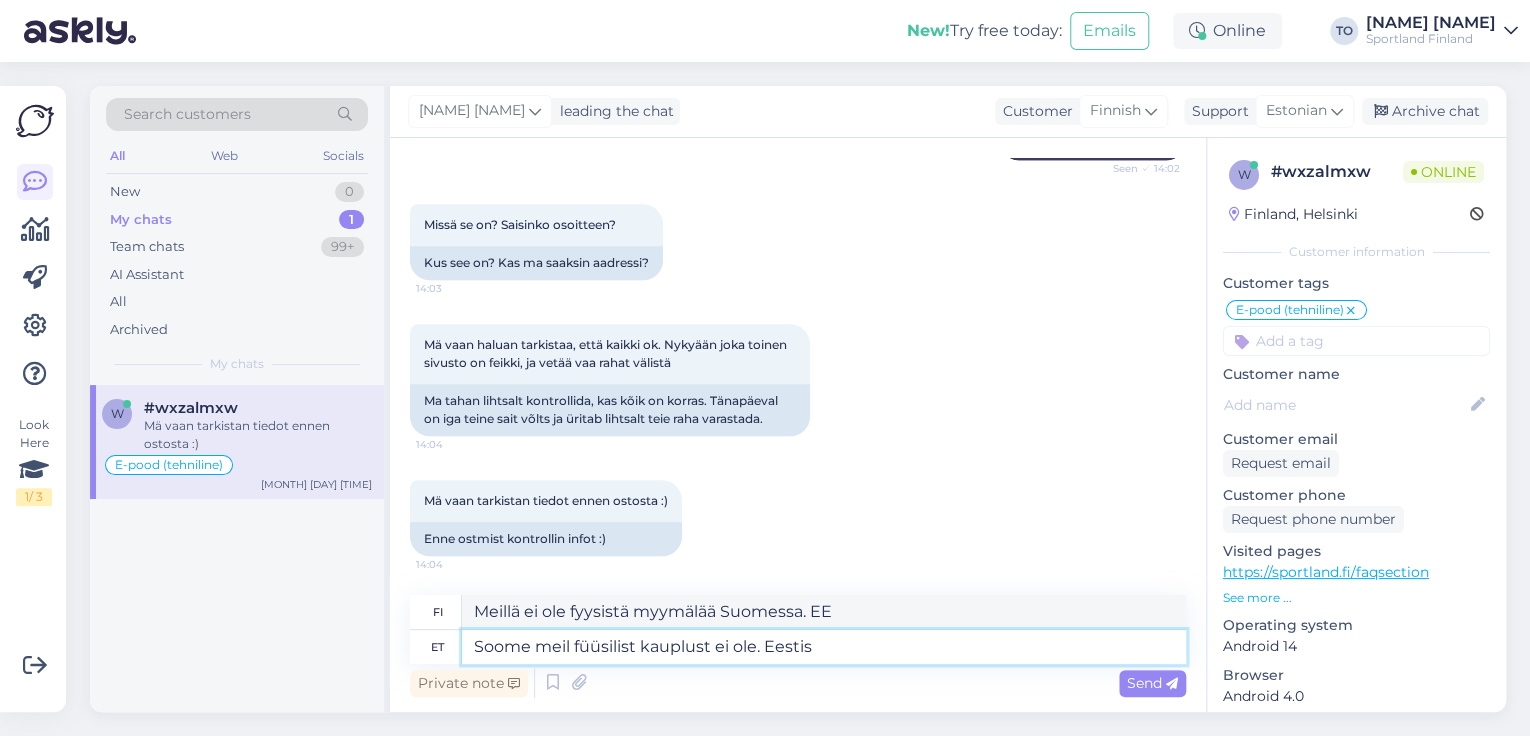 type on "Soome meil füüsilist kauplust ei ole. Eestis" 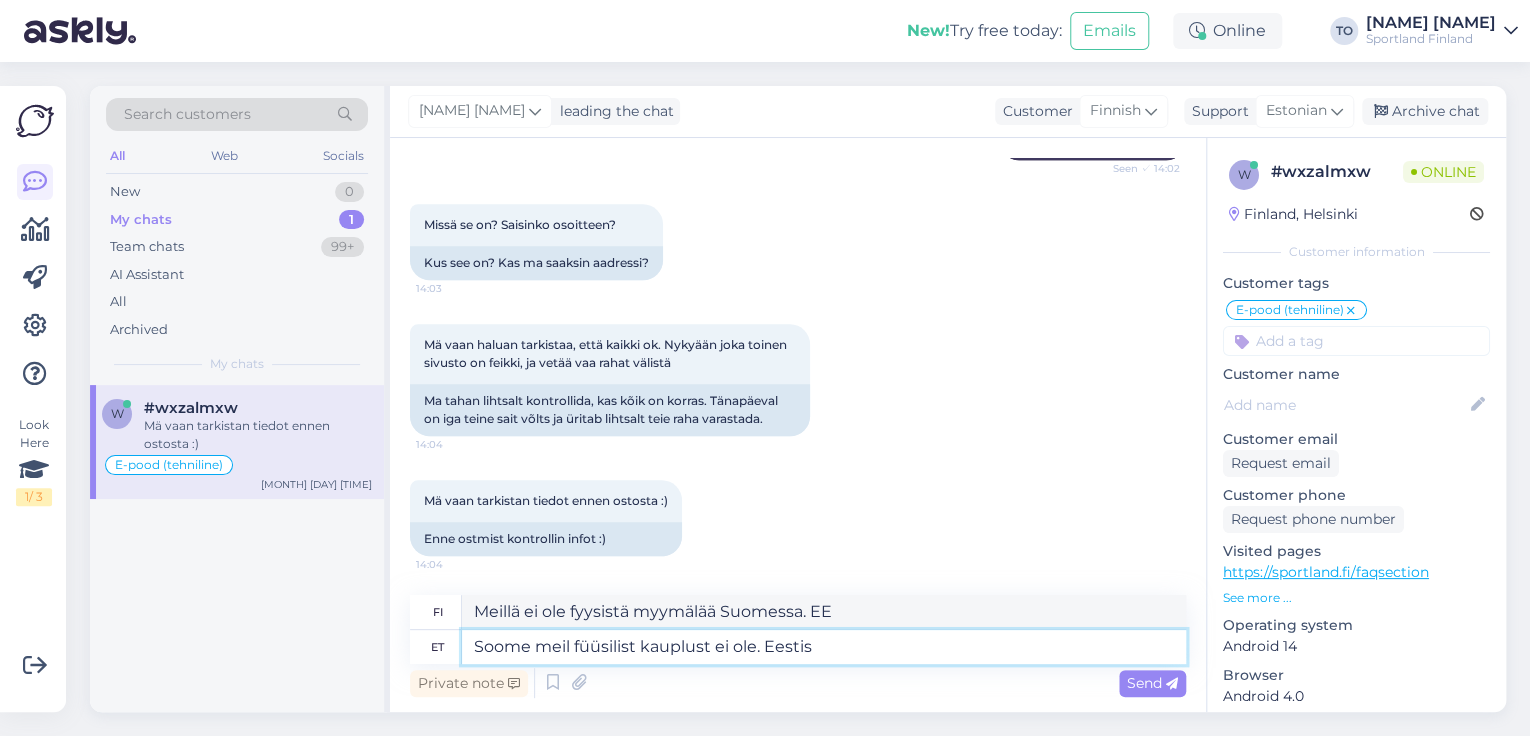 type on "Meillä ei ole fyysistä myymälää Suomessa. Virossa" 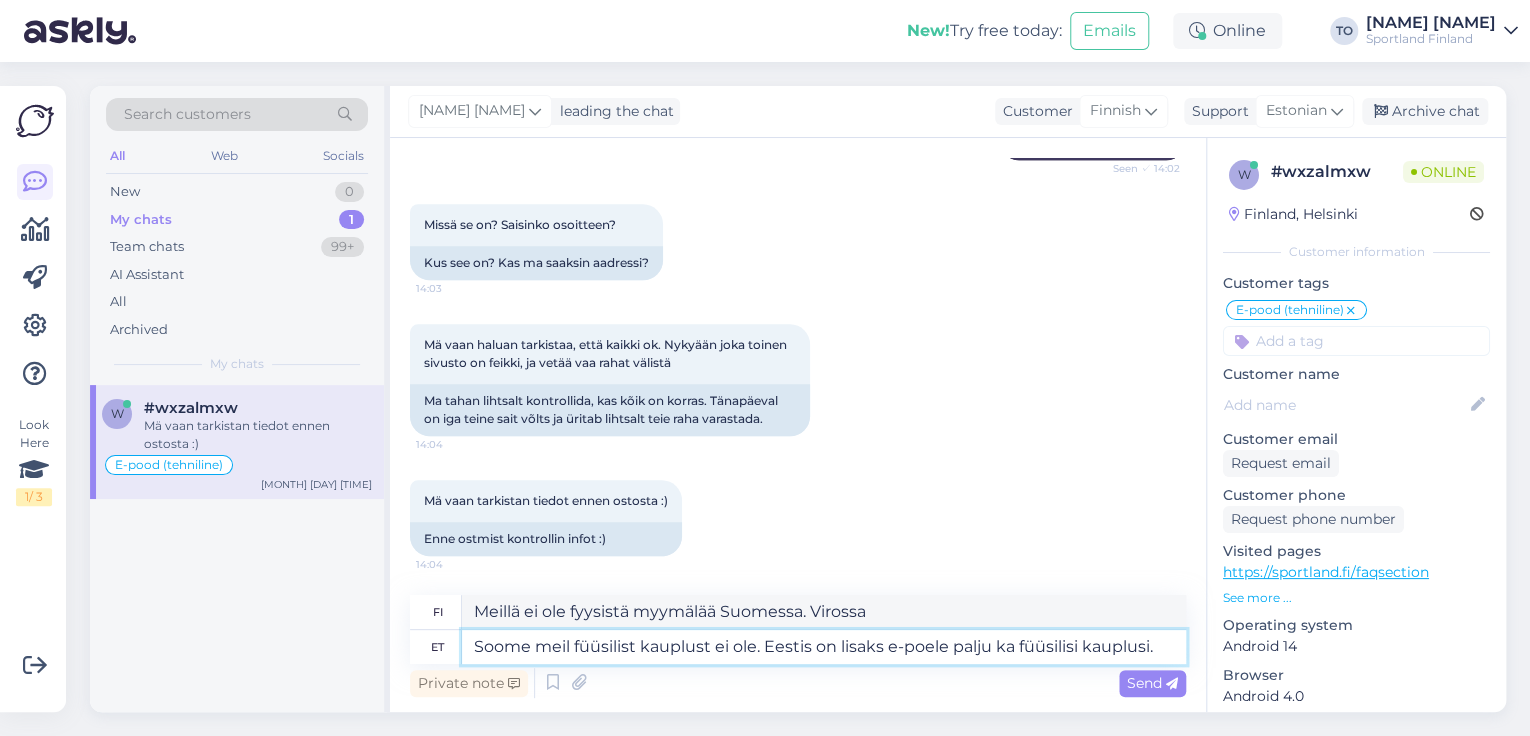 type on "Soome meil füüsilist kauplust ei ole. Eestis on l" 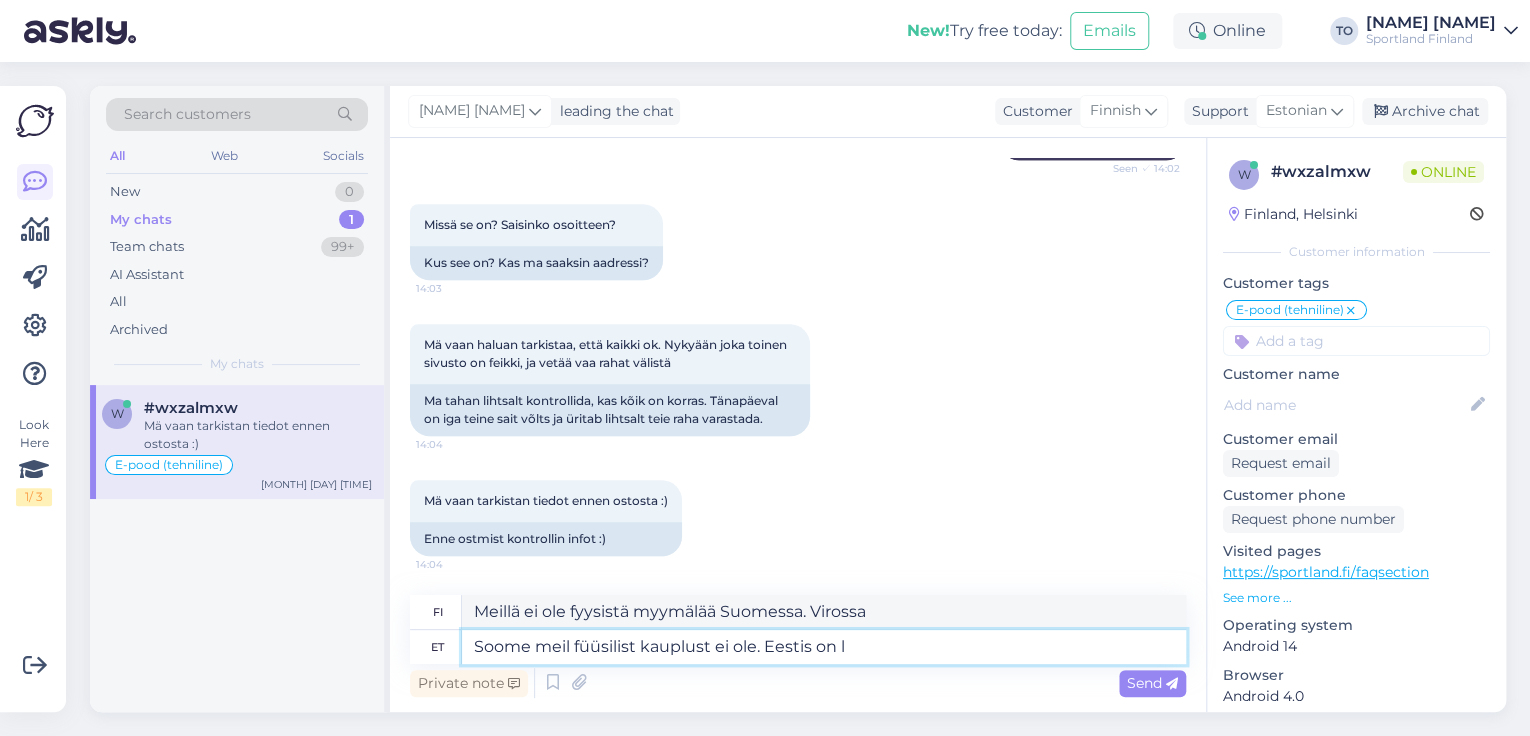 type on "Meillä ei ole fyysistä myymälää Suomessa. Virossa meillä on" 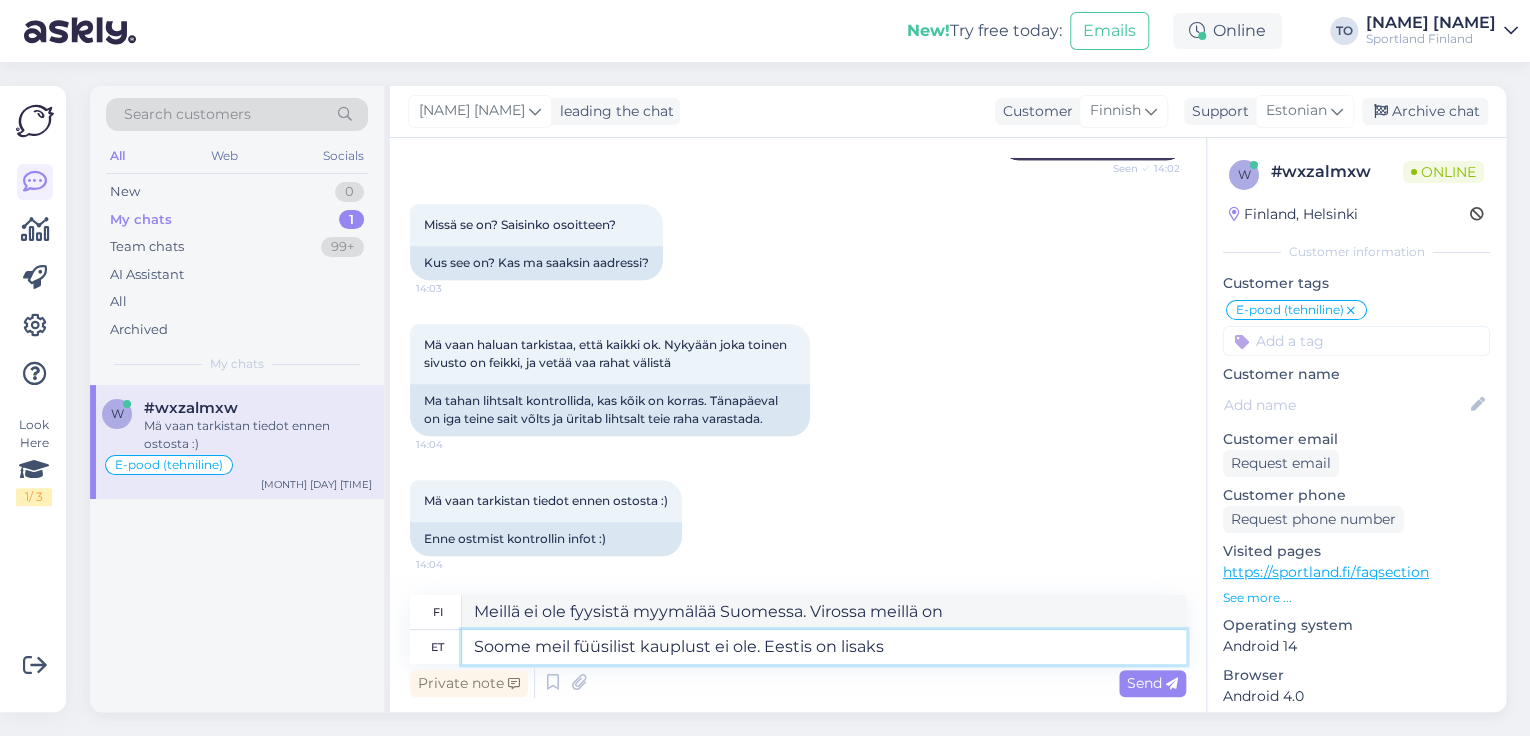 type on "Soome meil füüsilist kauplust ei ole. Eestis on lisaks e" 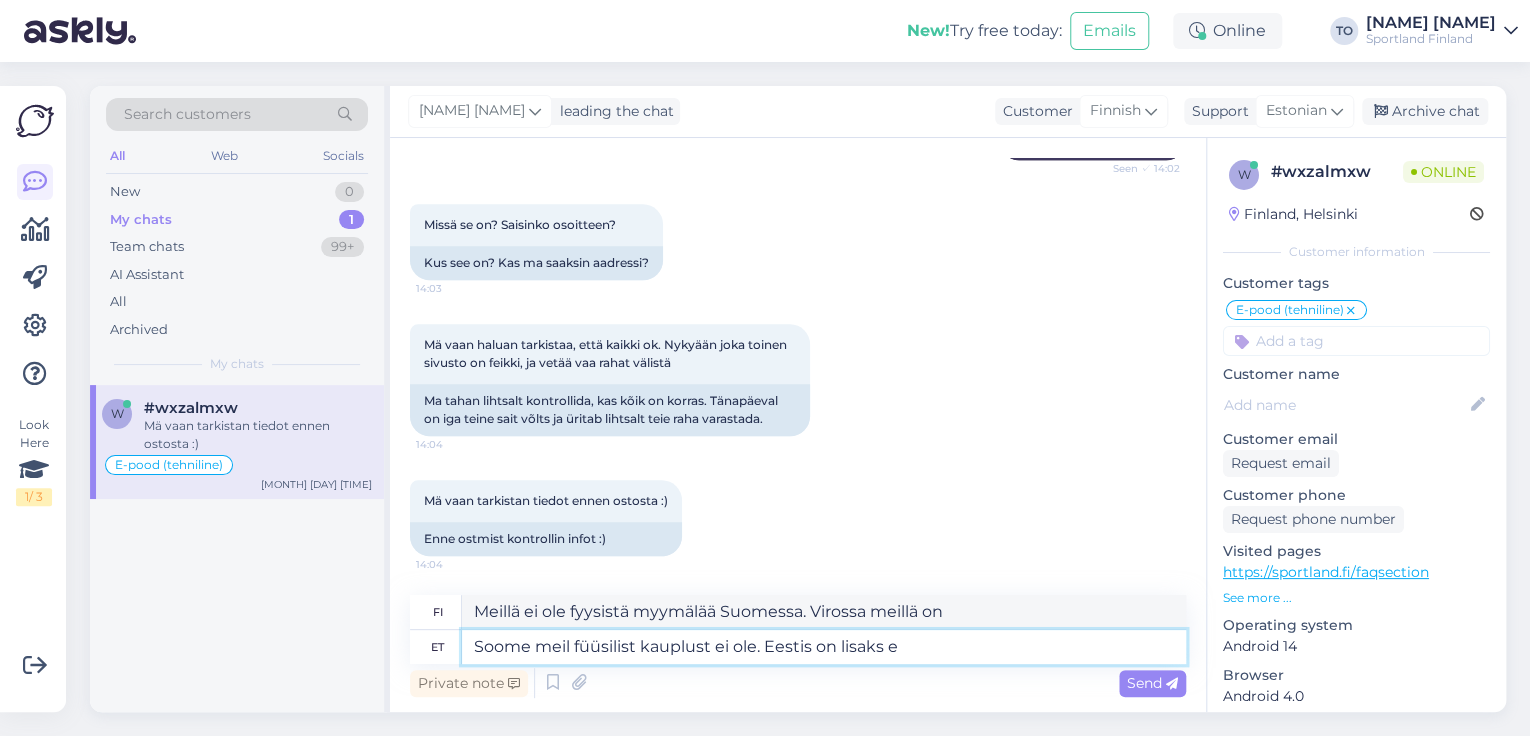 type on "Meillä ei ole fyysistä myymälää Suomessa. Virossa meillä on myös" 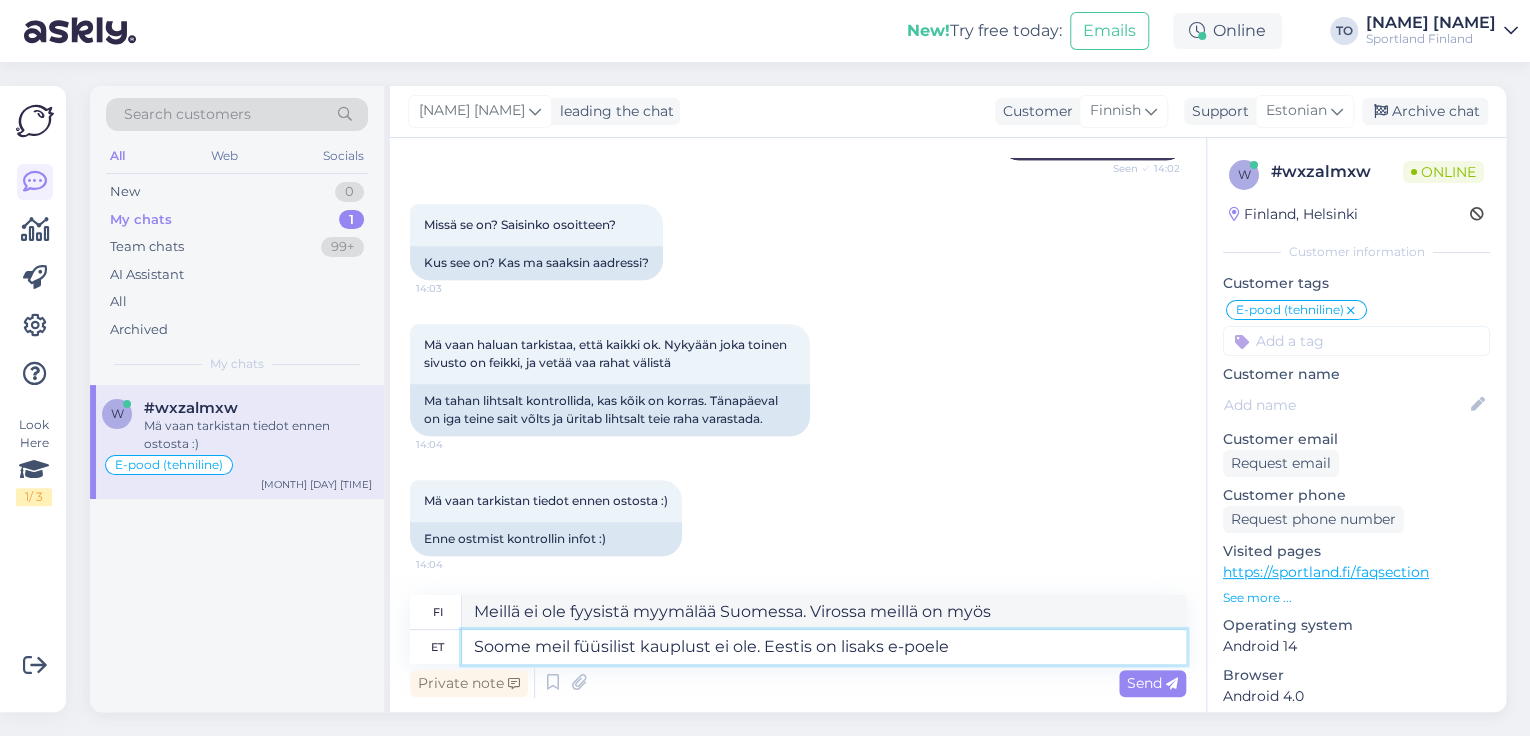 type on "Soome meil füüsilist kauplust ei ole. Eestis on lisaks e-poele" 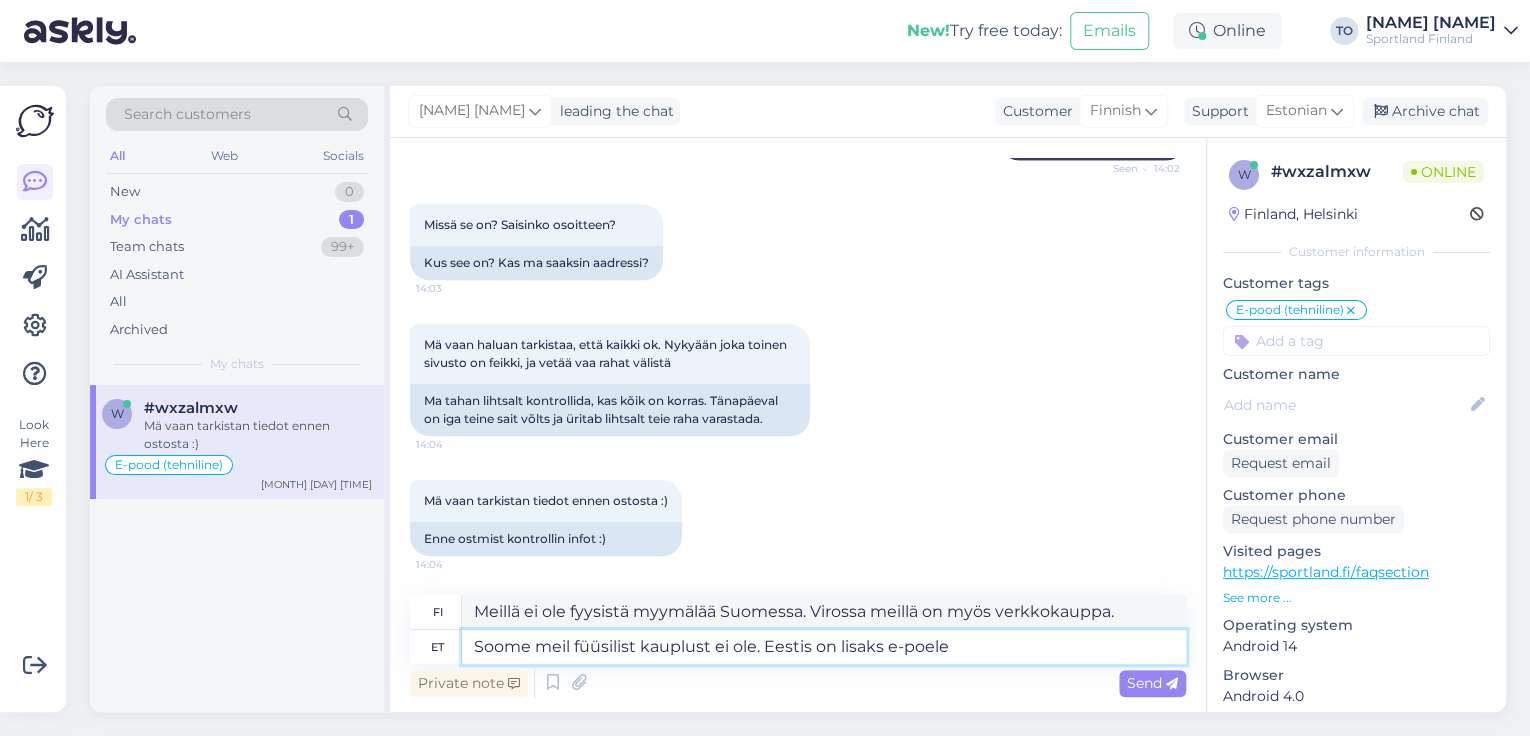 type on "Meillä ei ole fyysistä myymälää Suomessa. Virossa meillä on verkkokaupan lisäksi" 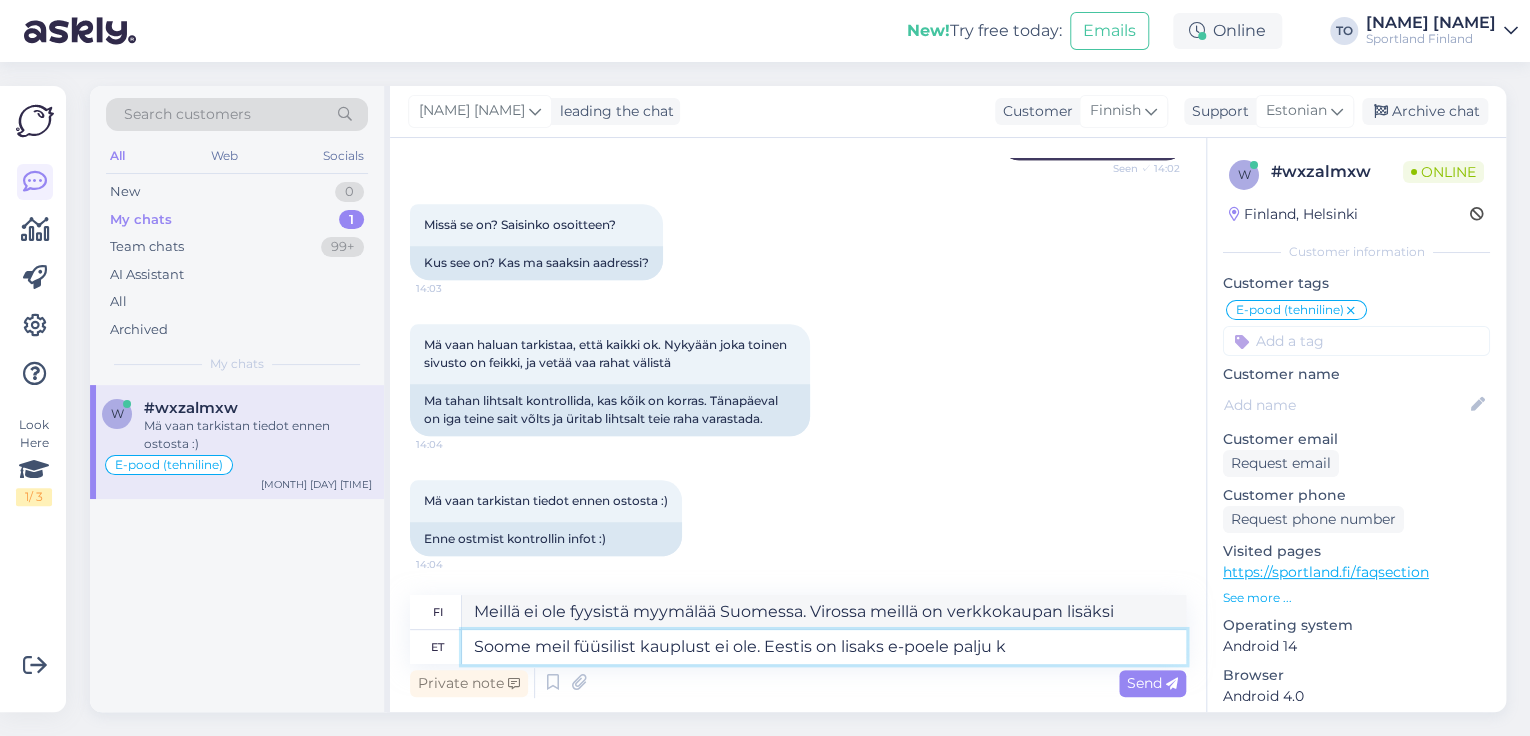 type on "Soome meil füüsilist kauplust ei ole. Eestis on lisaks e-poele palju ka" 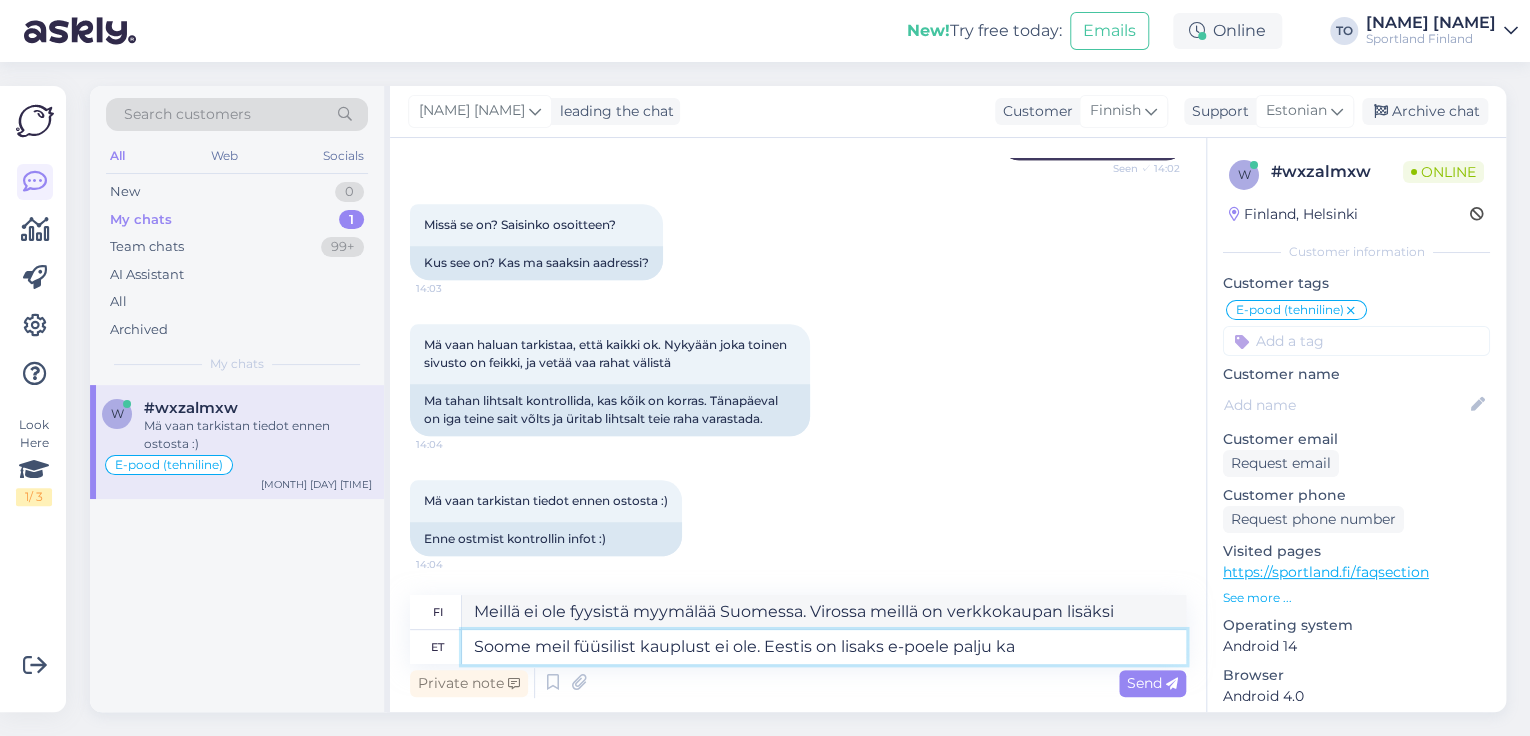 type on "Meillä ei ole fyysistä myymälää Suomessa. Virossa meillä on verkkokaupan lisäksi monia" 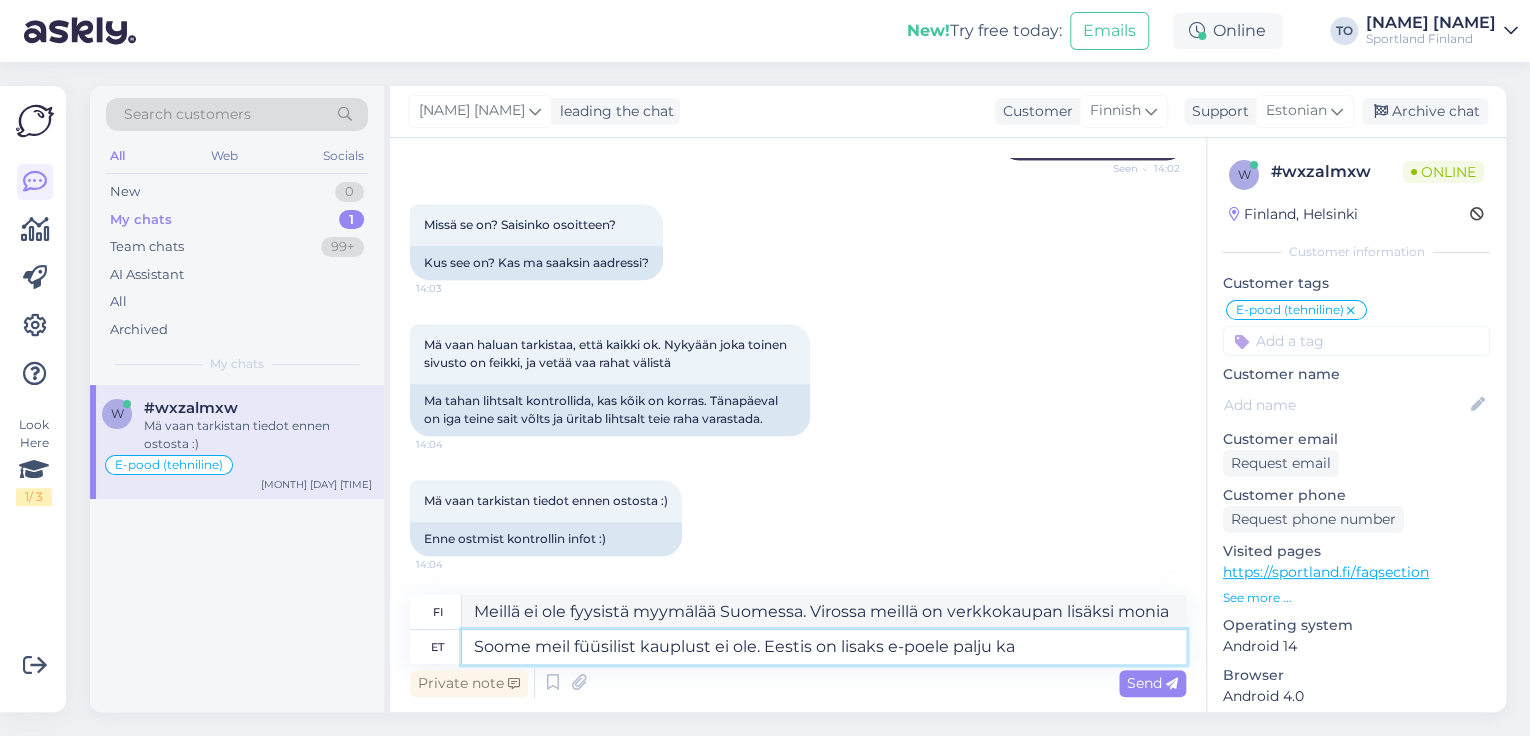 type on "Soome meil füüsilist kauplust ei ole. Eestis on lisaks e-poele palju ka" 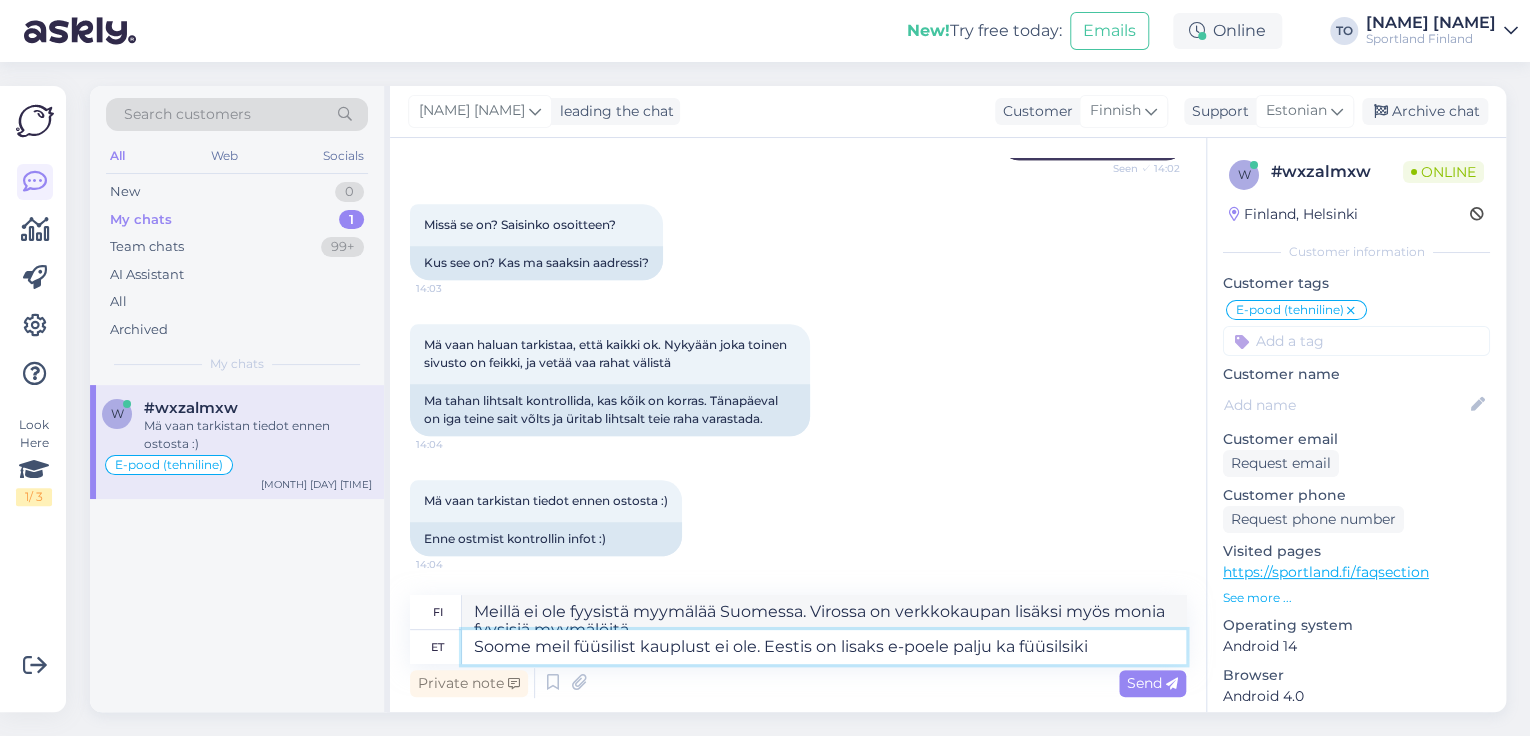 type on "Soome meil füüsilist kauplust ei ole. Eestis on lisaks e-poele palju ka füüsilsiki" 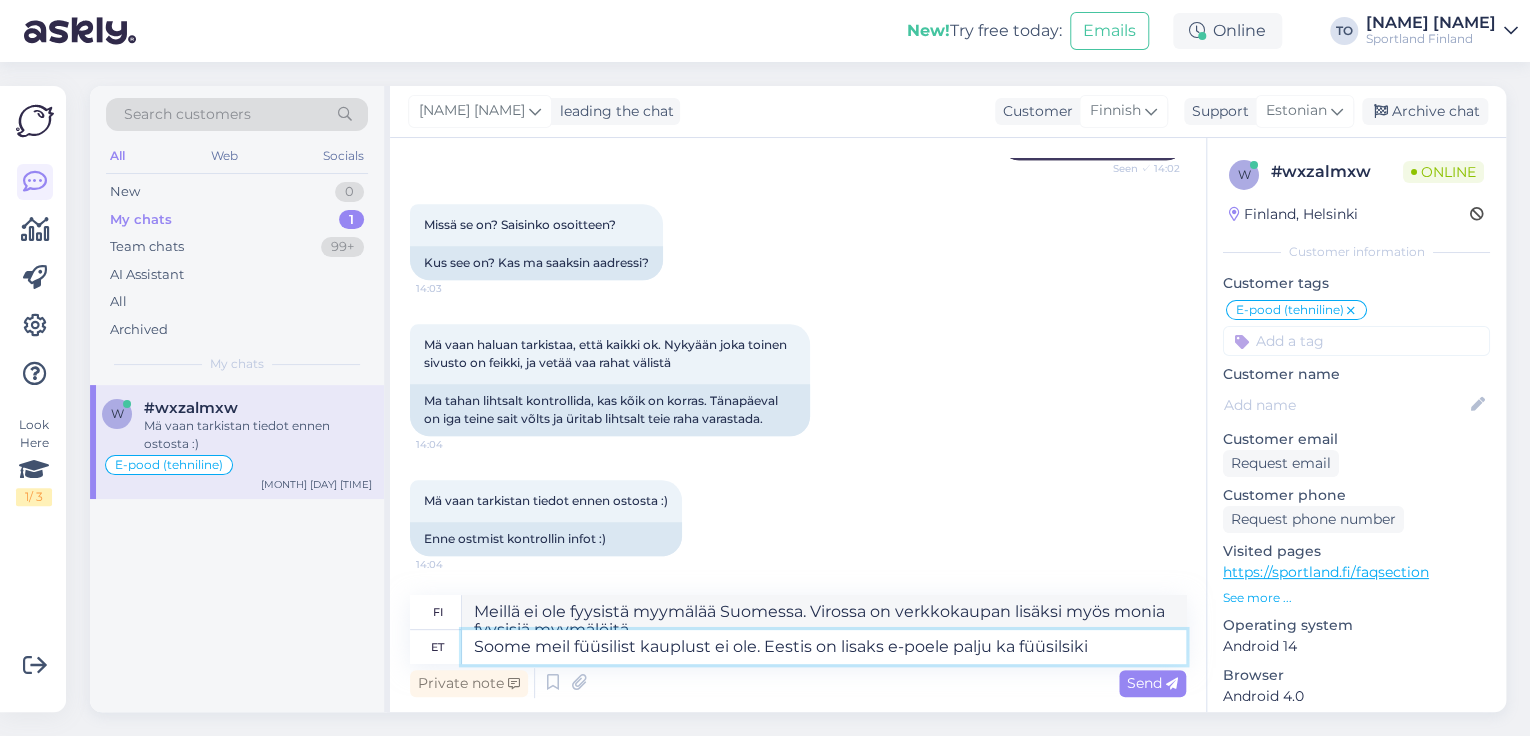 type on "Meillä ei ole fyysistä myymälää Suomessa. Virossa on verkkokaupan lisäksi myös useita fyysisiä myymälöitä." 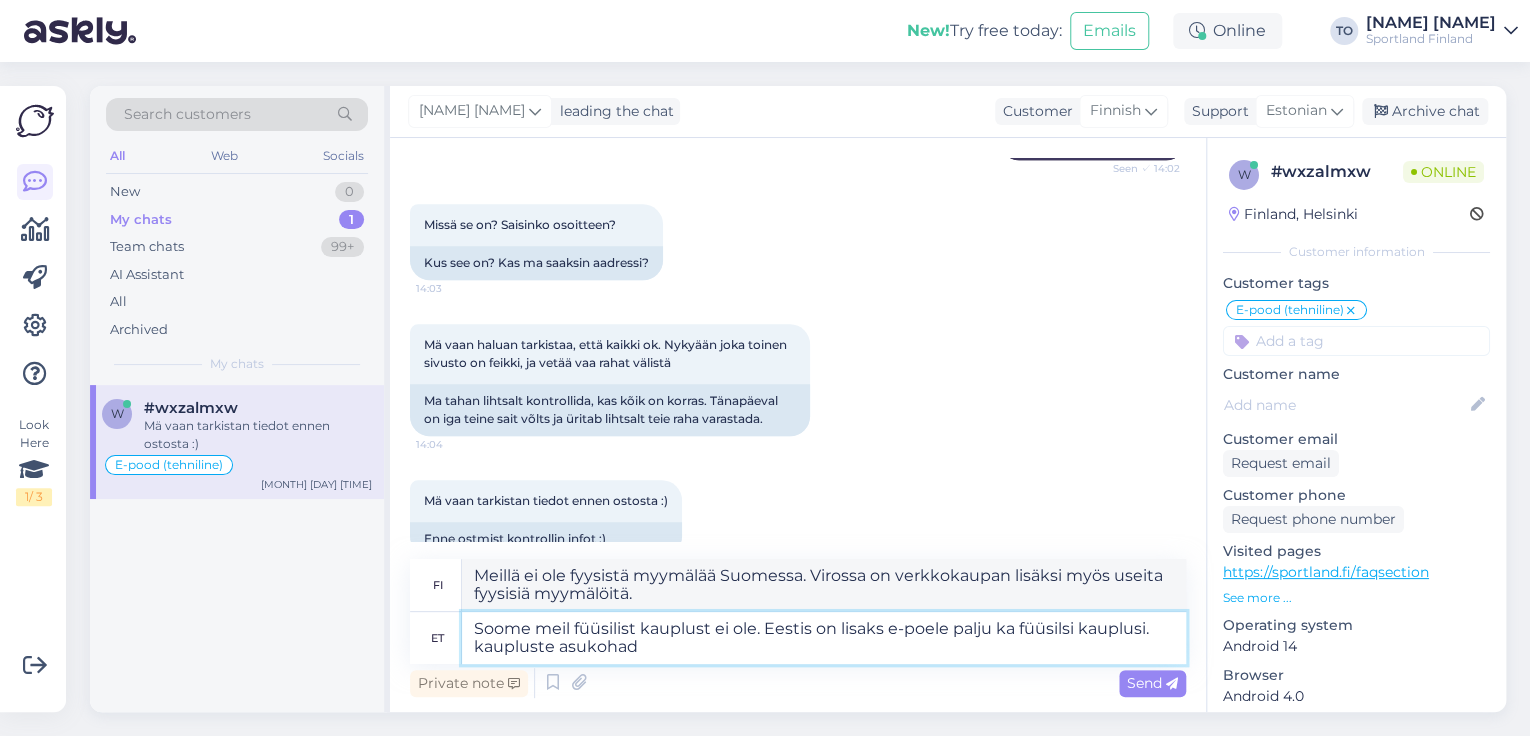 type on "Soome meil füüsilist kauplust ei ole. Eestis on lisaks e-poele palju ka füüsilsi kauplusi. kaupluste asukohad" 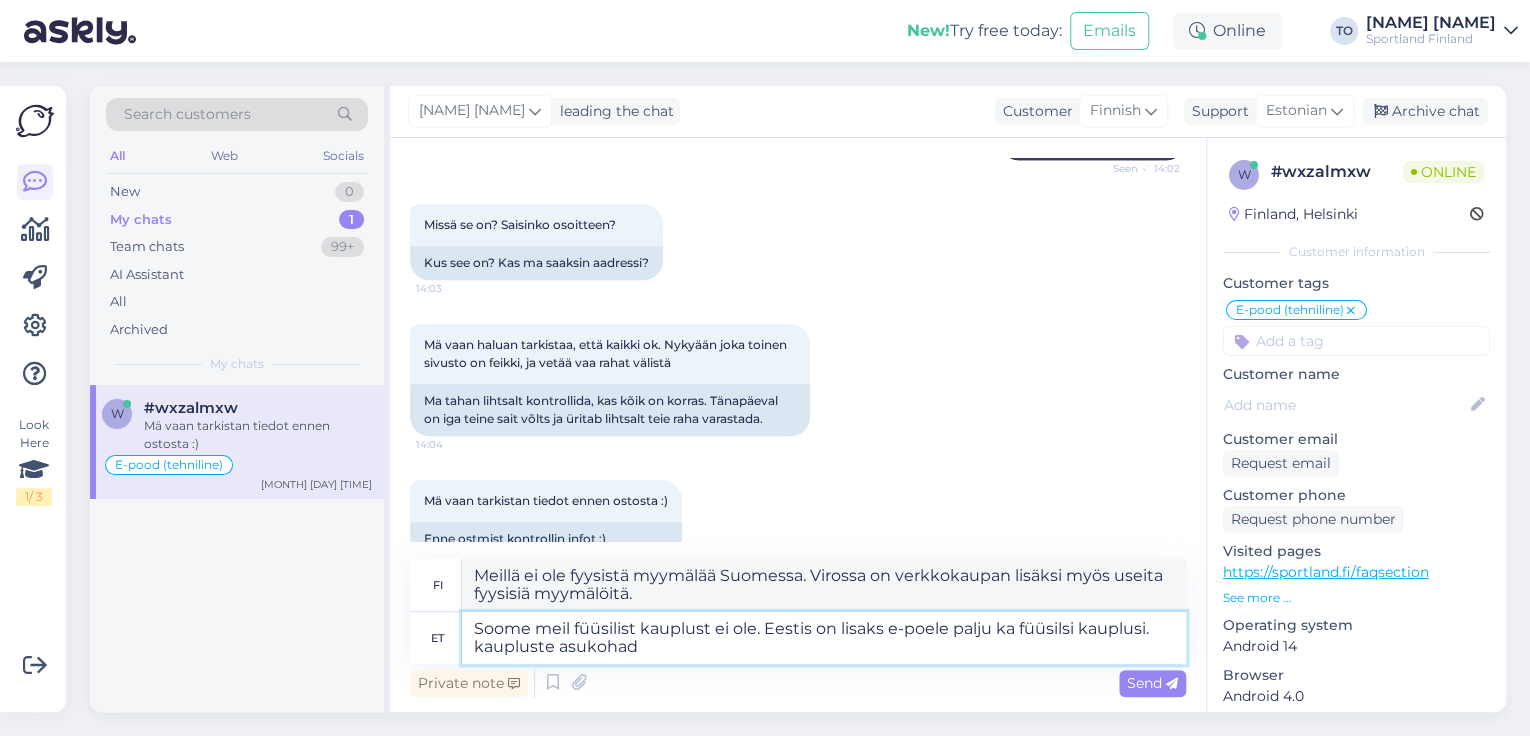 type on "Meillä ei ole fyysistä myymälää Suomessa. Virossa on verkkokaupan lisäksi myös useita fyysisiä myymälöitä. Myymäläsijainnit" 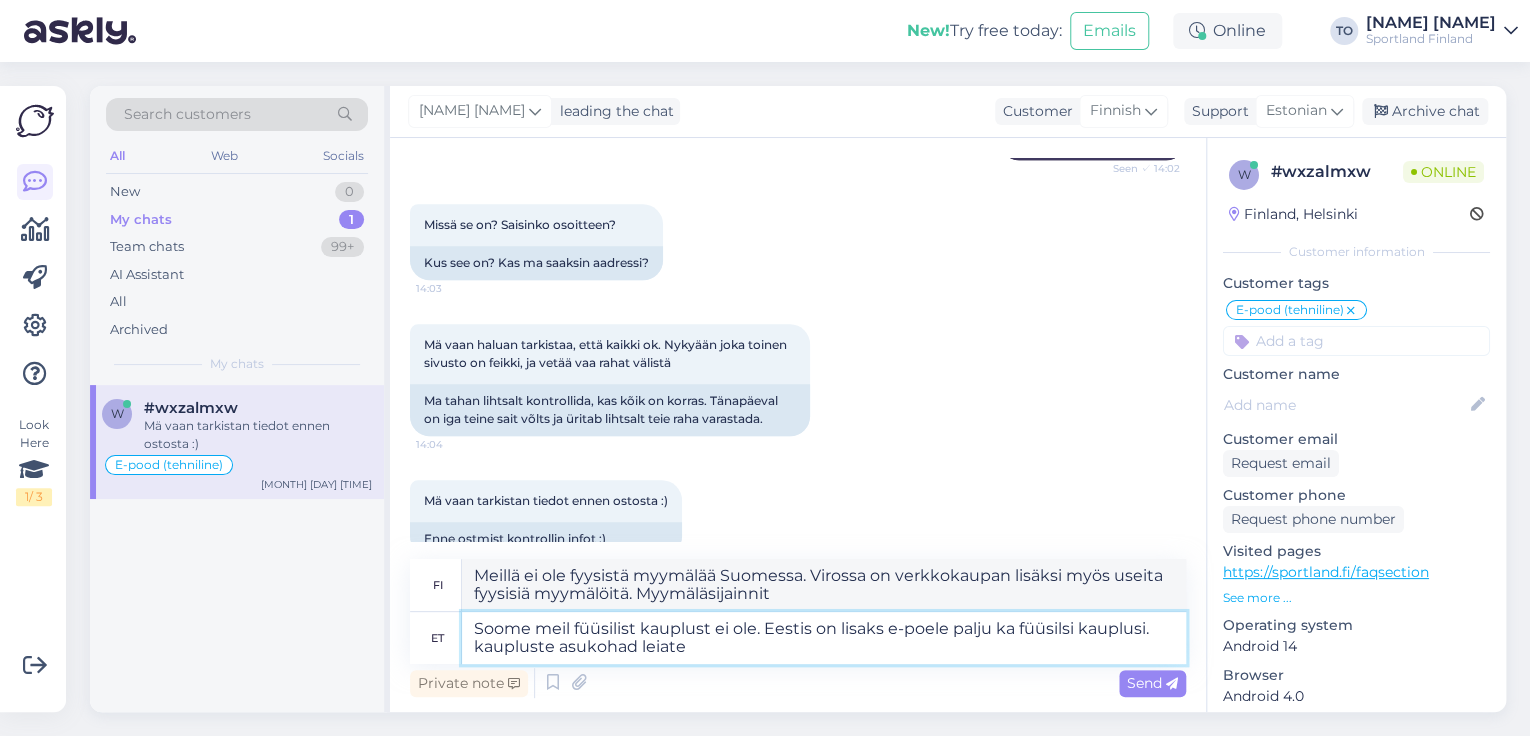 type on "Soome meil füüsilist kauplust ei ole. Eestis on lisaks e-poele palju ka füüsilsi kauplusi. kaupluste asukohad leiate s" 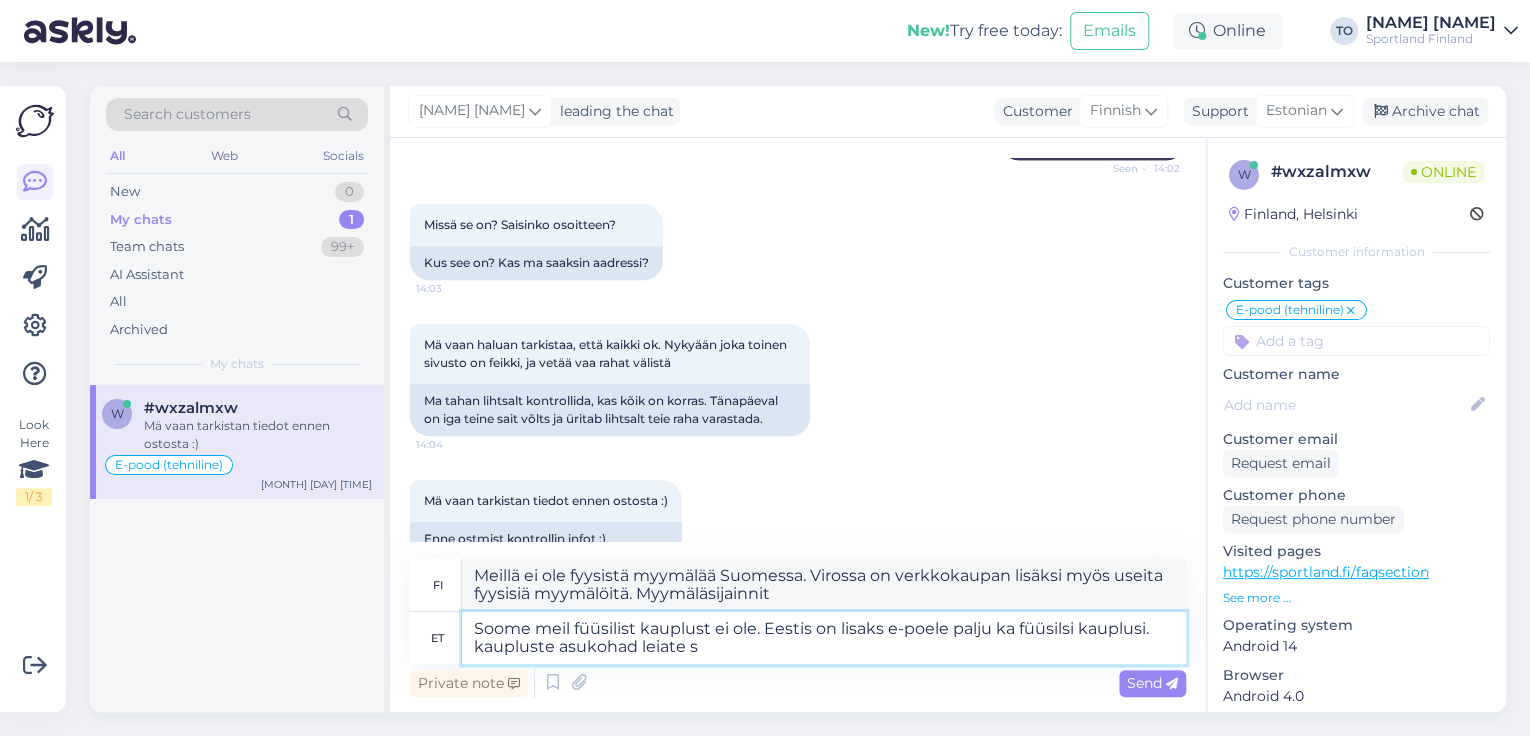 type on "Meillä ei ole fyysistä myymälää Suomessa. Virossa on verkkokaupan lisäksi myös useita fyysisiä myymälöitä. Löydät myymälöiden sijainnit täältä." 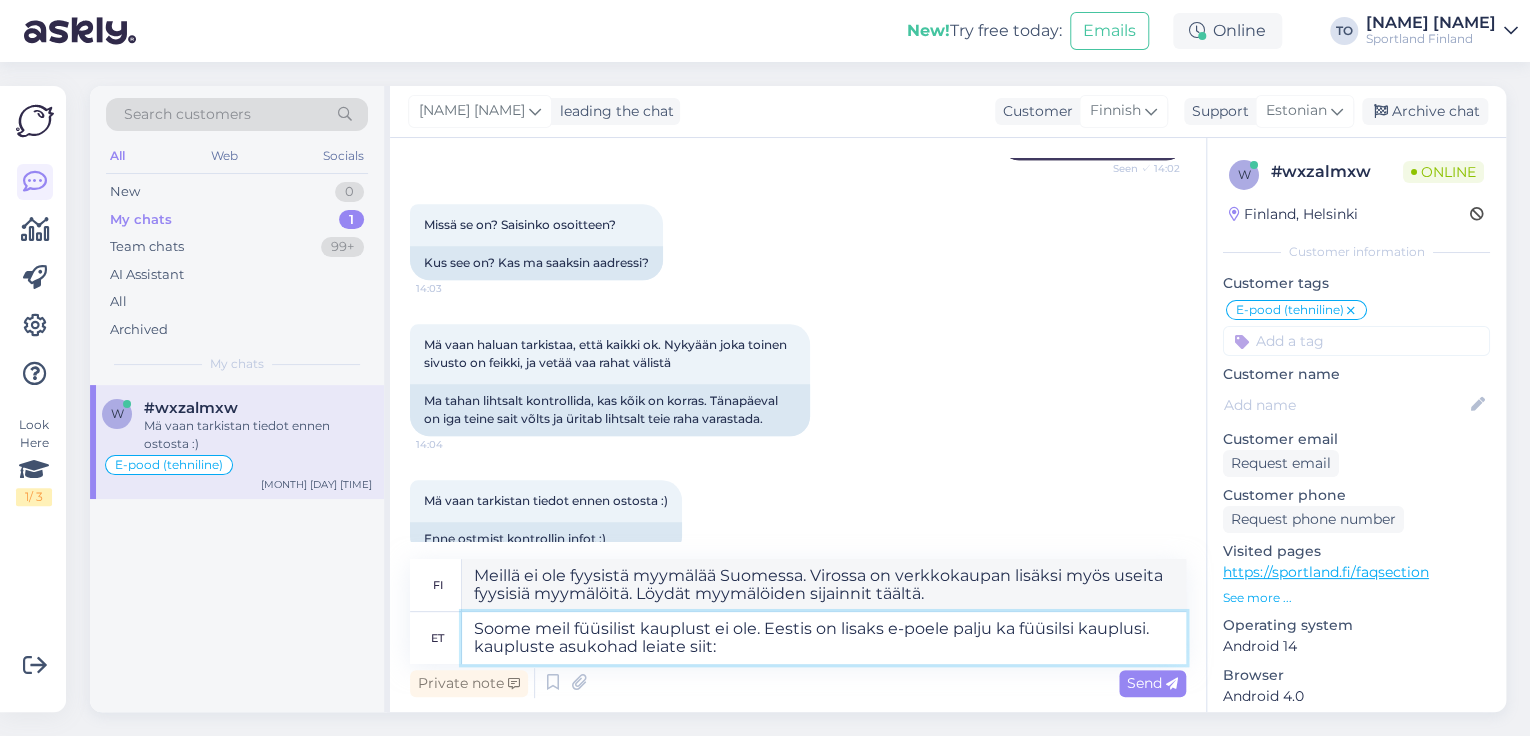 type on "Soome meil füüsilist kauplust ei ole. Eestis on lisaks e-poele palju ka füüsilsi kauplusi. kaupluste asukohad leiate siit:" 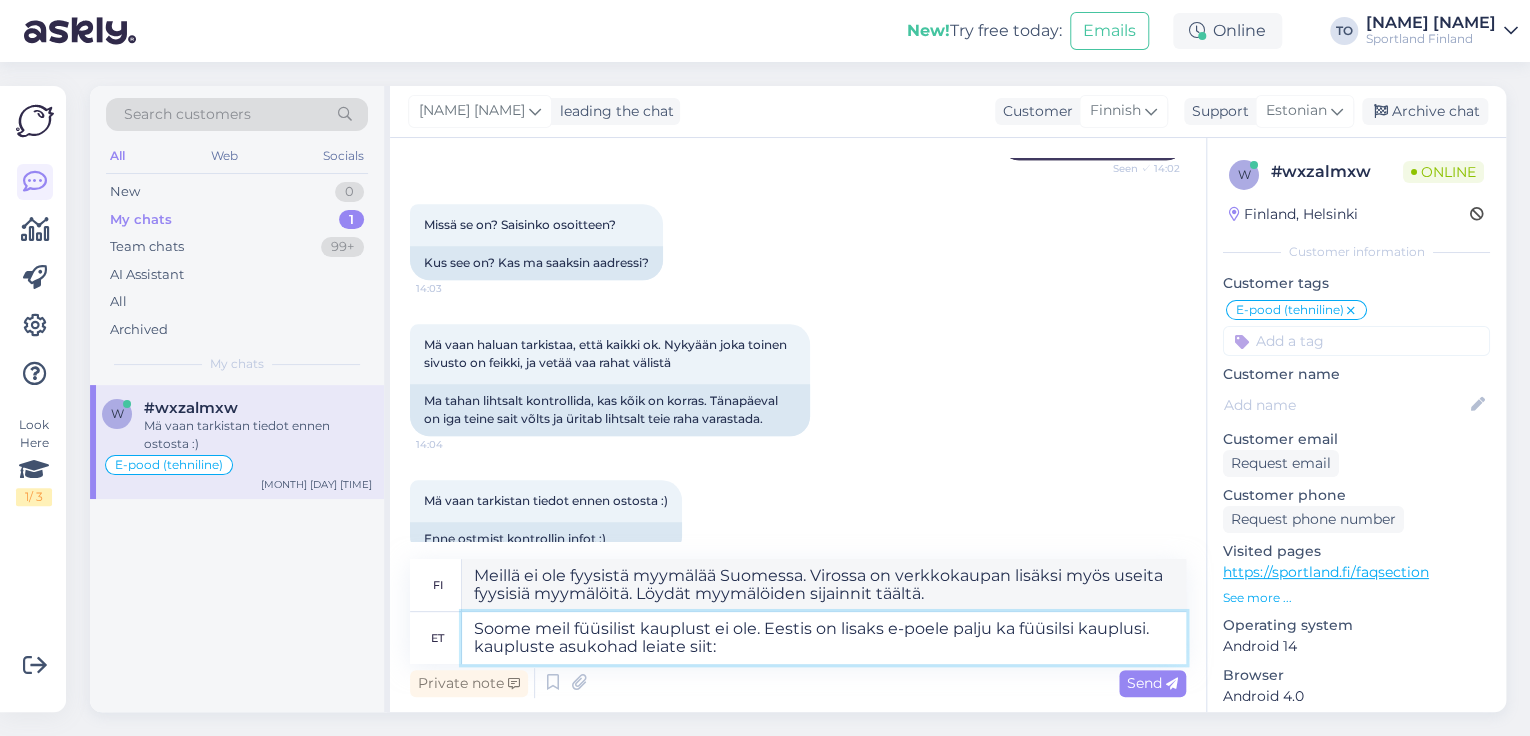type on "Meillä ei ole fyysistä myymälää Suomessa. Virossa on verkkokaupan lisäksi myös useita fyysisiä myymälöitä. Löydät myymälöiden sijainnit täältä:" 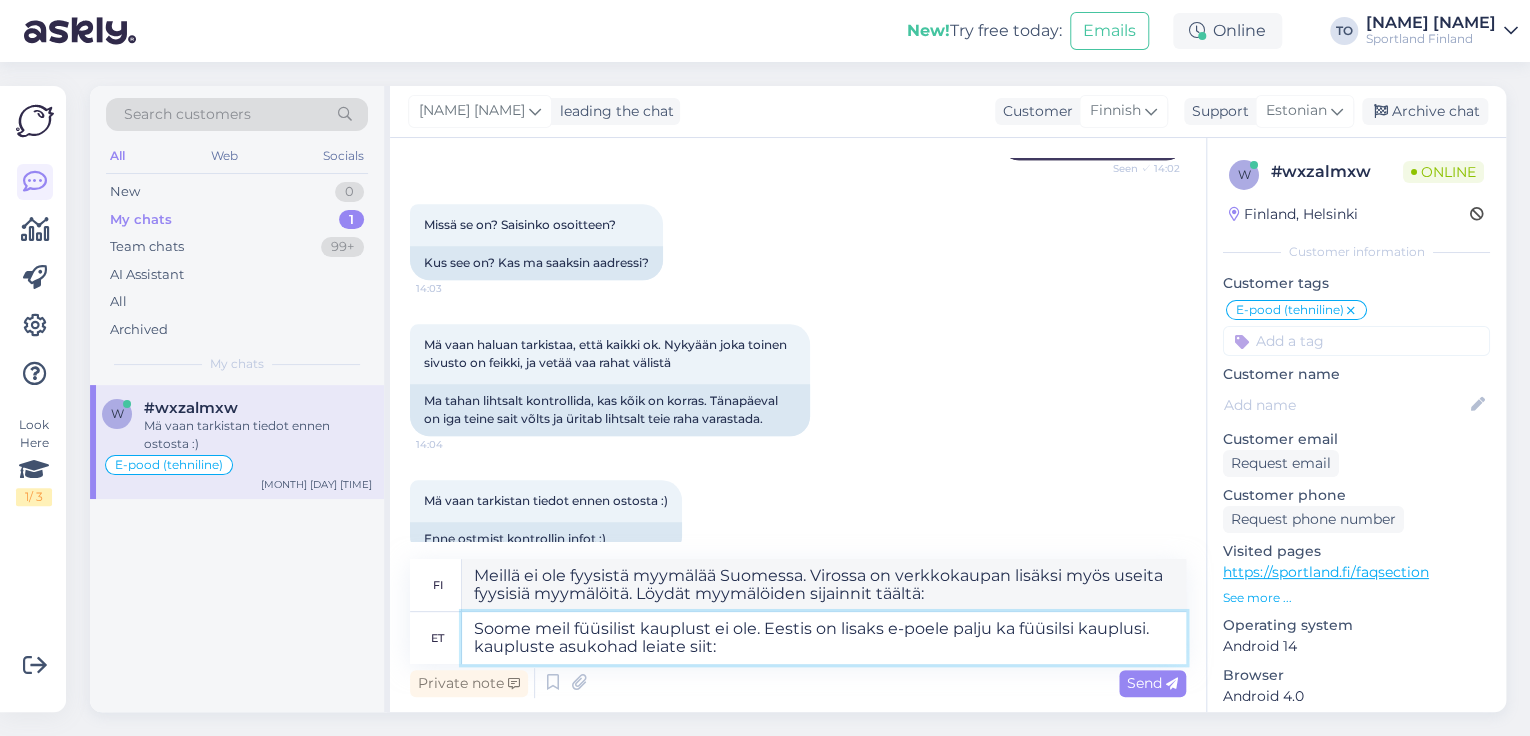 click on "Soome meil füüsilist kauplust ei ole. Eestis on lisaks e-poele palju ka füüsilsi kauplusi. kaupluste asukohad leiate siit:" at bounding box center [824, 638] 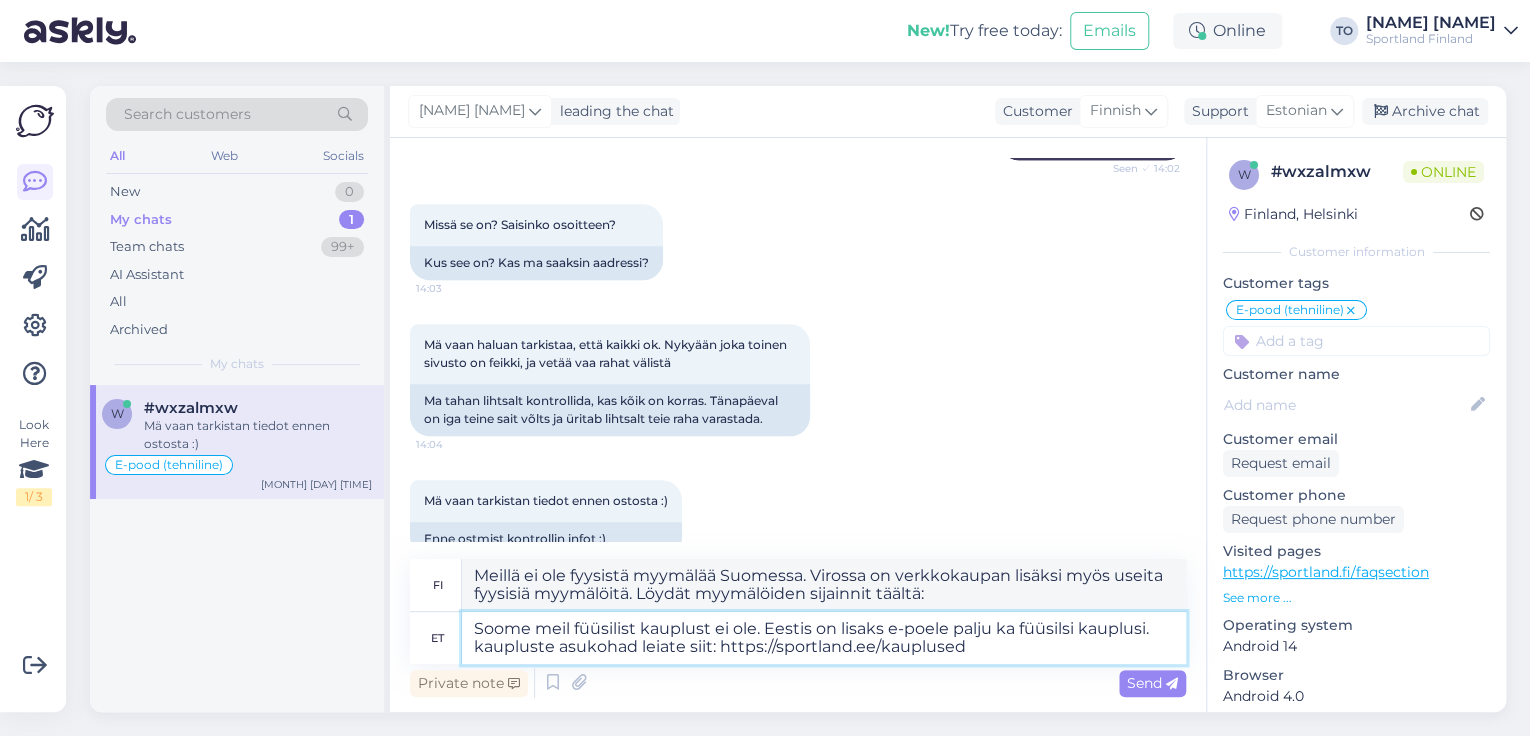 type on "Meillä ei ole fyysistä myymälää Suomessa. Virossa on verkkokaupan lisäksi myös useita fyysisiä myymälöitä. Löydät myymälöiden sijainnit täältä: https://sportland.ee/kauplused" 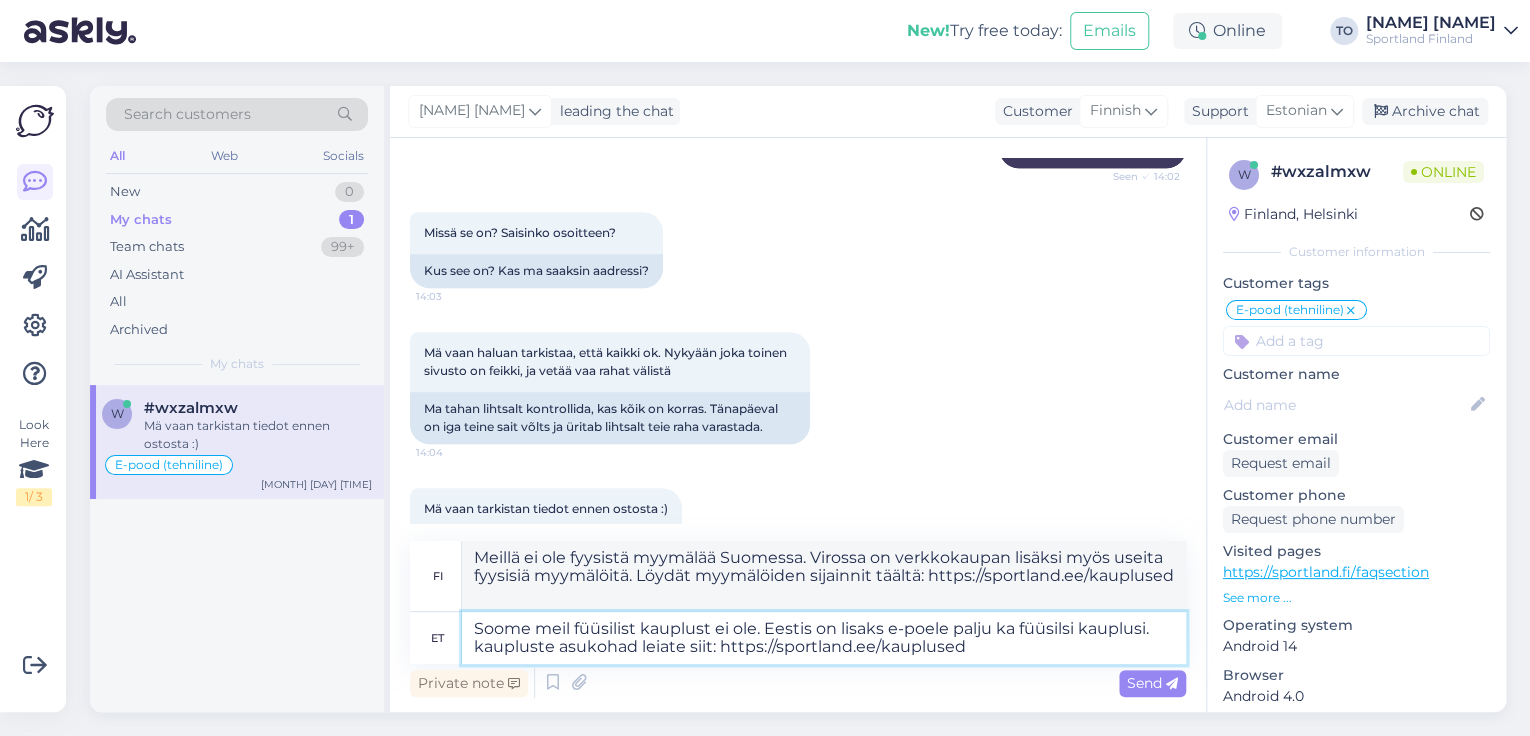 scroll, scrollTop: 972, scrollLeft: 0, axis: vertical 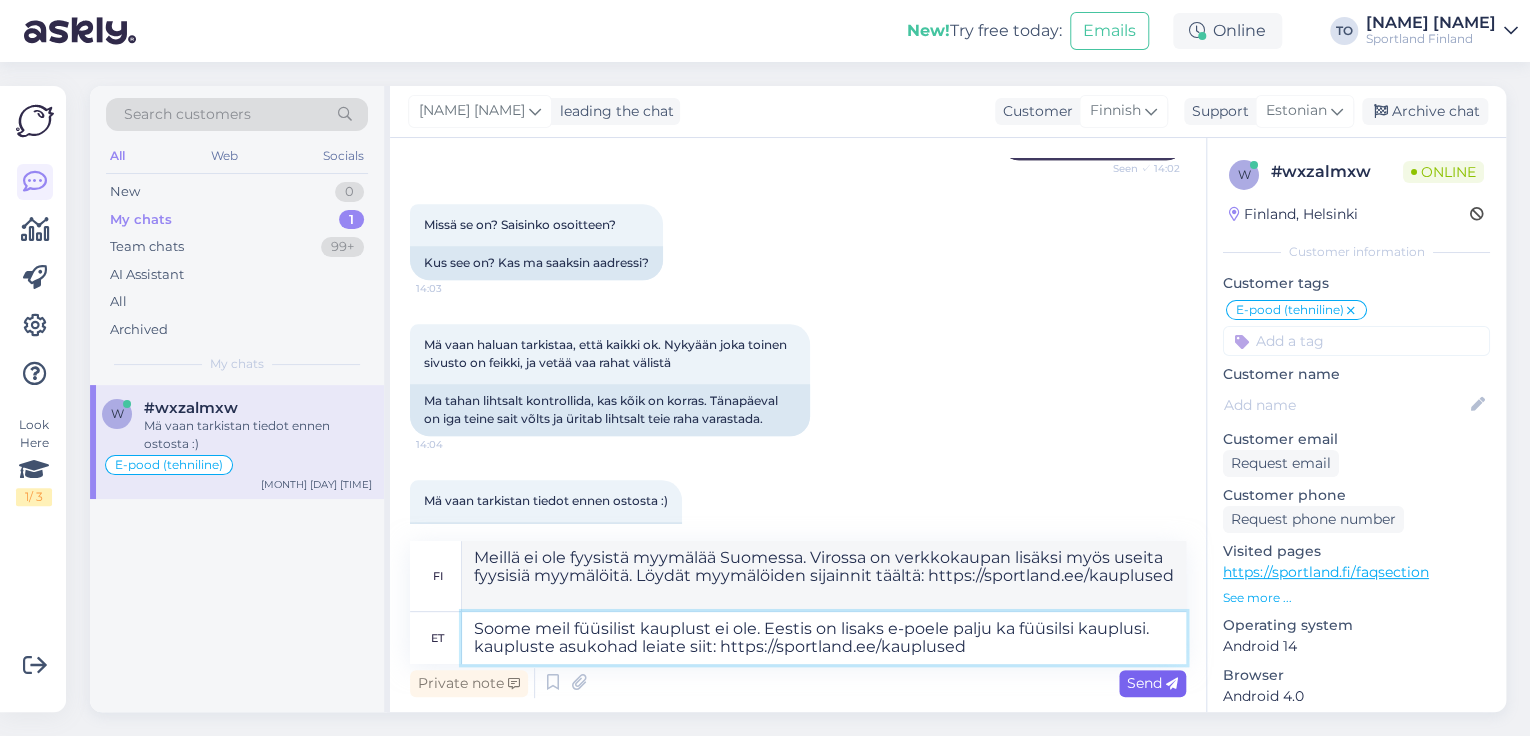 type on "Soome meil füüsilist kauplust ei ole. Eestis on lisaks e-poele palju ka füüsilsi kauplusi. kaupluste asukohad leiate siit: https://sportland.ee/kauplused" 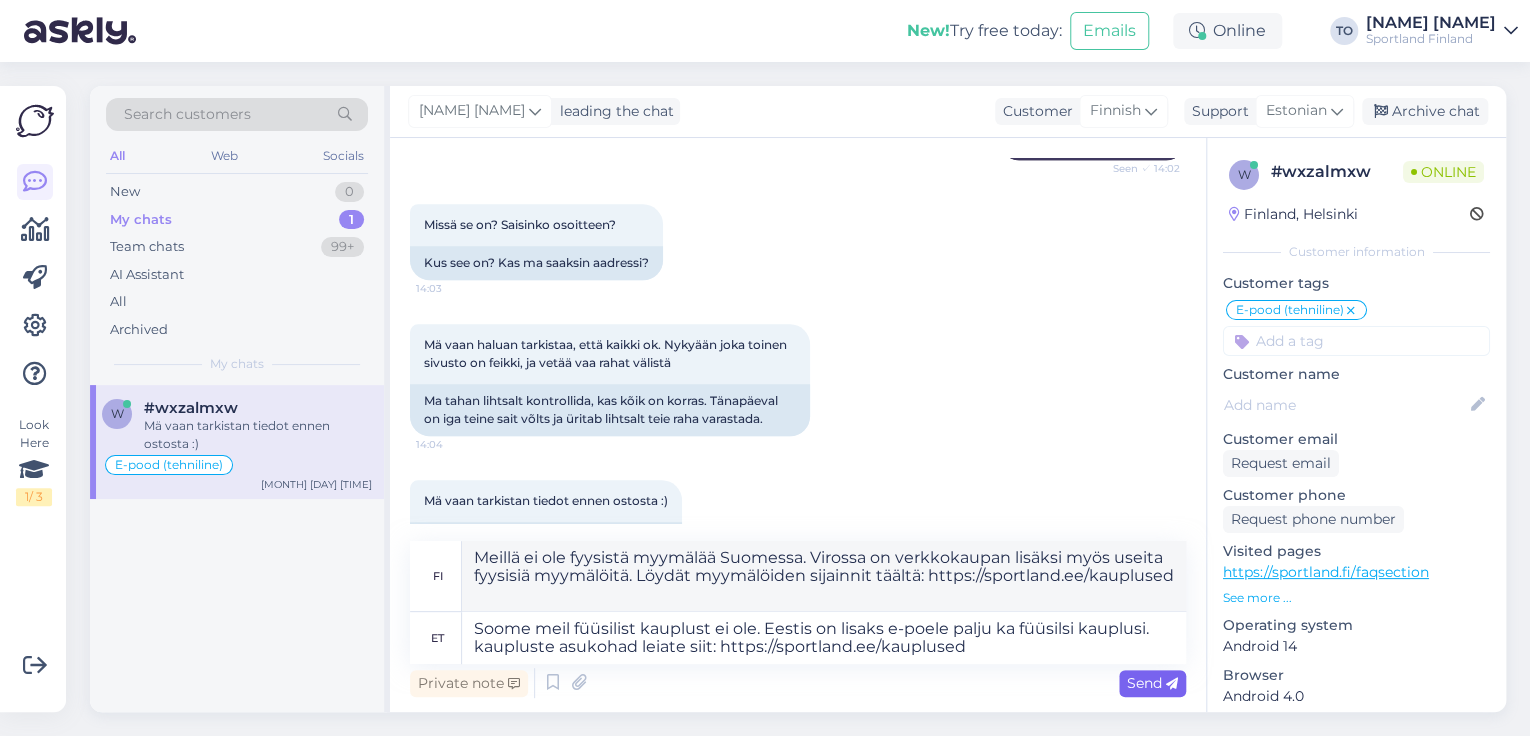 click on "Send" at bounding box center (1152, 683) 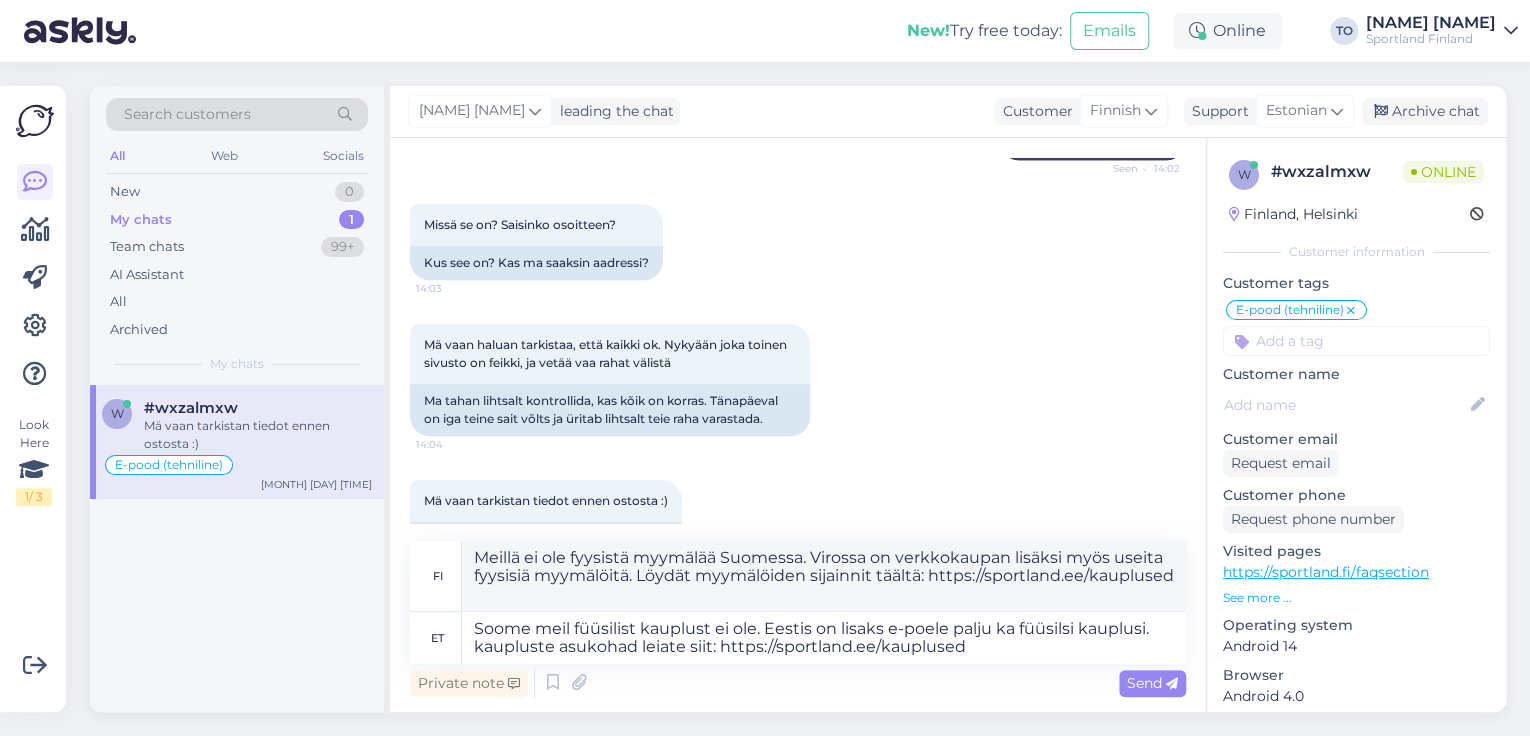type 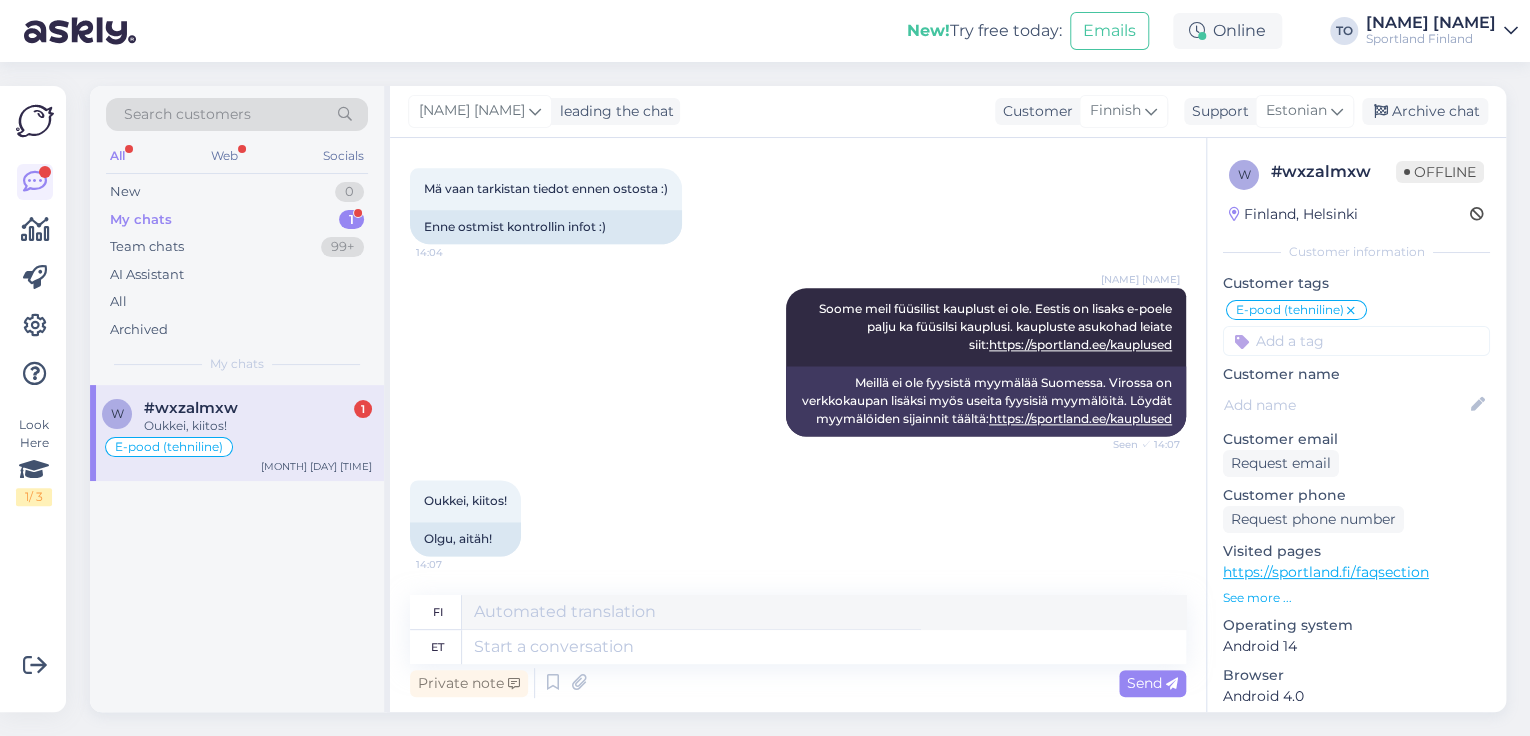 scroll, scrollTop: 1284, scrollLeft: 0, axis: vertical 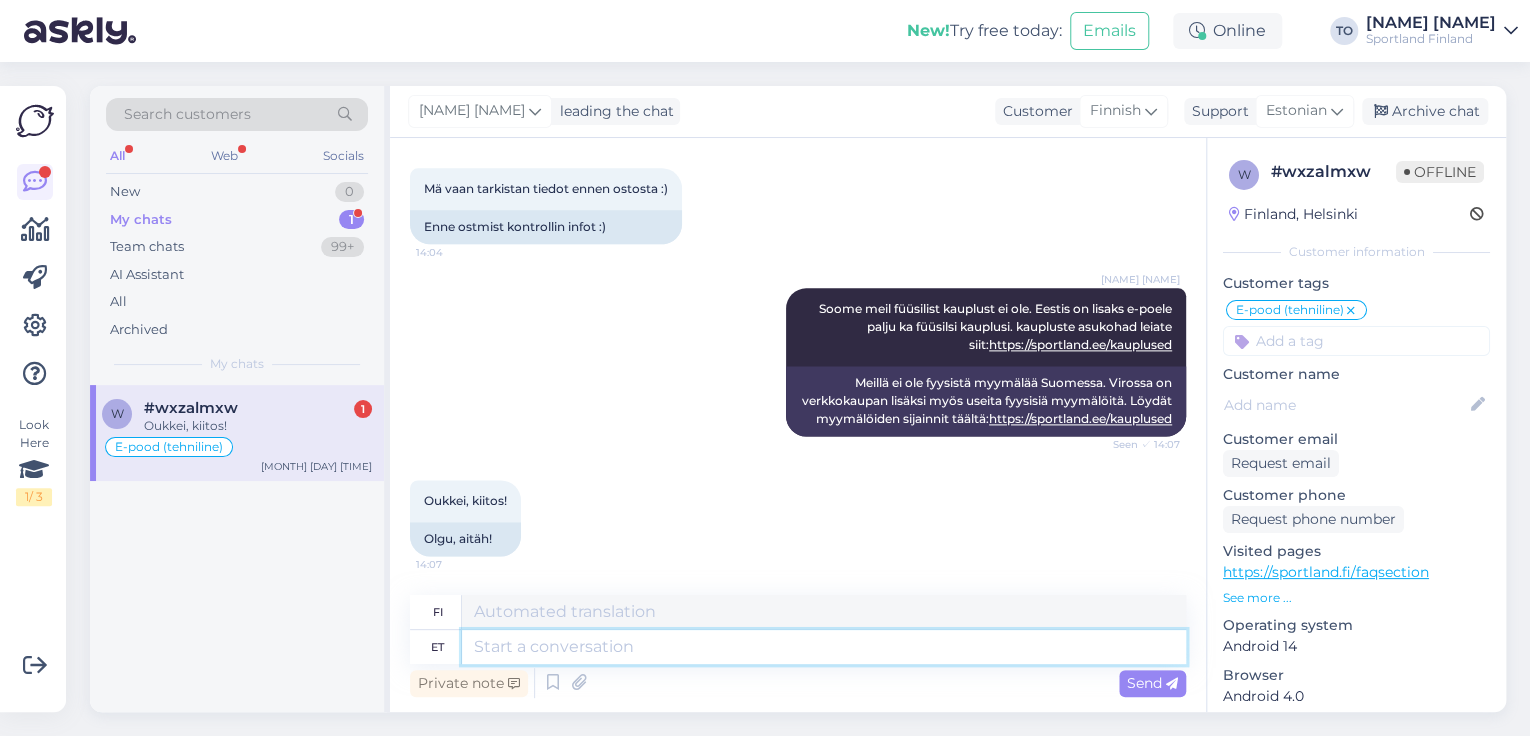click at bounding box center (824, 647) 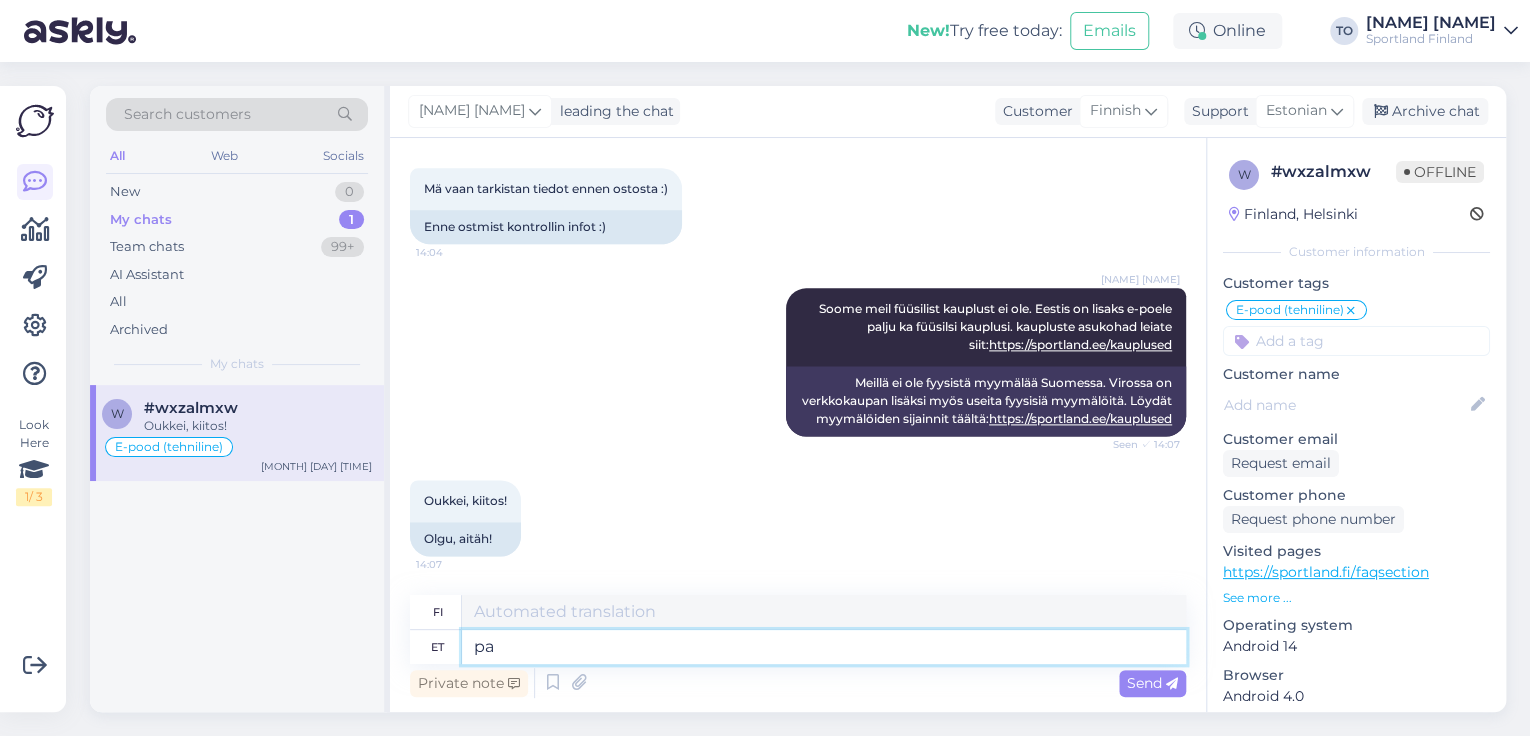type on "p" 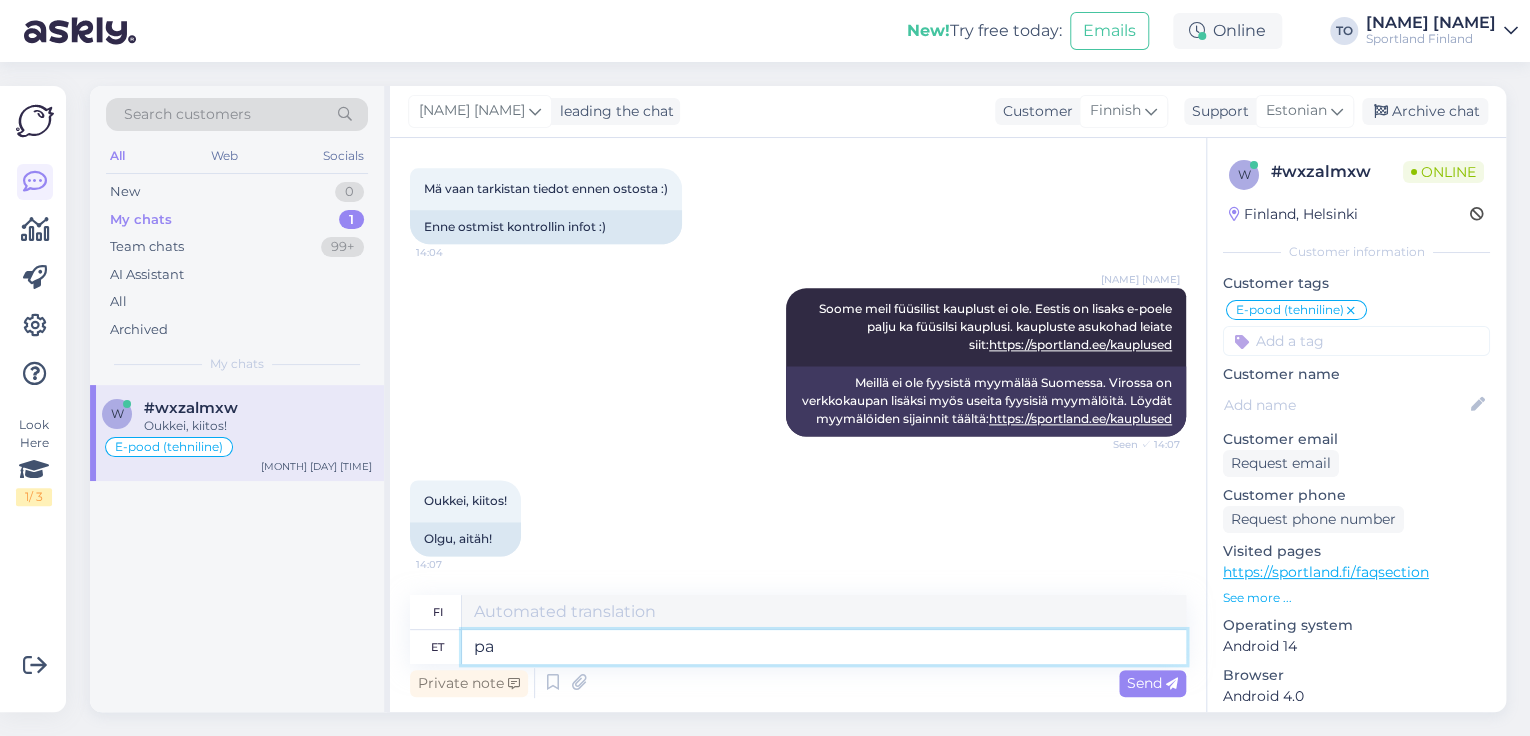 type on "p" 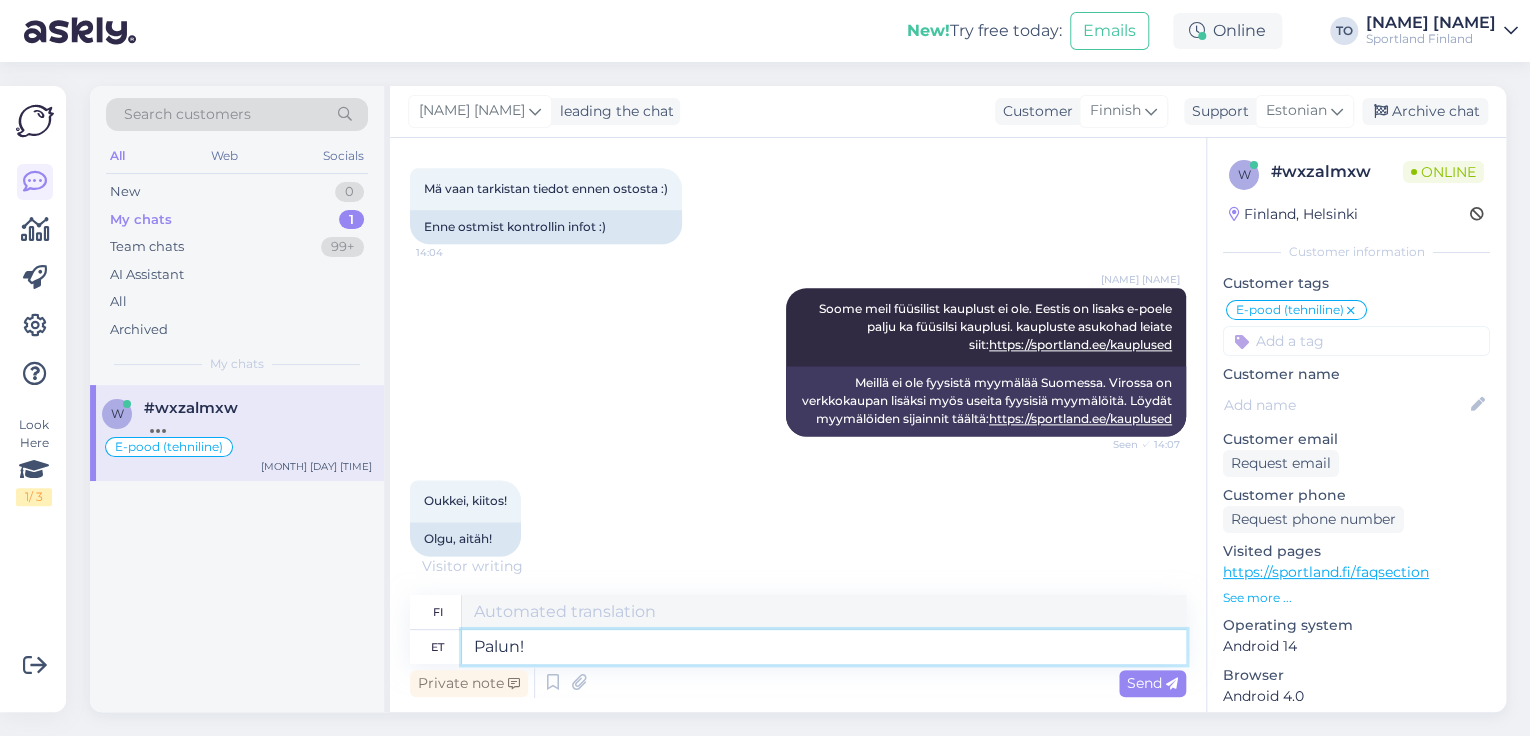 type on "Palun!" 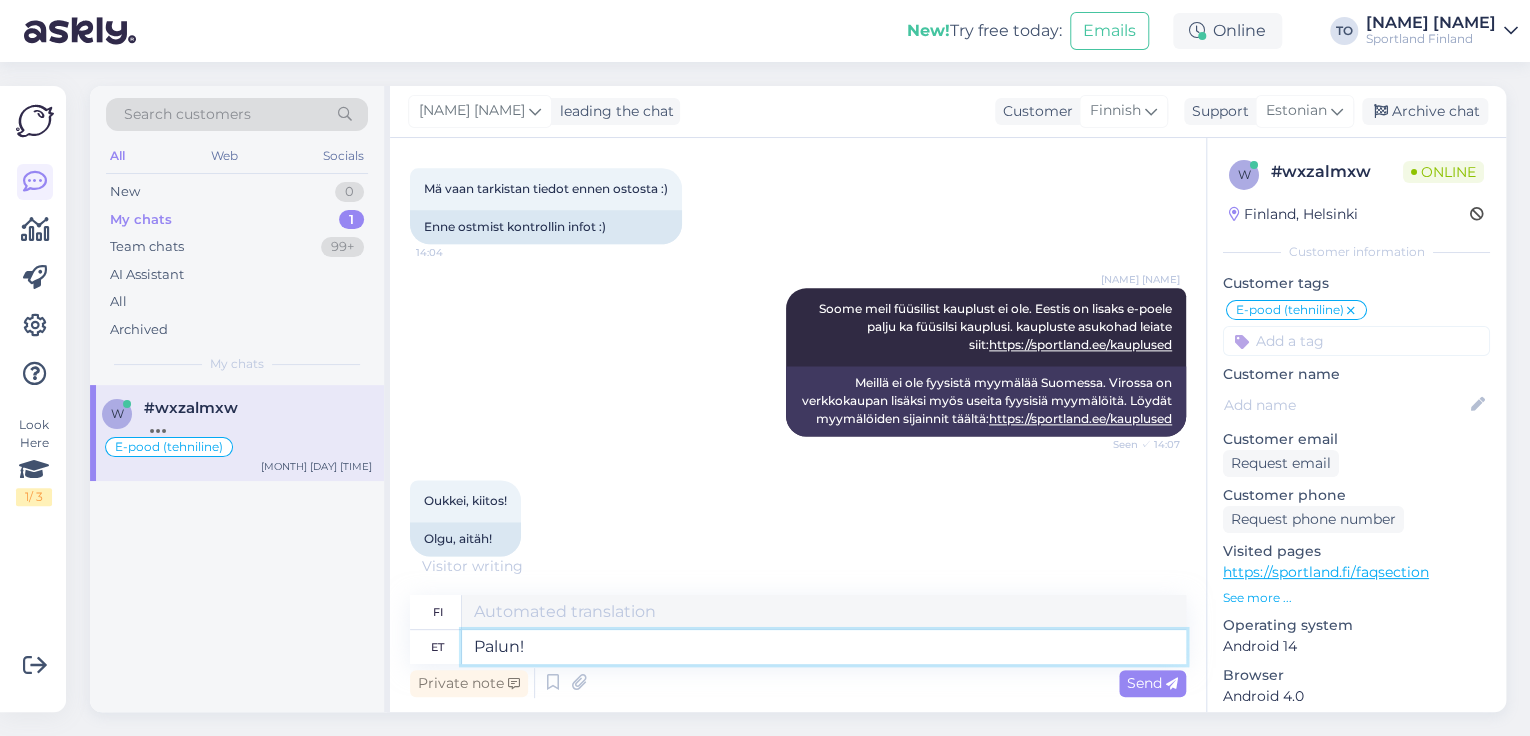 type on "Ole hyvä!" 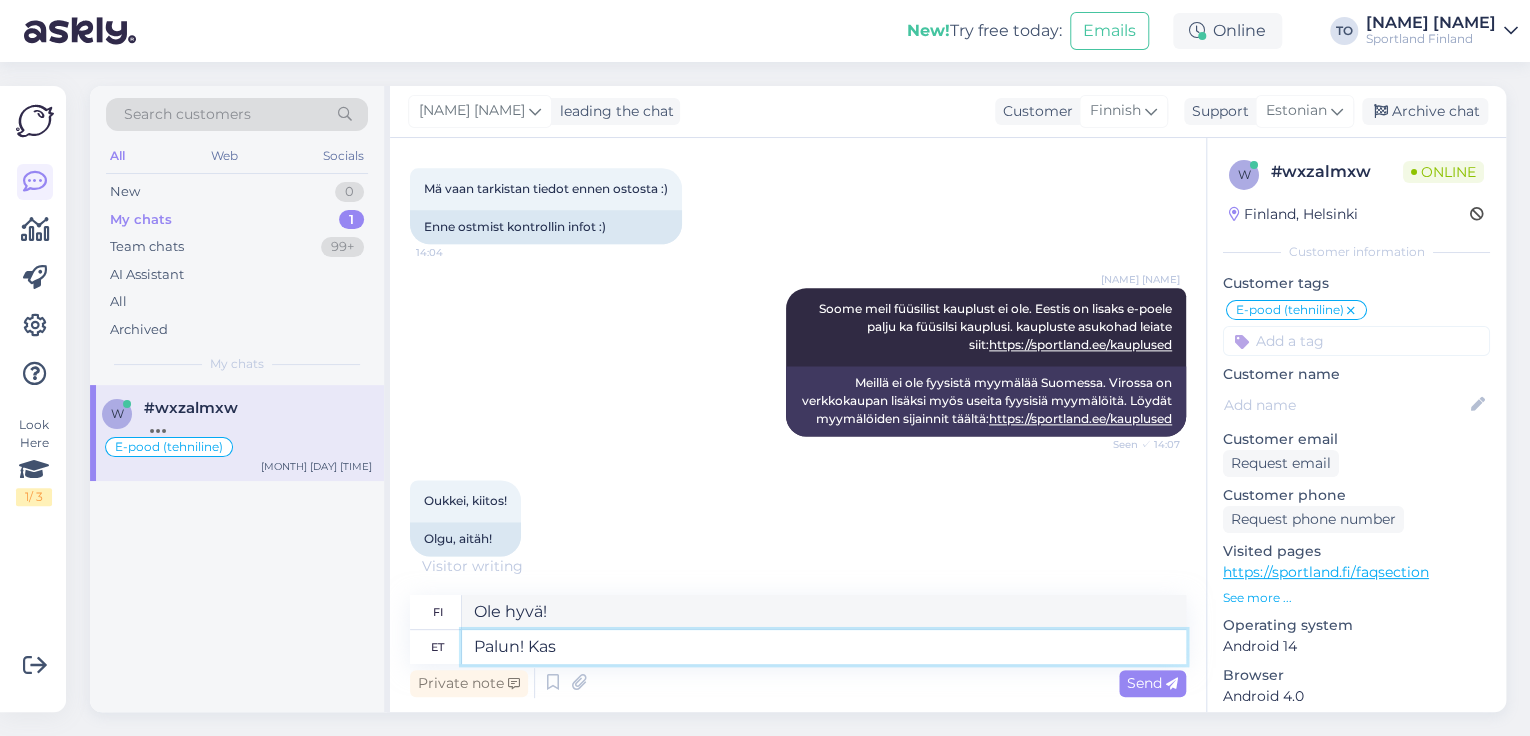 type on "Palun! Kas" 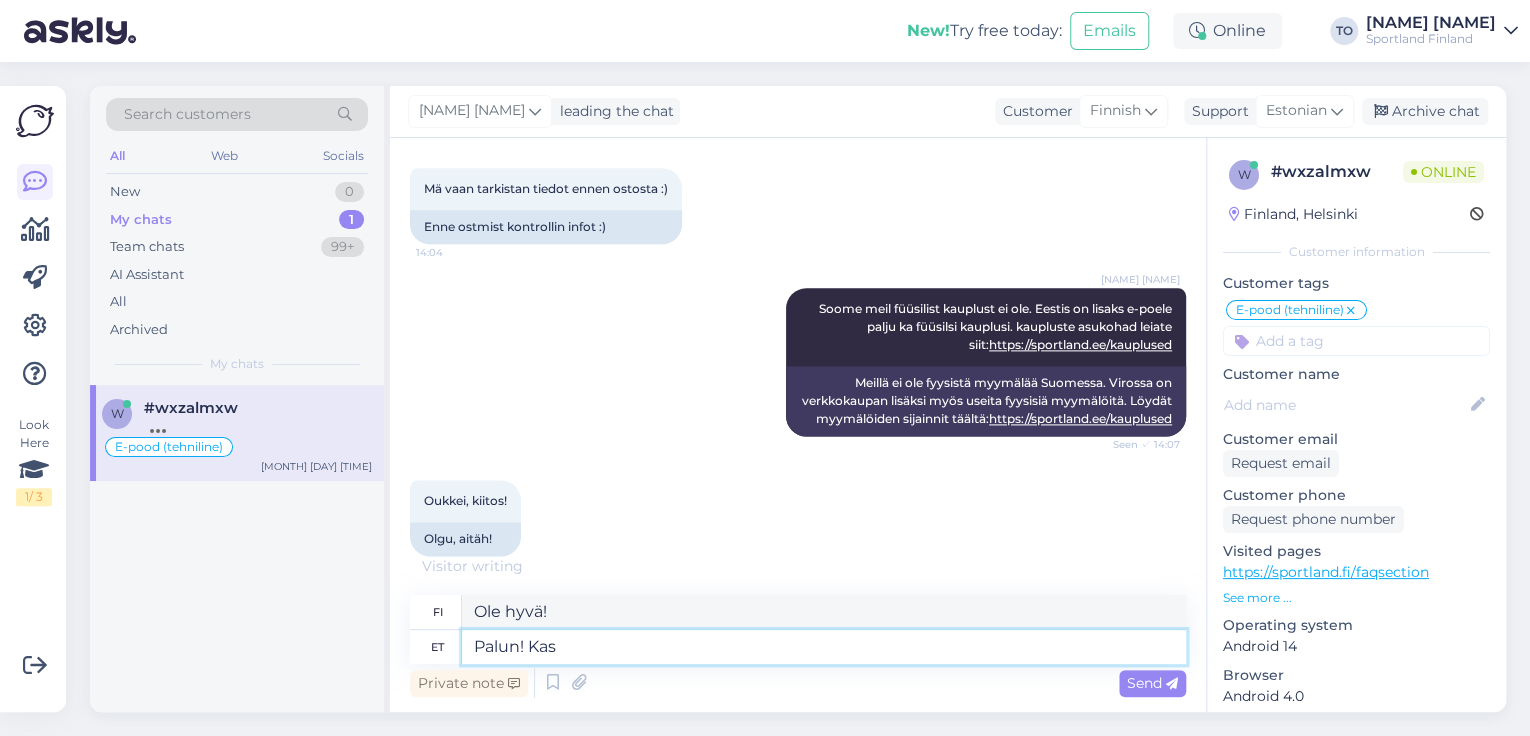 type on "Ole hyvä! Voiko" 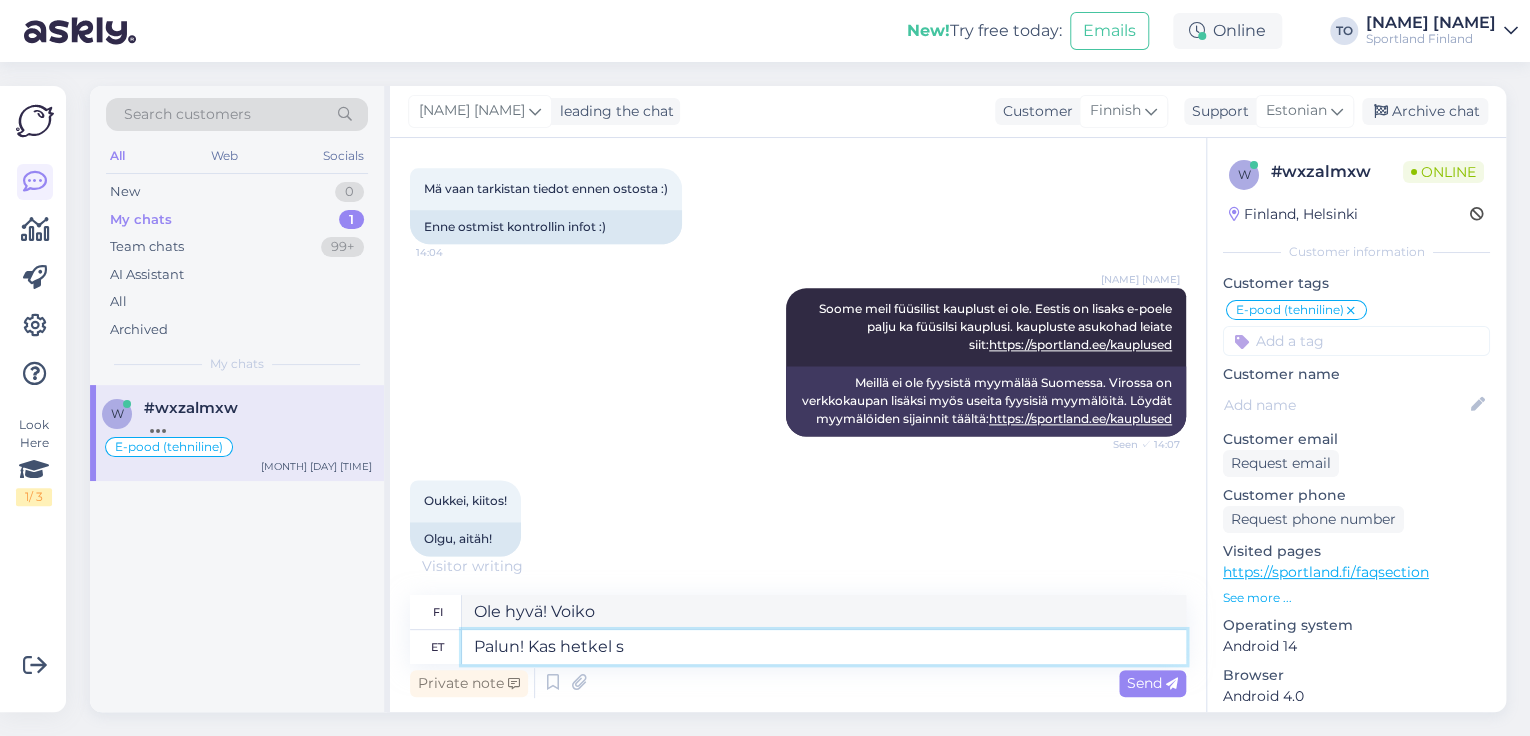 type on "Palun! Kas hetkel sa" 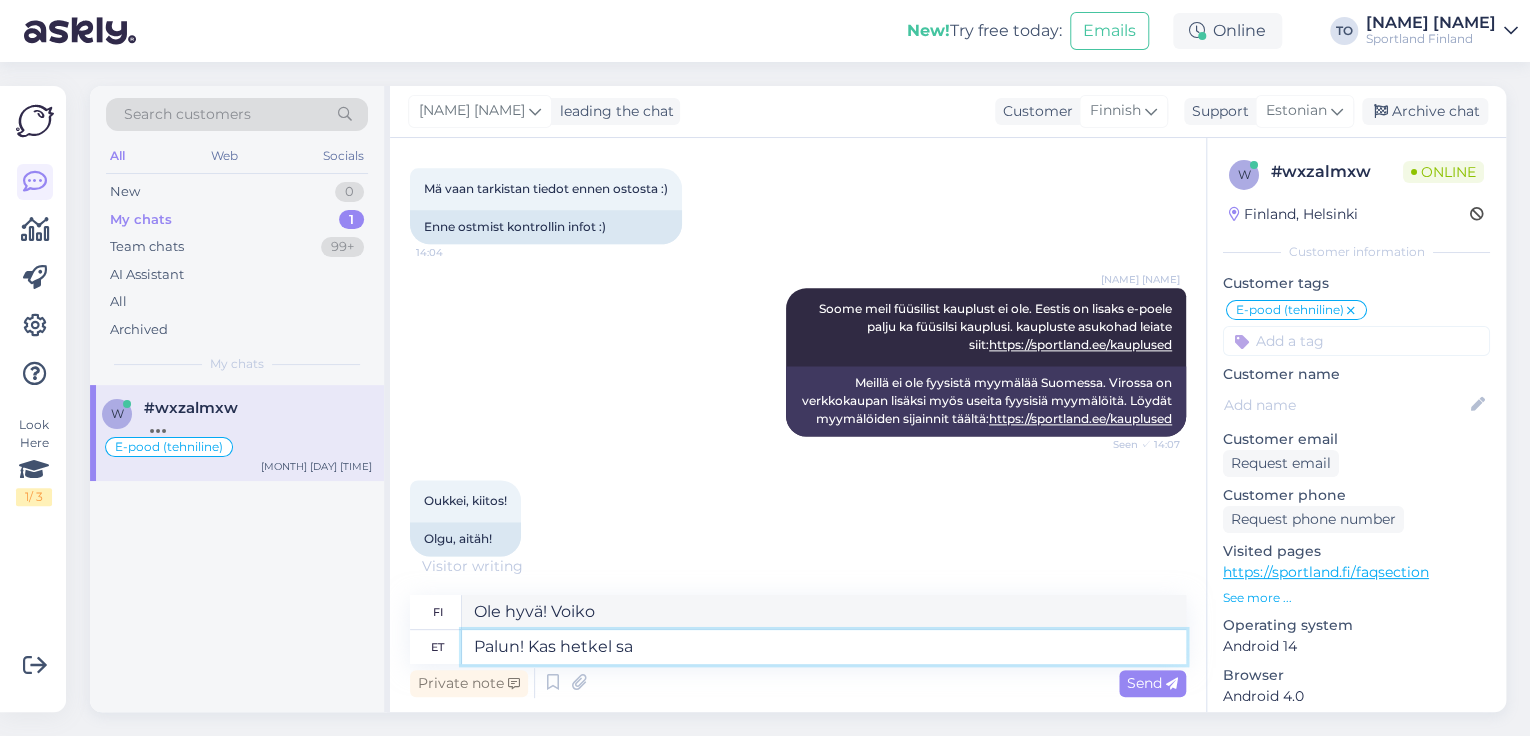 type on "Onko se nyt? (or) Ole hyvä! Onko se nyt?" 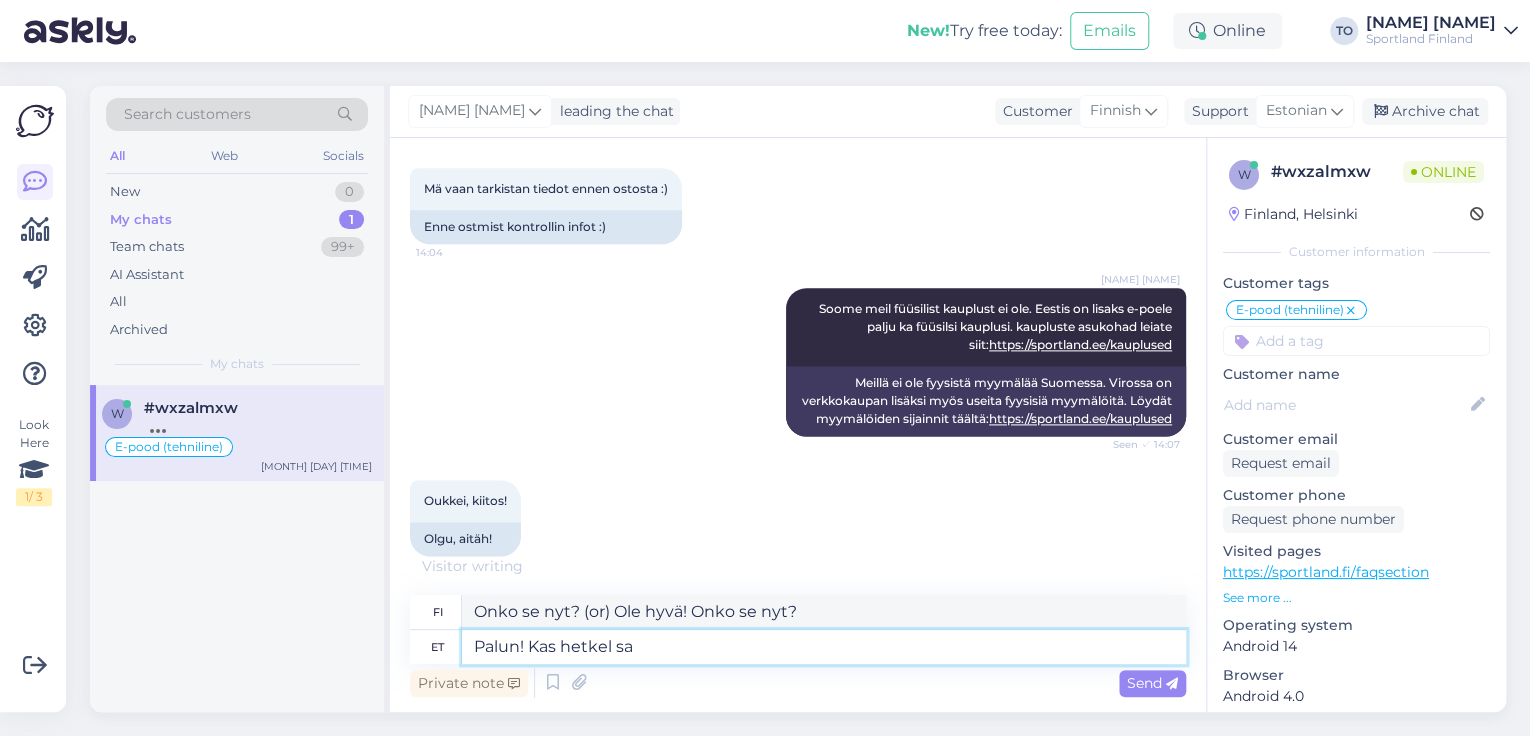 type on "Palun! Kas hetkel saa" 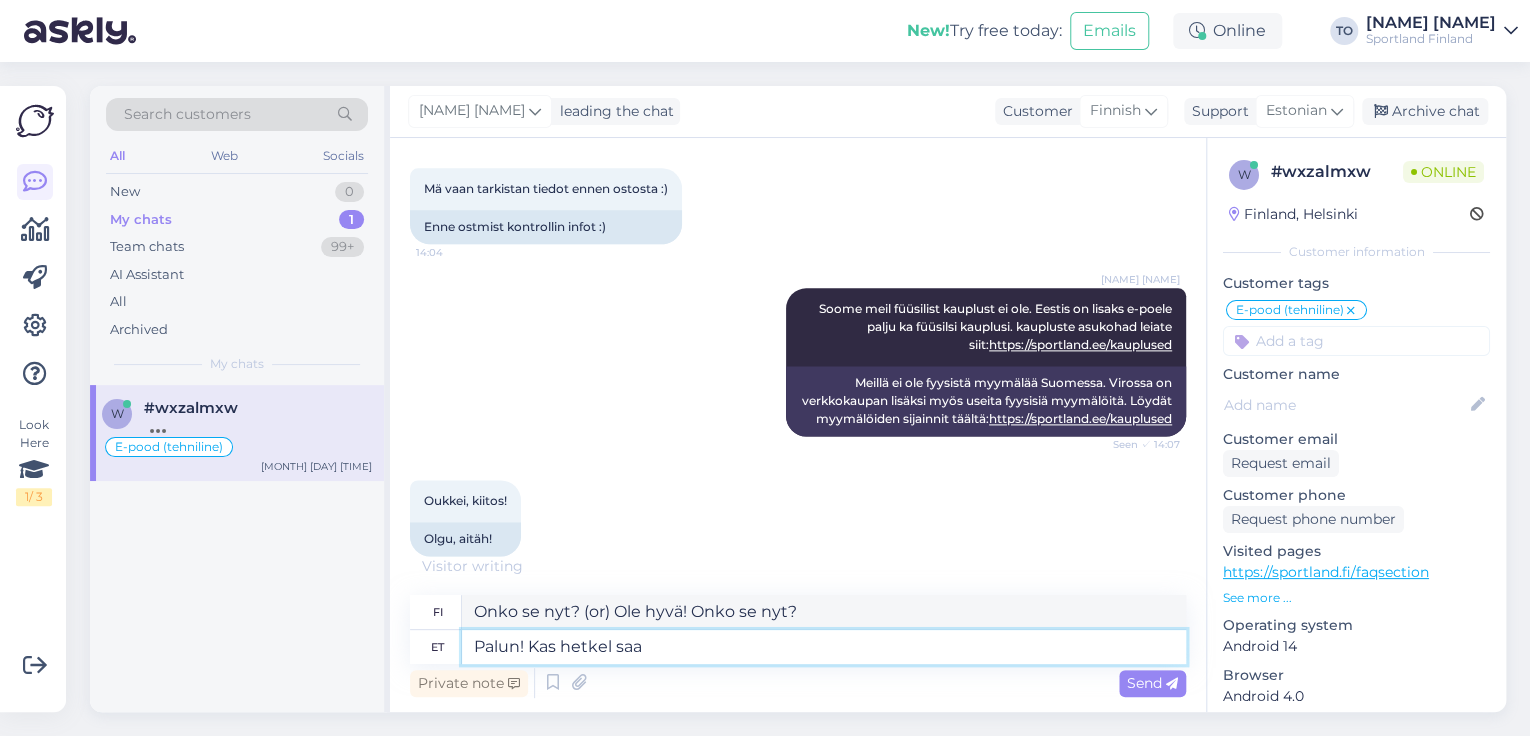 type on "Voisinko saada sen nyt, kiitos?" 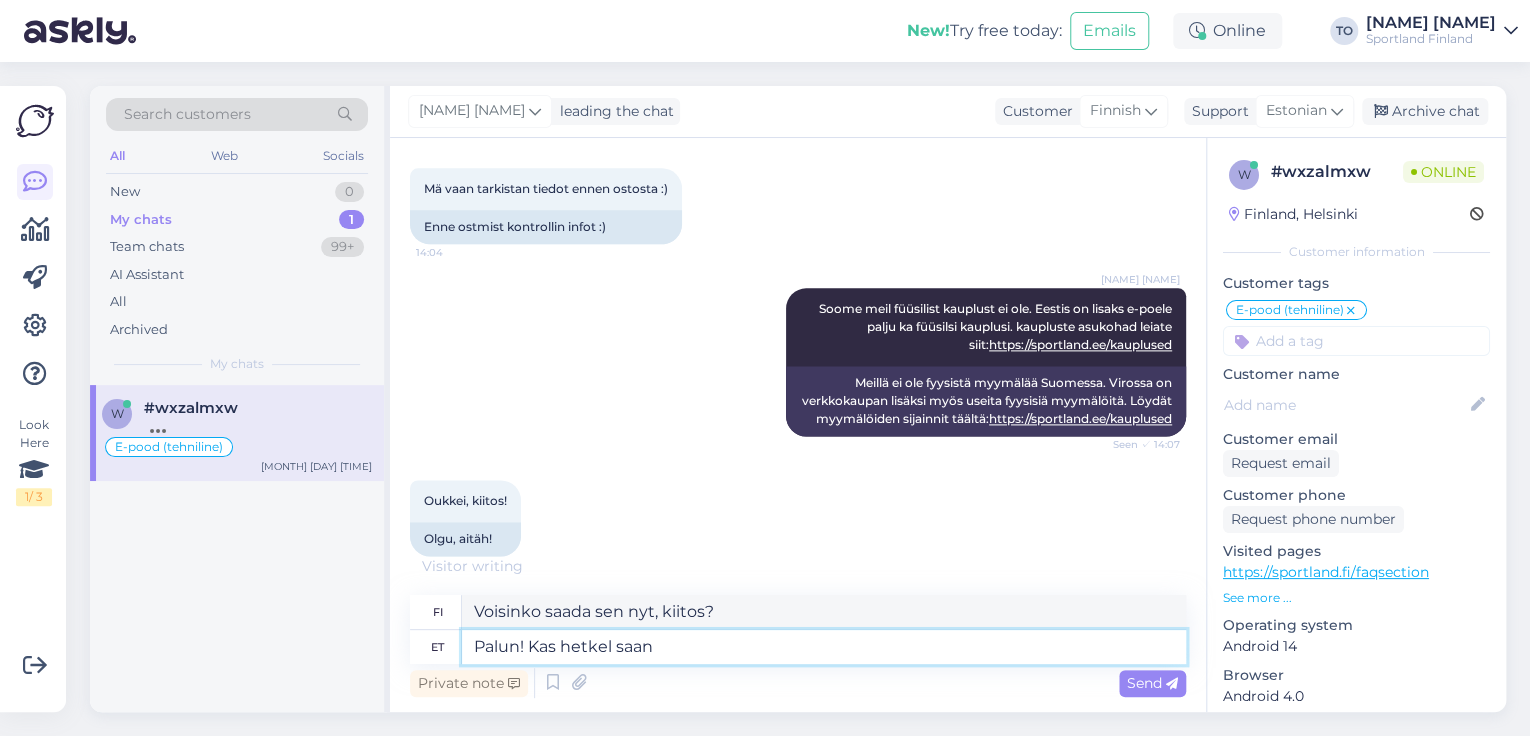 type on "Palun! Kas hetkel saan" 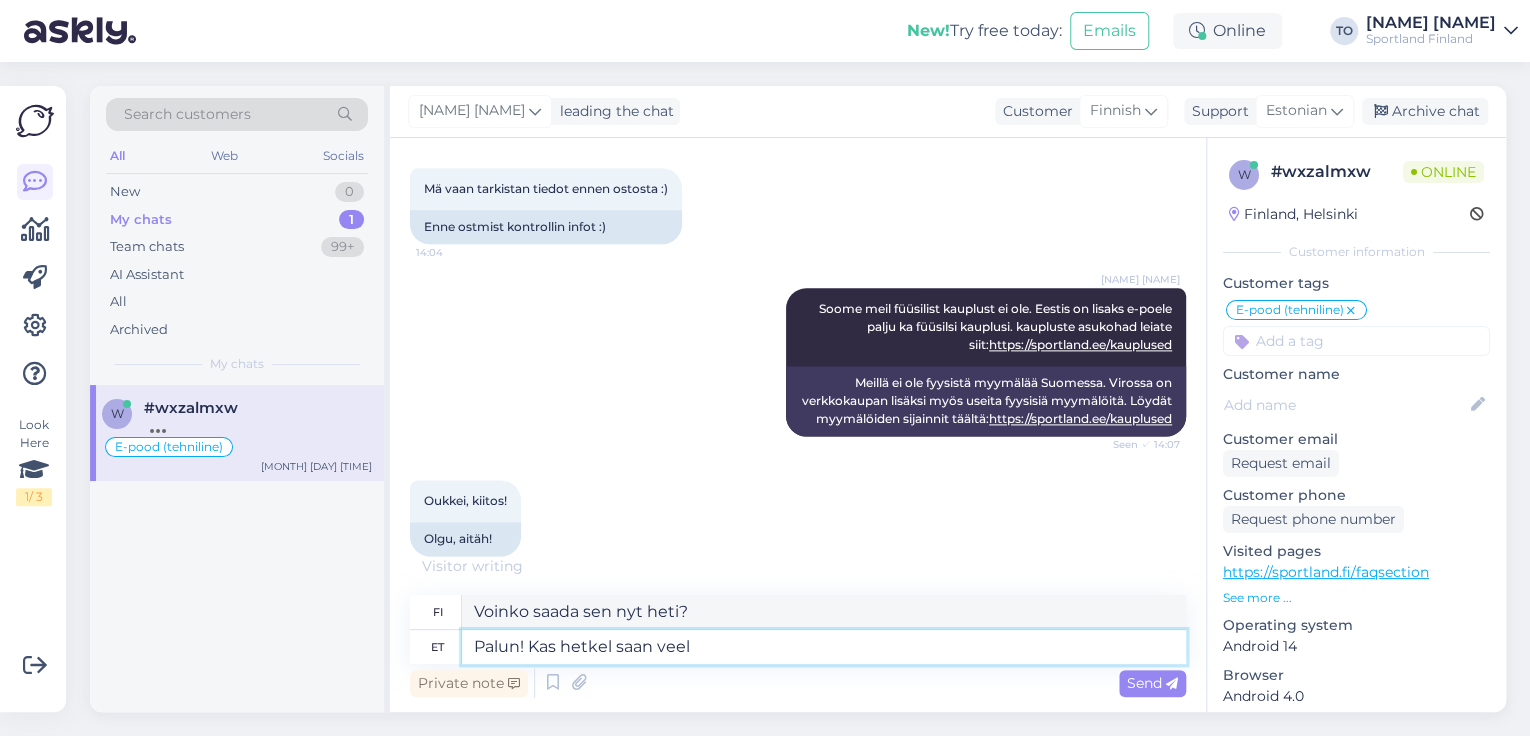 type on "Palun! Kas hetkel saan veel a" 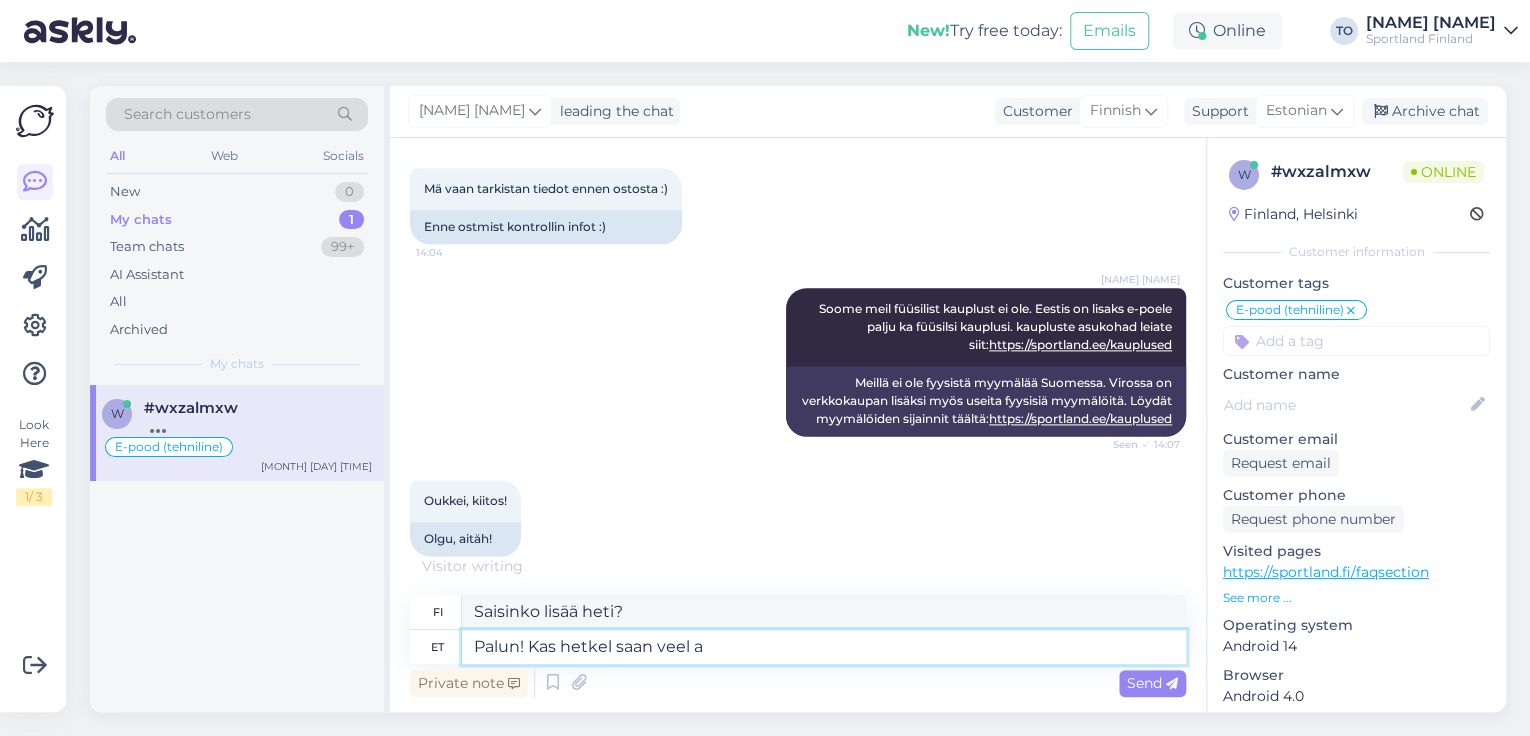 type on "Saisinko vielä" 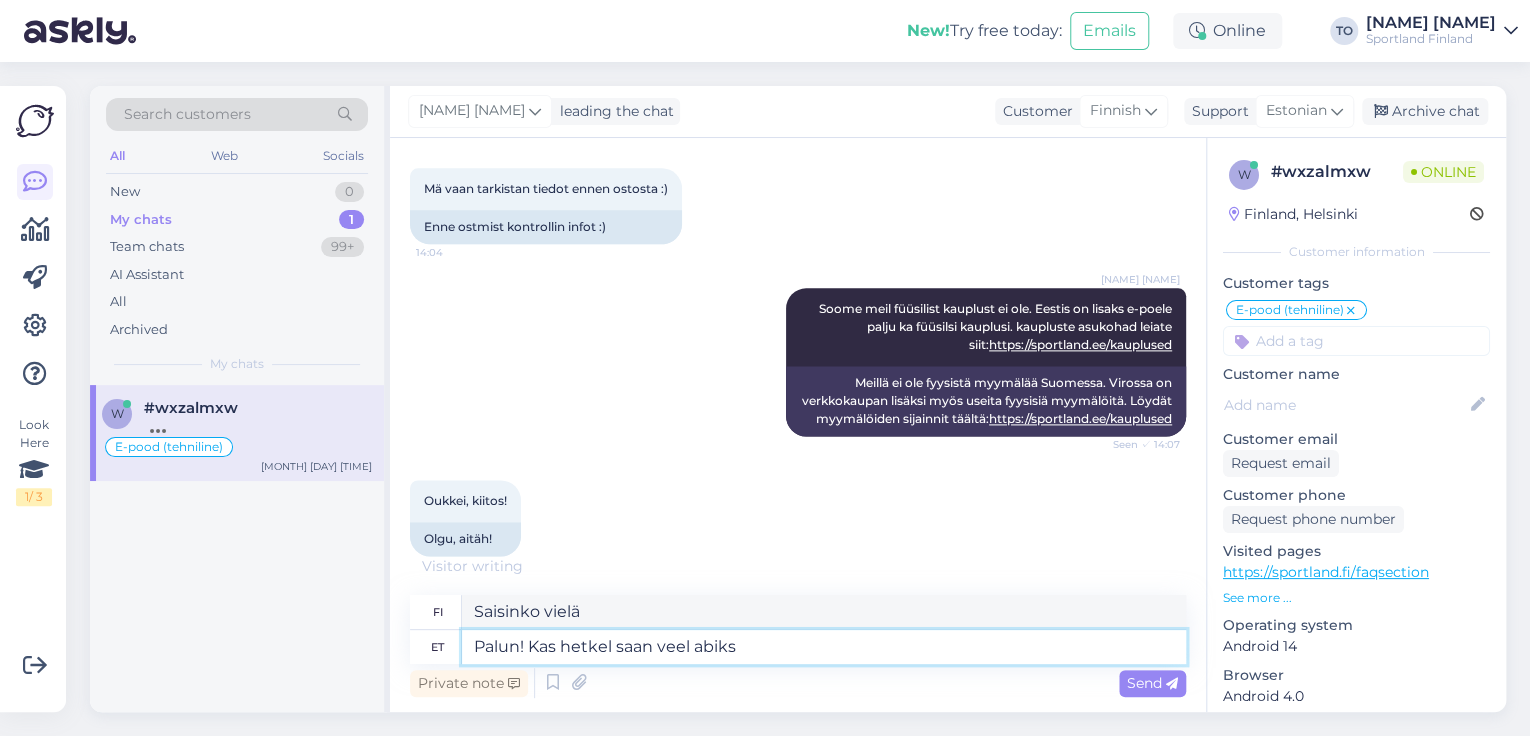 type on "Palun! Kas hetkel saan veel abiks" 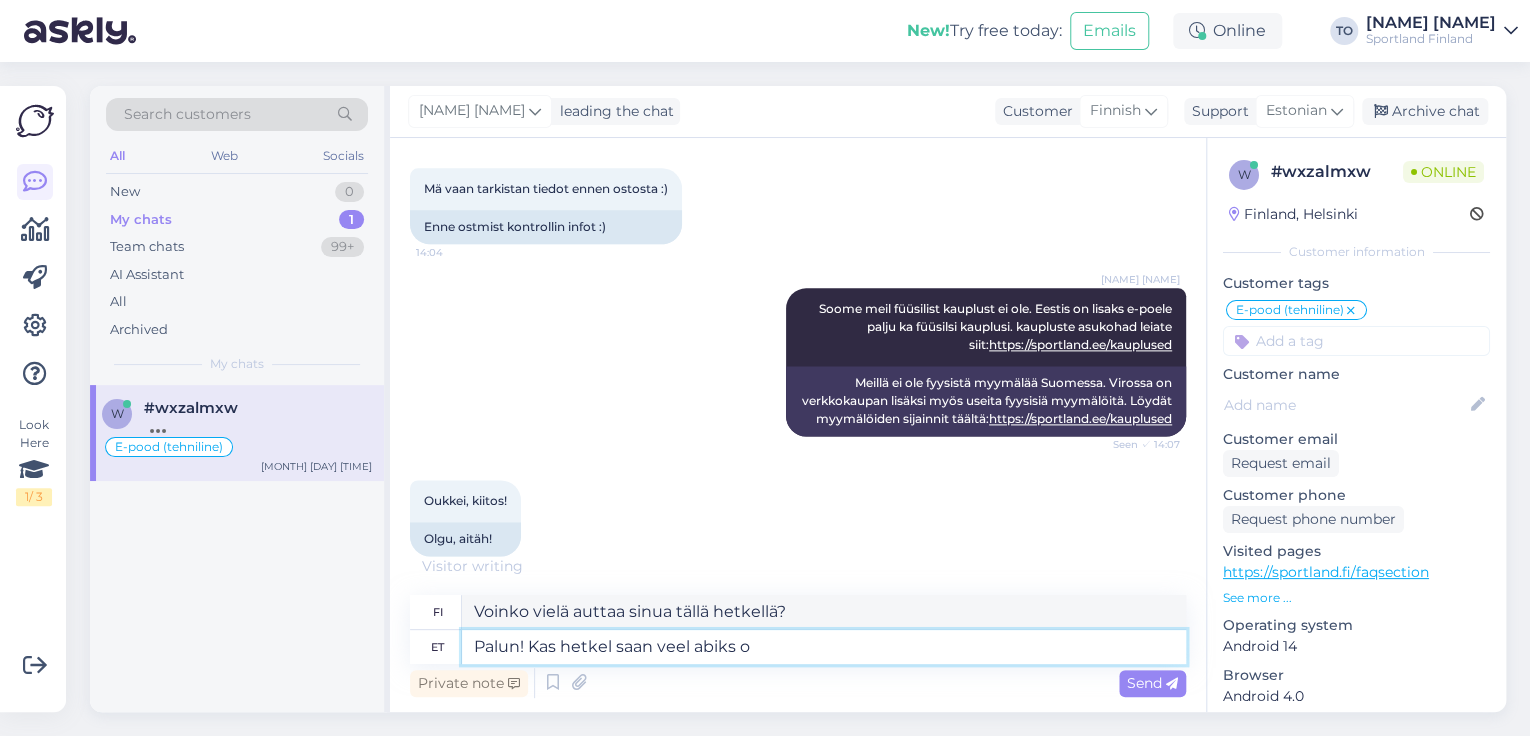 scroll, scrollTop: 1404, scrollLeft: 0, axis: vertical 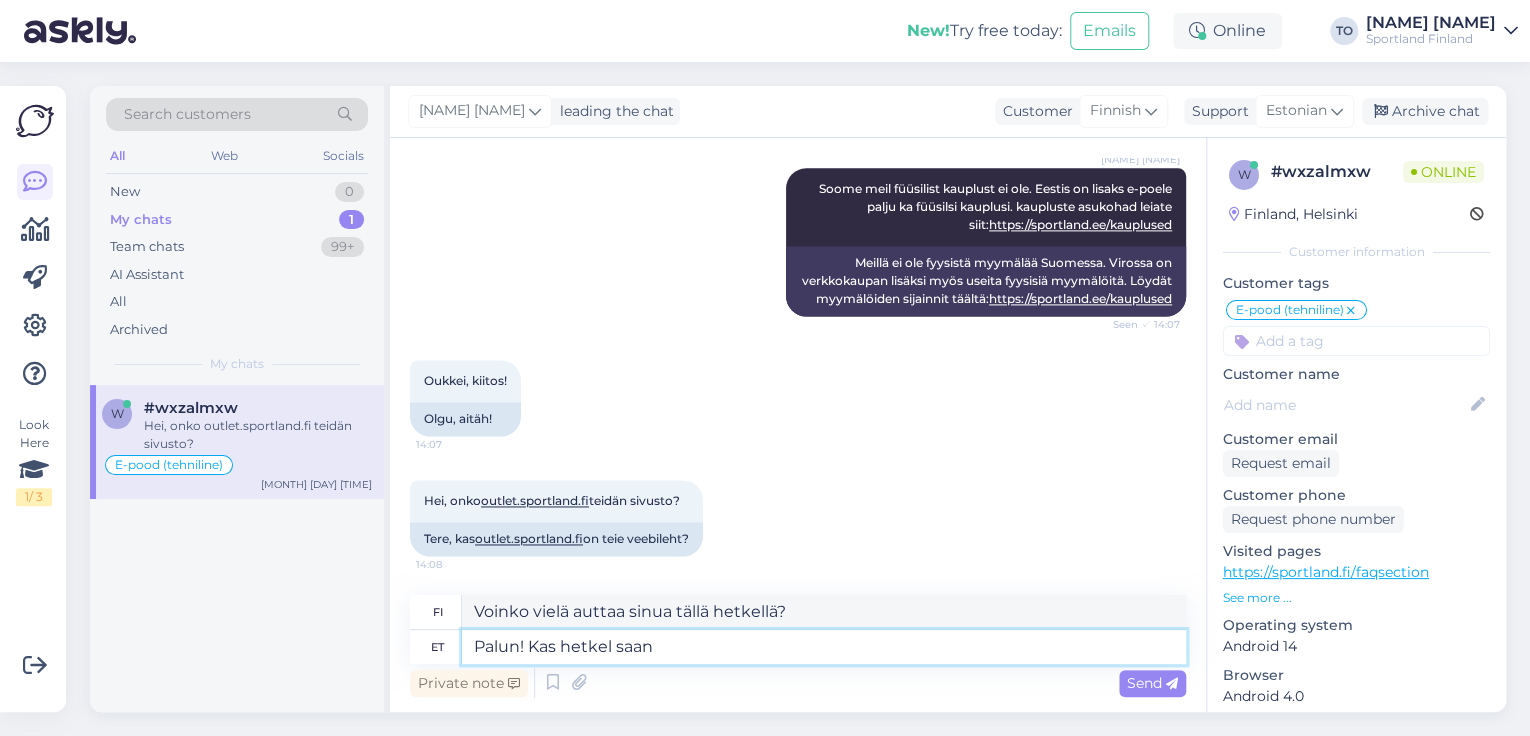 type on "Palun! Kas hetkel saan" 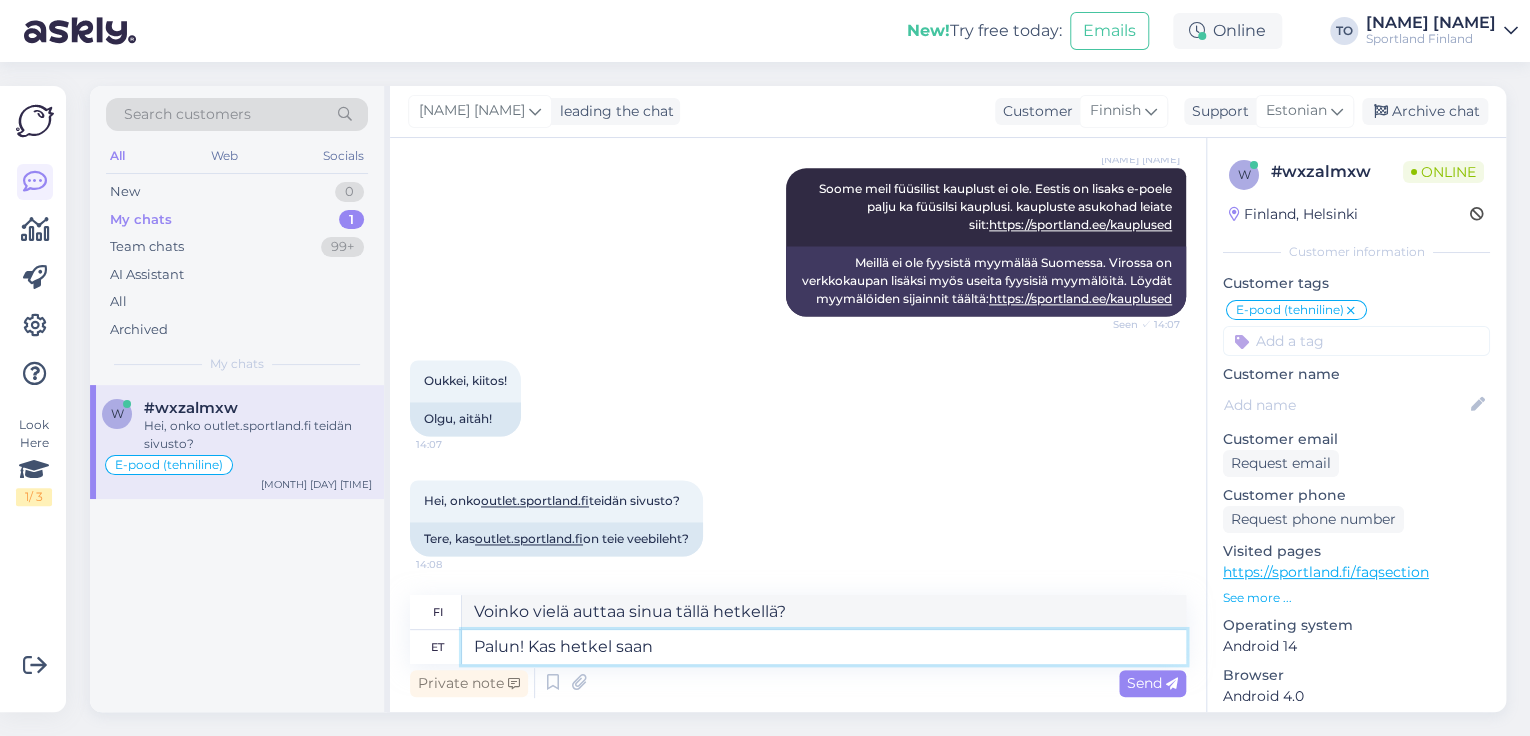 type on "Saisinko lisää heti?" 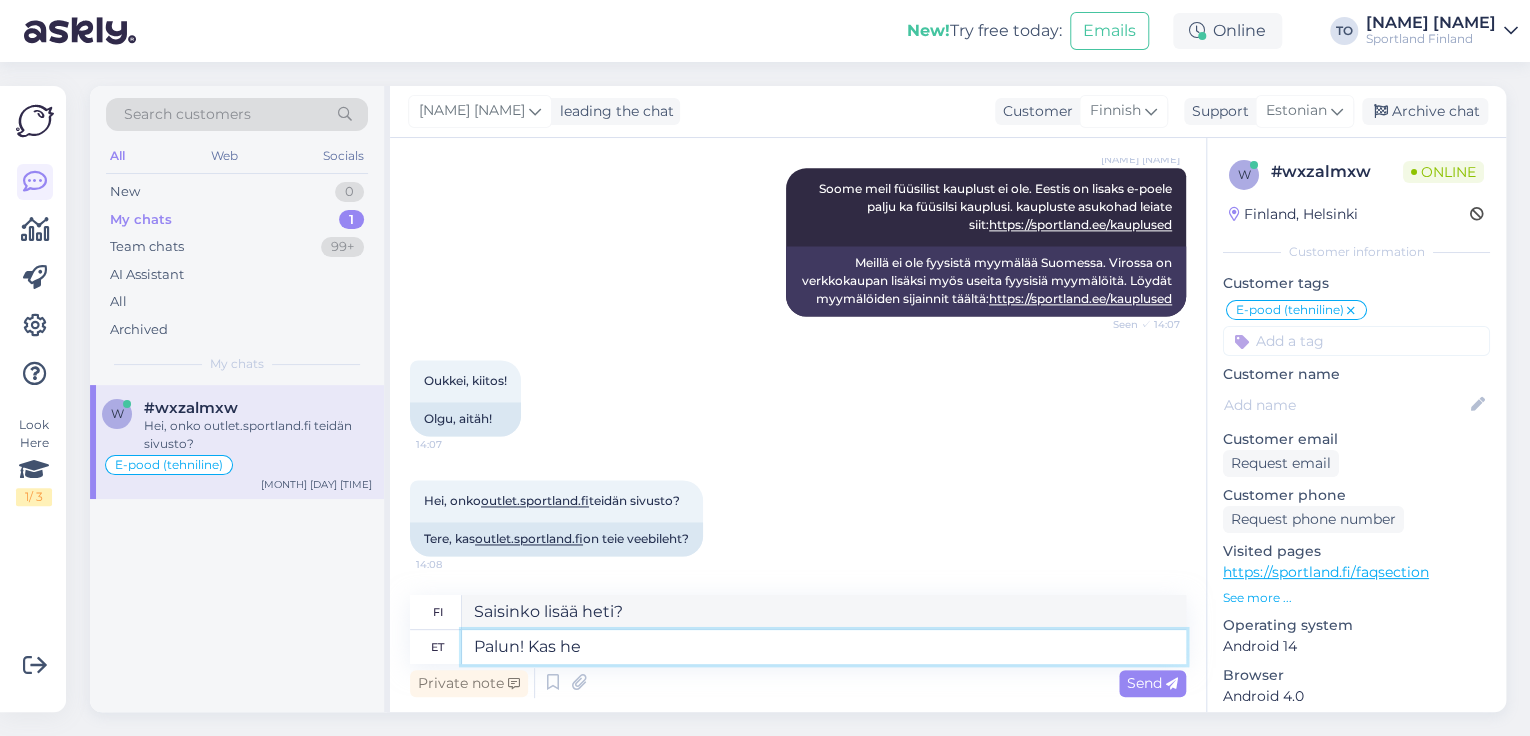 type 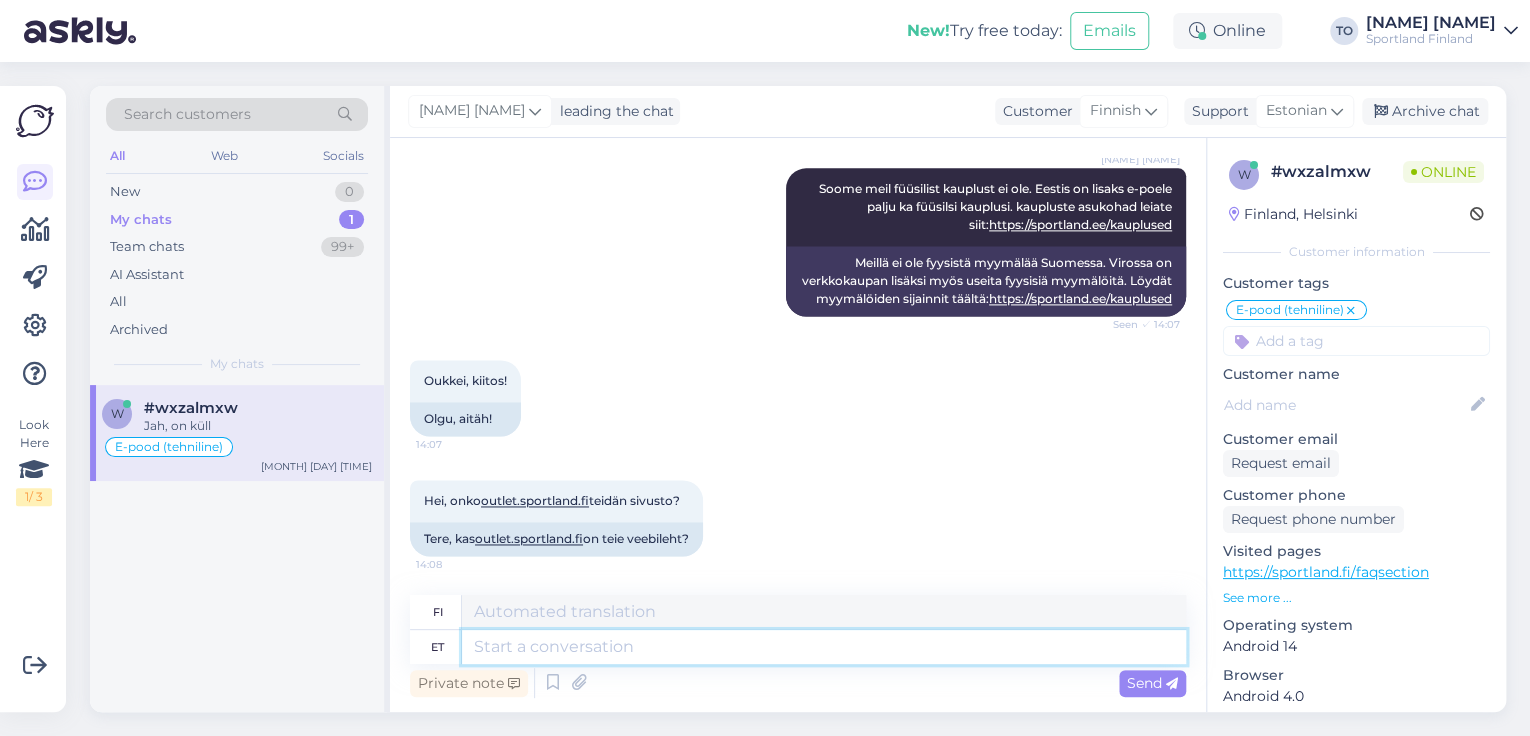 scroll, scrollTop: 1524, scrollLeft: 0, axis: vertical 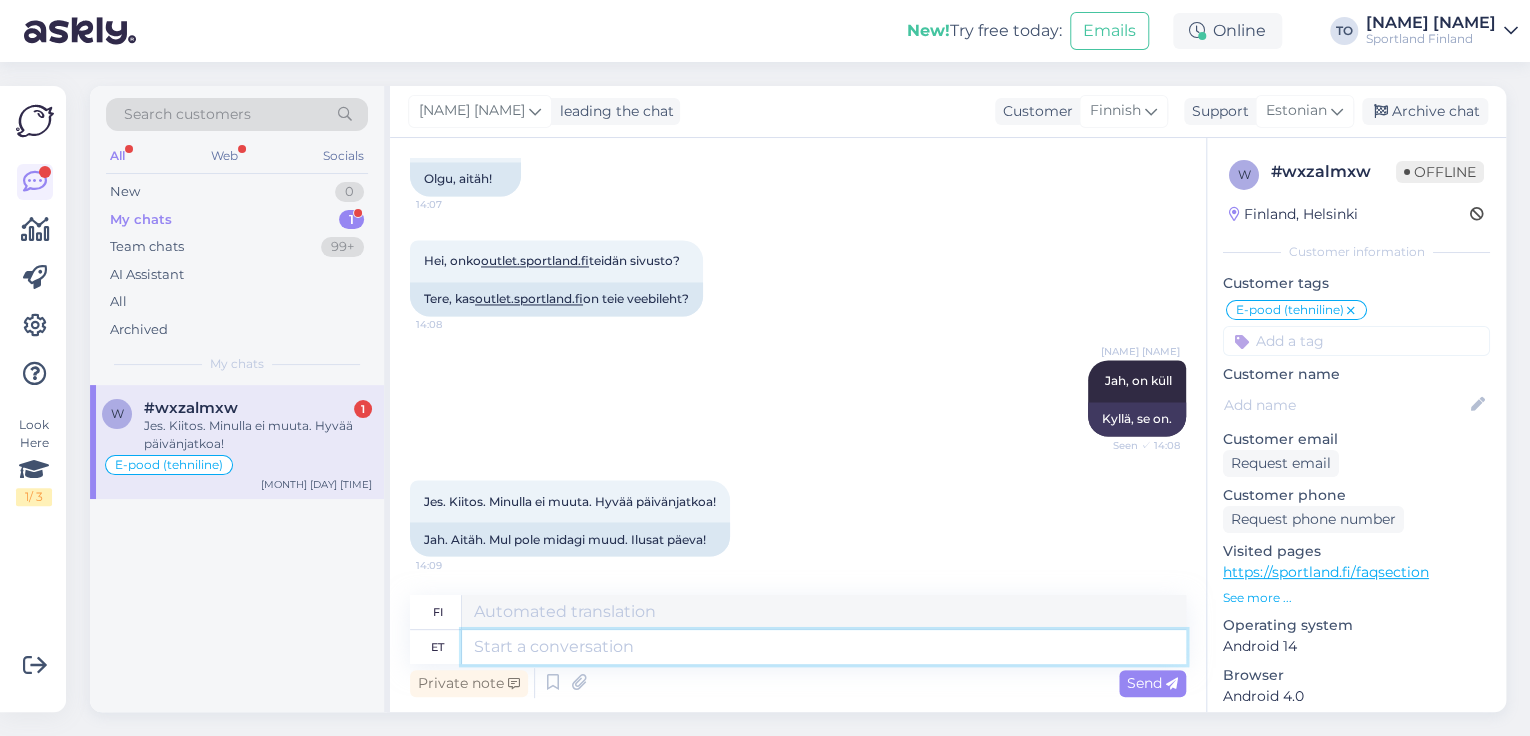 click at bounding box center [824, 647] 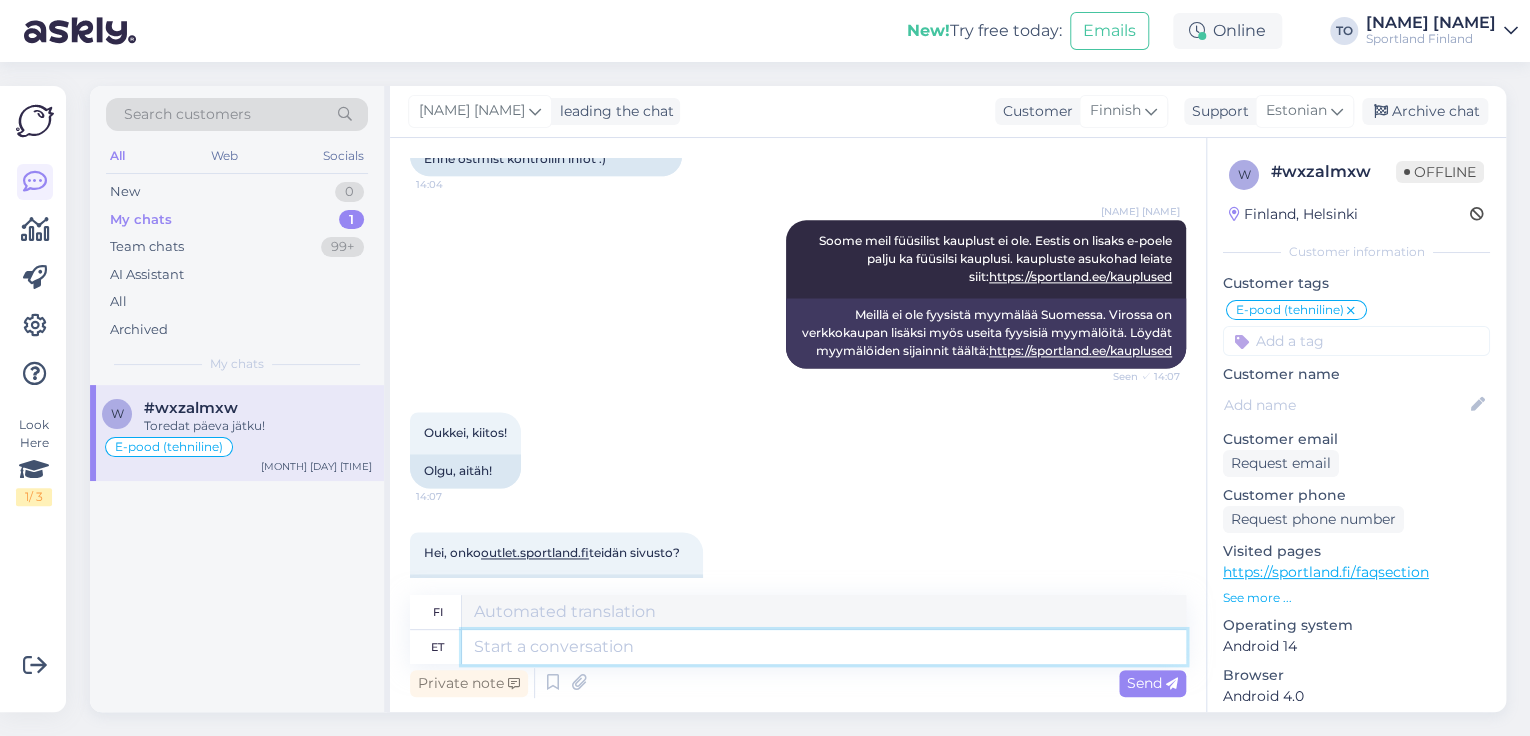 scroll, scrollTop: 1204, scrollLeft: 0, axis: vertical 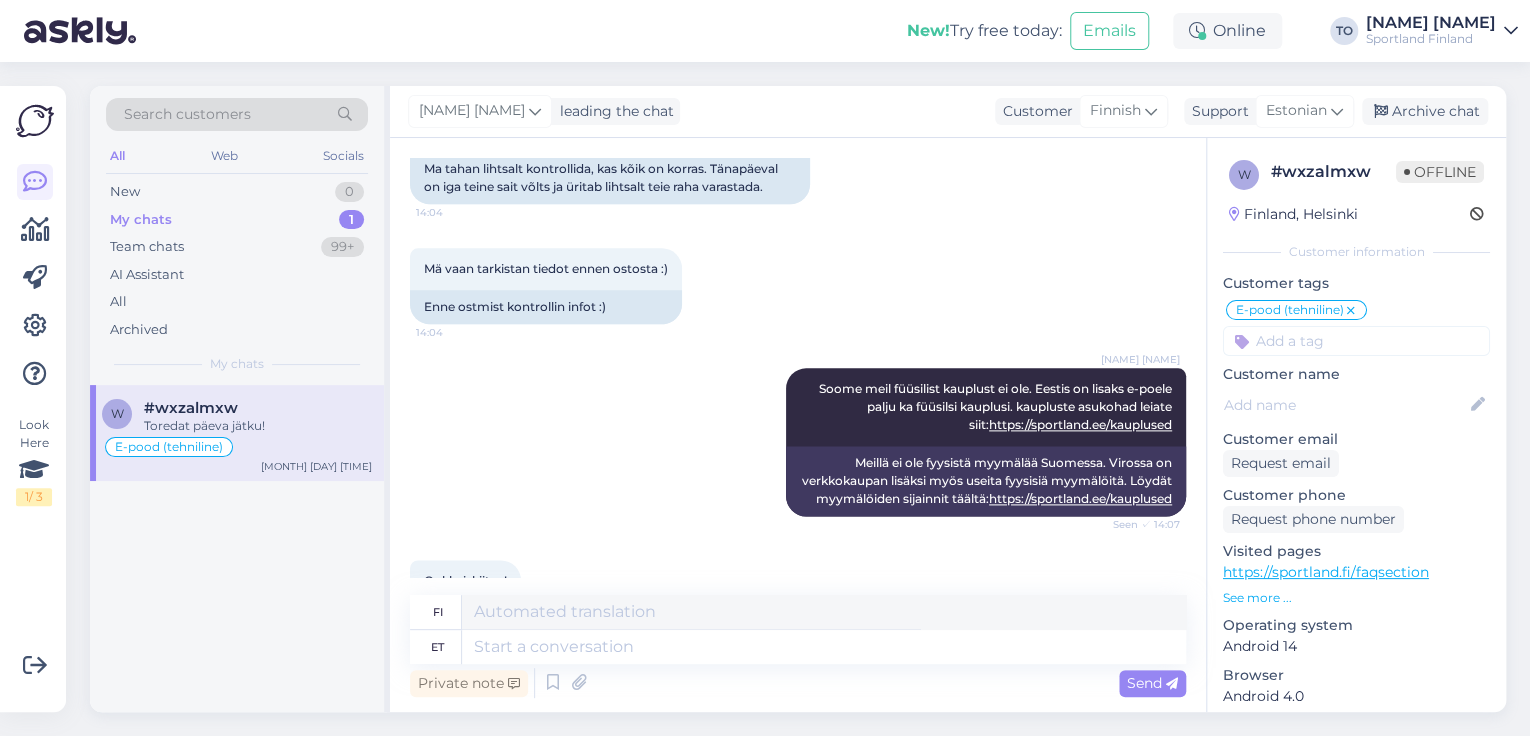 click on "[NAME] [NAME]" at bounding box center (1431, 23) 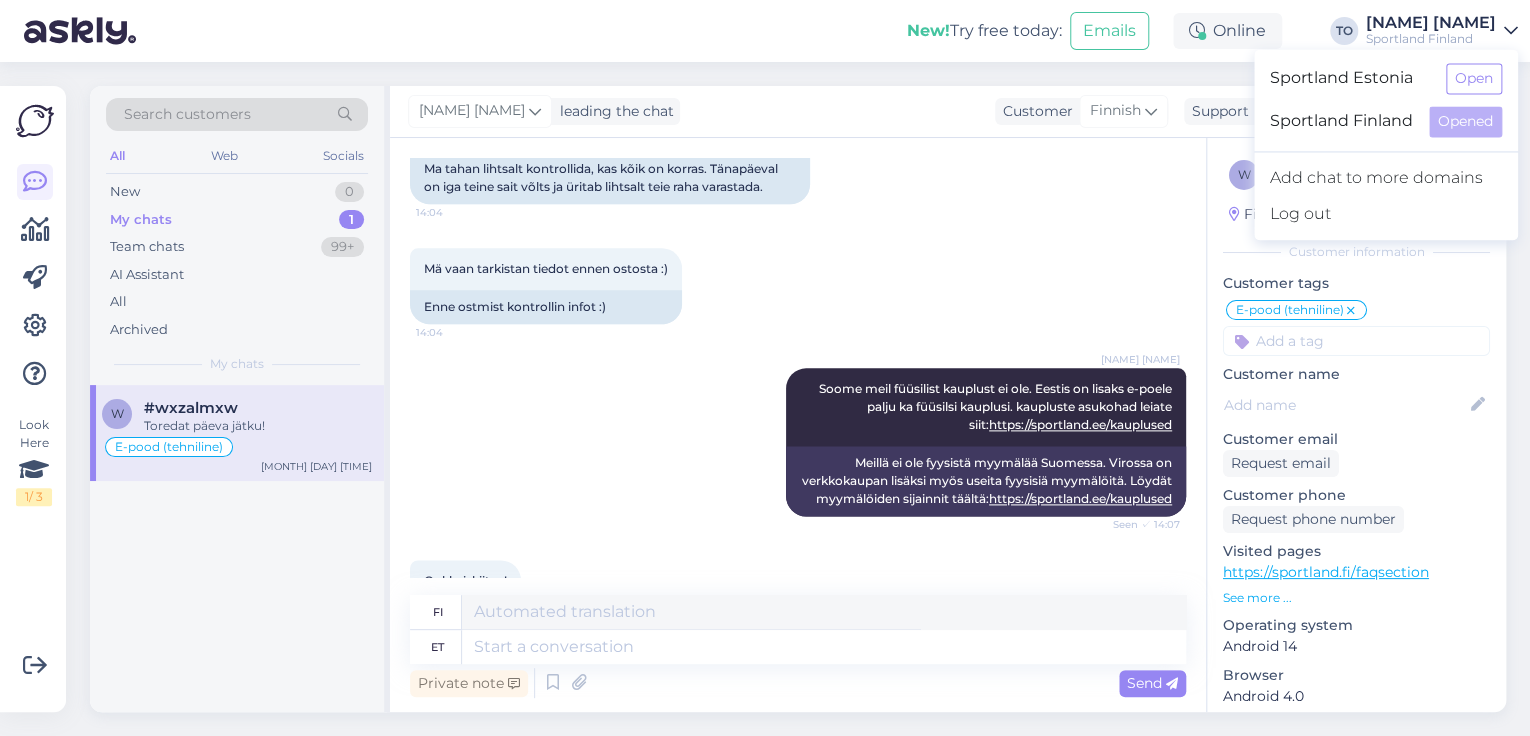 click on "Sportland Estonia Open" at bounding box center (1386, 78) 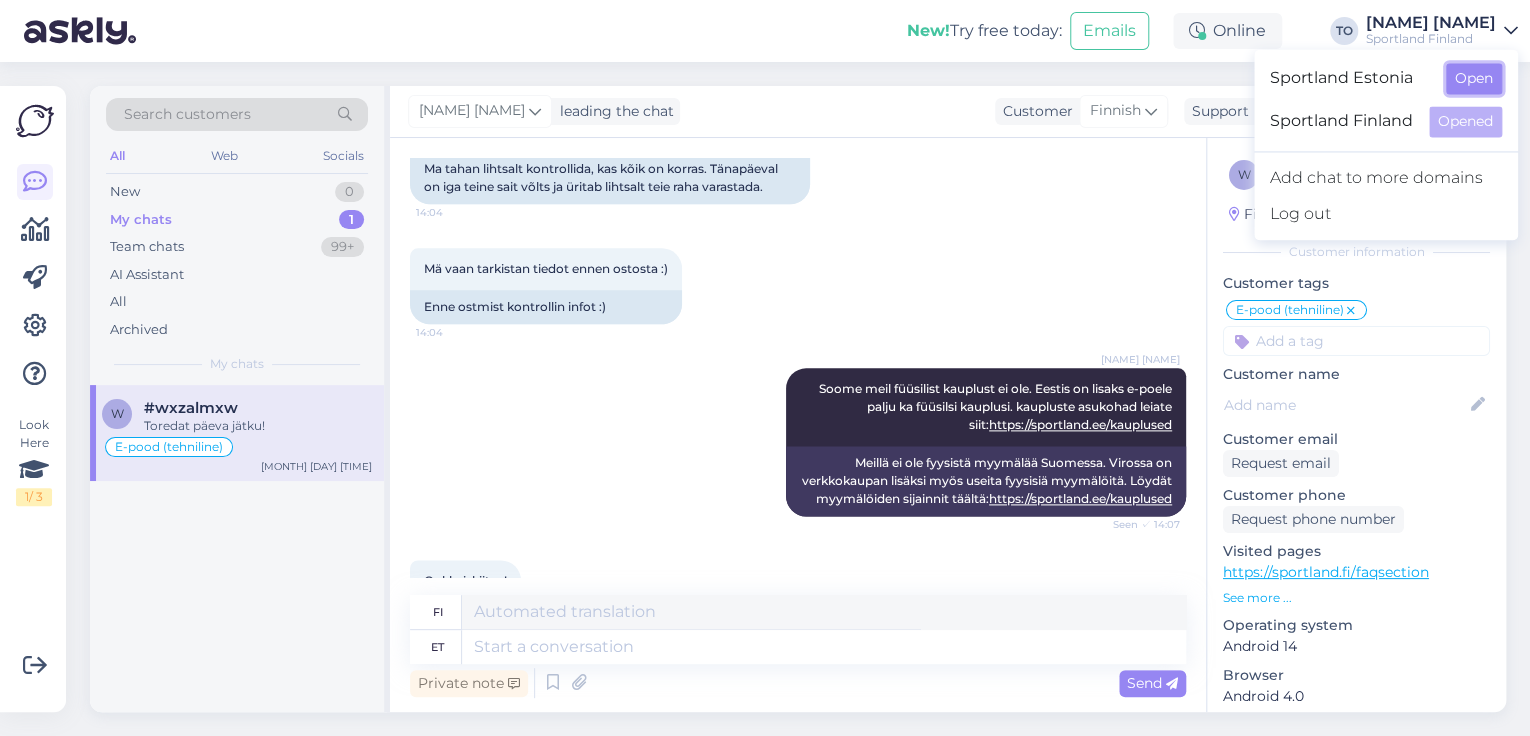 click on "Open" at bounding box center (1474, 78) 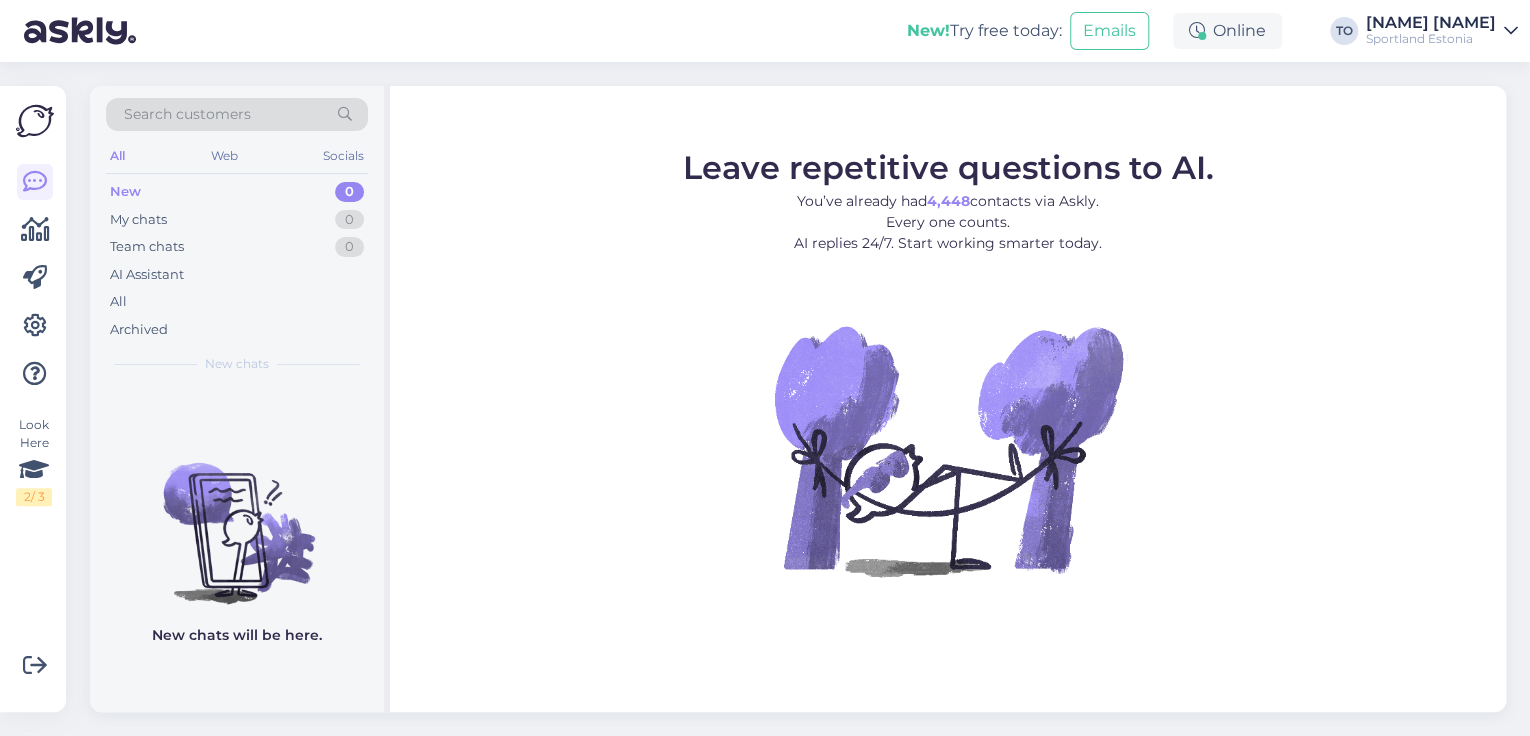 click on "Sportland Estonia" at bounding box center (1431, 39) 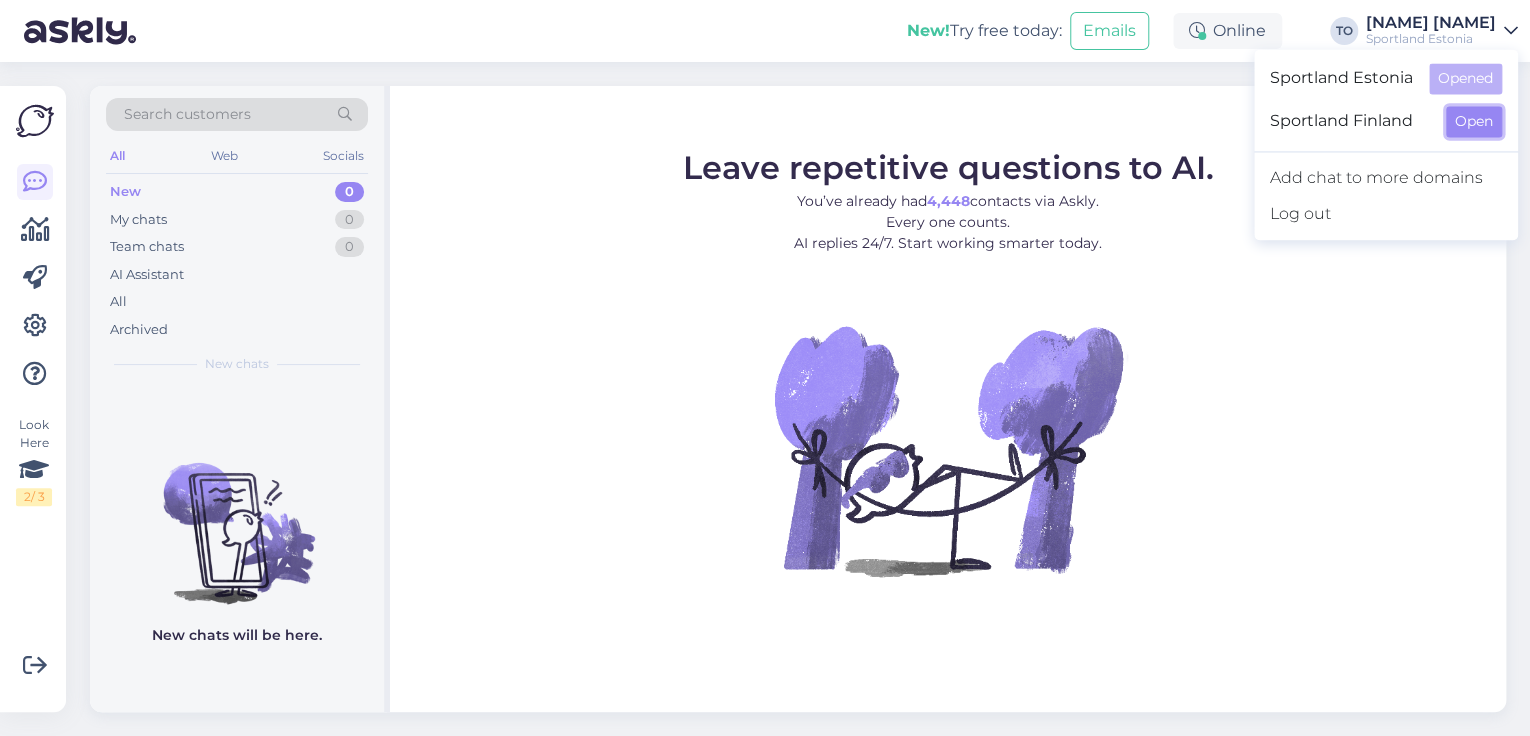 click on "Open" at bounding box center [1474, 121] 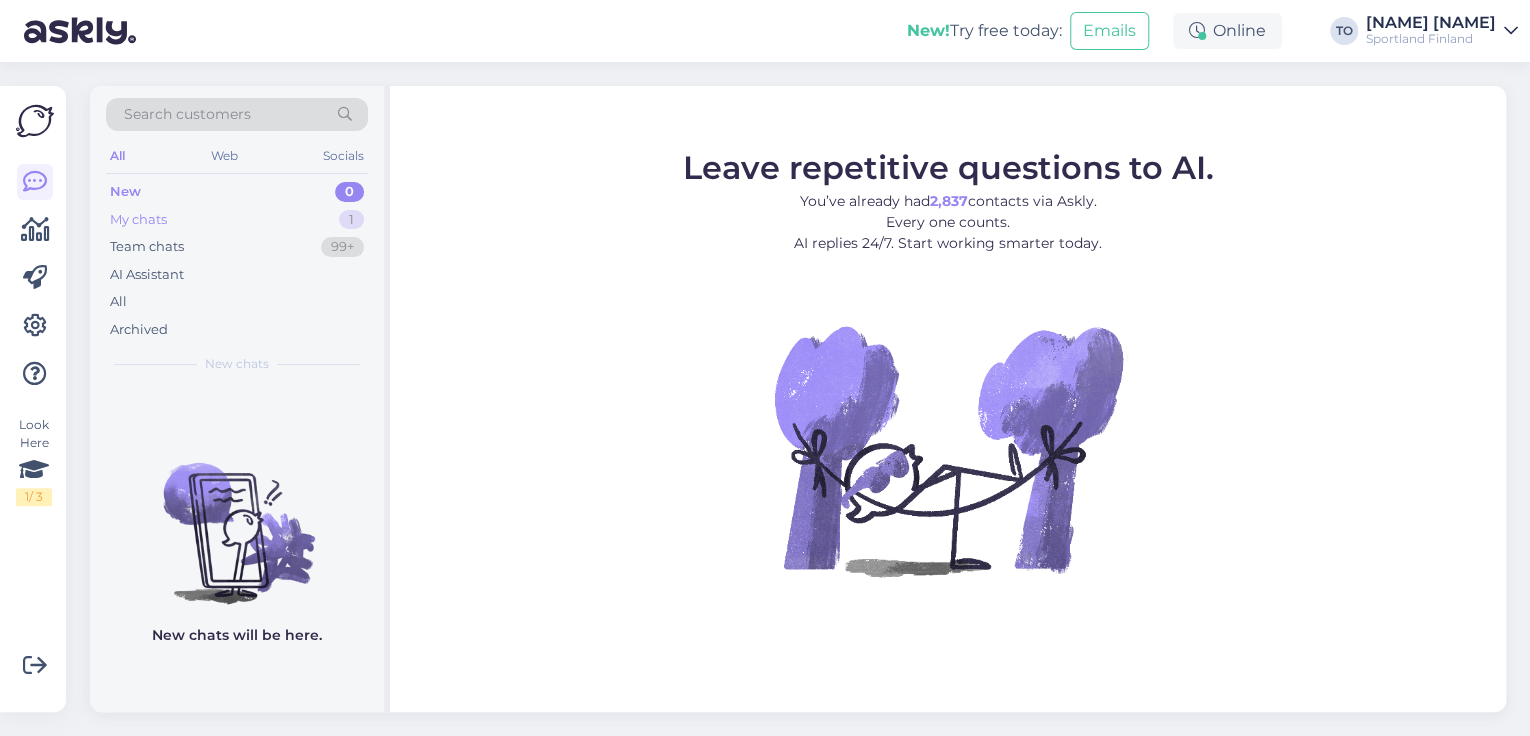 click on "My chats 1" at bounding box center (237, 220) 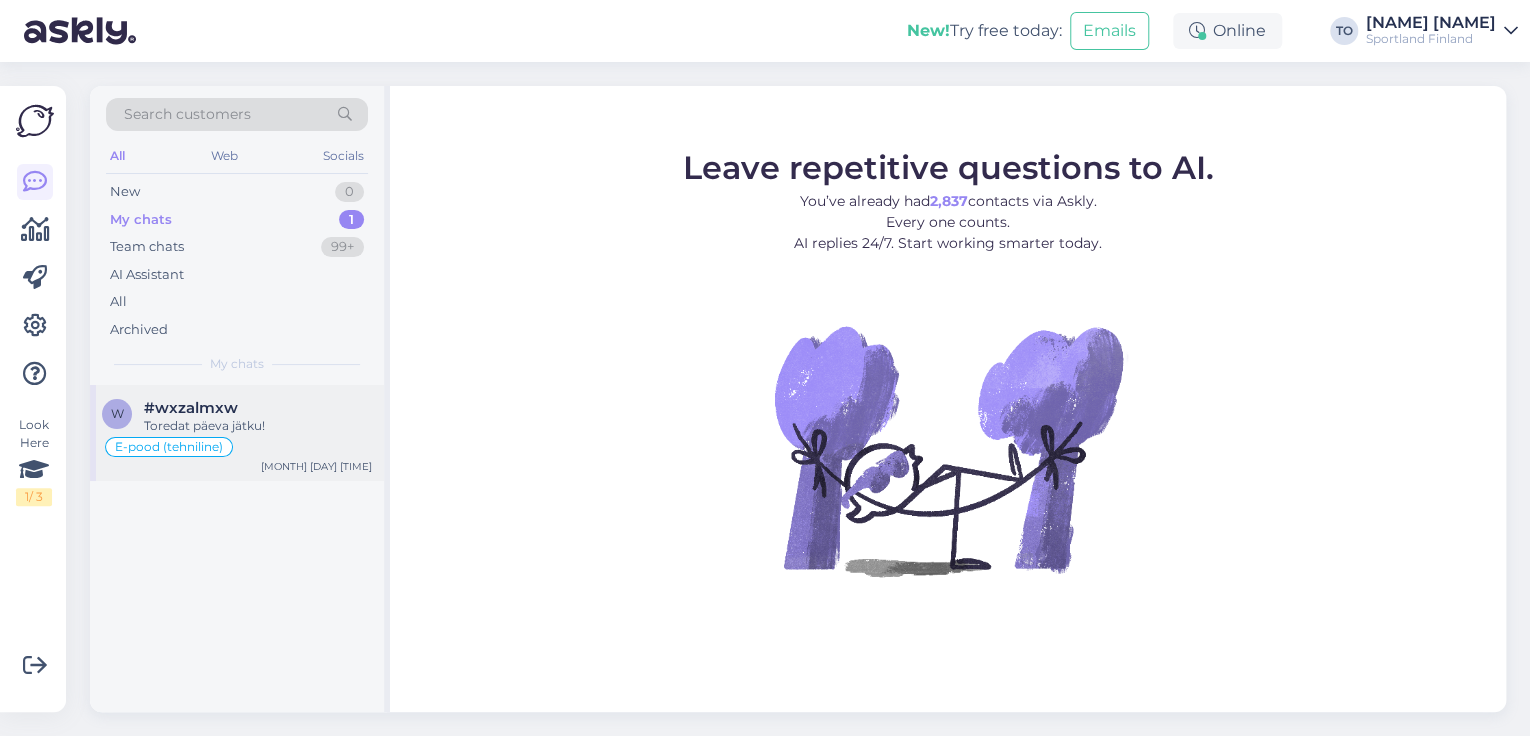 click on "#wxzalmxw" at bounding box center [258, 408] 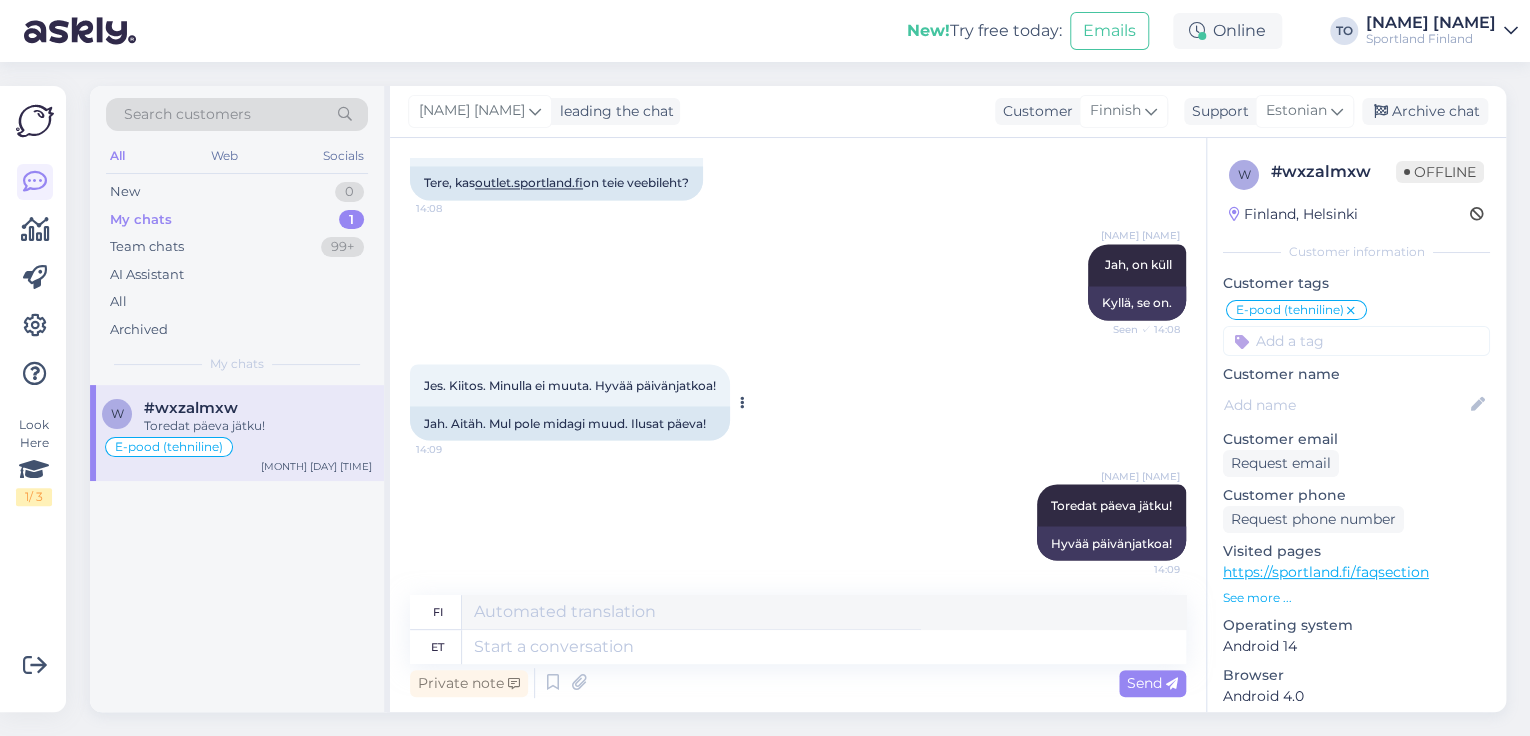 scroll, scrollTop: 1764, scrollLeft: 0, axis: vertical 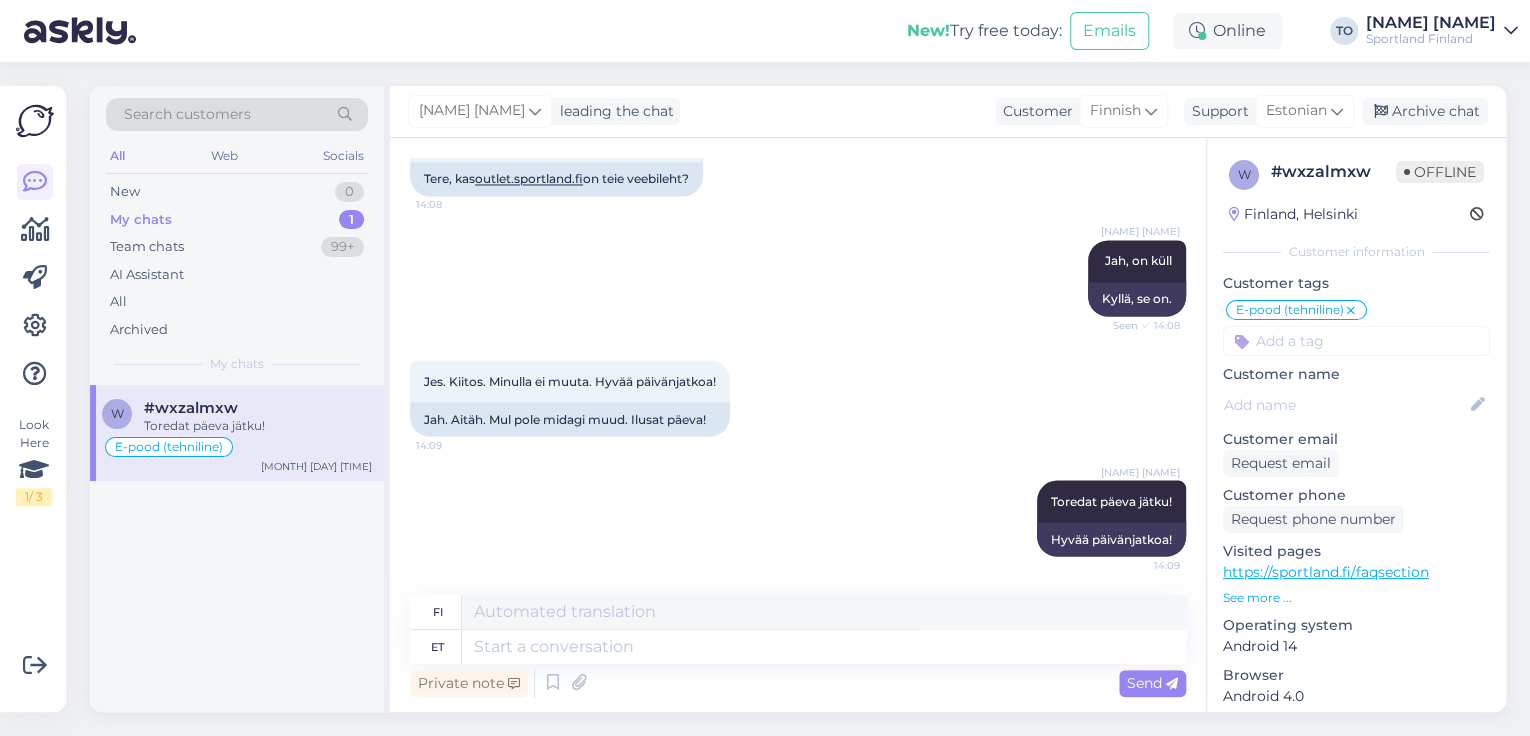 click on "Sportland Finland" at bounding box center (1431, 39) 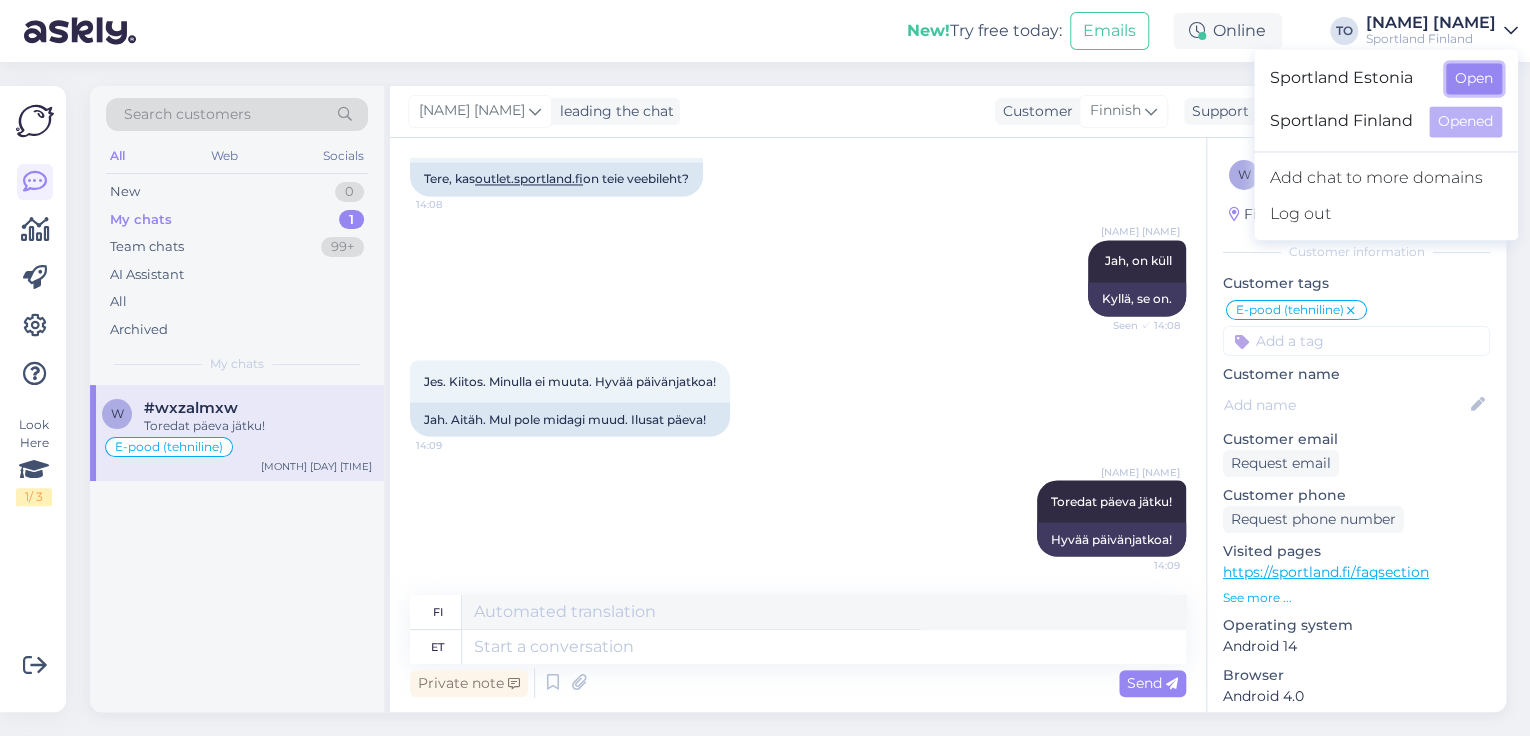 click on "Open" at bounding box center (1474, 78) 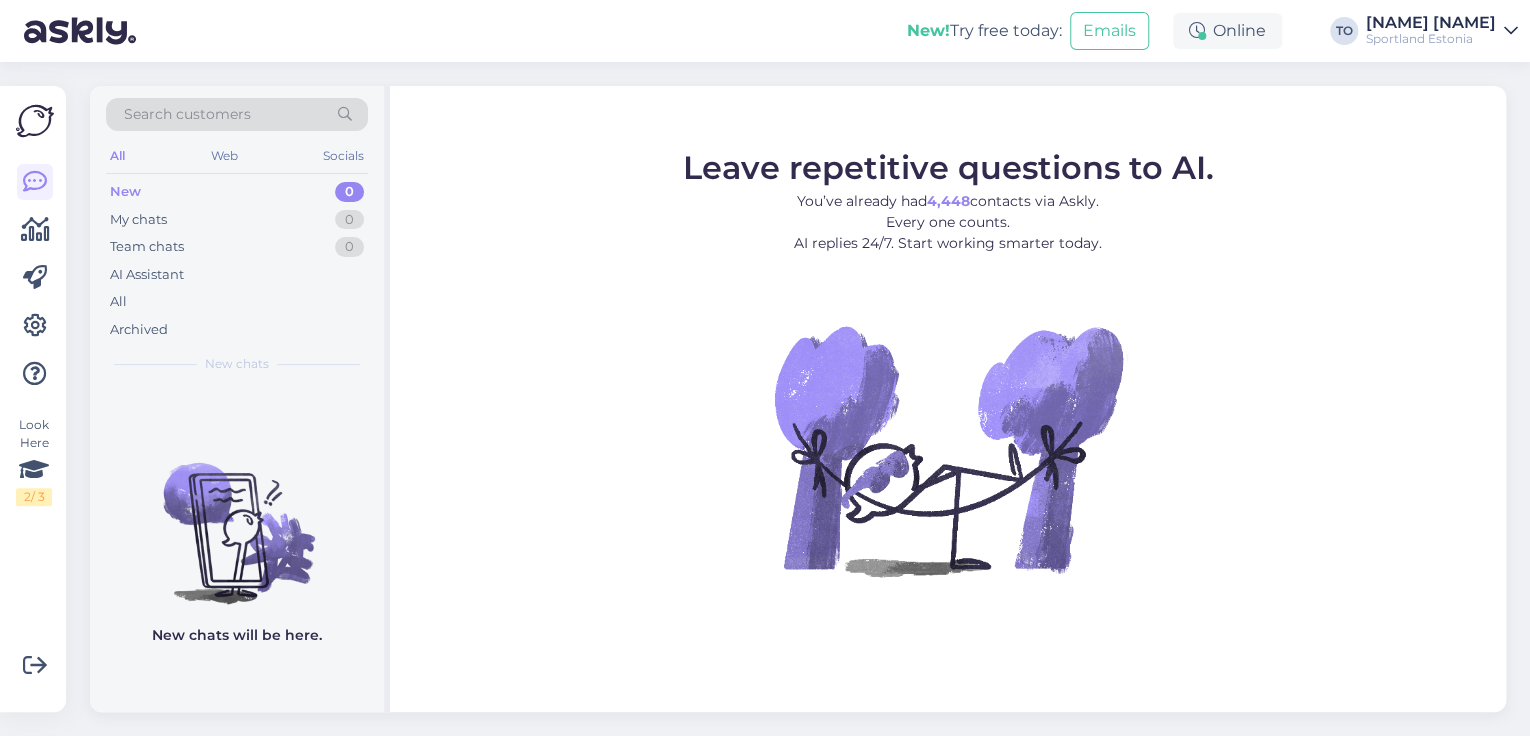 click on "Sportland Estonia" at bounding box center (1431, 39) 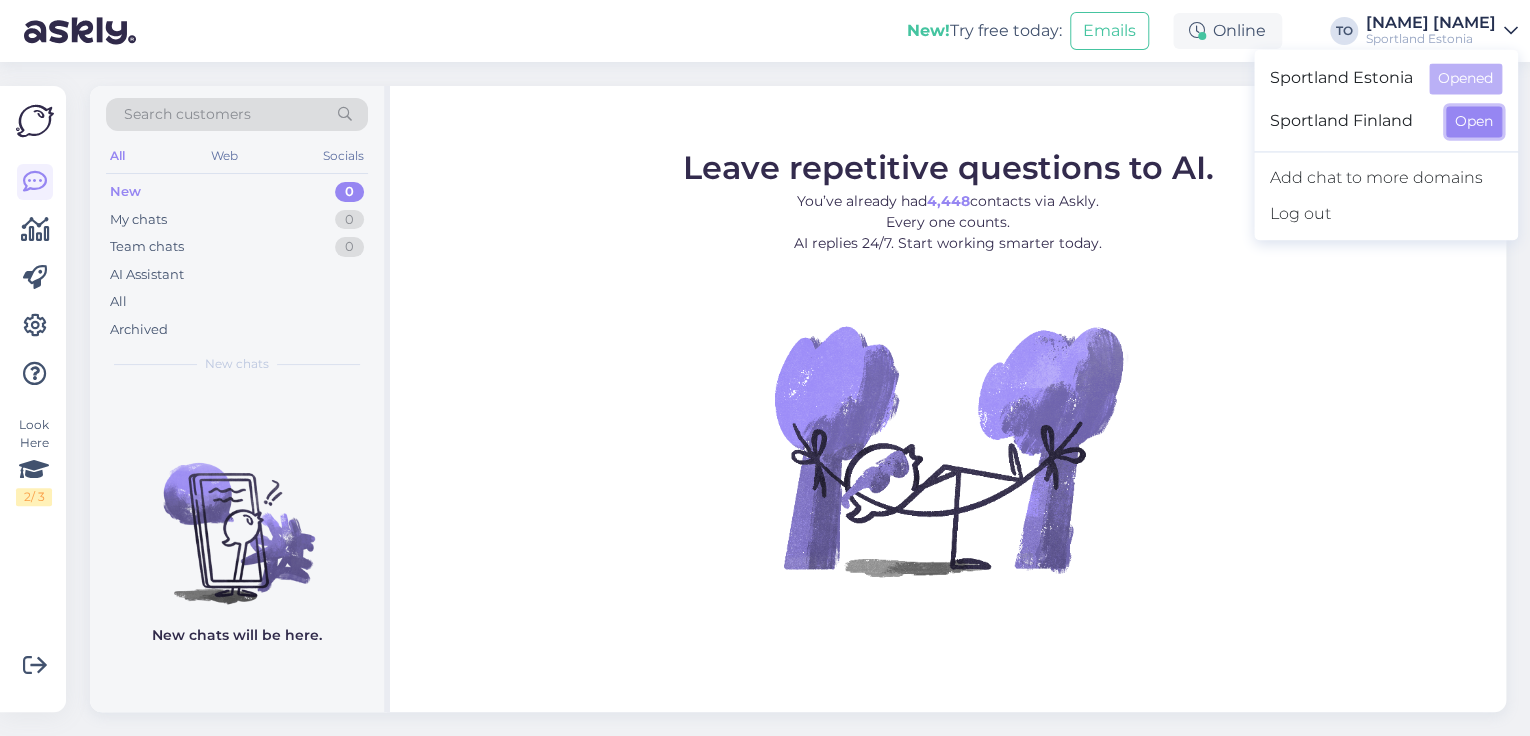 click on "Open" at bounding box center [1474, 121] 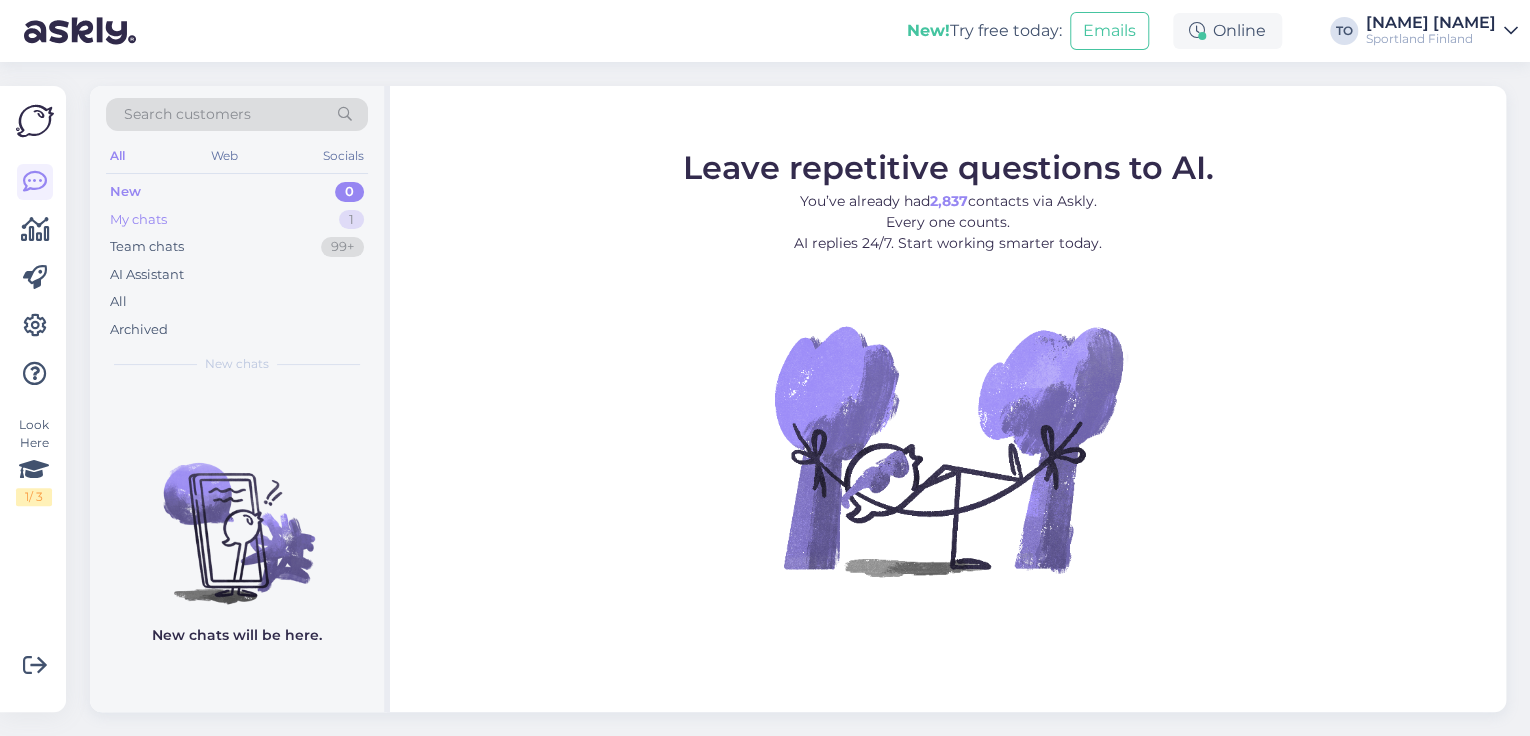 click on "My chats 1" at bounding box center (237, 220) 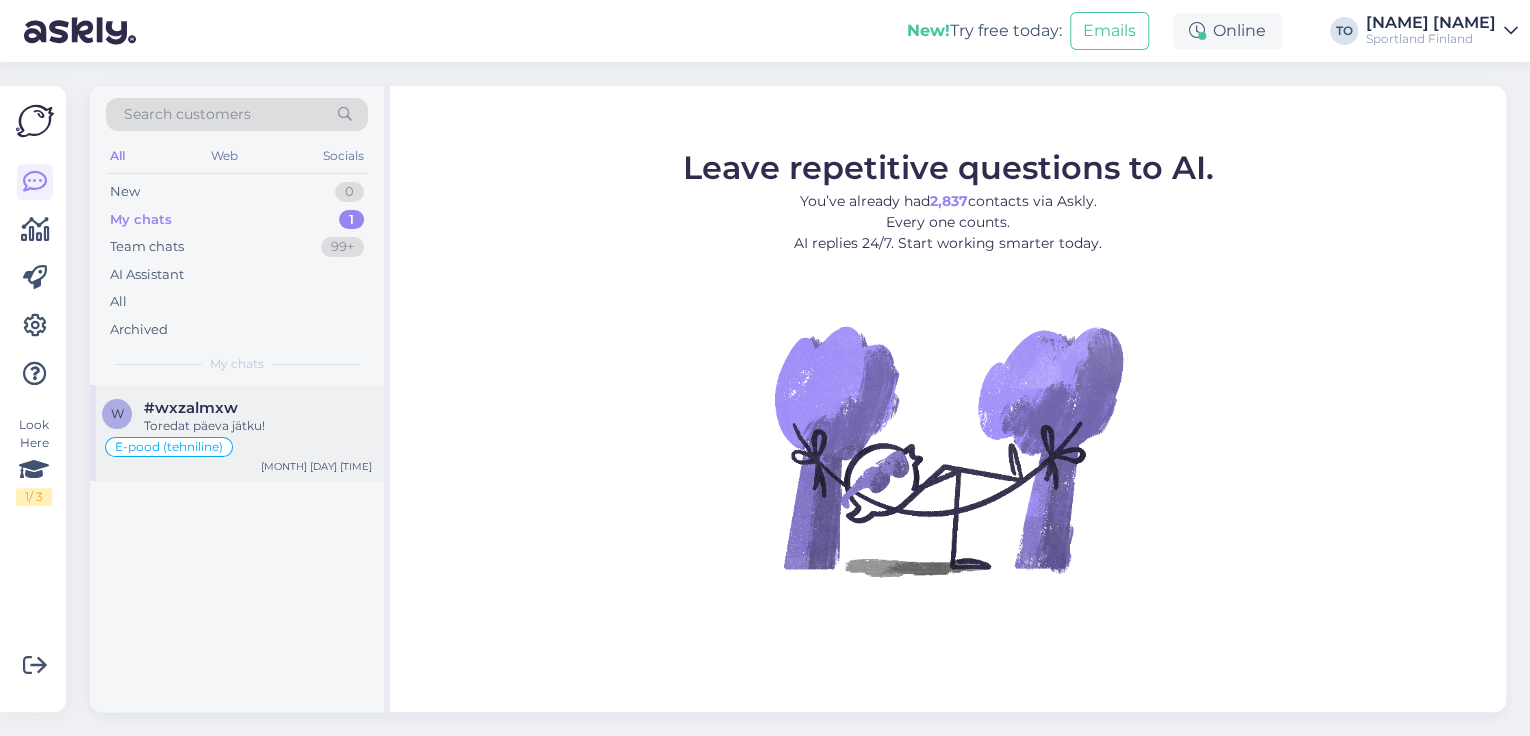 click on "Toredat päeva jätku!" at bounding box center (258, 426) 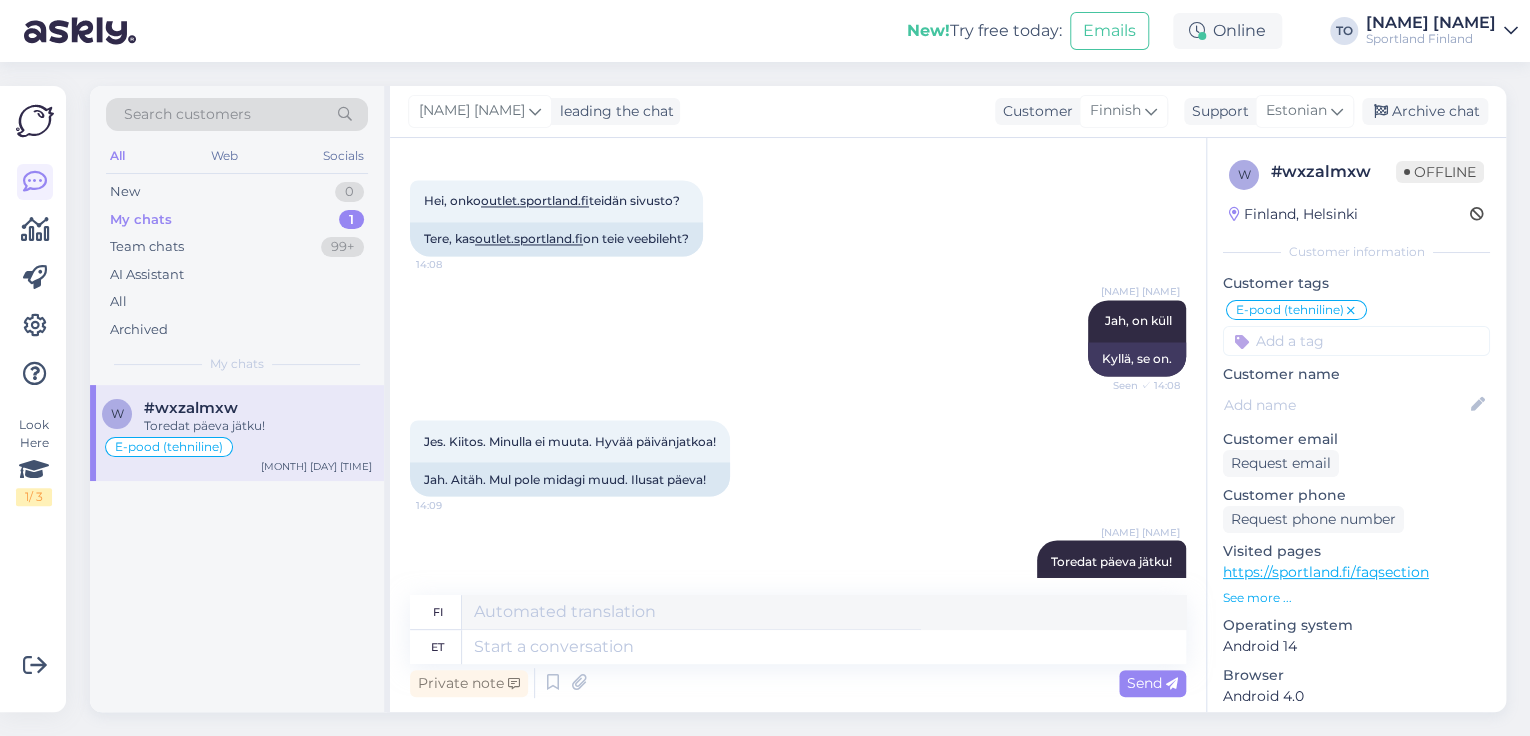 scroll, scrollTop: 1764, scrollLeft: 0, axis: vertical 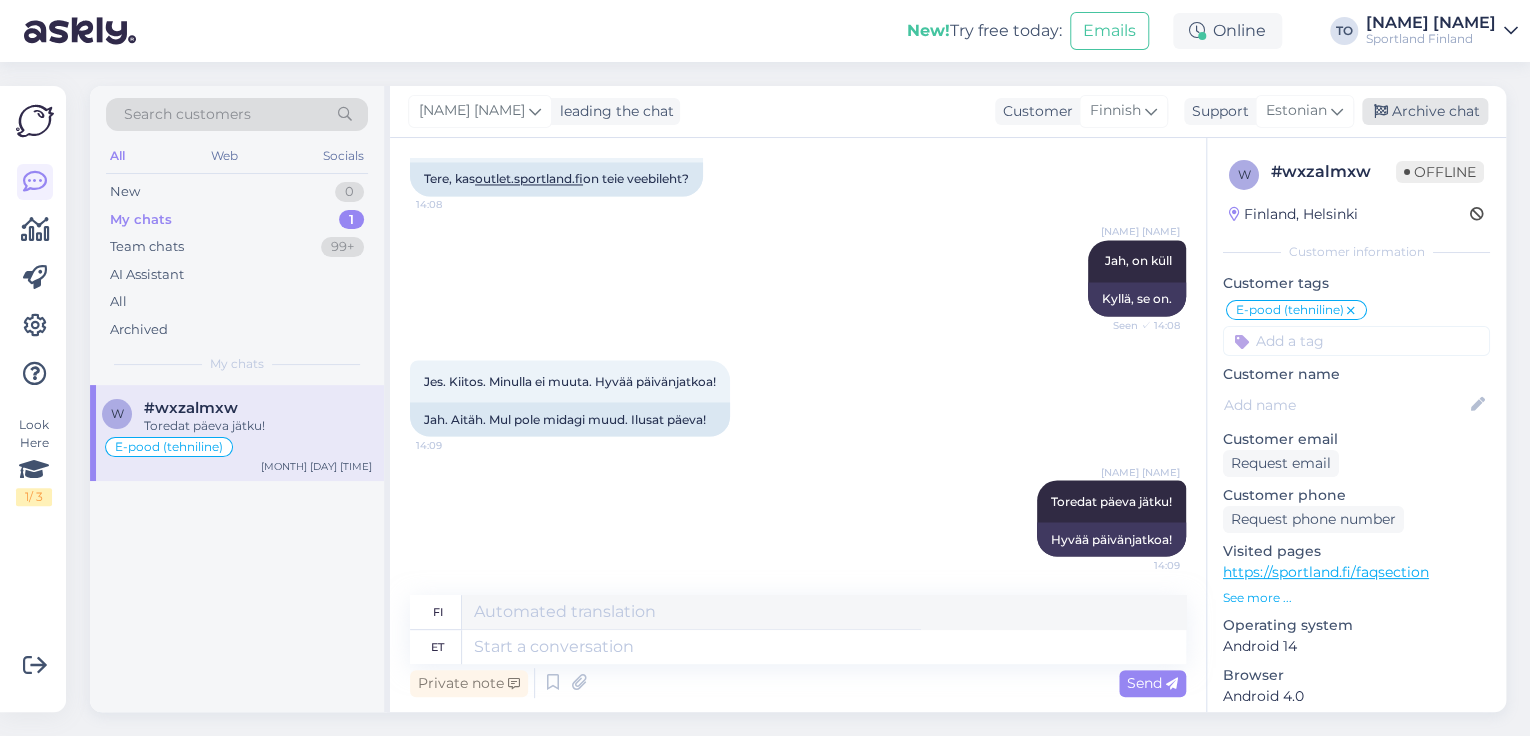 click on "Archive chat" at bounding box center [1425, 111] 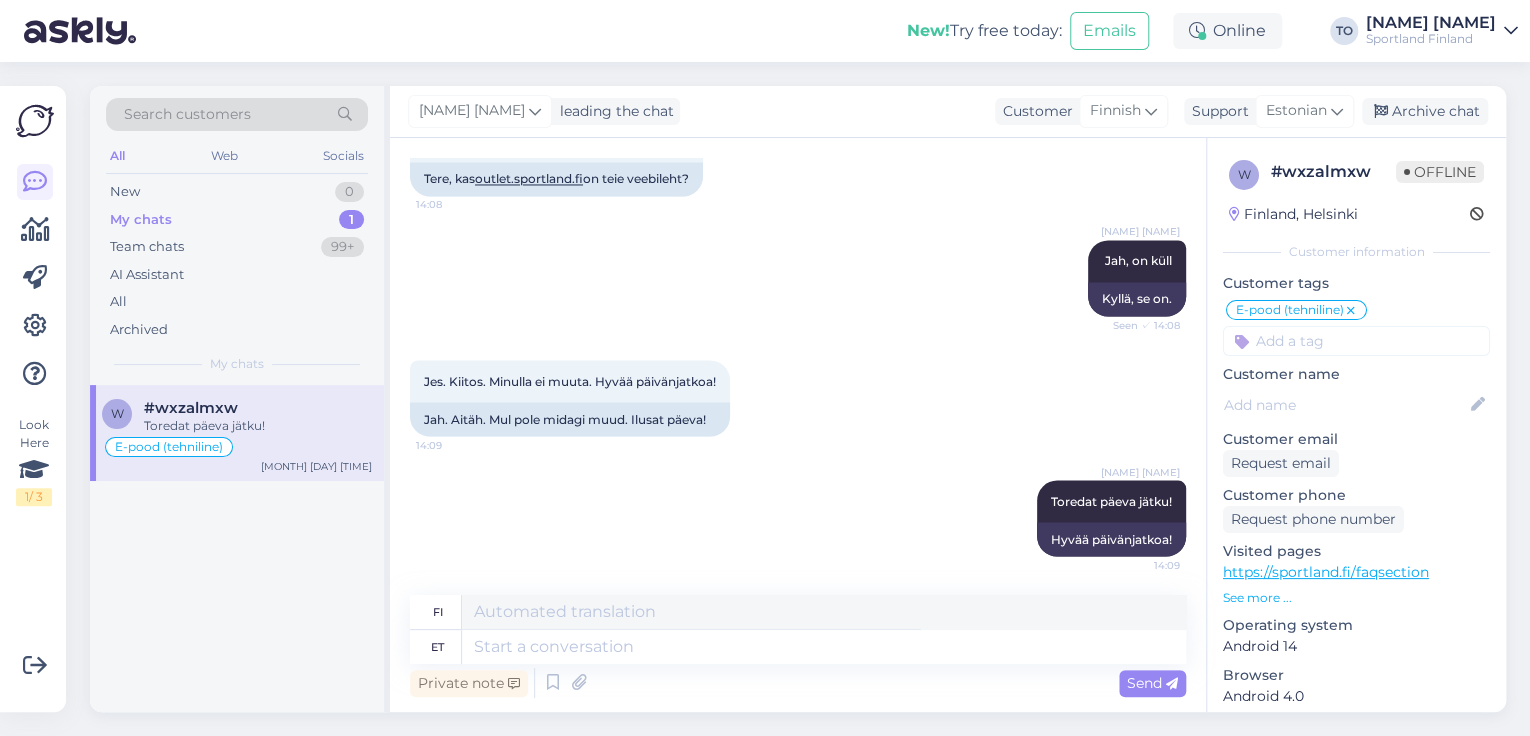 scroll, scrollTop: 1744, scrollLeft: 0, axis: vertical 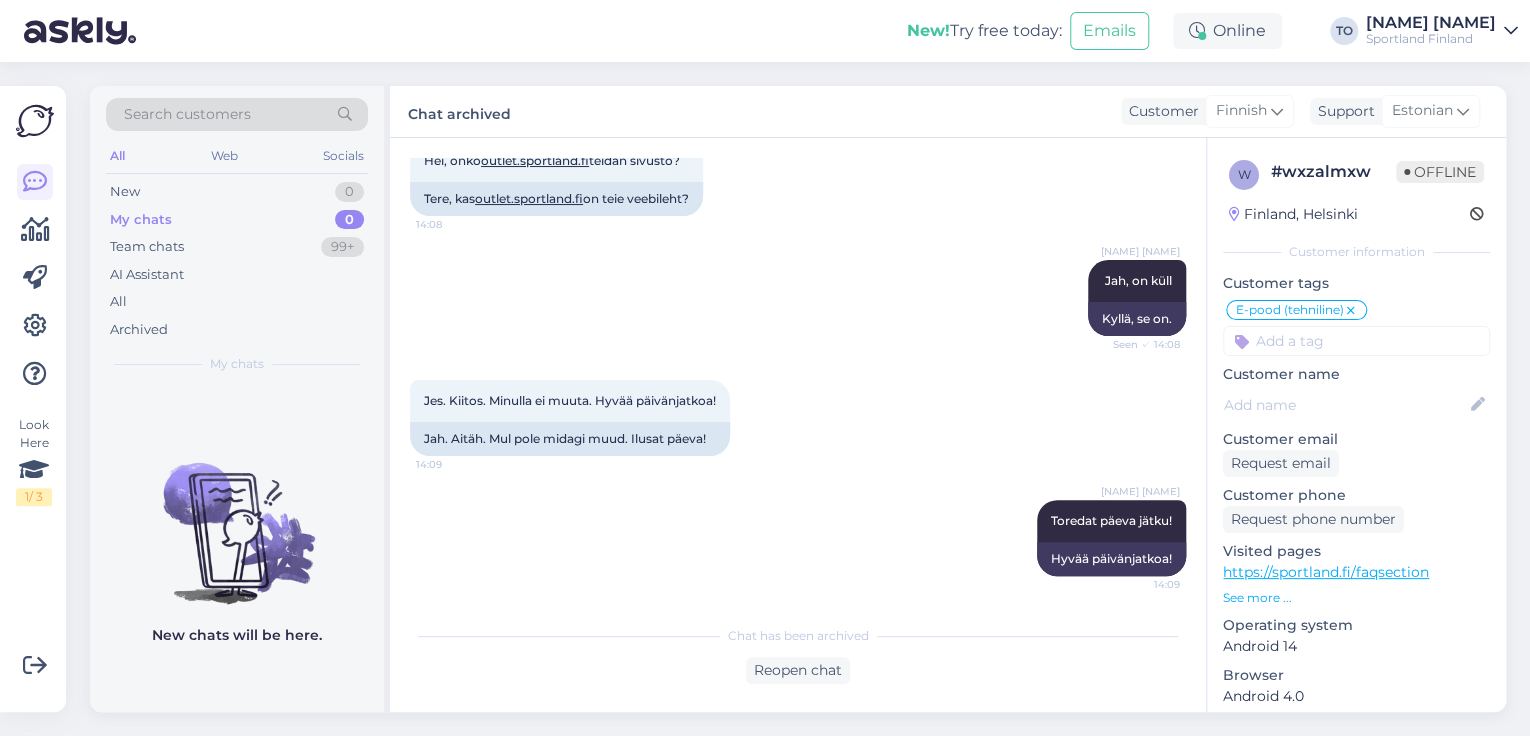 click on "Sportland Finland" at bounding box center (1431, 39) 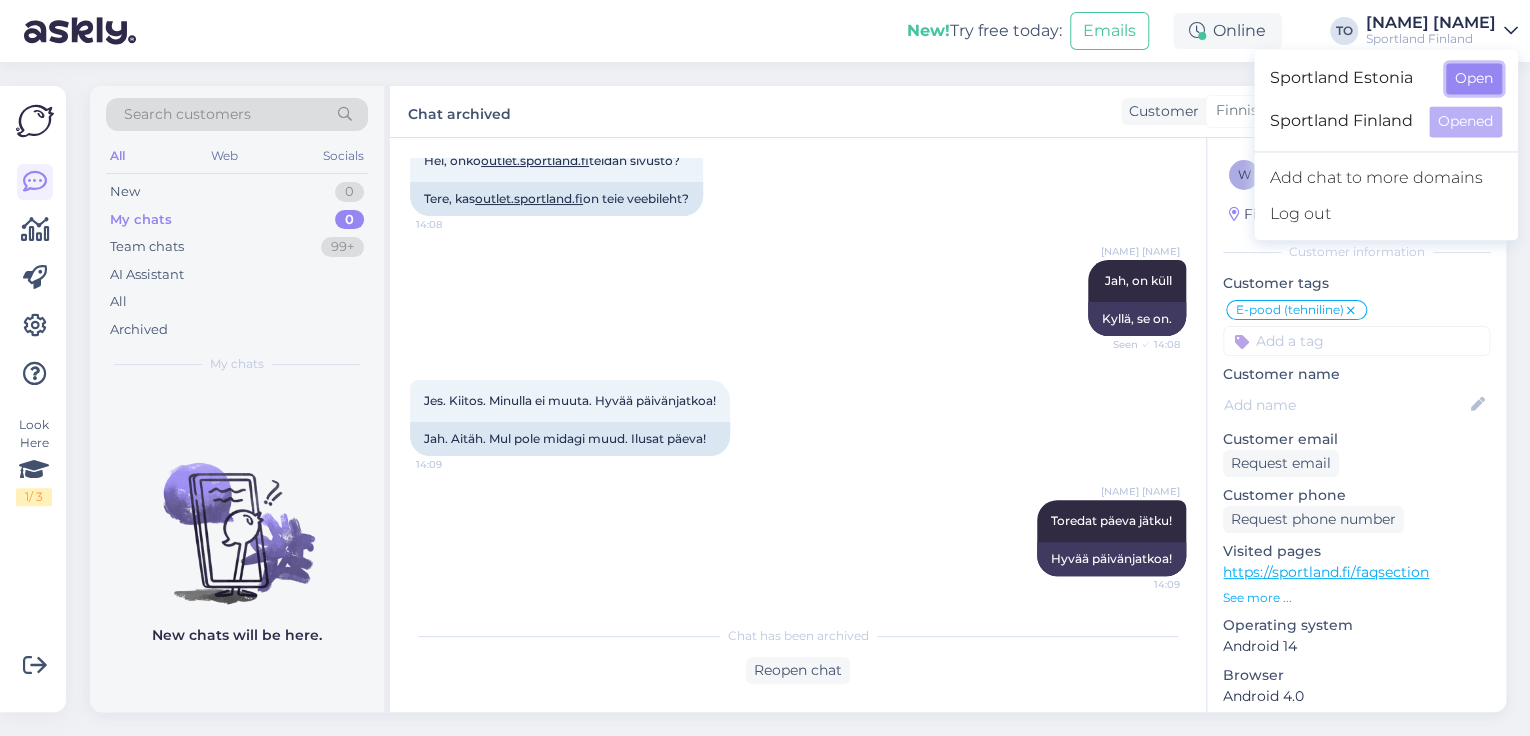 click on "Open" at bounding box center [1474, 78] 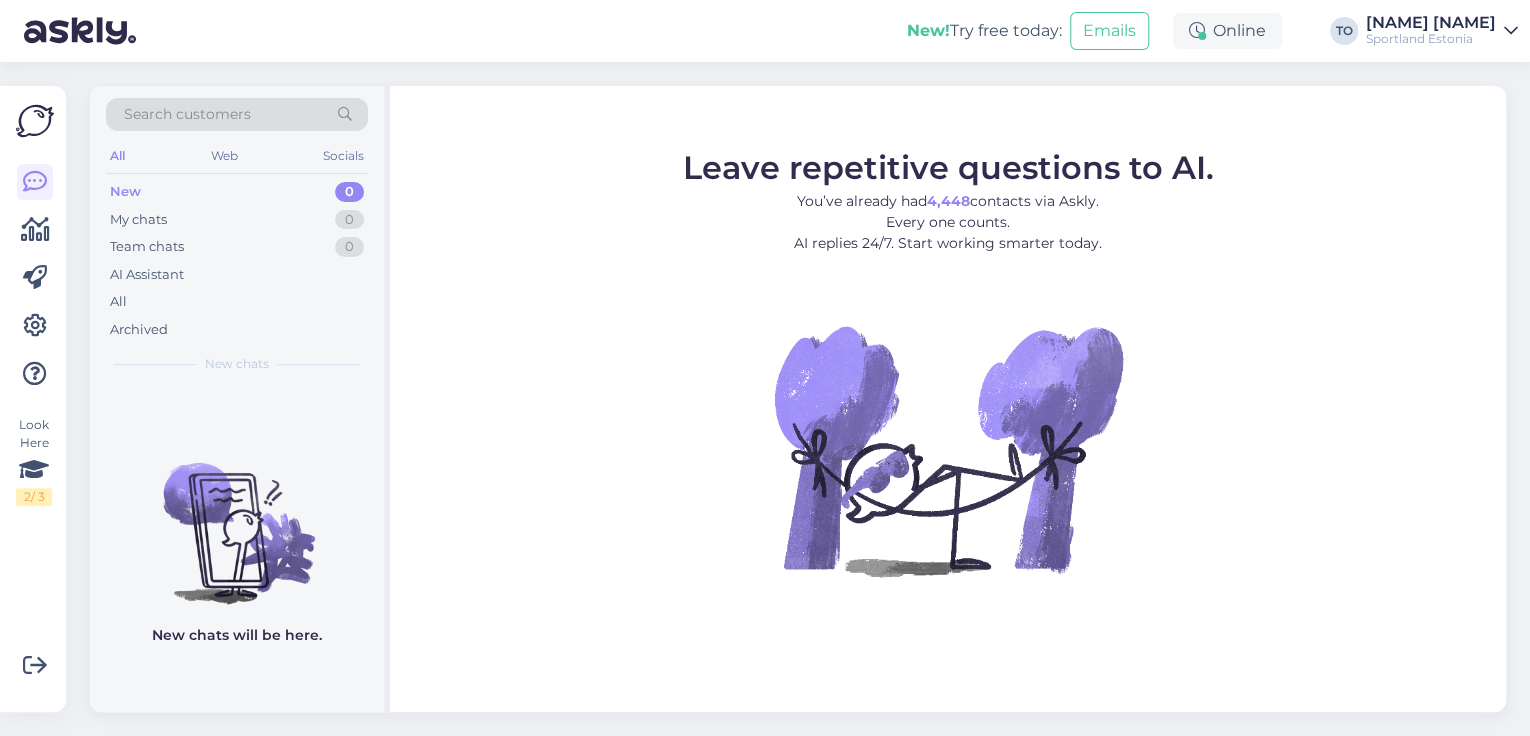 click on "New! Try free today: Emails Online TO [FIRST_NAME] [LAST_NAME] [COMPANY_NAME]" at bounding box center [765, 31] 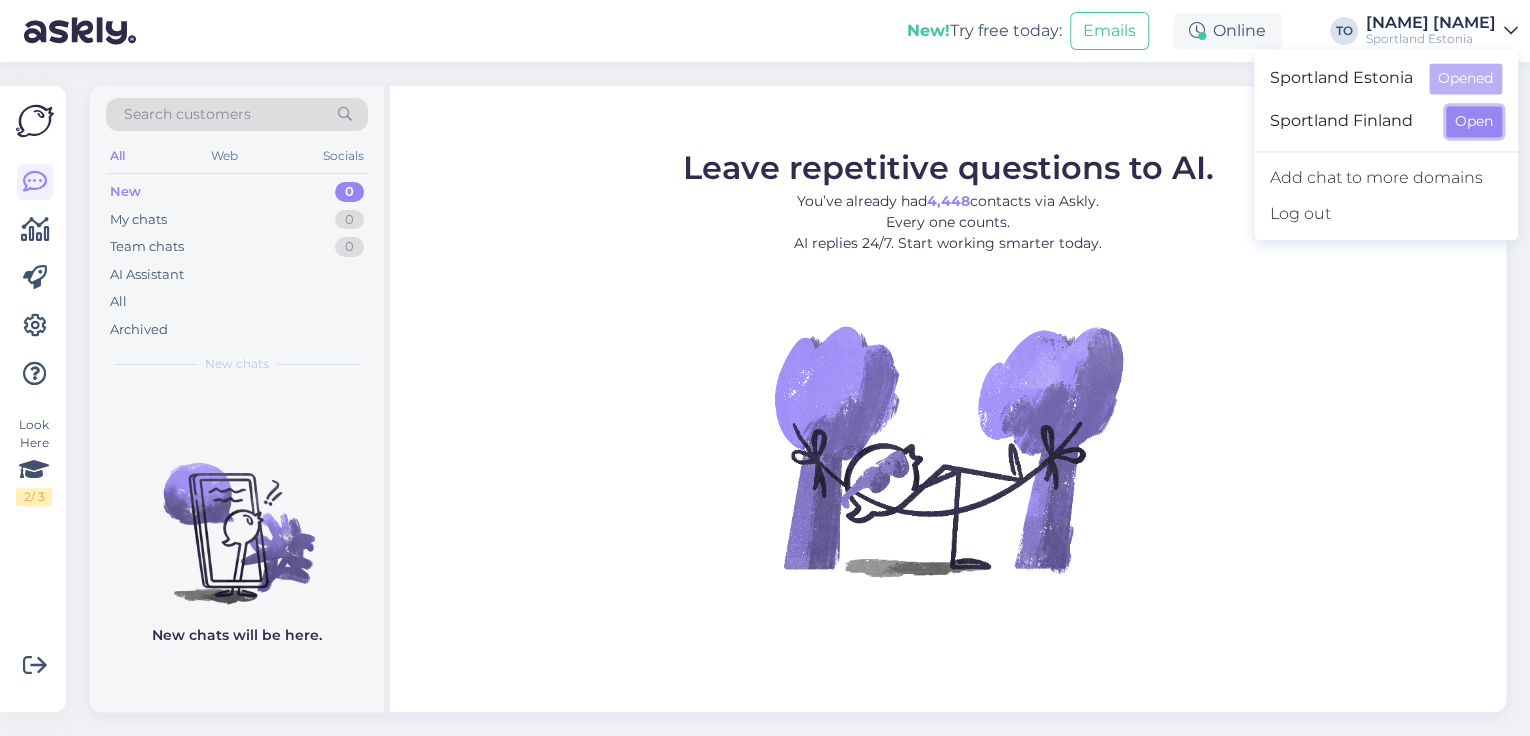 click on "Open" at bounding box center (1474, 121) 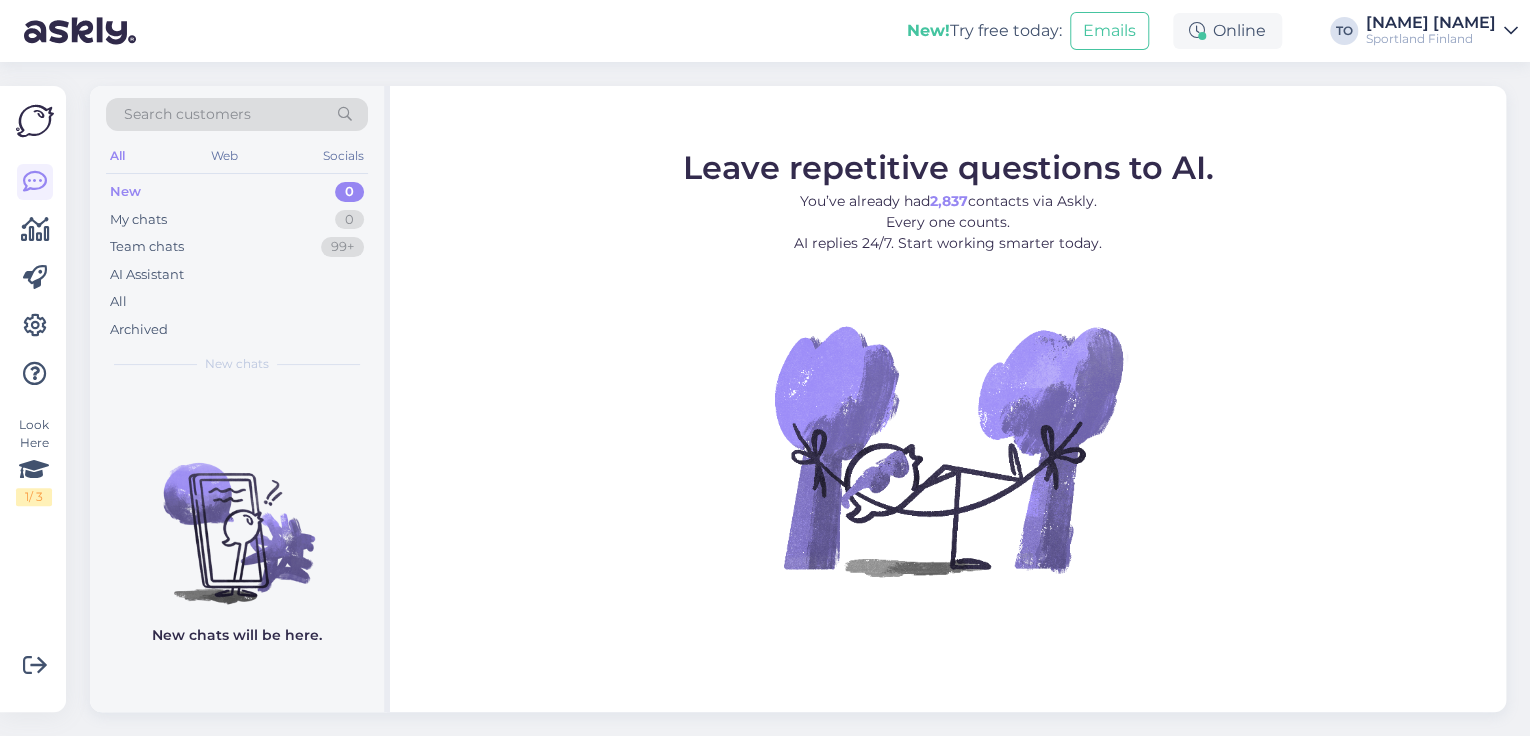 click on "Sportland Finland" at bounding box center (1431, 39) 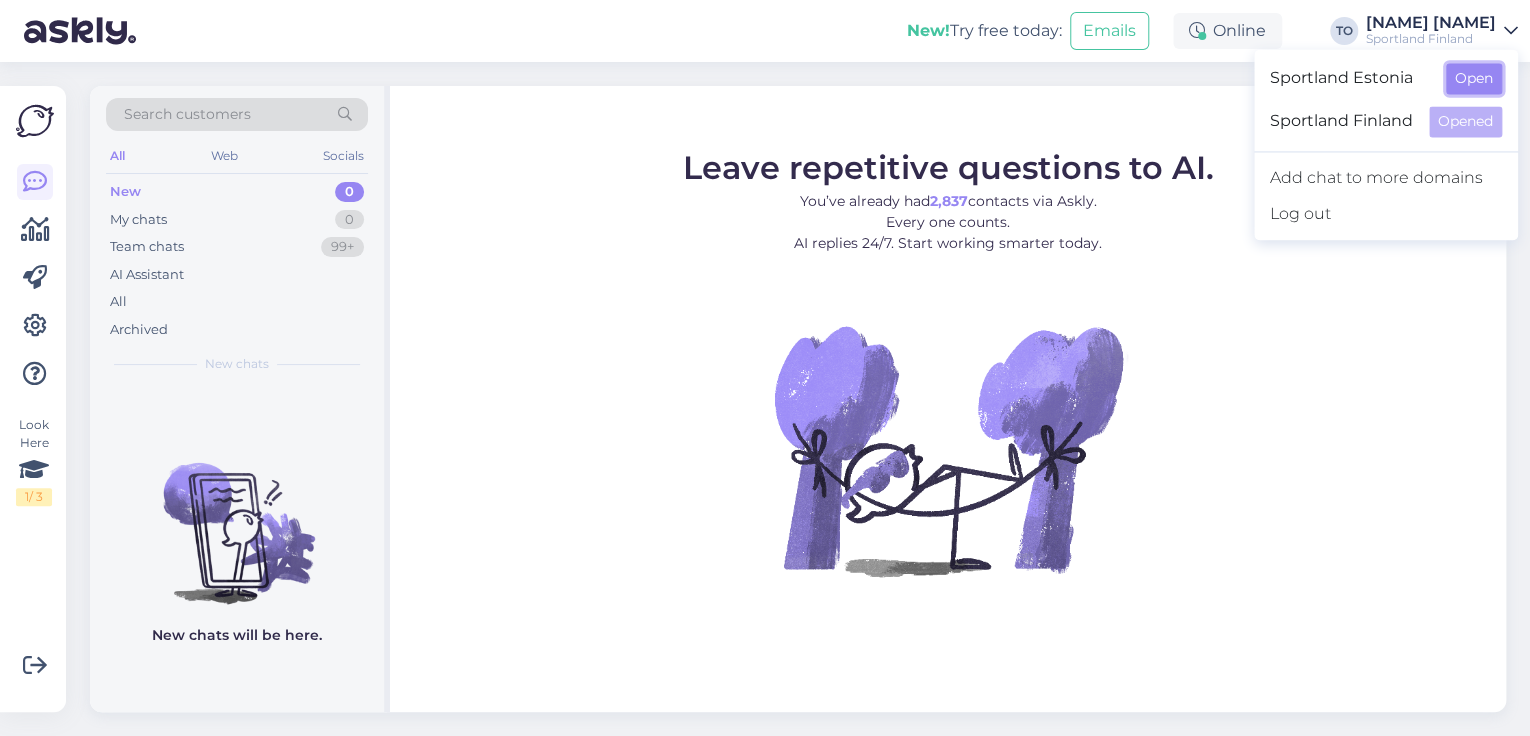 click on "Open" at bounding box center (1474, 78) 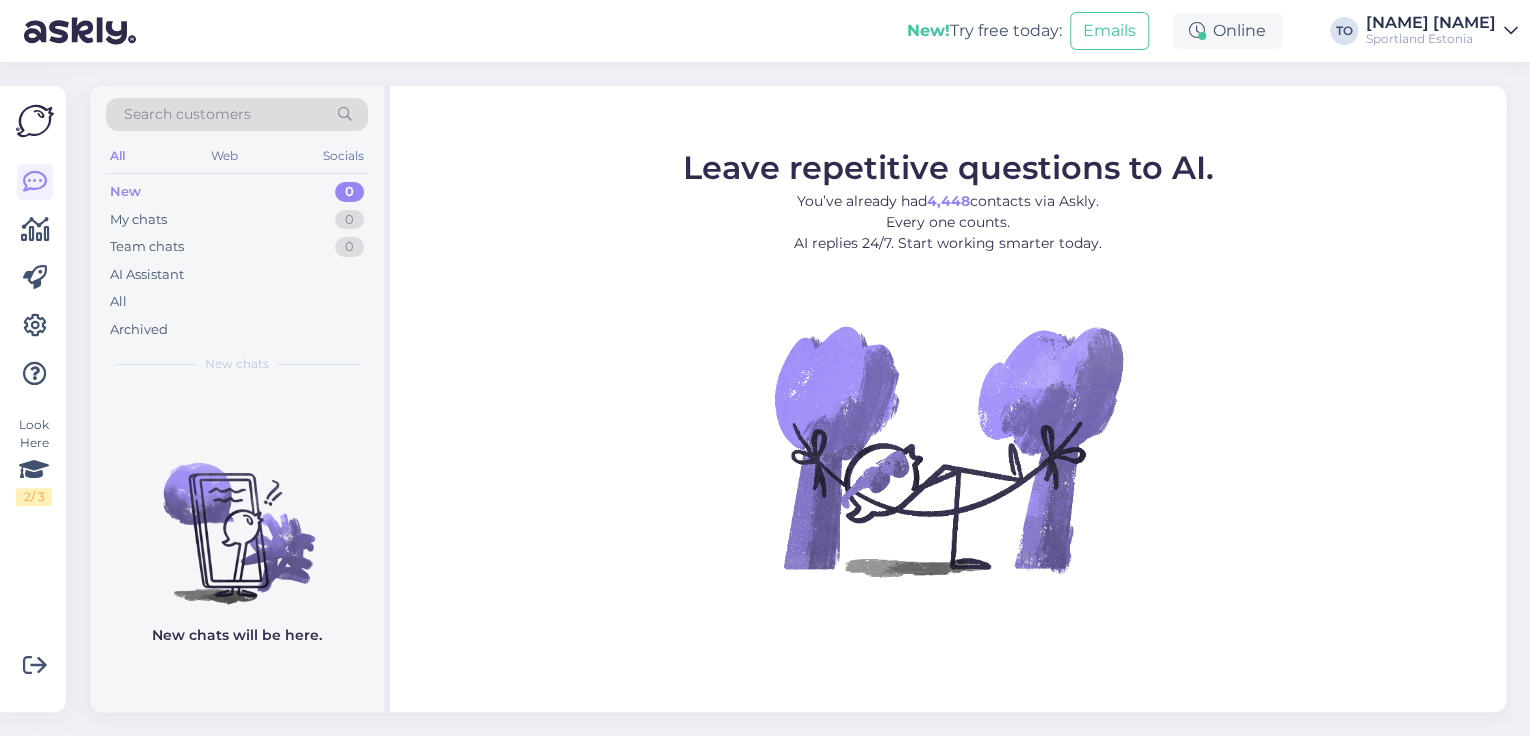 click on "Sportland Estonia" at bounding box center [1431, 39] 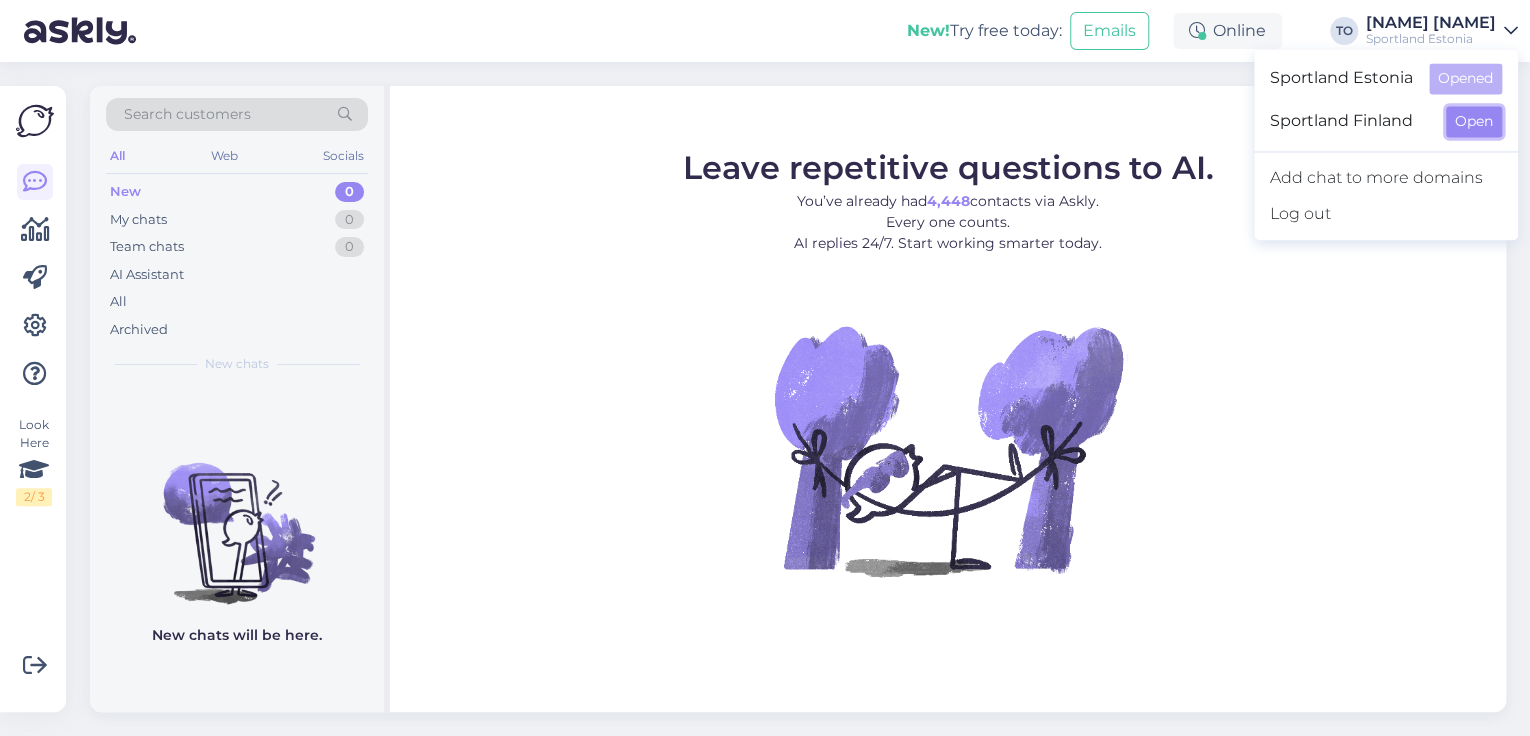 click on "Open" at bounding box center [1474, 121] 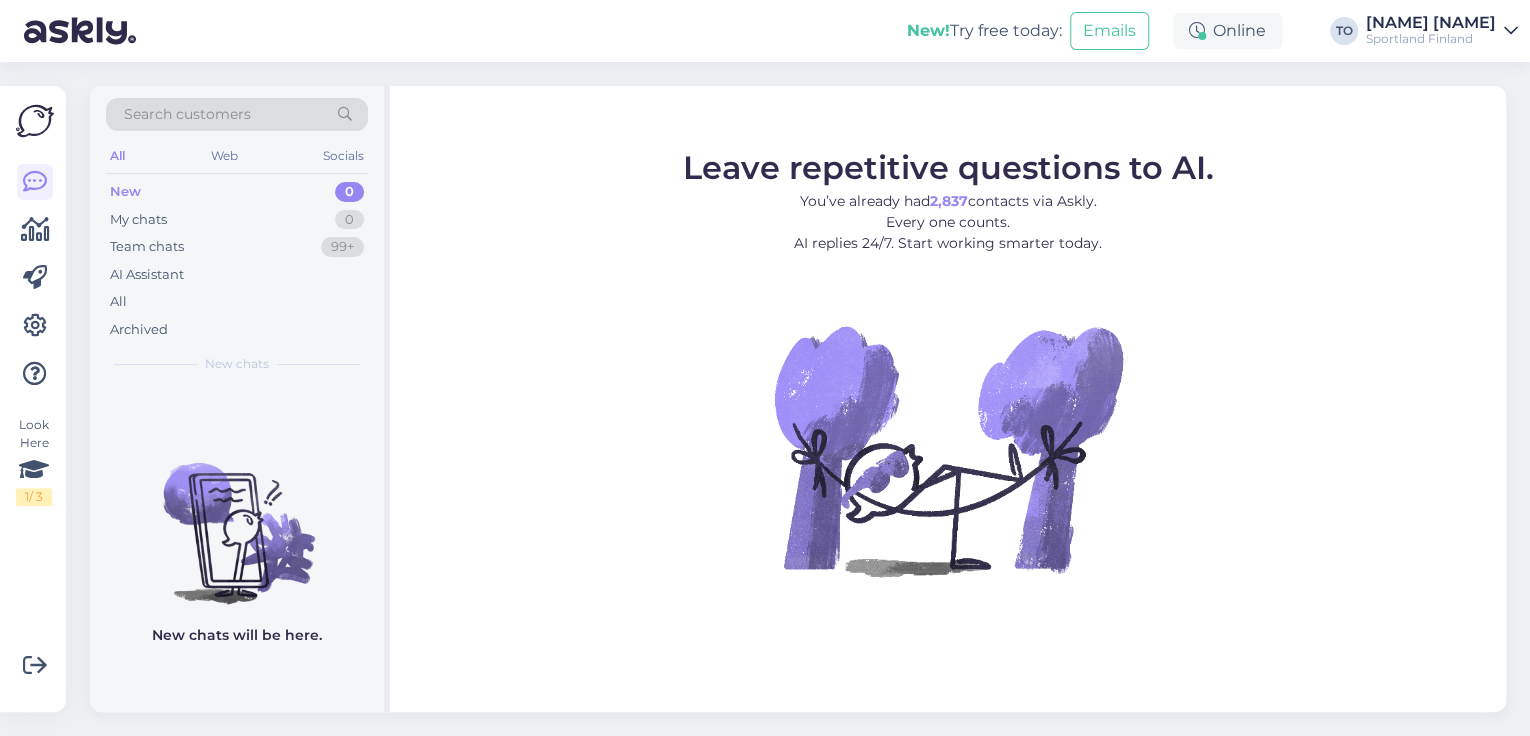 click on "Sportland Finland" at bounding box center [1431, 39] 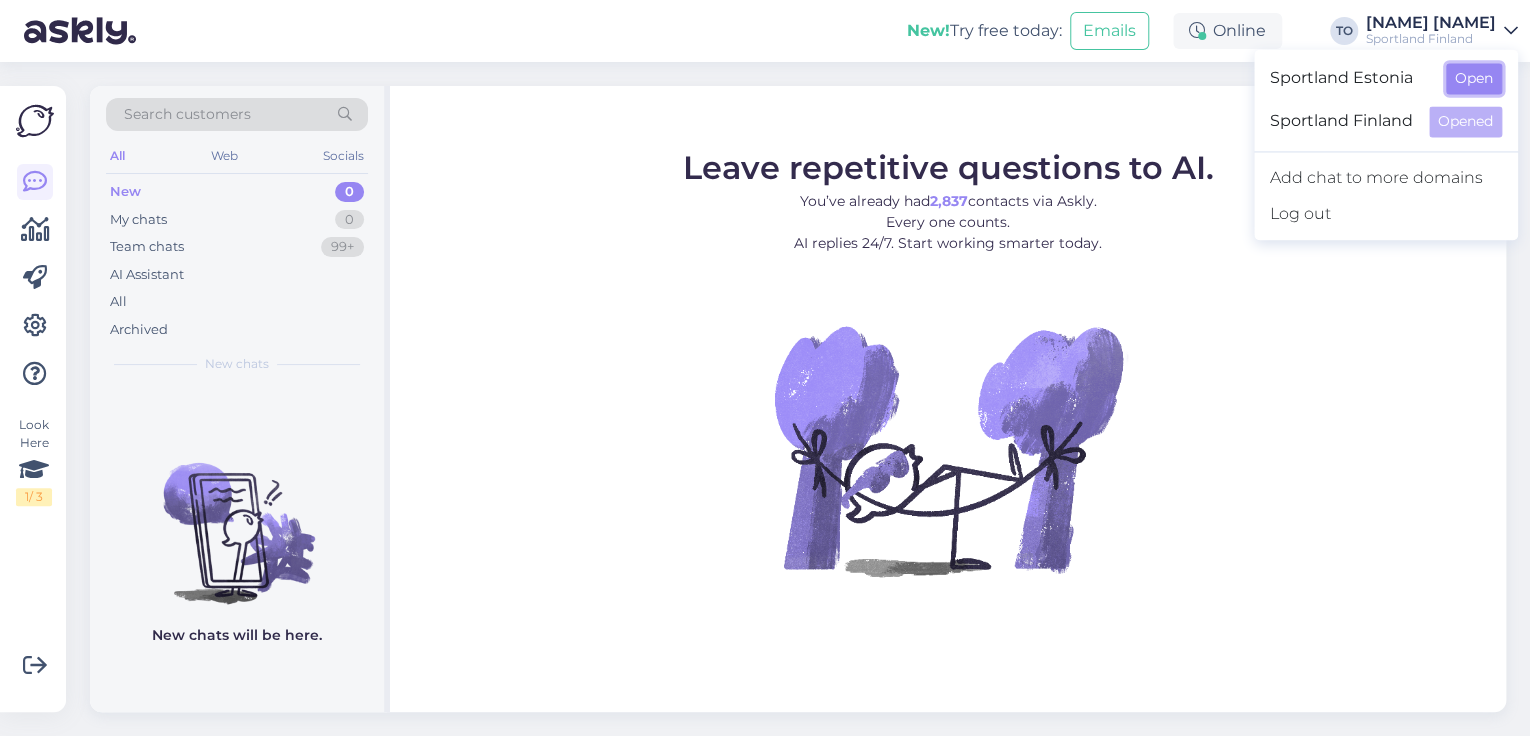 click on "Open" at bounding box center [1474, 78] 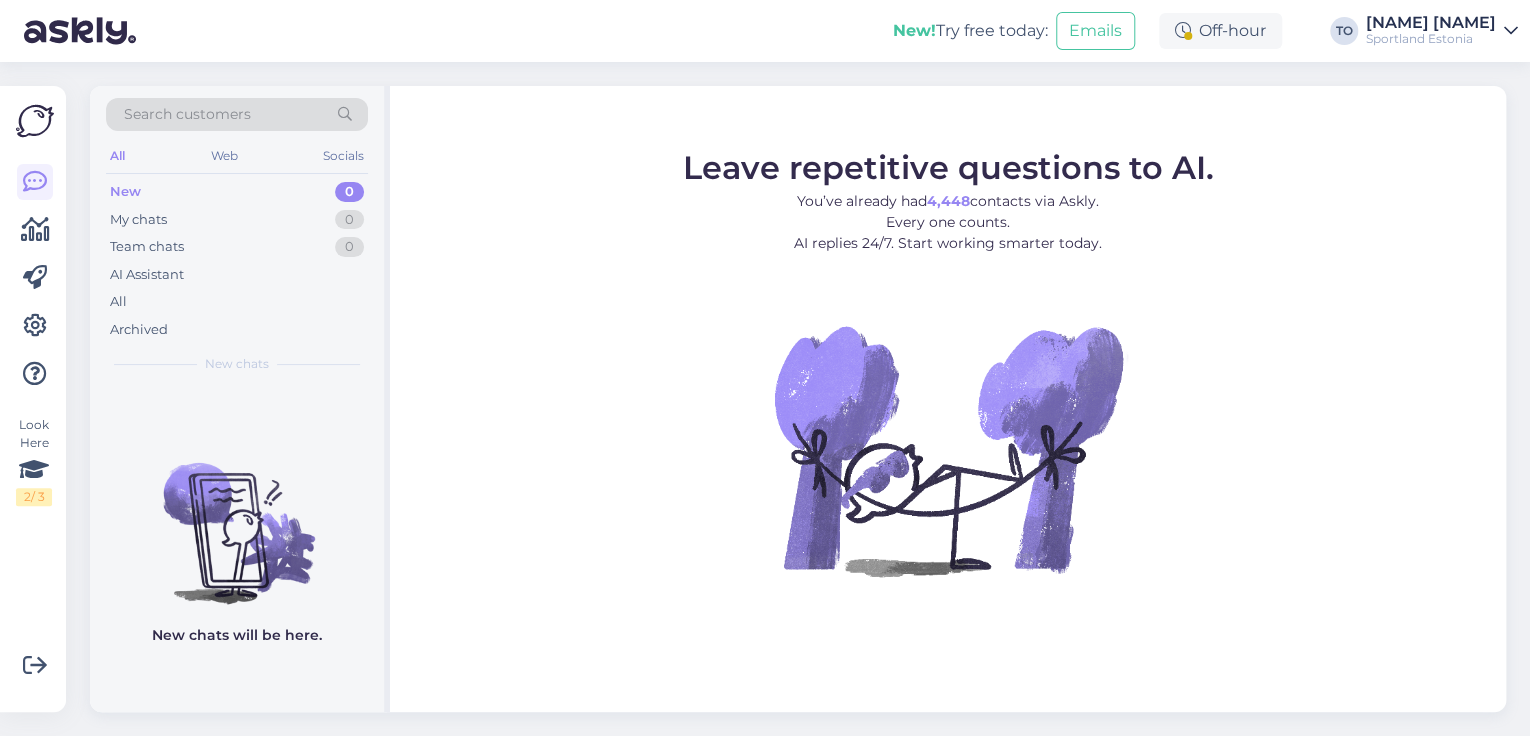 click on "[NAME] [NAME]" at bounding box center [1431, 23] 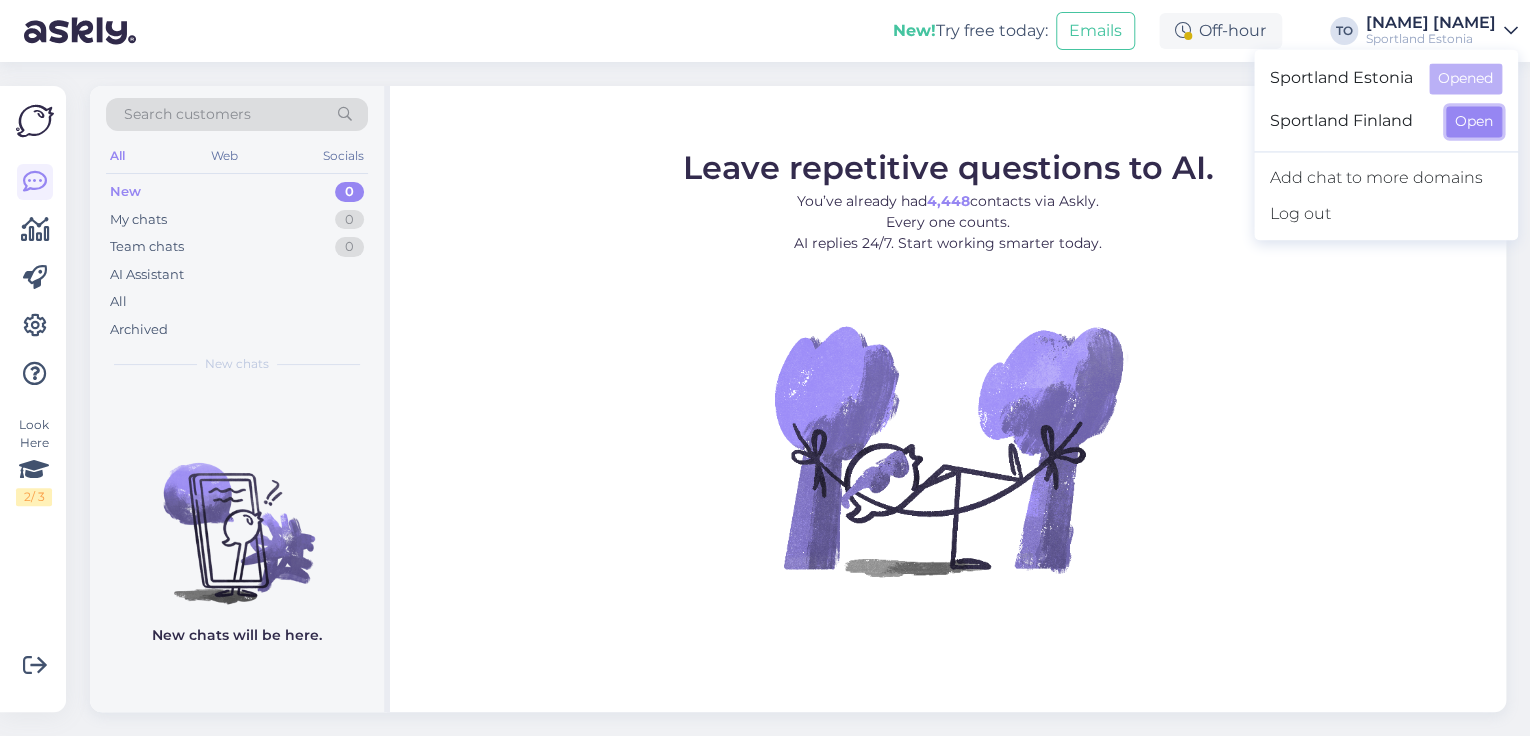 click on "Open" at bounding box center [1474, 121] 